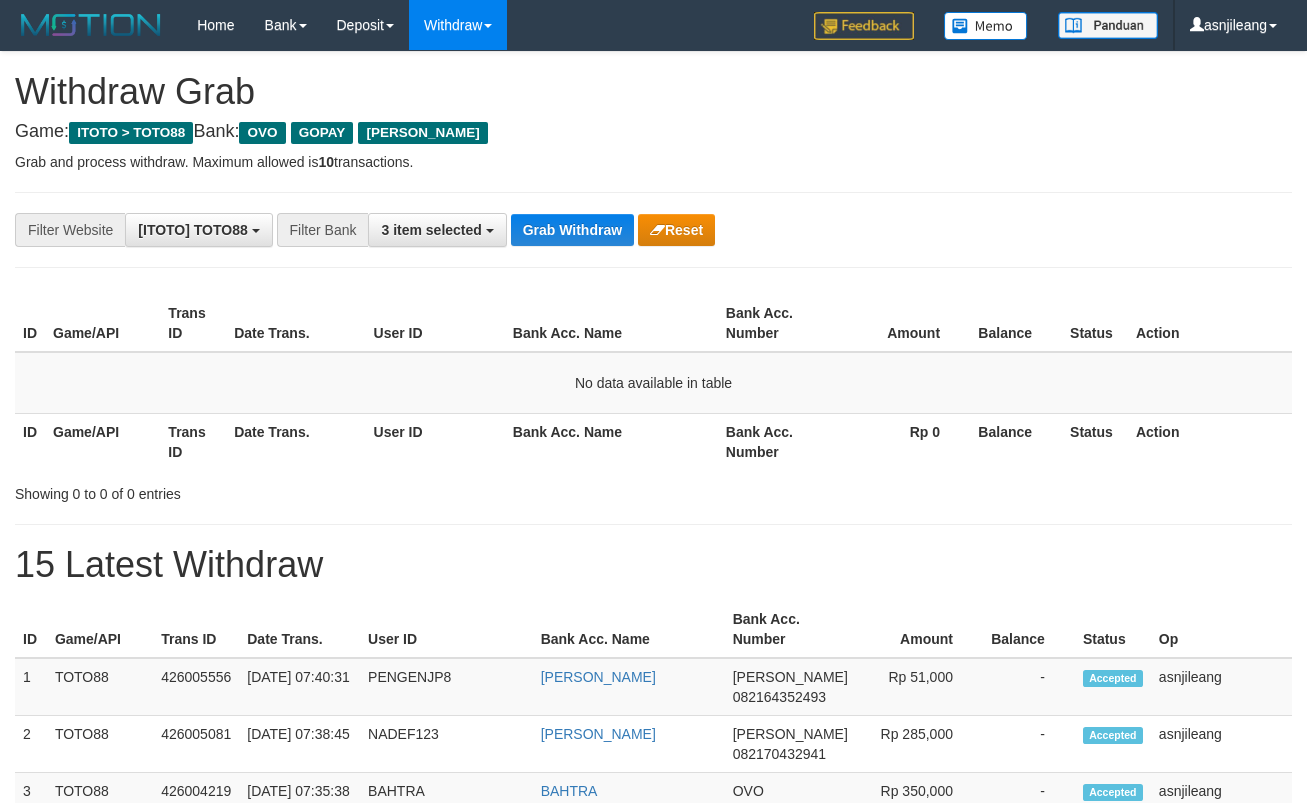 scroll, scrollTop: 0, scrollLeft: 0, axis: both 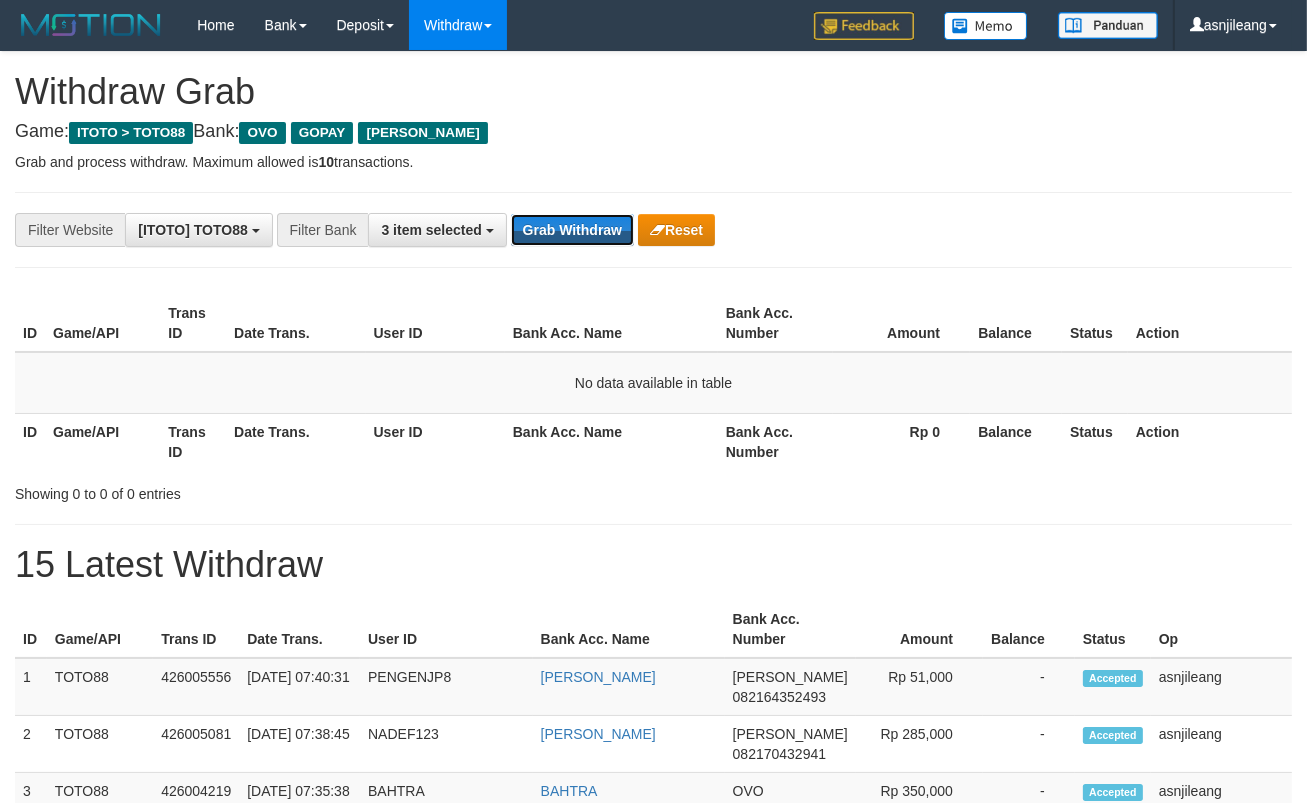 click on "Grab Withdraw" at bounding box center (572, 230) 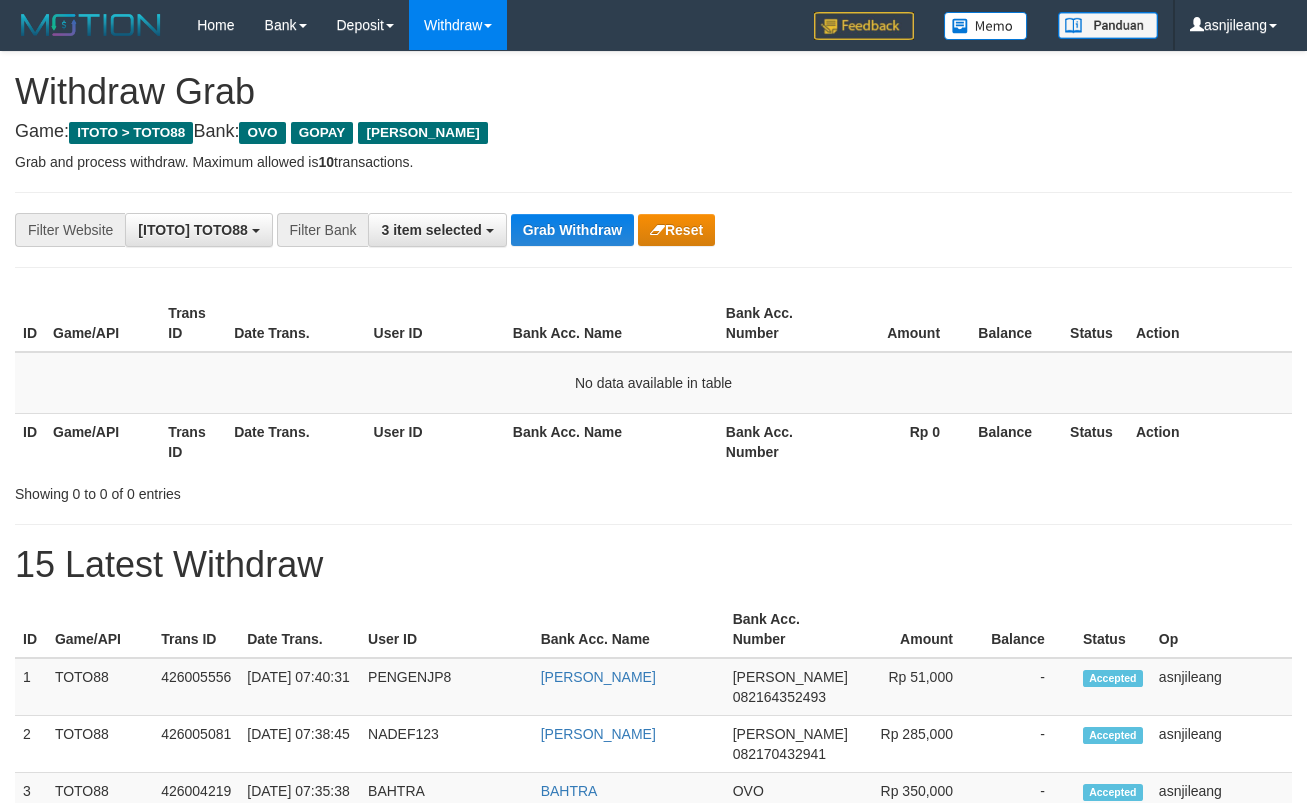 scroll, scrollTop: 0, scrollLeft: 0, axis: both 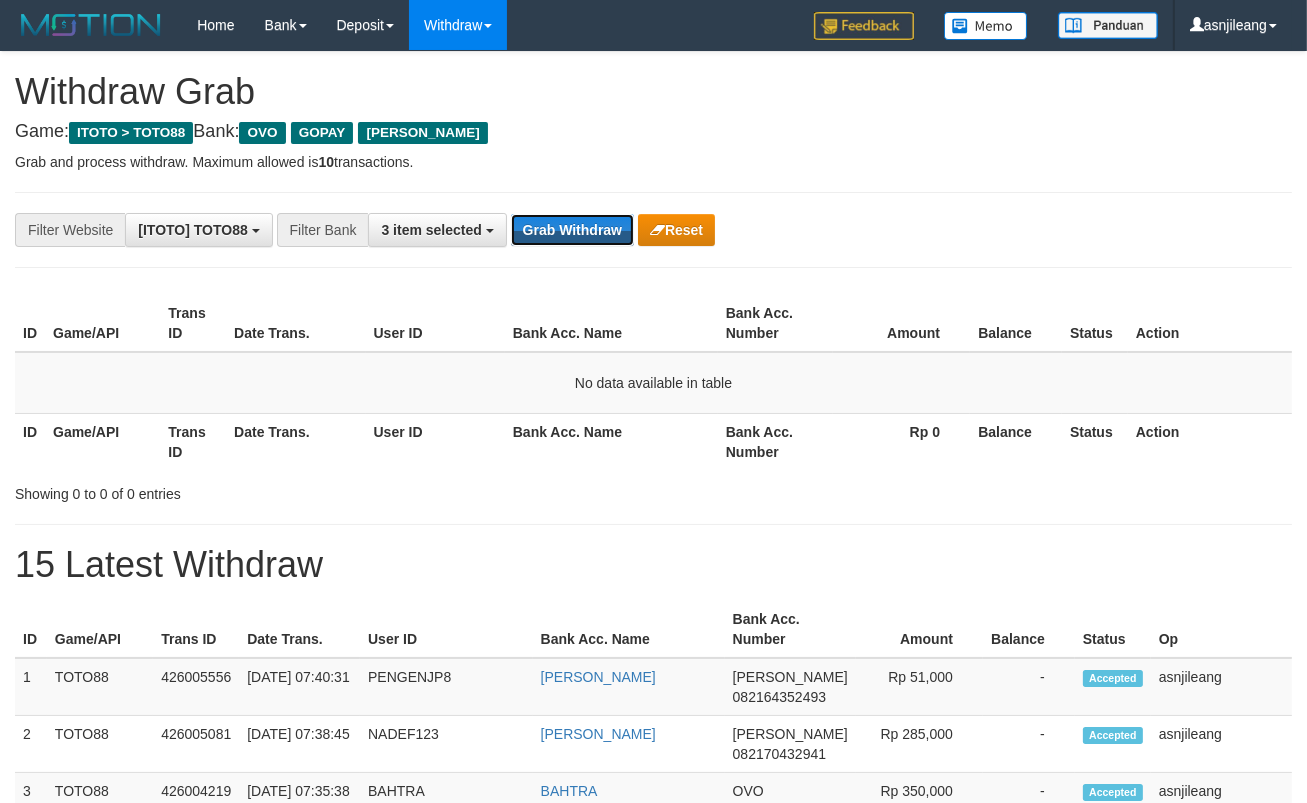 click on "Grab Withdraw" at bounding box center (572, 230) 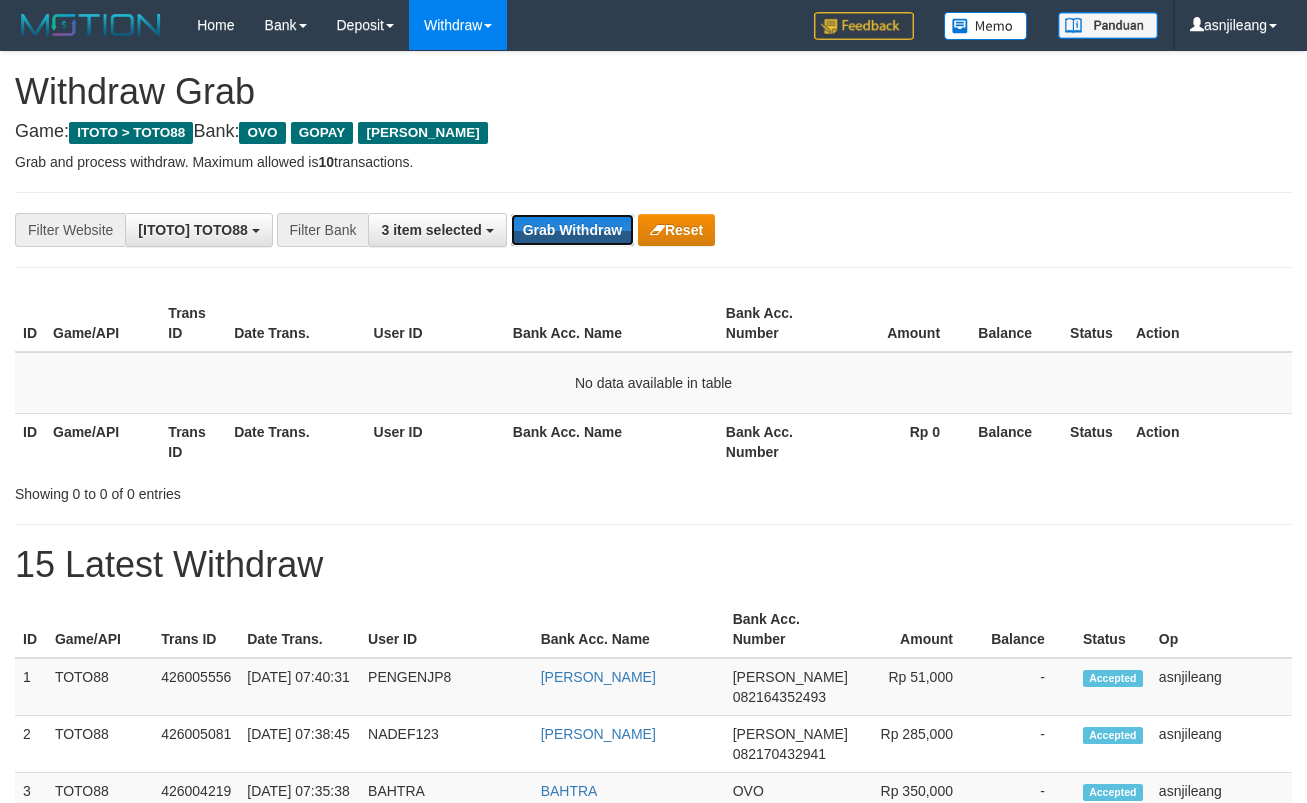 scroll, scrollTop: 0, scrollLeft: 0, axis: both 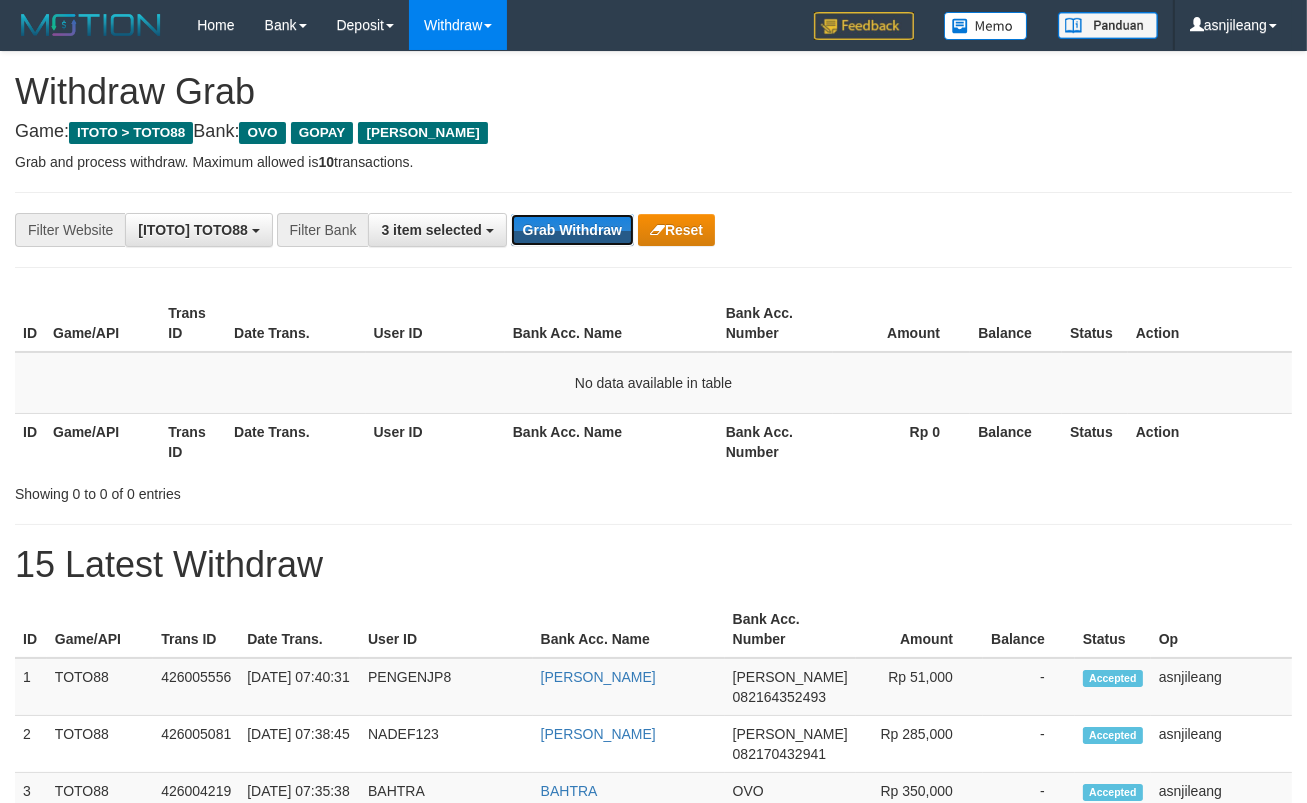 click on "Grab Withdraw" at bounding box center (572, 230) 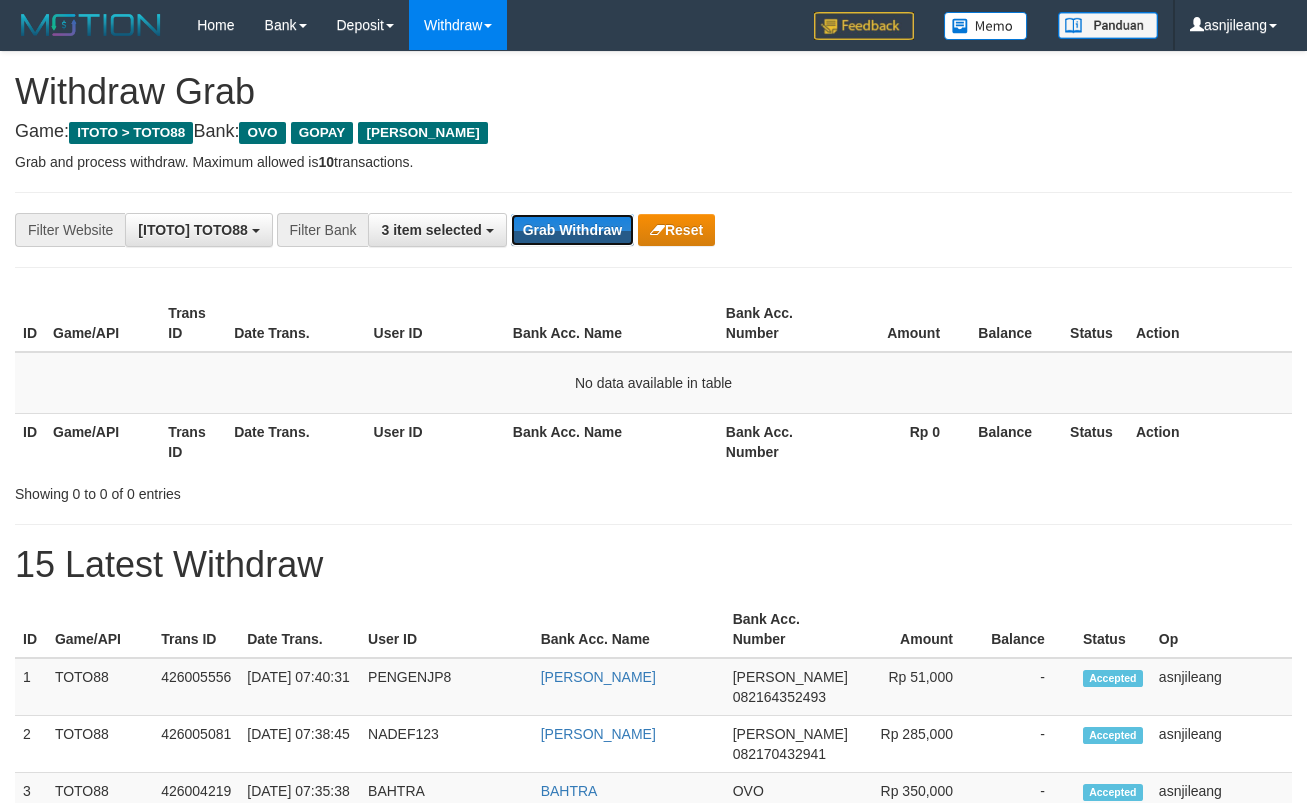 scroll, scrollTop: 0, scrollLeft: 0, axis: both 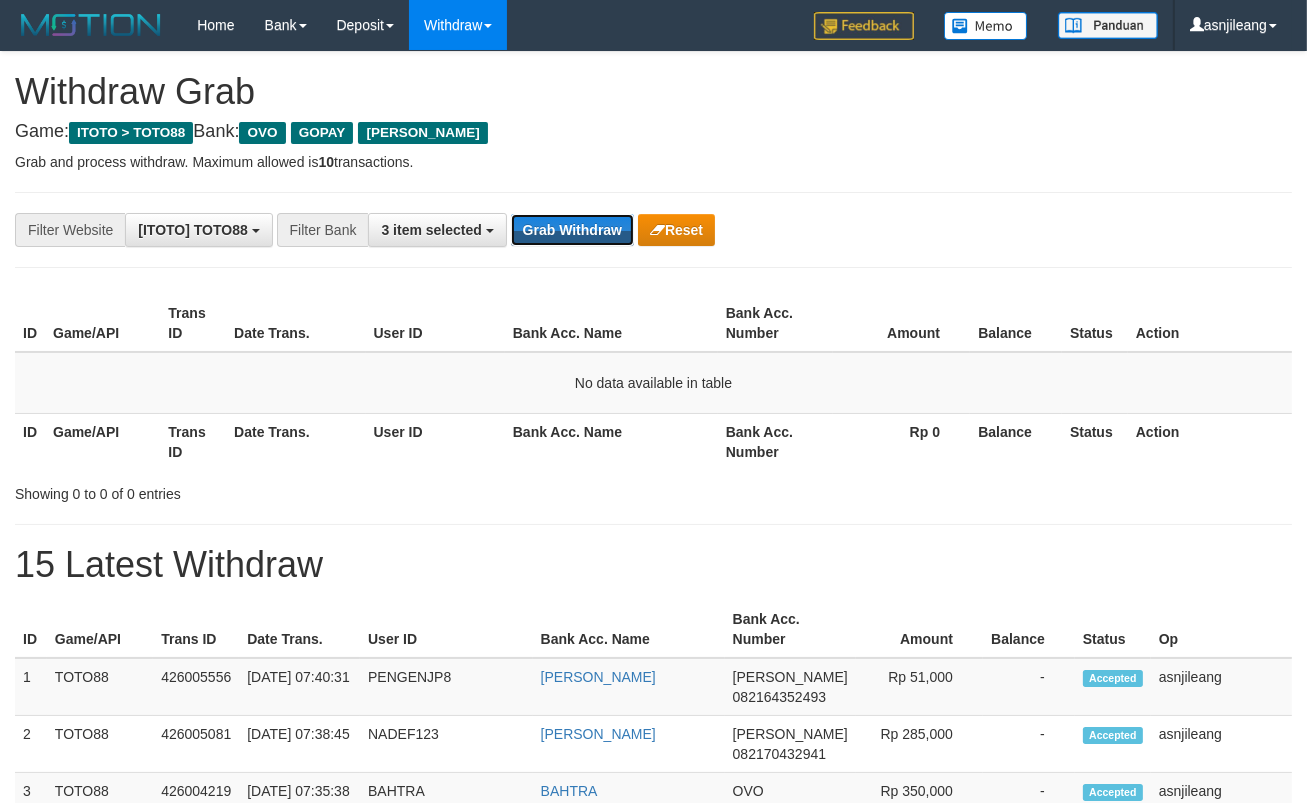 click on "Grab Withdraw" at bounding box center (572, 230) 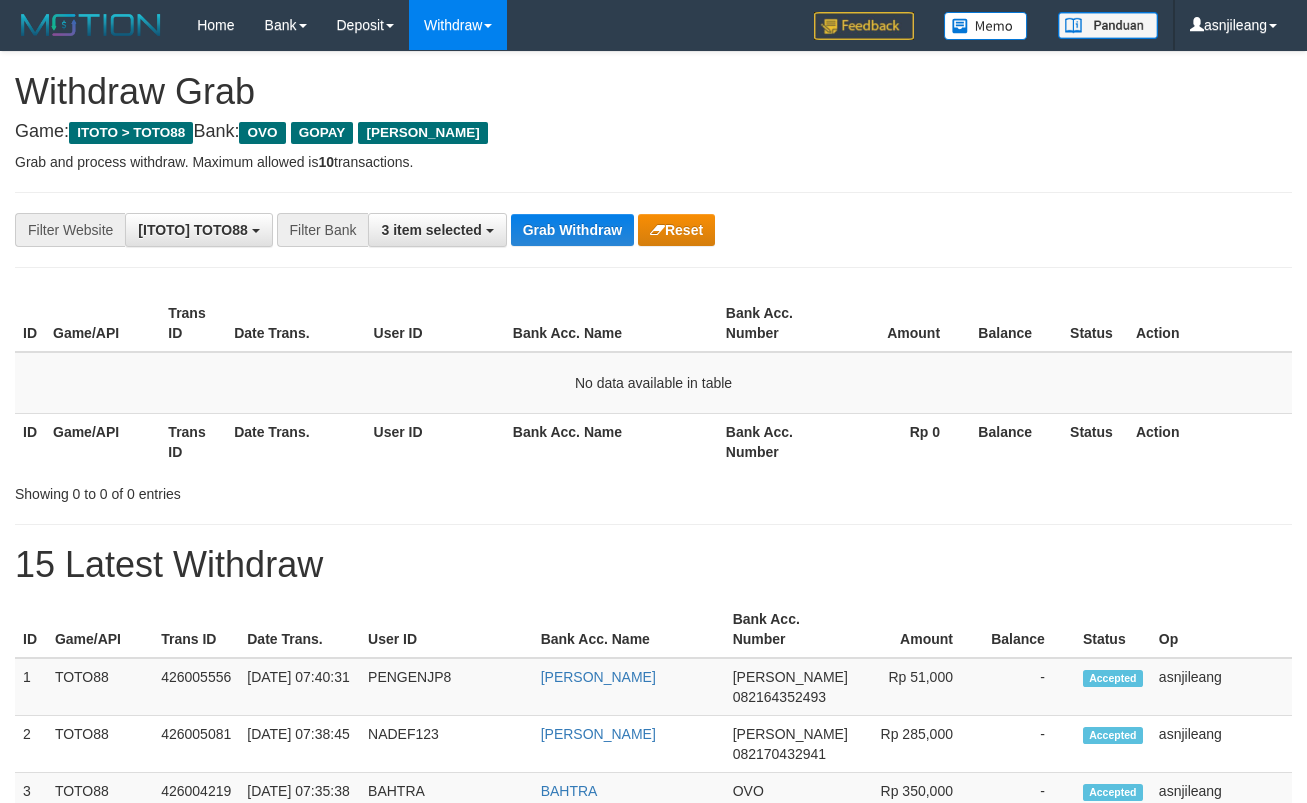 scroll, scrollTop: 0, scrollLeft: 0, axis: both 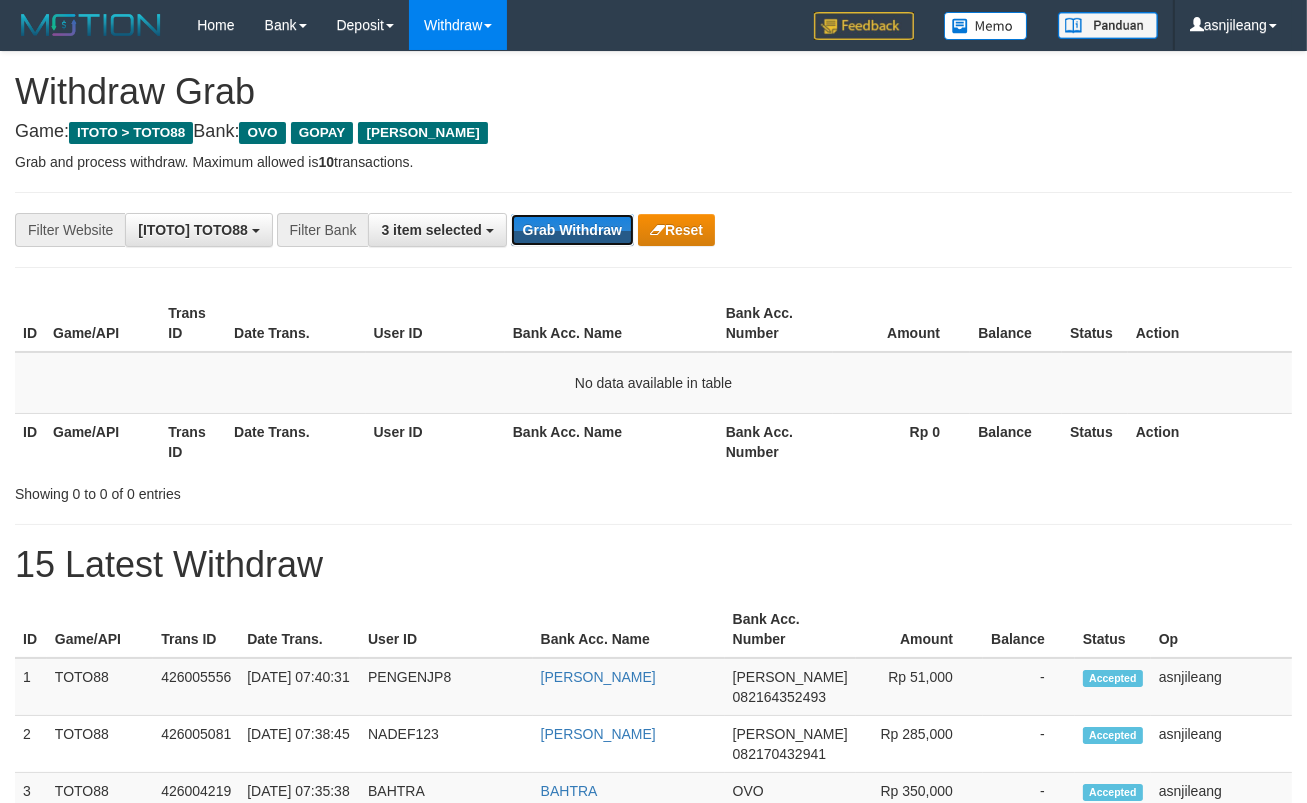 click on "Grab Withdraw" at bounding box center [572, 230] 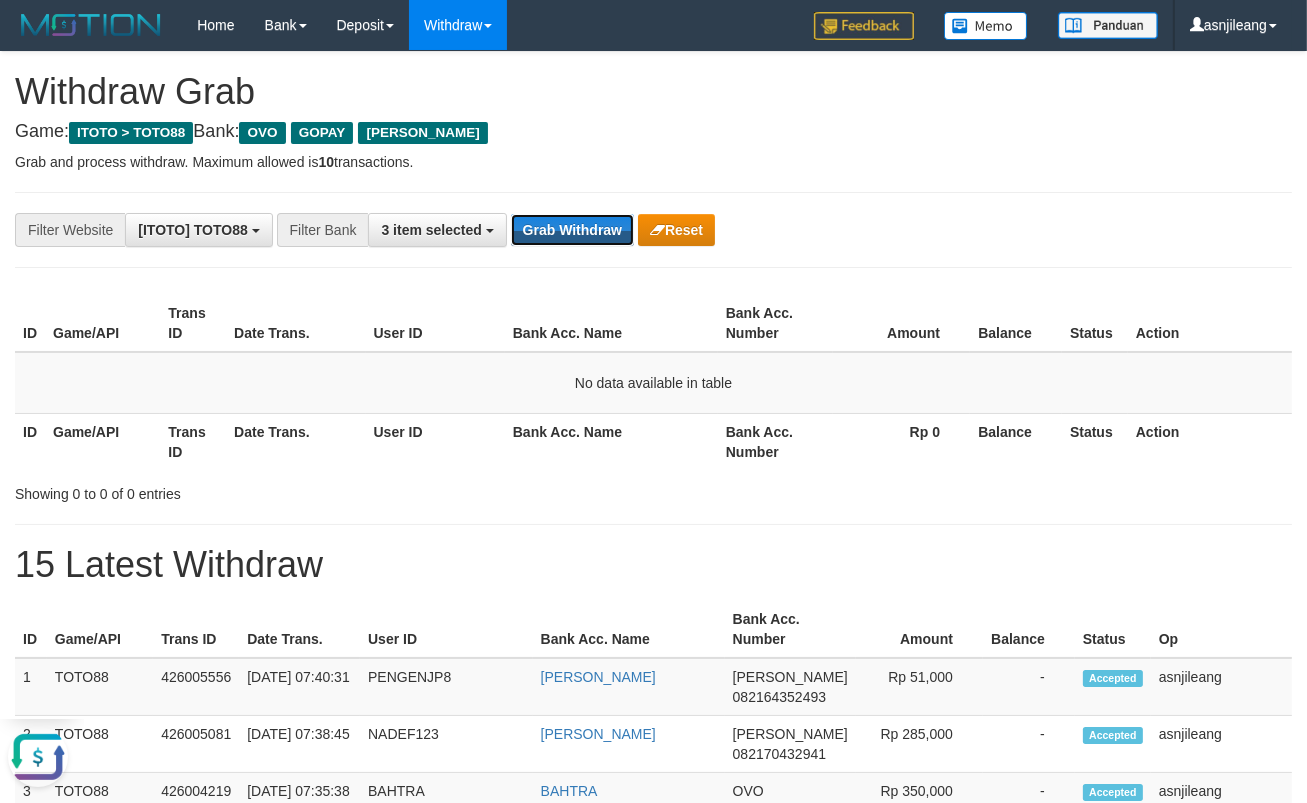 scroll, scrollTop: 0, scrollLeft: 0, axis: both 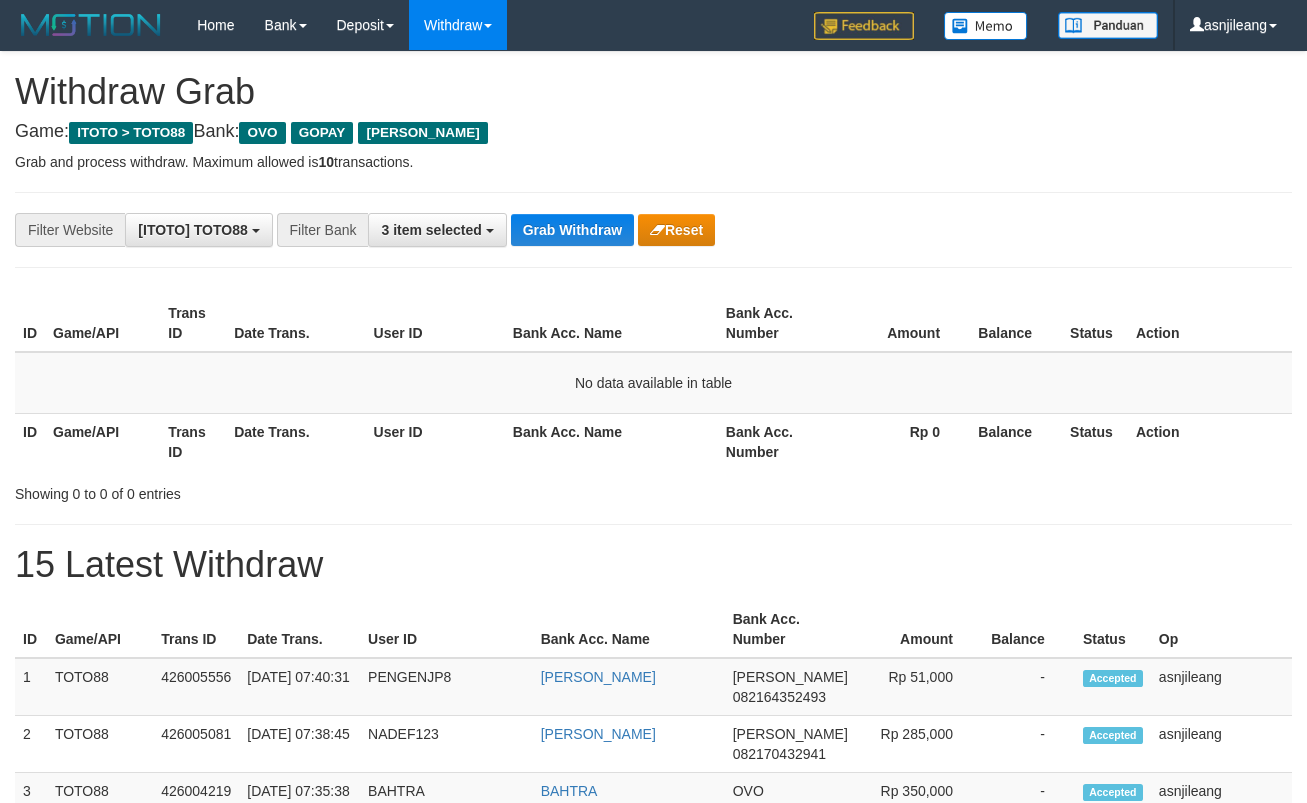 click on "Grab Withdraw" at bounding box center [572, 230] 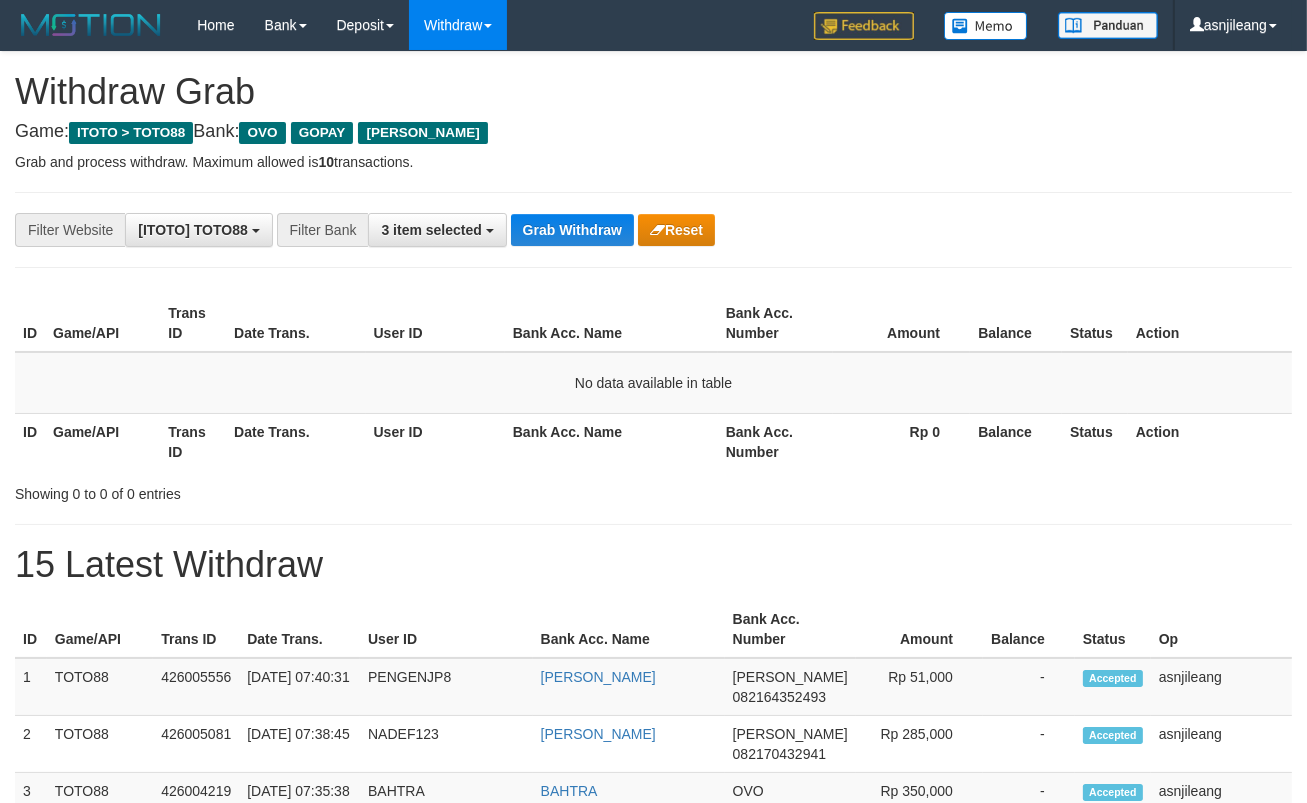 scroll, scrollTop: 17, scrollLeft: 0, axis: vertical 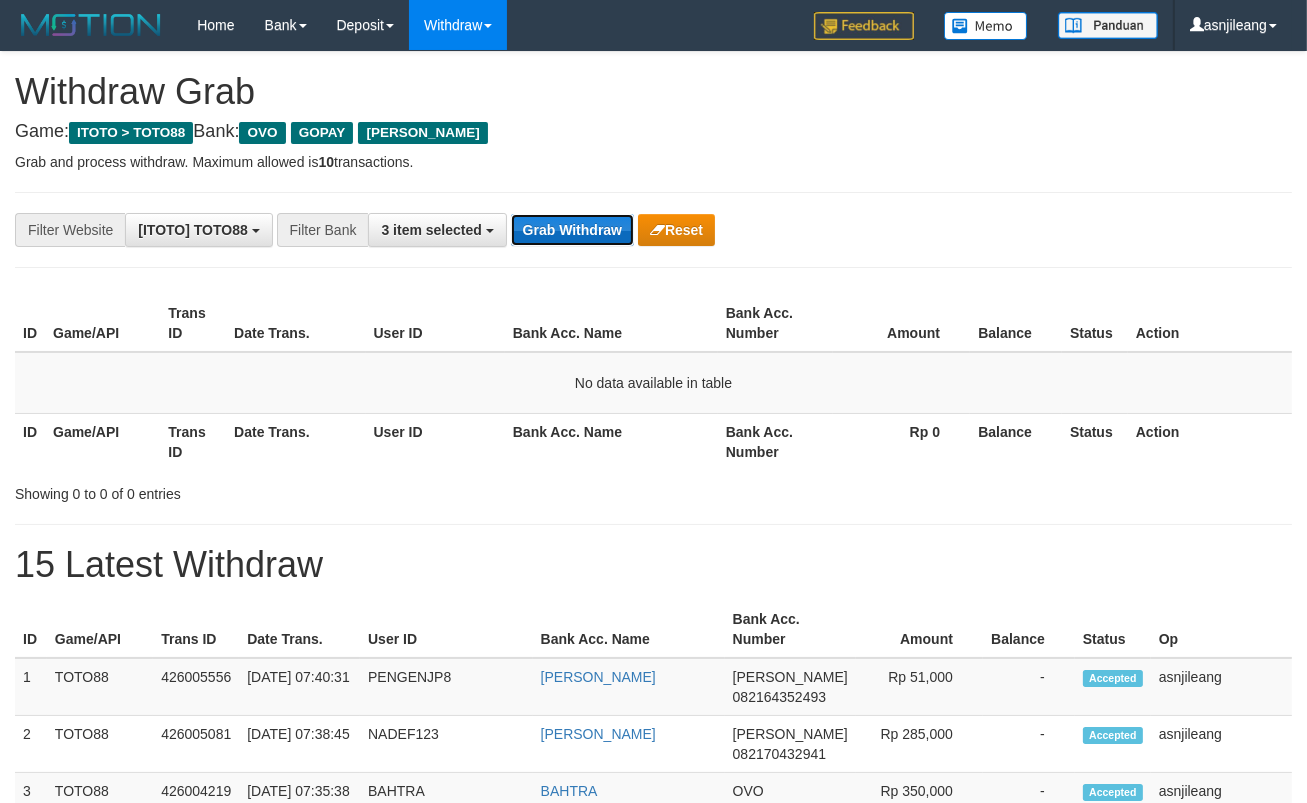 click on "Grab Withdraw" at bounding box center (572, 230) 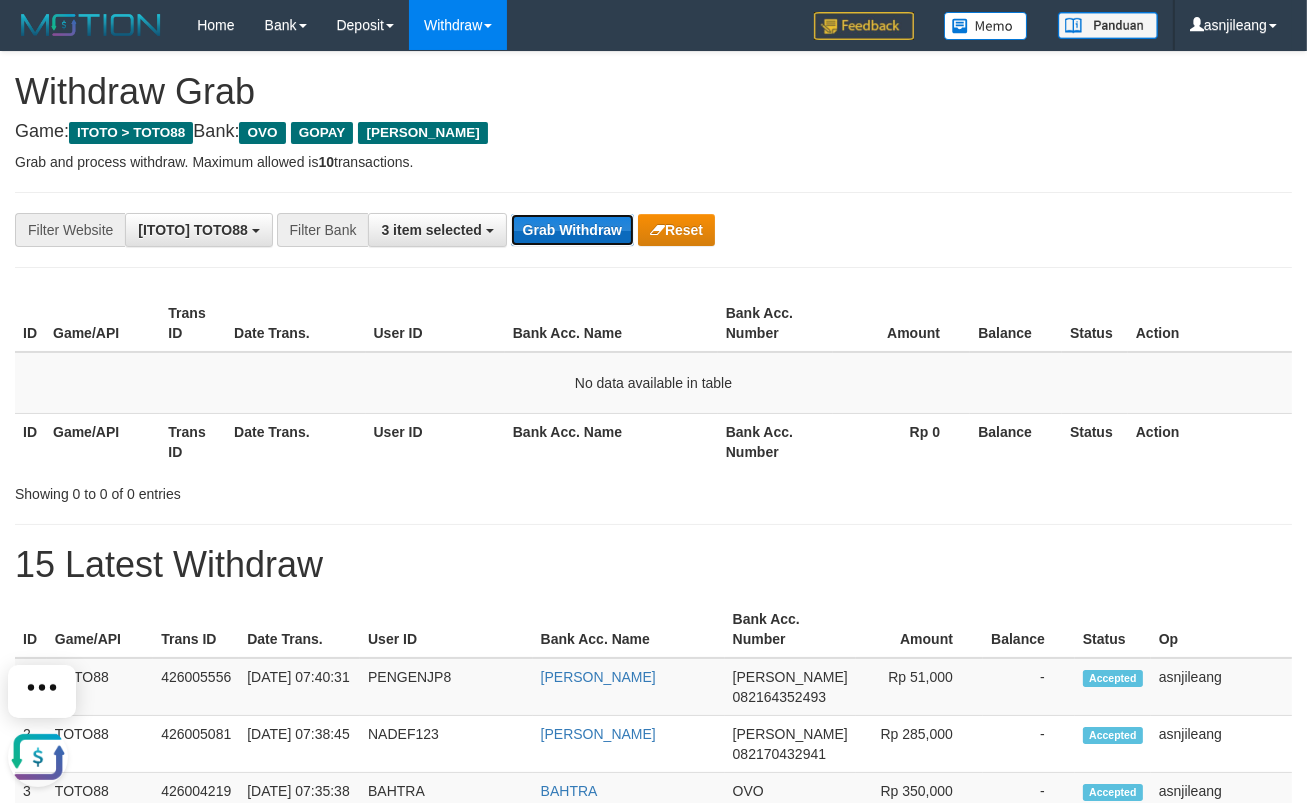 scroll, scrollTop: 0, scrollLeft: 0, axis: both 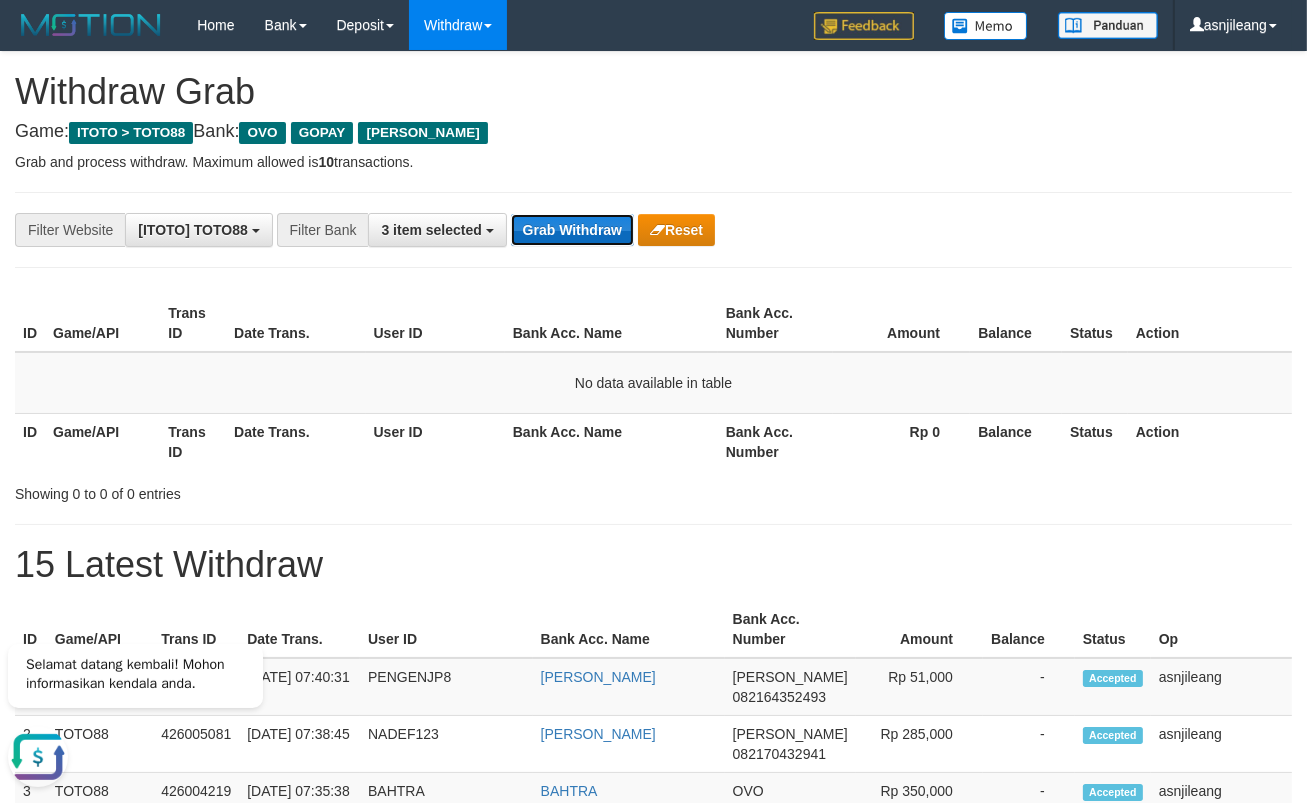 click on "Grab Withdraw" at bounding box center (572, 230) 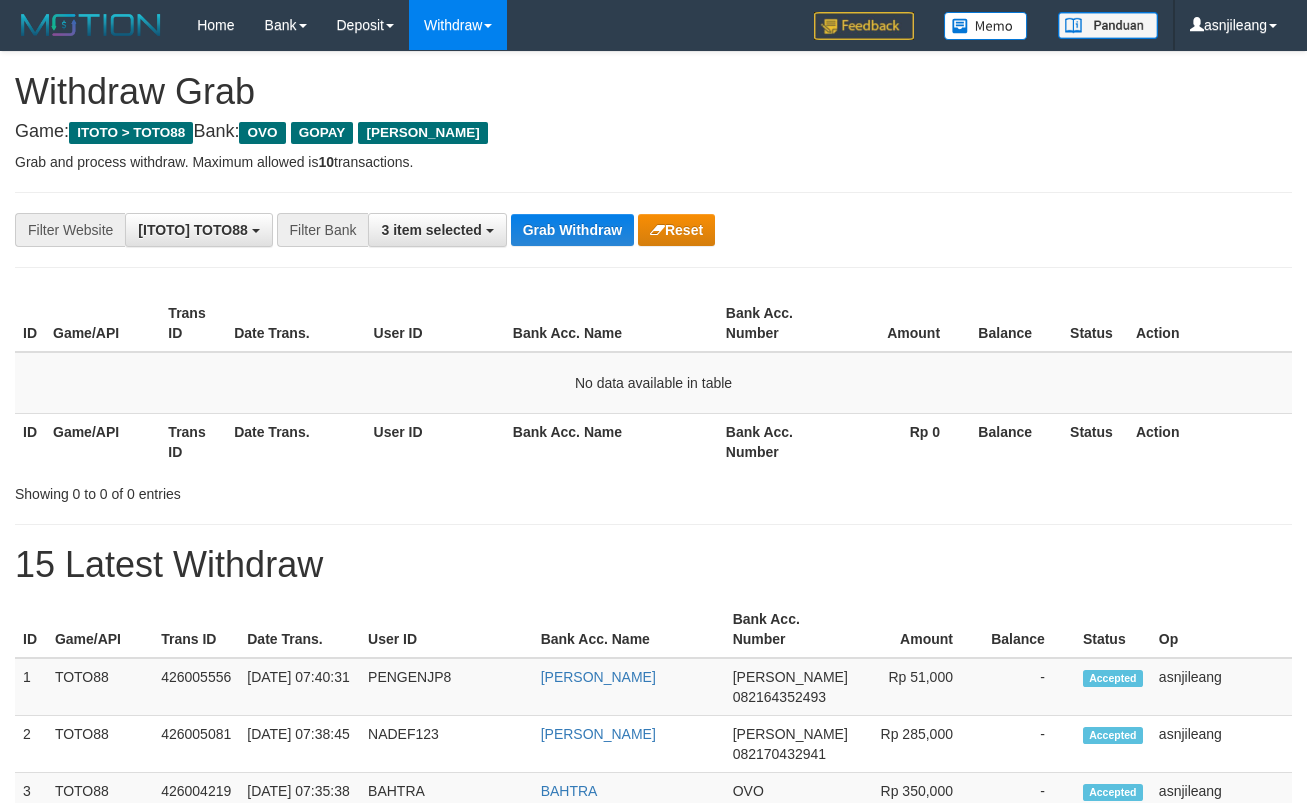 scroll, scrollTop: 0, scrollLeft: 0, axis: both 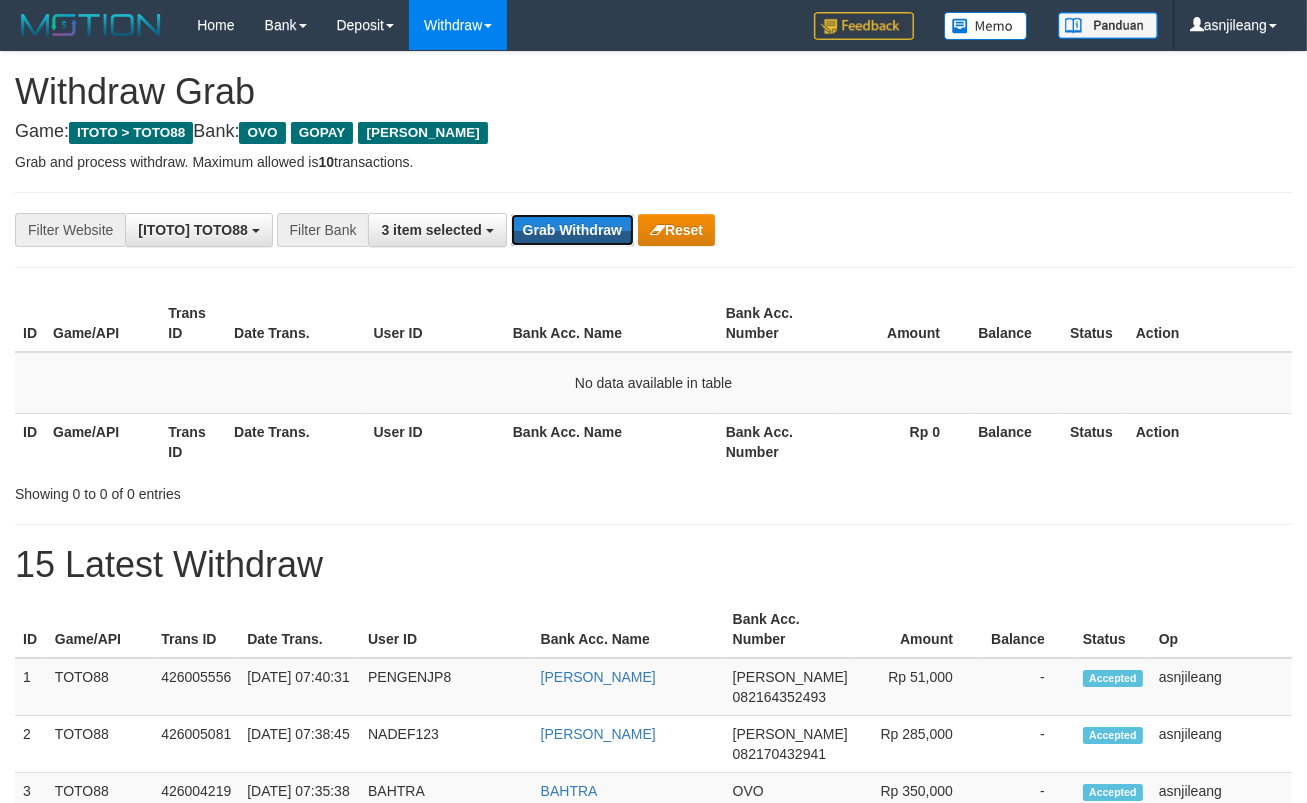 click on "Grab Withdraw" at bounding box center (572, 230) 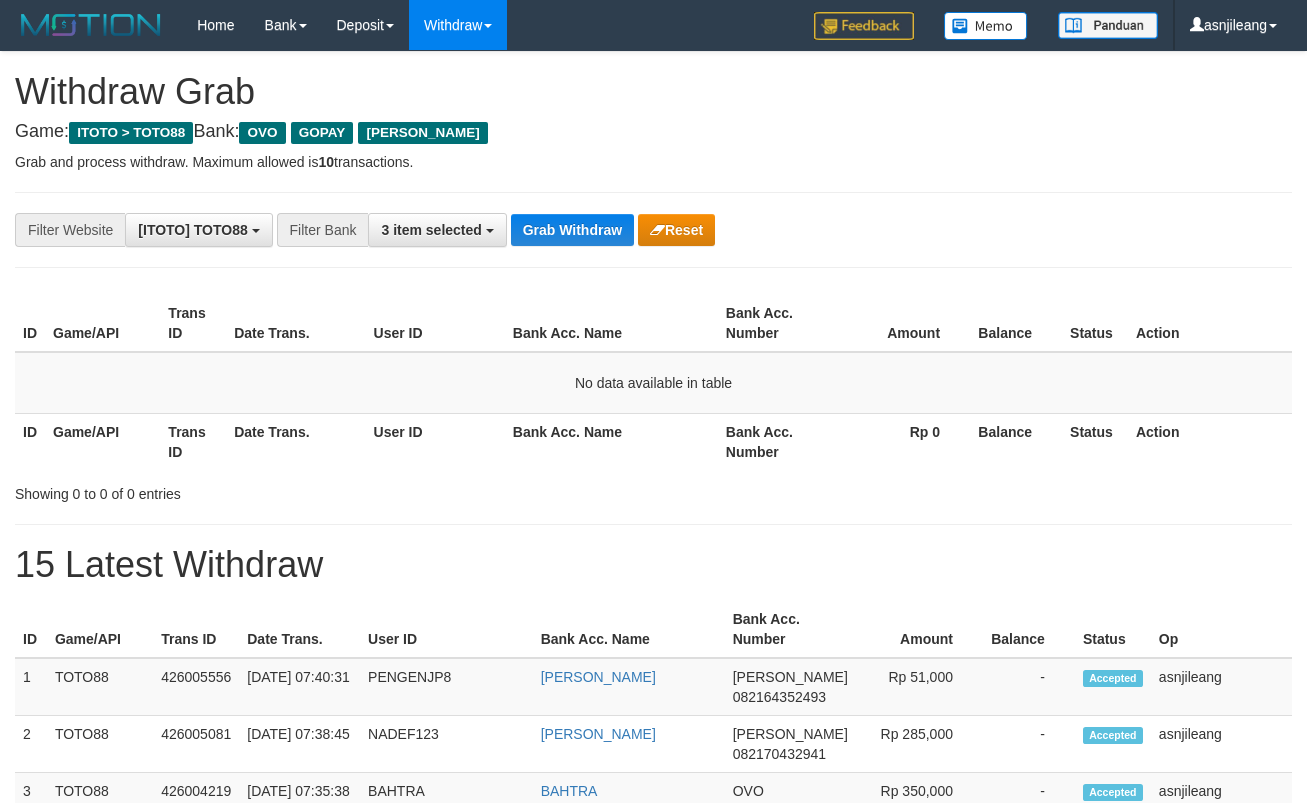 scroll, scrollTop: 0, scrollLeft: 0, axis: both 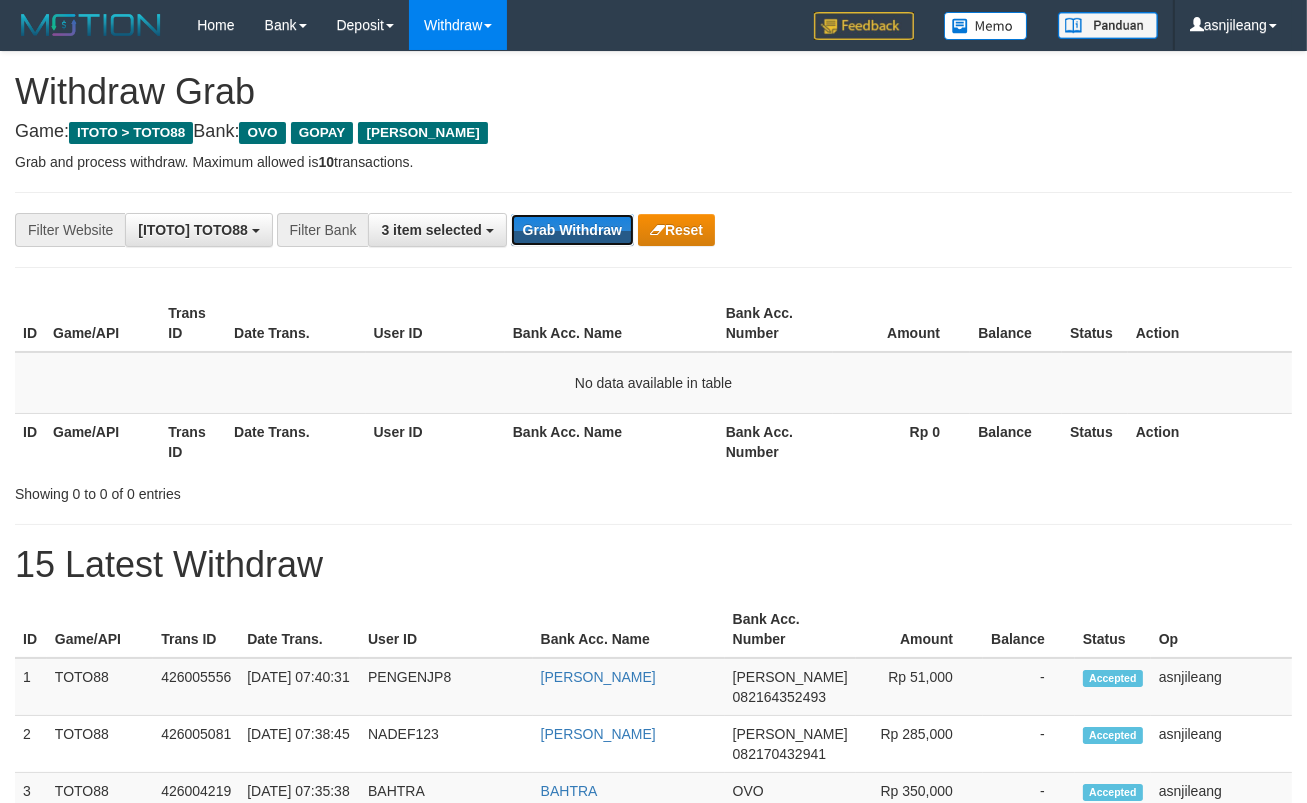 click on "Grab Withdraw" at bounding box center [572, 230] 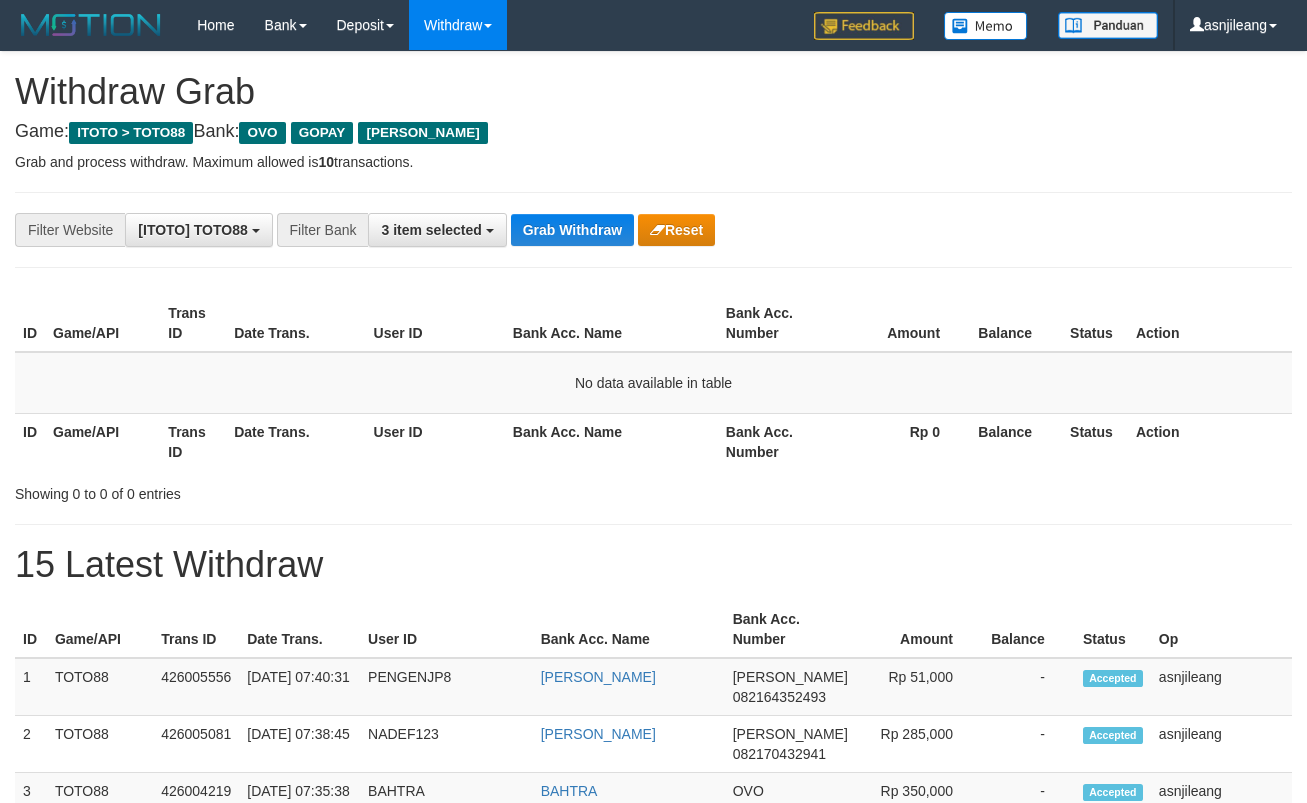 scroll, scrollTop: 0, scrollLeft: 0, axis: both 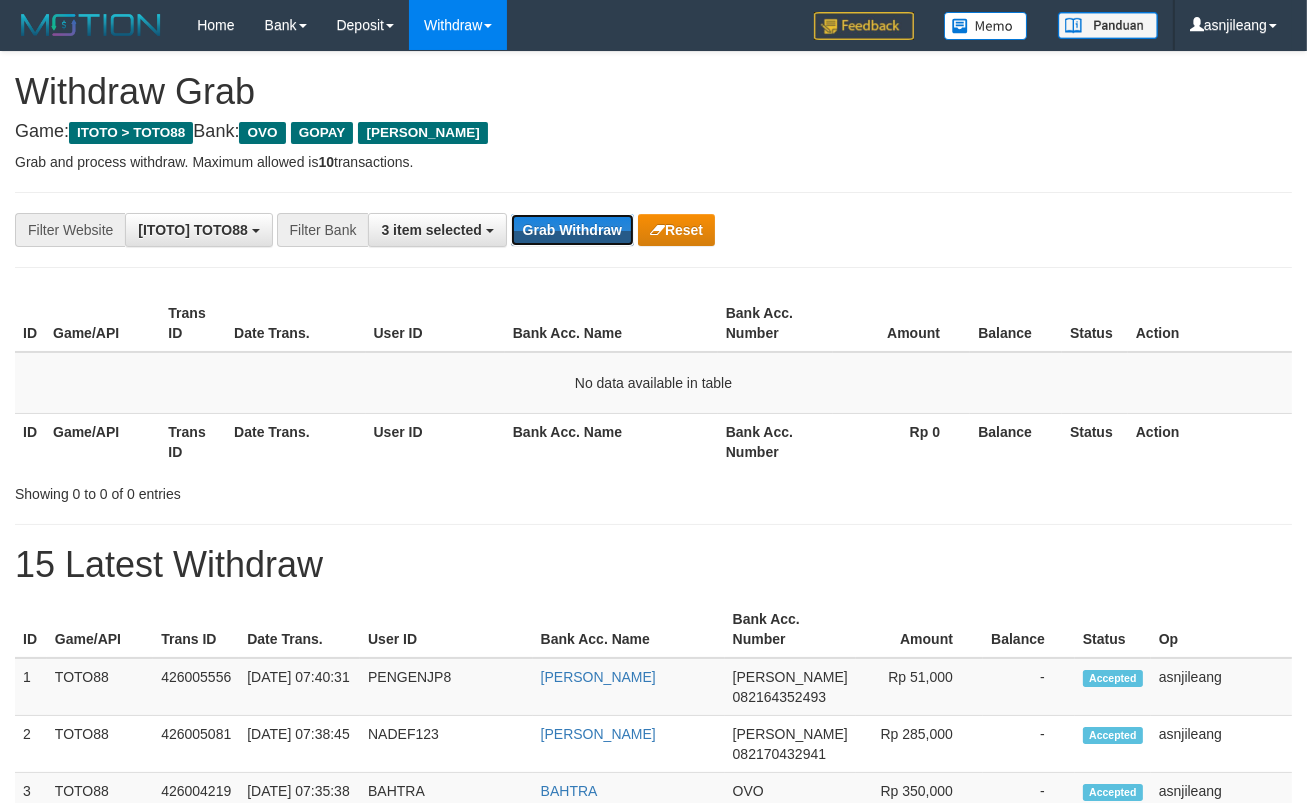 click on "Grab Withdraw" at bounding box center (572, 230) 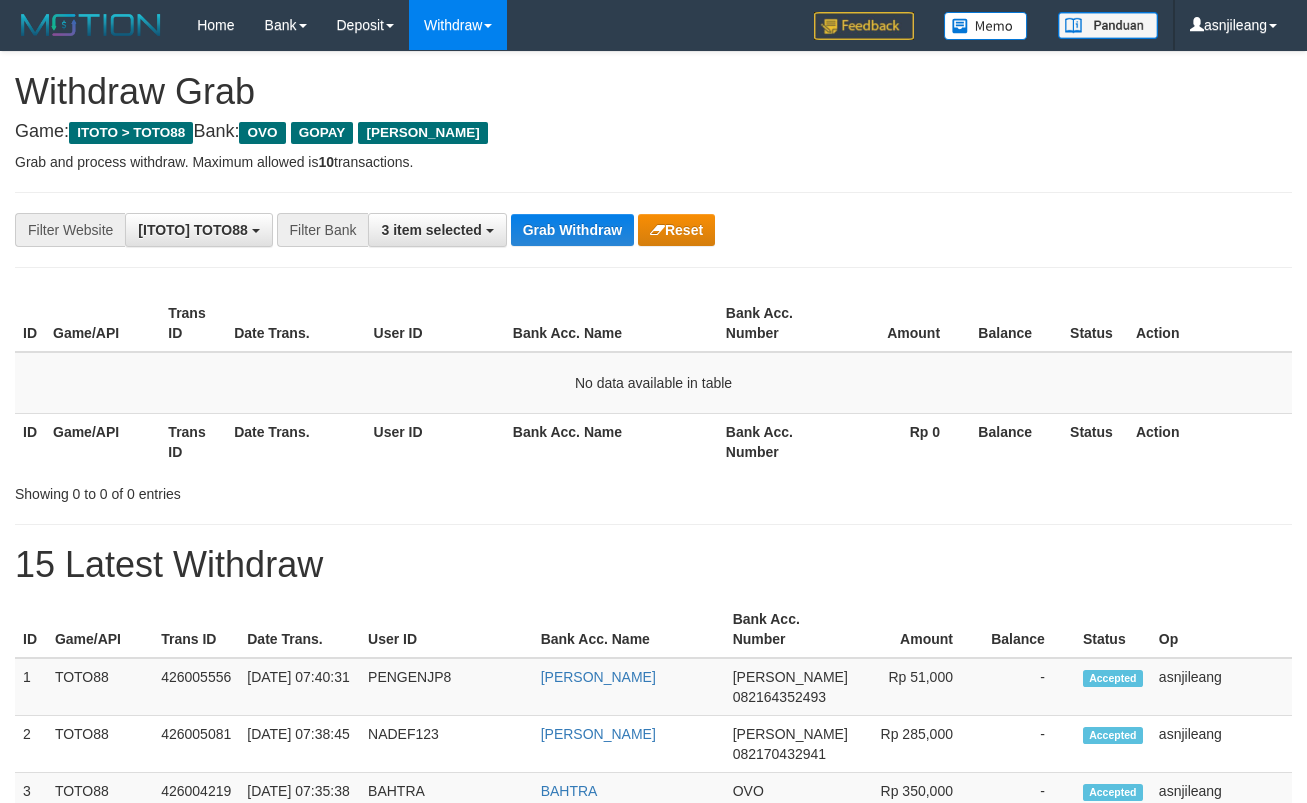 click on "Grab Withdraw" at bounding box center (572, 230) 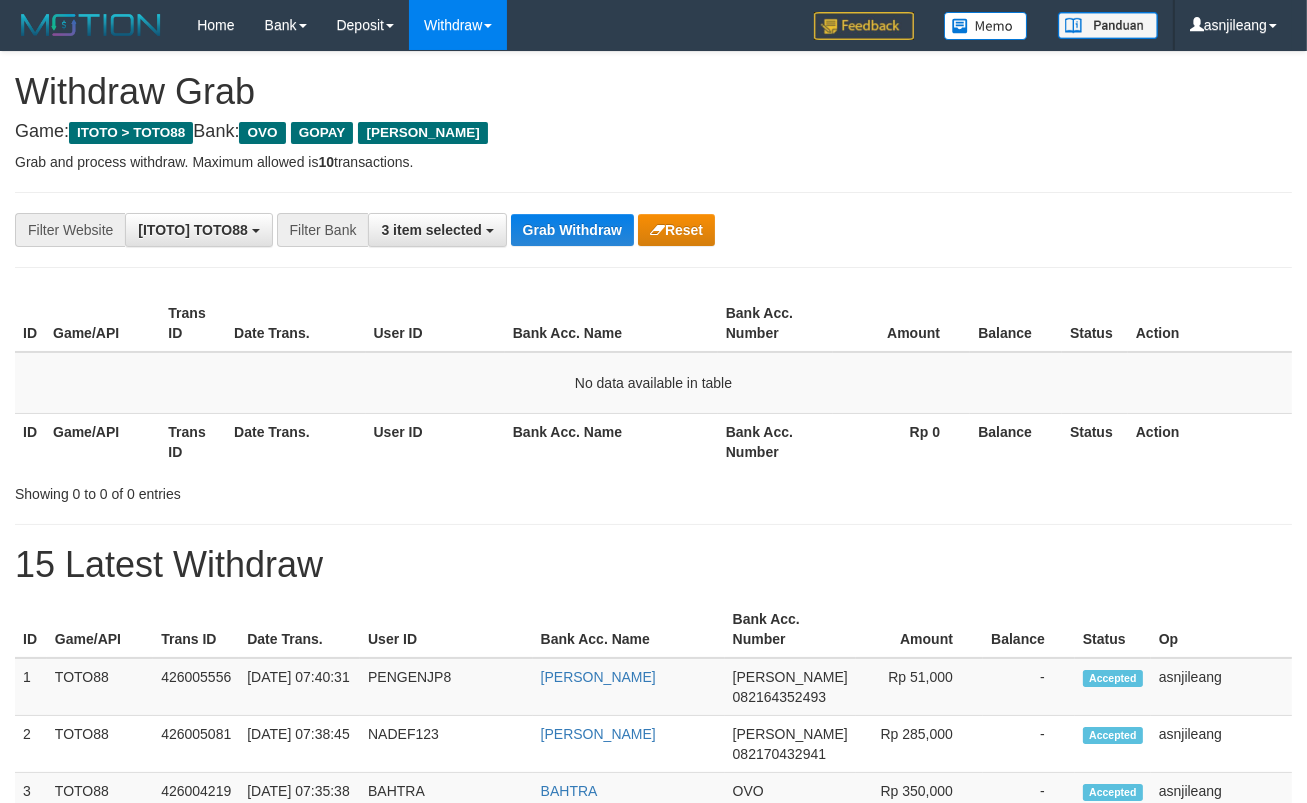 scroll, scrollTop: 17, scrollLeft: 0, axis: vertical 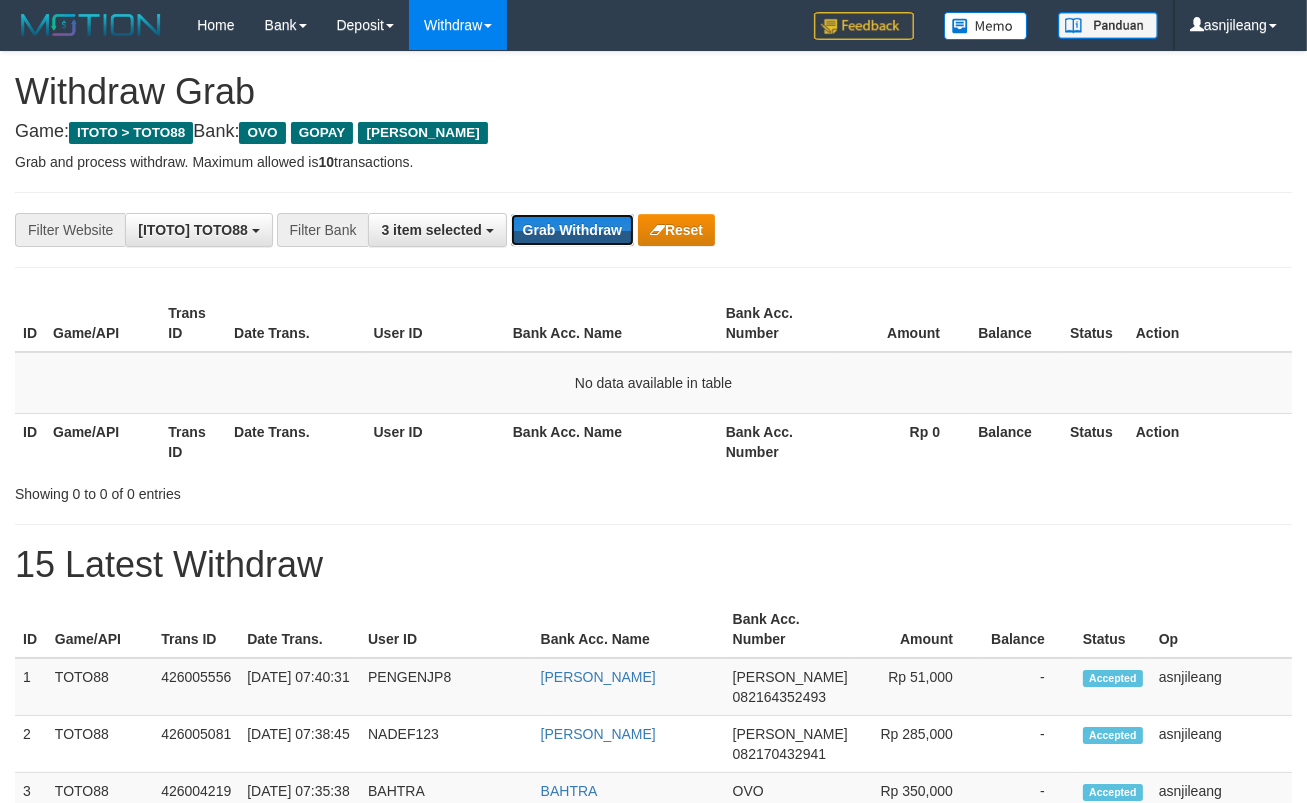 click on "Grab Withdraw" at bounding box center (572, 230) 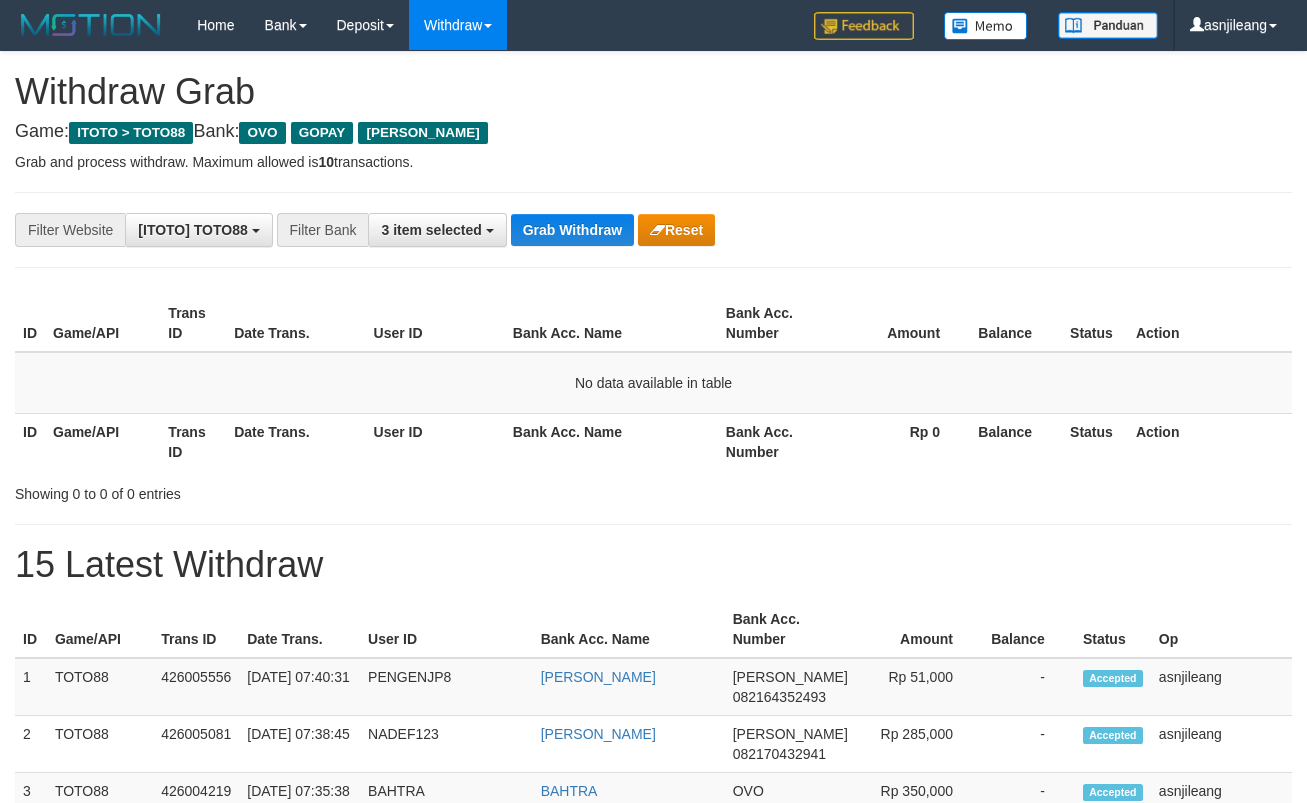 scroll, scrollTop: 0, scrollLeft: 0, axis: both 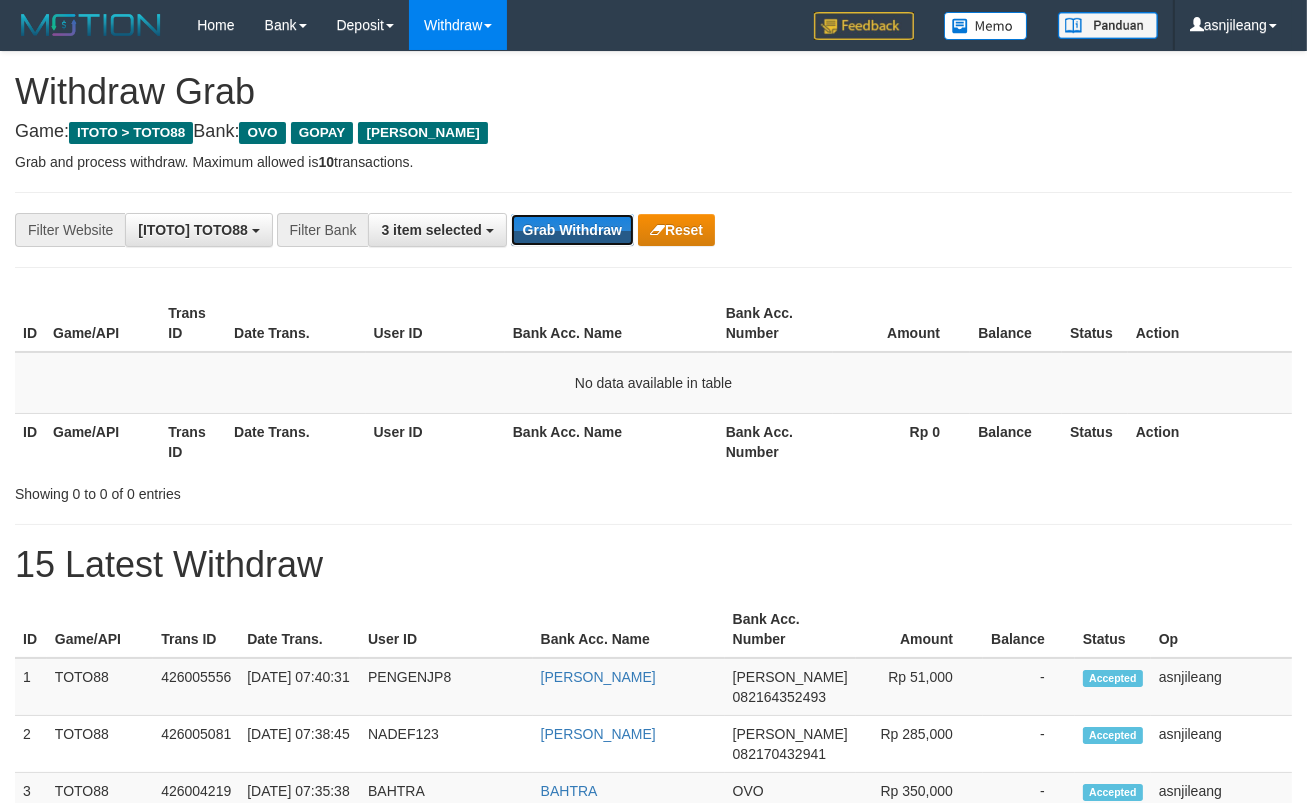 click on "Grab Withdraw" at bounding box center [572, 230] 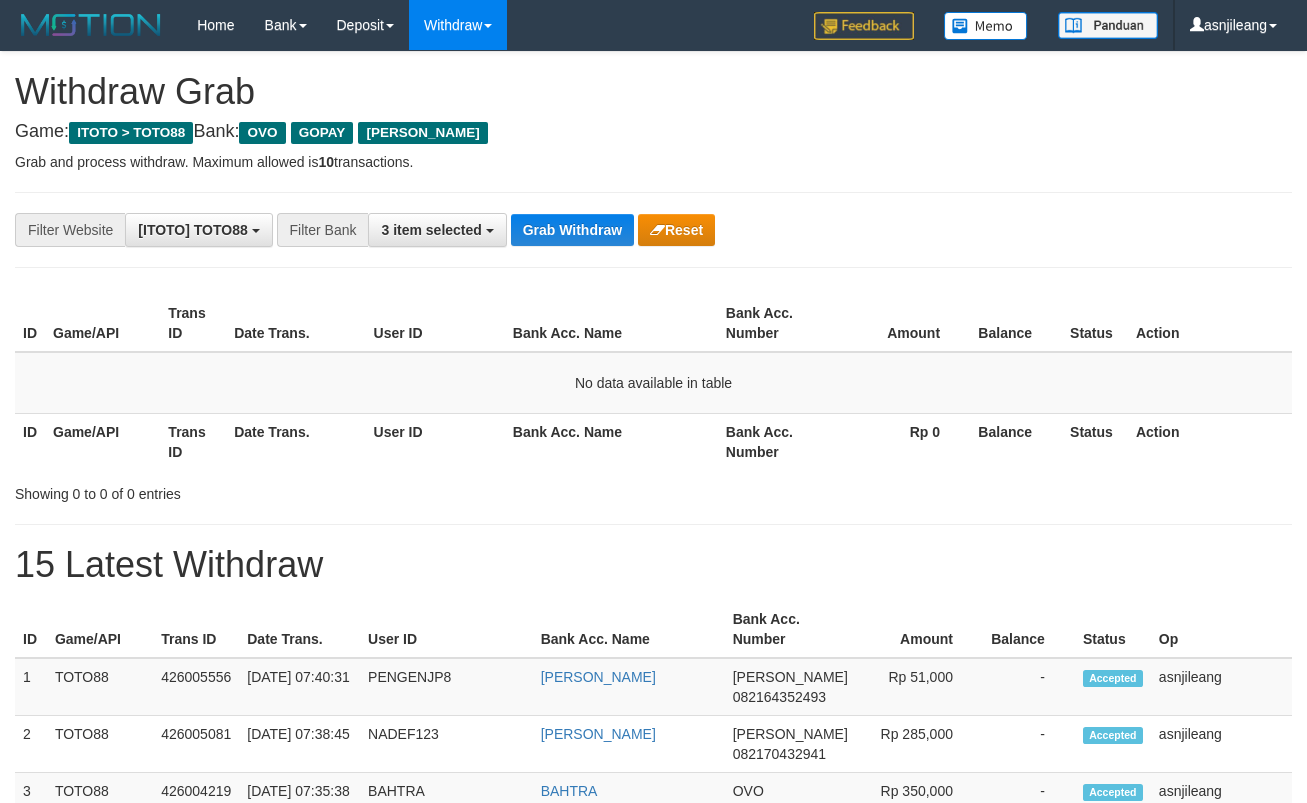 scroll, scrollTop: 0, scrollLeft: 0, axis: both 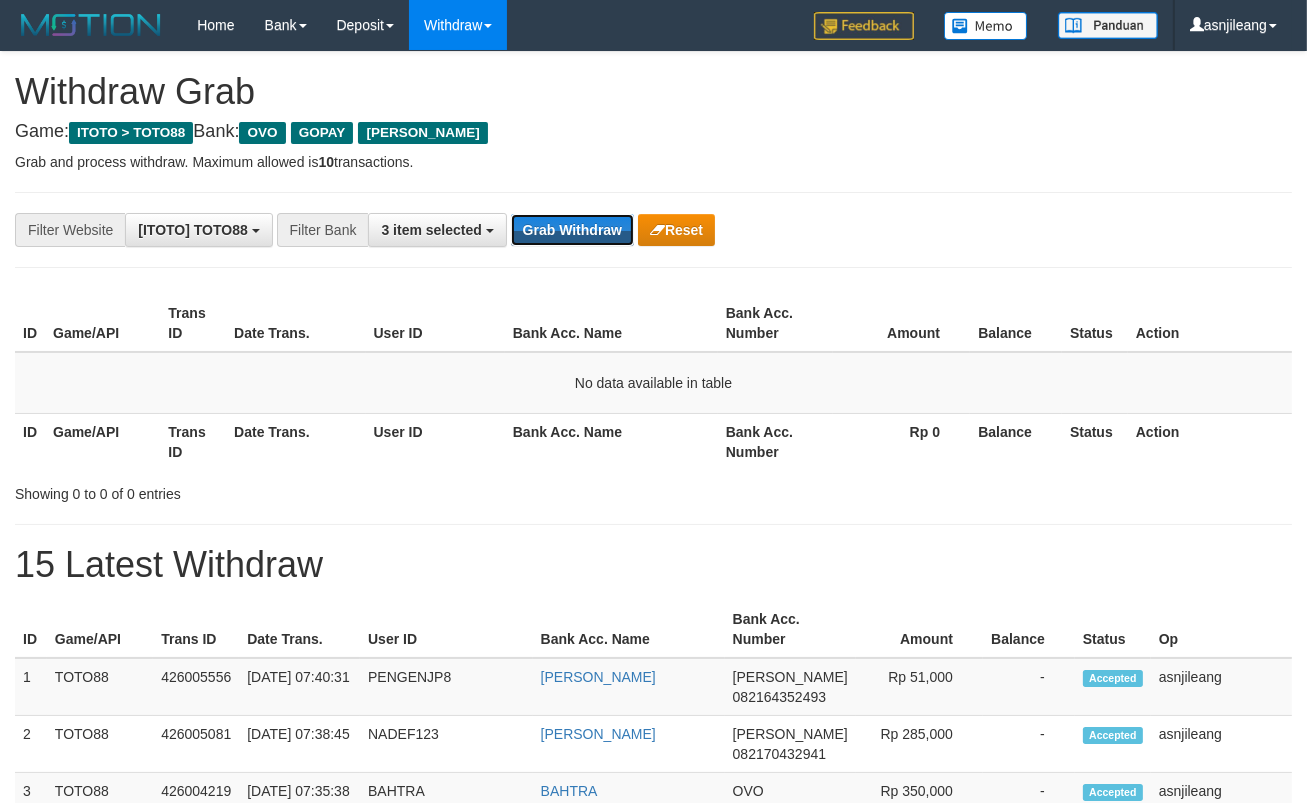 click on "Grab Withdraw" at bounding box center [572, 230] 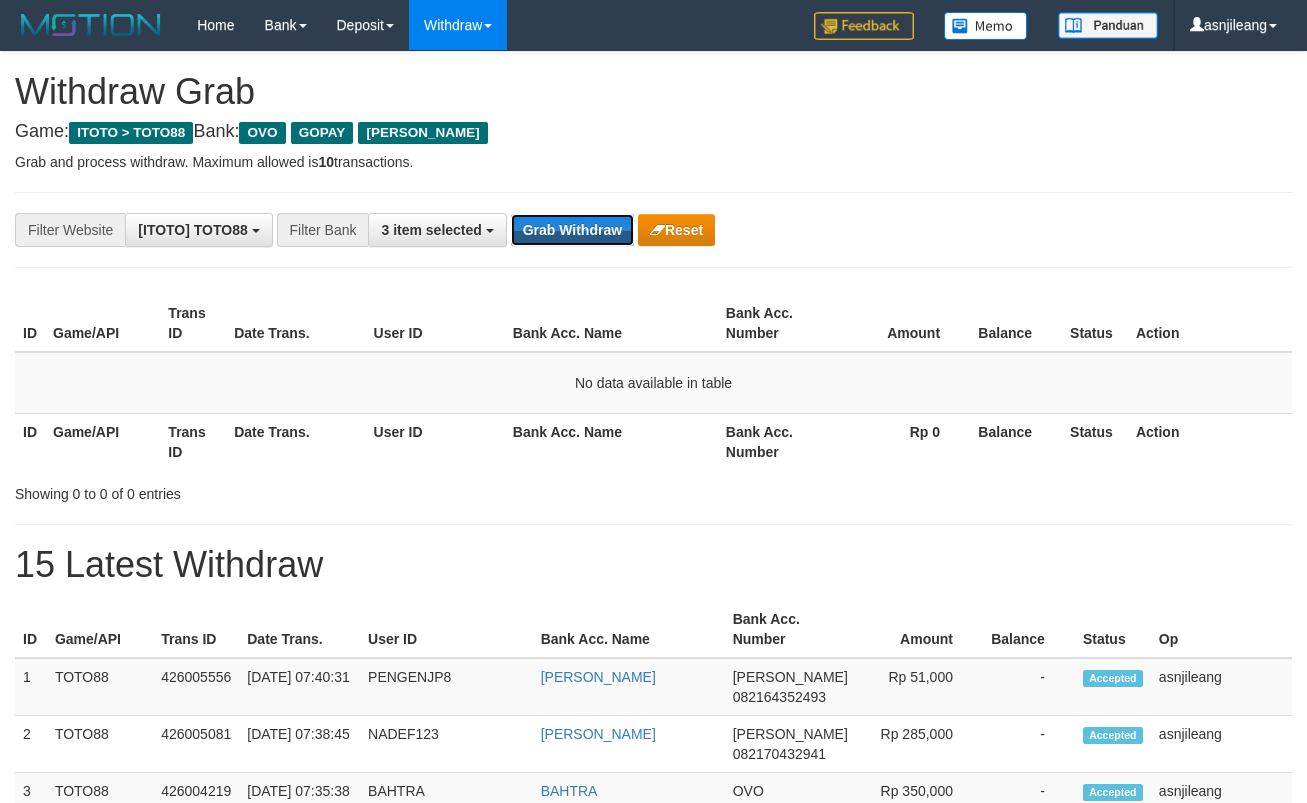 scroll, scrollTop: 0, scrollLeft: 0, axis: both 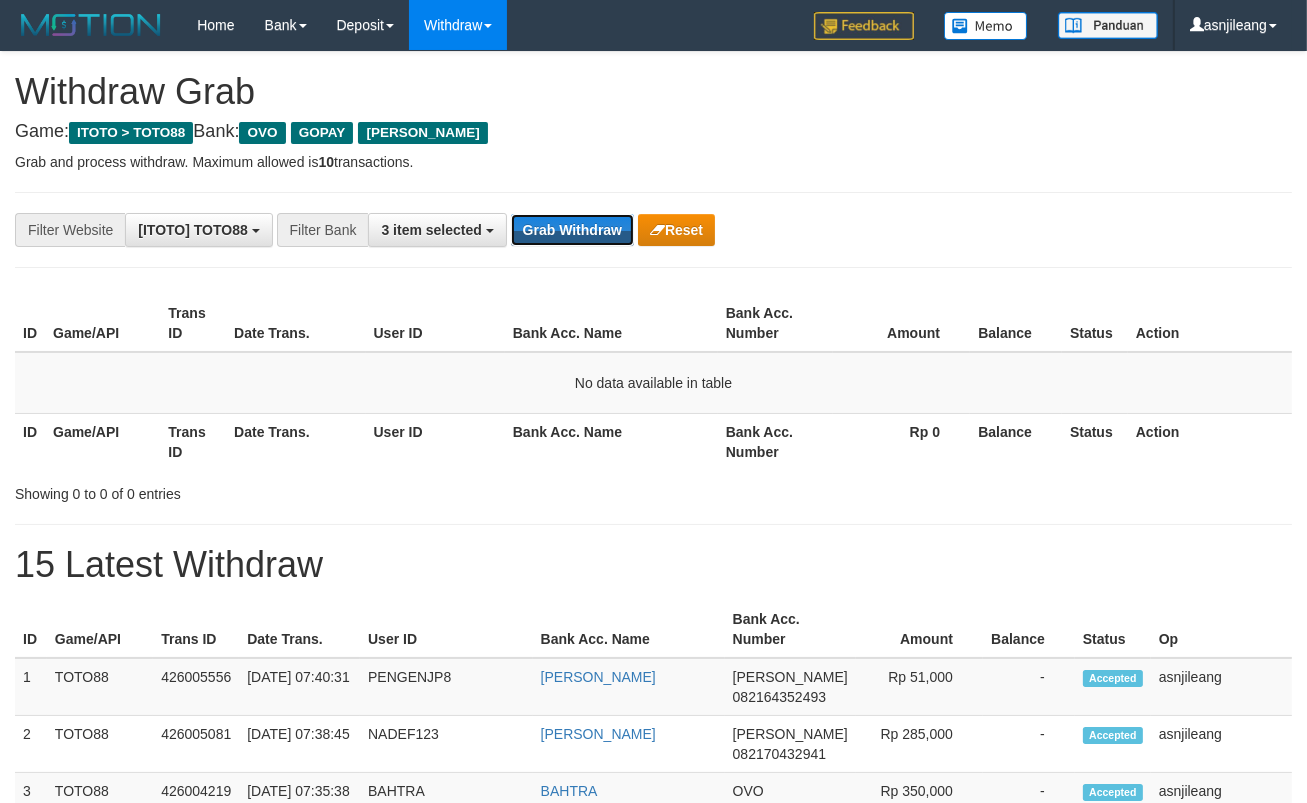 click on "Grab Withdraw" at bounding box center (572, 230) 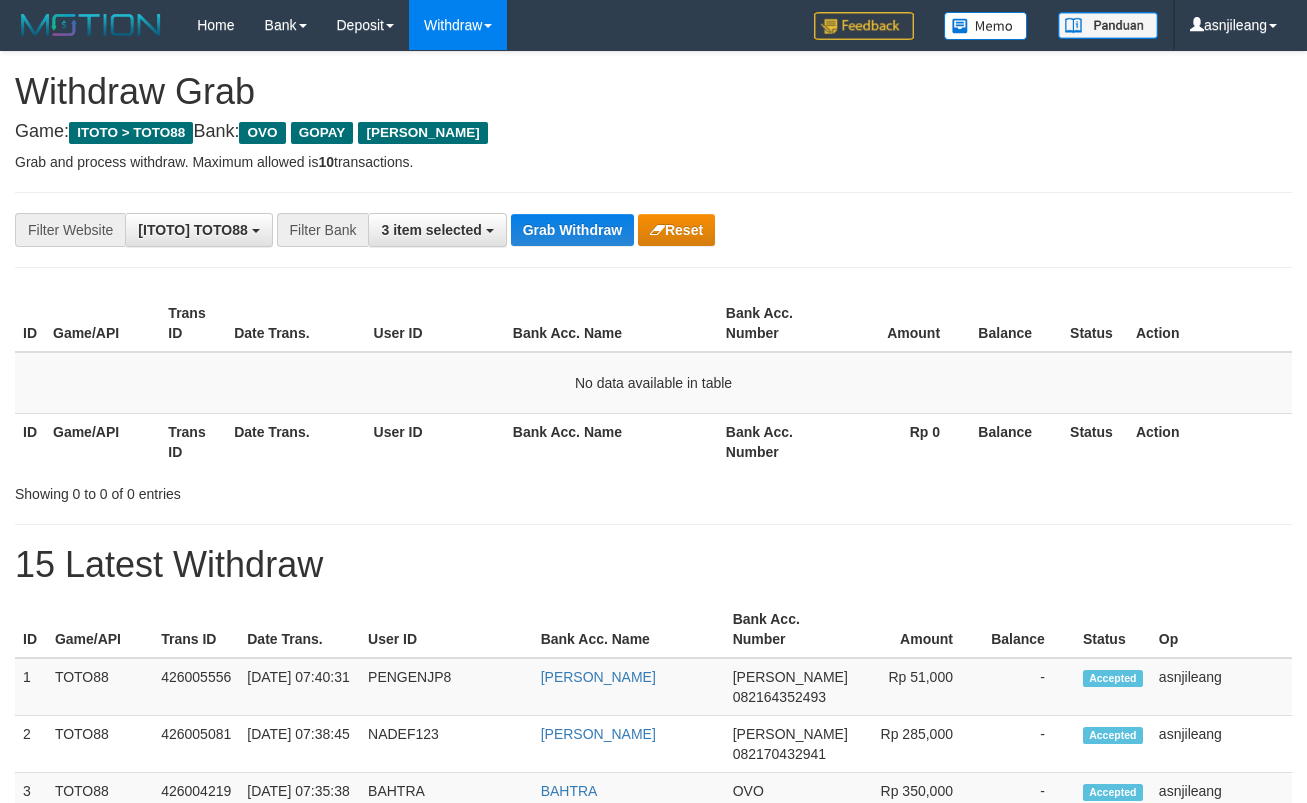 scroll, scrollTop: 0, scrollLeft: 0, axis: both 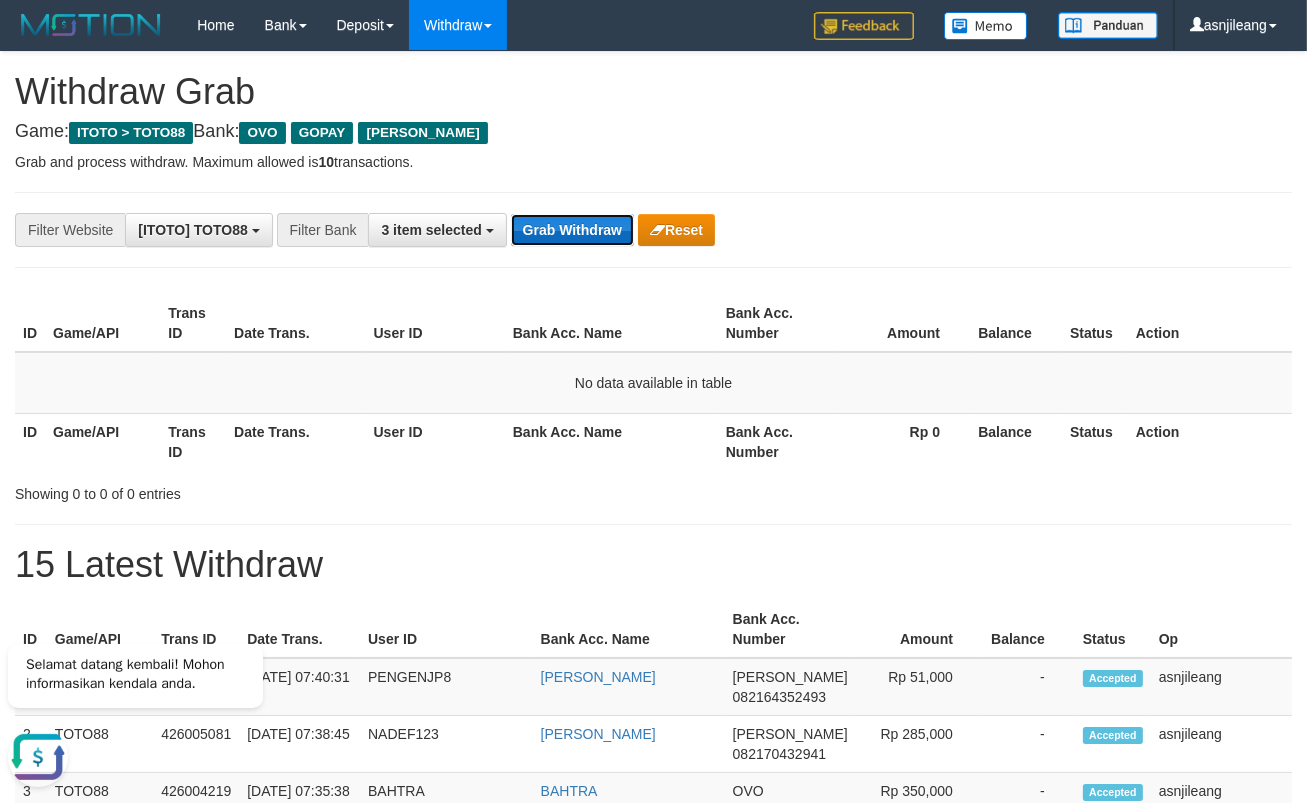 click on "Grab Withdraw" at bounding box center (572, 230) 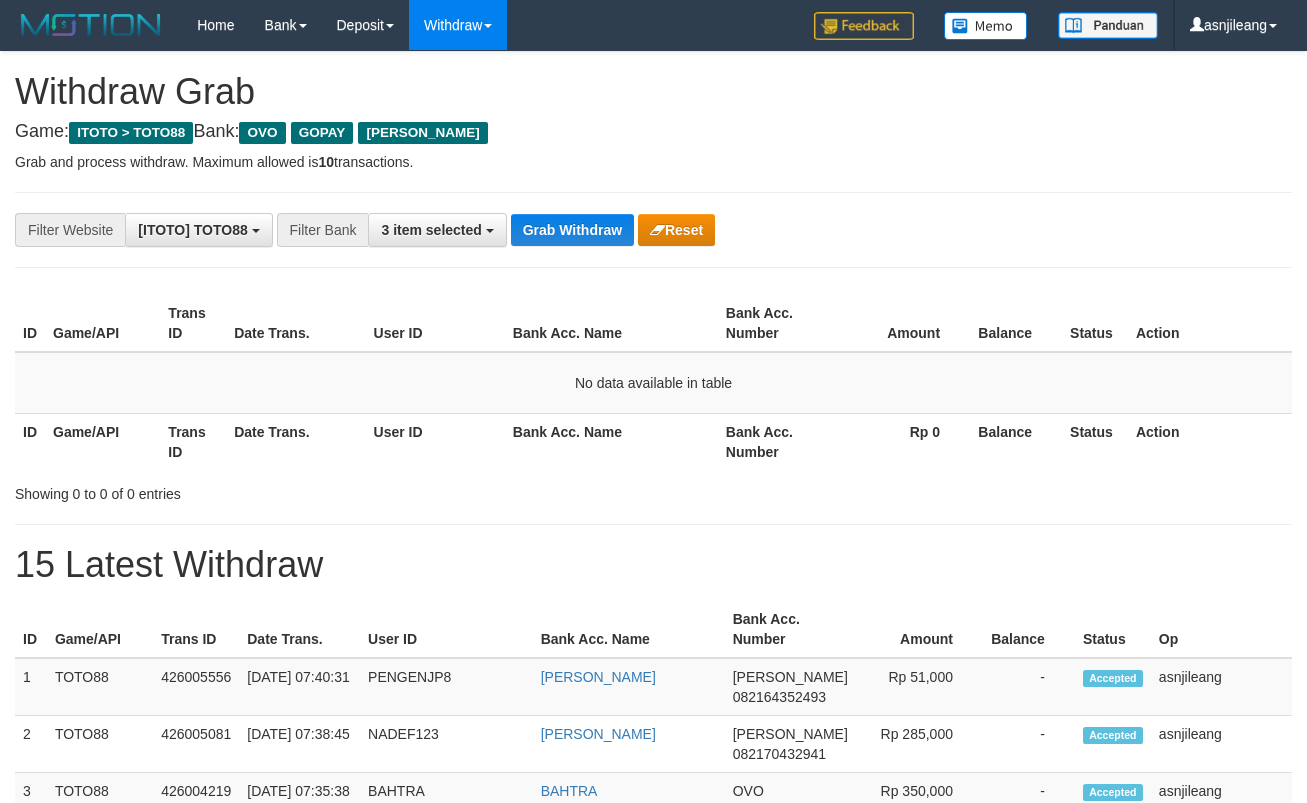 scroll, scrollTop: 0, scrollLeft: 0, axis: both 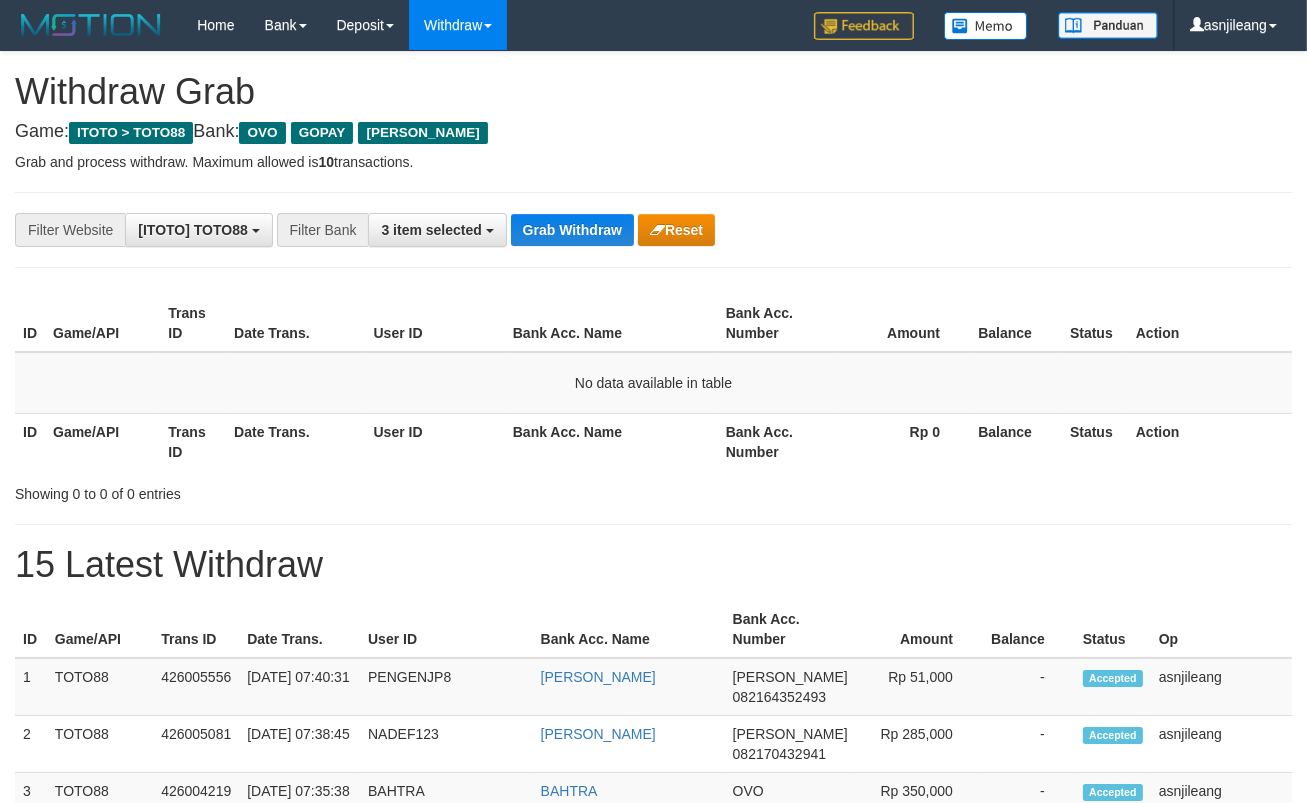 click on "Grab Withdraw" at bounding box center [572, 230] 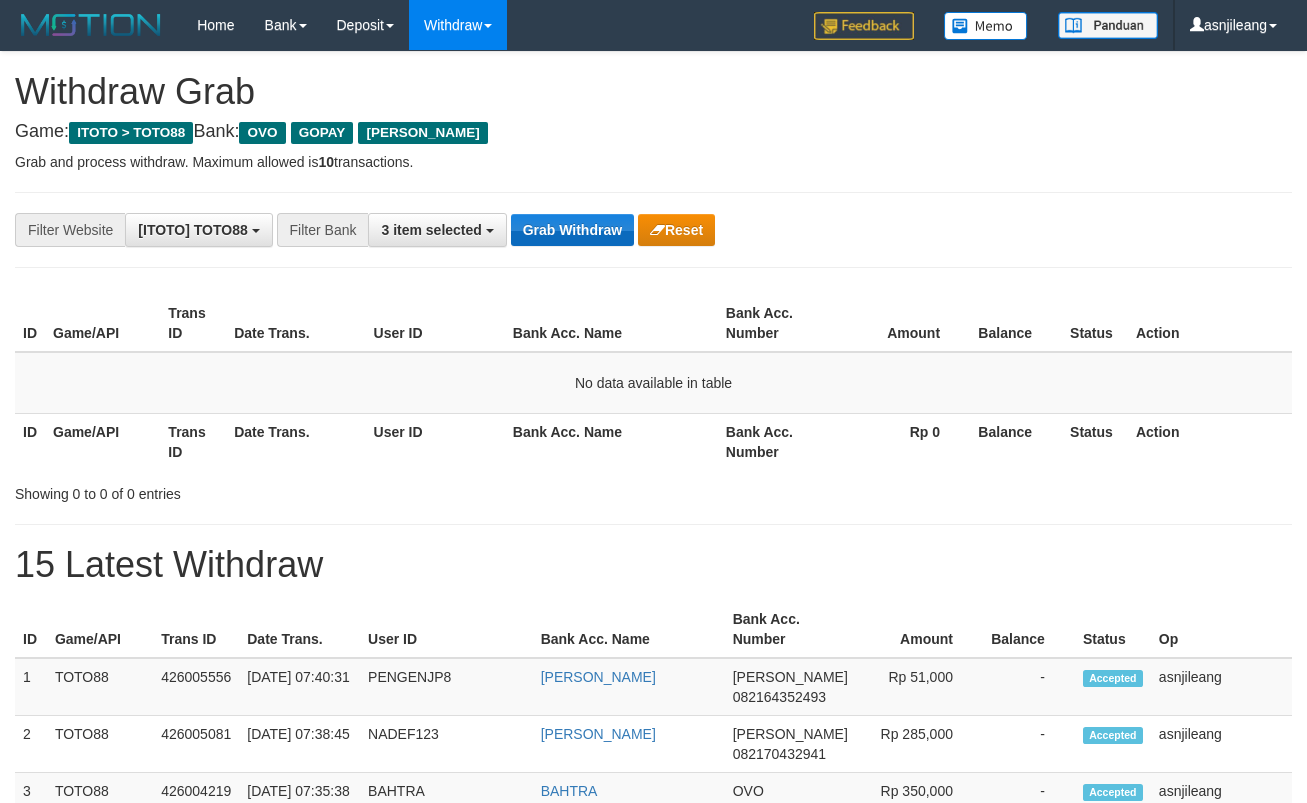 scroll, scrollTop: 0, scrollLeft: 0, axis: both 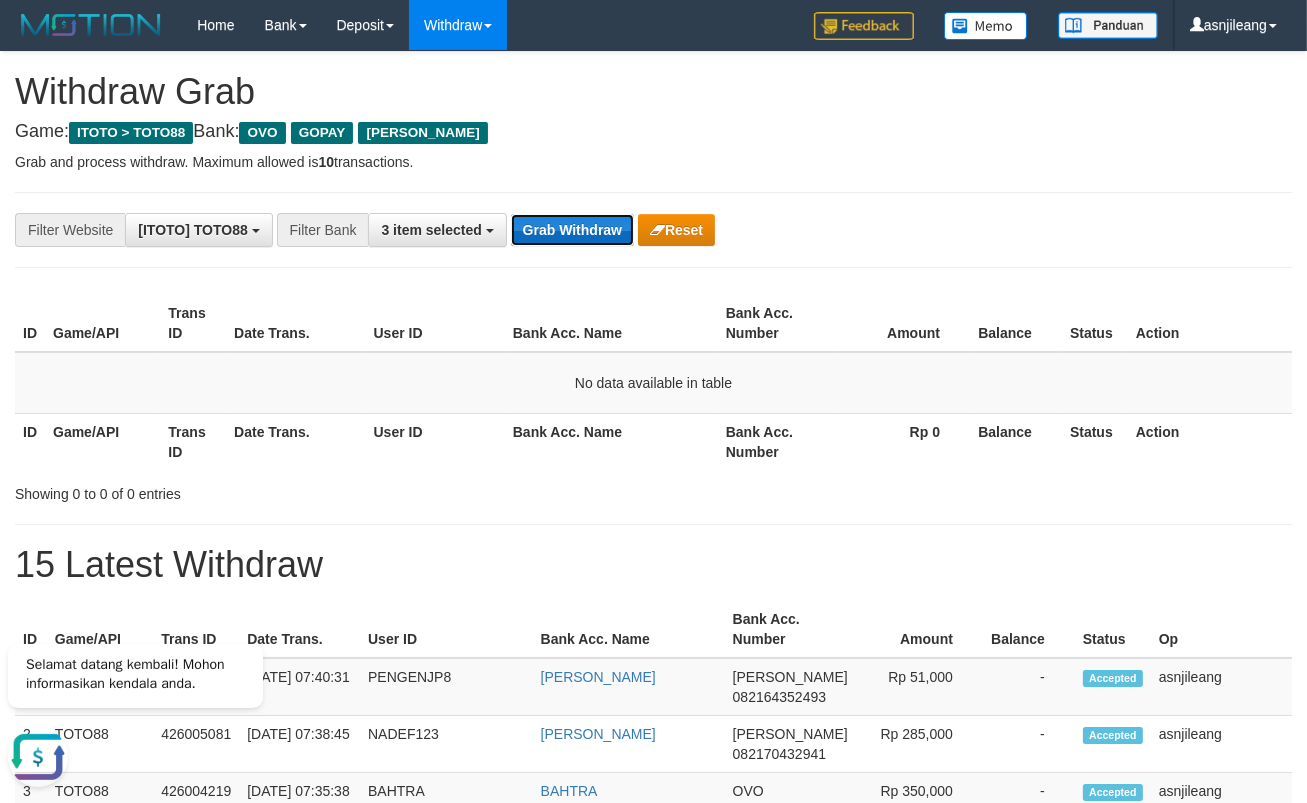 click on "Grab Withdraw" at bounding box center (572, 230) 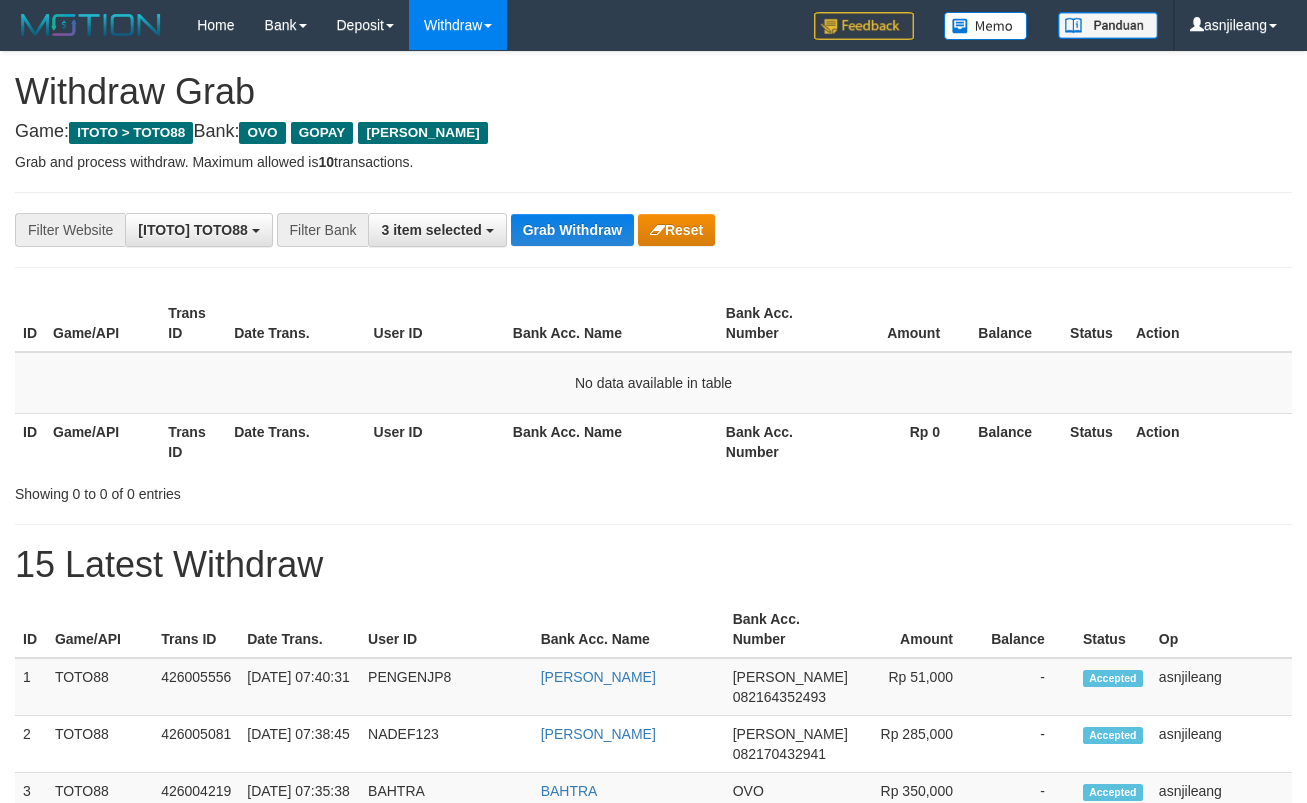 scroll, scrollTop: 0, scrollLeft: 0, axis: both 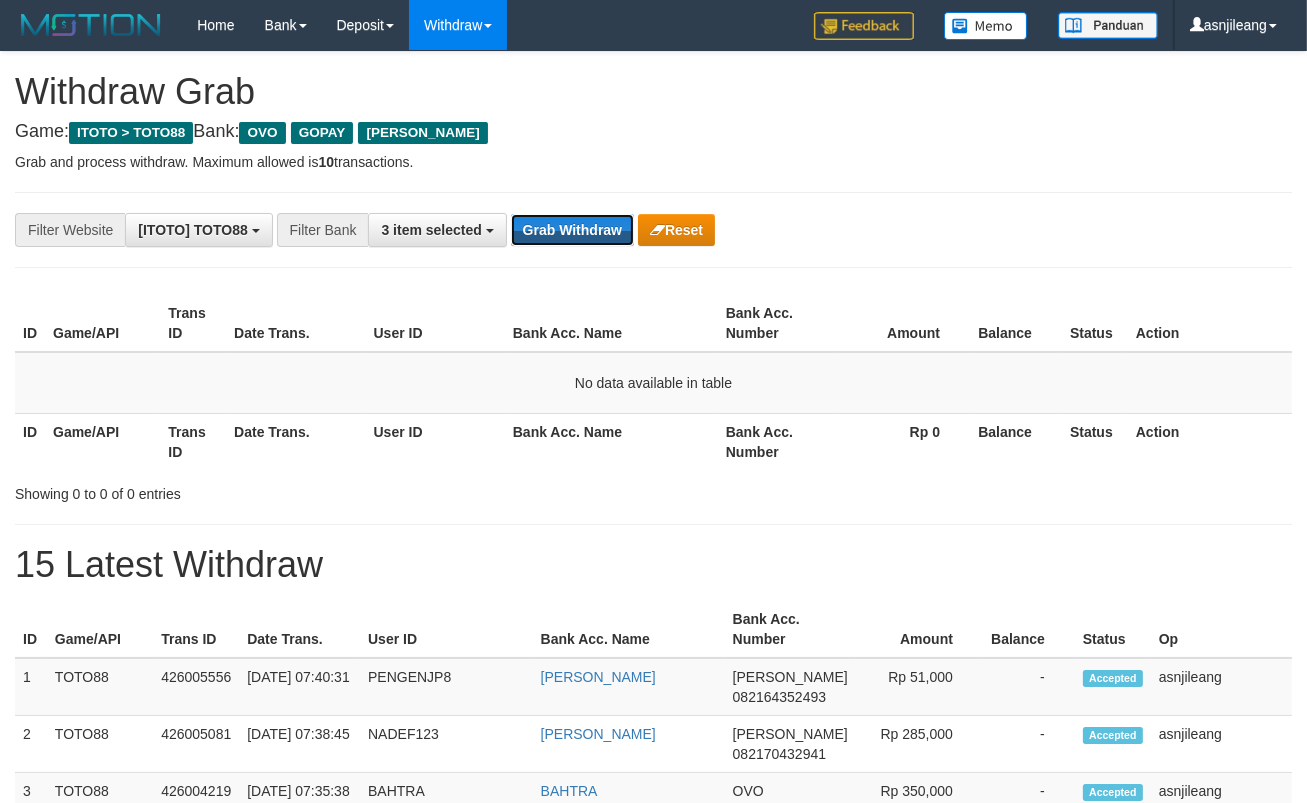 click on "Grab Withdraw" at bounding box center (572, 230) 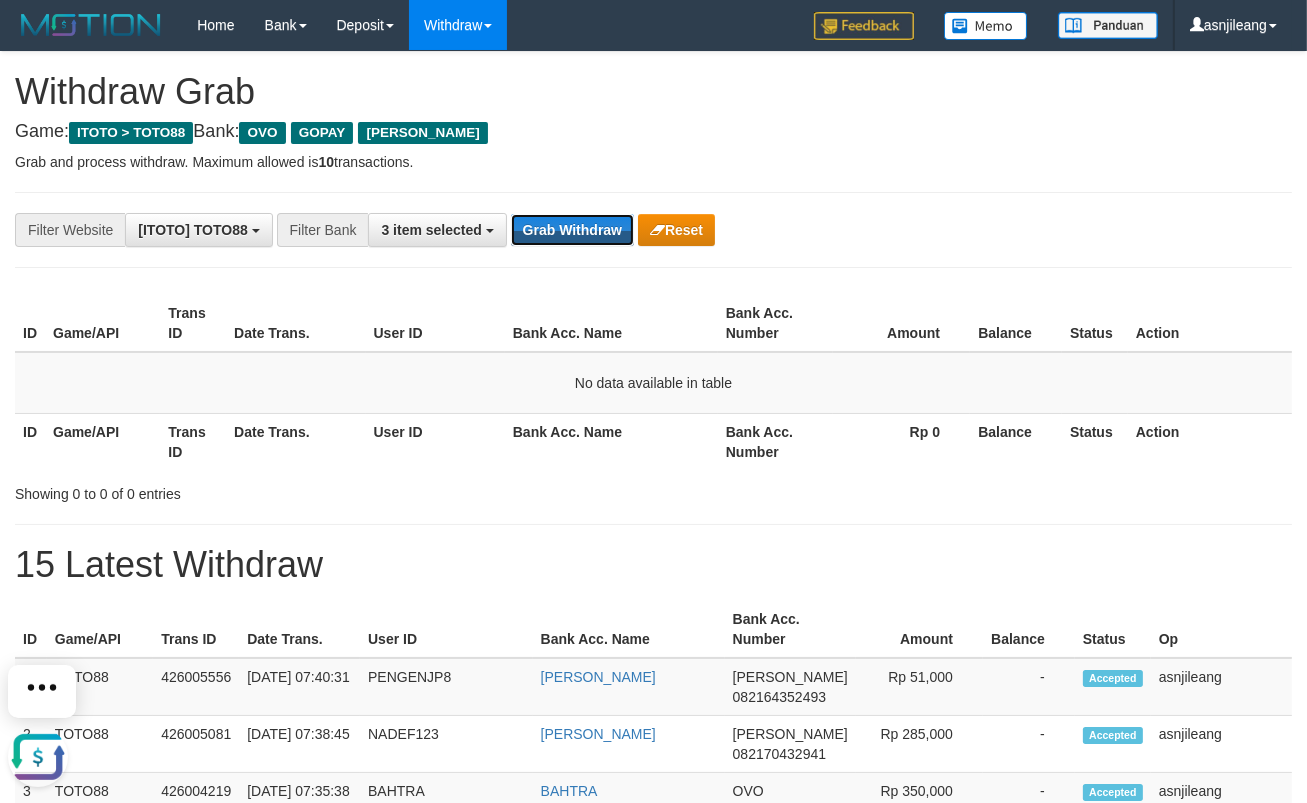 scroll, scrollTop: 0, scrollLeft: 0, axis: both 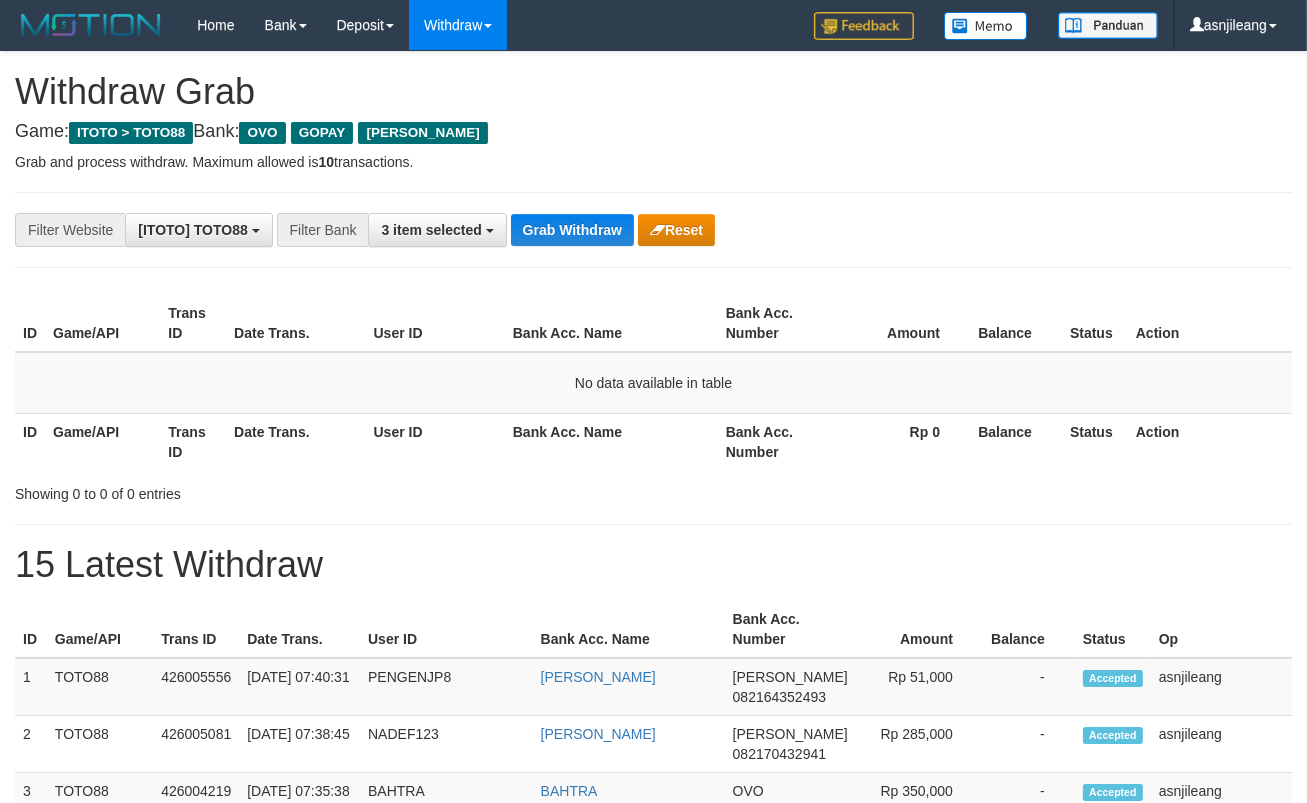 click on "Grab Withdraw" at bounding box center [572, 230] 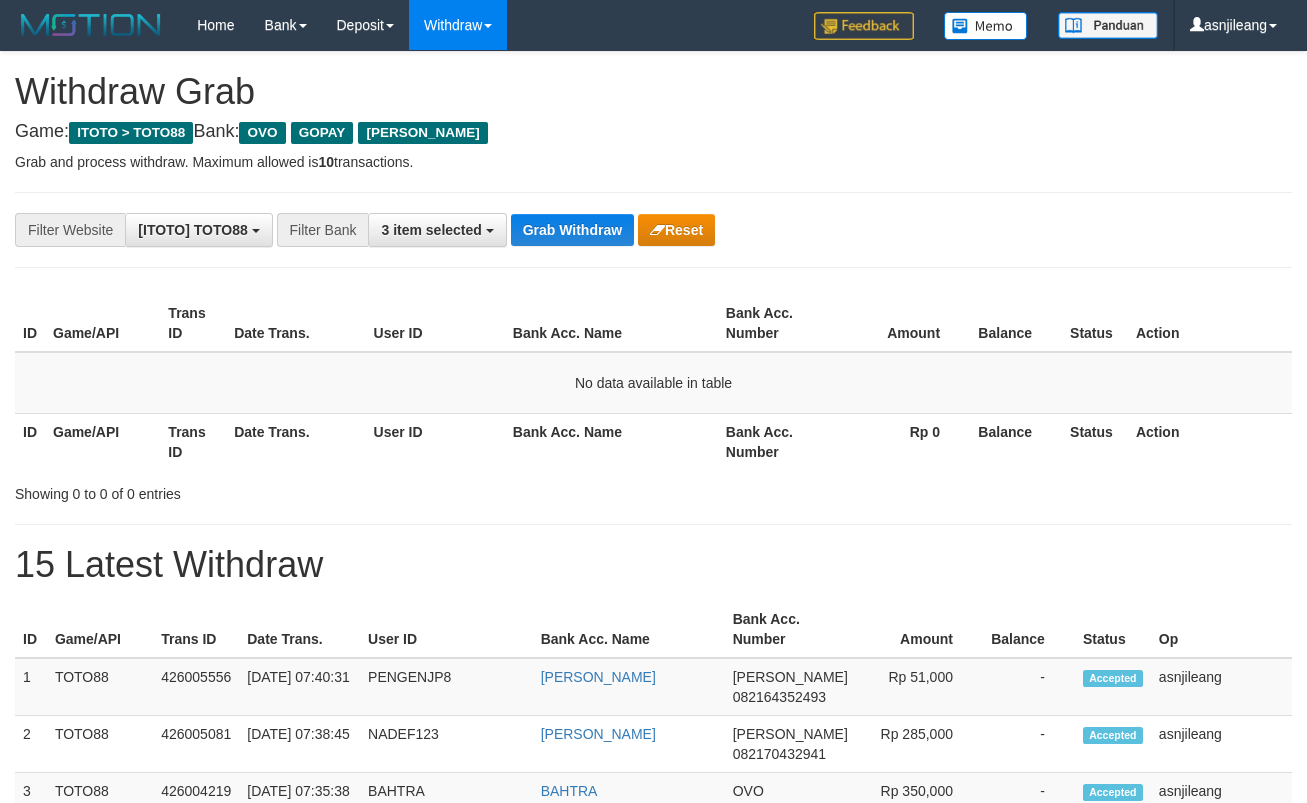 scroll, scrollTop: 0, scrollLeft: 0, axis: both 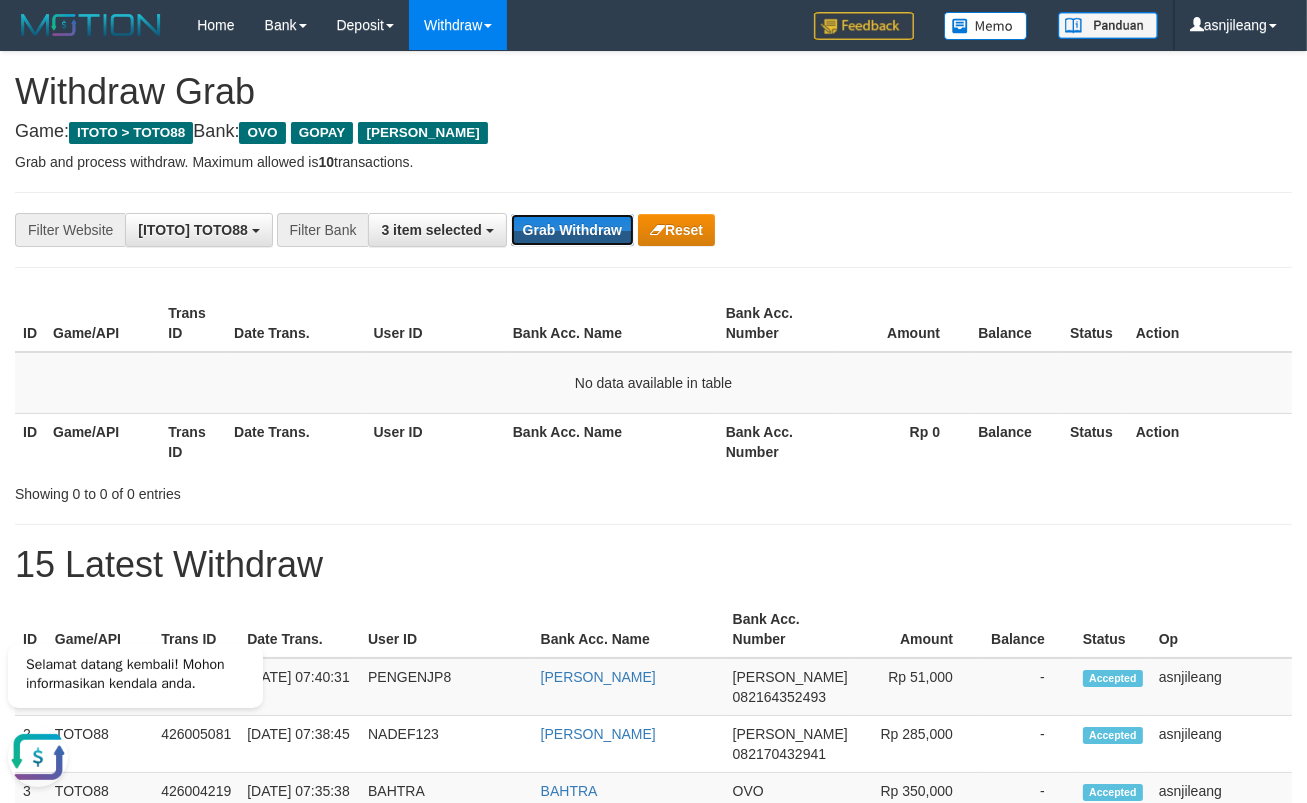 click on "Grab Withdraw" at bounding box center [572, 230] 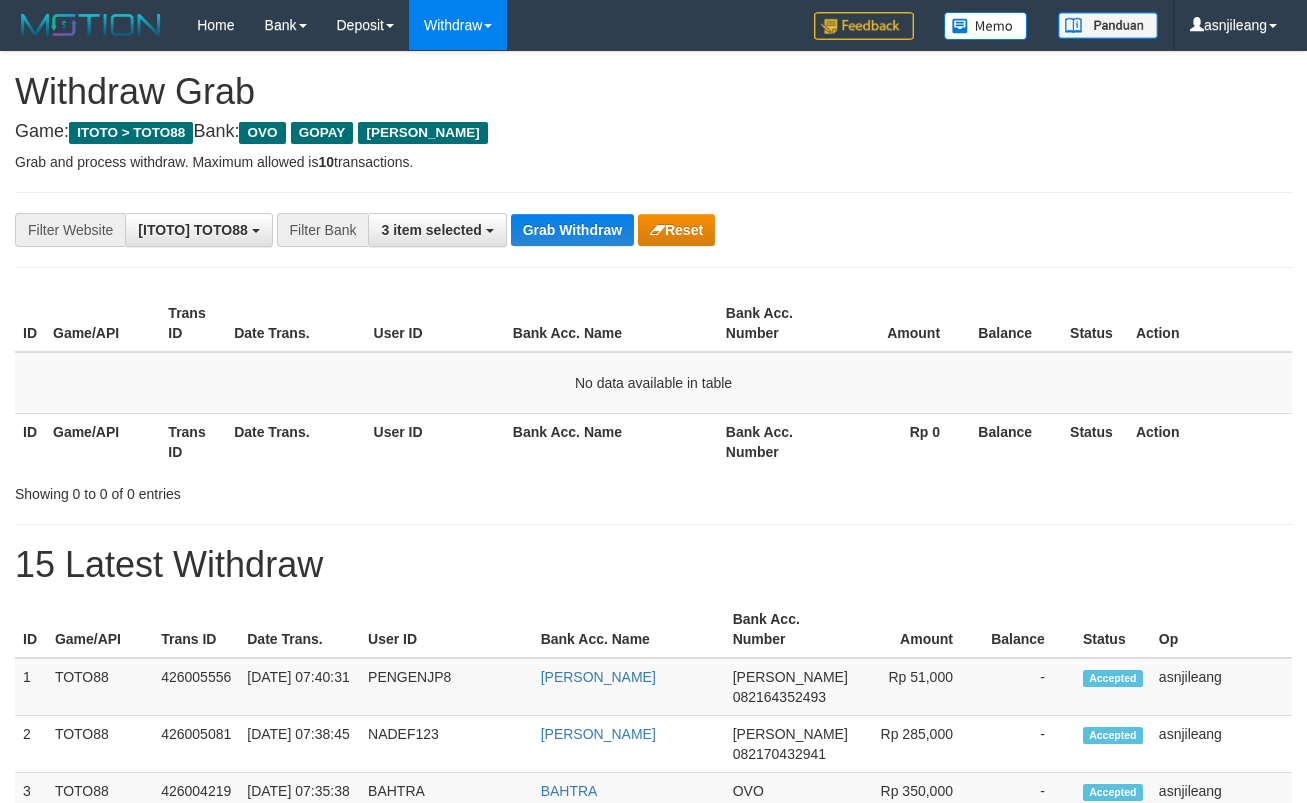 scroll, scrollTop: 0, scrollLeft: 0, axis: both 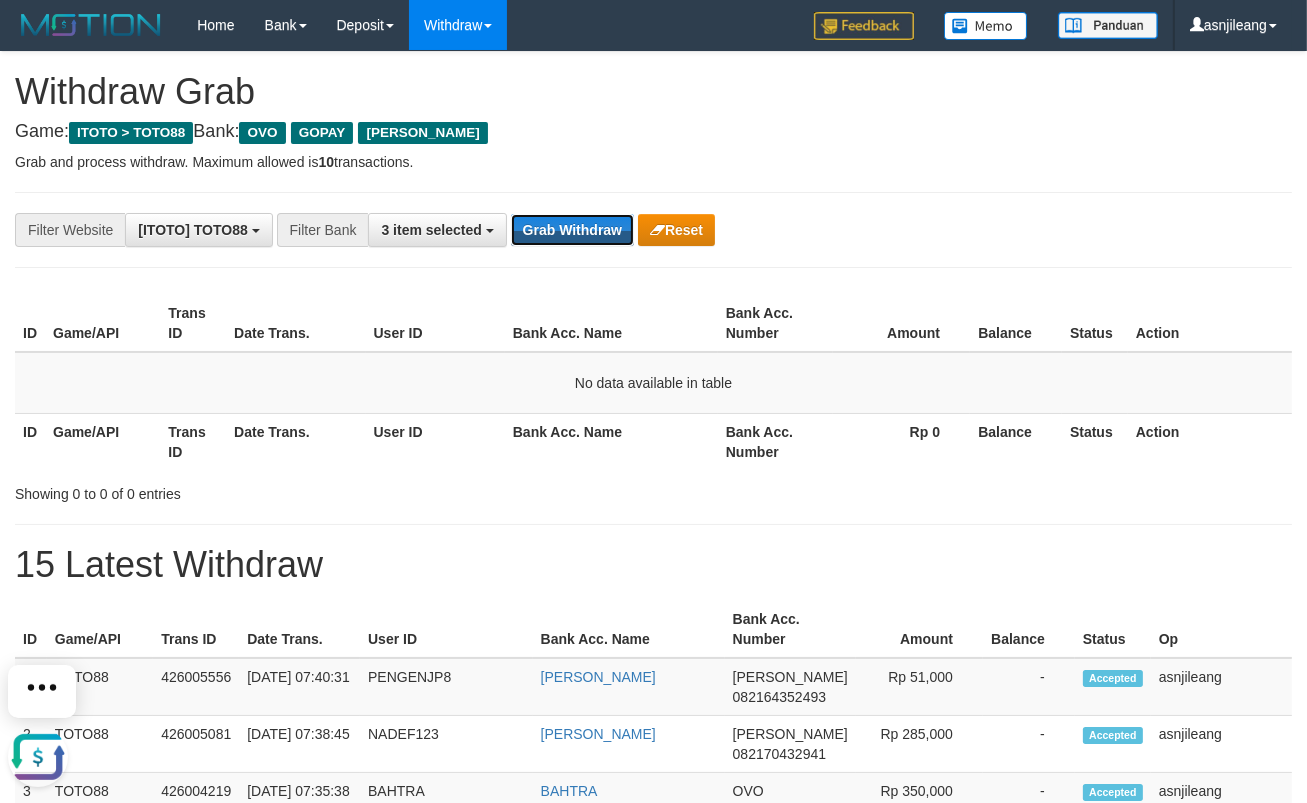 click on "Grab Withdraw" at bounding box center (572, 230) 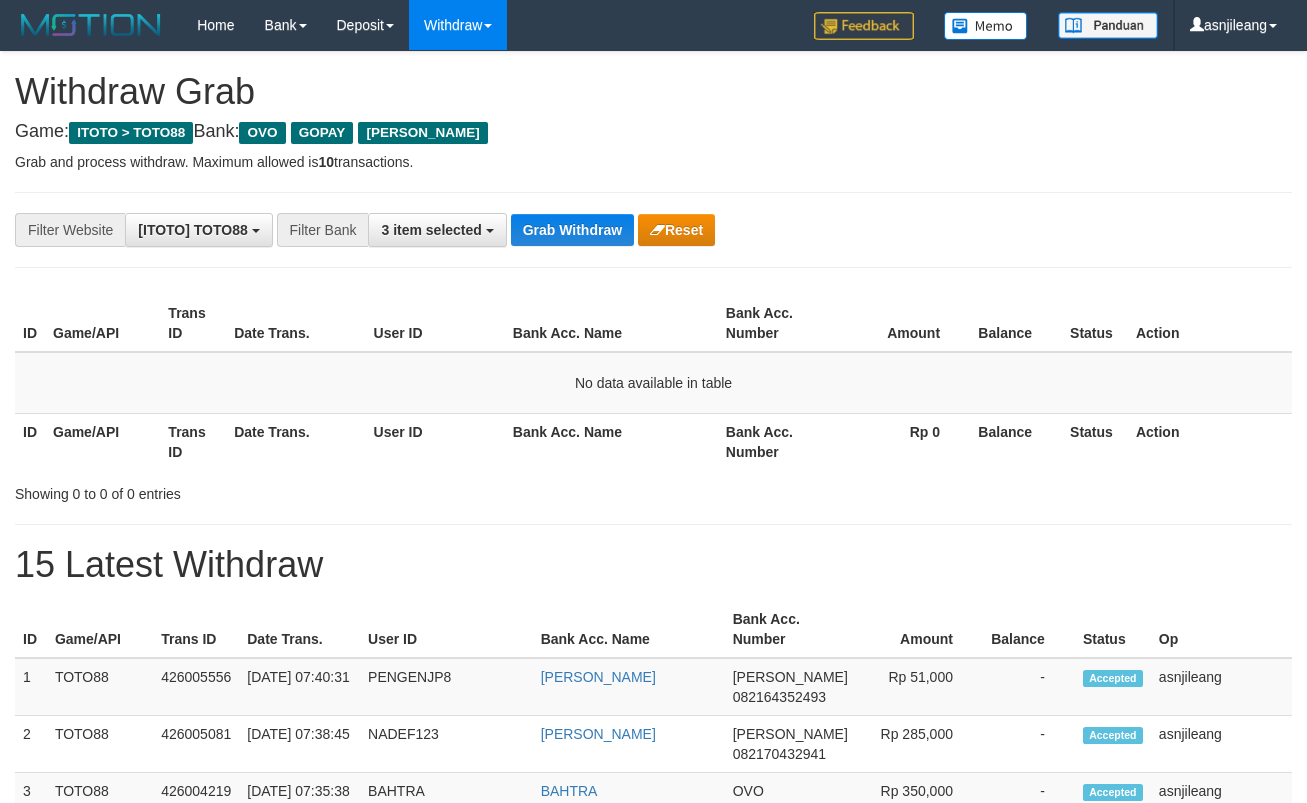 scroll, scrollTop: 0, scrollLeft: 0, axis: both 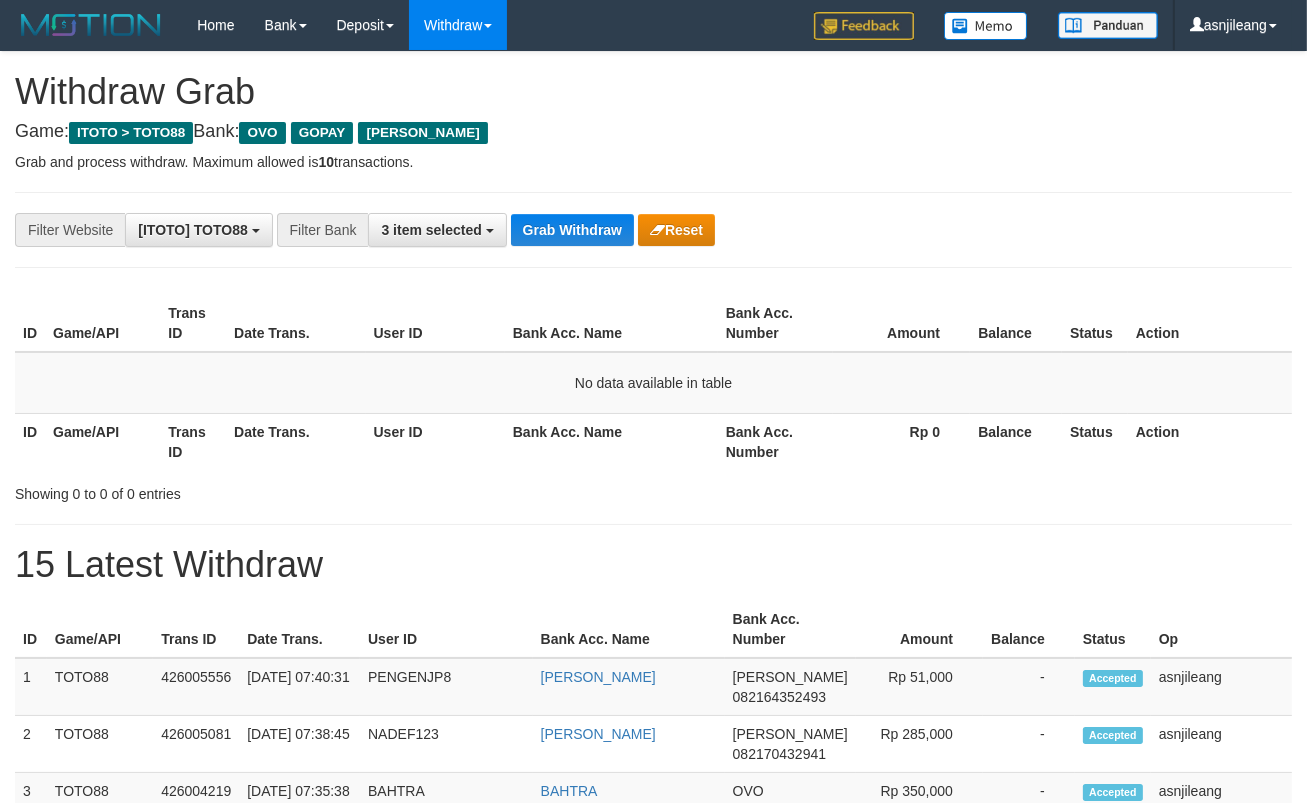 click on "**********" at bounding box center [653, 1113] 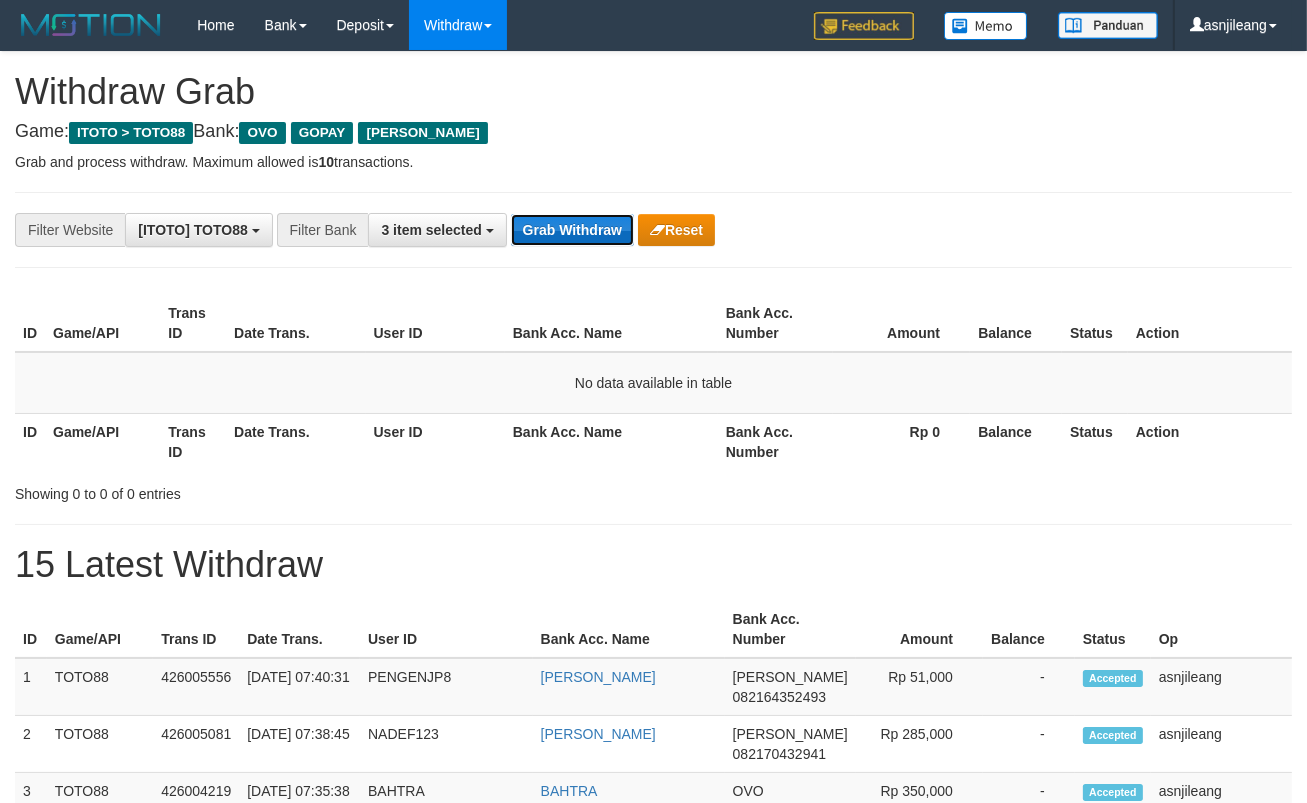 click on "Grab Withdraw" at bounding box center [572, 230] 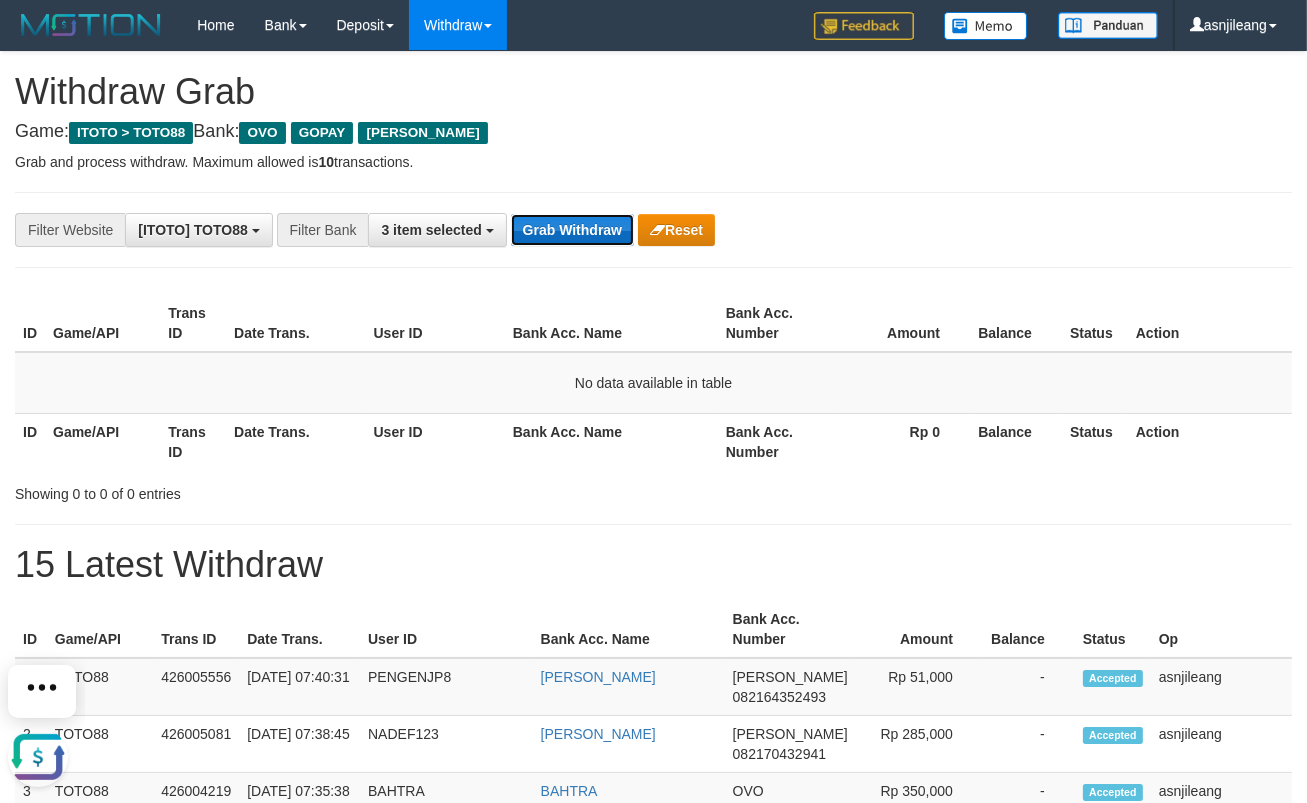 scroll, scrollTop: 0, scrollLeft: 0, axis: both 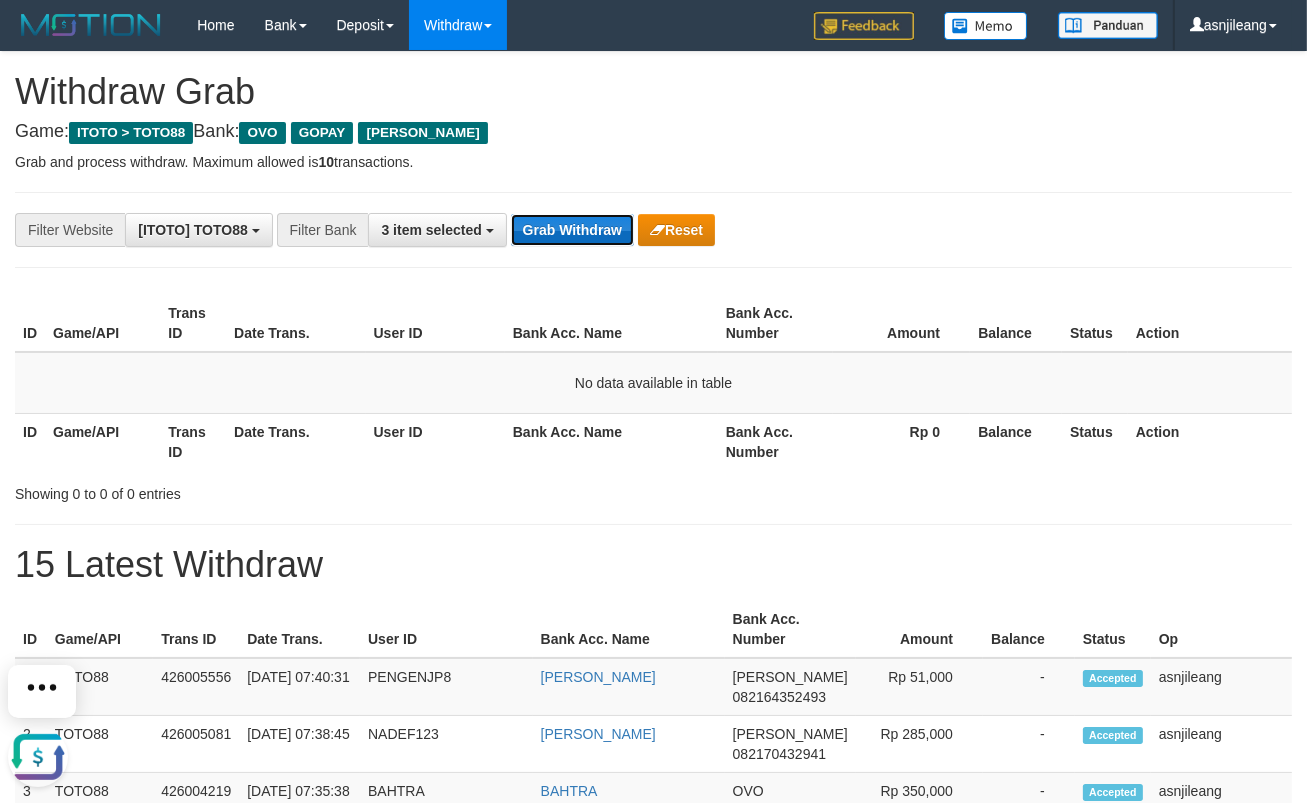 click on "Grab Withdraw" at bounding box center (572, 230) 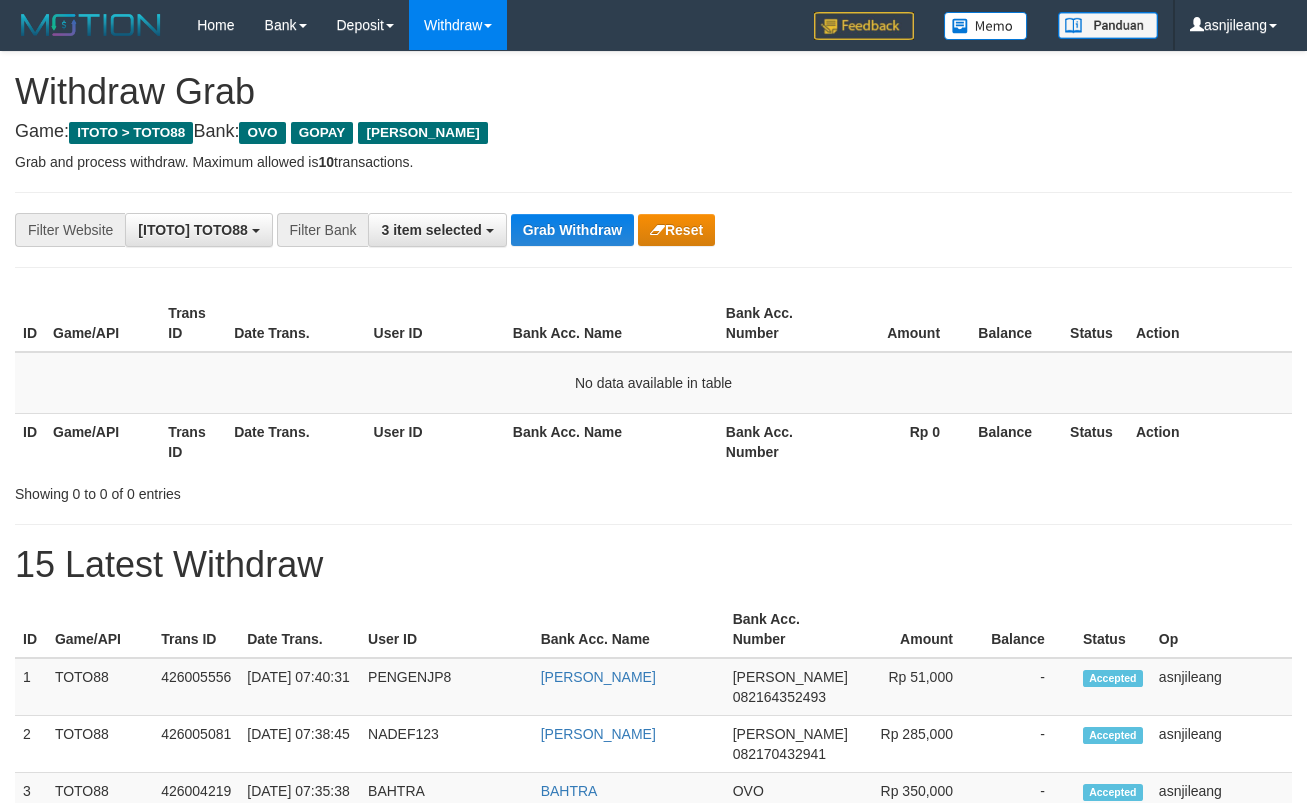 scroll, scrollTop: 0, scrollLeft: 0, axis: both 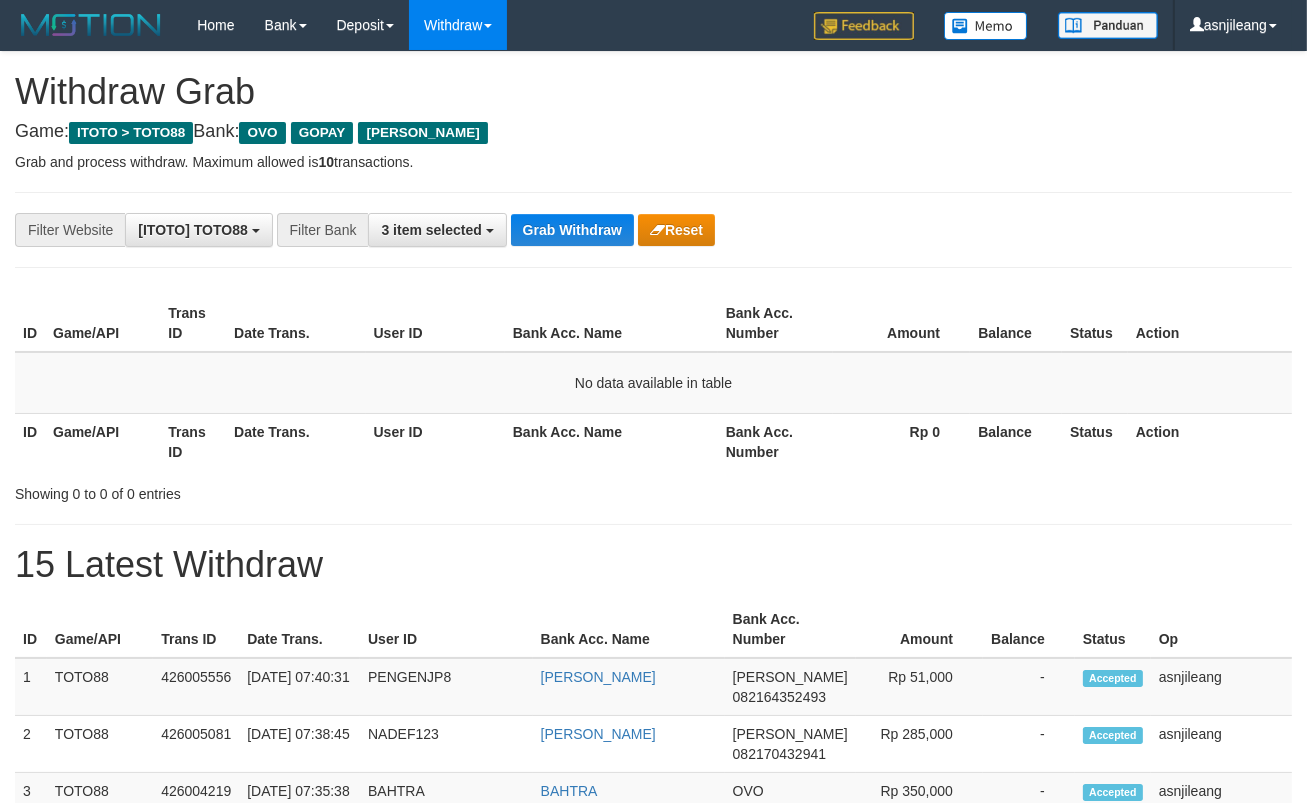 click on "Grab Withdraw" at bounding box center [572, 230] 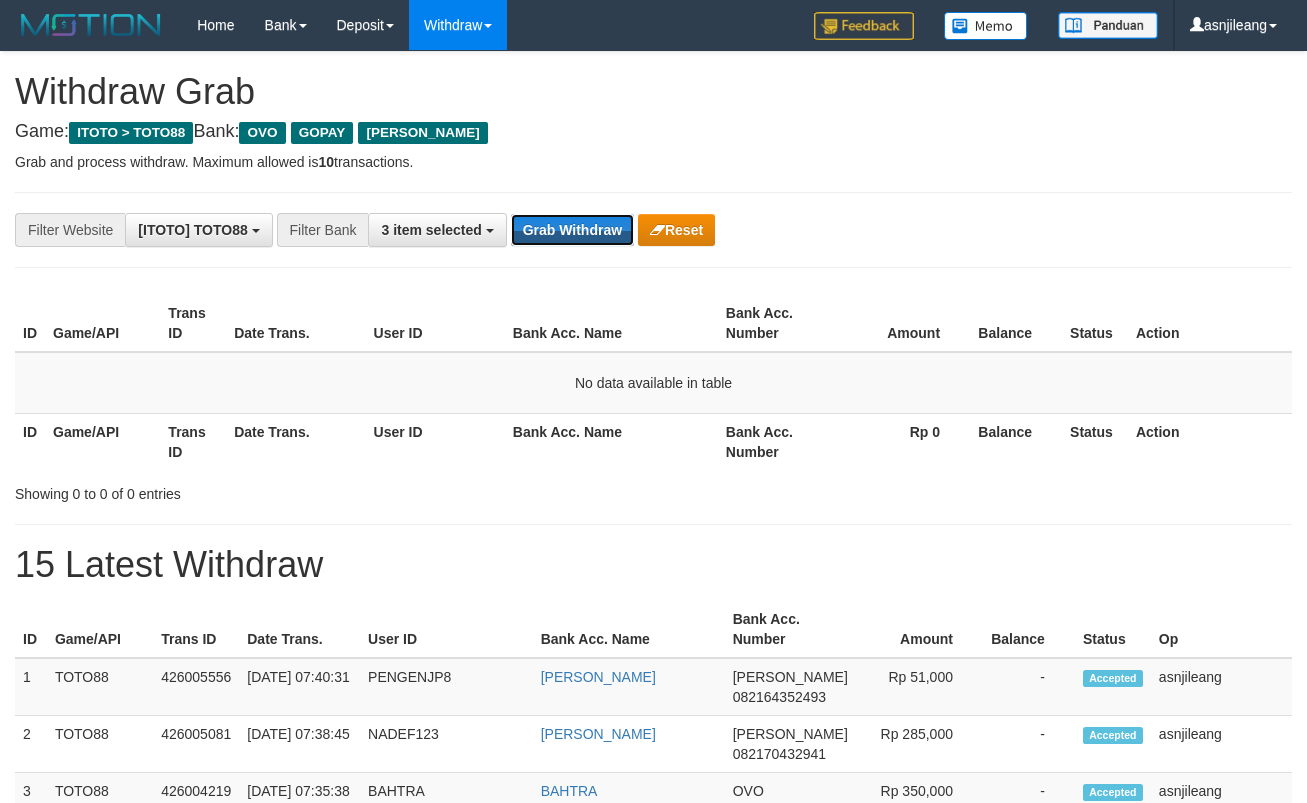scroll, scrollTop: 0, scrollLeft: 0, axis: both 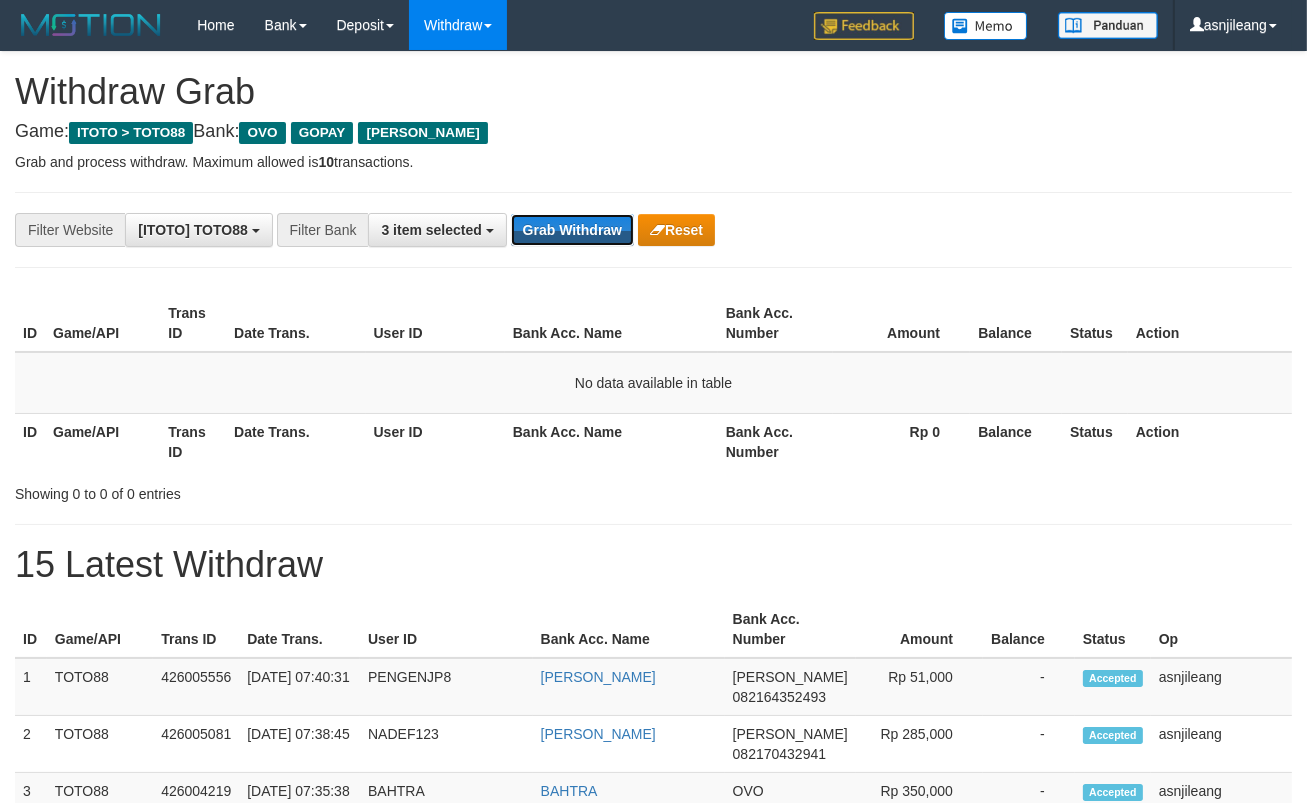 click on "Grab Withdraw" at bounding box center (572, 230) 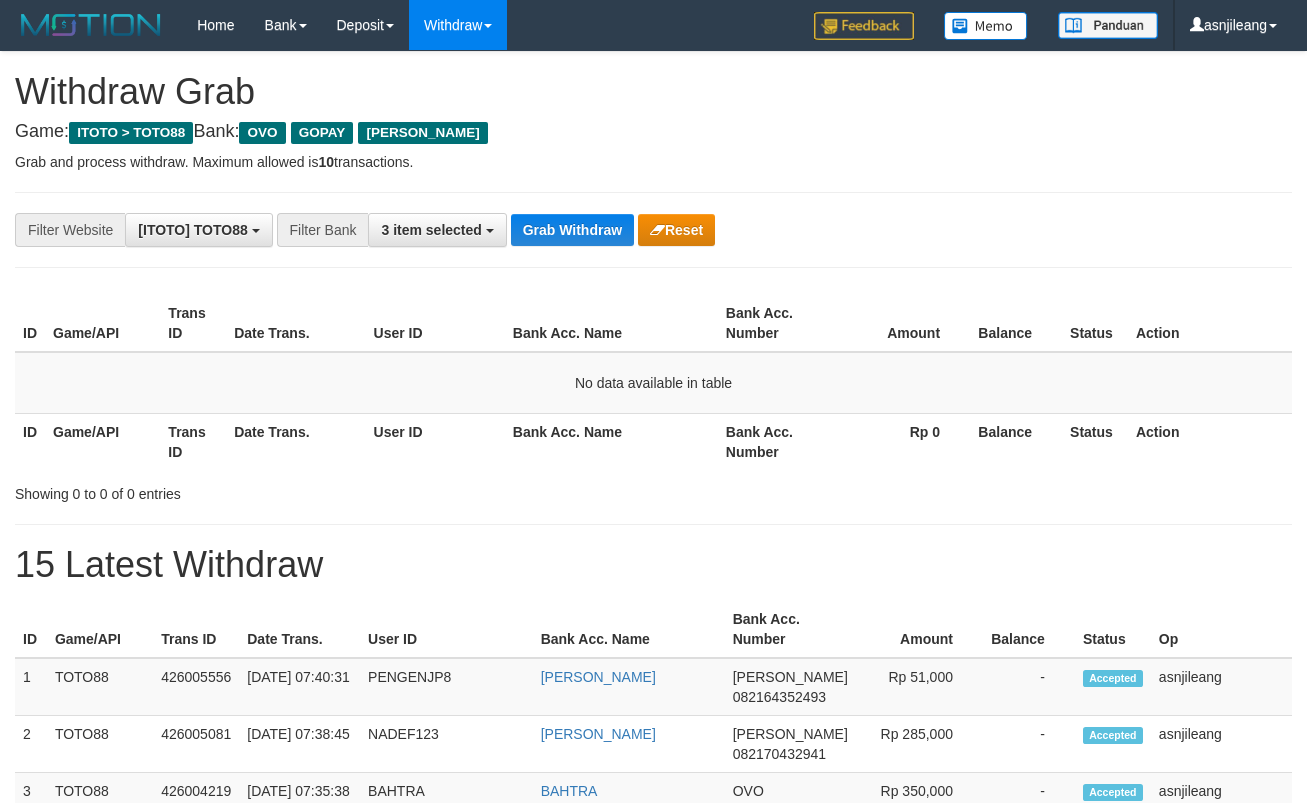 scroll, scrollTop: 0, scrollLeft: 0, axis: both 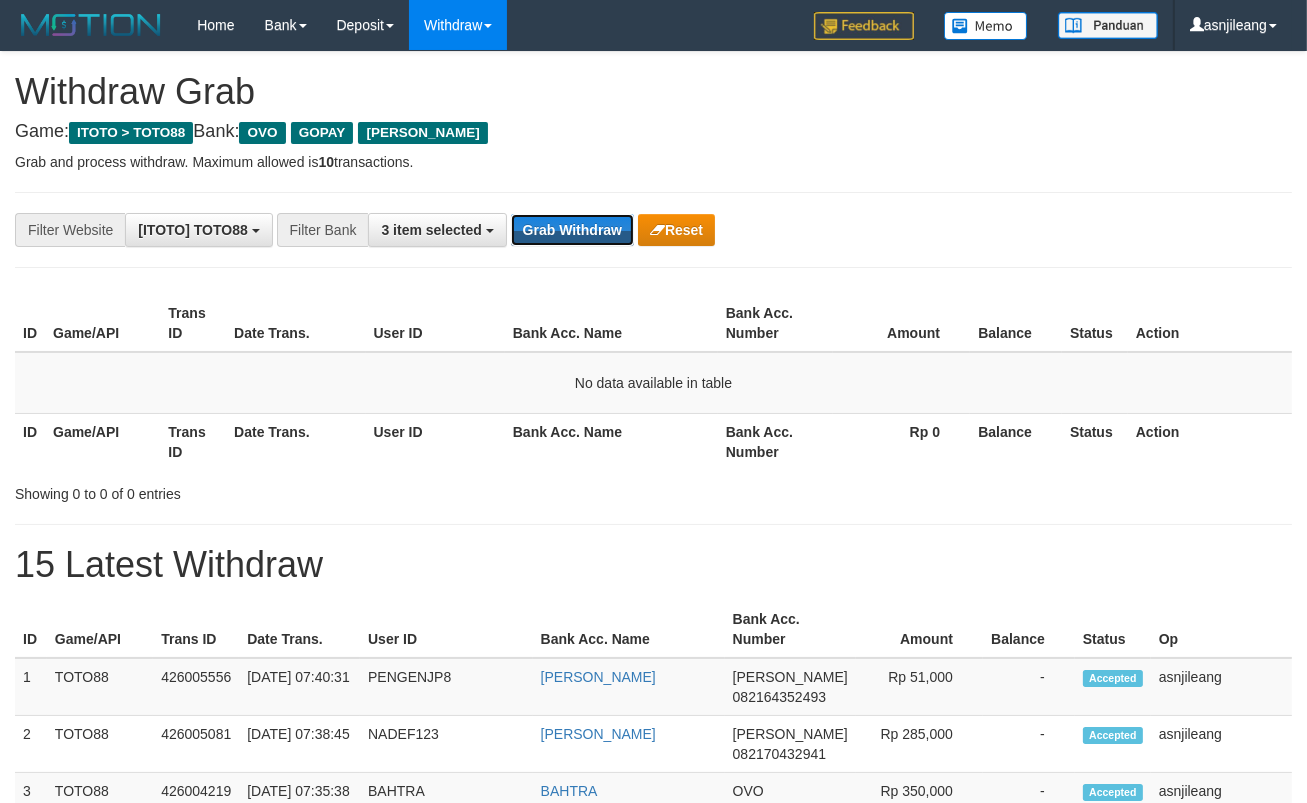 click on "Grab Withdraw" at bounding box center [572, 230] 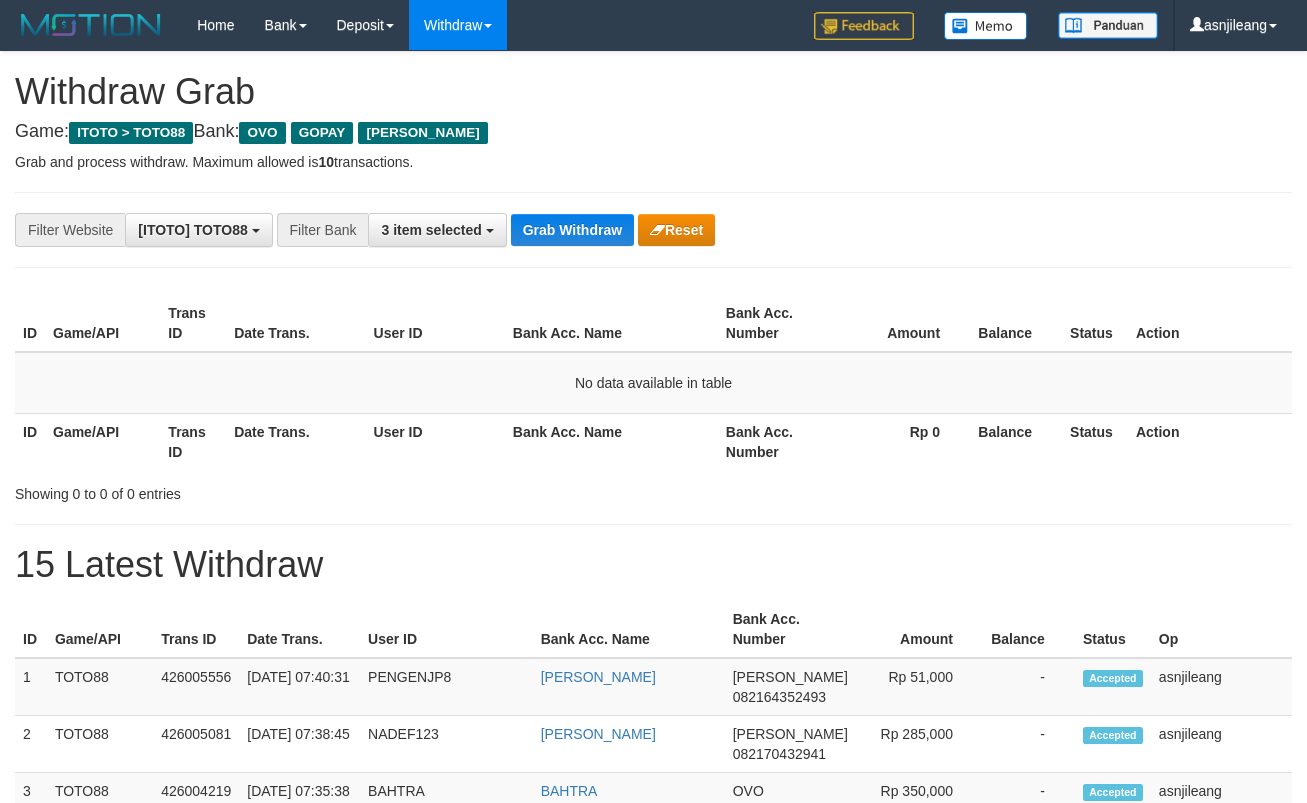 scroll, scrollTop: 0, scrollLeft: 0, axis: both 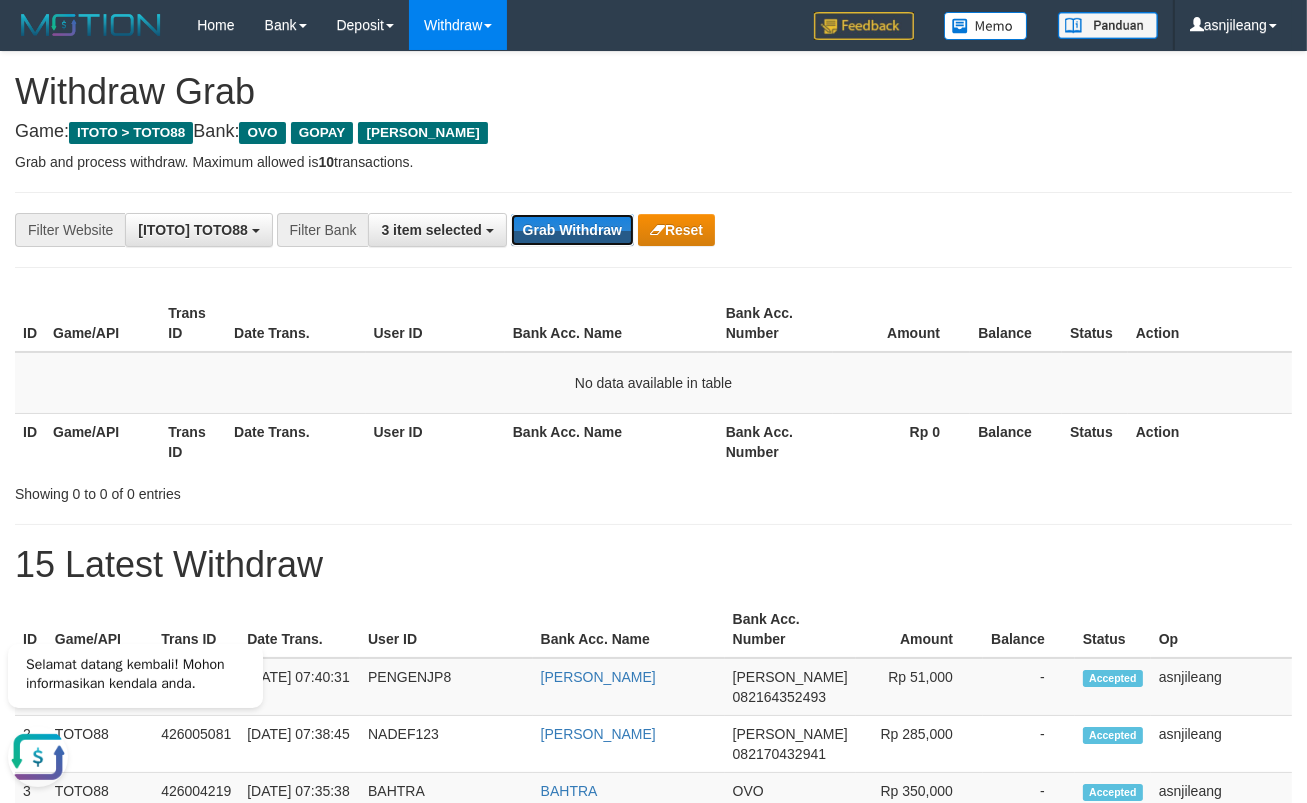 click on "Grab Withdraw" at bounding box center (572, 230) 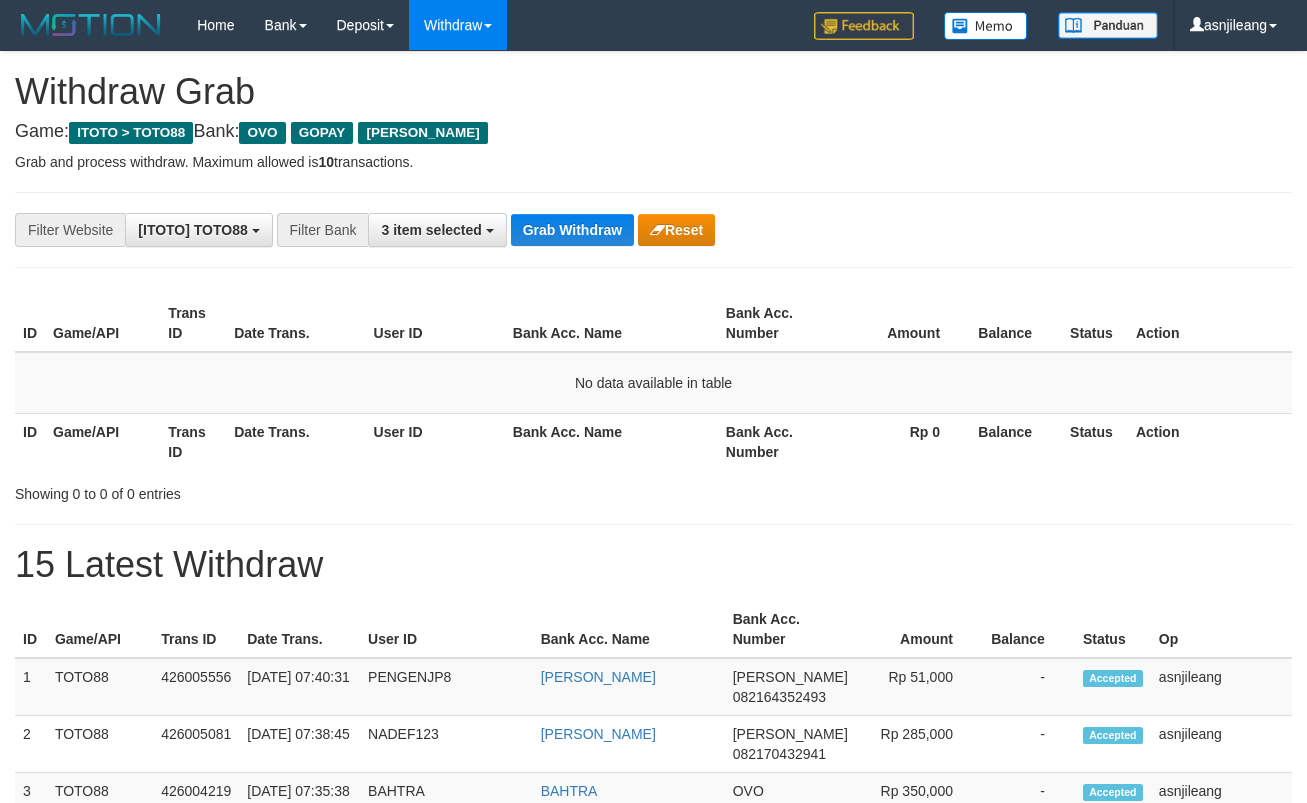 scroll, scrollTop: 0, scrollLeft: 0, axis: both 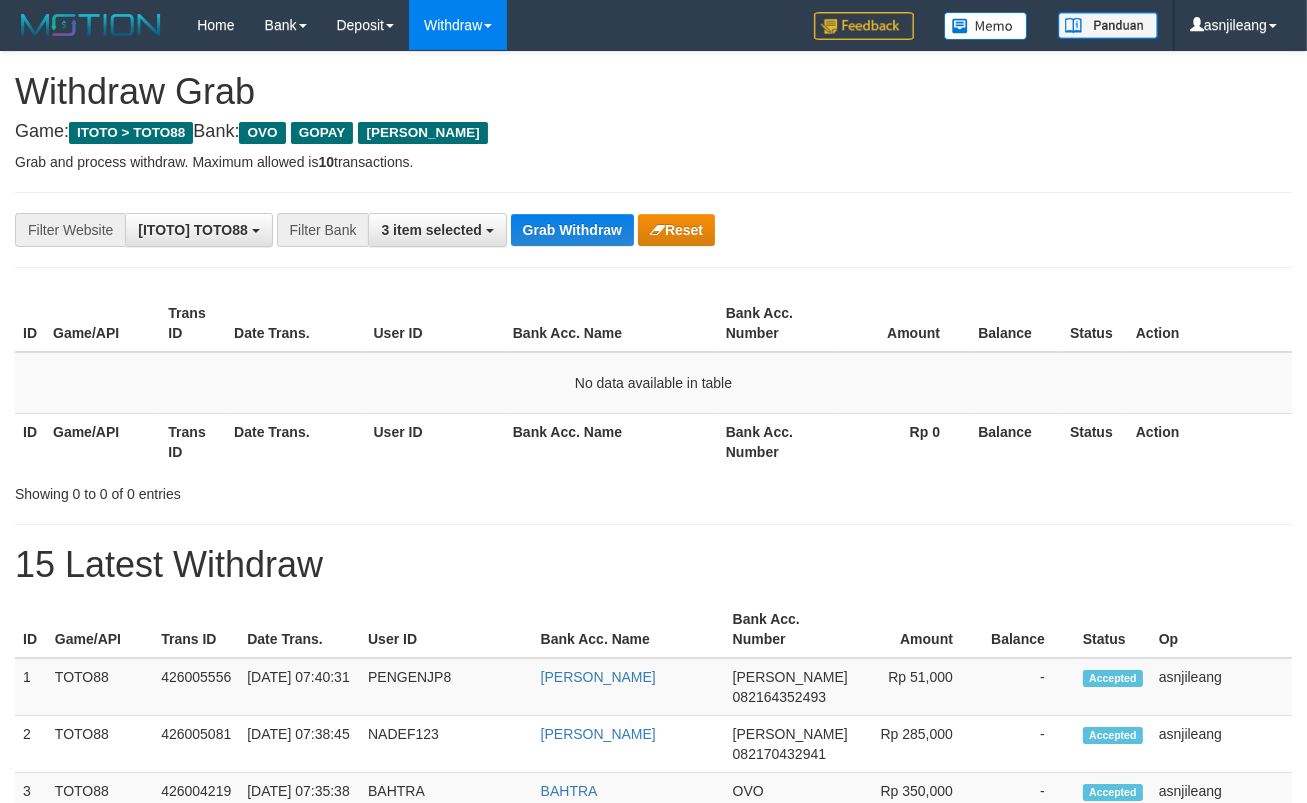 click on "Grab Withdraw" at bounding box center (572, 230) 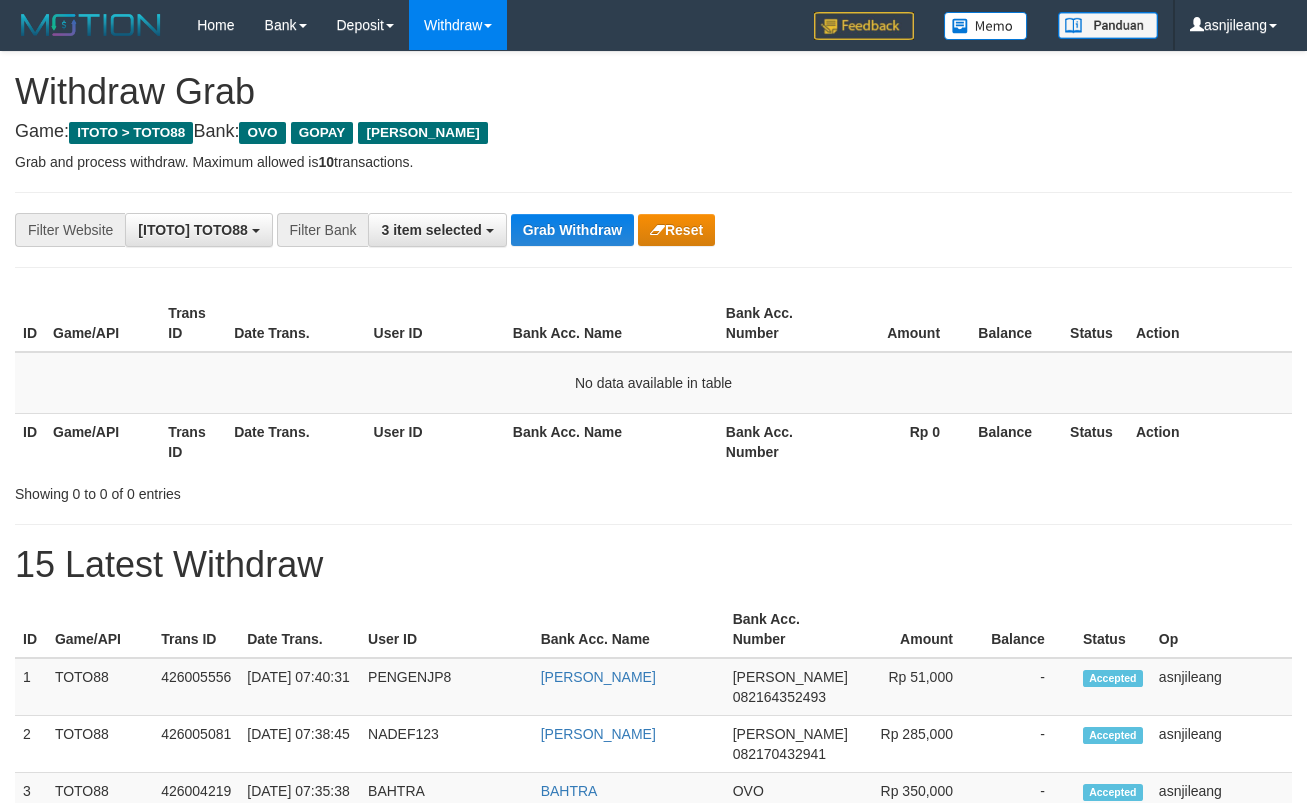 scroll, scrollTop: 0, scrollLeft: 0, axis: both 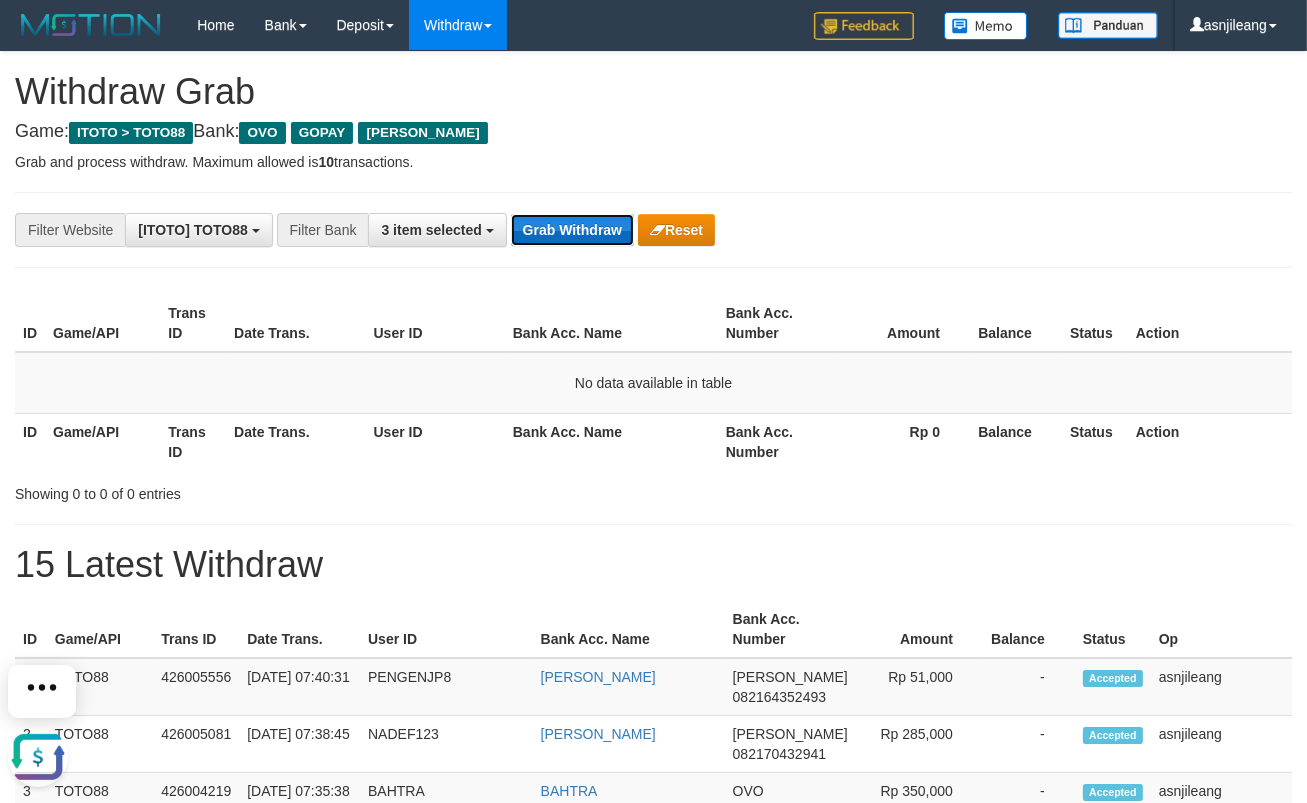 click on "Grab Withdraw" at bounding box center [572, 230] 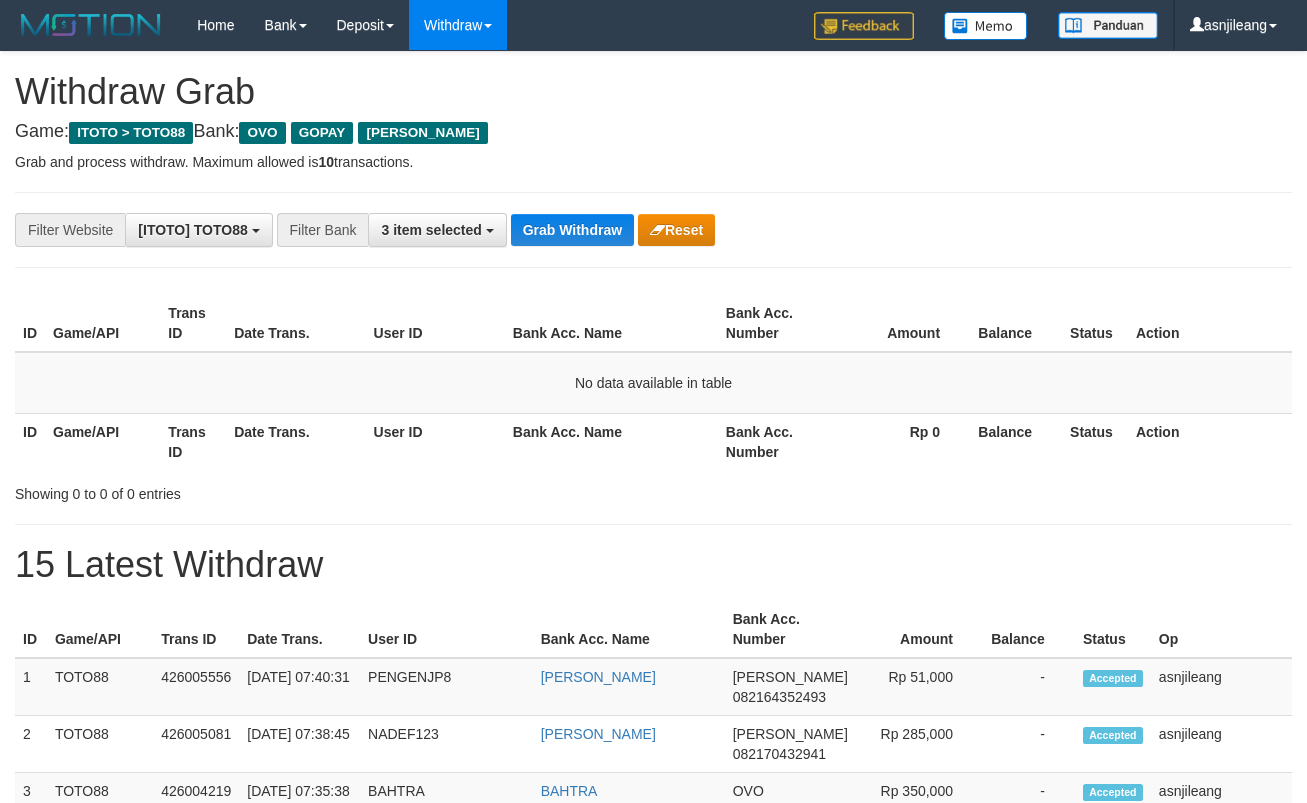 scroll, scrollTop: 0, scrollLeft: 0, axis: both 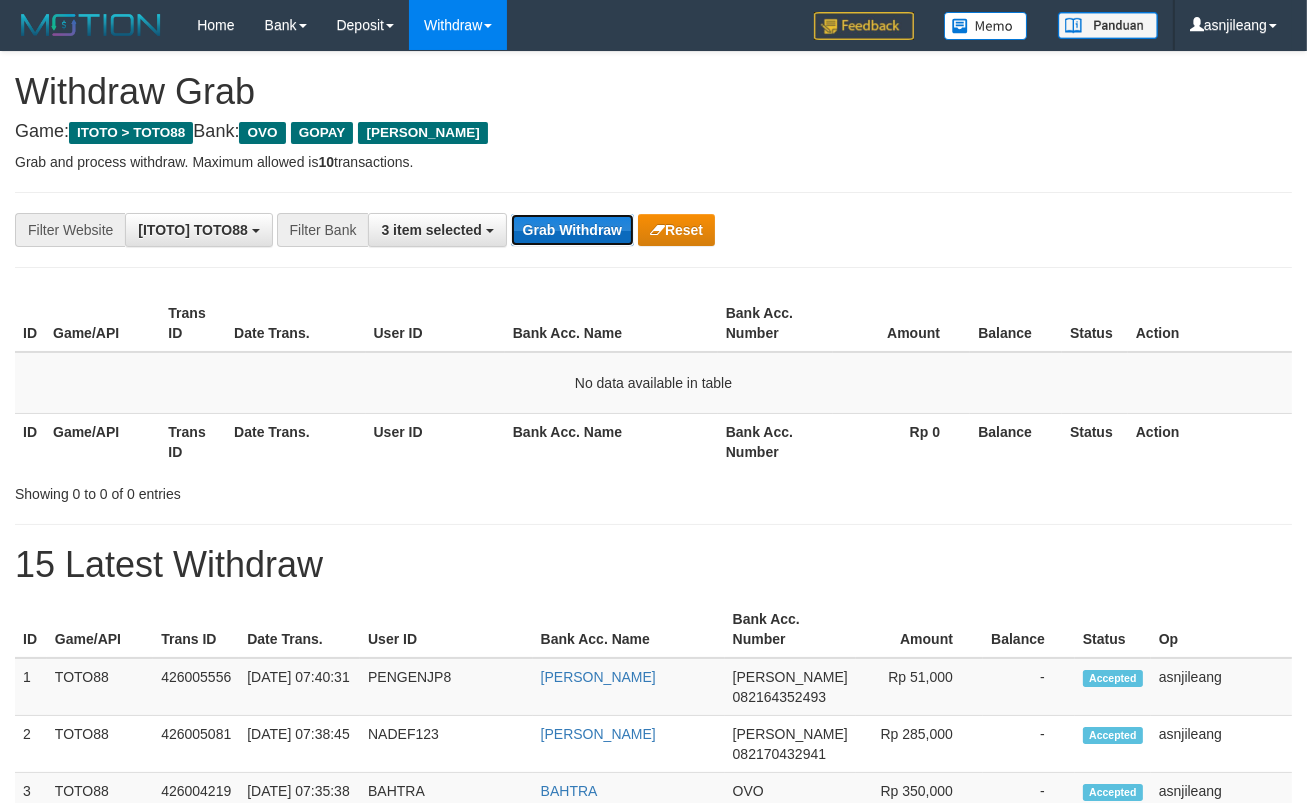 drag, startPoint x: 0, startPoint y: 0, endPoint x: 592, endPoint y: 227, distance: 634.0292 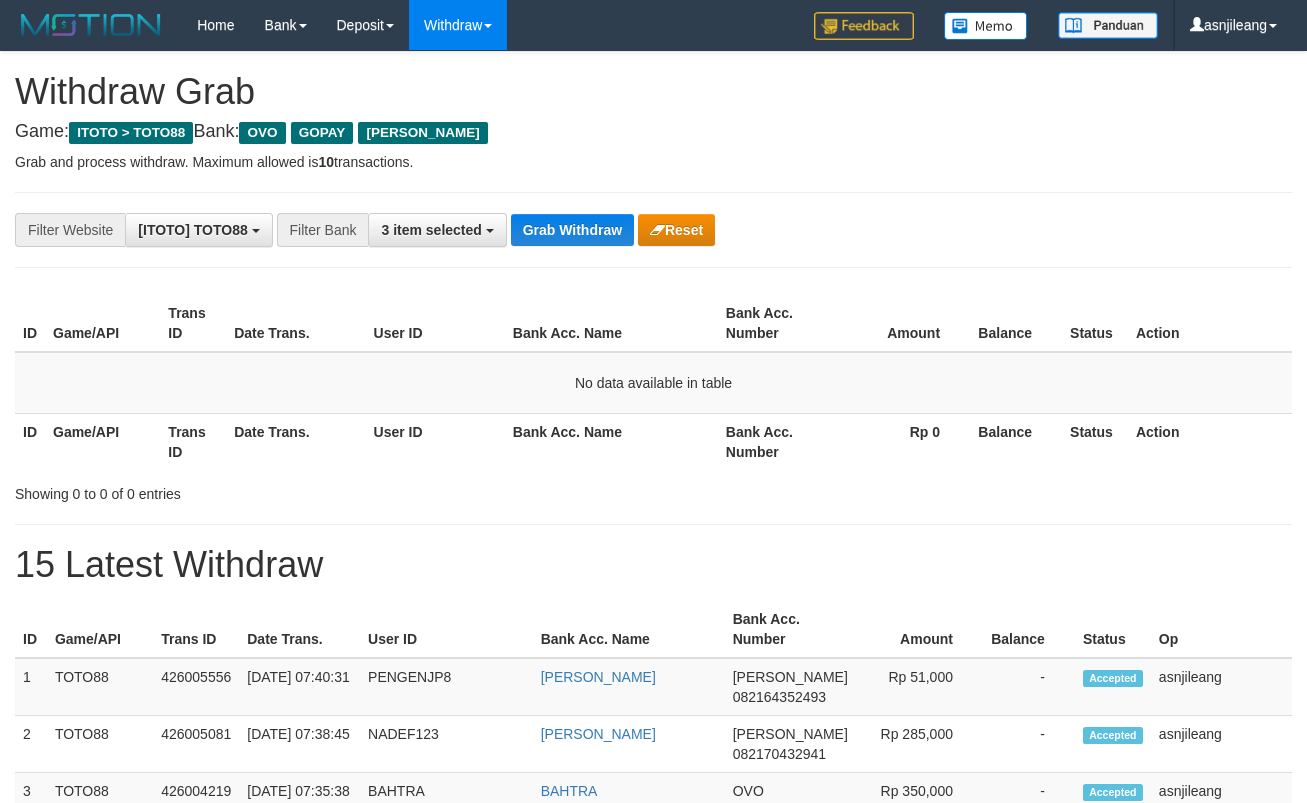 scroll, scrollTop: 0, scrollLeft: 0, axis: both 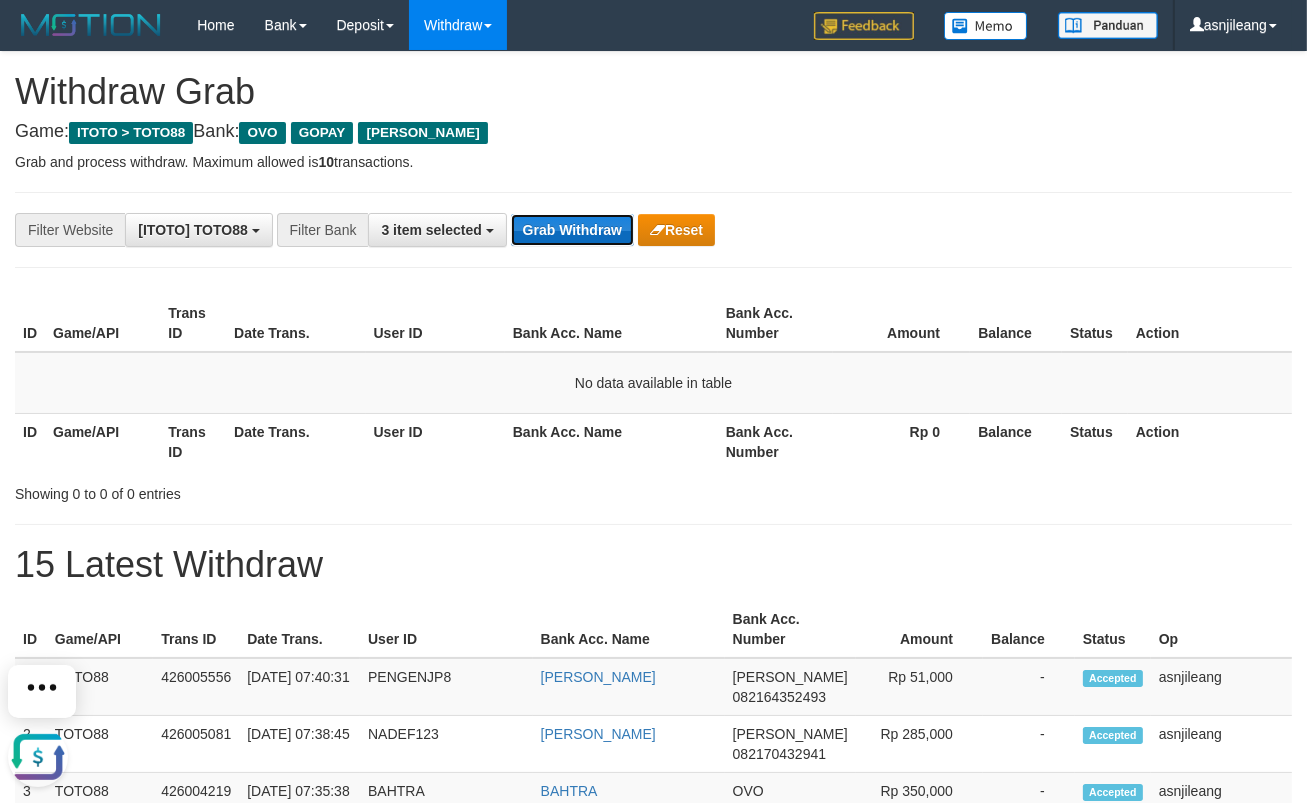 click on "Grab Withdraw" at bounding box center (572, 230) 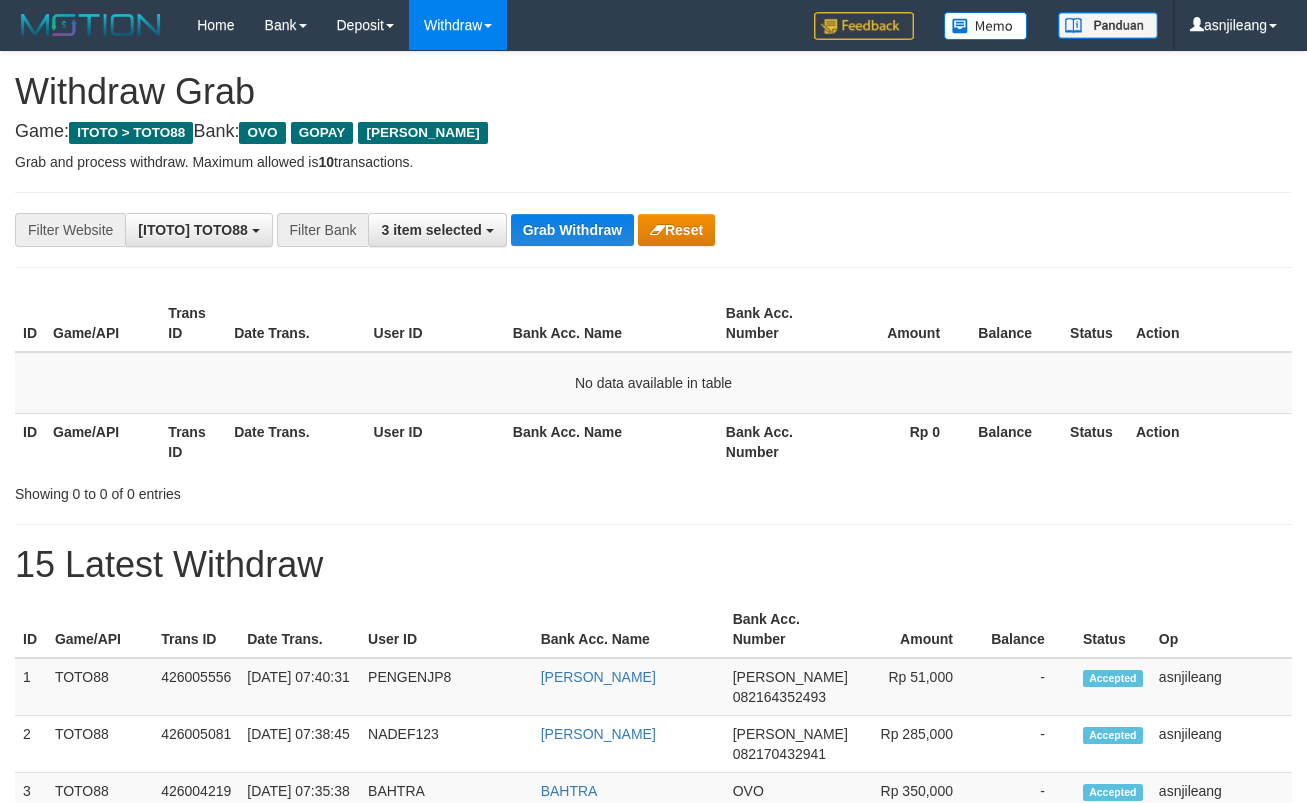 scroll, scrollTop: 0, scrollLeft: 0, axis: both 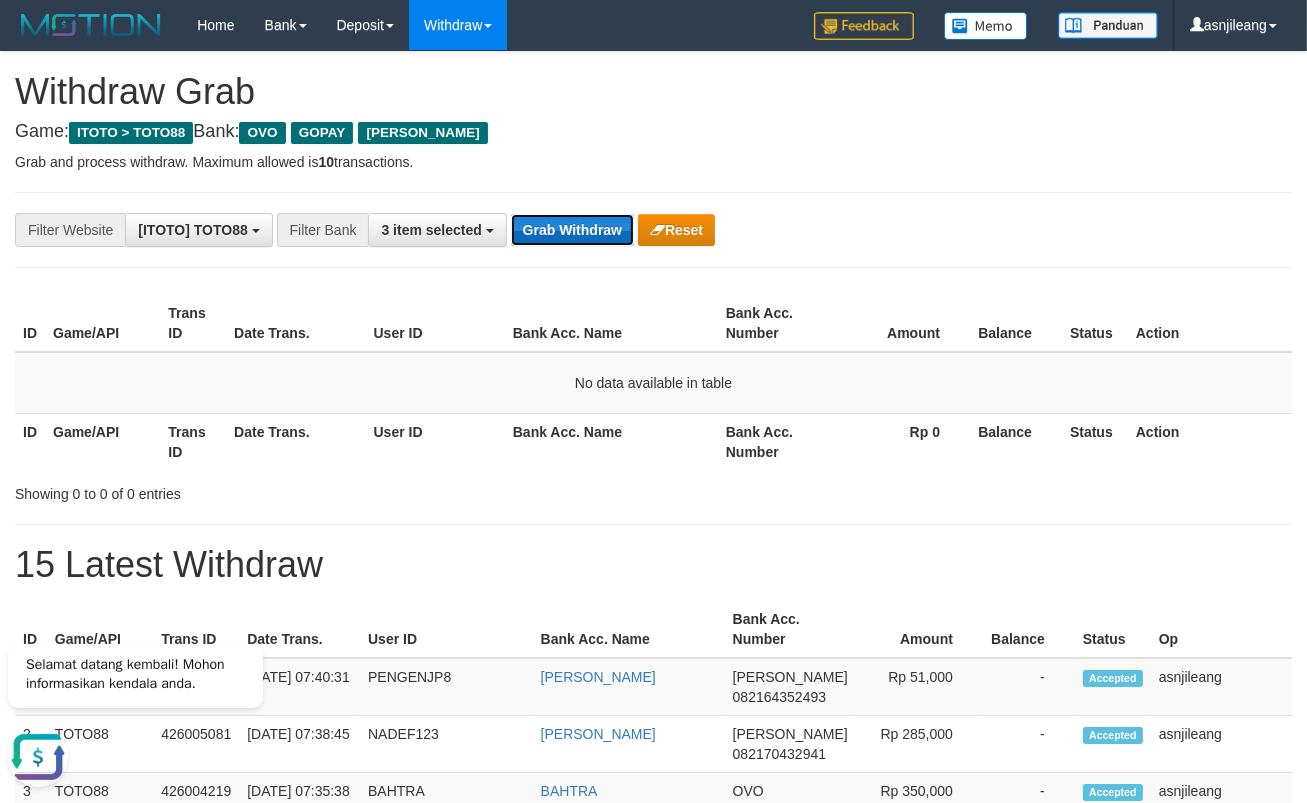 click on "Grab Withdraw" at bounding box center [572, 230] 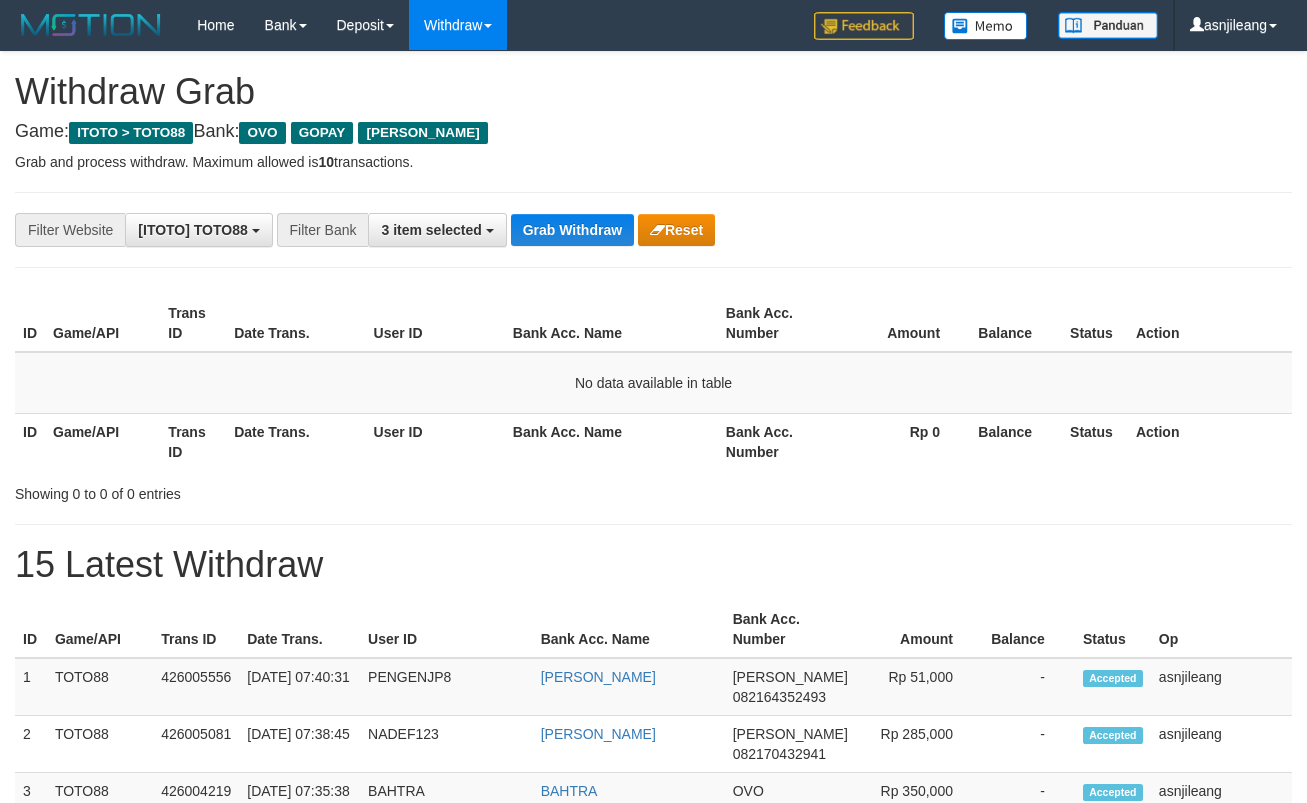 scroll, scrollTop: 0, scrollLeft: 0, axis: both 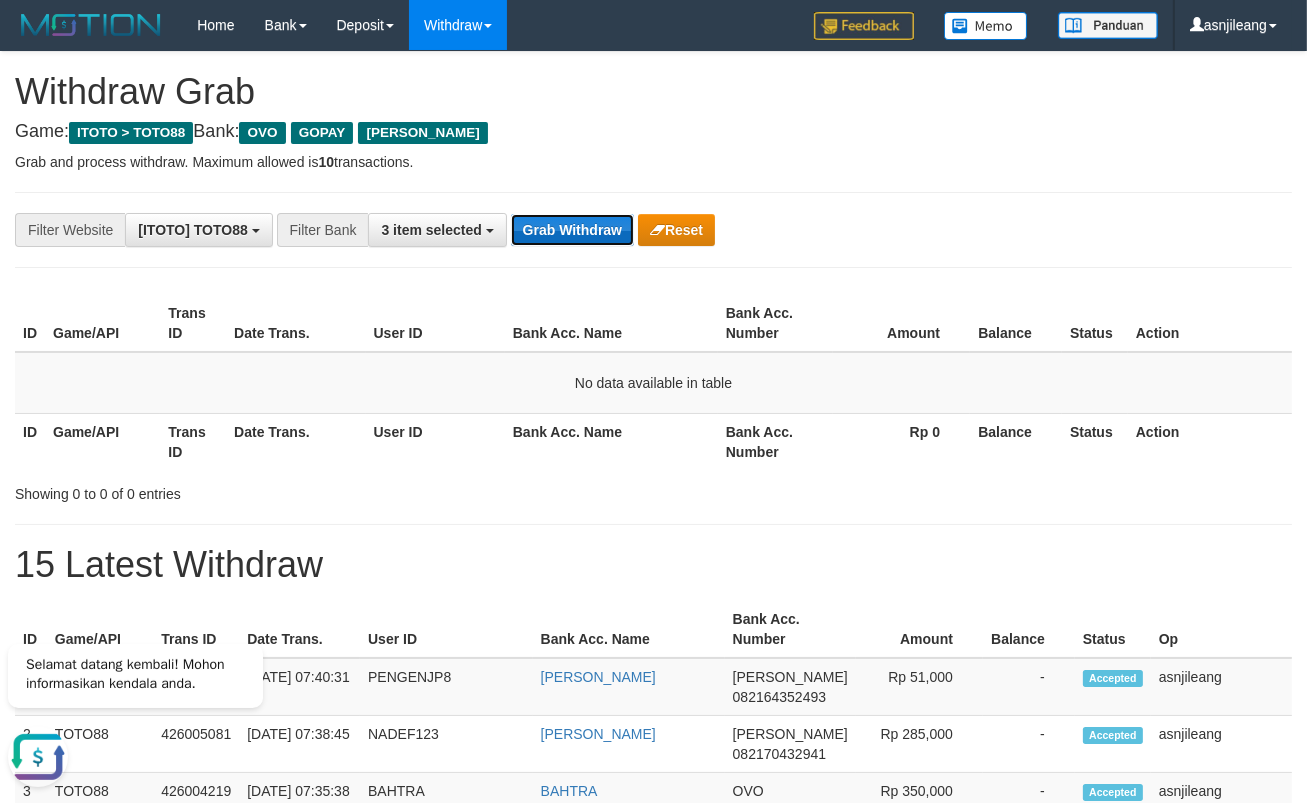 click on "Grab Withdraw" at bounding box center (572, 230) 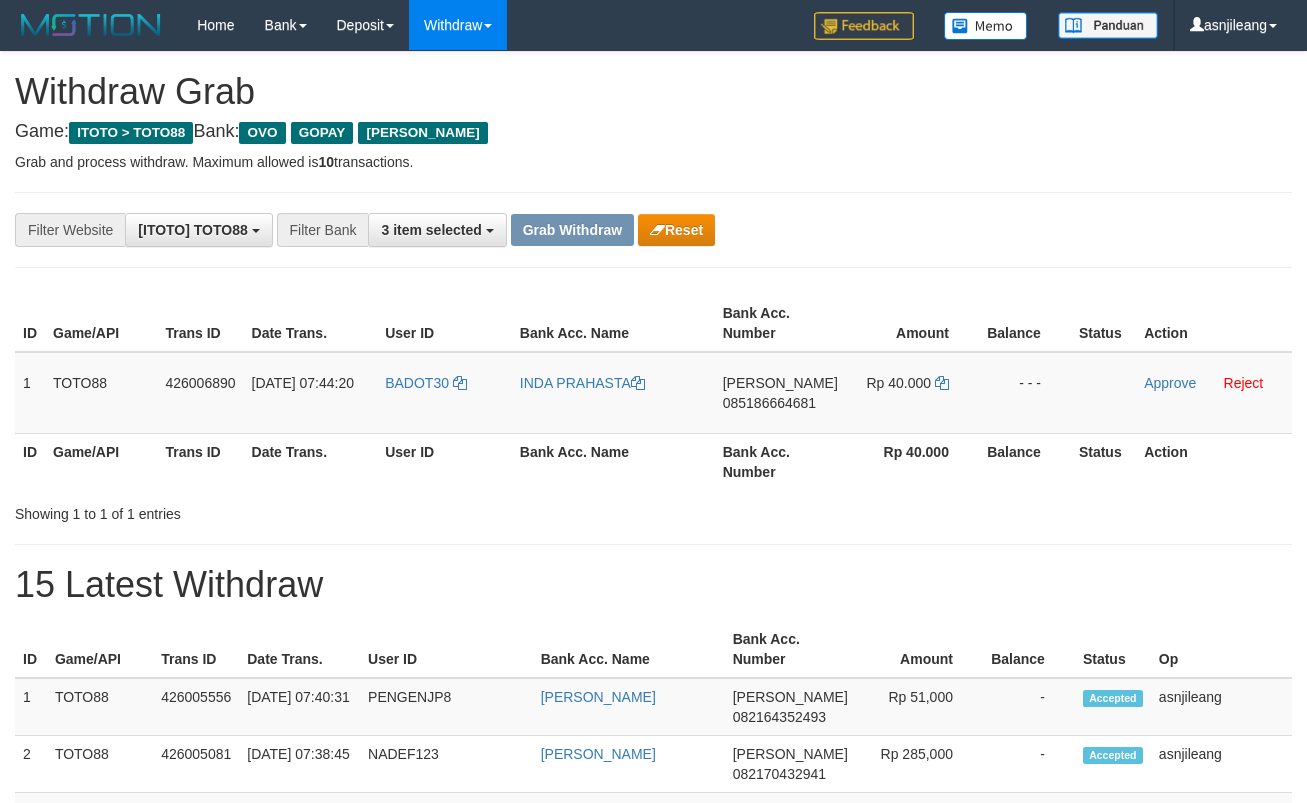 scroll, scrollTop: 0, scrollLeft: 0, axis: both 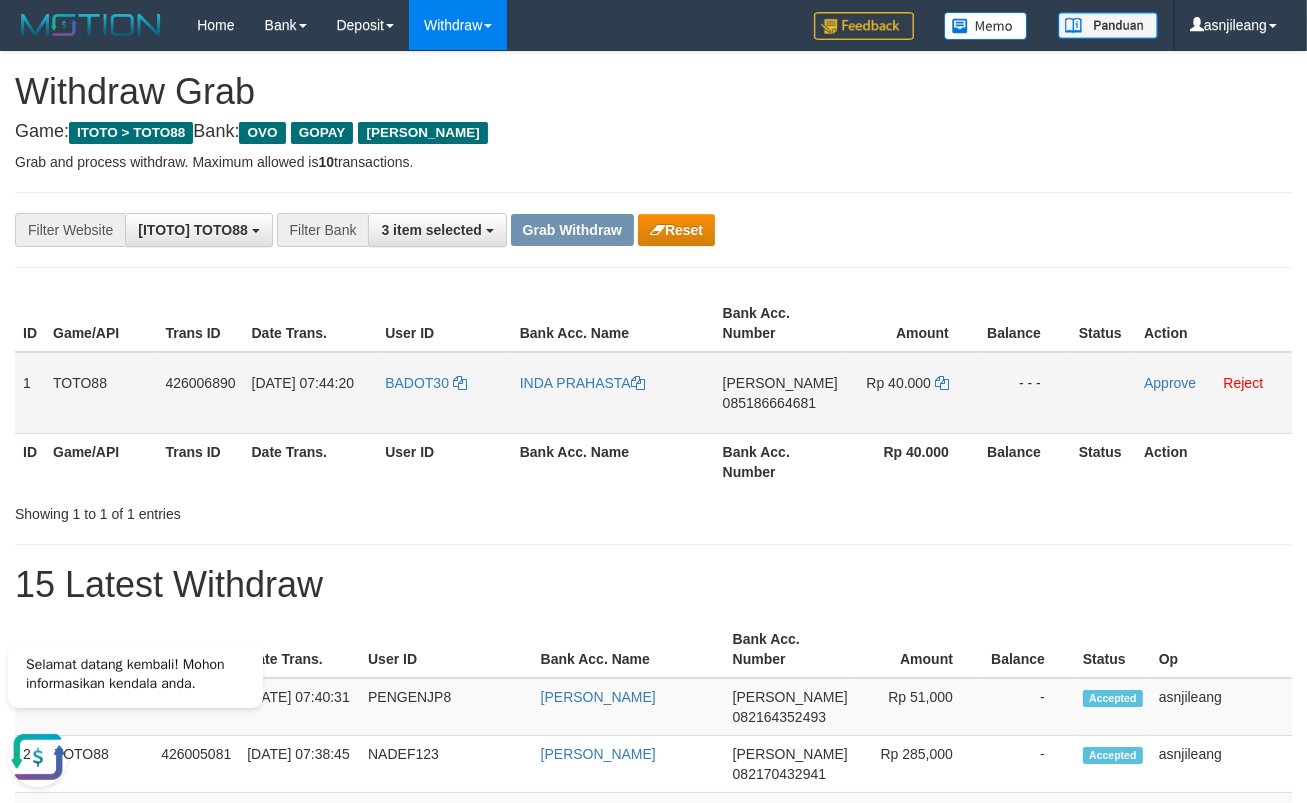 click on "DANA
085186664681" at bounding box center [780, 393] 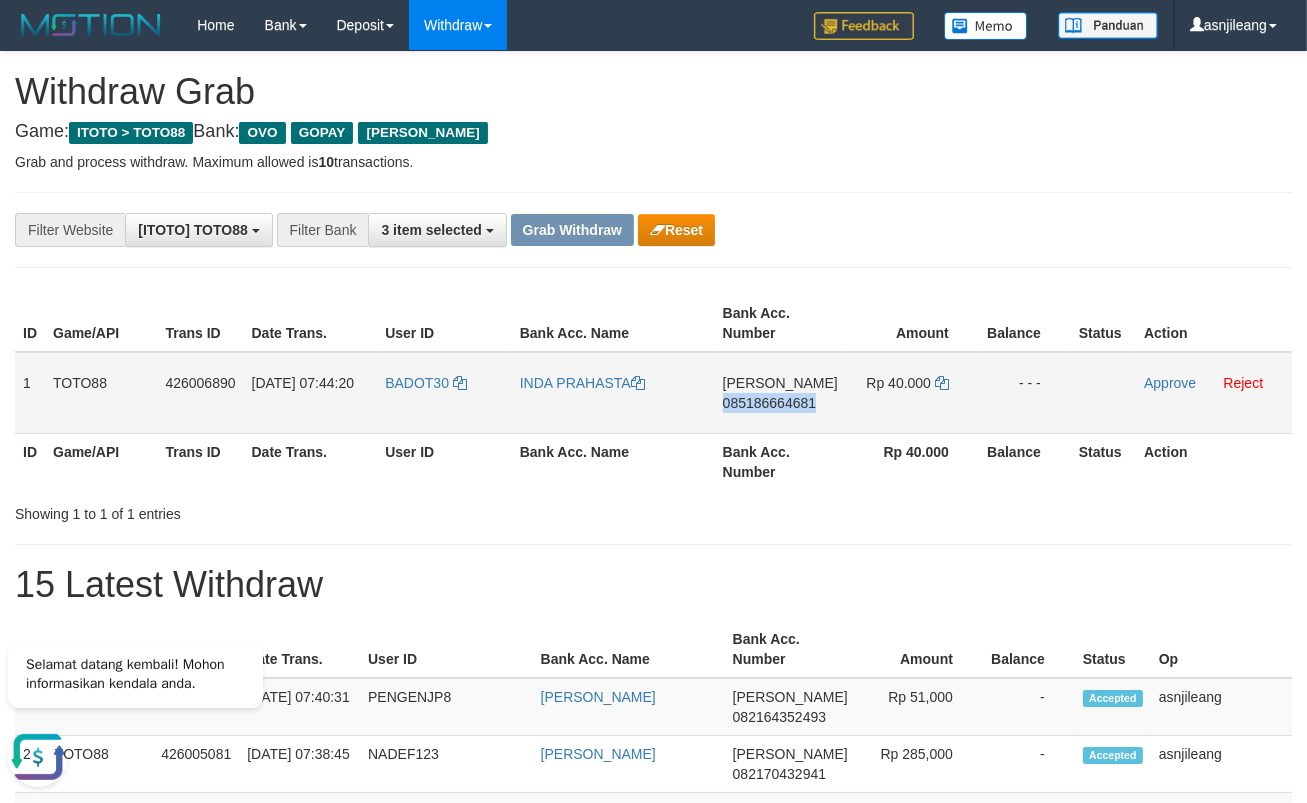 click on "DANA
085186664681" at bounding box center [780, 393] 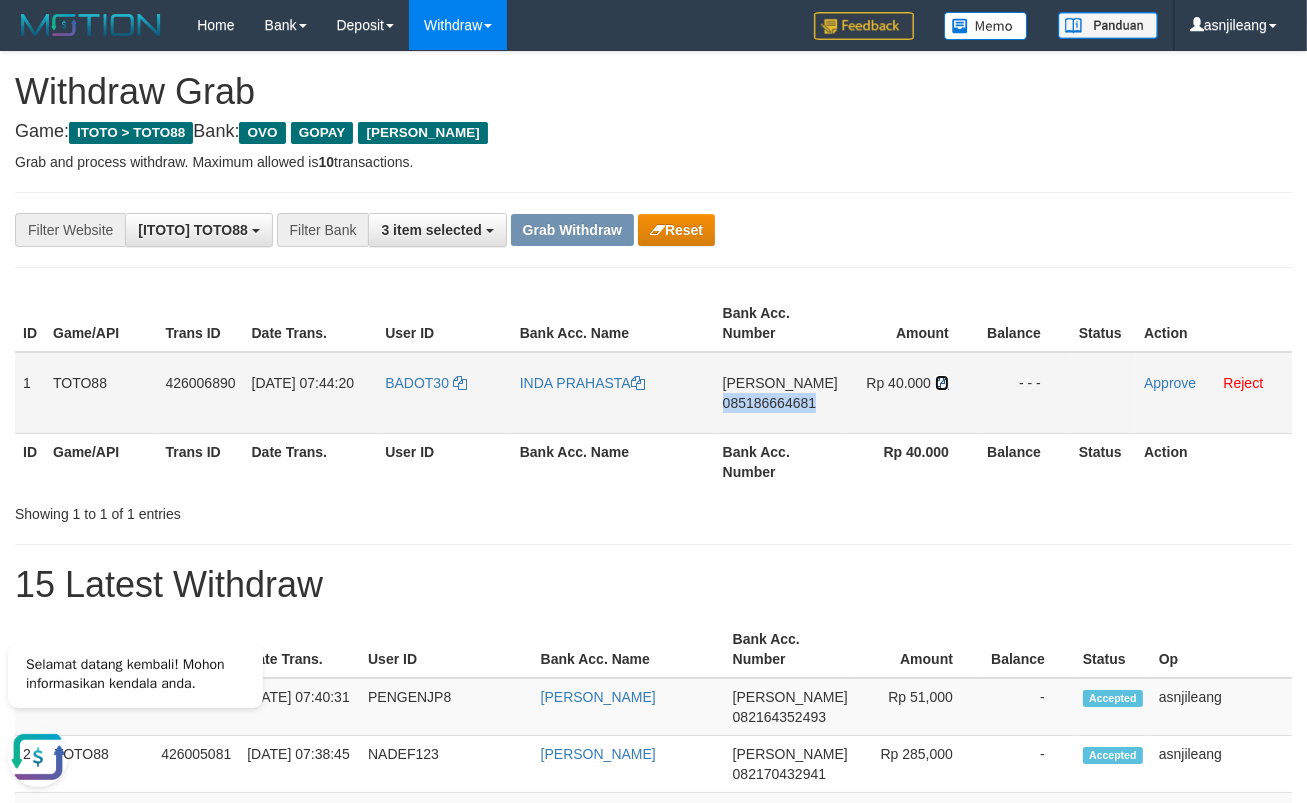 click at bounding box center (942, 383) 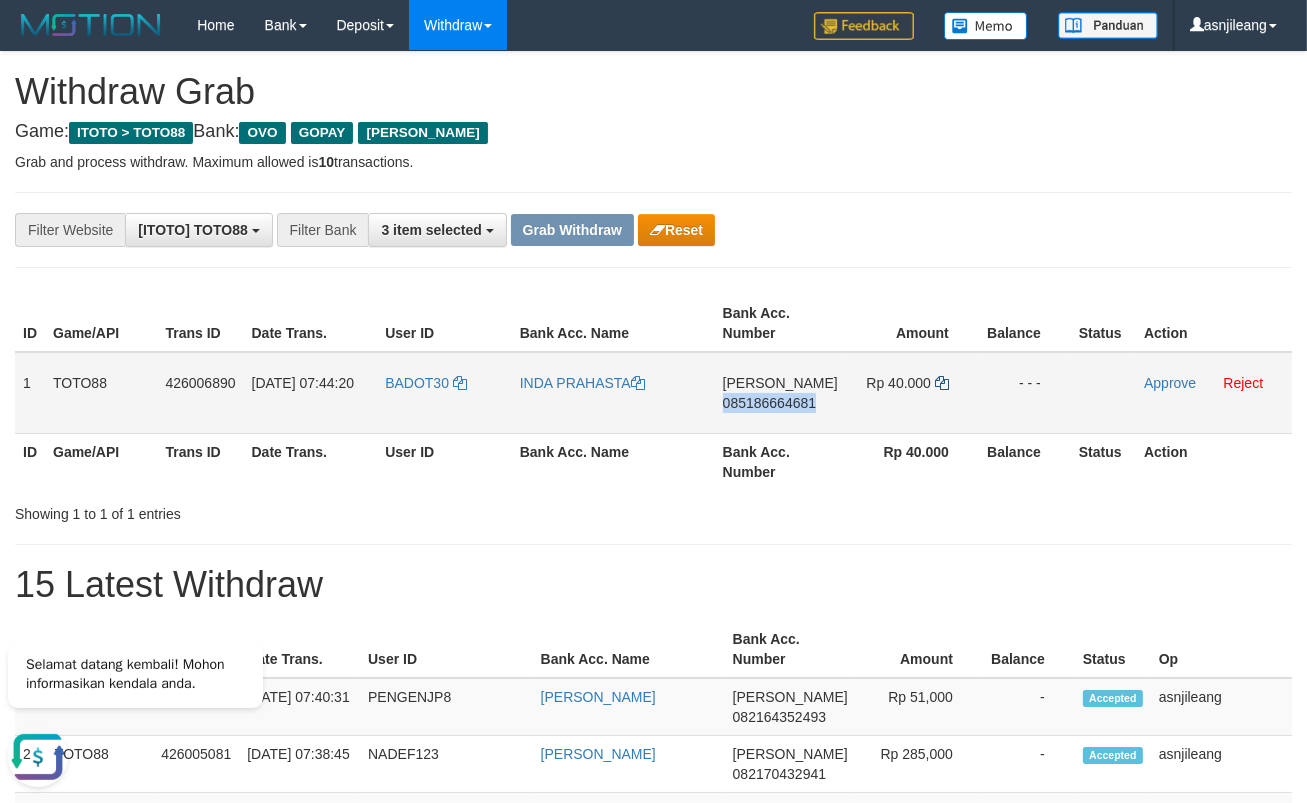copy on "085186664681" 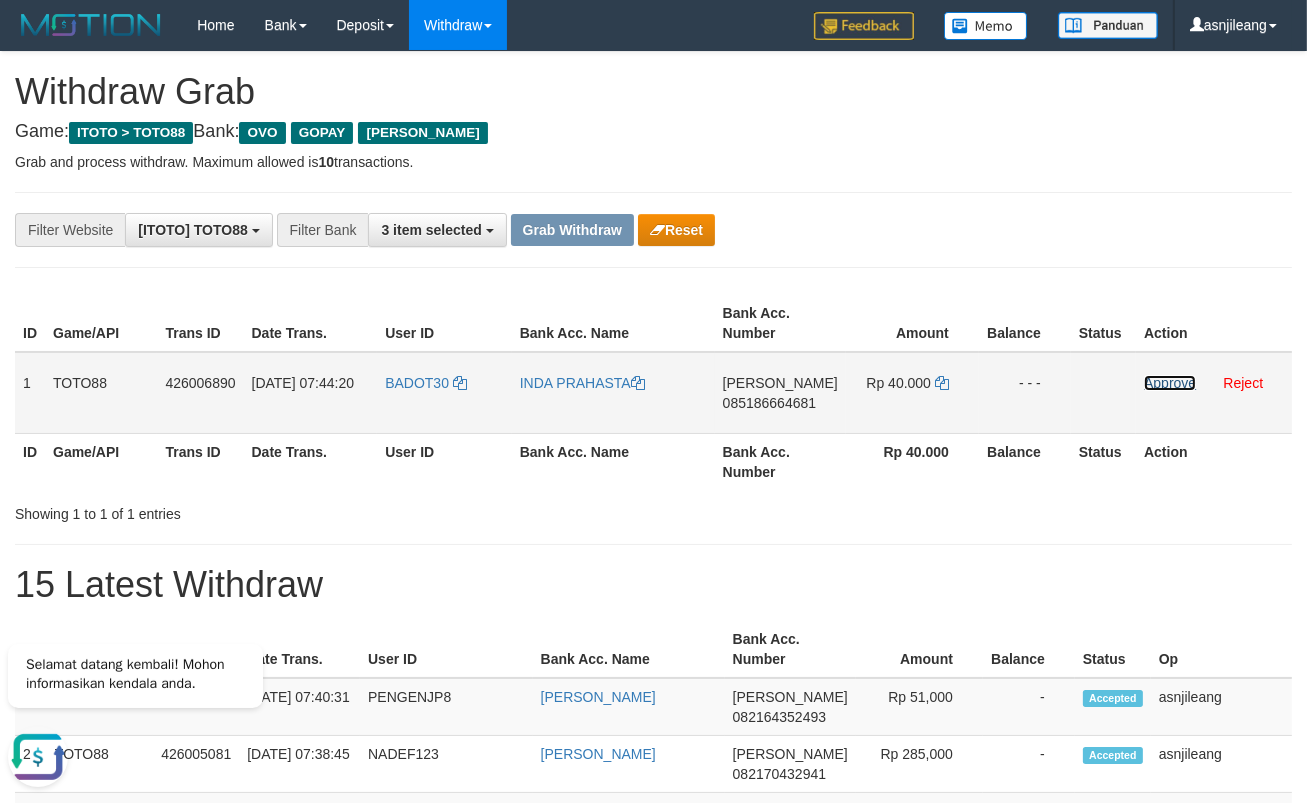 click on "Approve" at bounding box center (1170, 383) 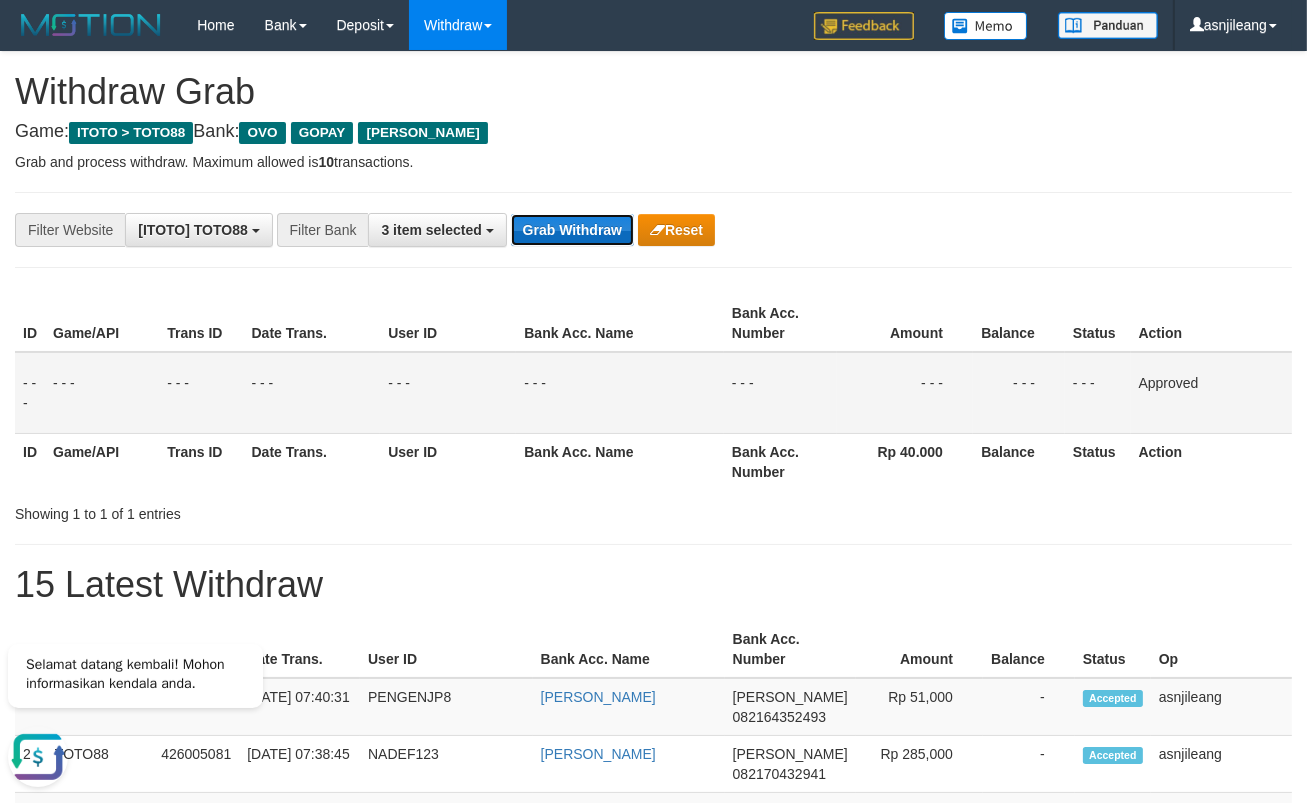 click on "Grab Withdraw" at bounding box center [572, 230] 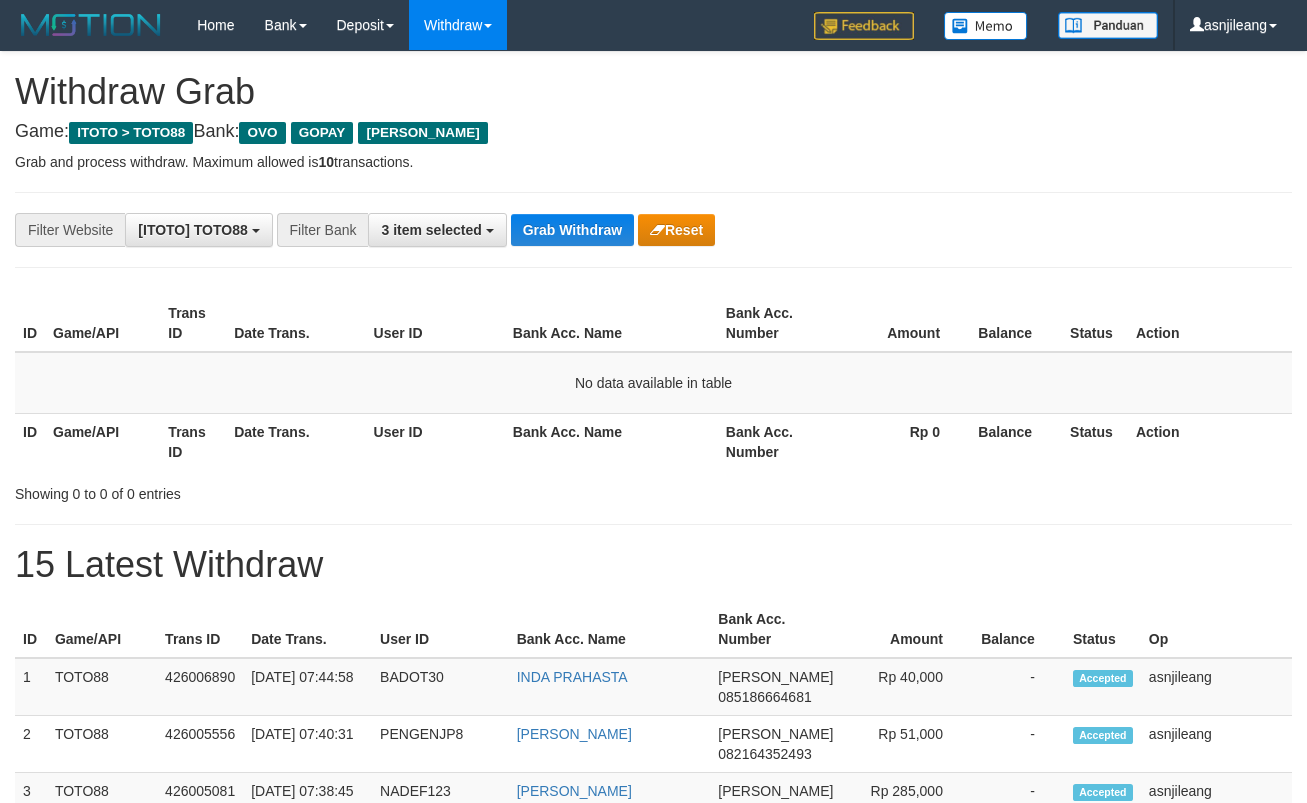 scroll, scrollTop: 0, scrollLeft: 0, axis: both 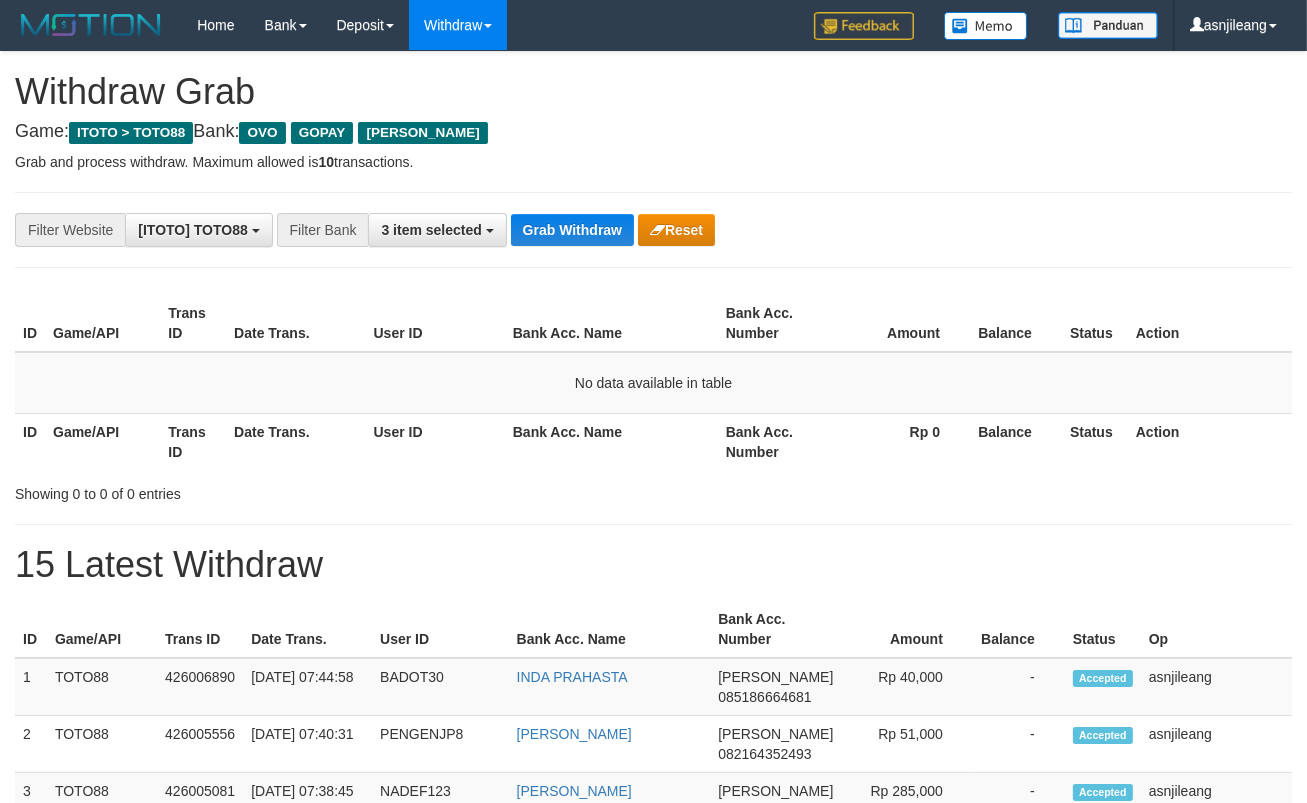 click on "Grab Withdraw" at bounding box center [572, 230] 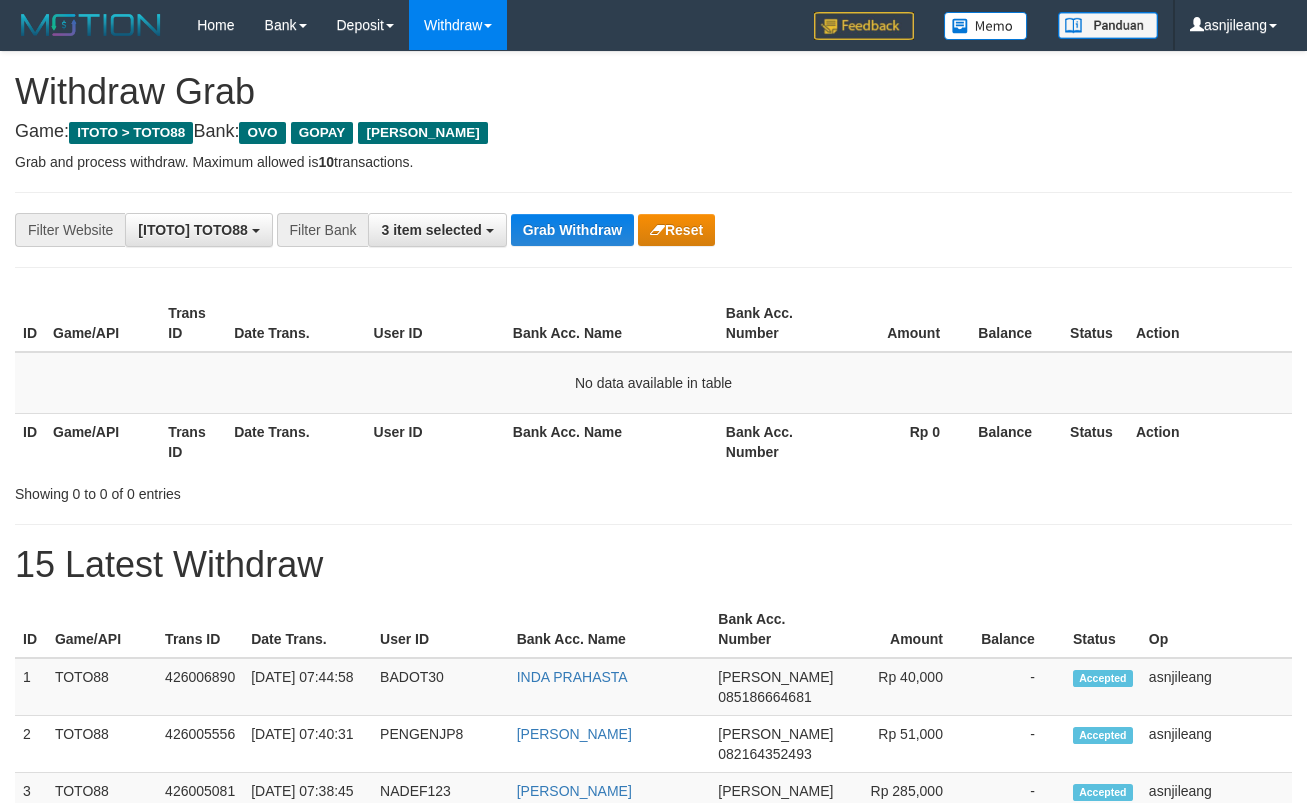 scroll, scrollTop: 0, scrollLeft: 0, axis: both 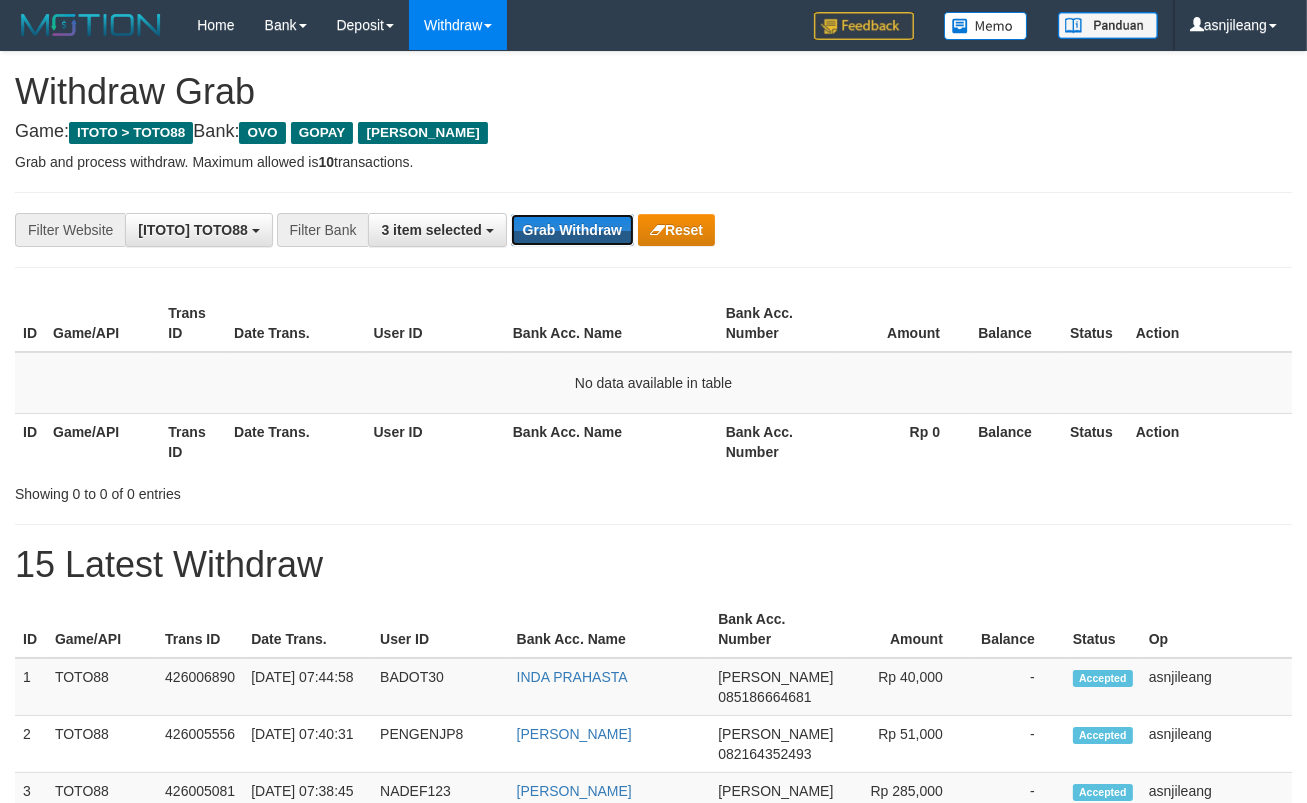 click on "Grab Withdraw" at bounding box center (572, 230) 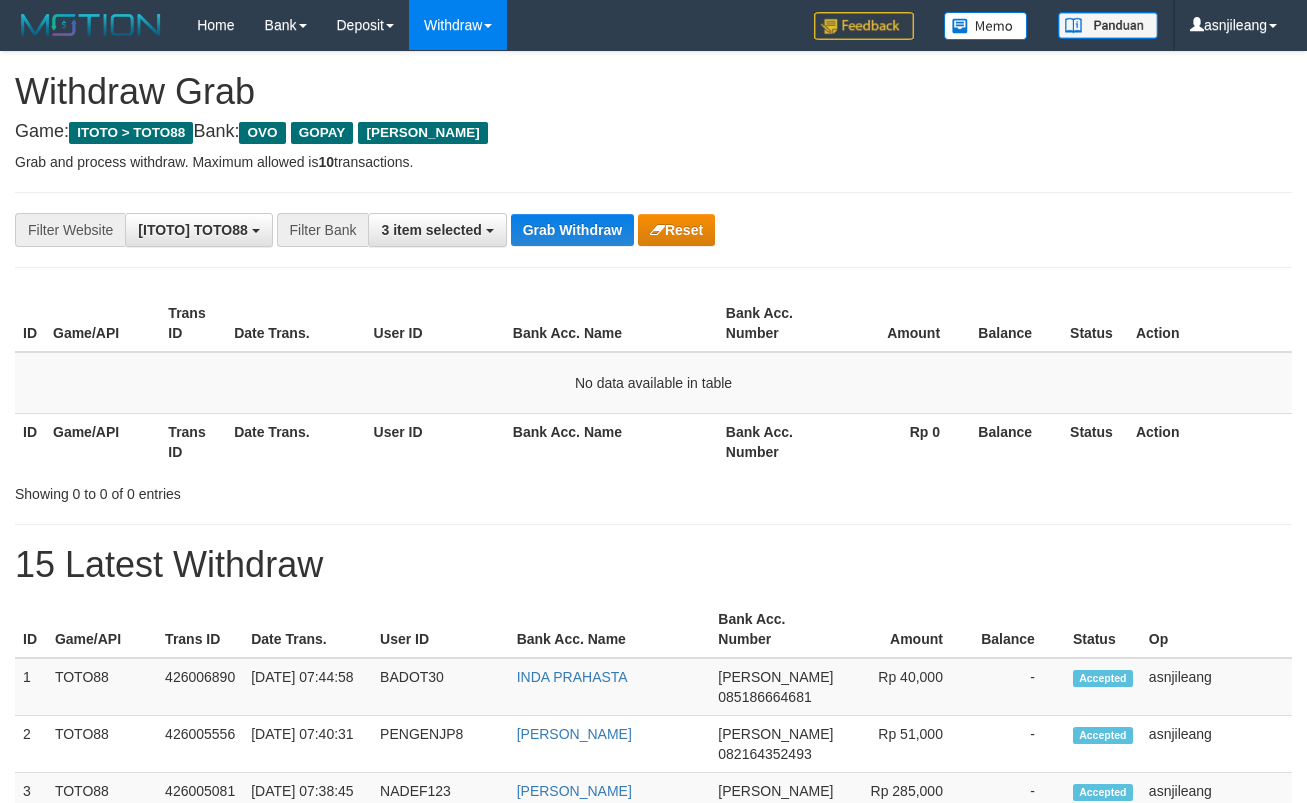 scroll, scrollTop: 0, scrollLeft: 0, axis: both 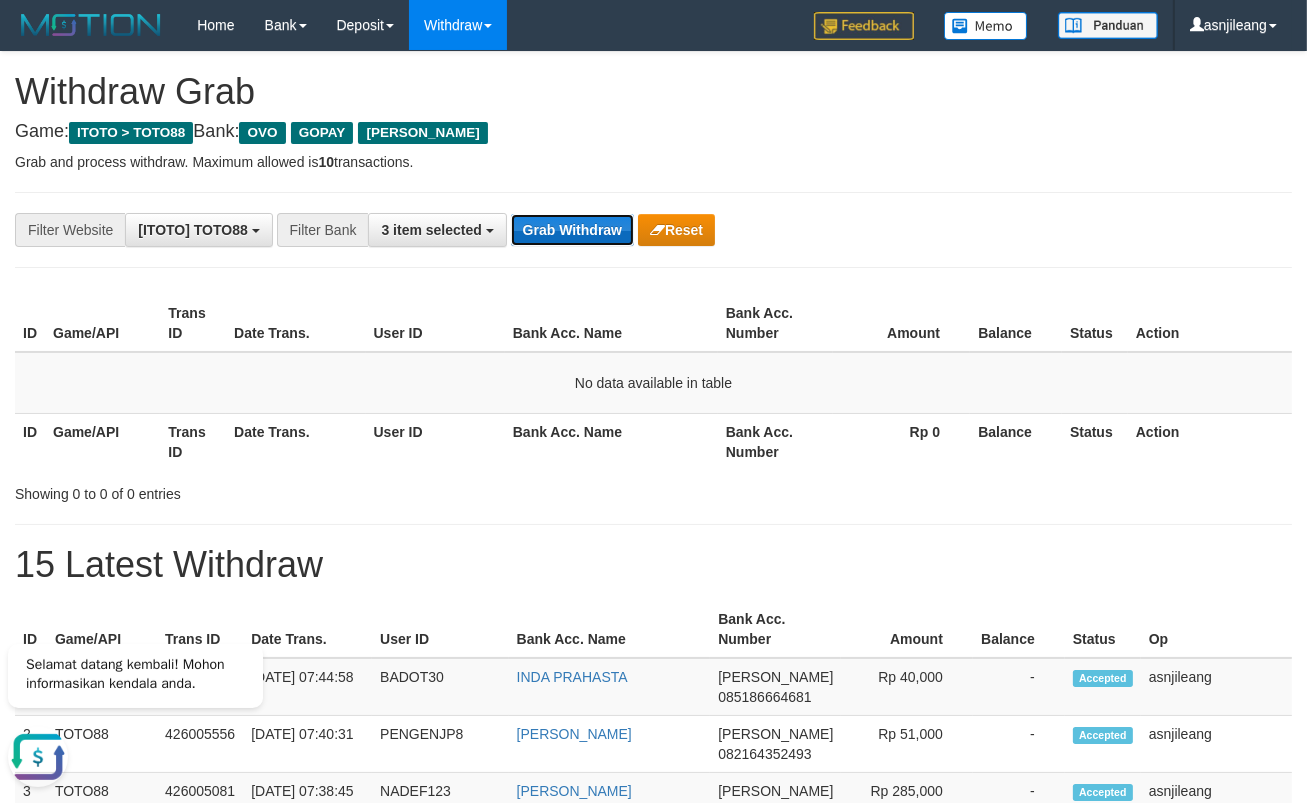 click on "Grab Withdraw" at bounding box center [572, 230] 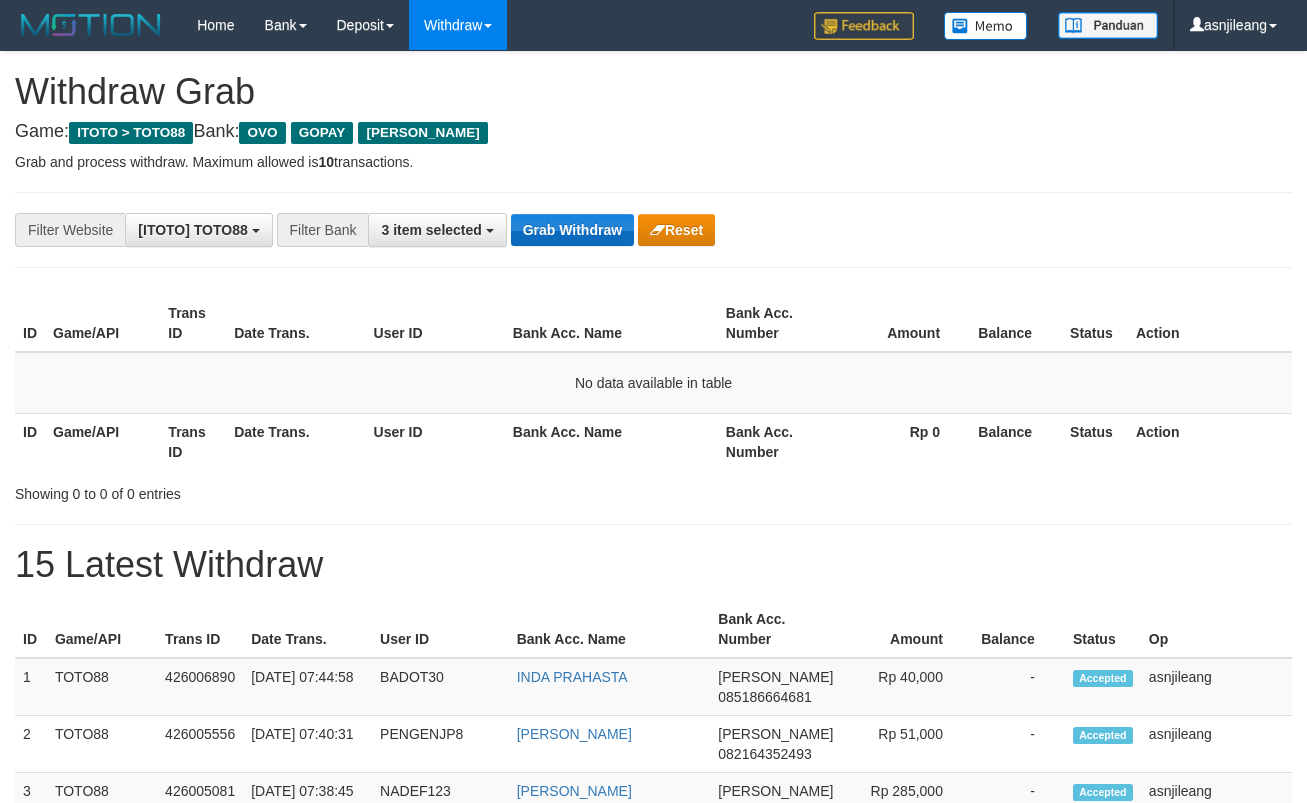 scroll, scrollTop: 0, scrollLeft: 0, axis: both 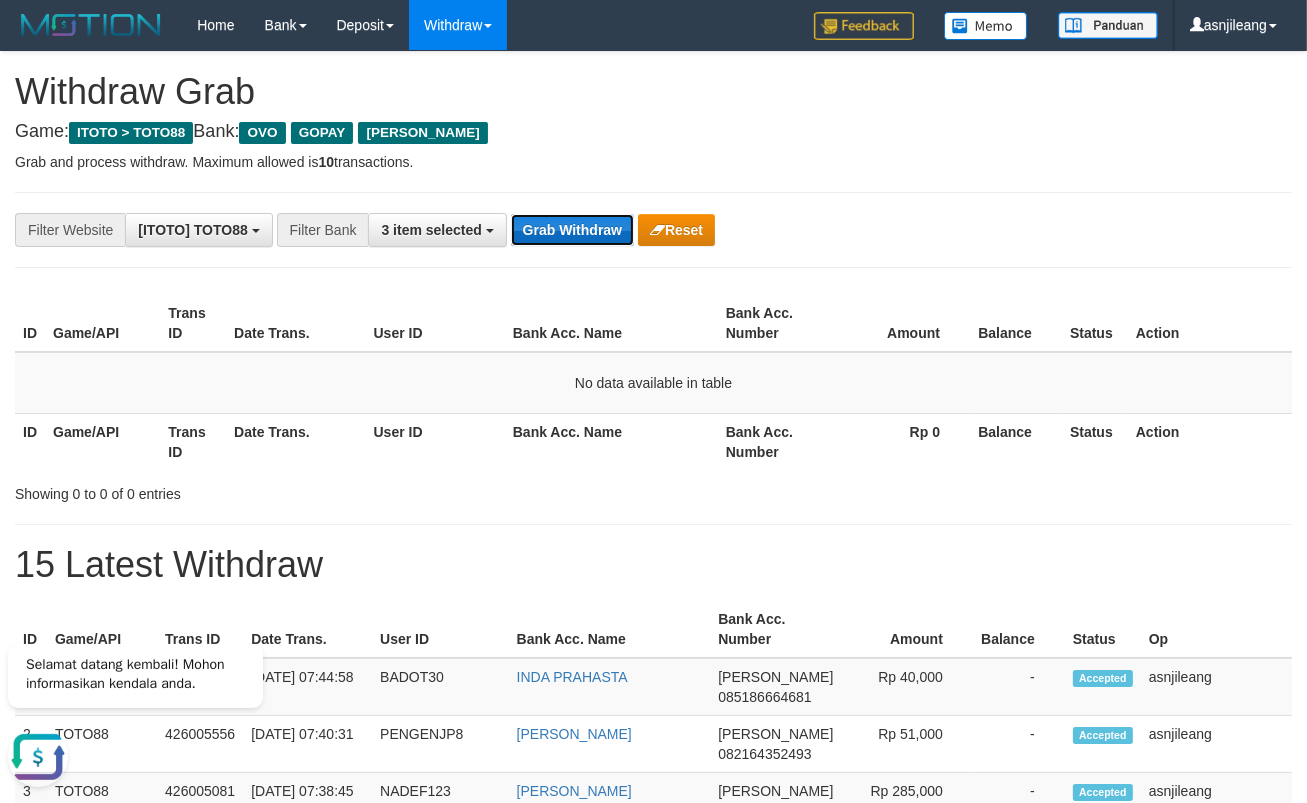 click on "Grab Withdraw" at bounding box center [572, 230] 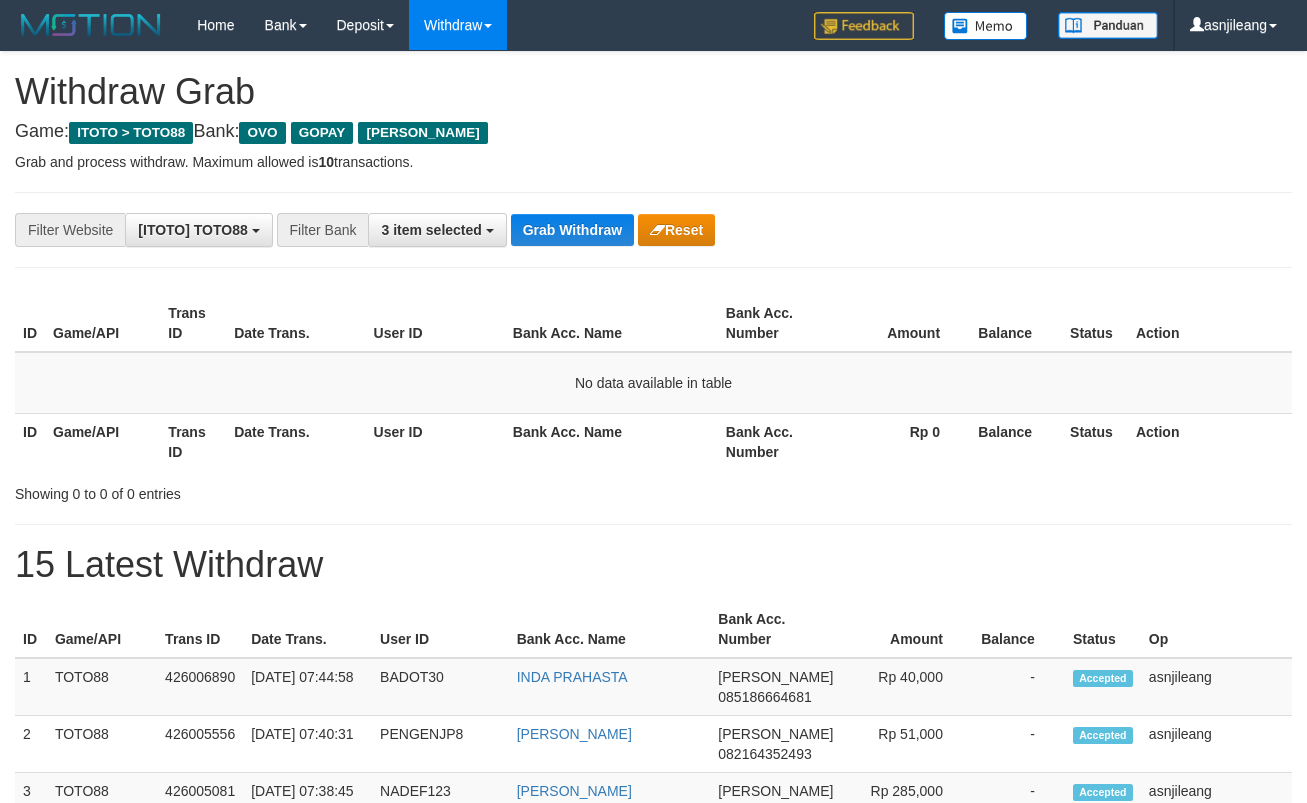 scroll, scrollTop: 0, scrollLeft: 0, axis: both 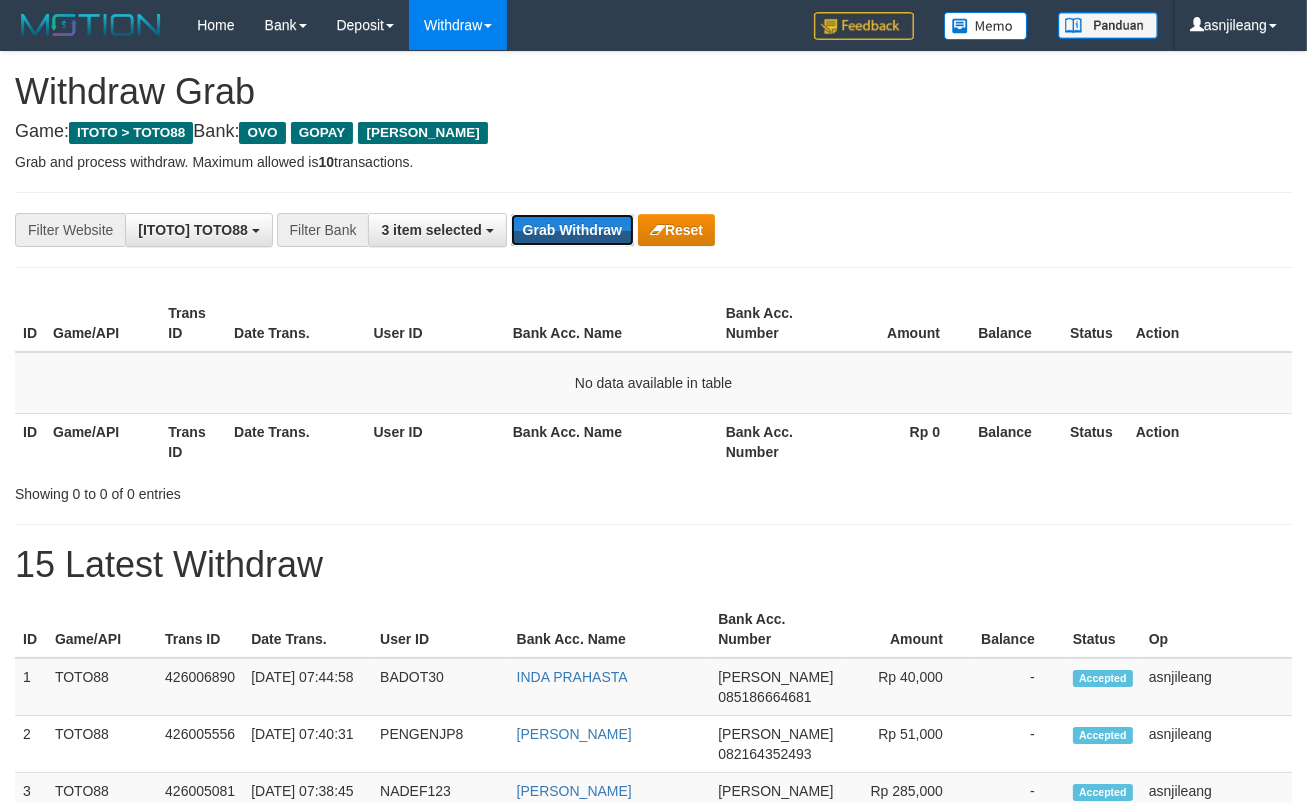 click on "Grab Withdraw" at bounding box center (572, 230) 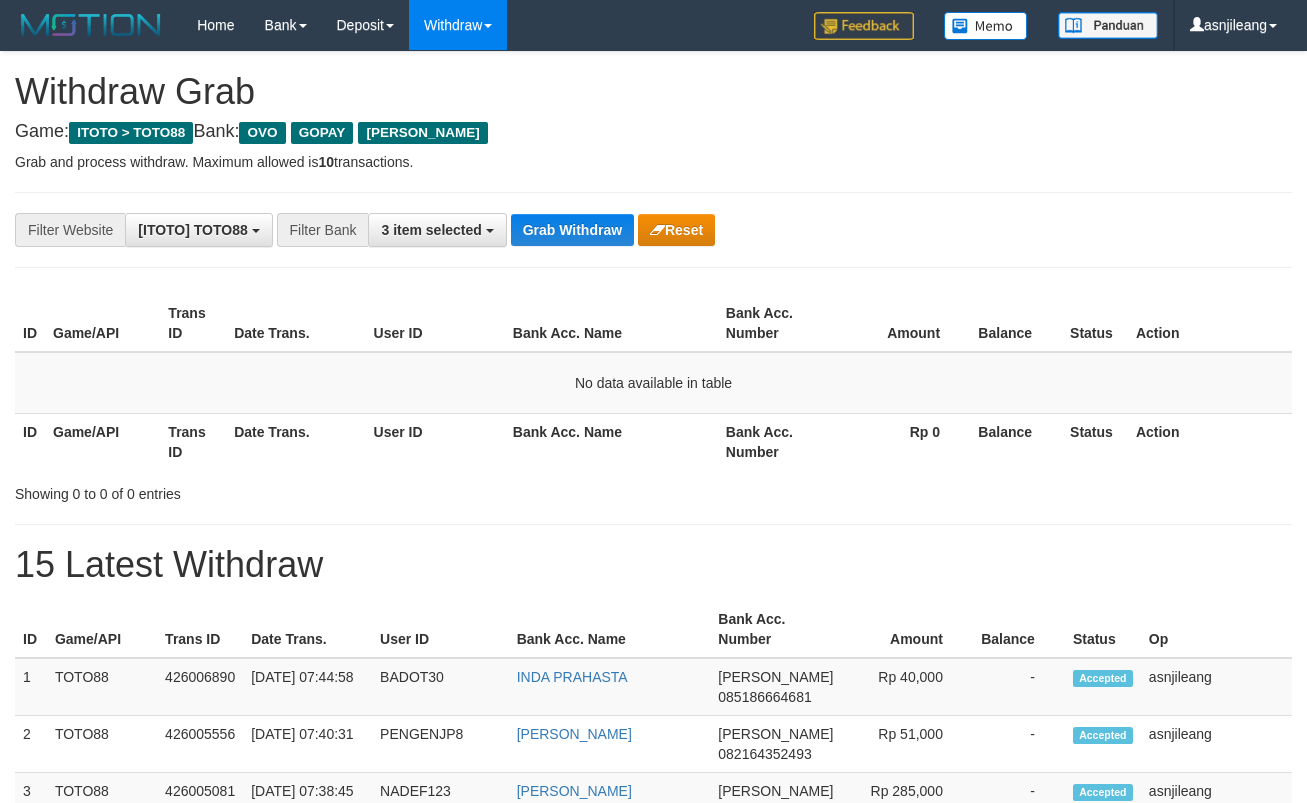 scroll, scrollTop: 0, scrollLeft: 0, axis: both 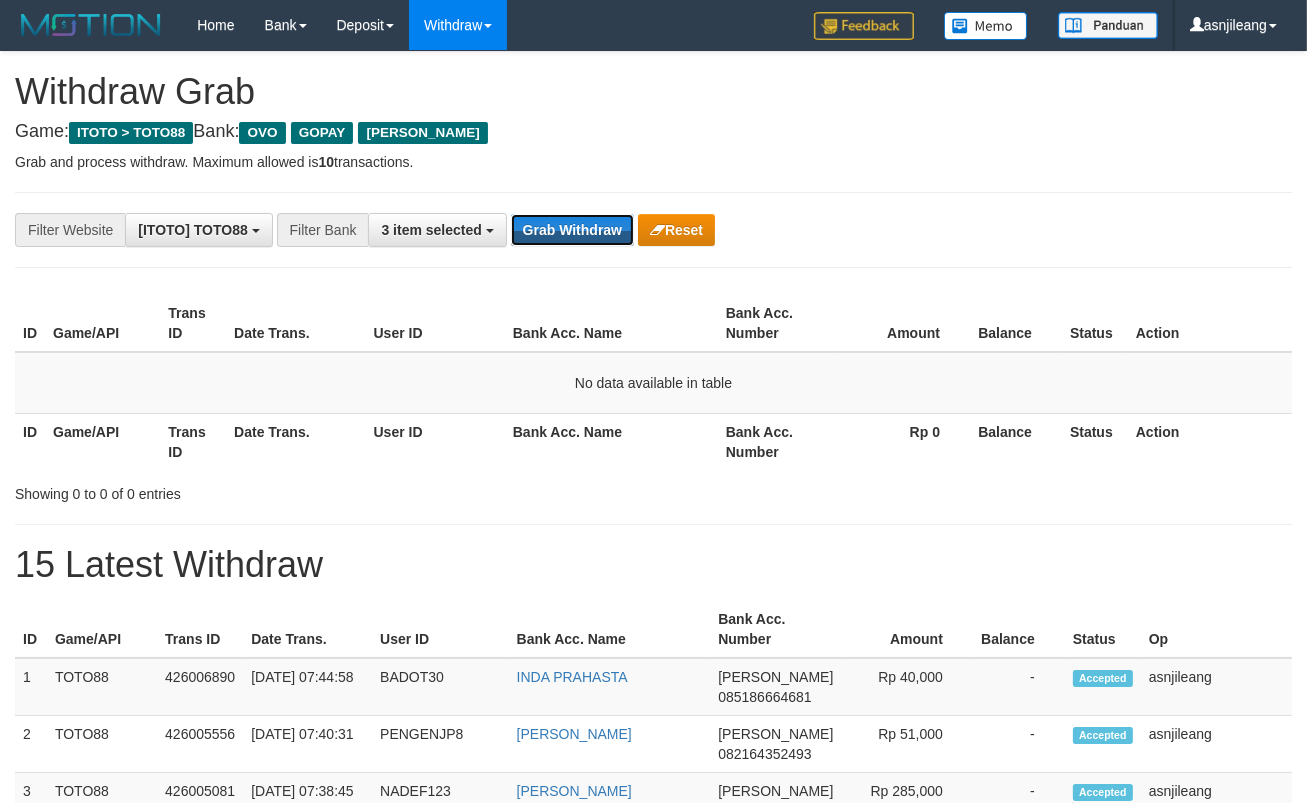 click on "Grab Withdraw" at bounding box center [572, 230] 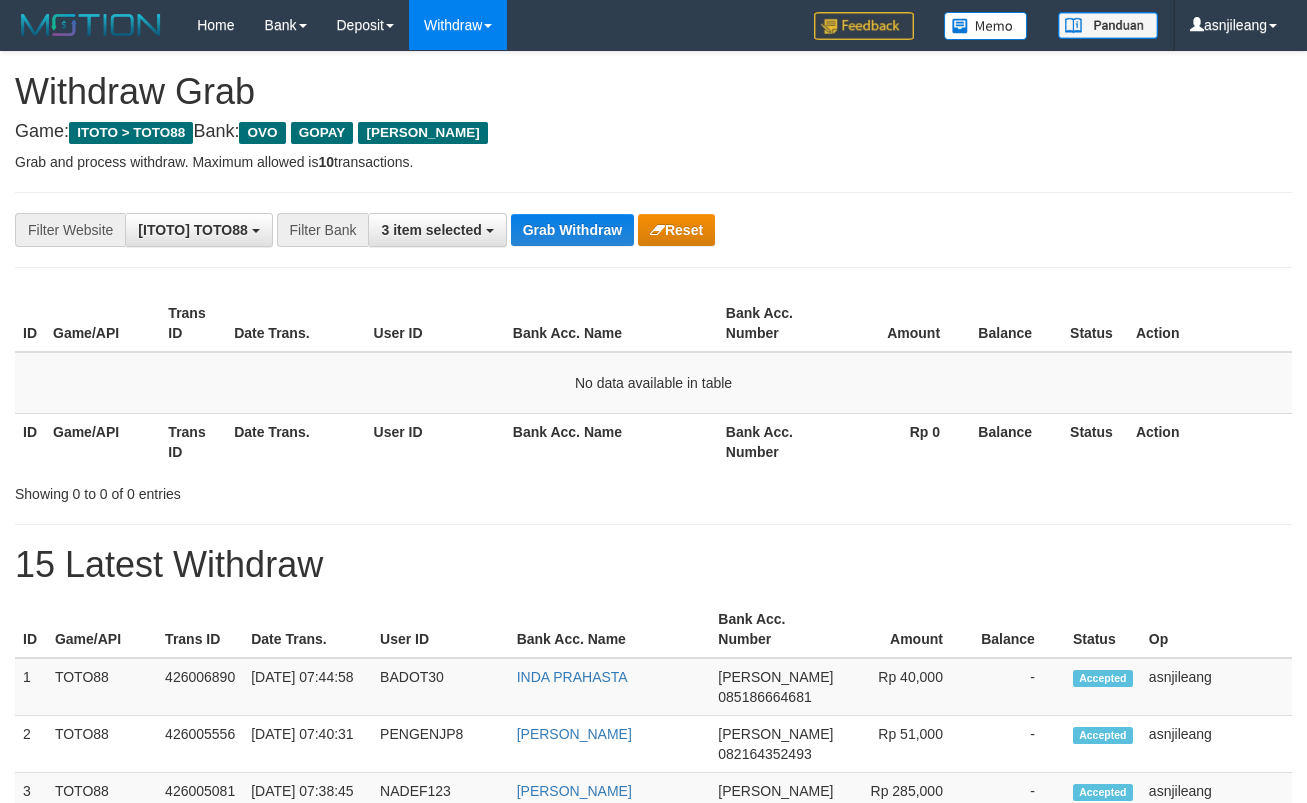 scroll, scrollTop: 0, scrollLeft: 0, axis: both 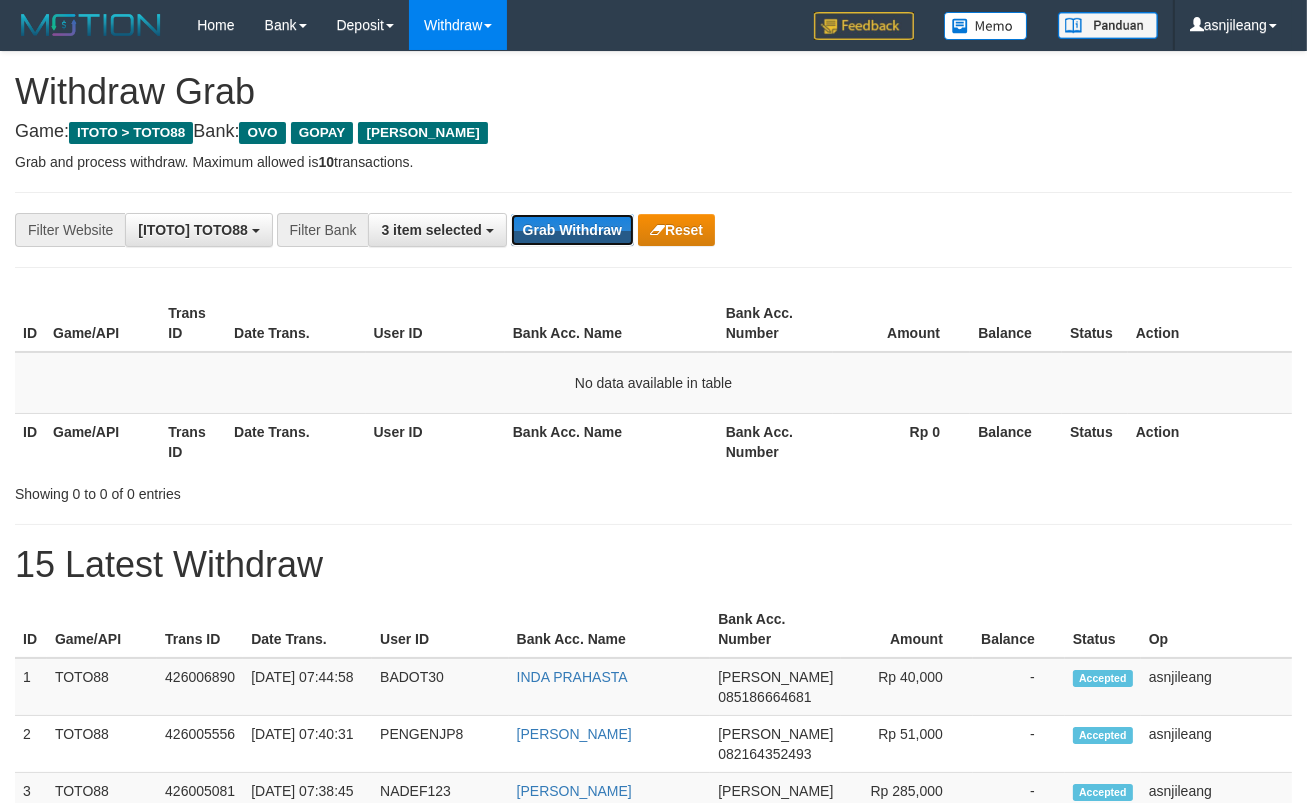 click on "Grab Withdraw" at bounding box center [572, 230] 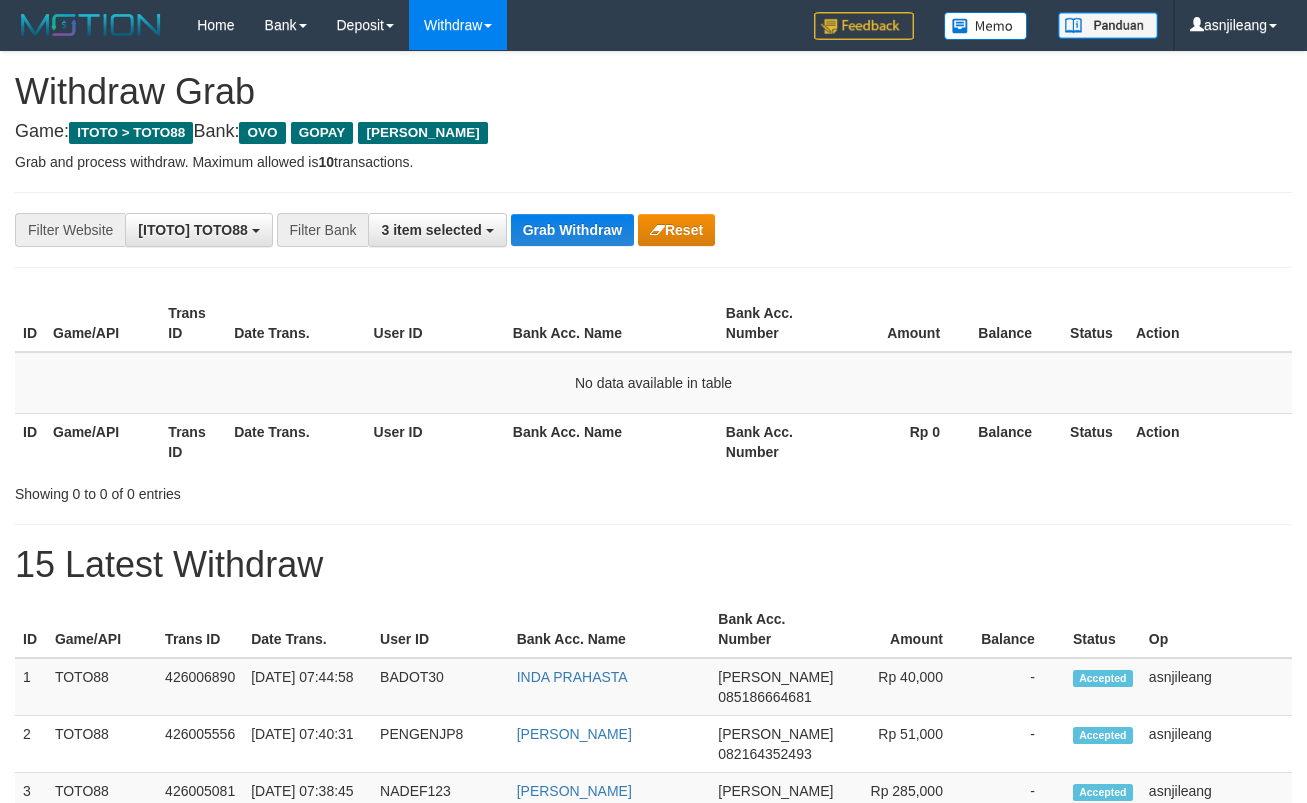 scroll, scrollTop: 0, scrollLeft: 0, axis: both 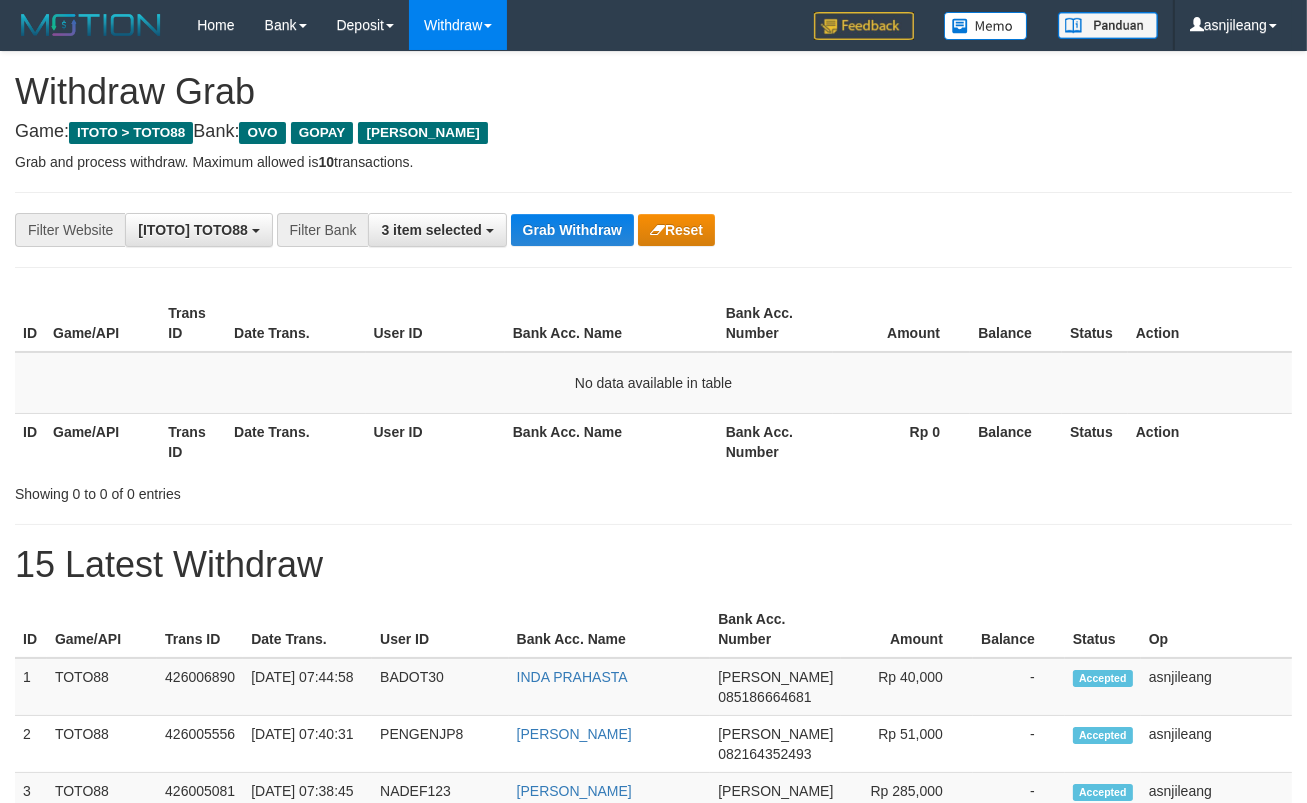 click on "Grab Withdraw" at bounding box center [572, 230] 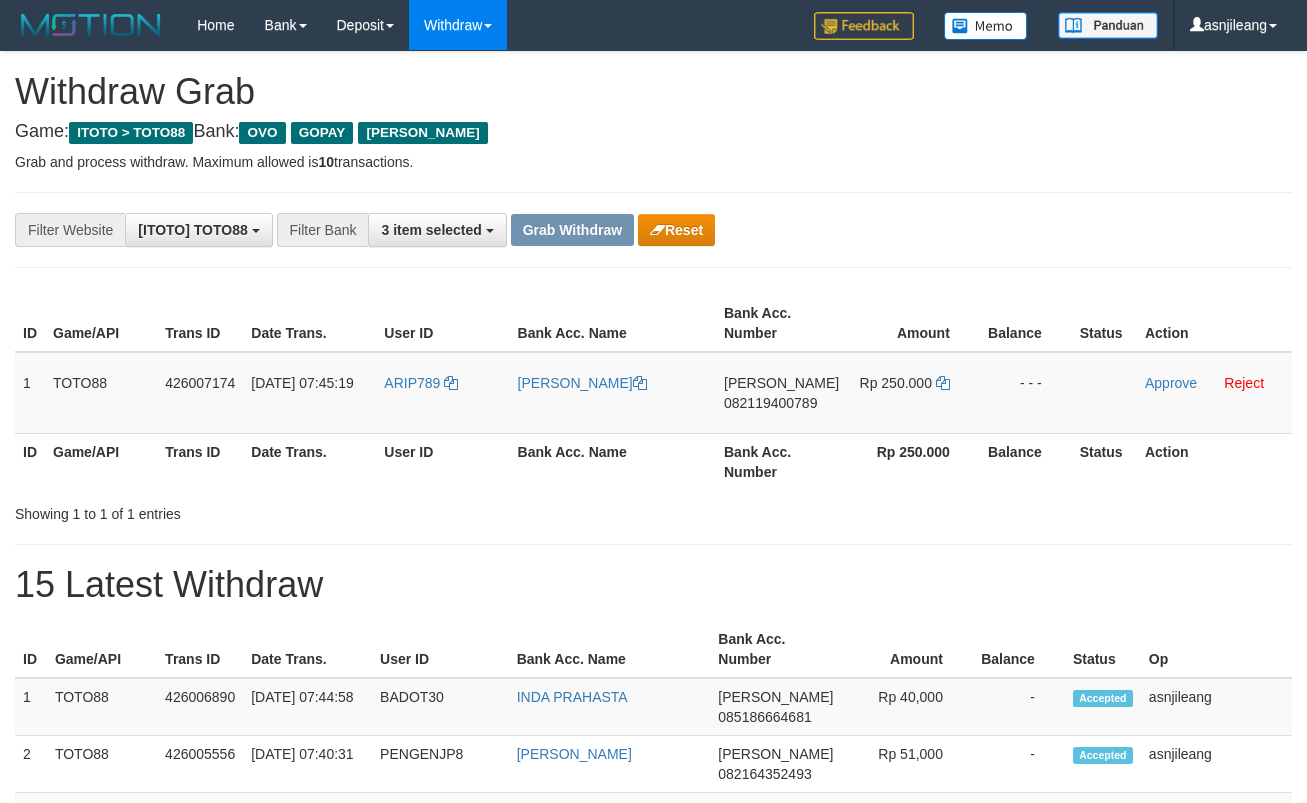 scroll, scrollTop: 0, scrollLeft: 0, axis: both 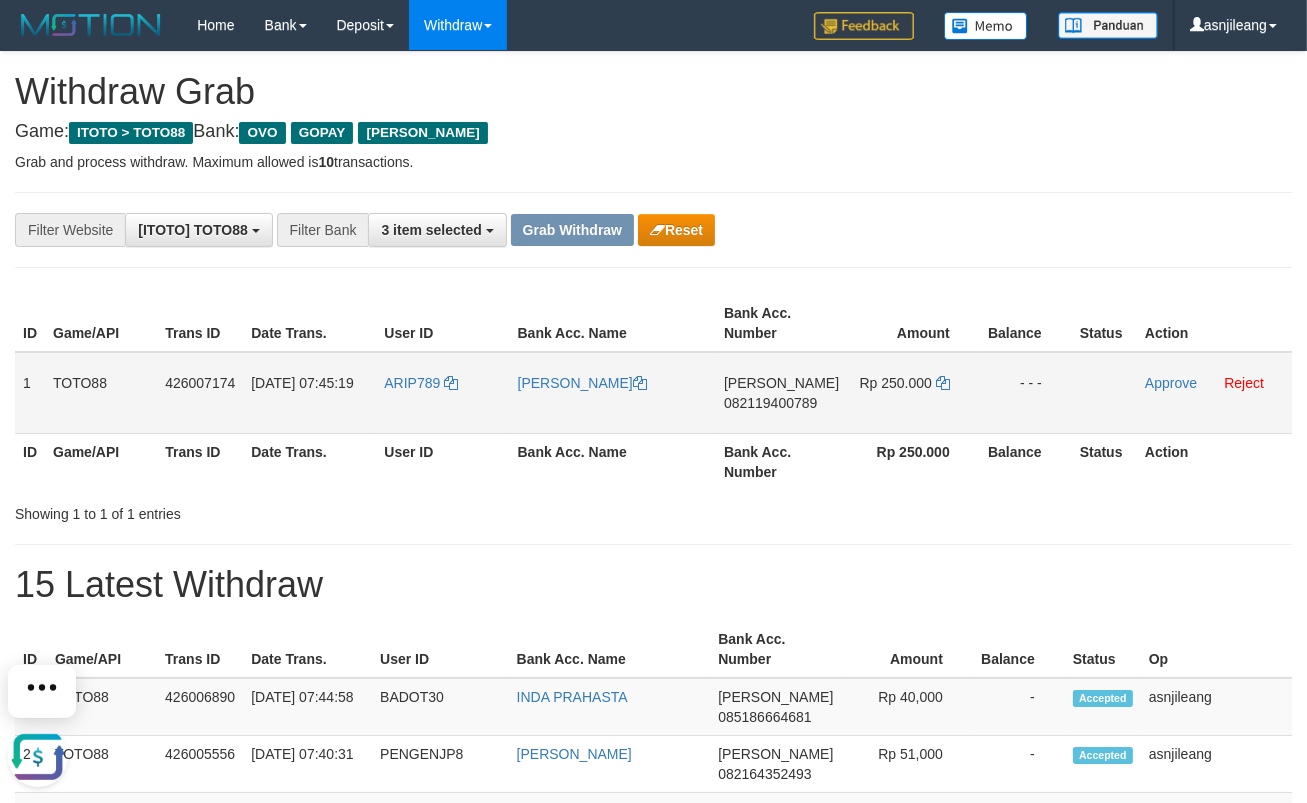 click on "DANA
082119400789" at bounding box center [781, 393] 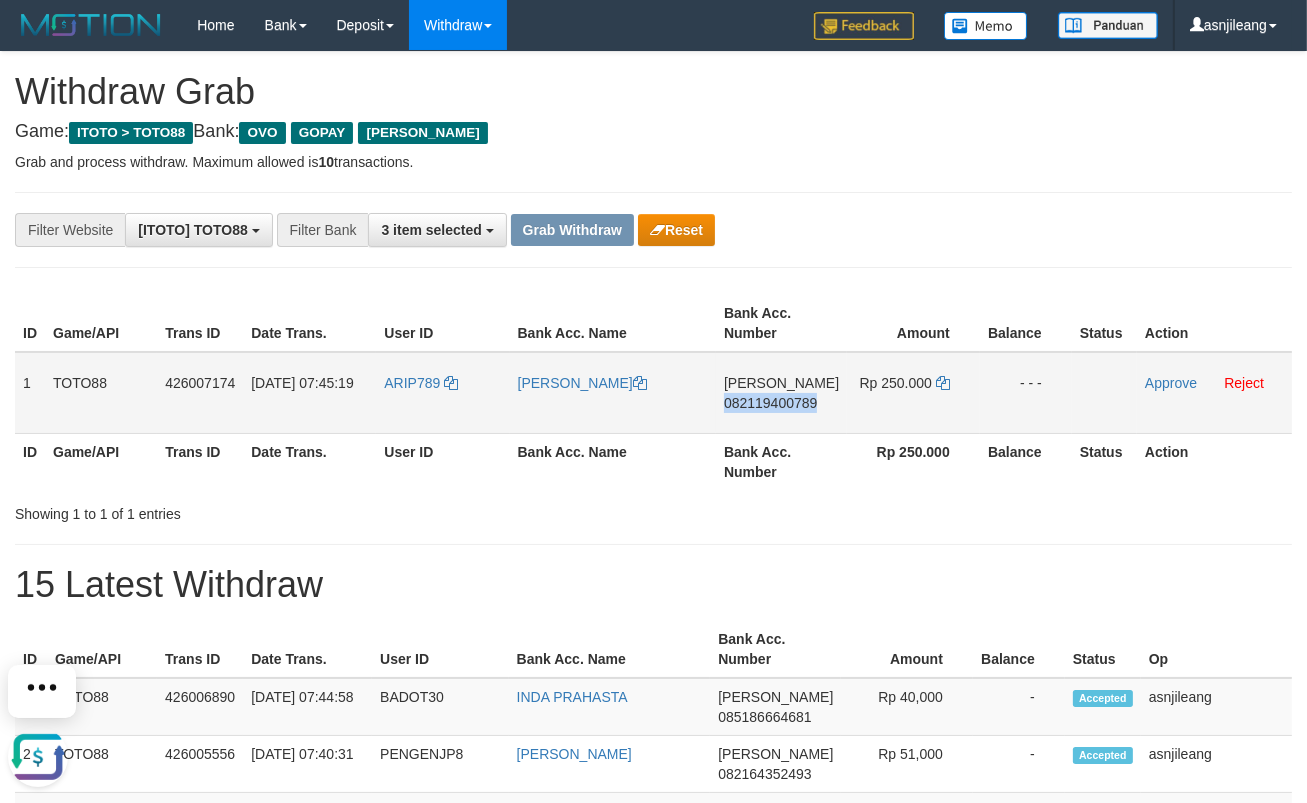 click on "DANA
082119400789" at bounding box center (781, 393) 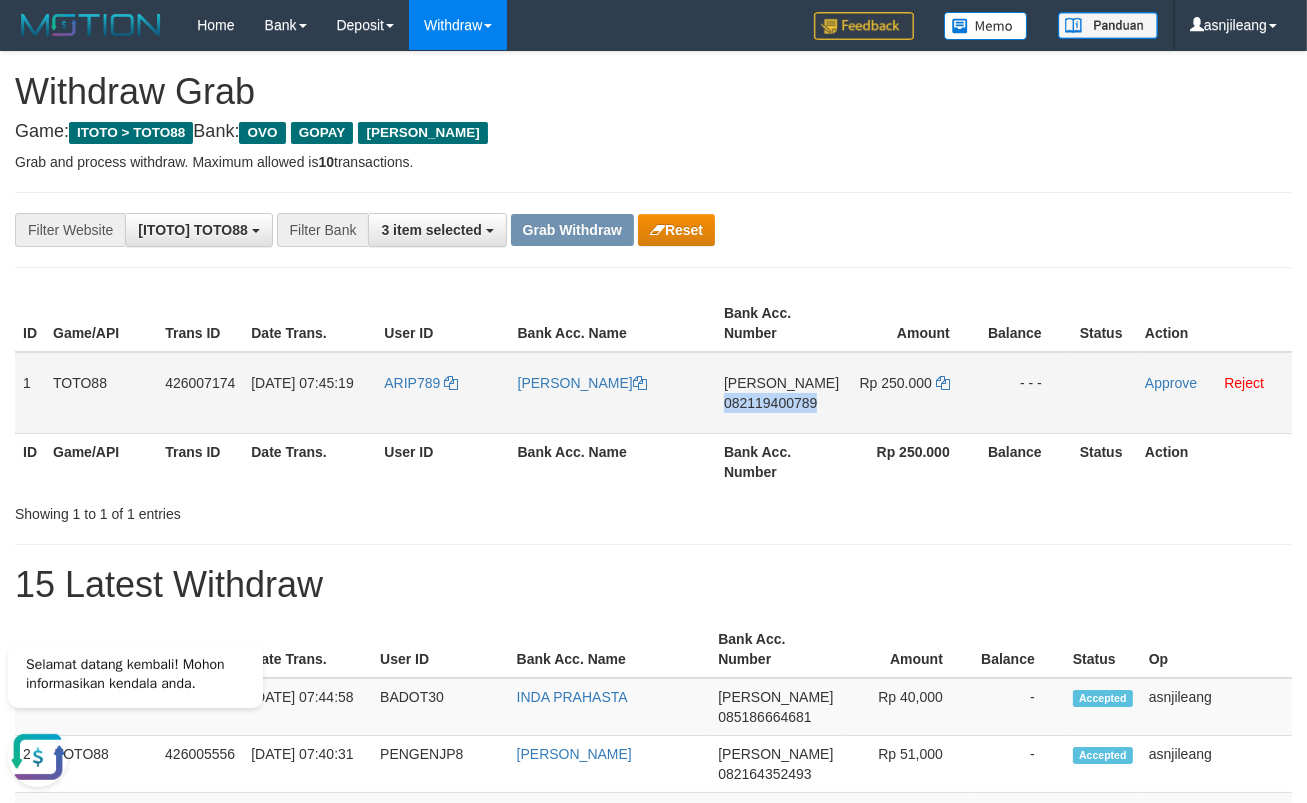 copy on "082119400789" 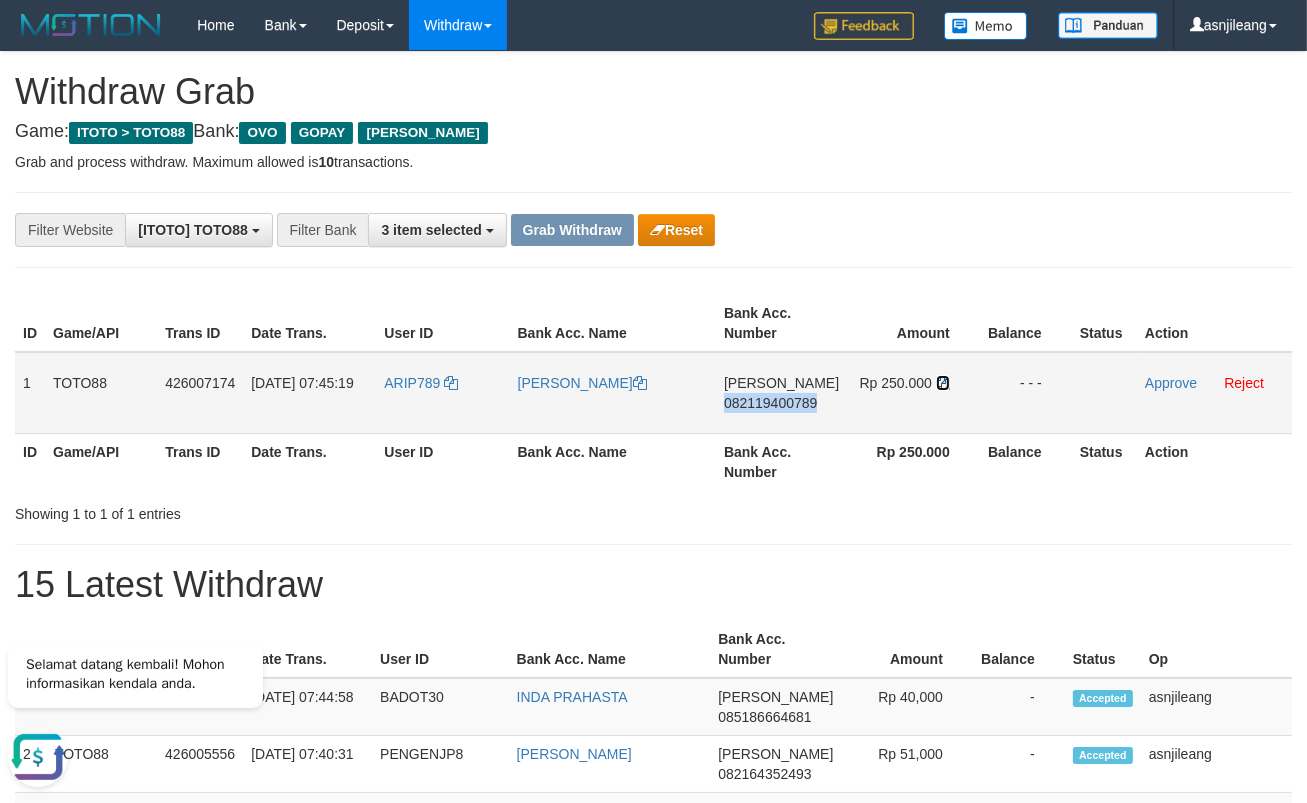 click at bounding box center (943, 383) 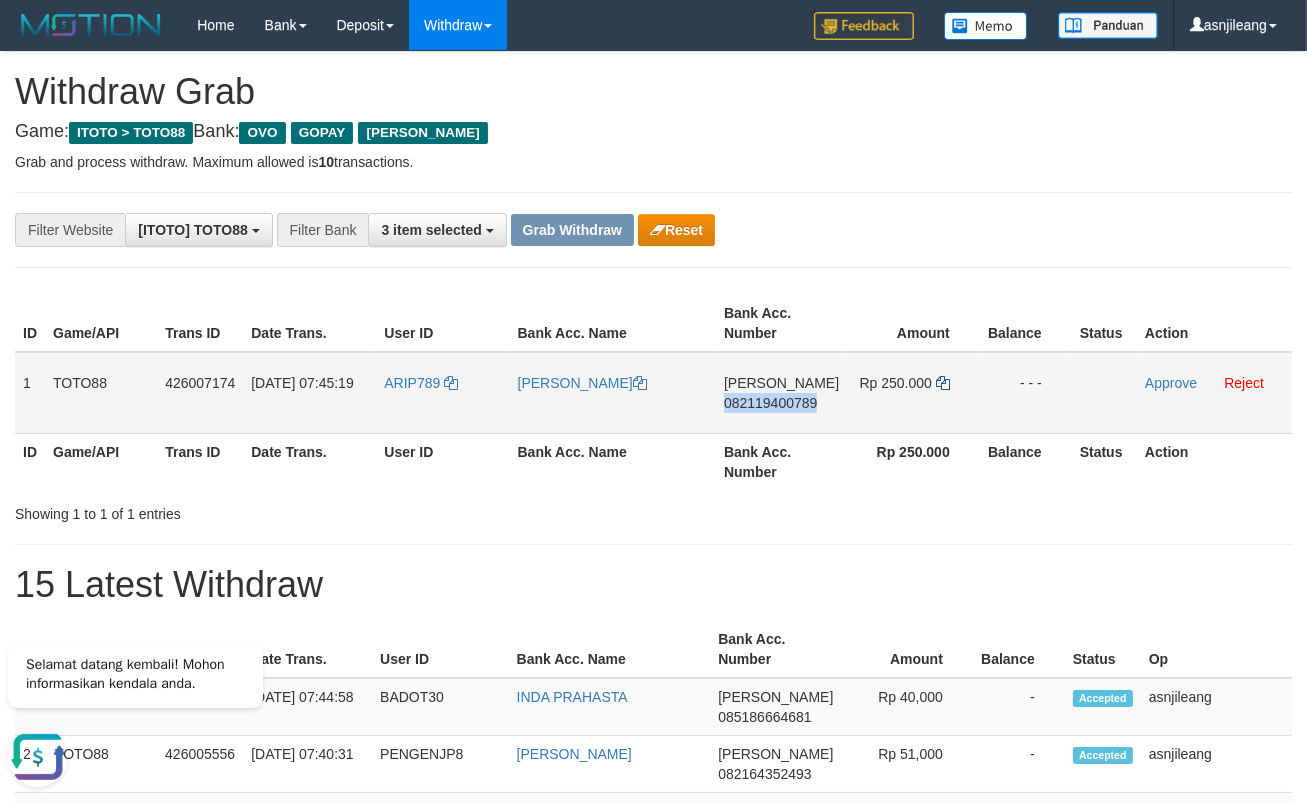 copy on "082119400789" 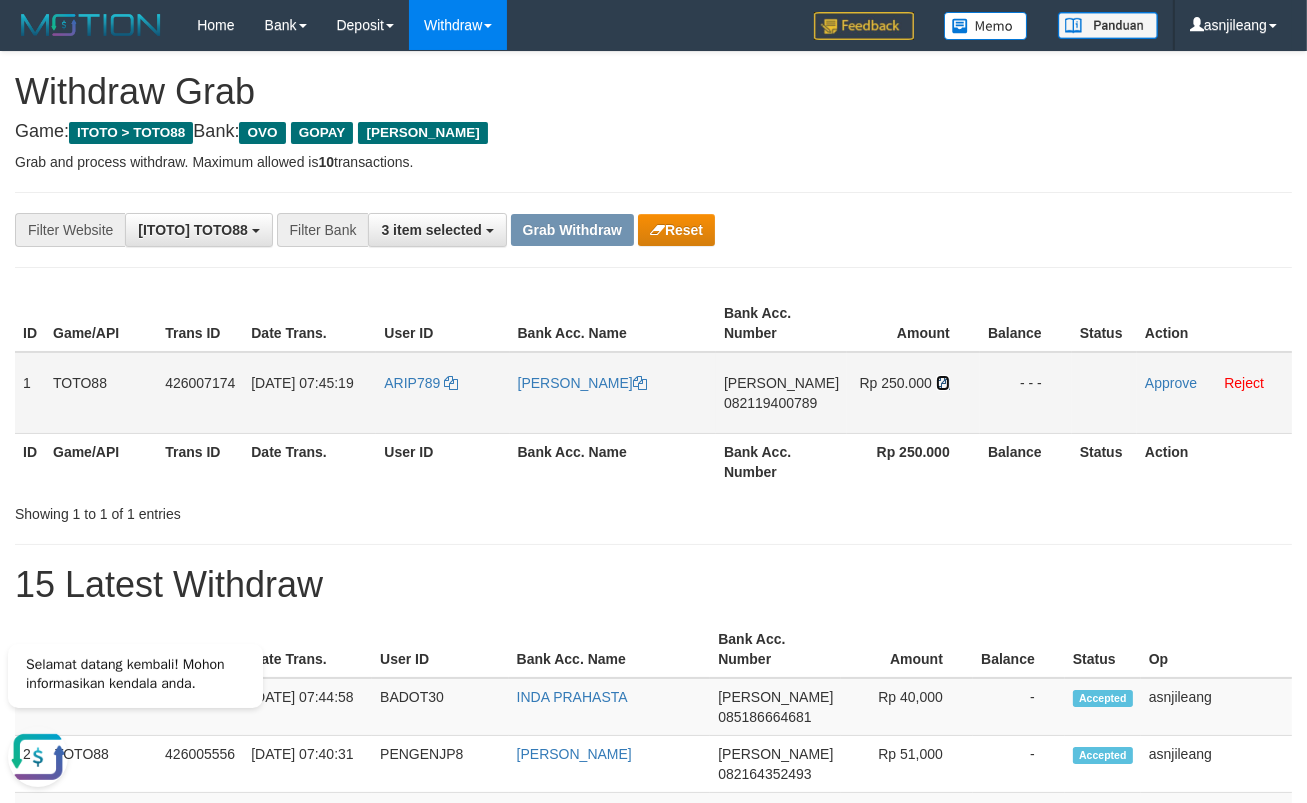click at bounding box center [943, 383] 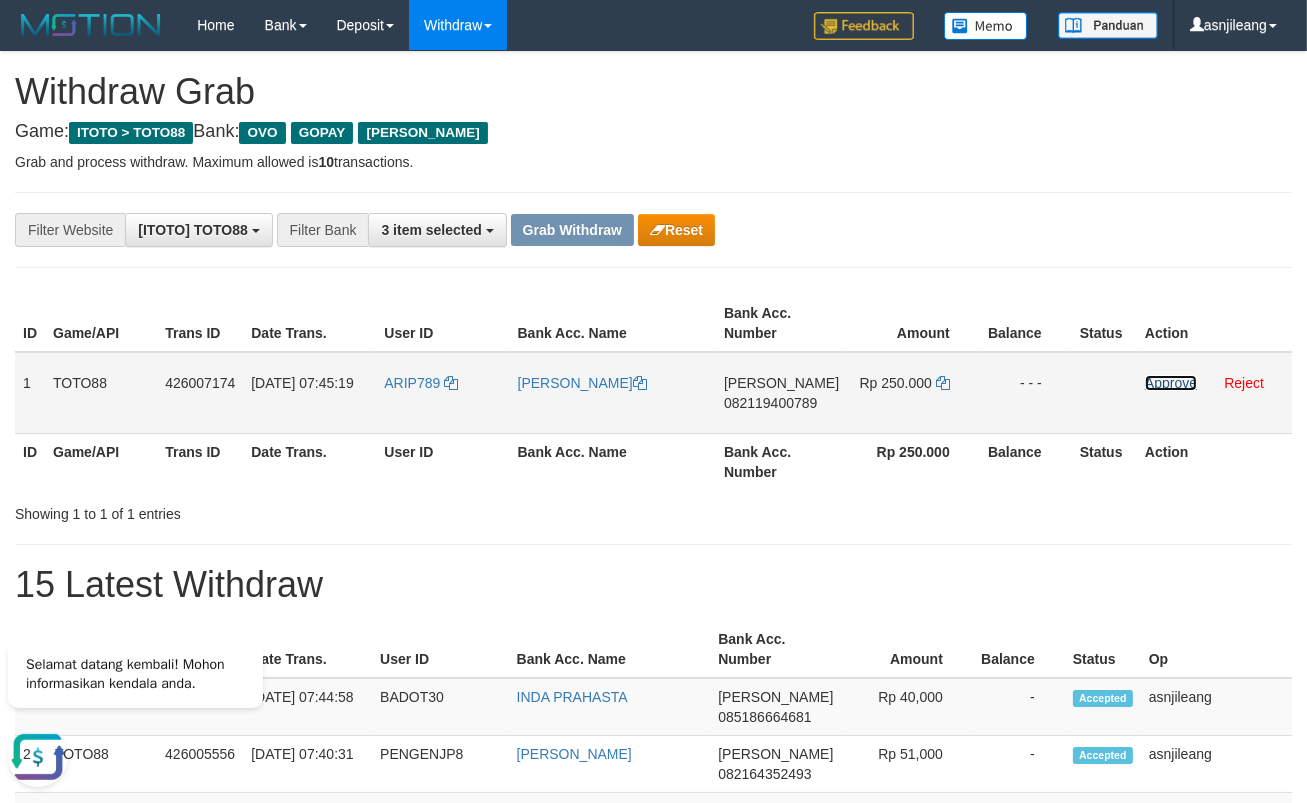 click on "Approve" at bounding box center (1171, 383) 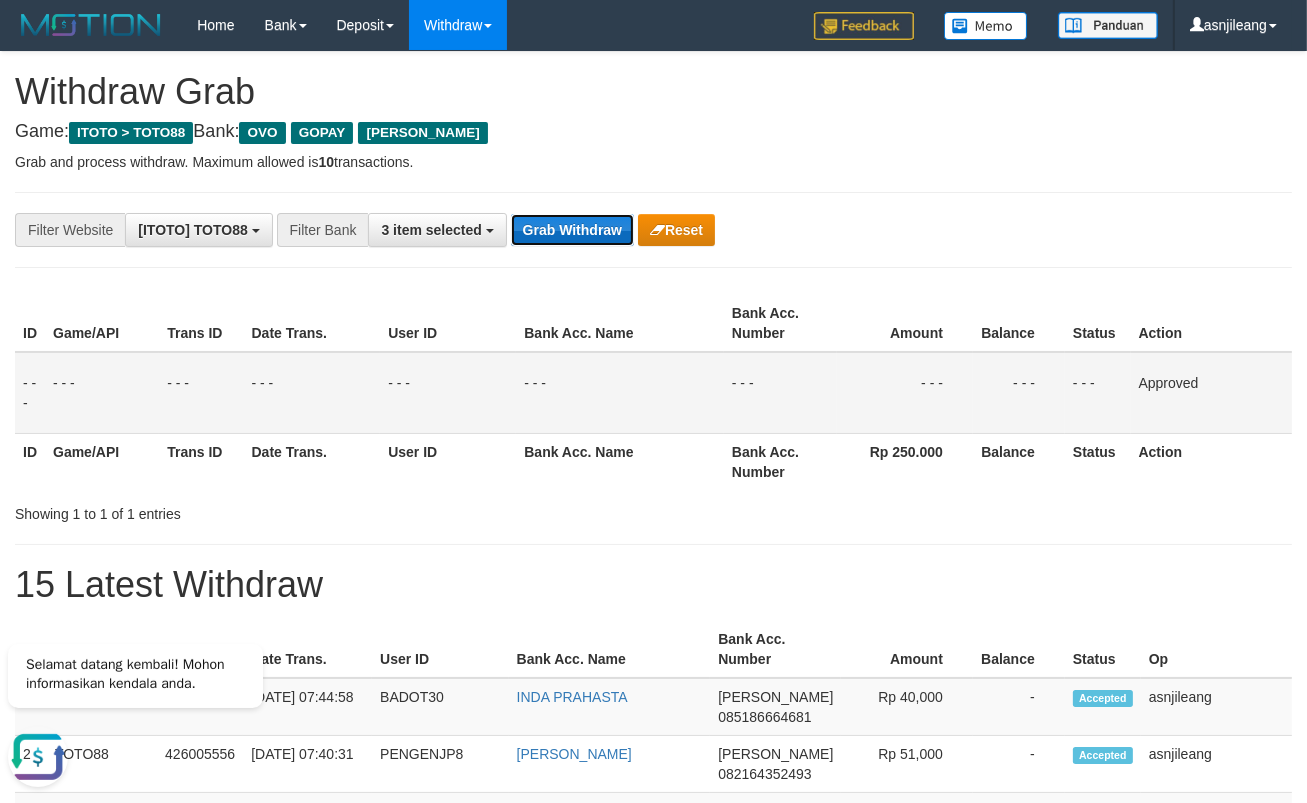 click on "Grab Withdraw" at bounding box center (572, 230) 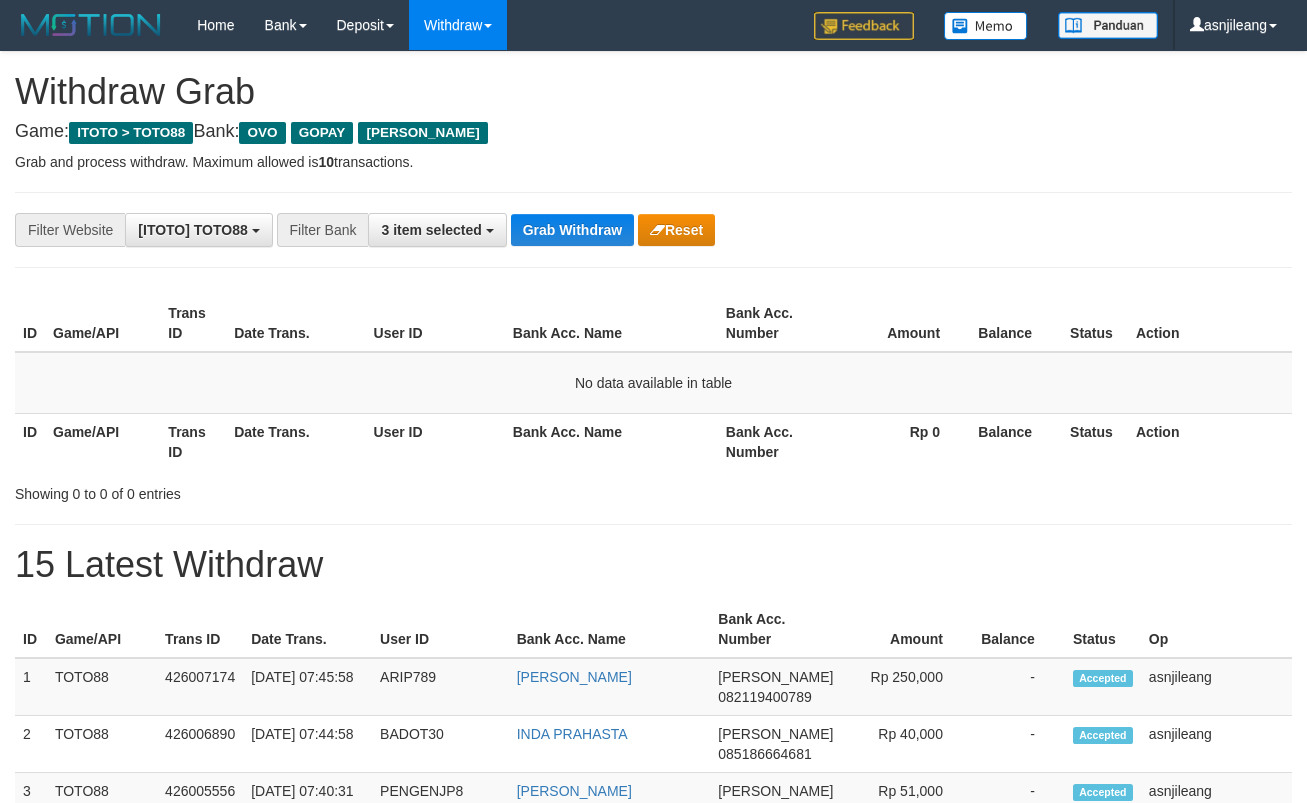 scroll, scrollTop: 0, scrollLeft: 0, axis: both 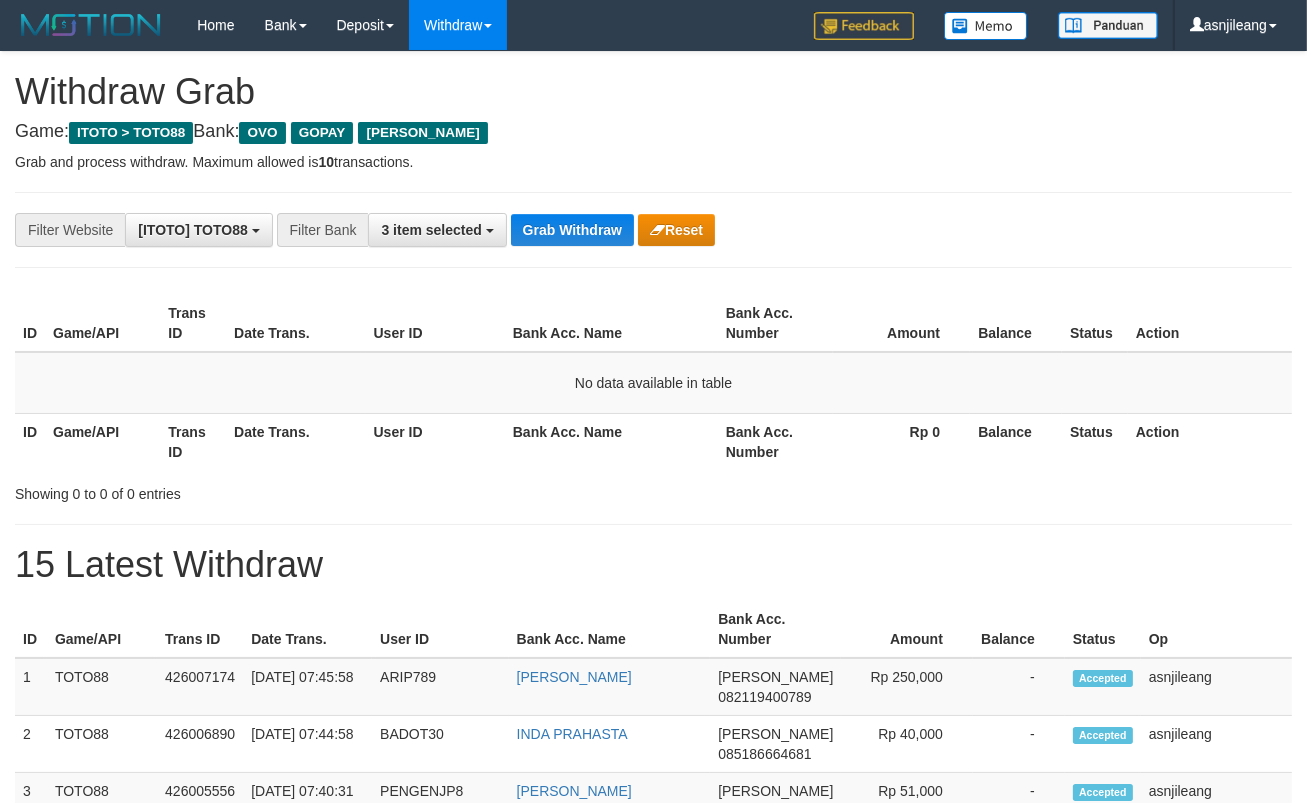 click on "Grab Withdraw" at bounding box center (572, 230) 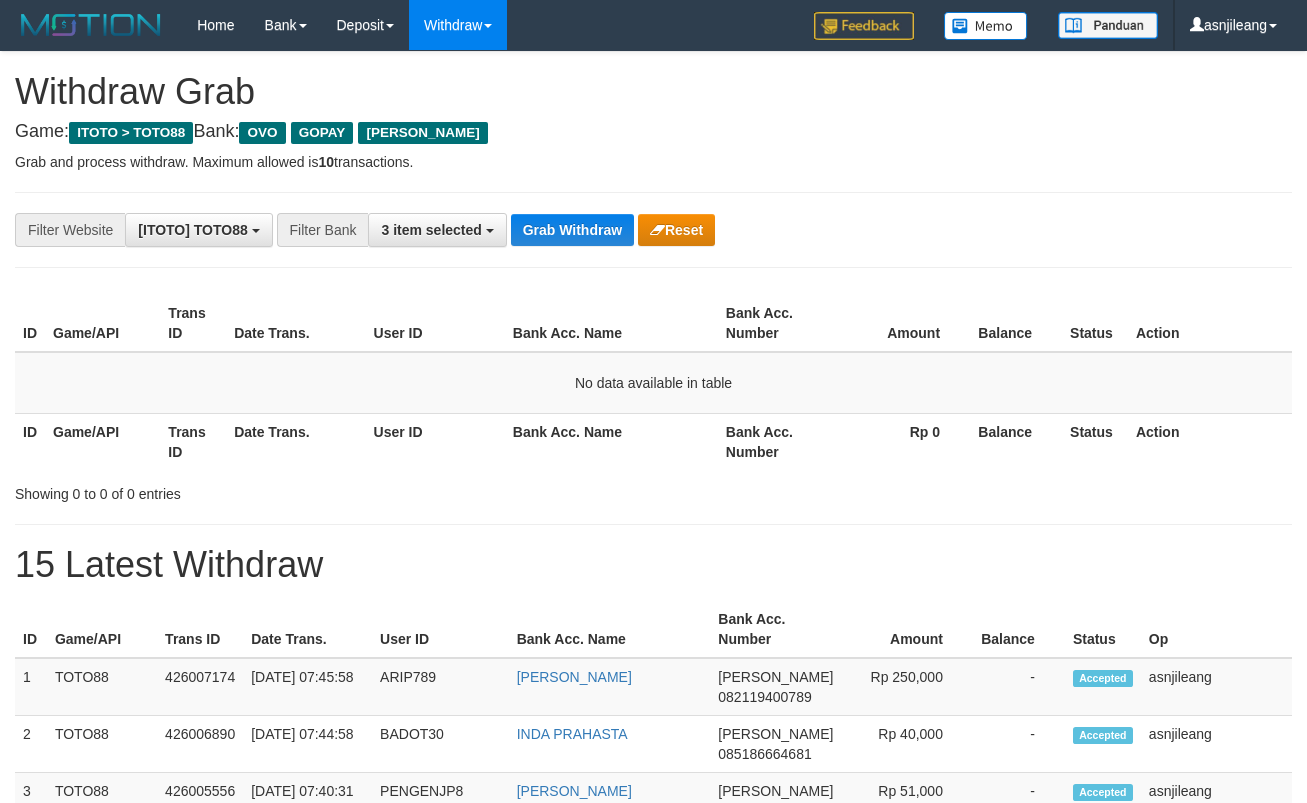 scroll, scrollTop: 0, scrollLeft: 0, axis: both 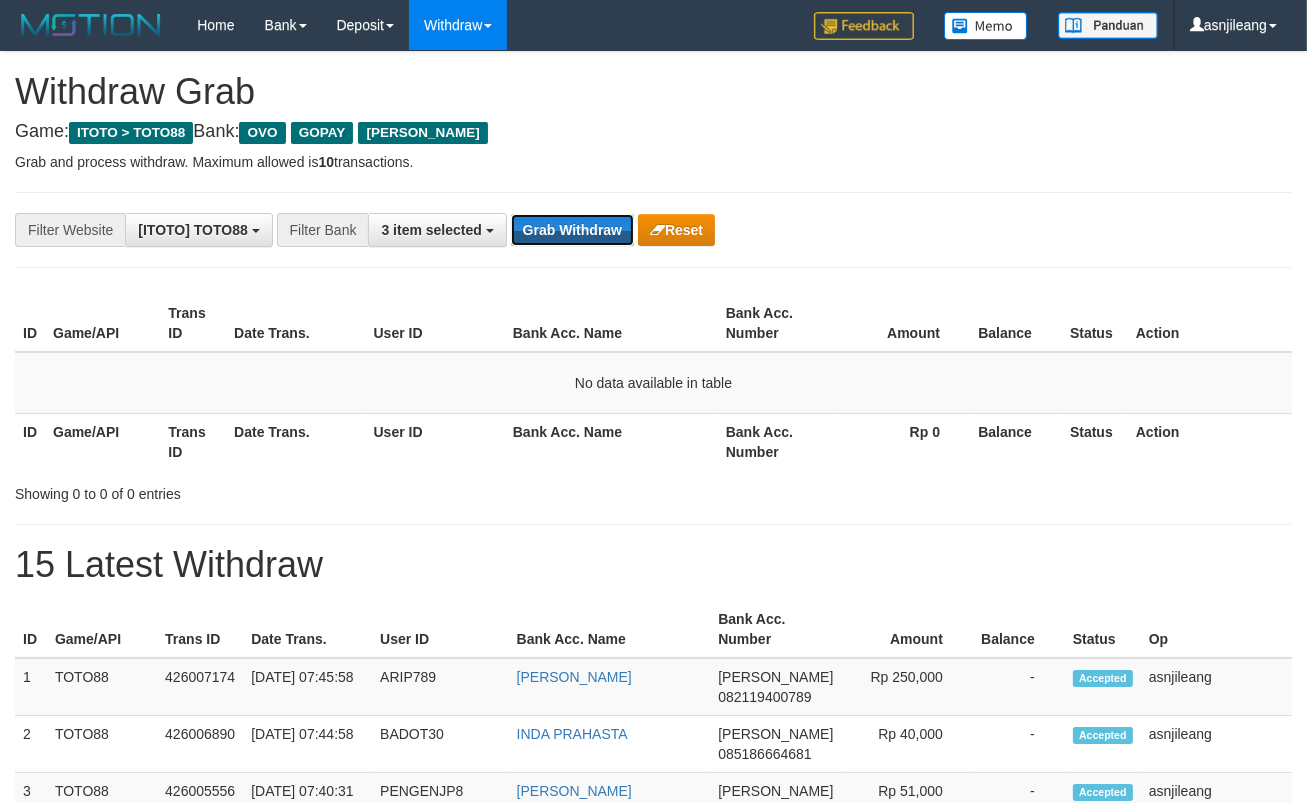 click on "Grab Withdraw" at bounding box center [572, 230] 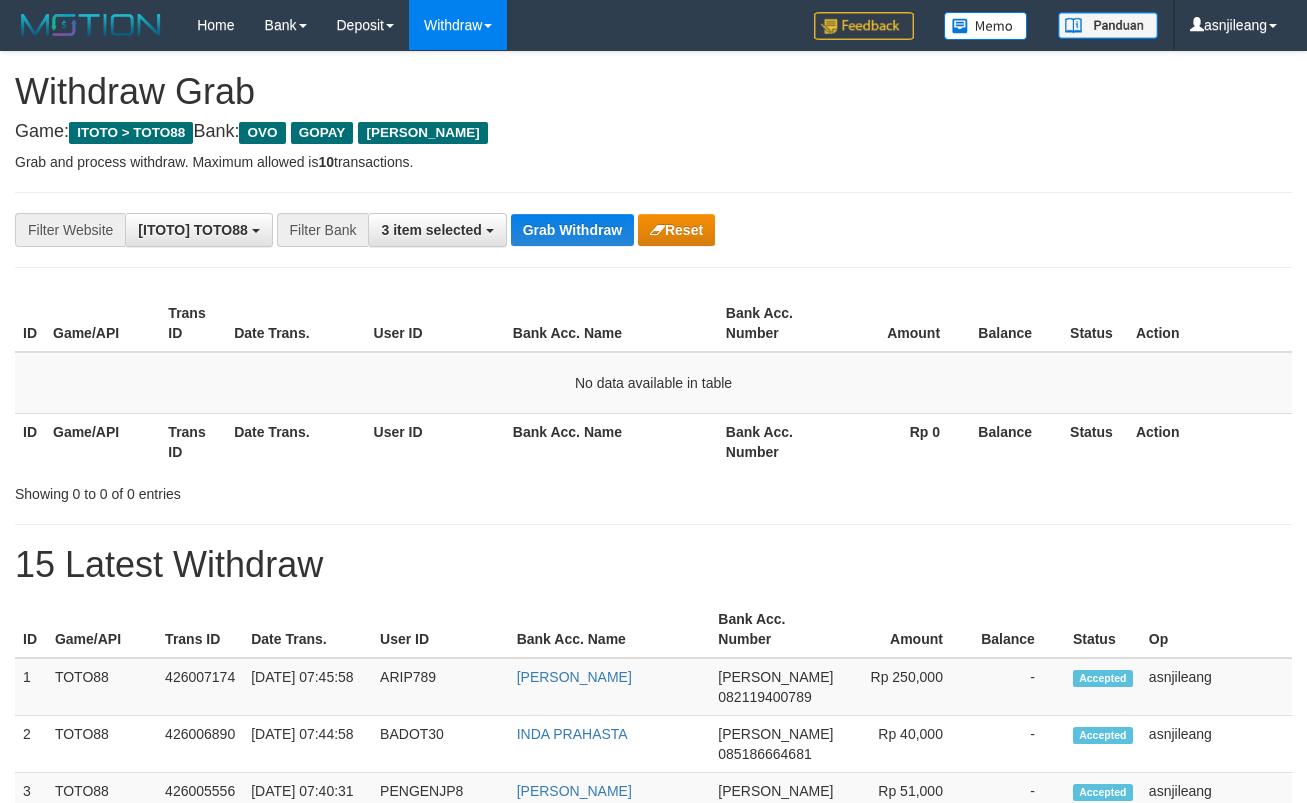 scroll, scrollTop: 0, scrollLeft: 0, axis: both 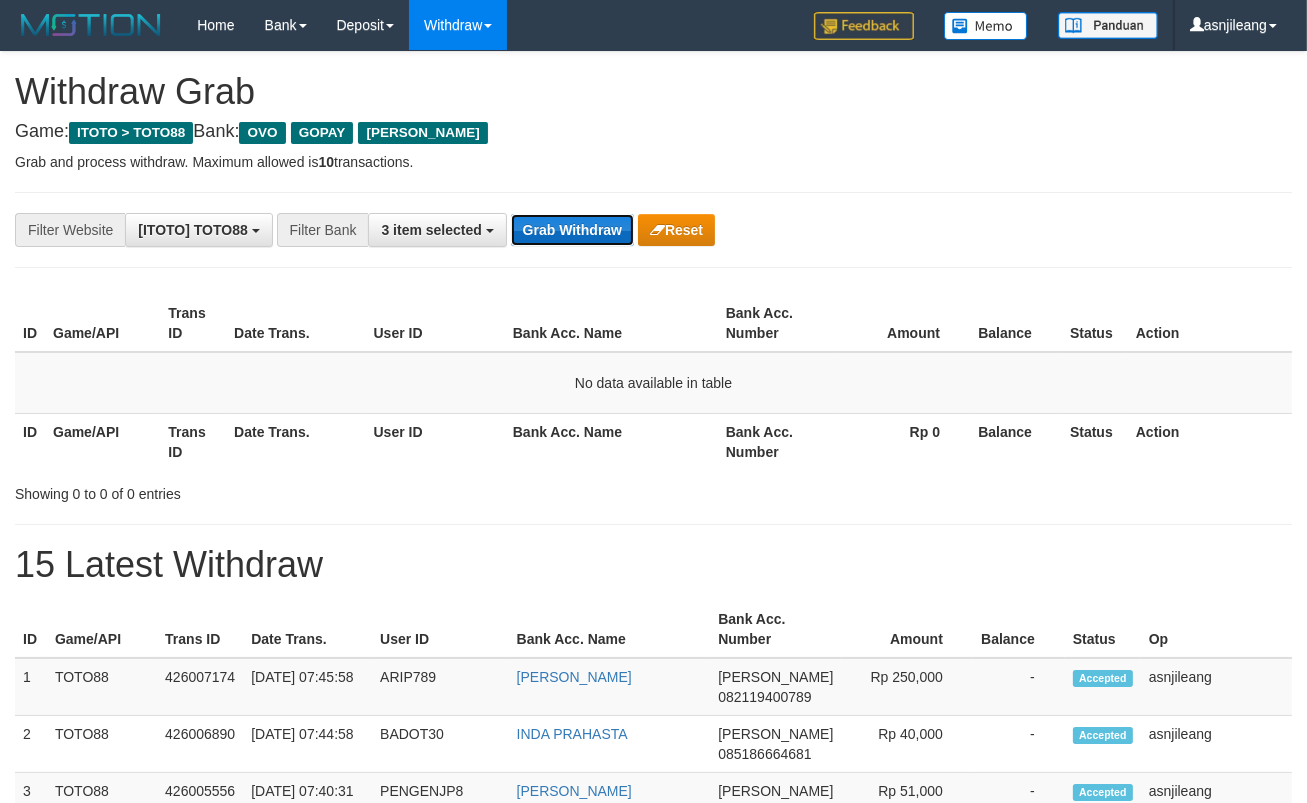 click on "Grab Withdraw" at bounding box center (572, 230) 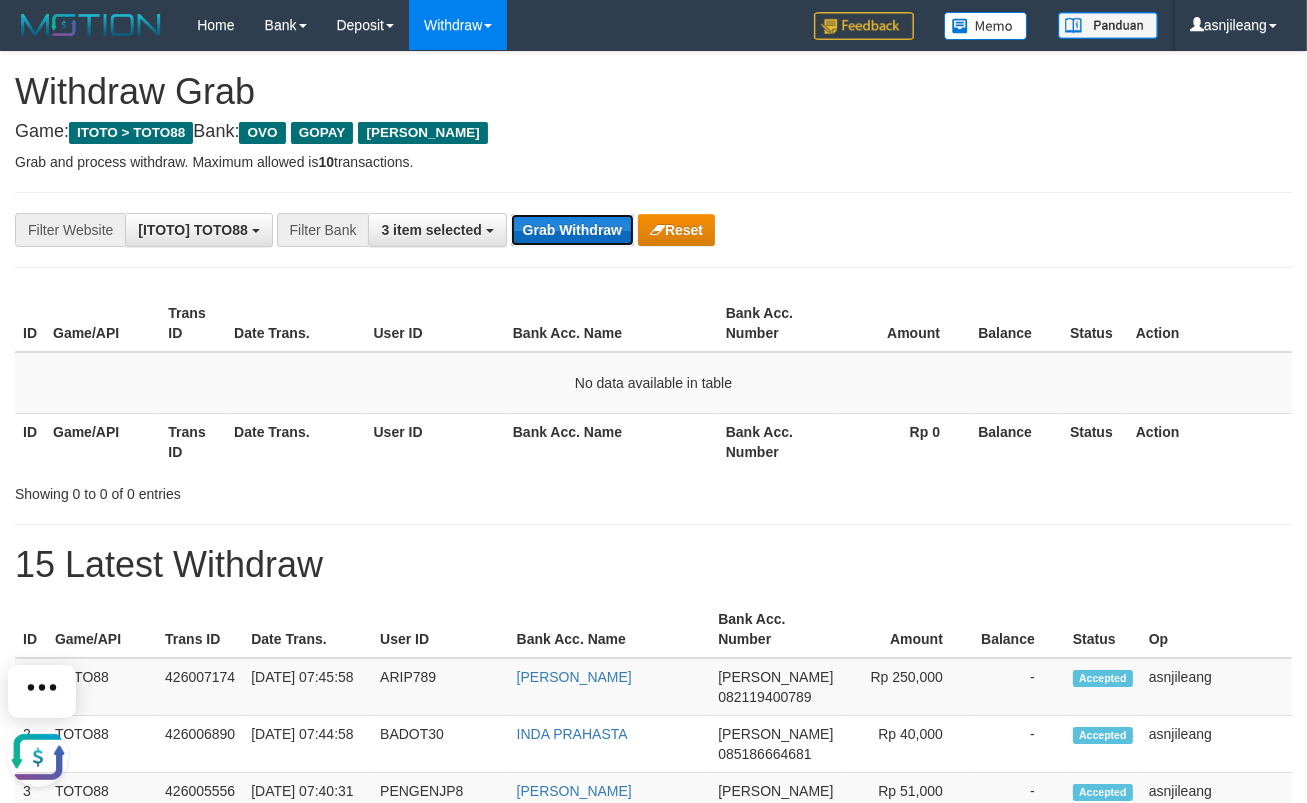 scroll, scrollTop: 0, scrollLeft: 0, axis: both 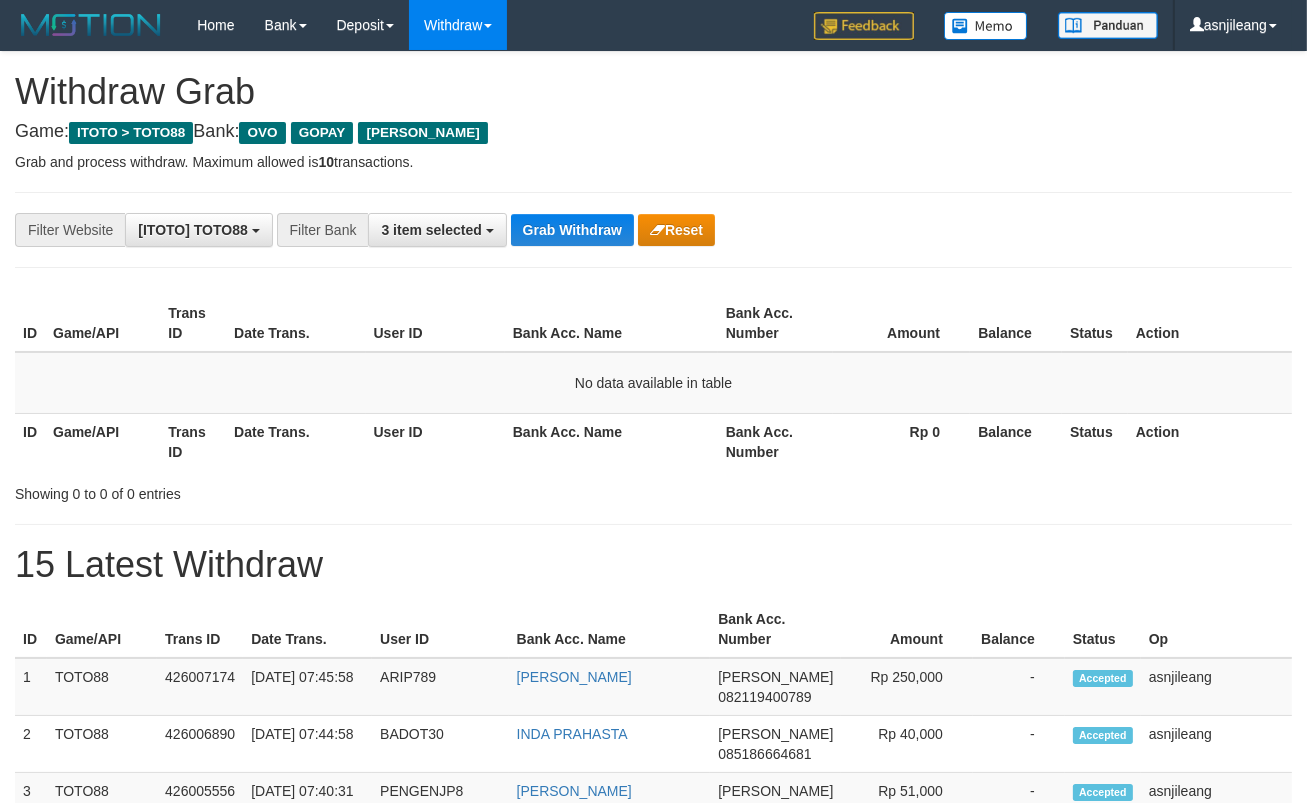 click on "Grab Withdraw" at bounding box center (572, 230) 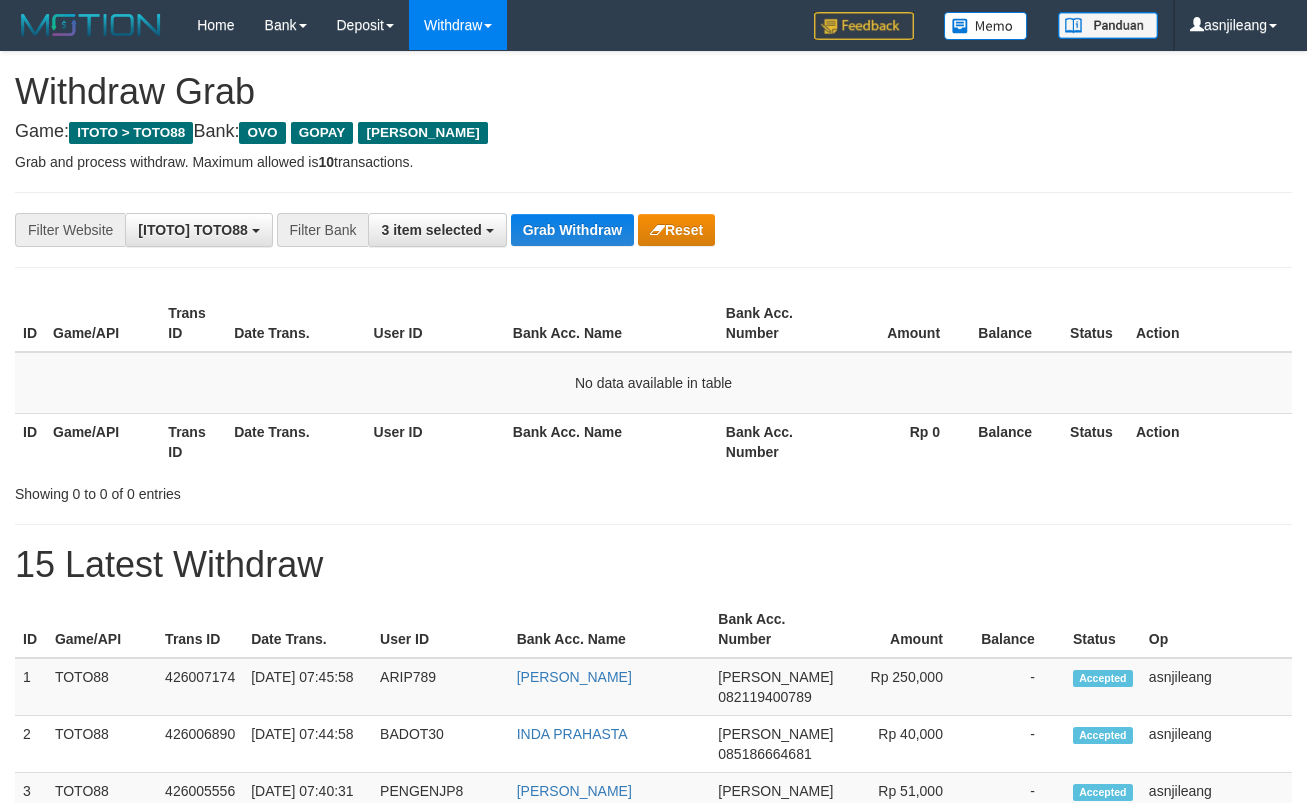 scroll, scrollTop: 0, scrollLeft: 0, axis: both 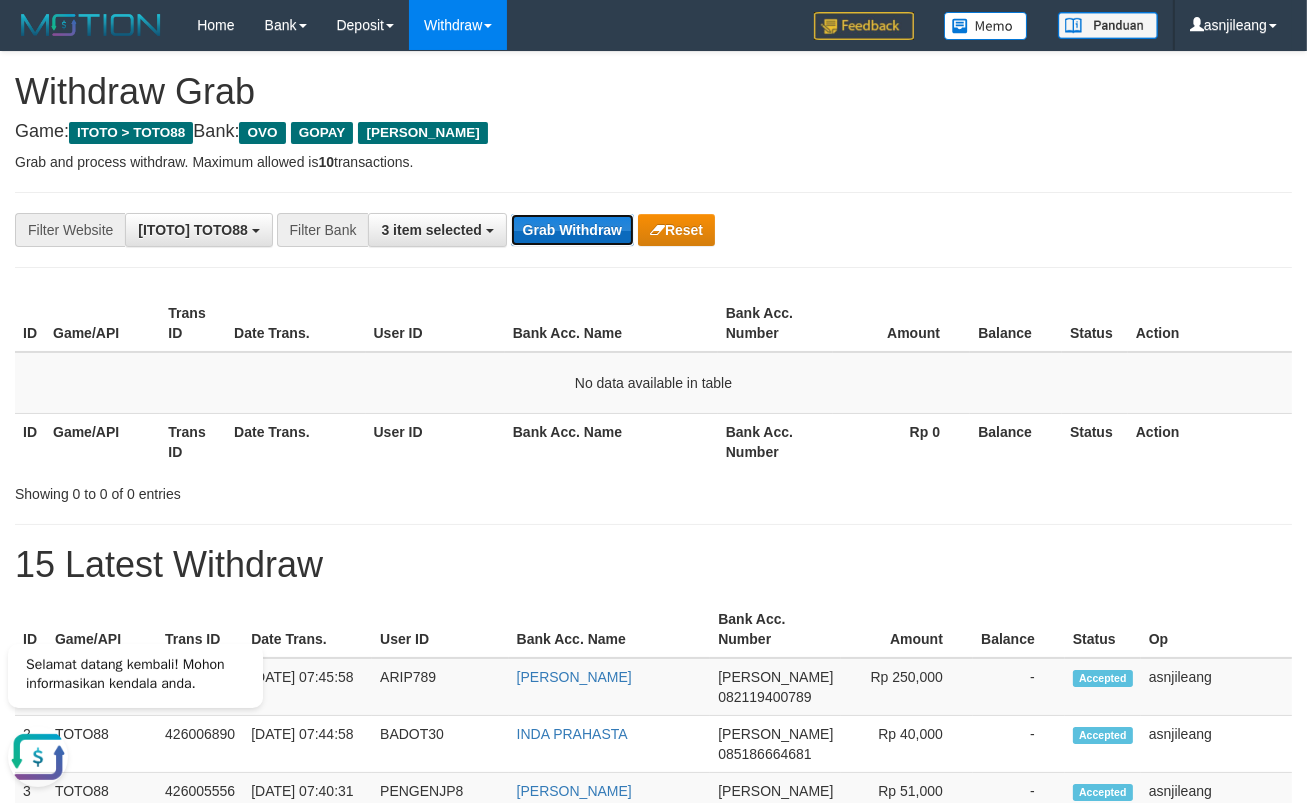 click on "Grab Withdraw" at bounding box center [572, 230] 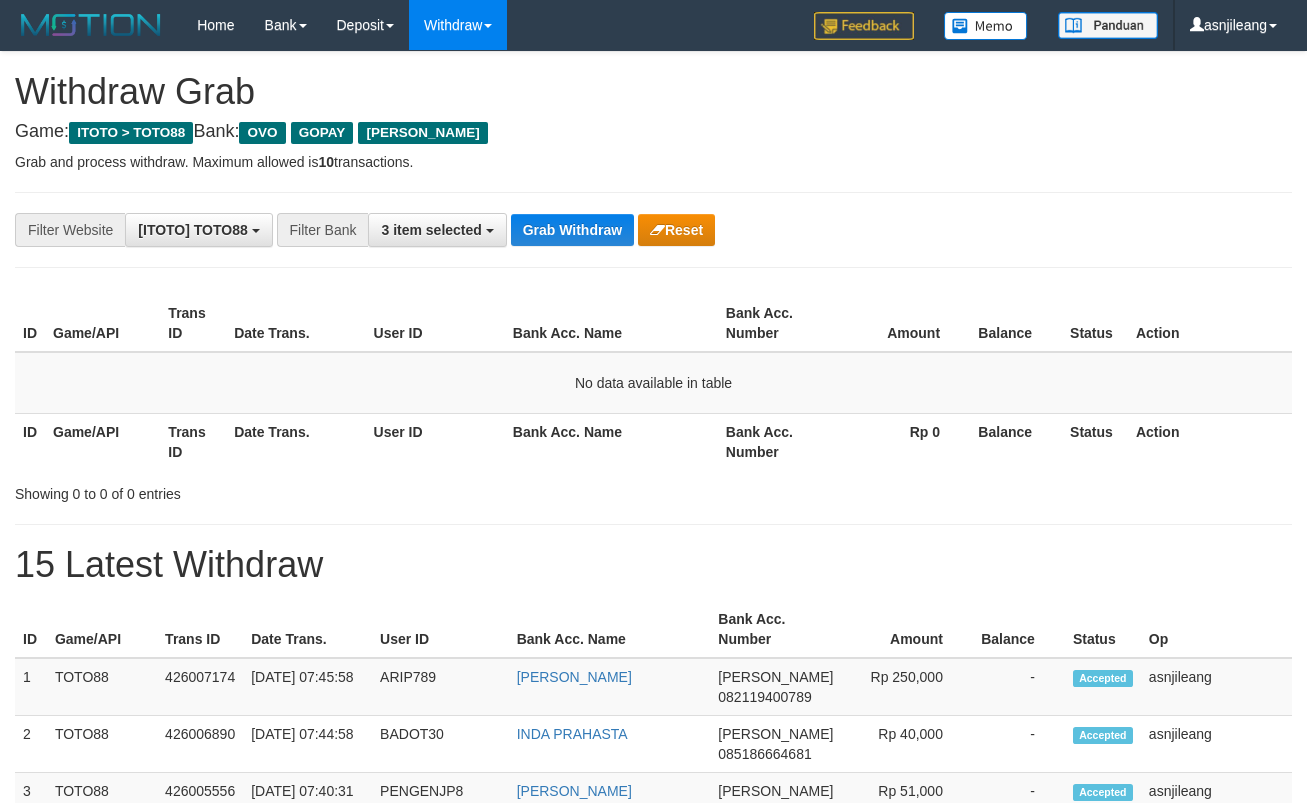 scroll, scrollTop: 0, scrollLeft: 0, axis: both 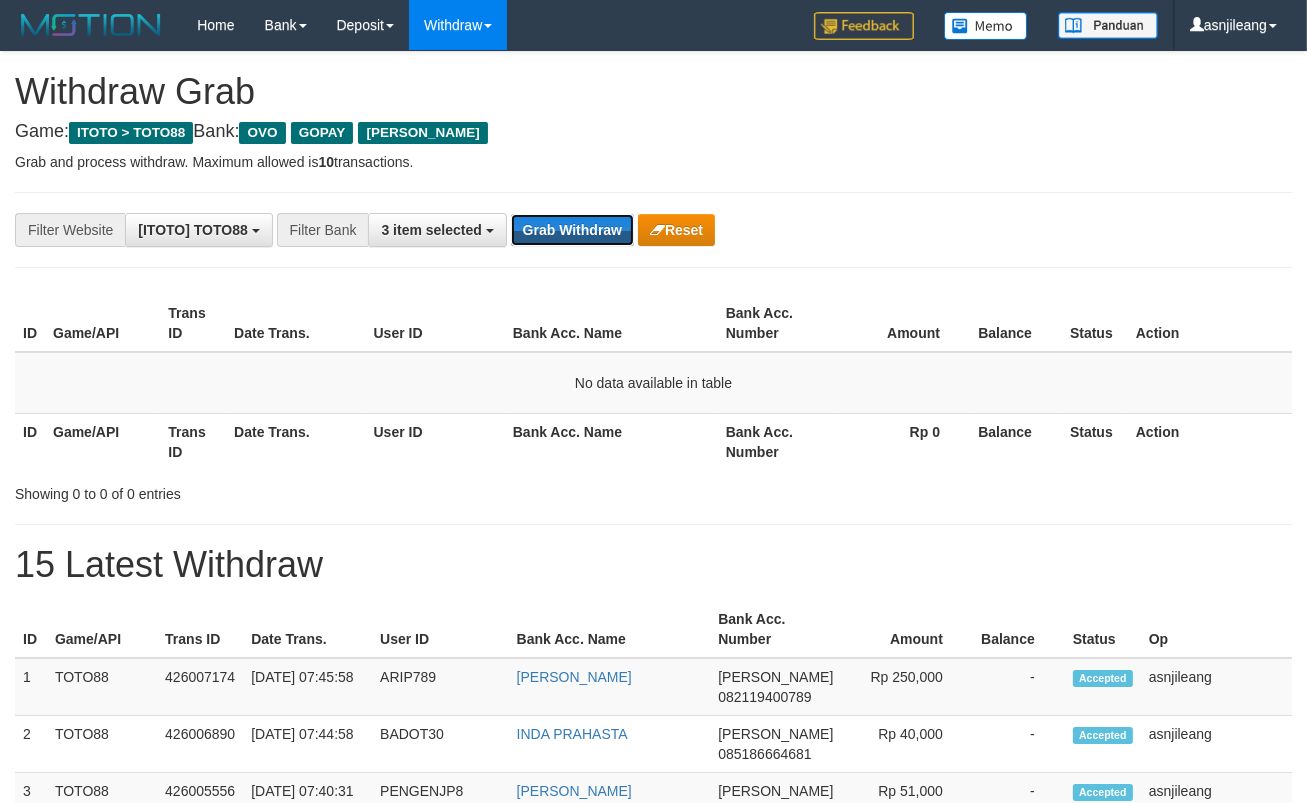 click on "Grab Withdraw" at bounding box center [572, 230] 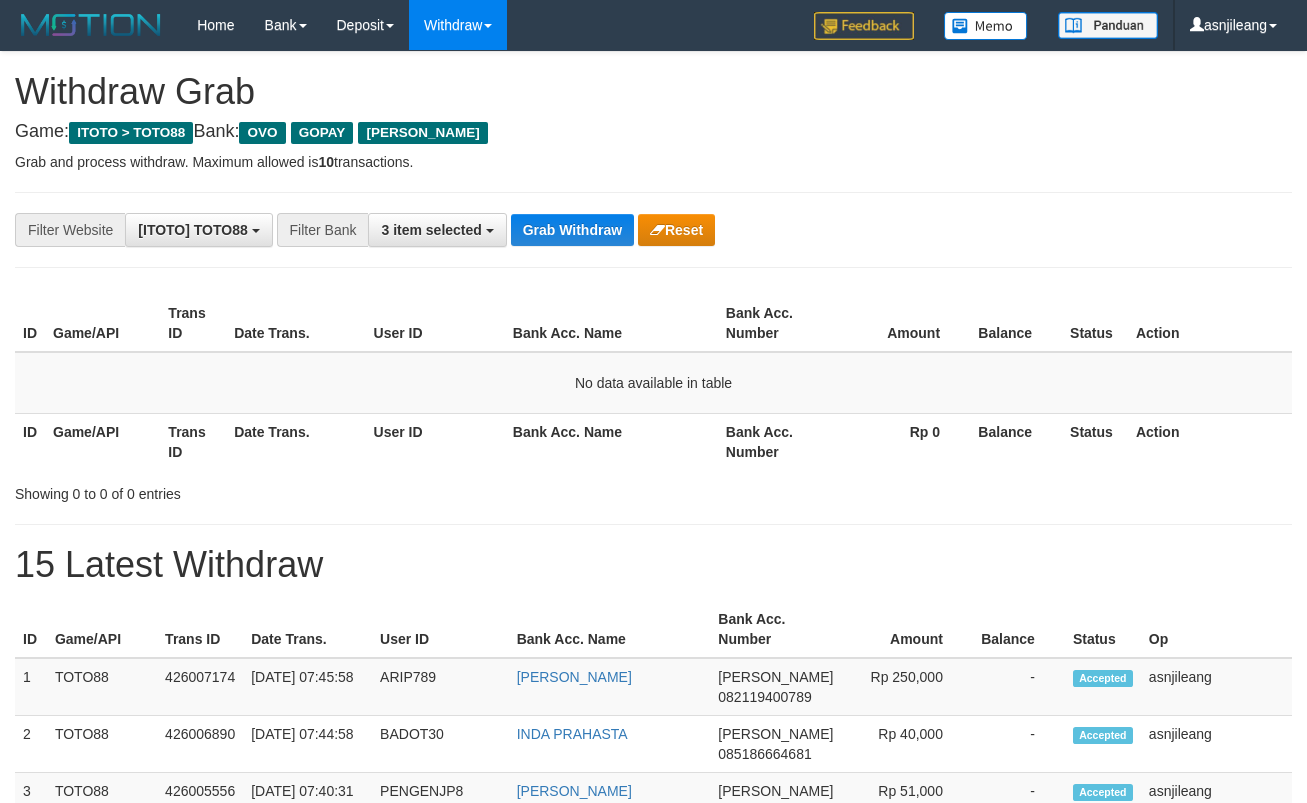 scroll, scrollTop: 0, scrollLeft: 0, axis: both 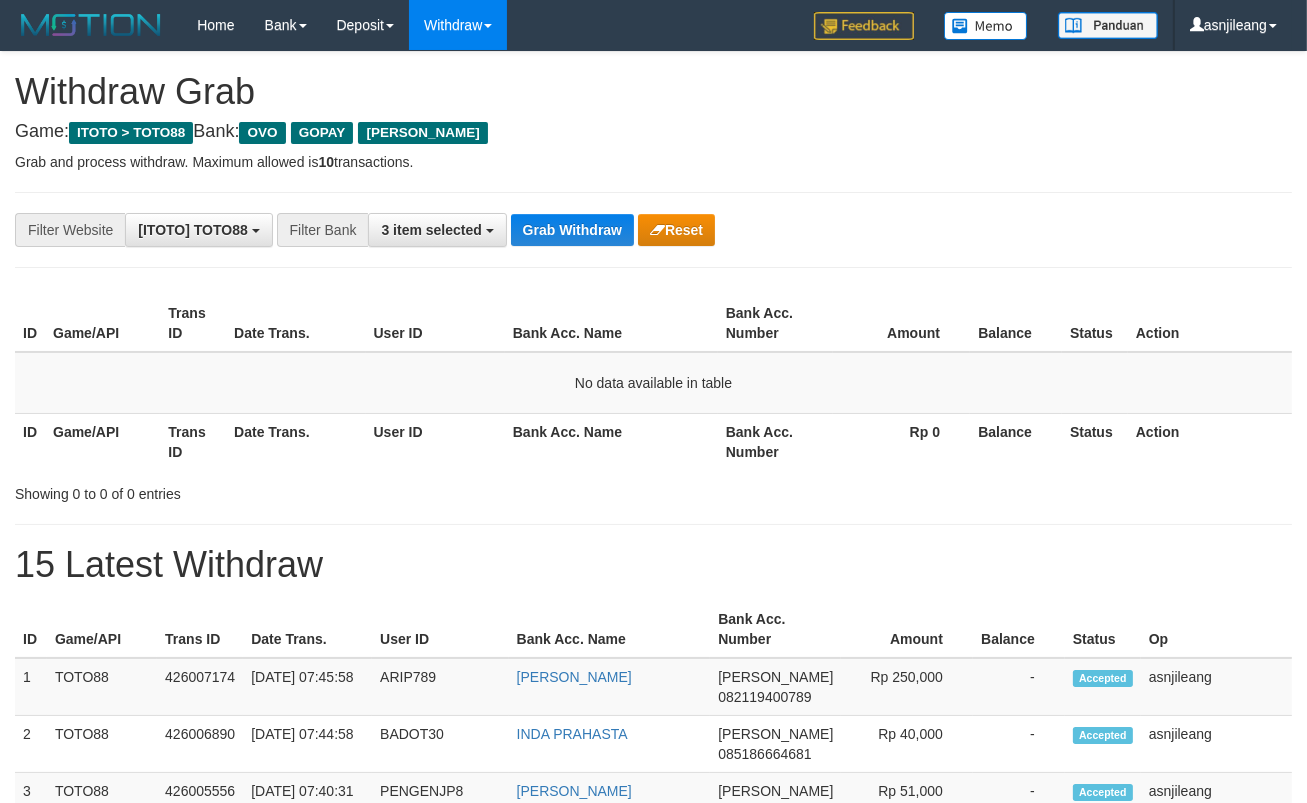 click on "Grab Withdraw" at bounding box center [572, 230] 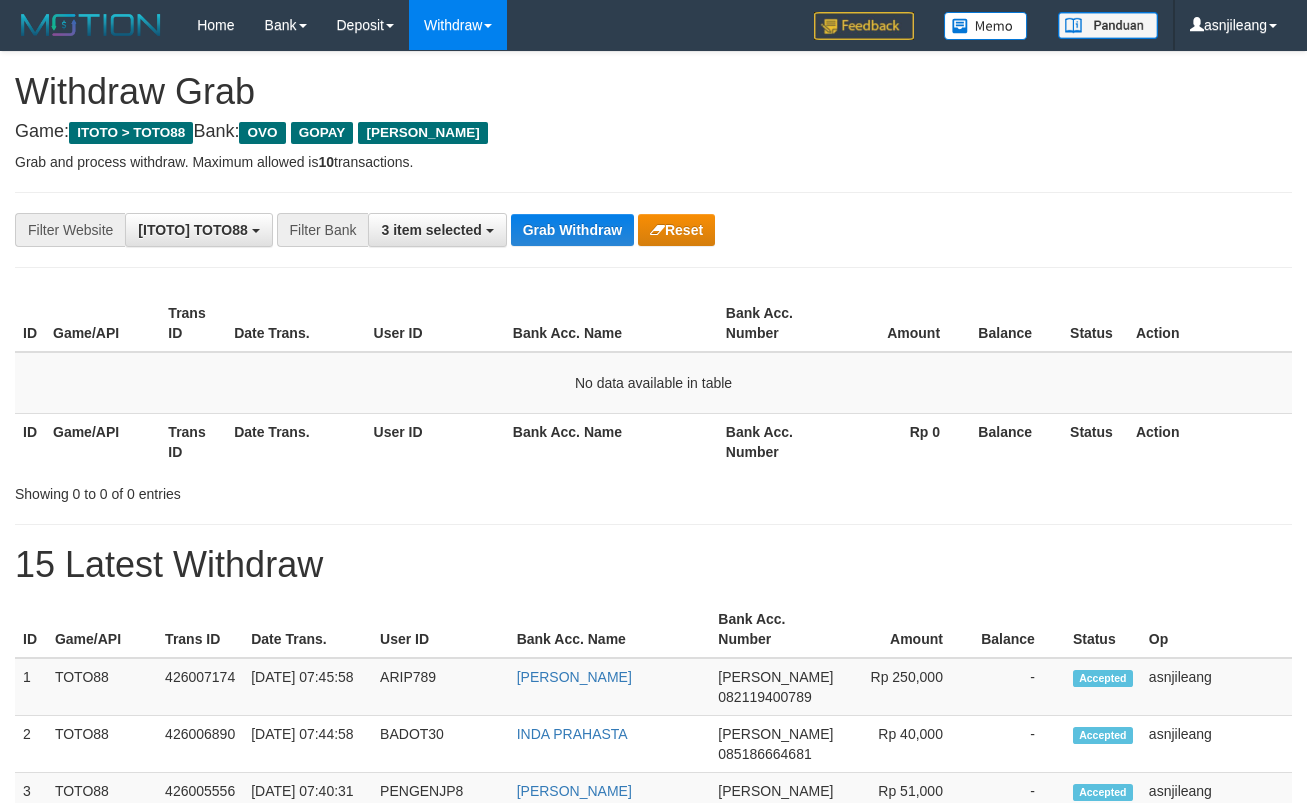 scroll, scrollTop: 0, scrollLeft: 0, axis: both 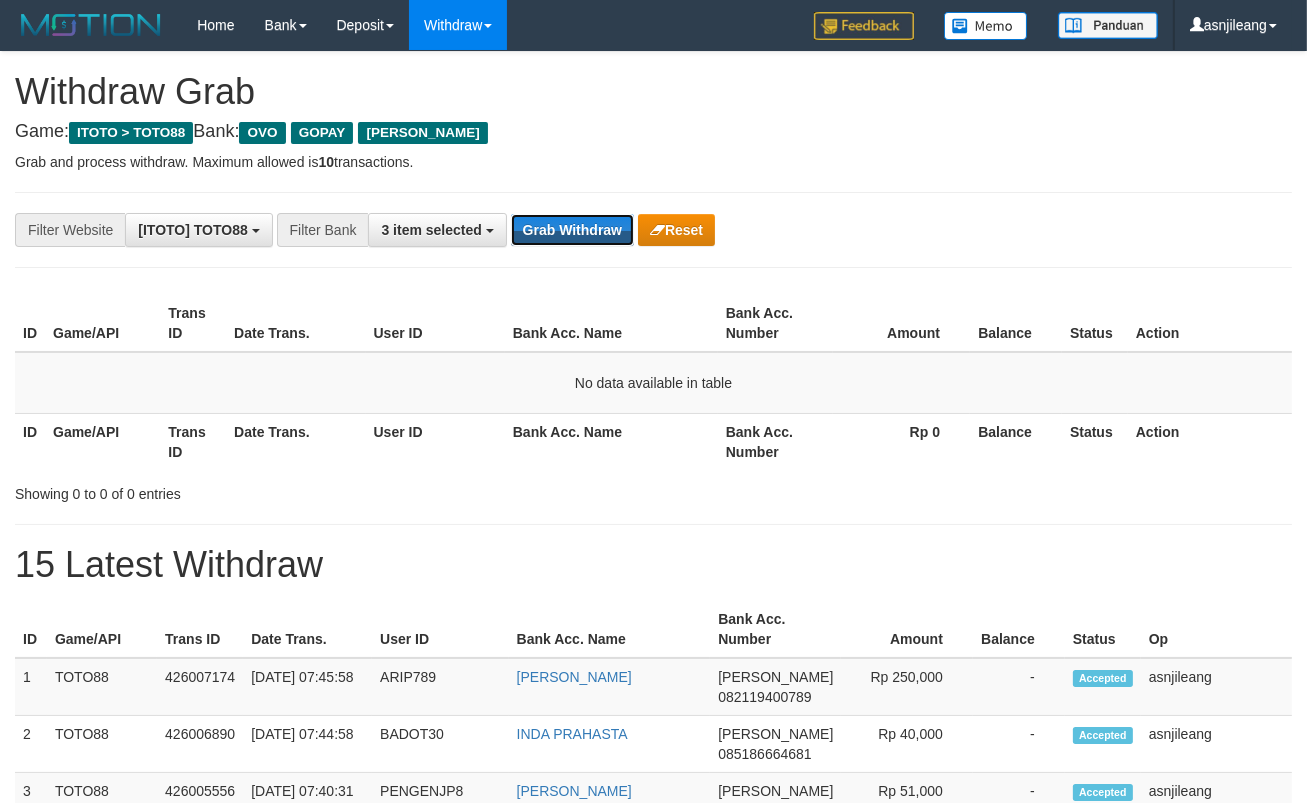 click on "Grab Withdraw" at bounding box center (572, 230) 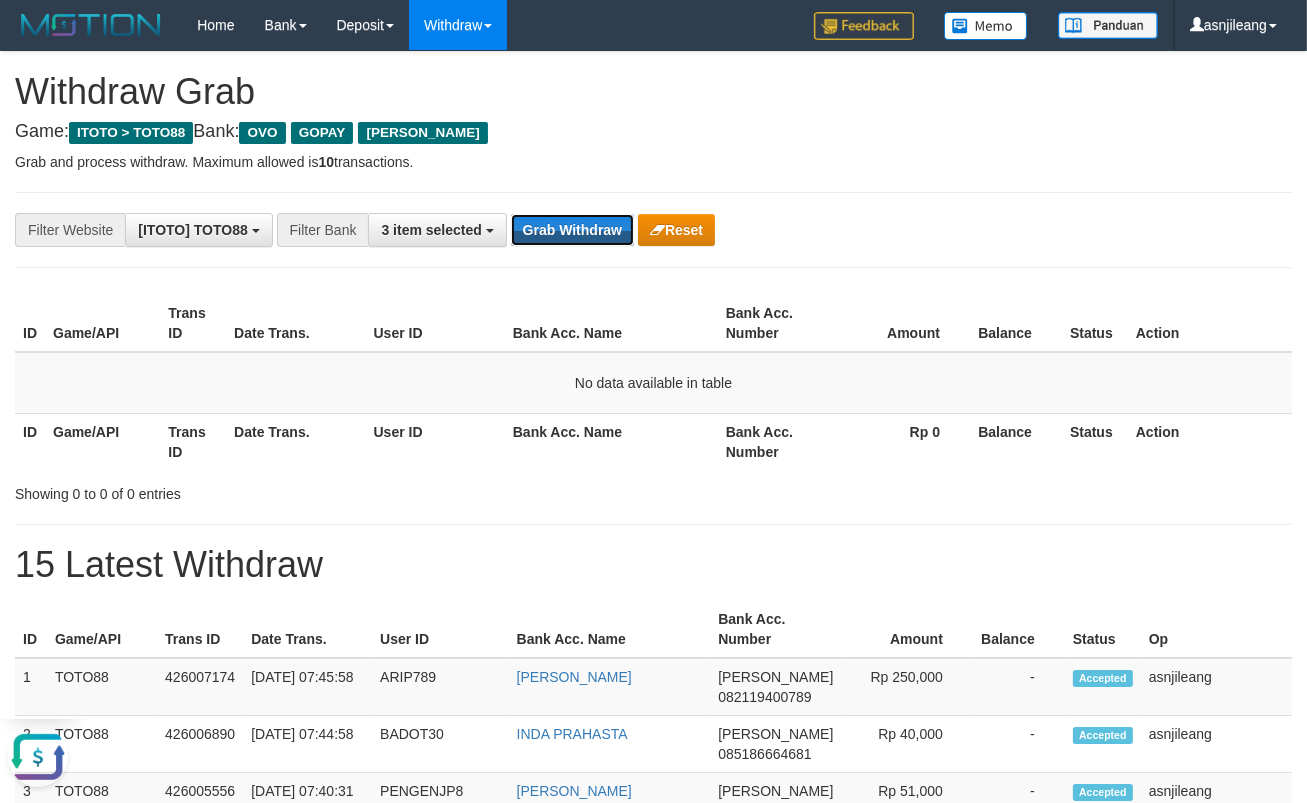 scroll, scrollTop: 0, scrollLeft: 0, axis: both 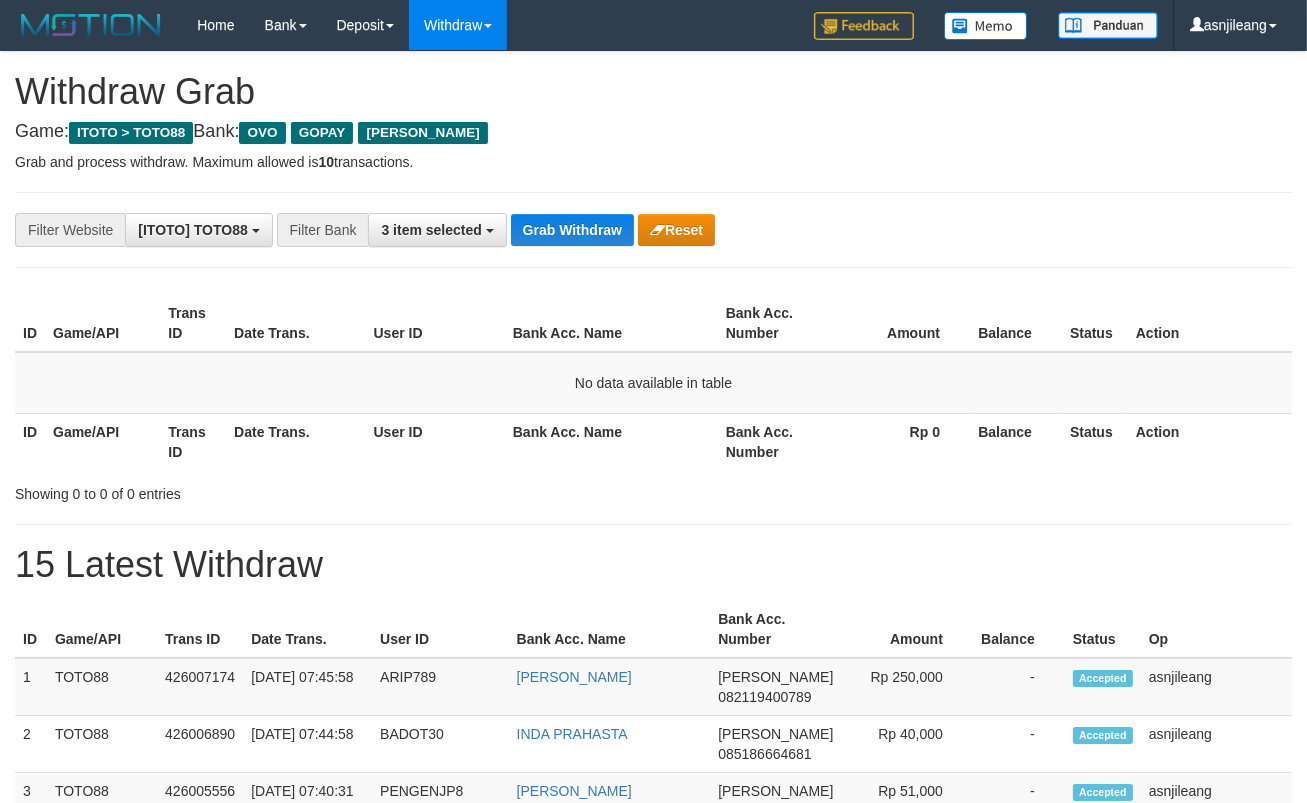 click on "Grab Withdraw" at bounding box center (572, 230) 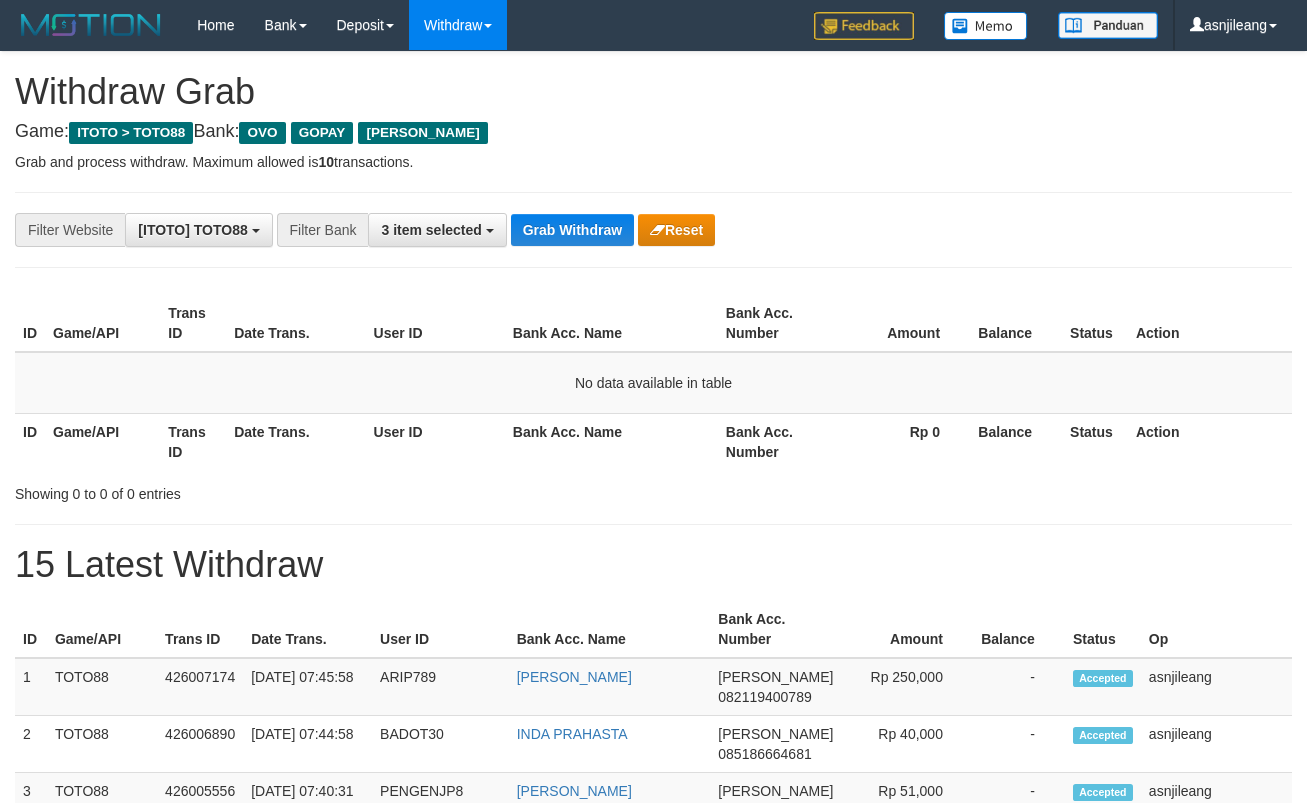 scroll, scrollTop: 0, scrollLeft: 0, axis: both 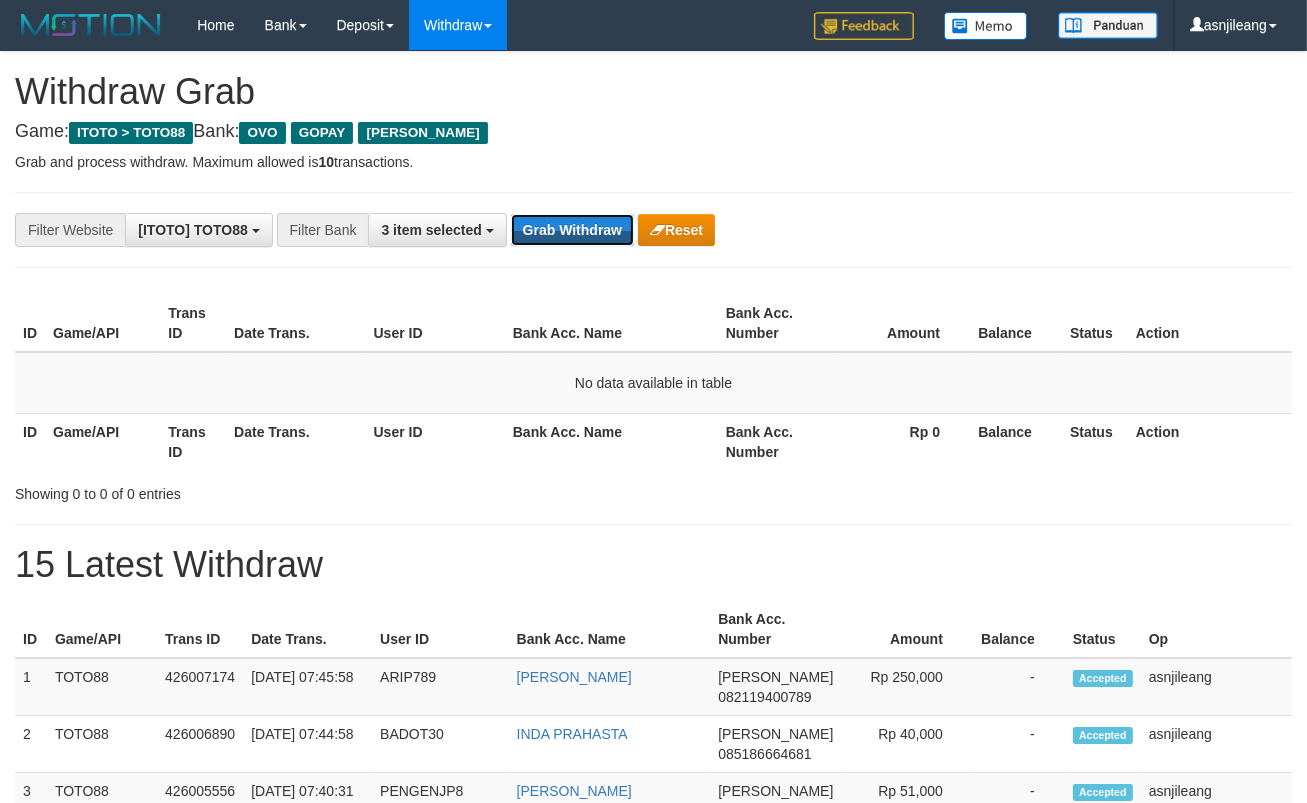 click on "Grab Withdraw" at bounding box center (572, 230) 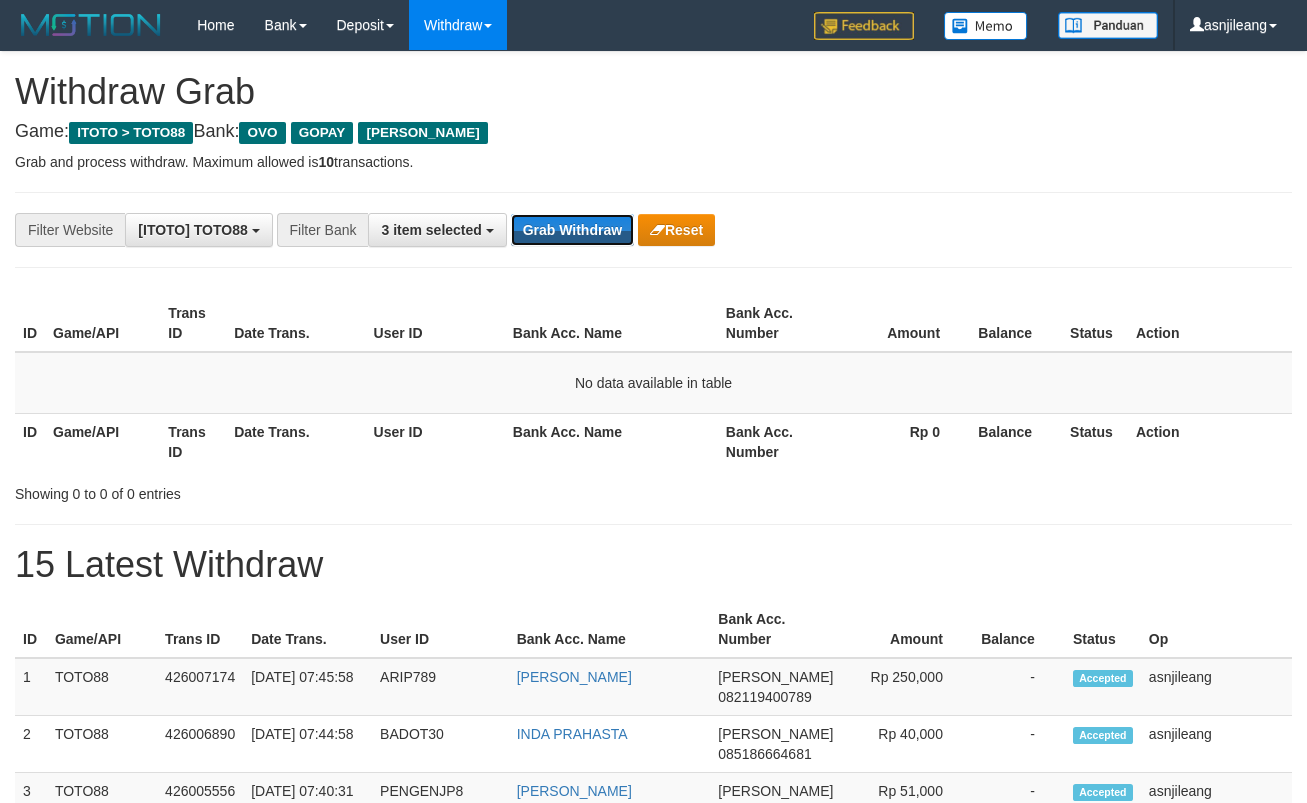 scroll, scrollTop: 0, scrollLeft: 0, axis: both 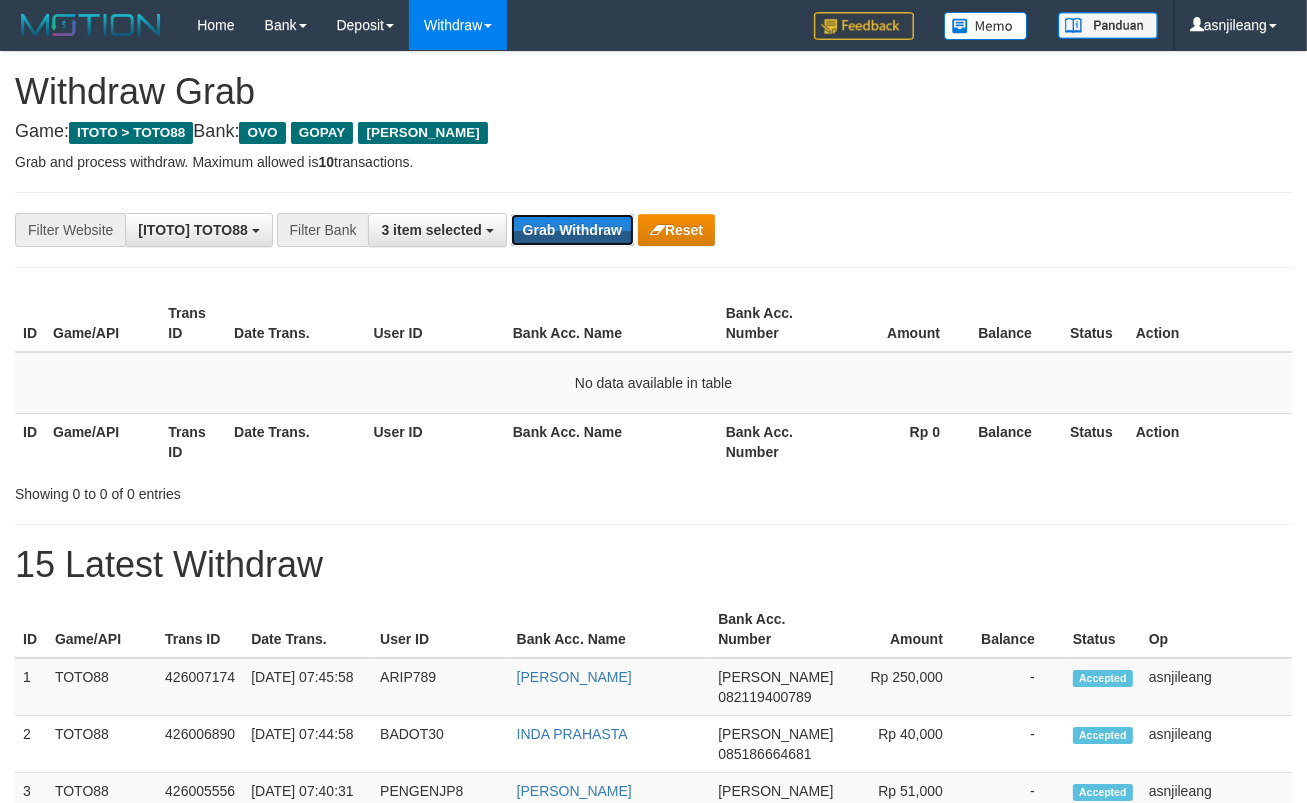 click on "Grab Withdraw" at bounding box center [572, 230] 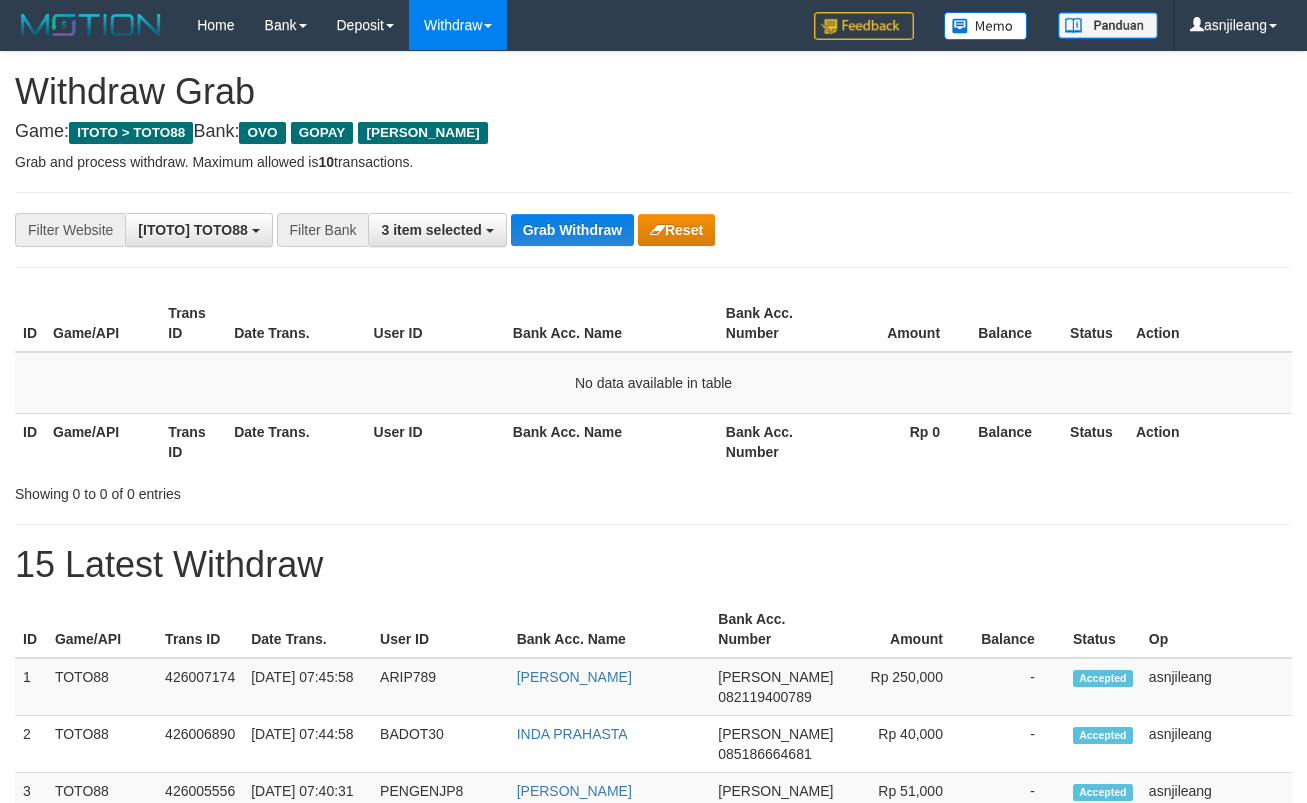 scroll, scrollTop: 0, scrollLeft: 0, axis: both 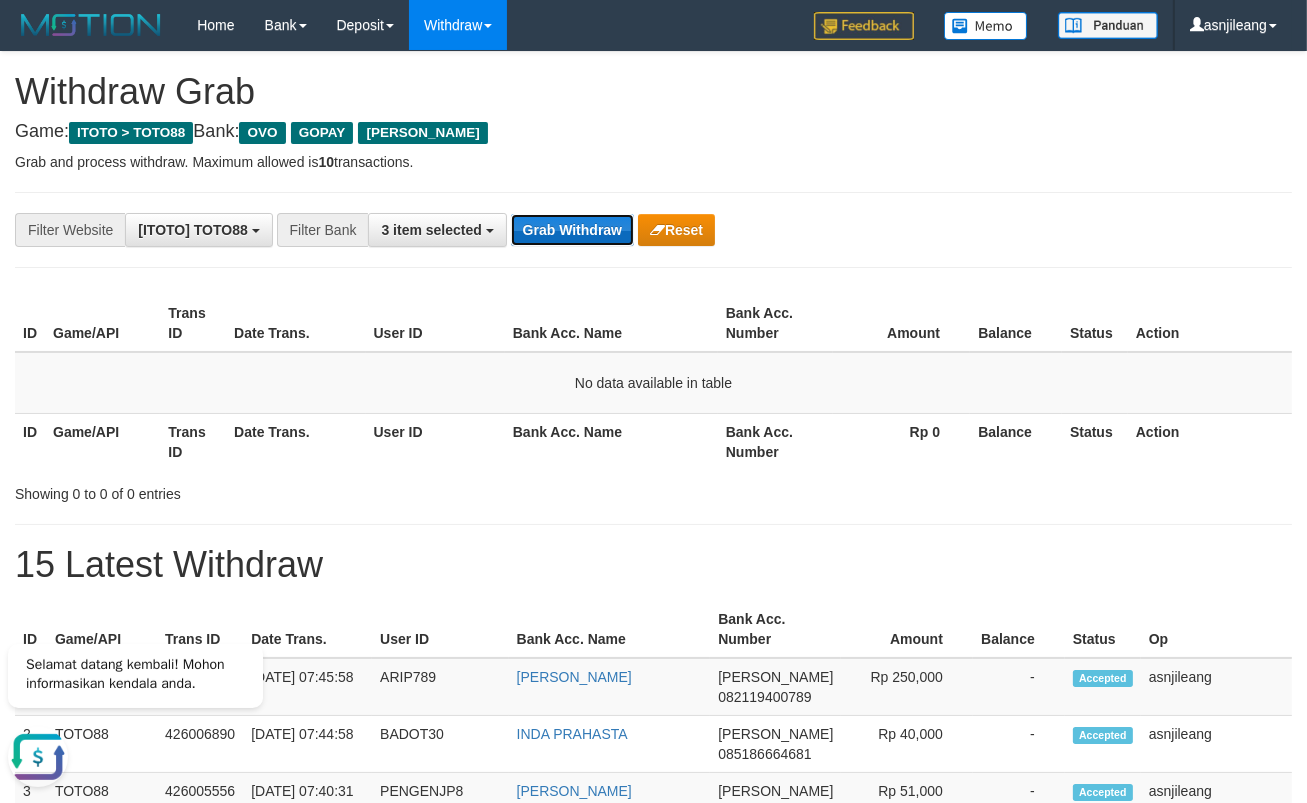 click on "Grab Withdraw" at bounding box center [572, 230] 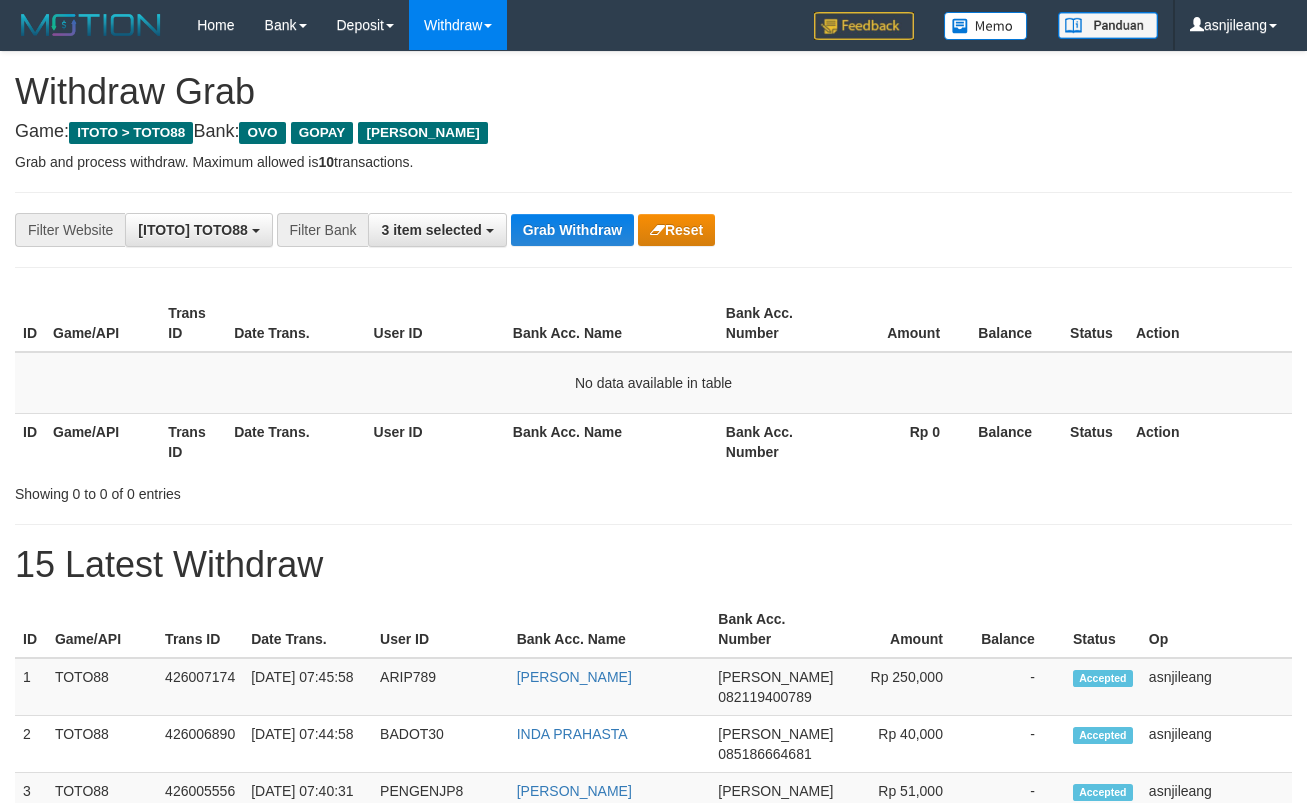scroll, scrollTop: 0, scrollLeft: 0, axis: both 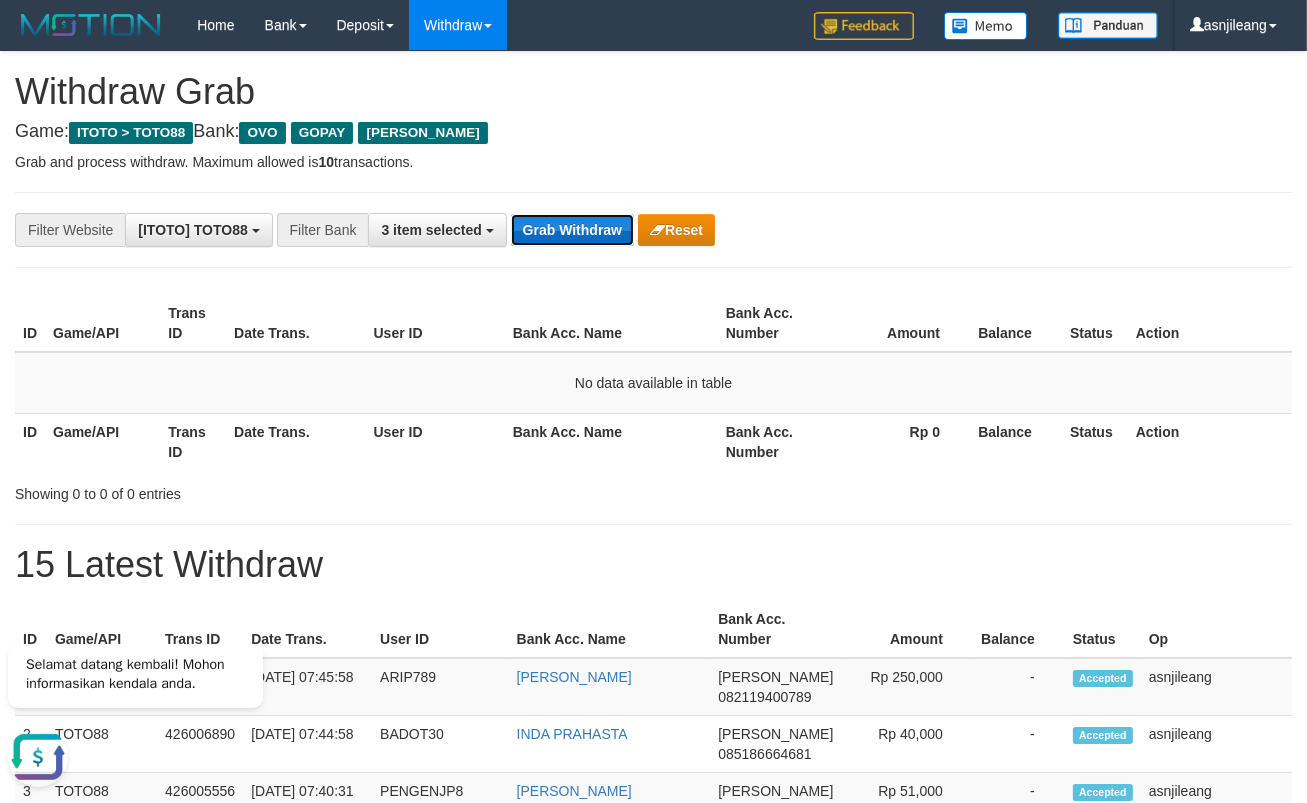 click on "Grab Withdraw" at bounding box center (572, 230) 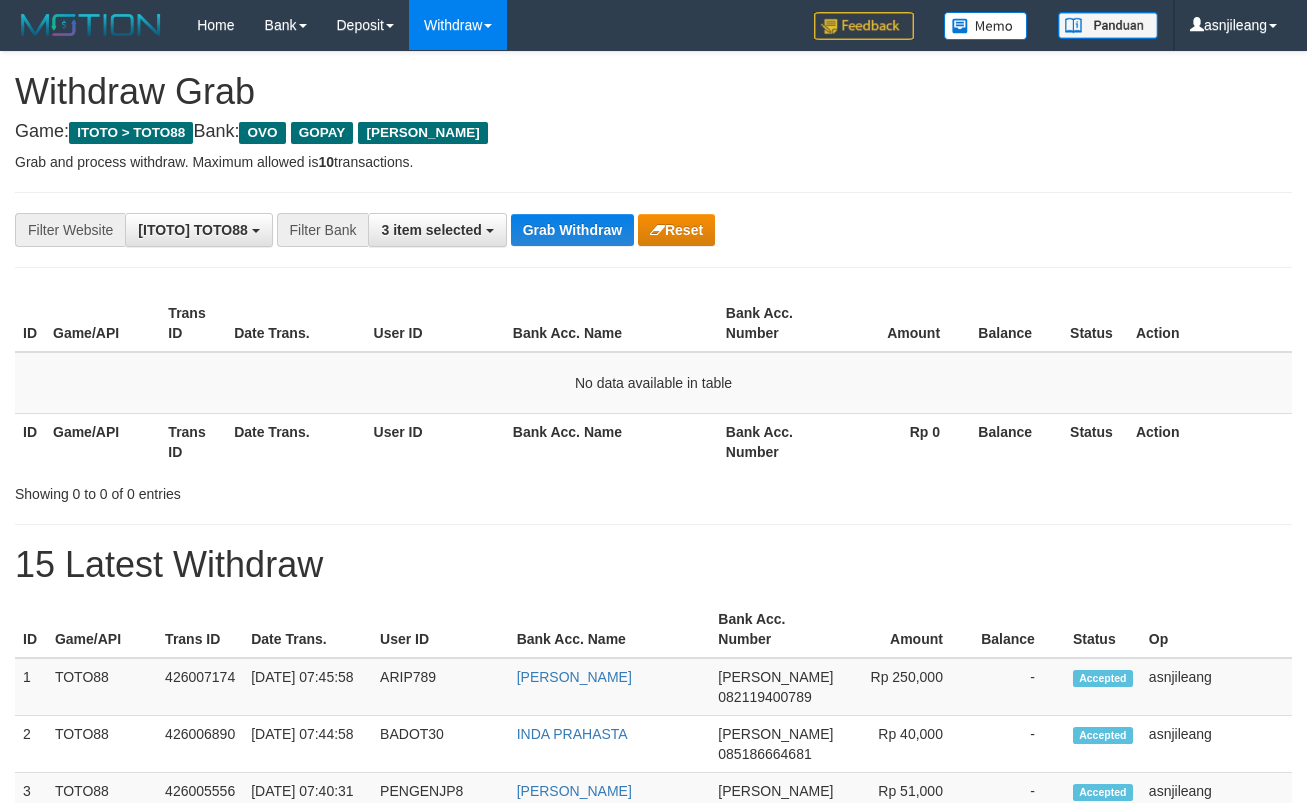 scroll, scrollTop: 0, scrollLeft: 0, axis: both 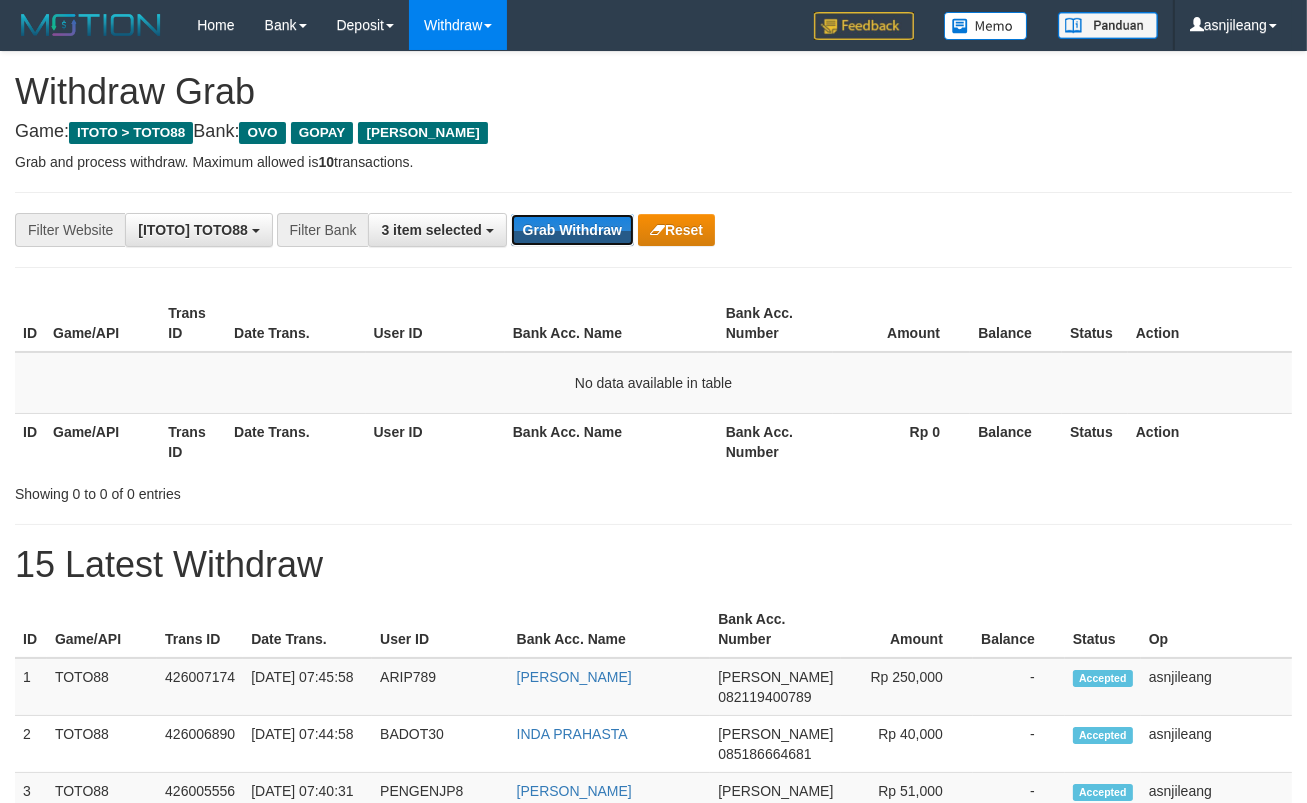 click on "Grab Withdraw" at bounding box center [572, 230] 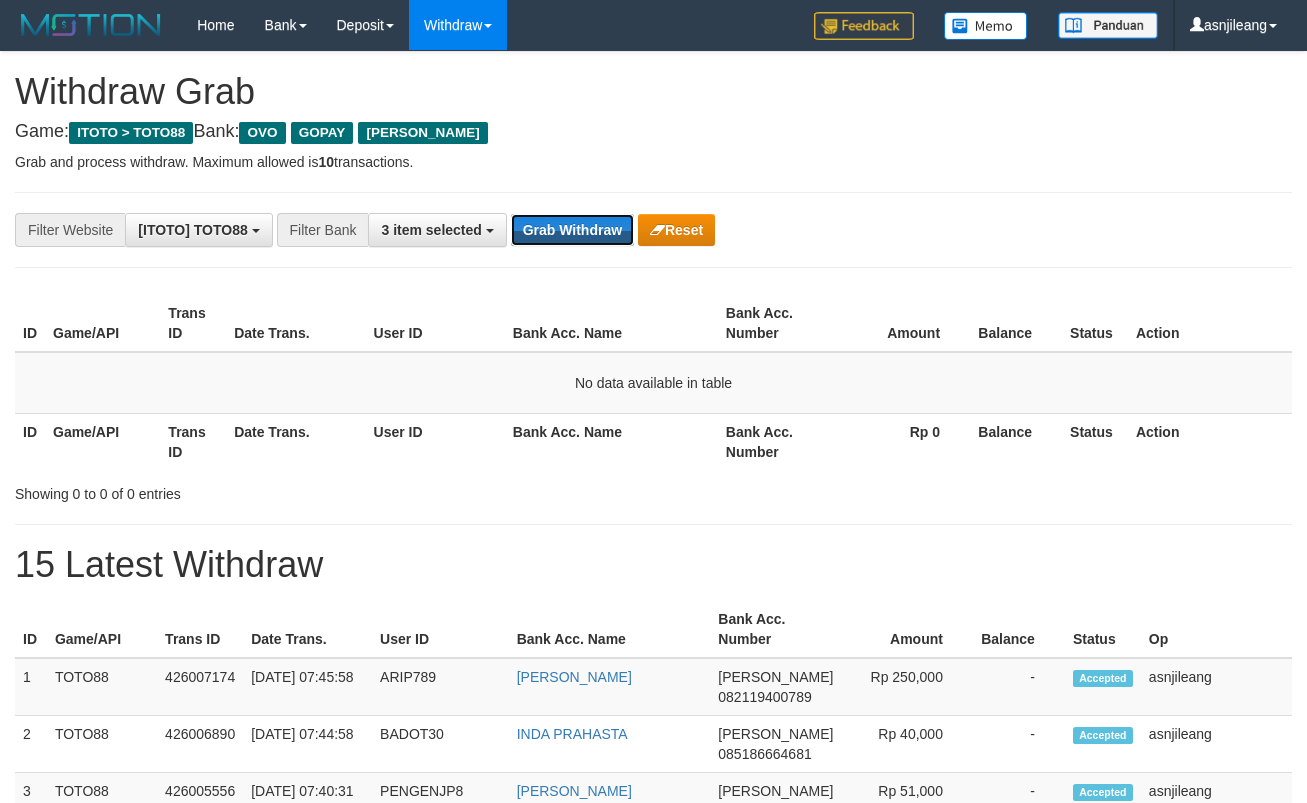 scroll, scrollTop: 0, scrollLeft: 0, axis: both 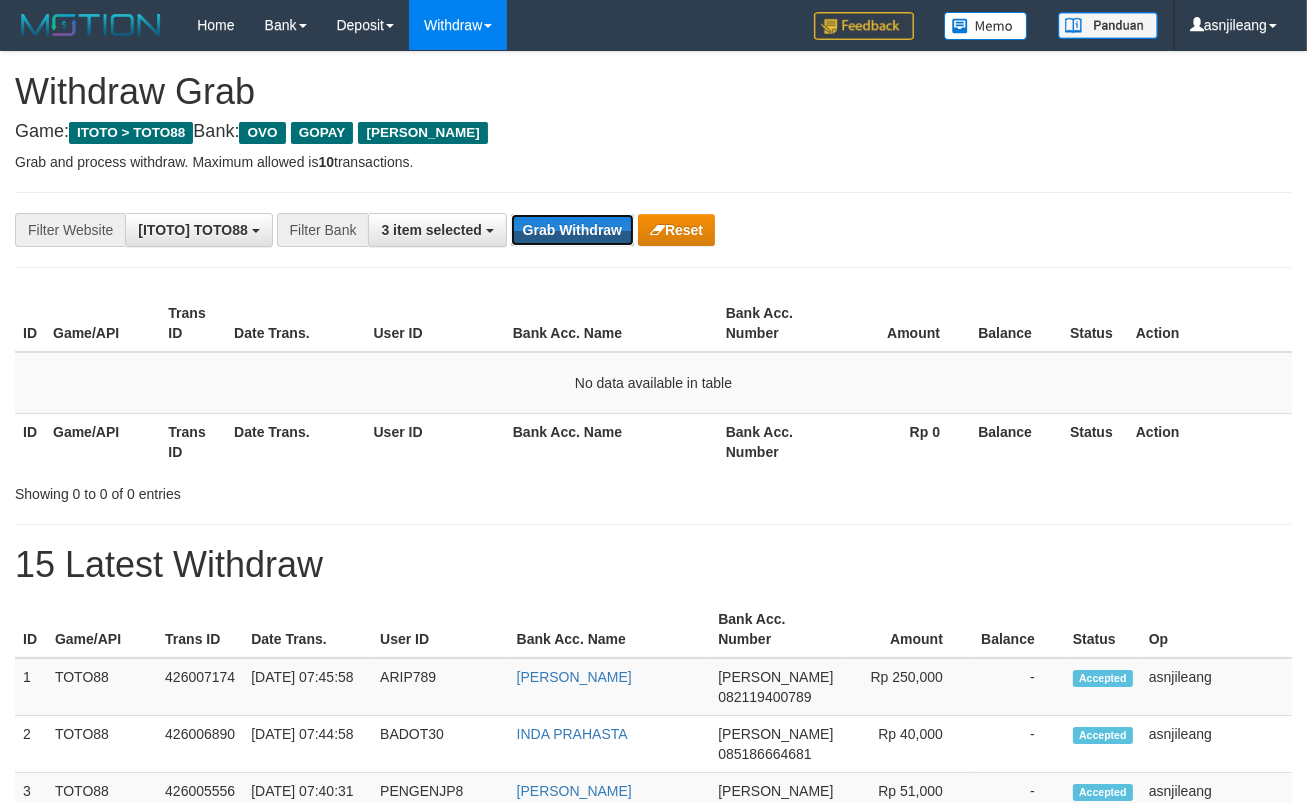 drag, startPoint x: 0, startPoint y: 0, endPoint x: 585, endPoint y: 235, distance: 630.43634 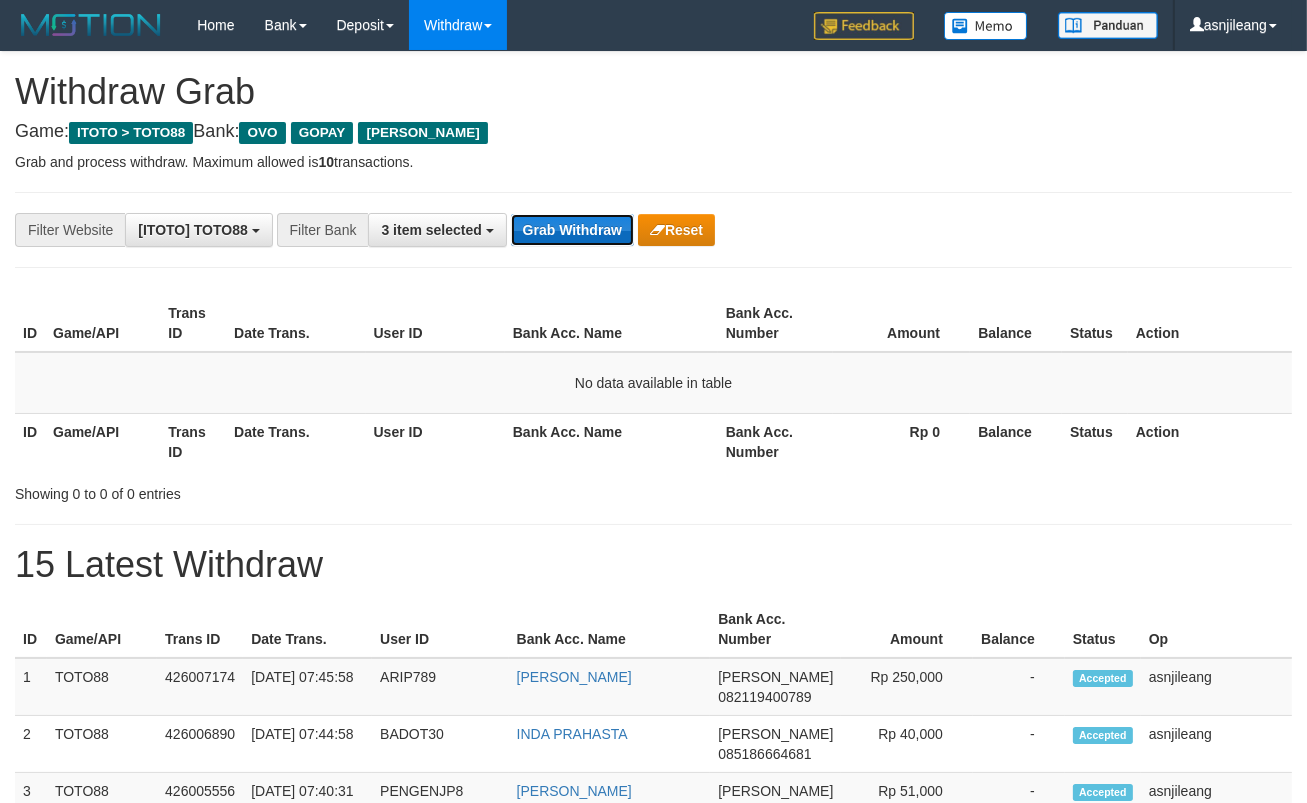 click on "Grab Withdraw" at bounding box center (572, 230) 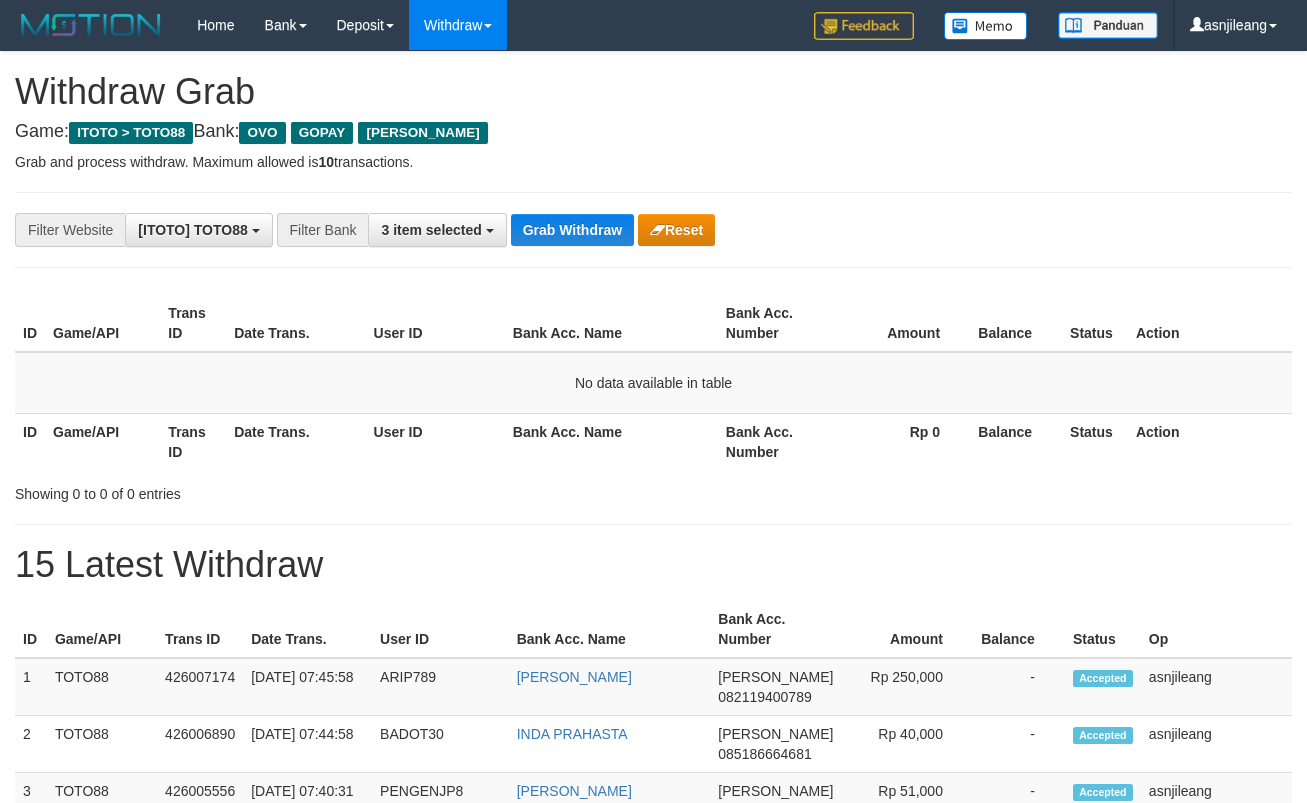 scroll, scrollTop: 0, scrollLeft: 0, axis: both 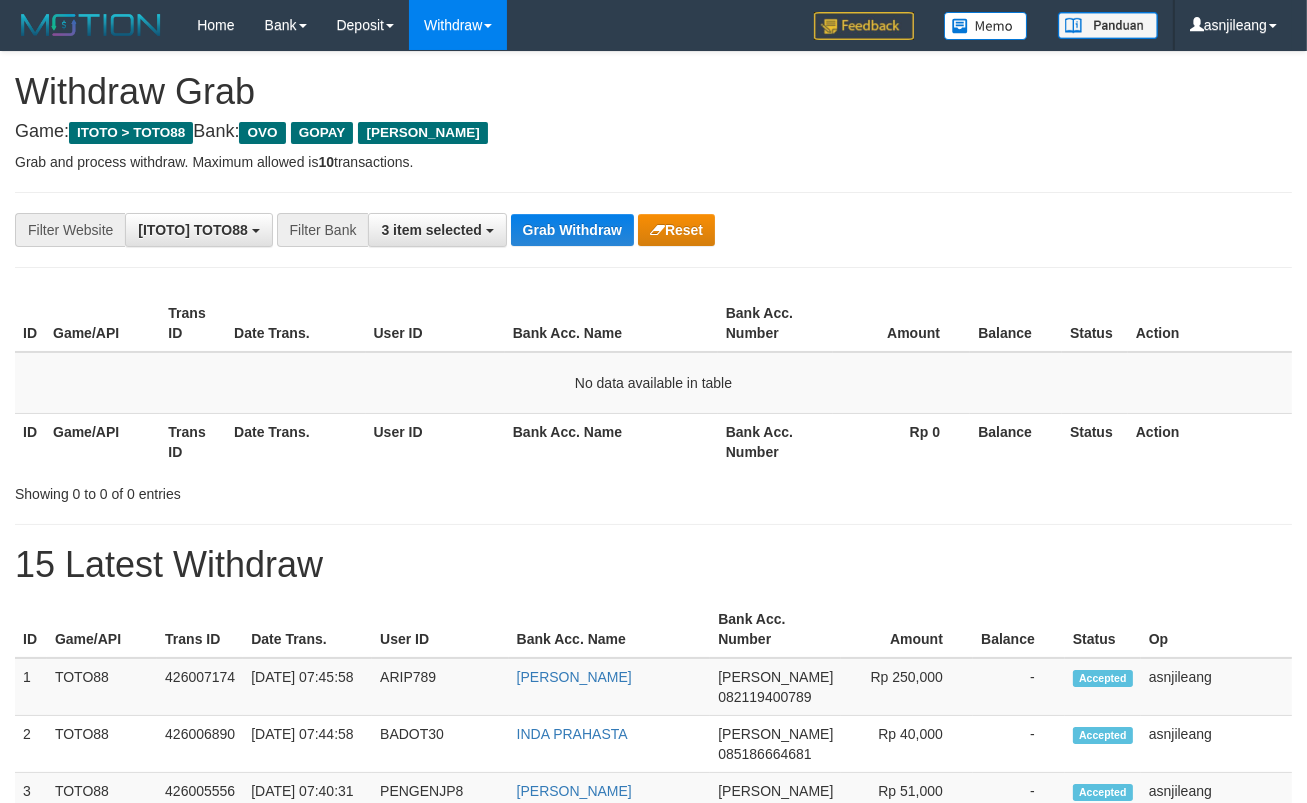 click on "Grab Withdraw" at bounding box center [572, 230] 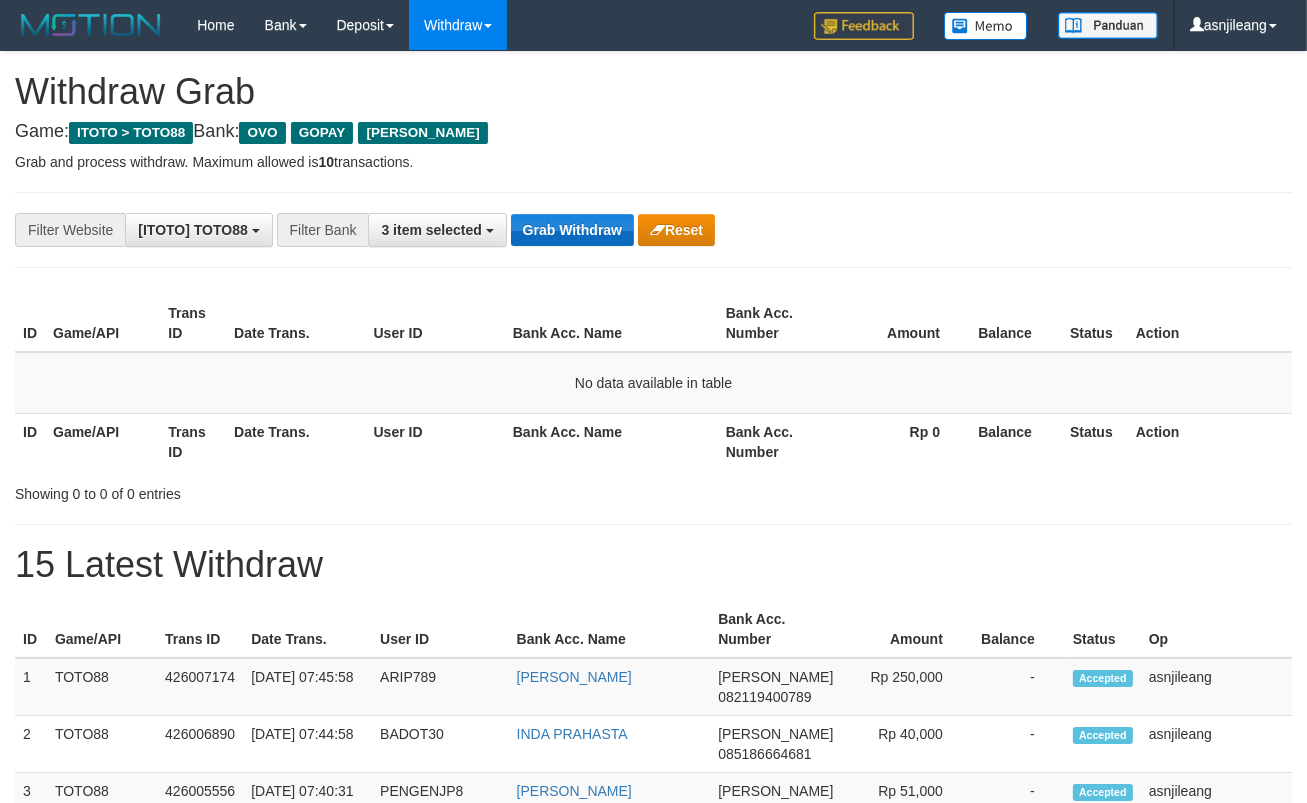 drag, startPoint x: 0, startPoint y: 0, endPoint x: 591, endPoint y: 233, distance: 635.2716 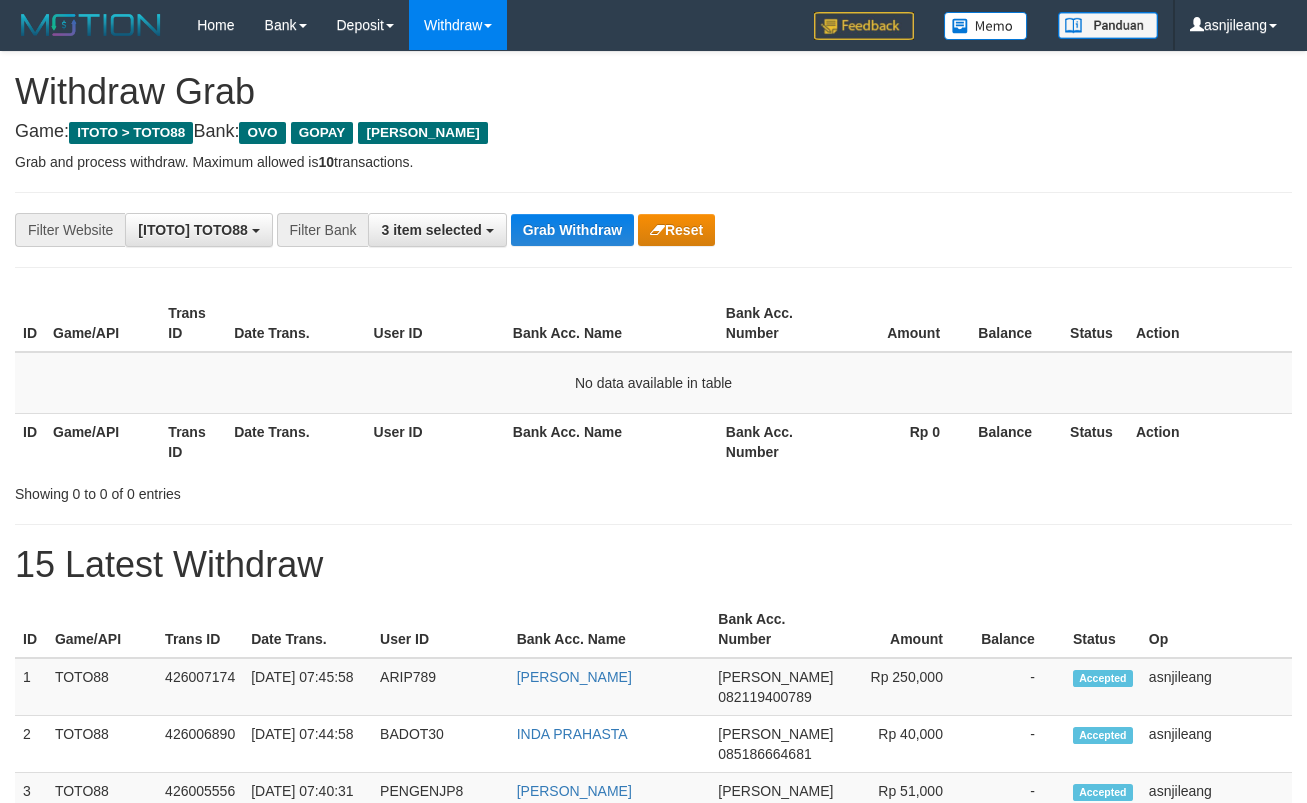 scroll, scrollTop: 0, scrollLeft: 0, axis: both 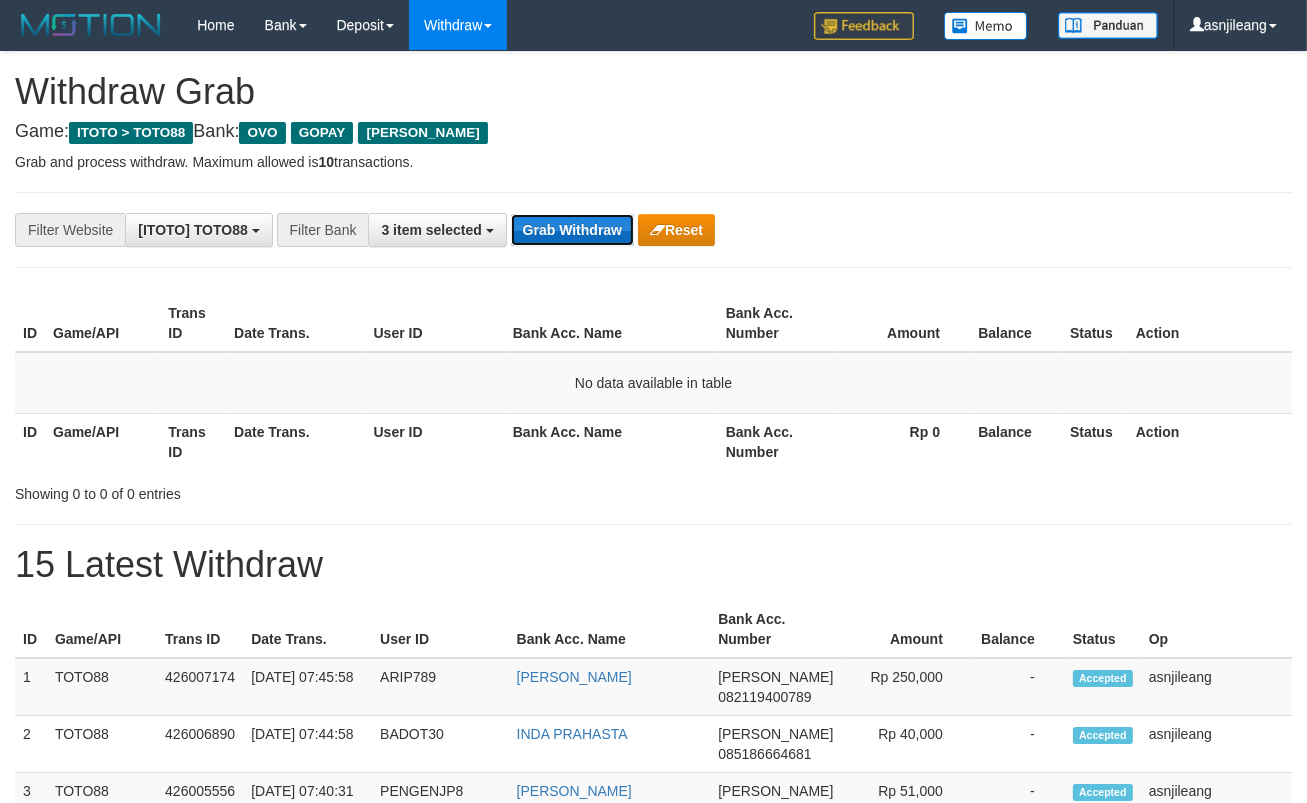 click on "Grab Withdraw" at bounding box center [572, 230] 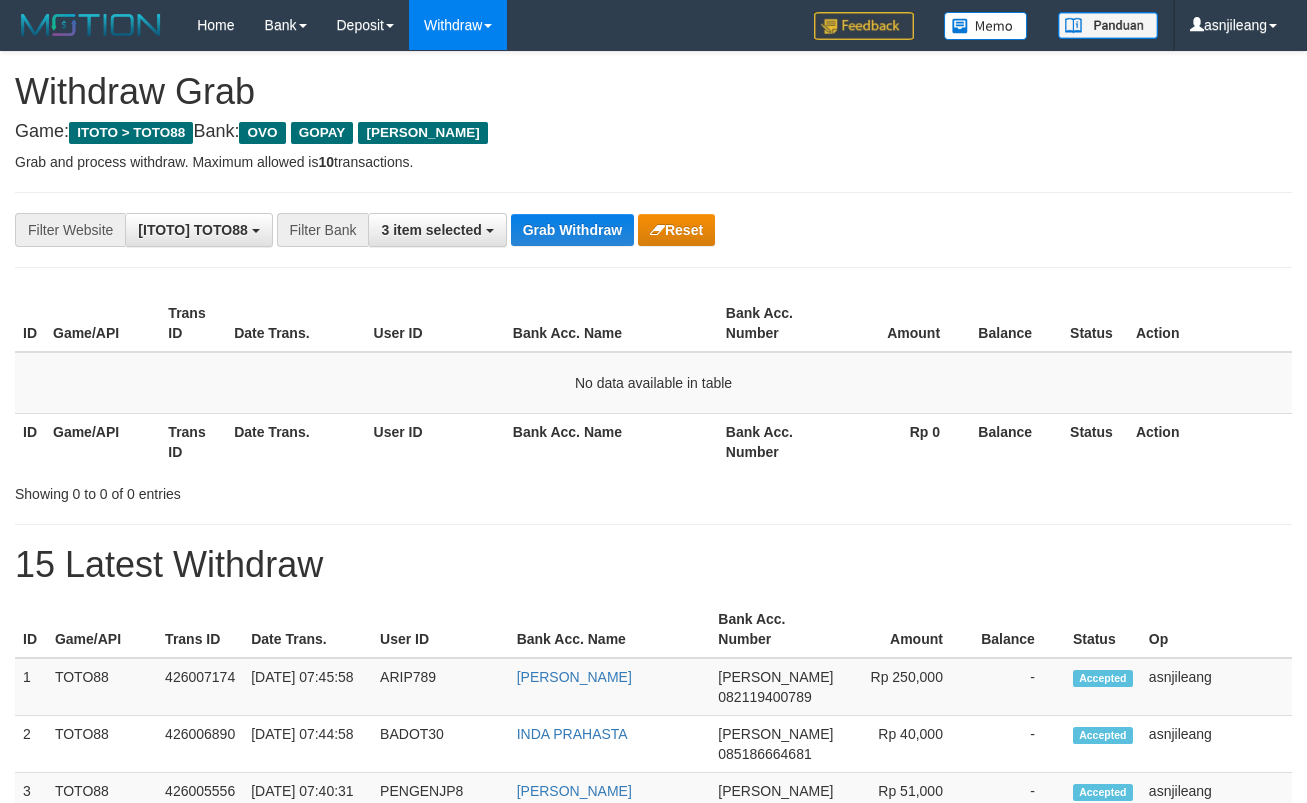scroll, scrollTop: 0, scrollLeft: 0, axis: both 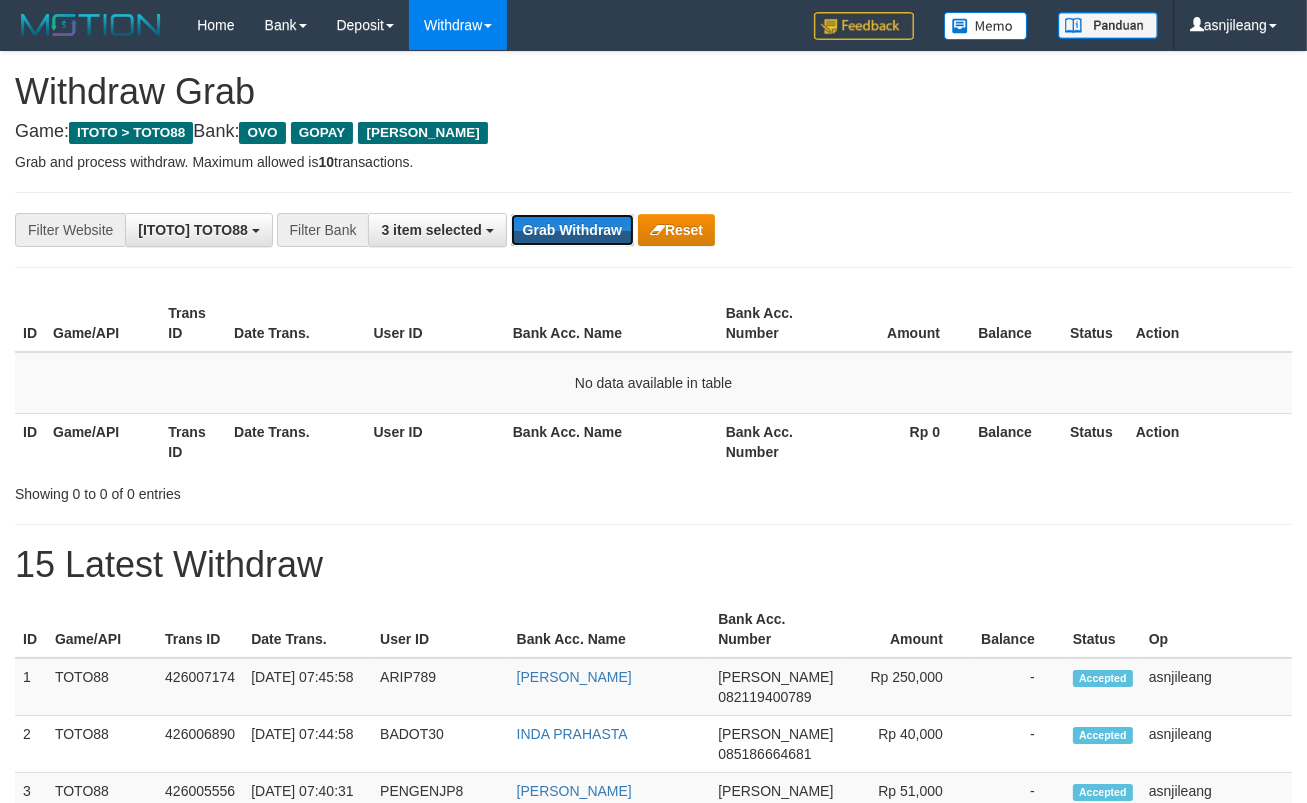 click on "Grab Withdraw" at bounding box center [572, 230] 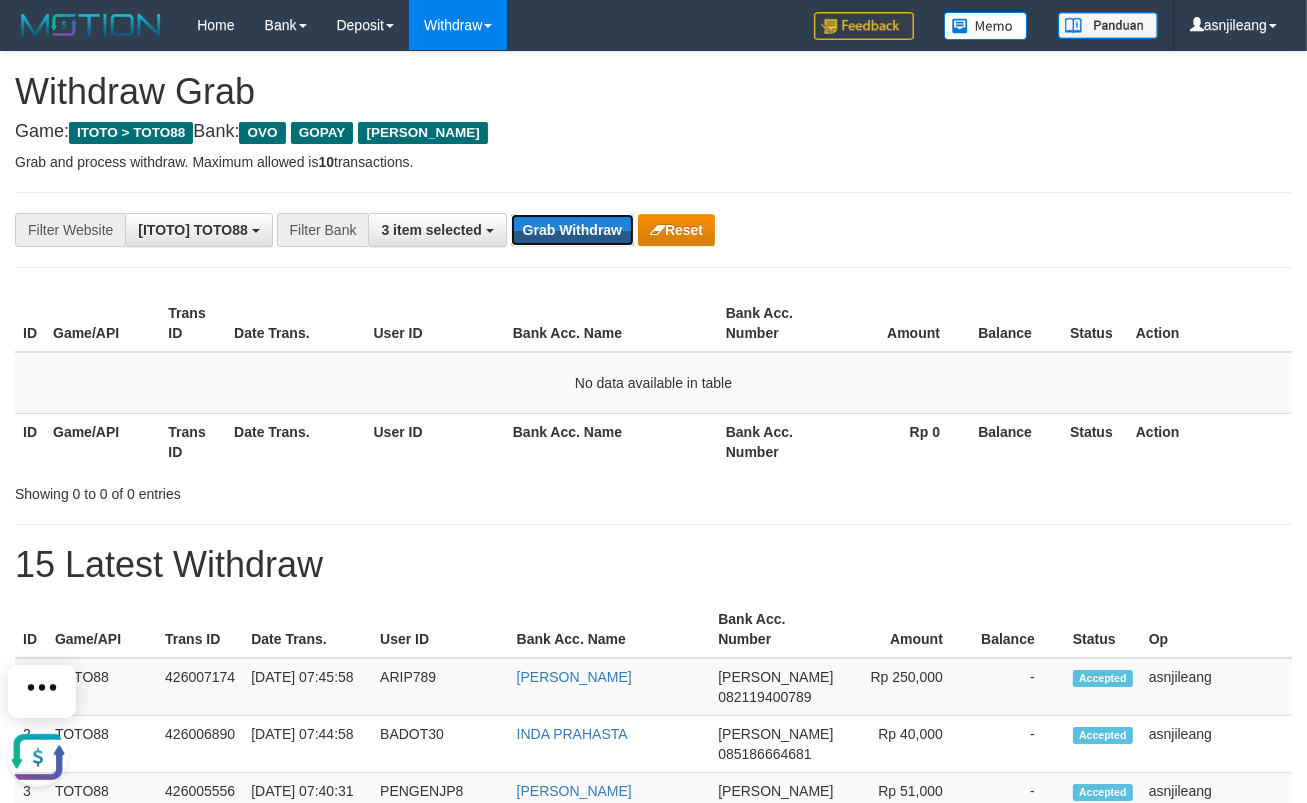 scroll, scrollTop: 0, scrollLeft: 0, axis: both 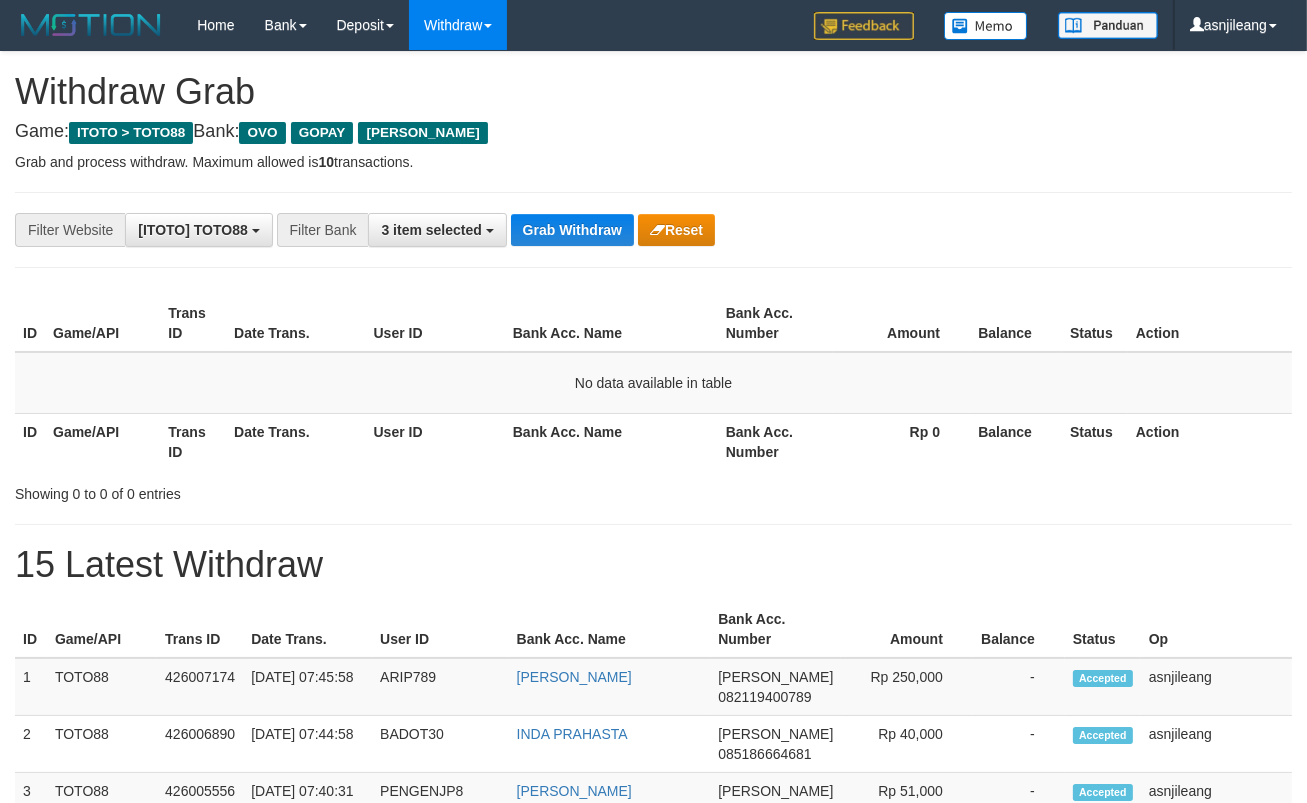 click on "**********" at bounding box center [653, 1113] 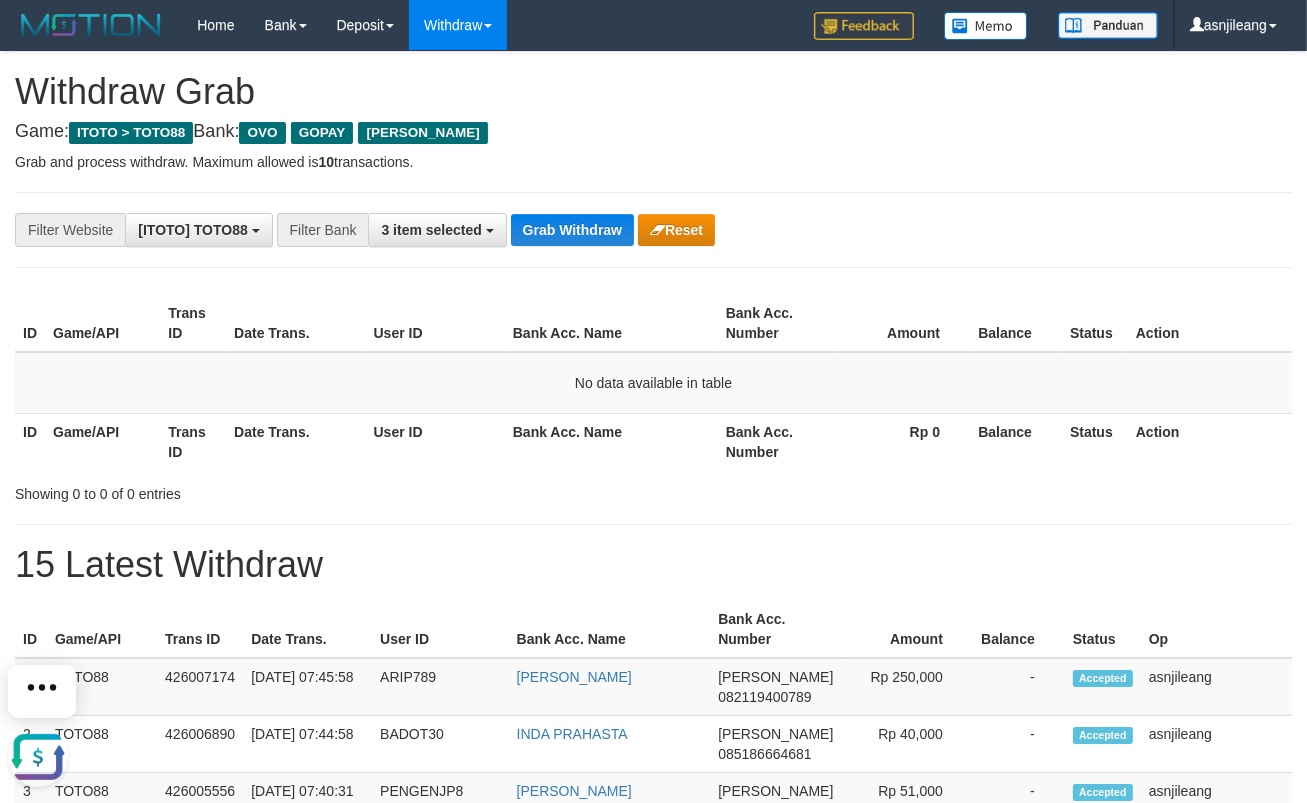 scroll, scrollTop: 0, scrollLeft: 0, axis: both 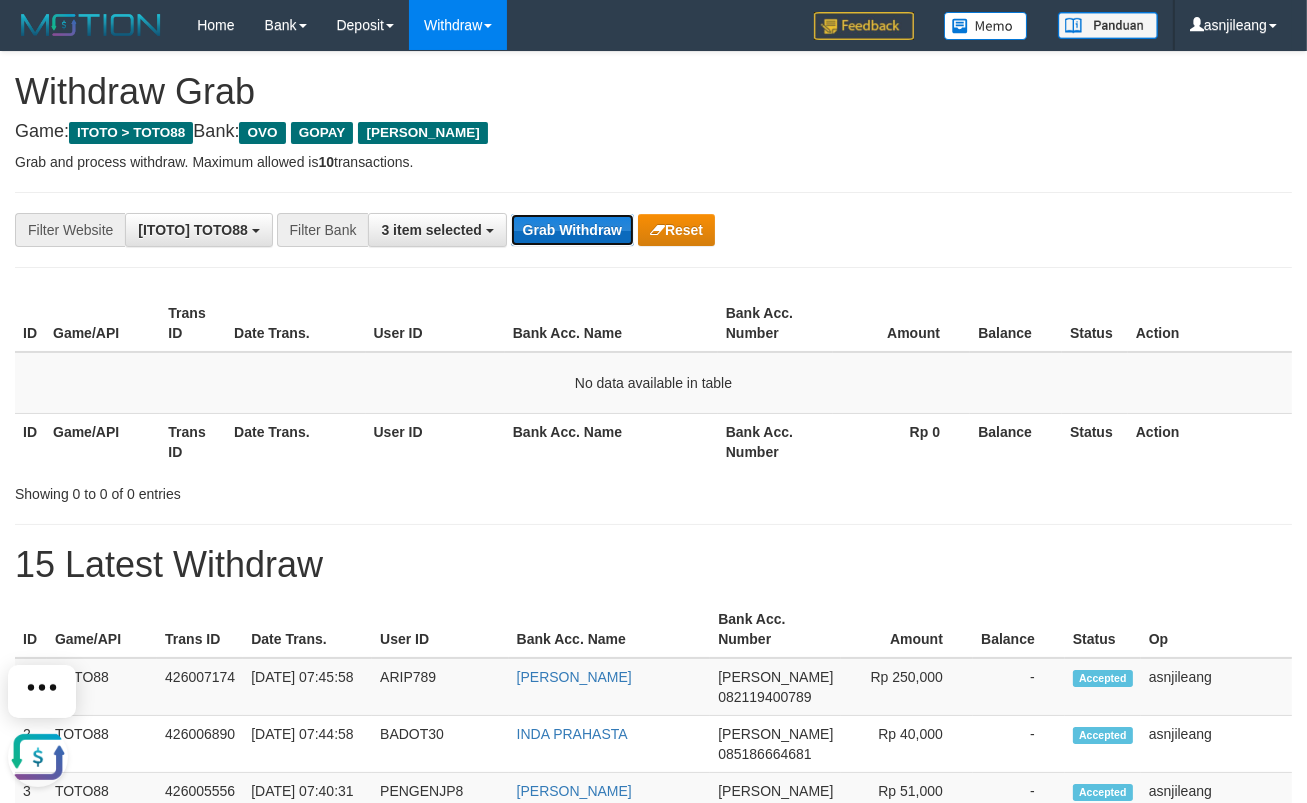 click on "Grab Withdraw" at bounding box center (572, 230) 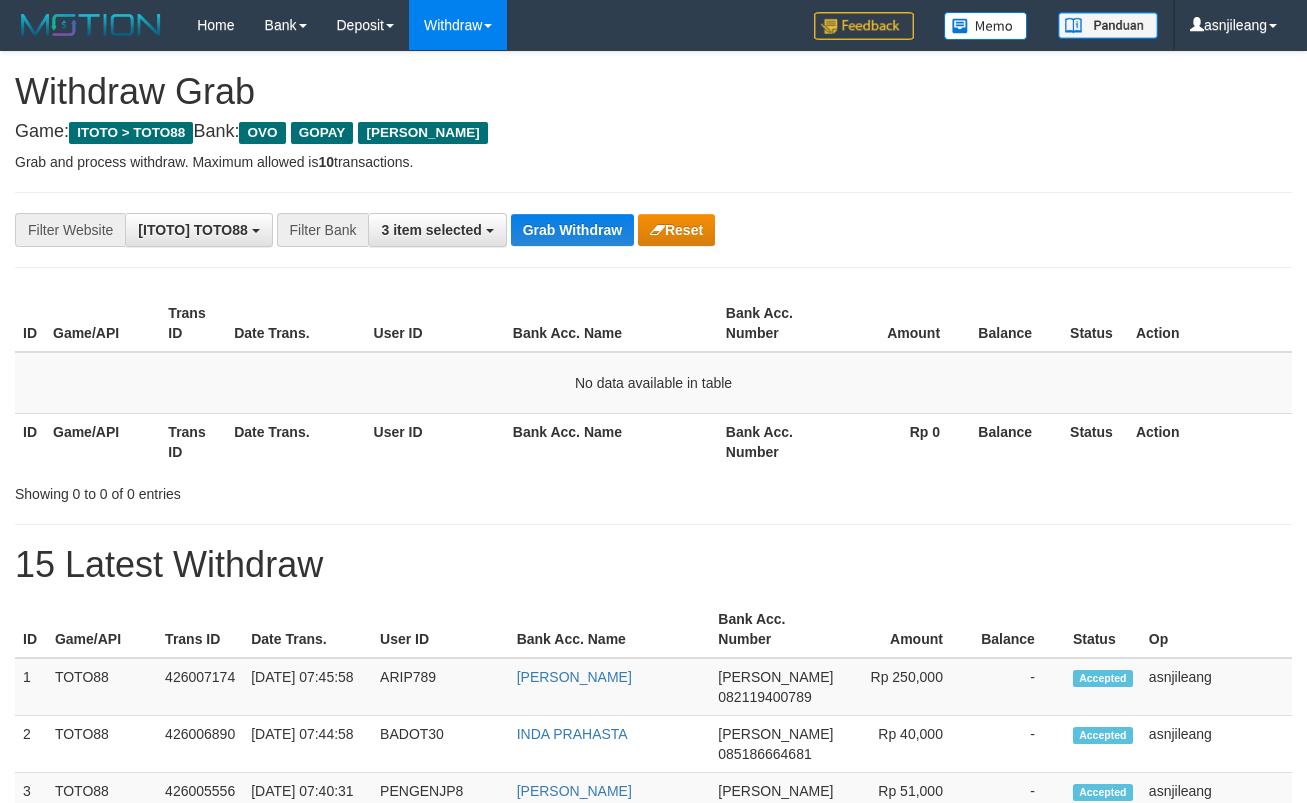 click on "Grab Withdraw" at bounding box center [572, 230] 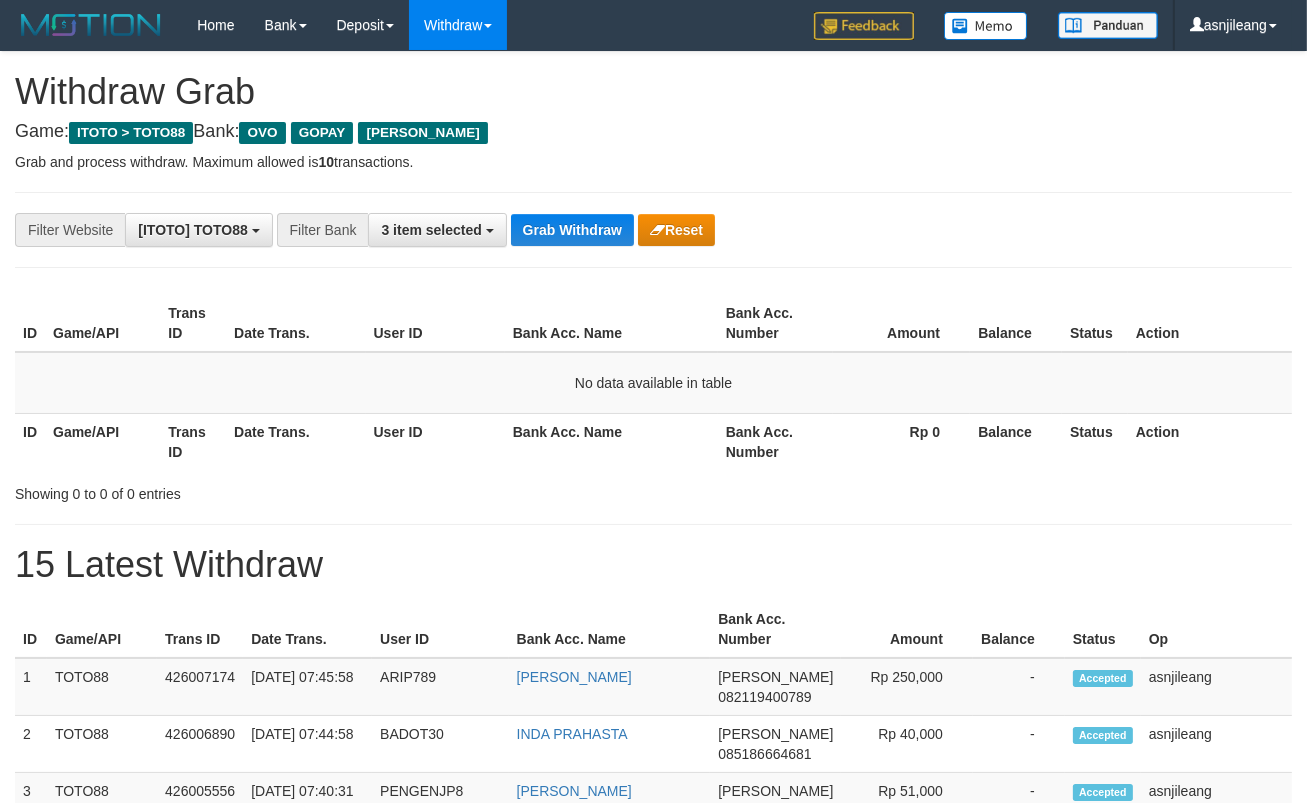 scroll, scrollTop: 17, scrollLeft: 0, axis: vertical 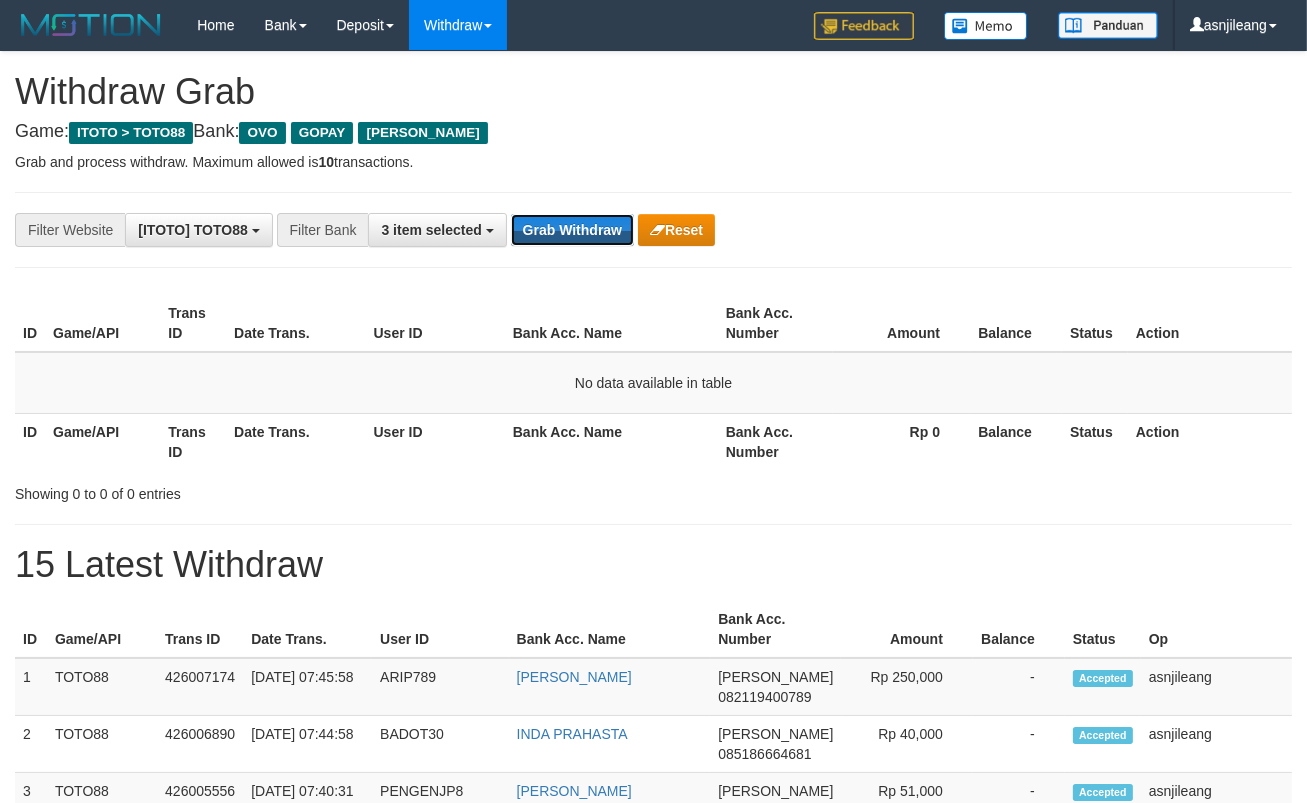 click on "Grab Withdraw" at bounding box center [572, 230] 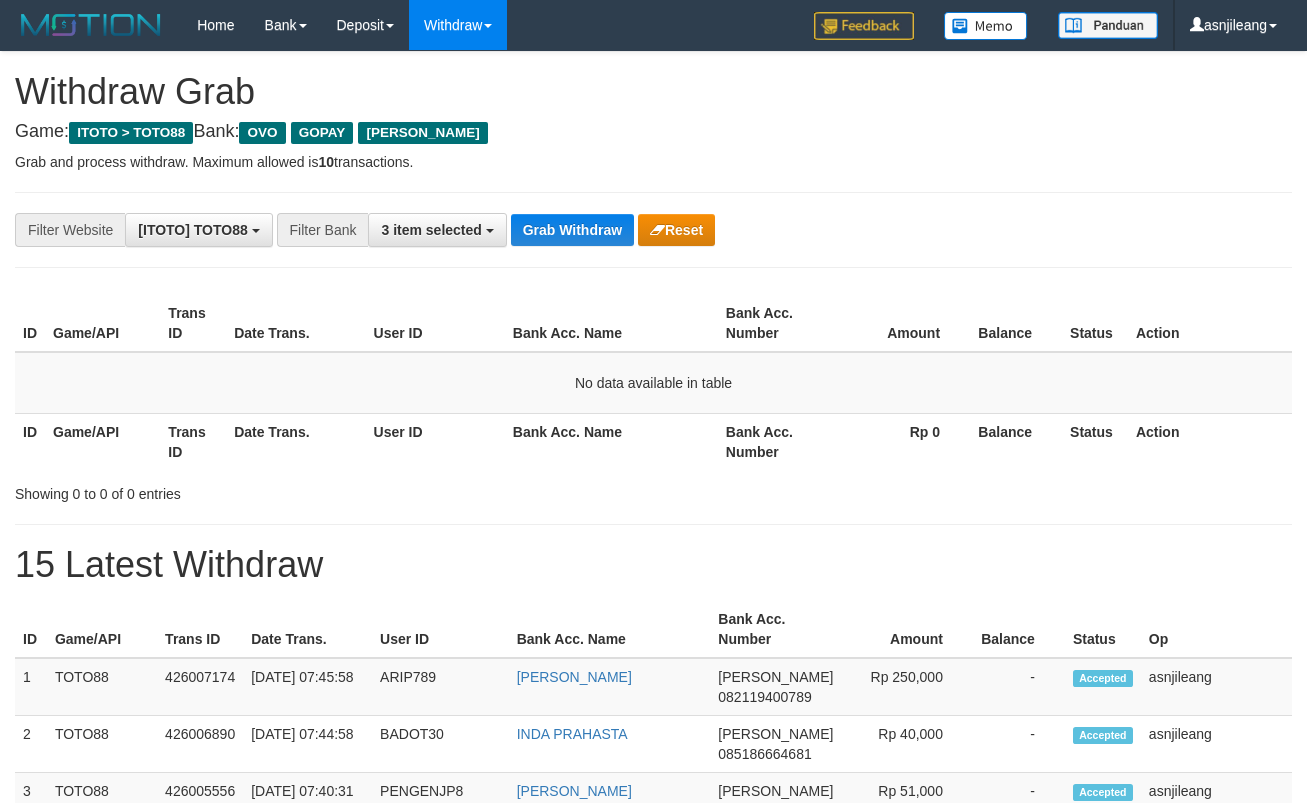 scroll, scrollTop: 0, scrollLeft: 0, axis: both 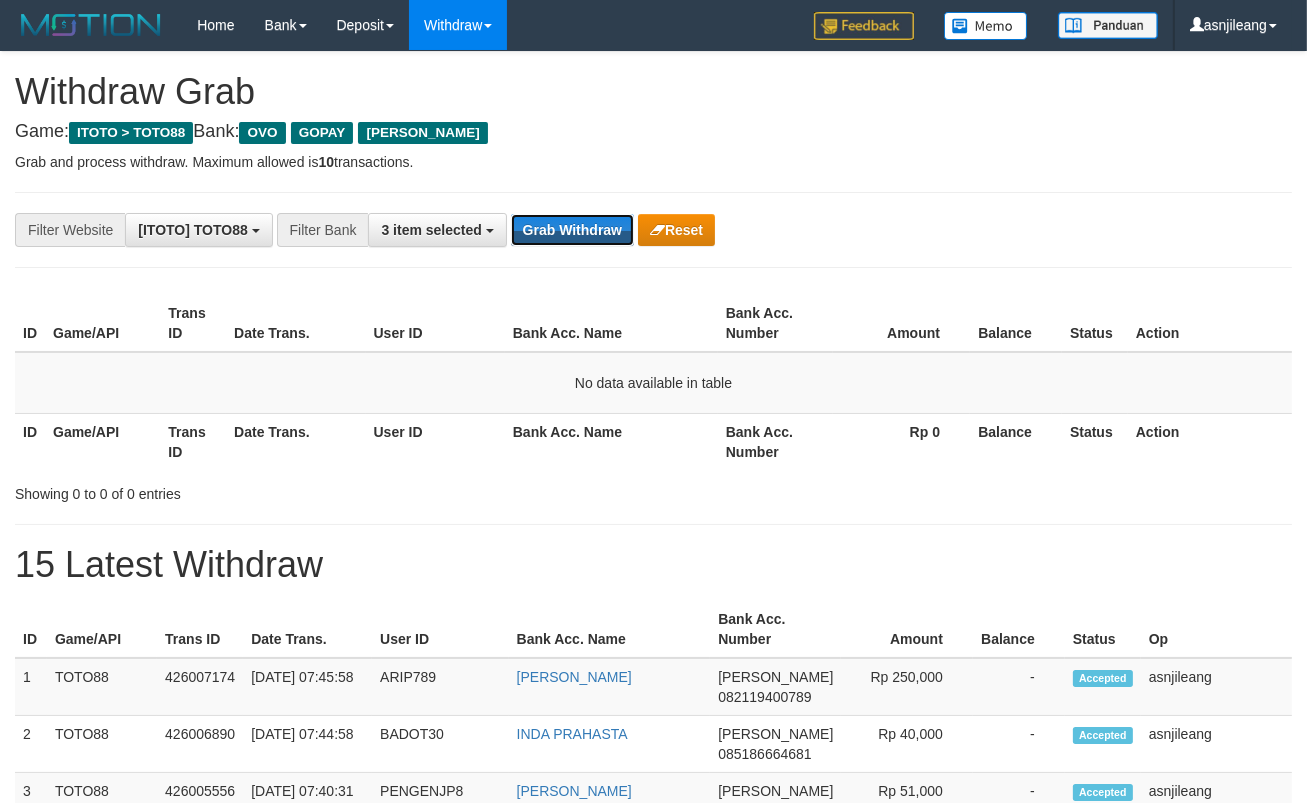 click on "Grab Withdraw" at bounding box center (572, 230) 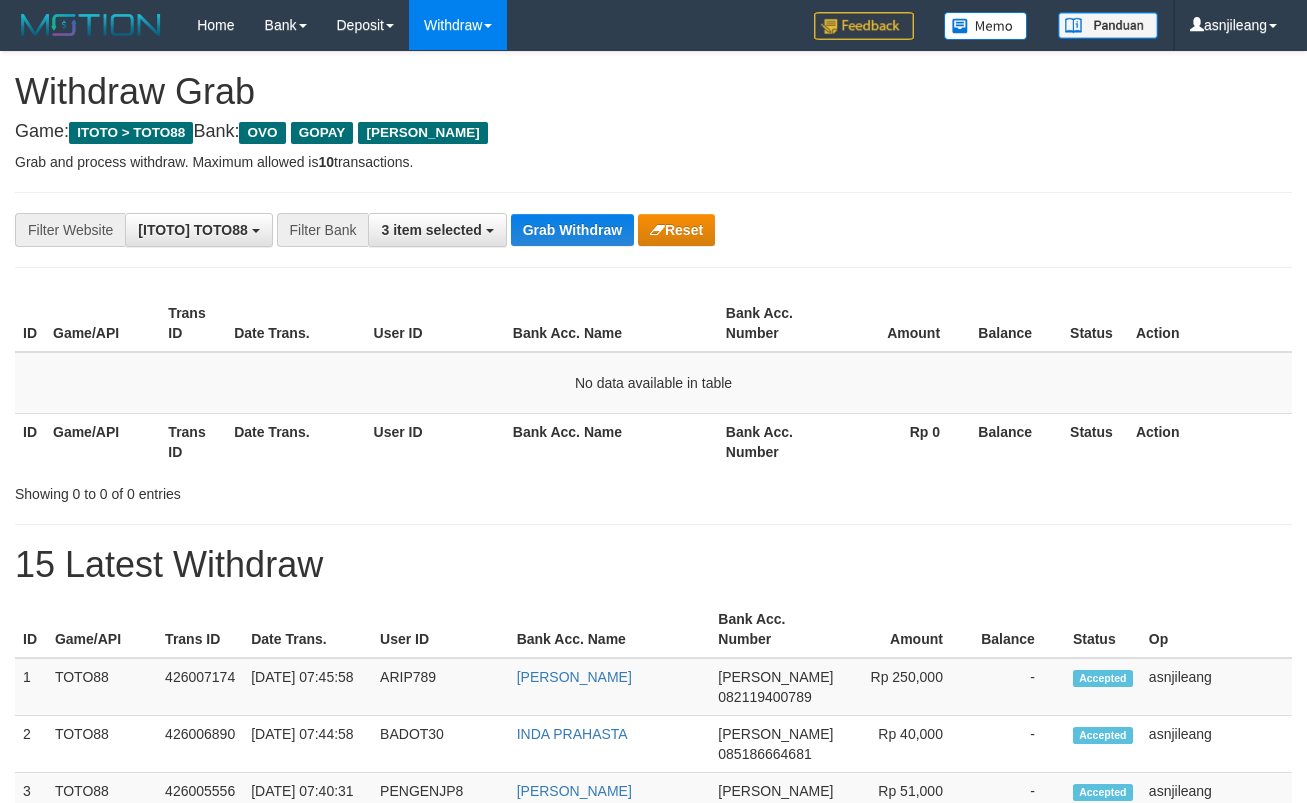 scroll, scrollTop: 0, scrollLeft: 0, axis: both 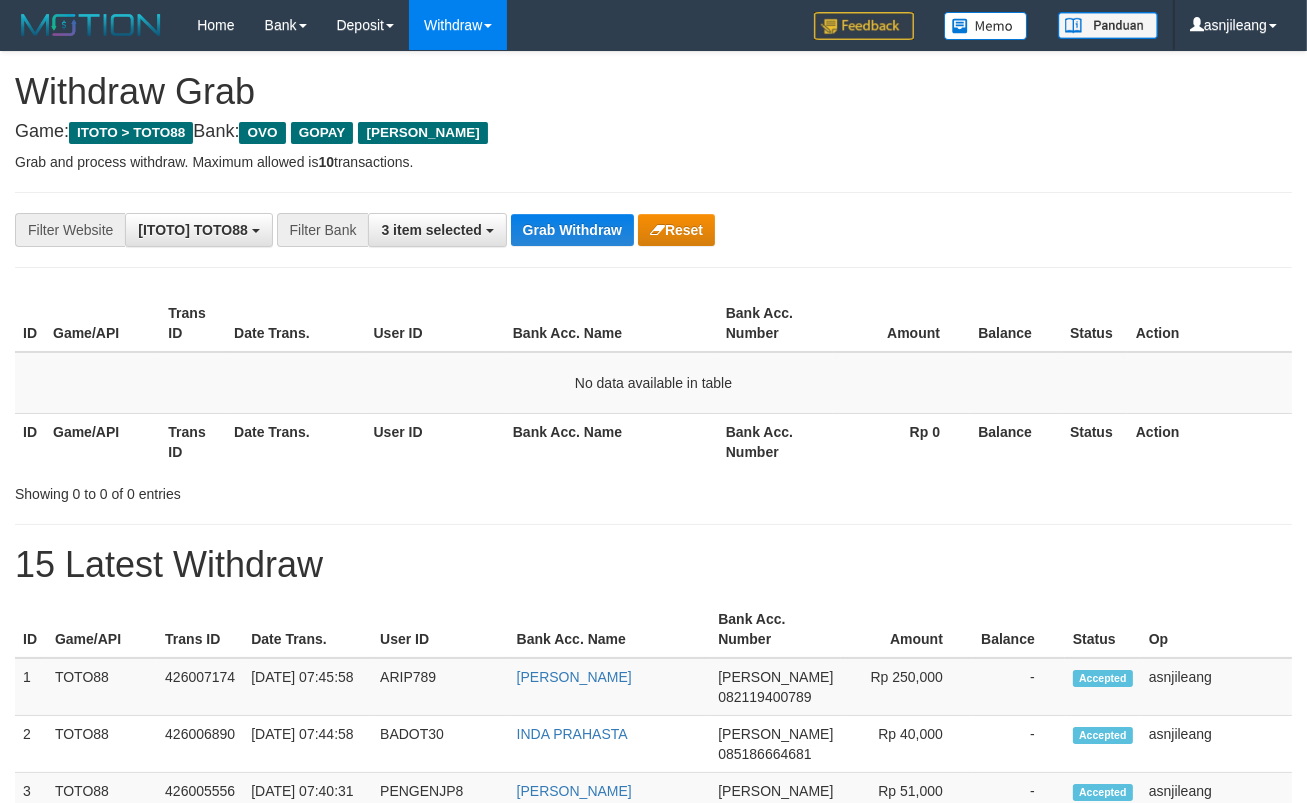 click on "Grab Withdraw" at bounding box center [572, 230] 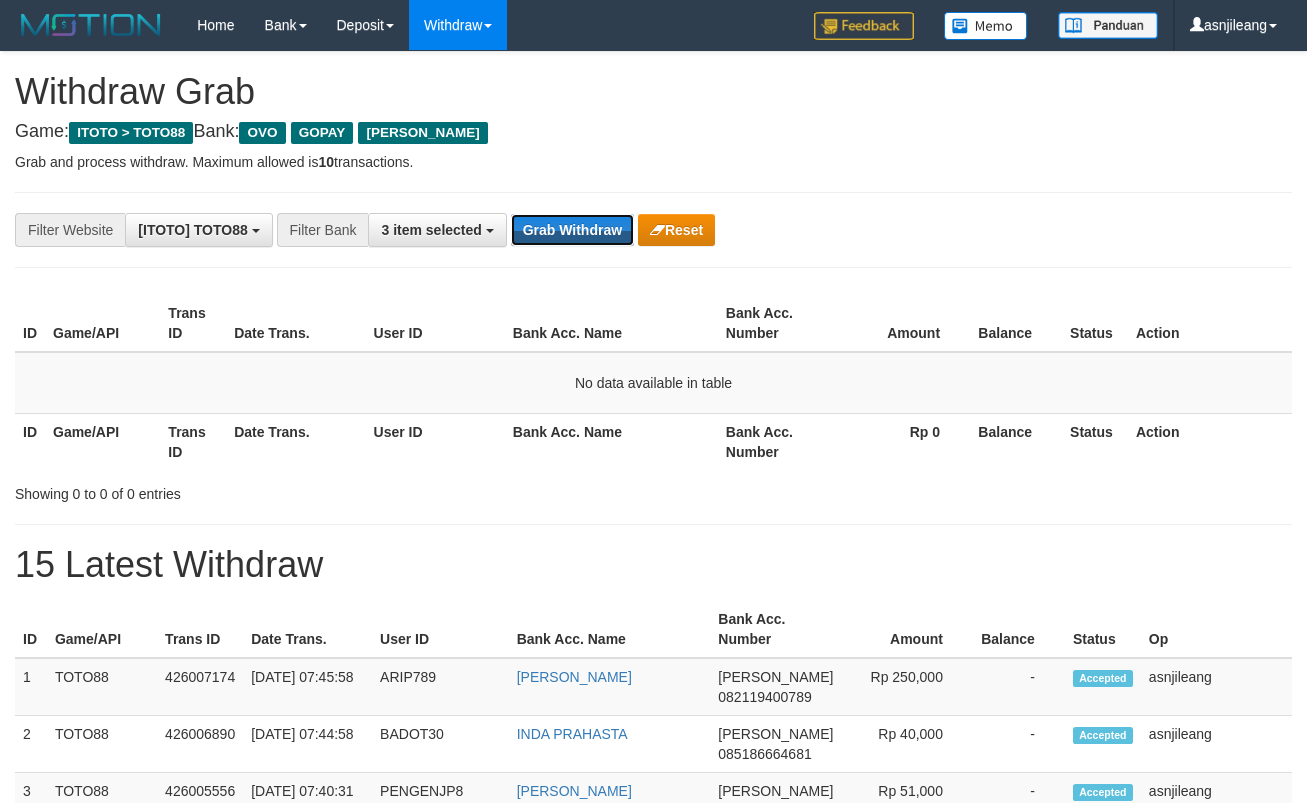 scroll, scrollTop: 0, scrollLeft: 0, axis: both 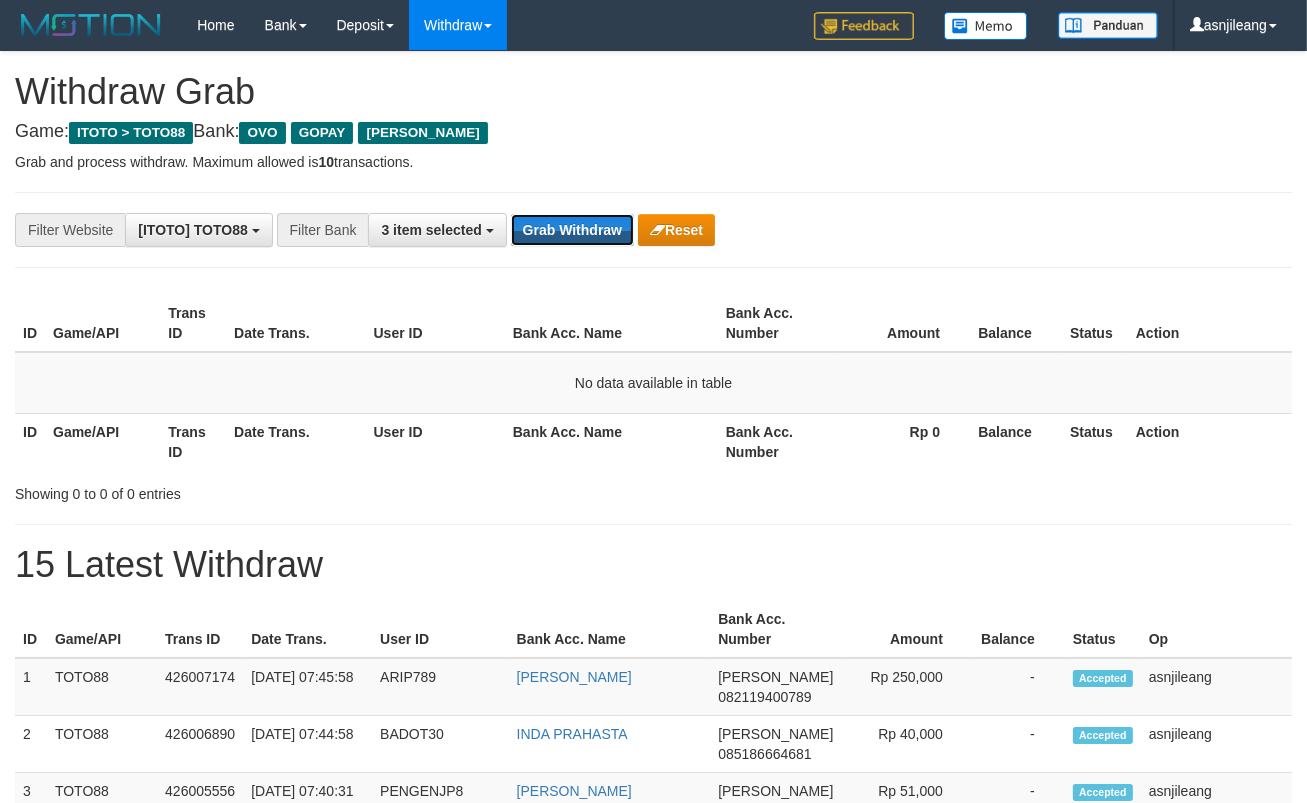 click on "Grab Withdraw" at bounding box center (572, 230) 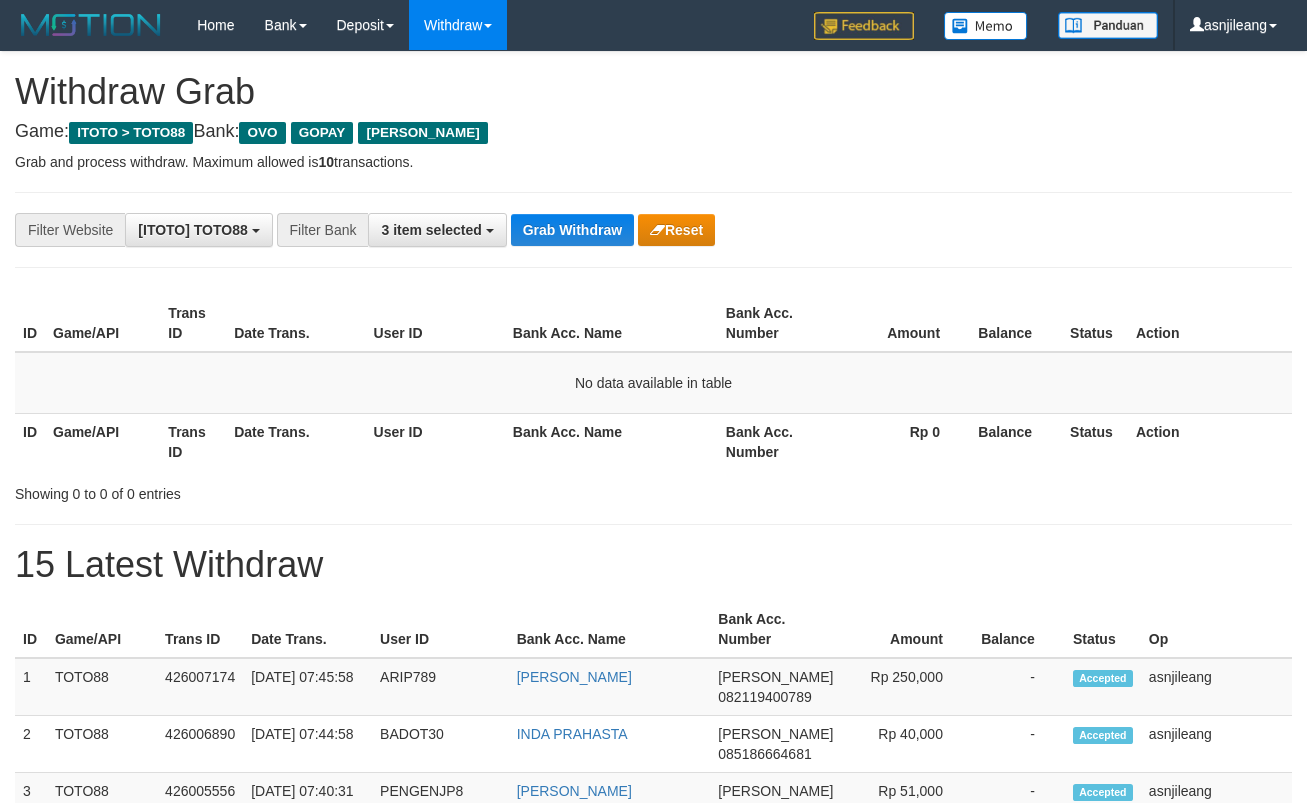scroll, scrollTop: 0, scrollLeft: 0, axis: both 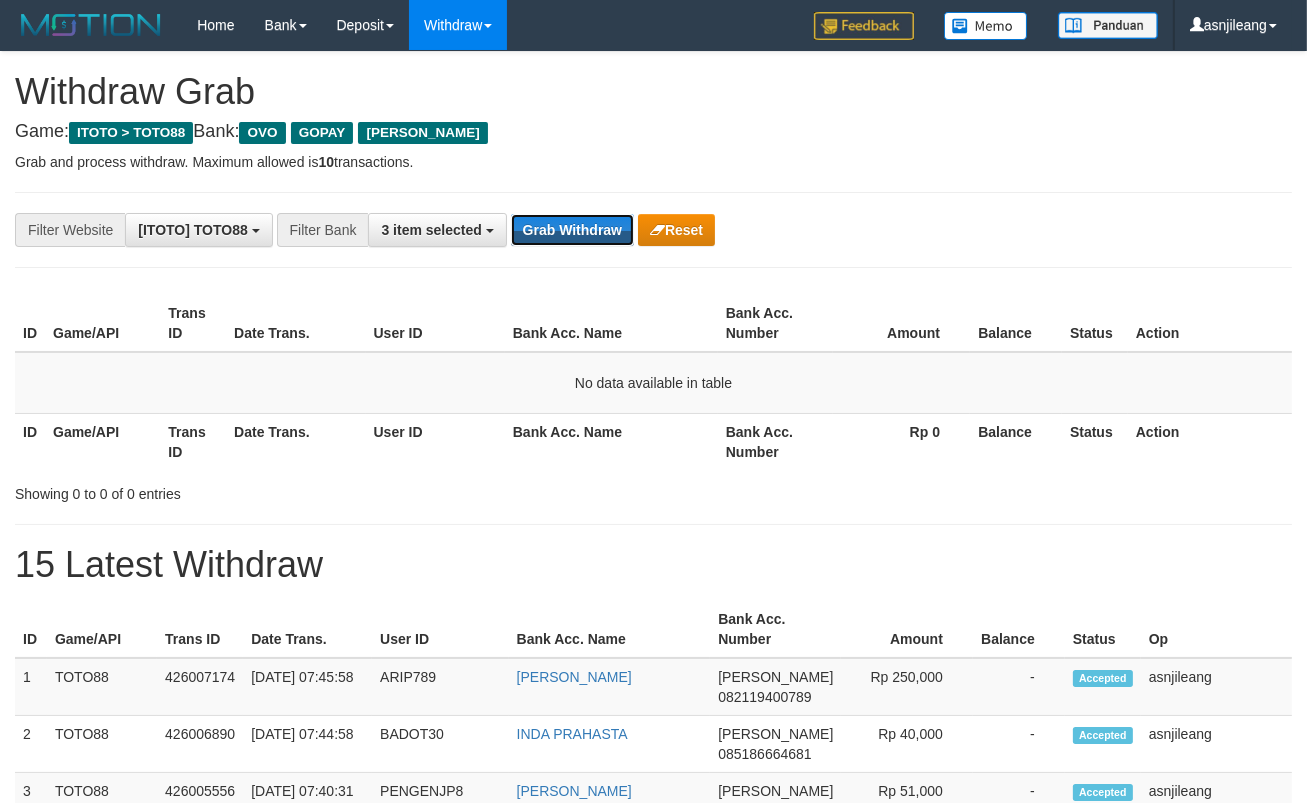 click on "Grab Withdraw" at bounding box center (572, 230) 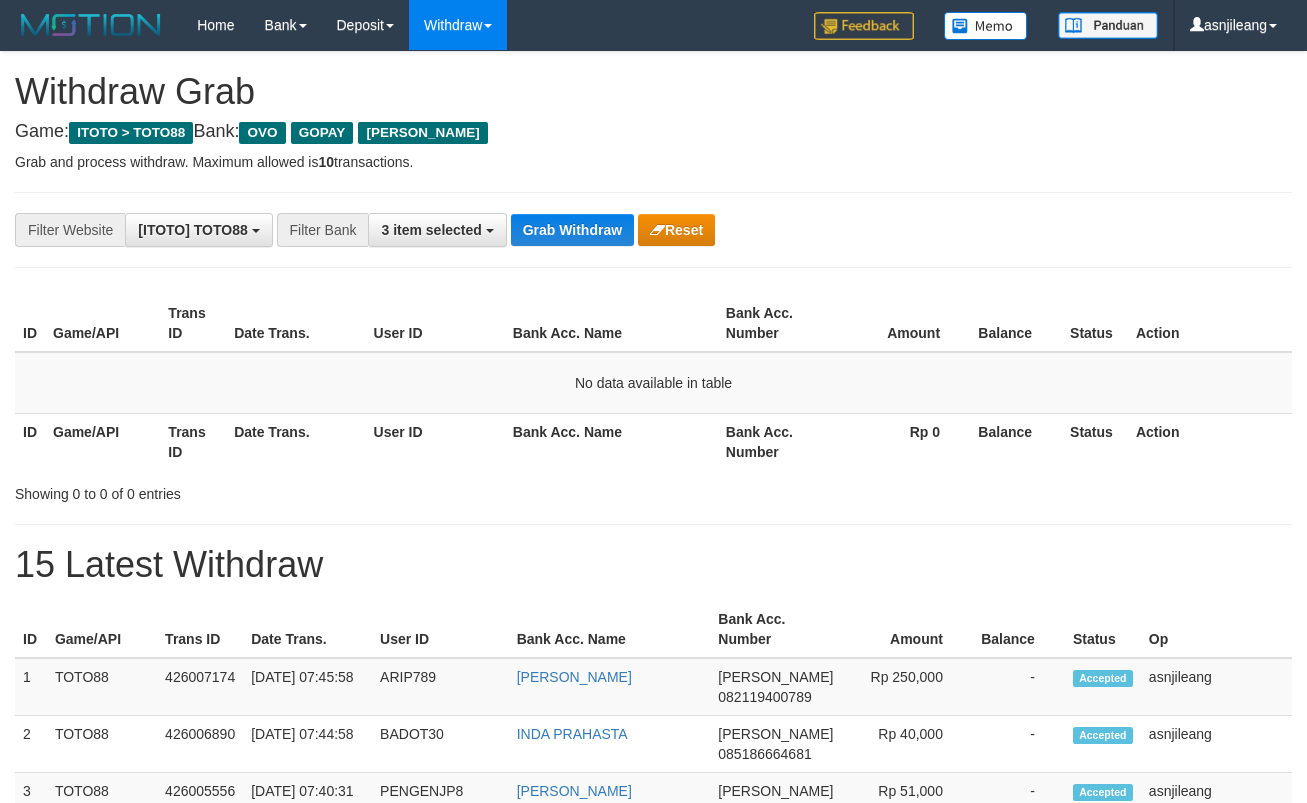click on "Grab Withdraw" at bounding box center (572, 230) 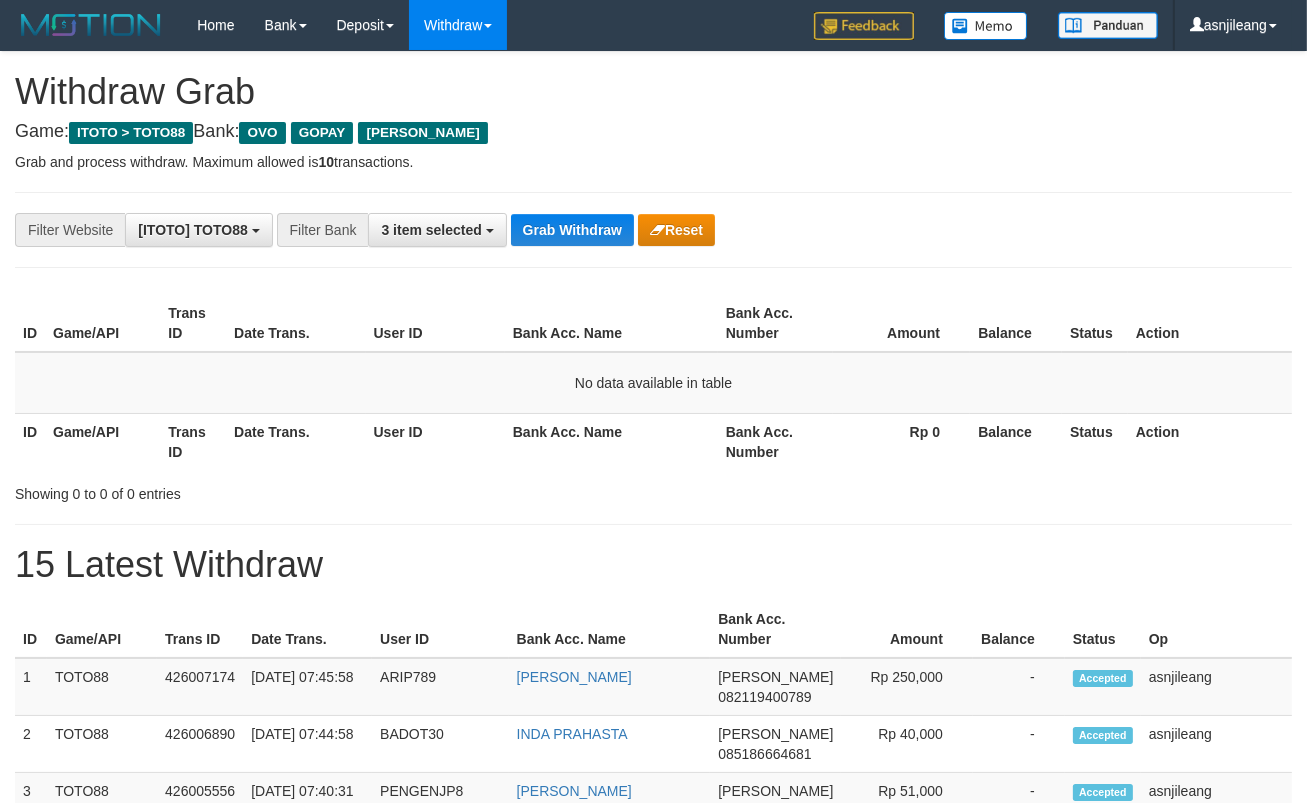 scroll, scrollTop: 17, scrollLeft: 0, axis: vertical 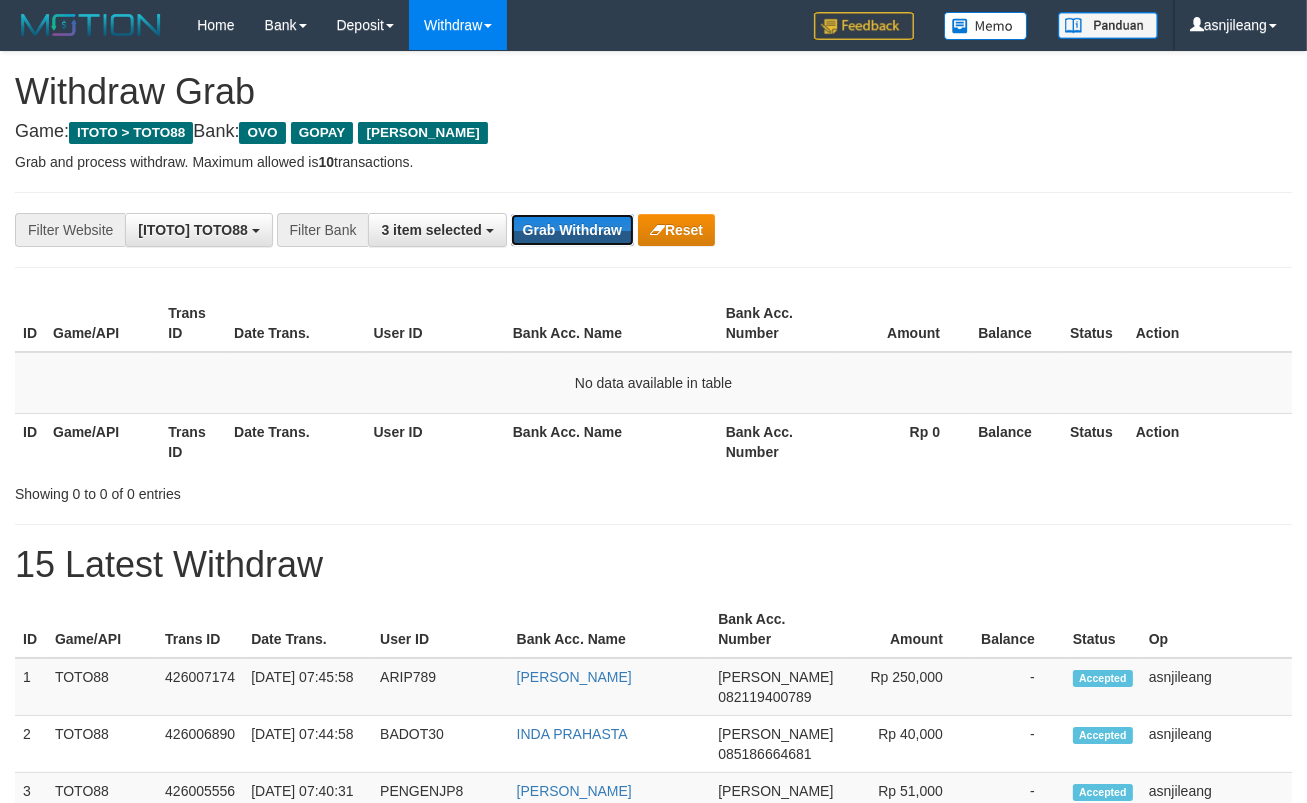 click on "Grab Withdraw" at bounding box center [572, 230] 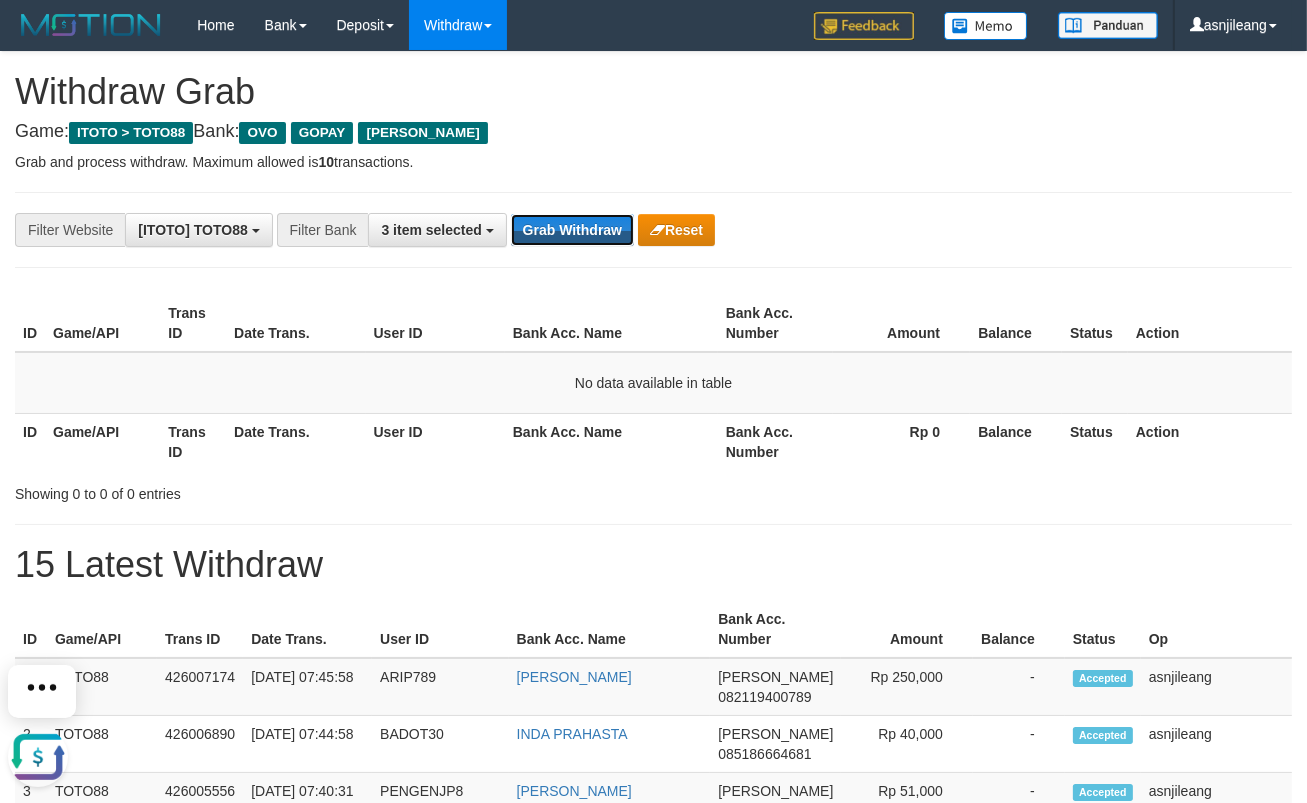scroll, scrollTop: 0, scrollLeft: 0, axis: both 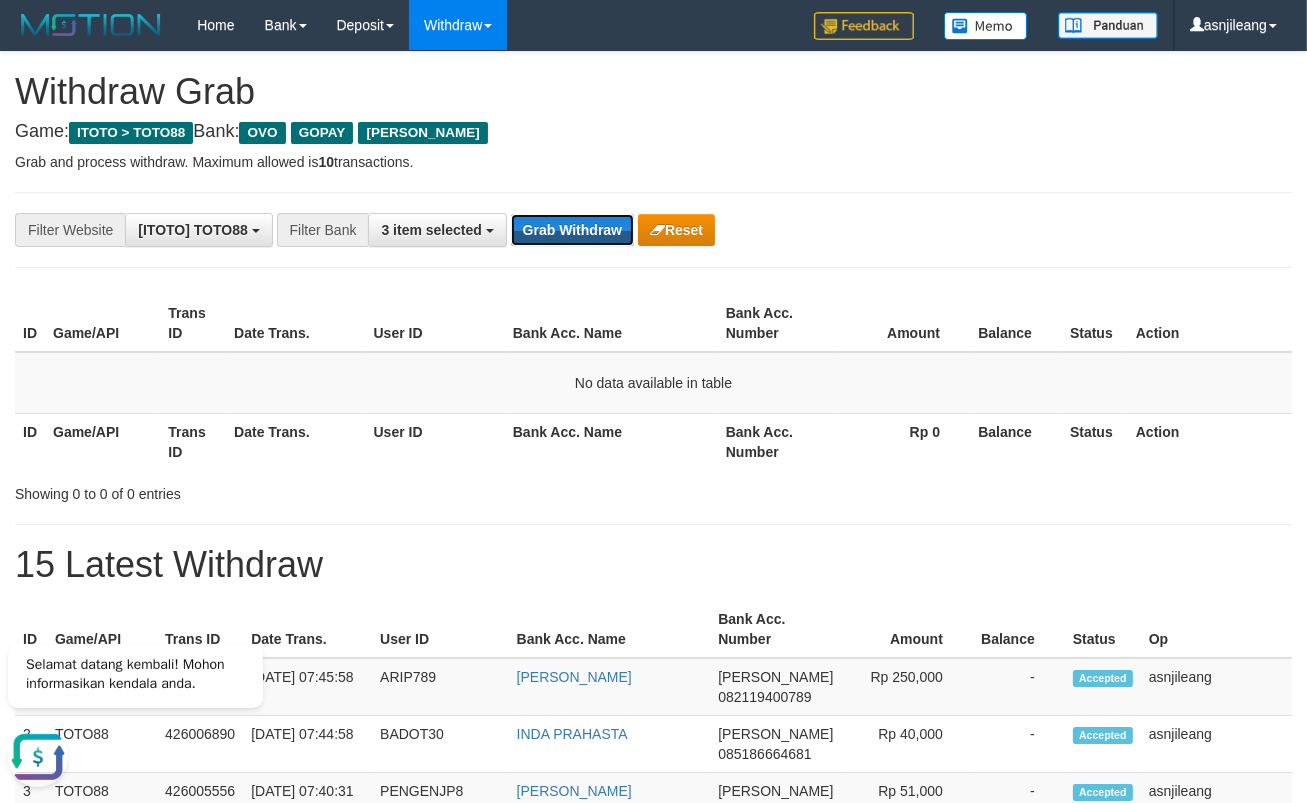 click on "Grab Withdraw" at bounding box center (572, 230) 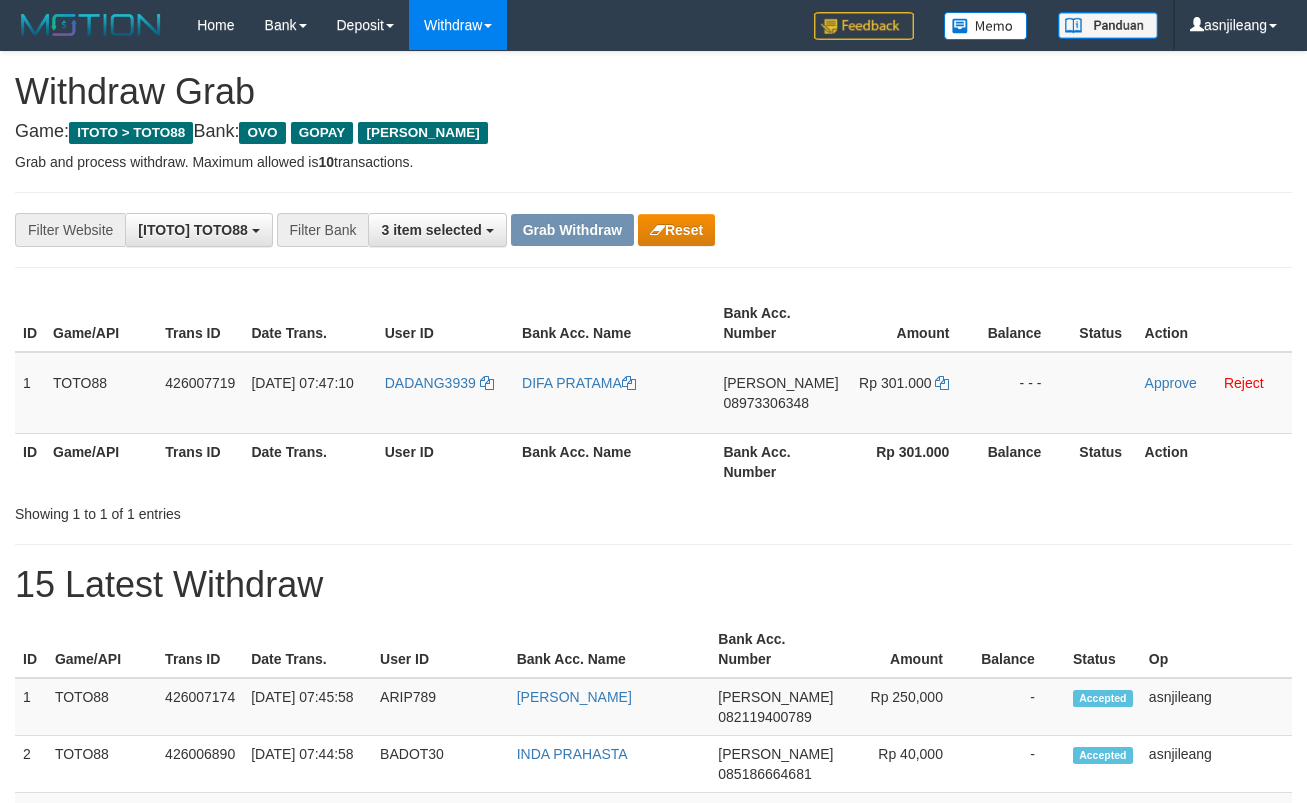scroll, scrollTop: 0, scrollLeft: 0, axis: both 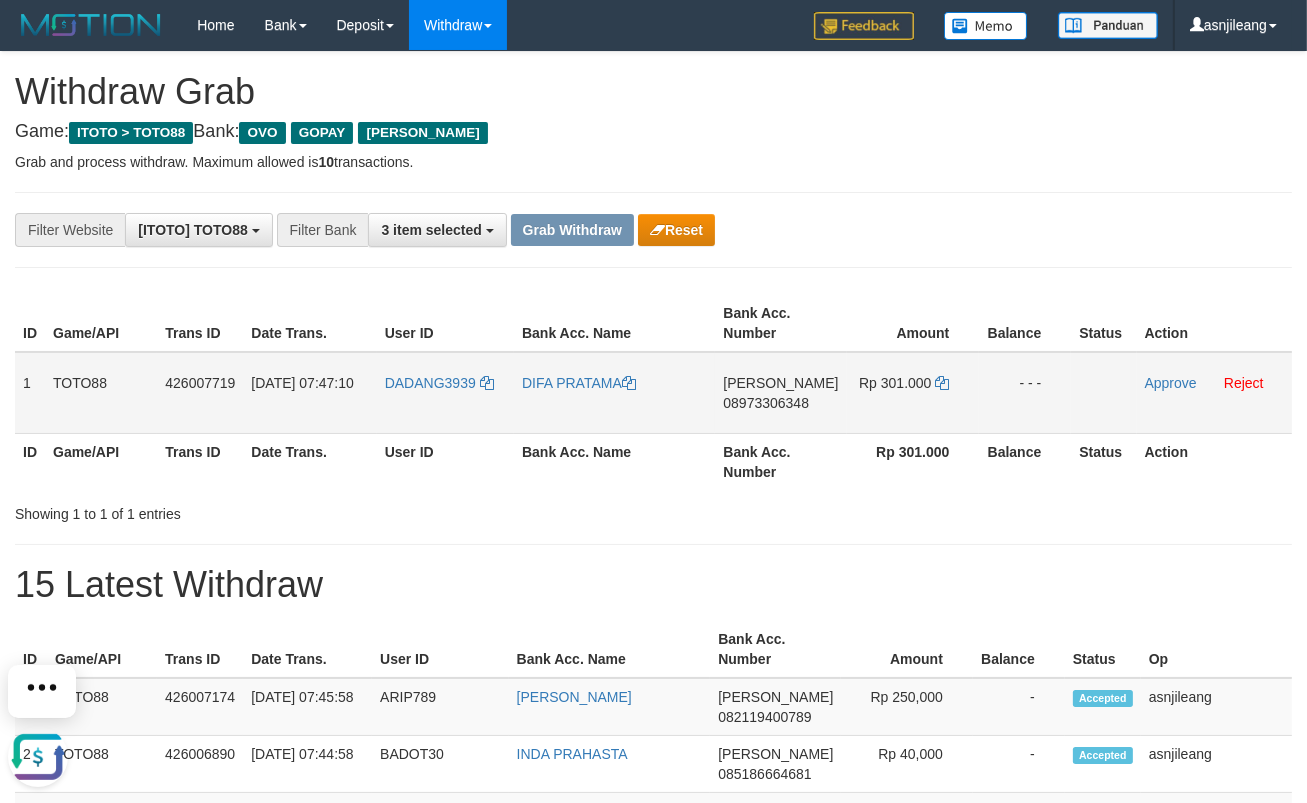click on "[PERSON_NAME]
08973306348" at bounding box center [780, 393] 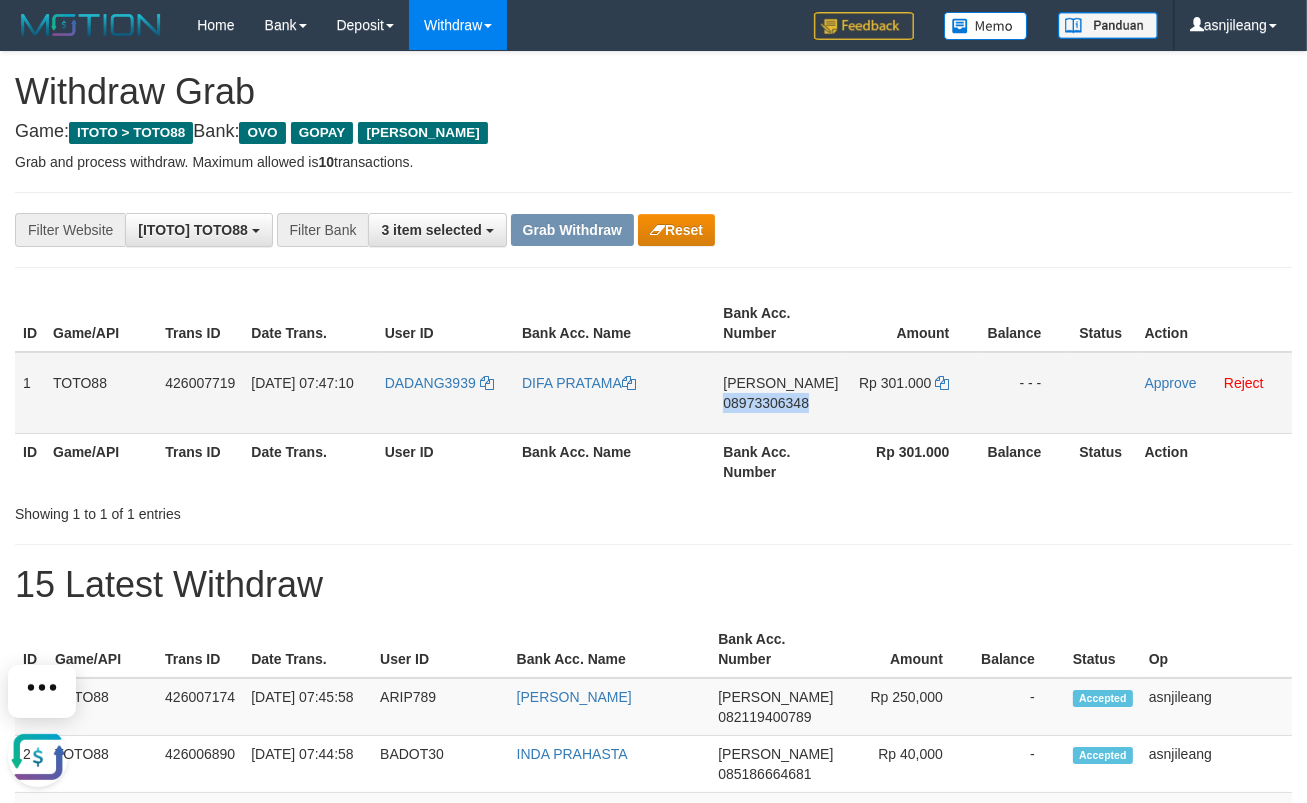 click on "DANA
08973306348" at bounding box center (780, 393) 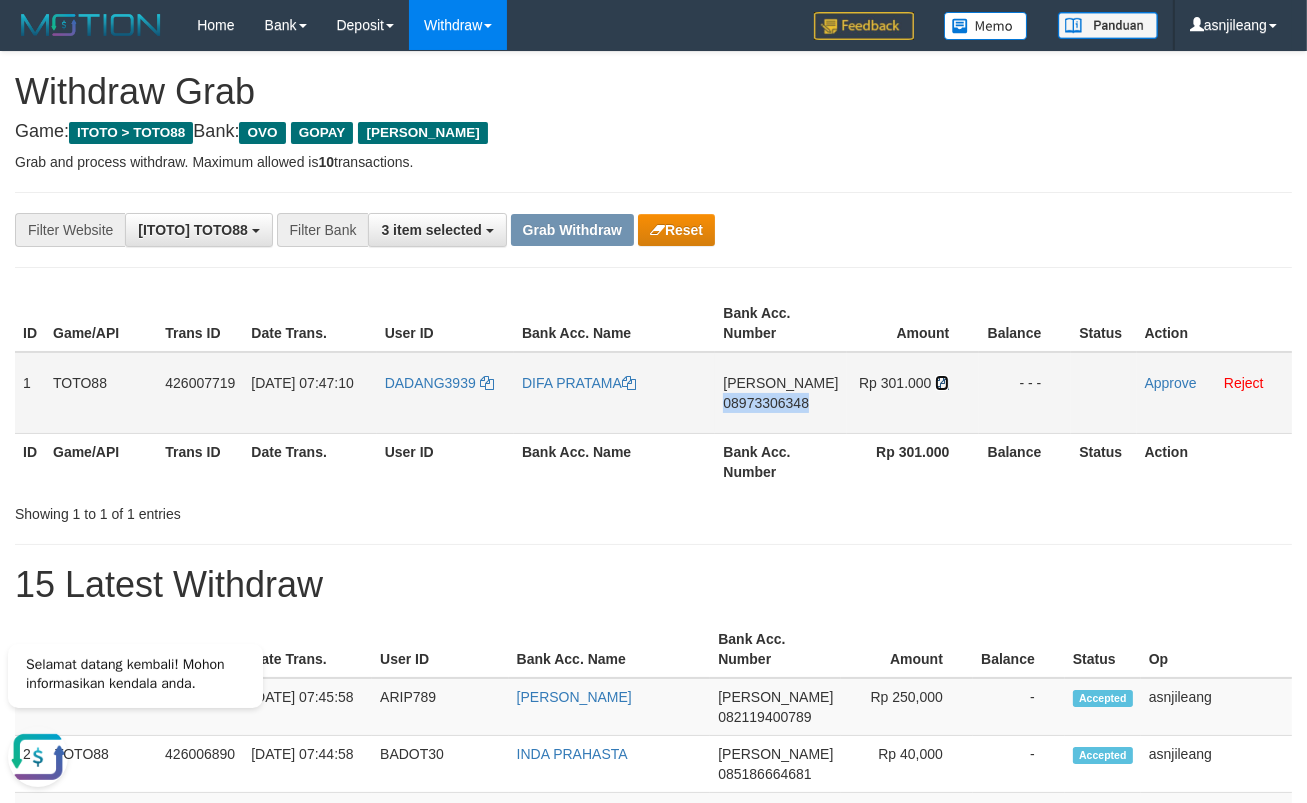 click at bounding box center [942, 383] 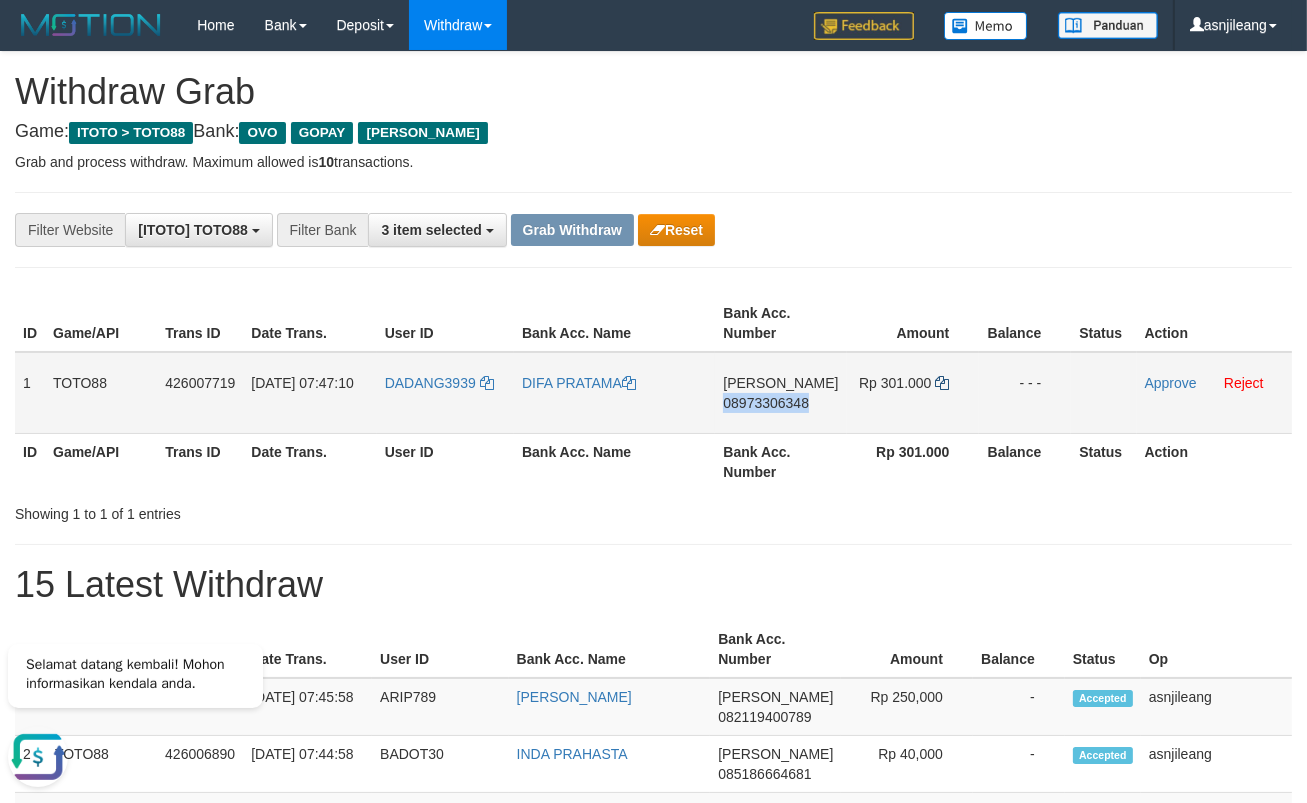 copy on "08973306348" 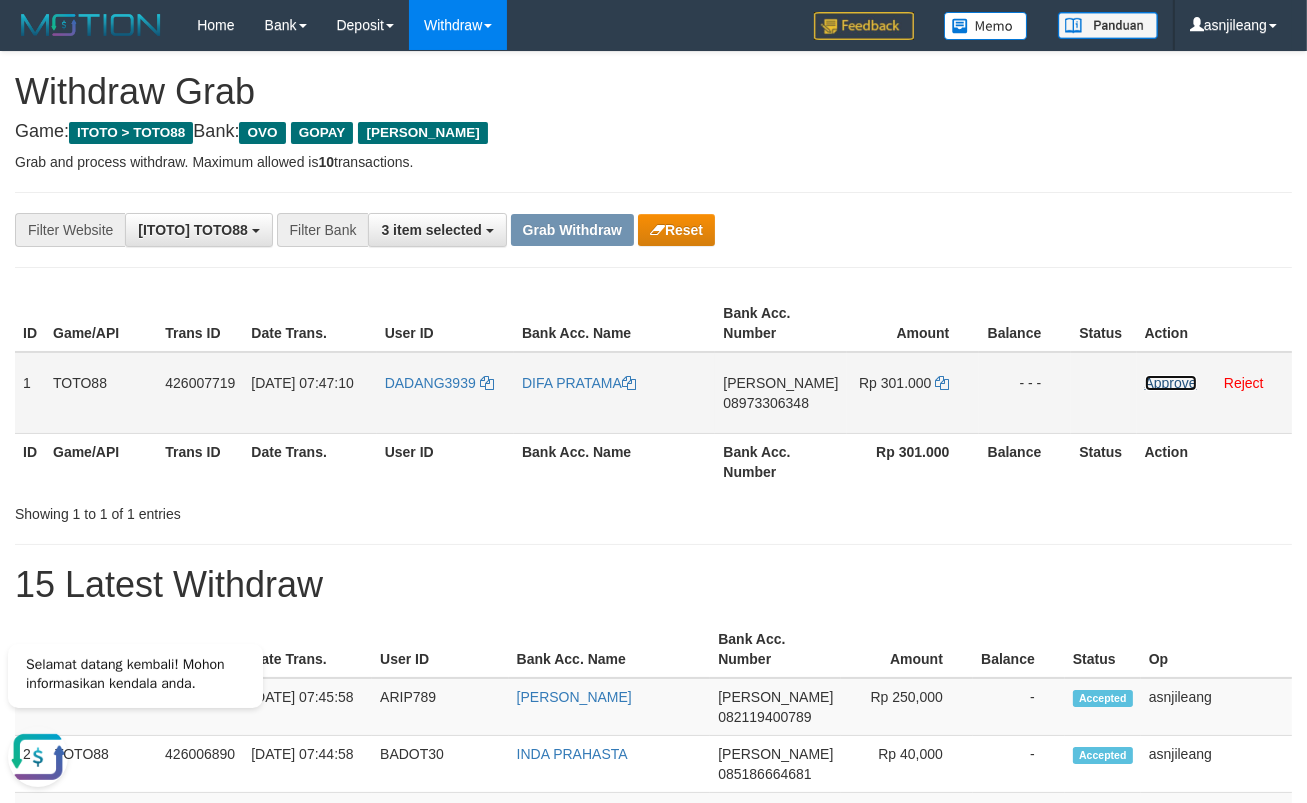 click on "Approve" at bounding box center [1171, 383] 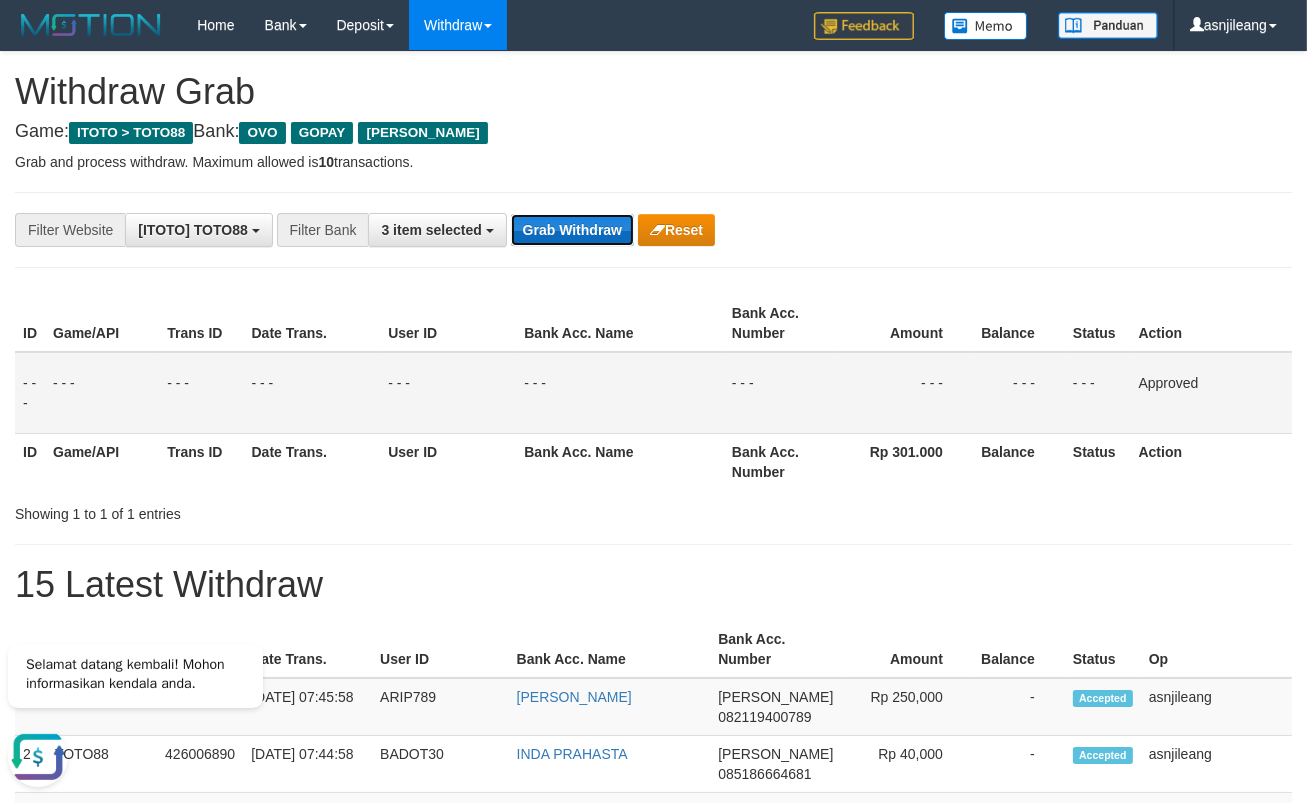 click on "Grab Withdraw" at bounding box center (572, 230) 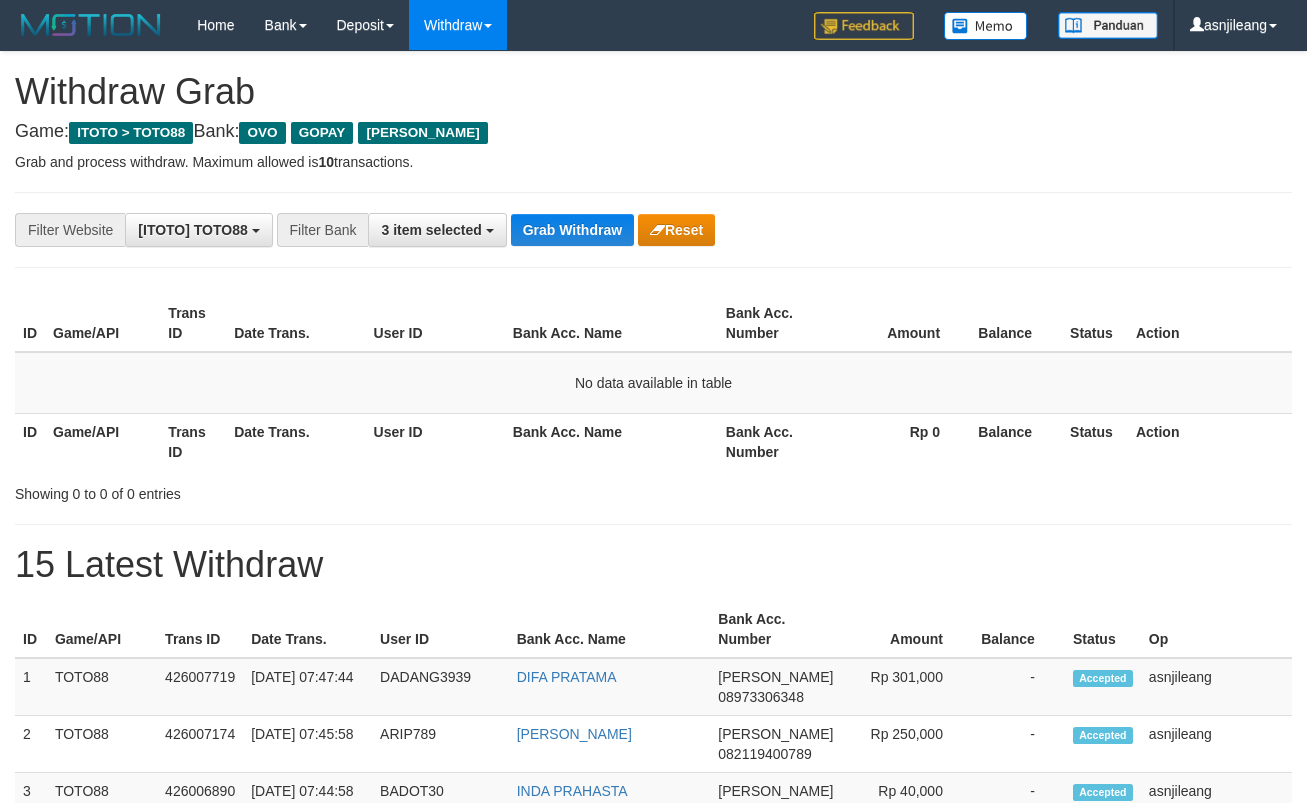 scroll, scrollTop: 0, scrollLeft: 0, axis: both 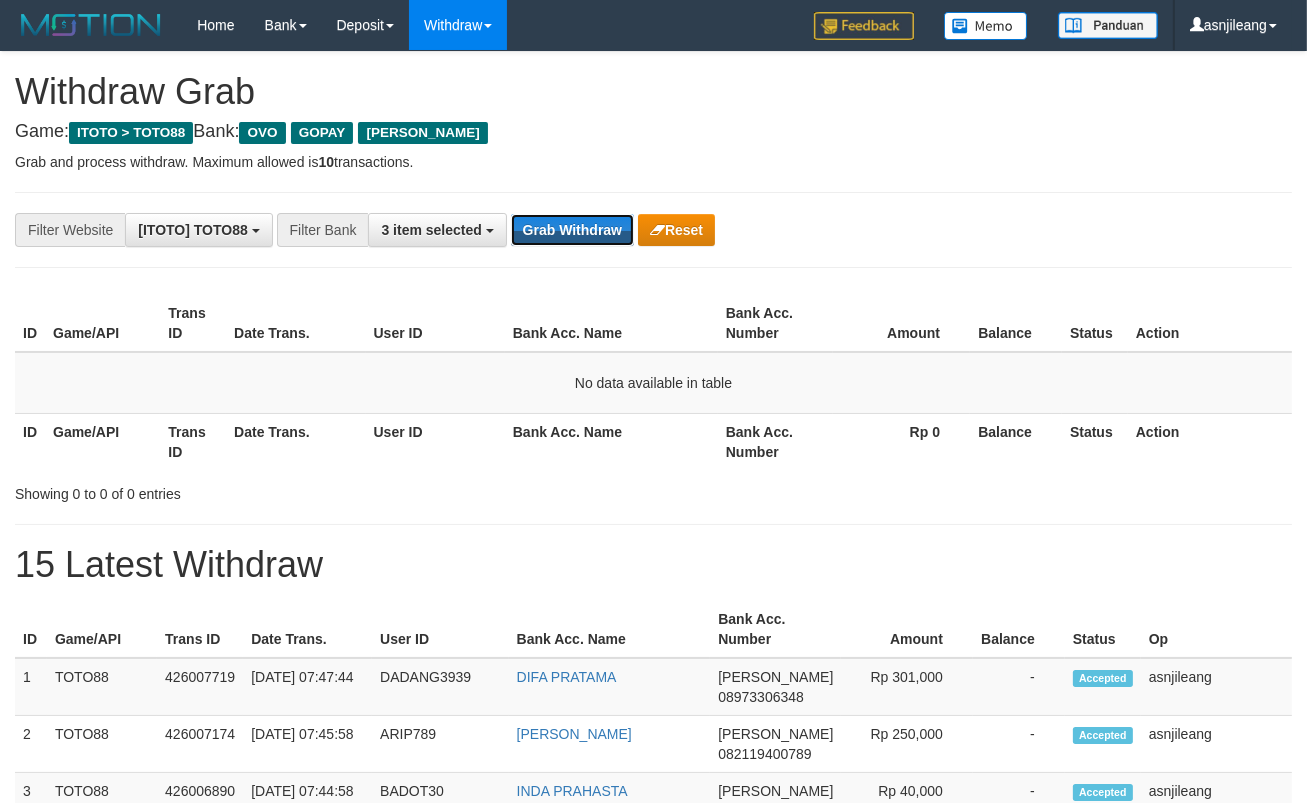 click on "Grab Withdraw" at bounding box center [572, 230] 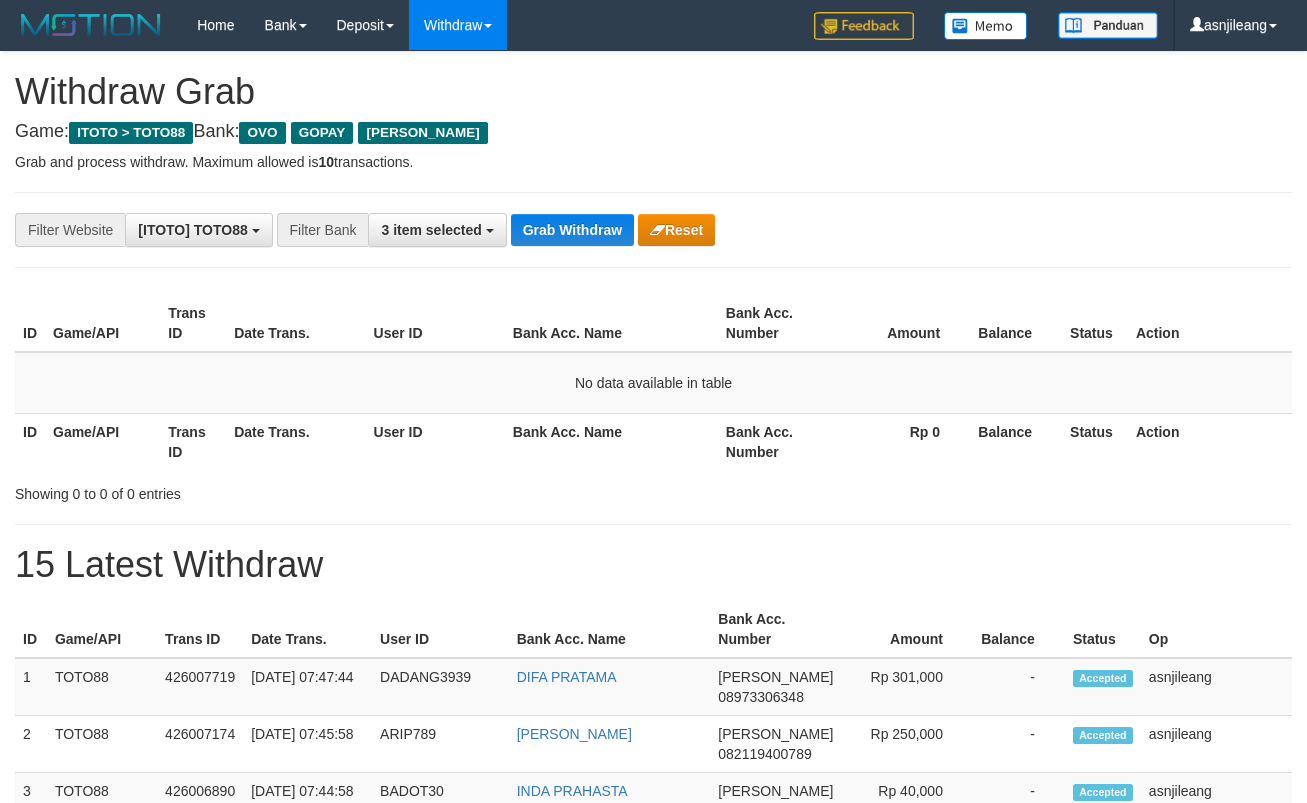 scroll, scrollTop: 0, scrollLeft: 0, axis: both 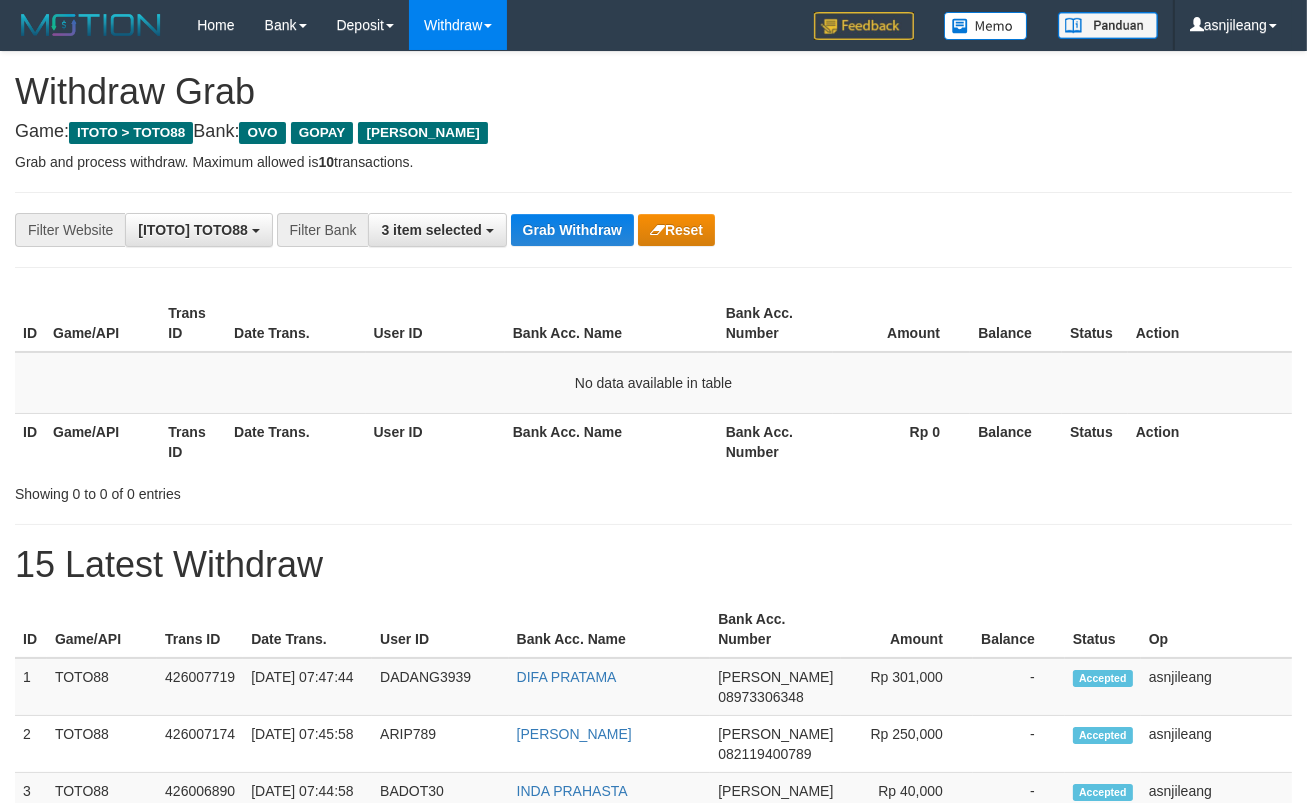 click on "Grab Withdraw" at bounding box center (572, 230) 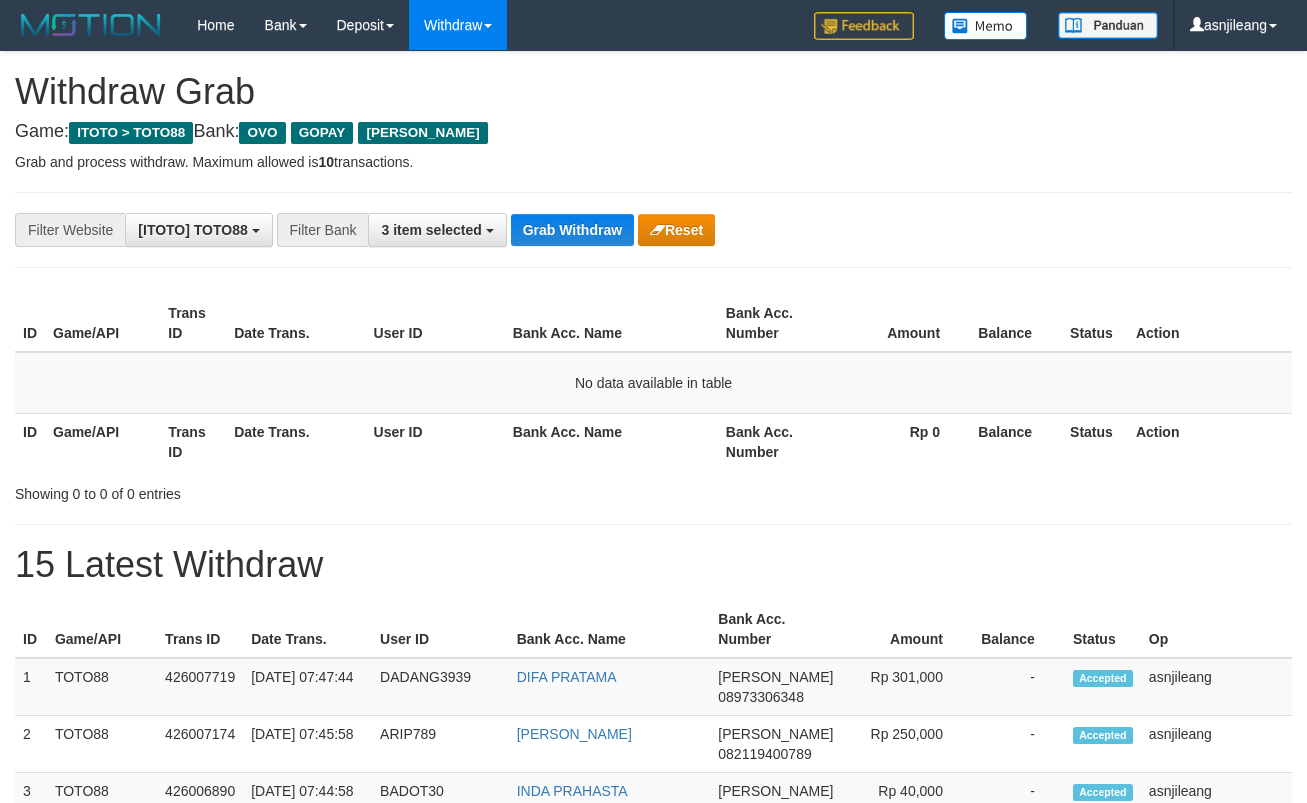 scroll, scrollTop: 0, scrollLeft: 0, axis: both 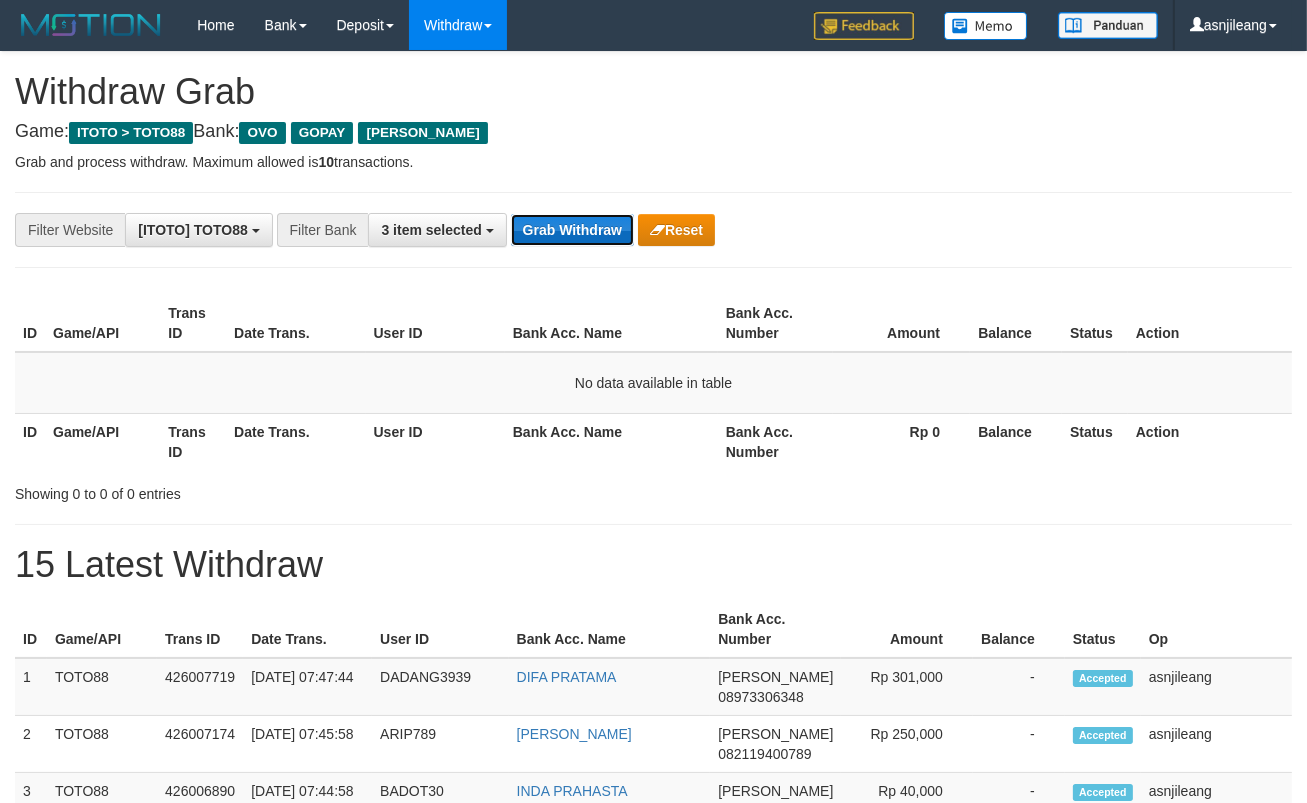 click on "Grab Withdraw" at bounding box center [572, 230] 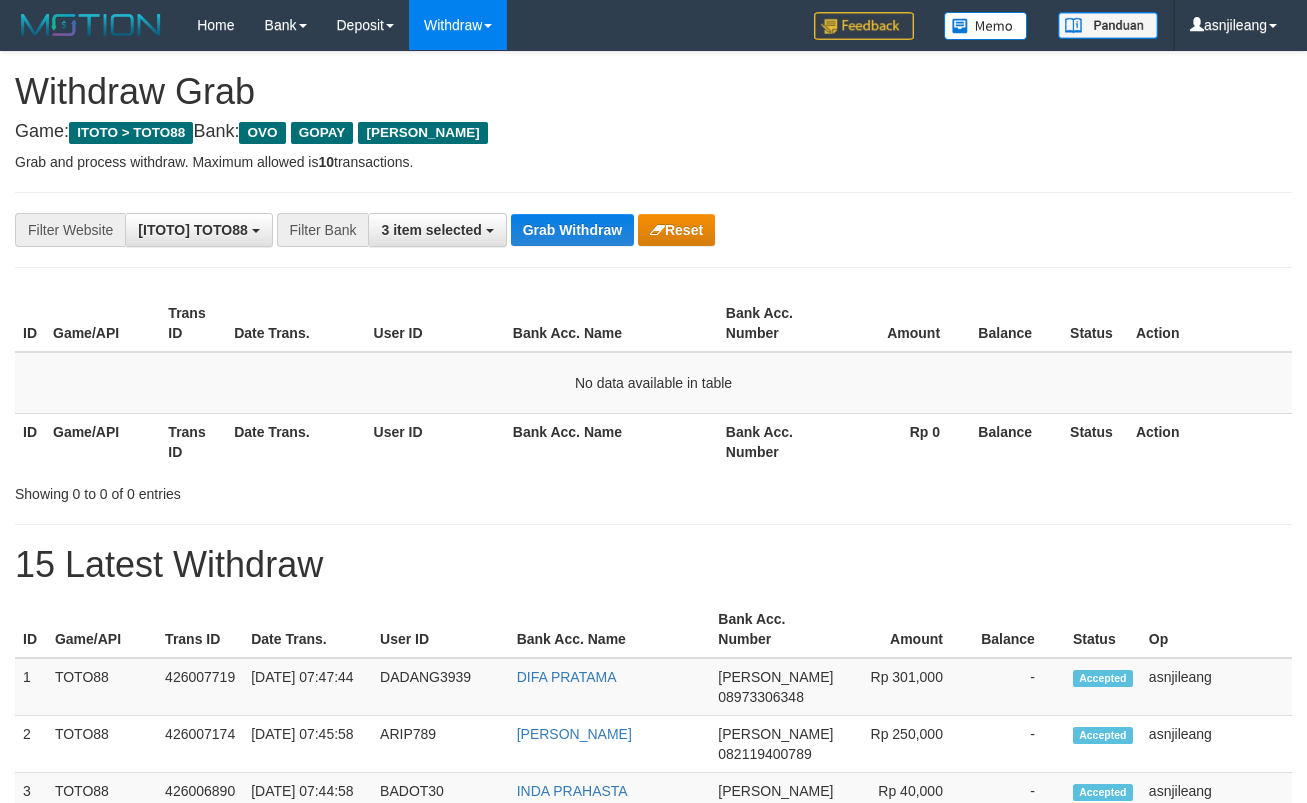 scroll, scrollTop: 0, scrollLeft: 0, axis: both 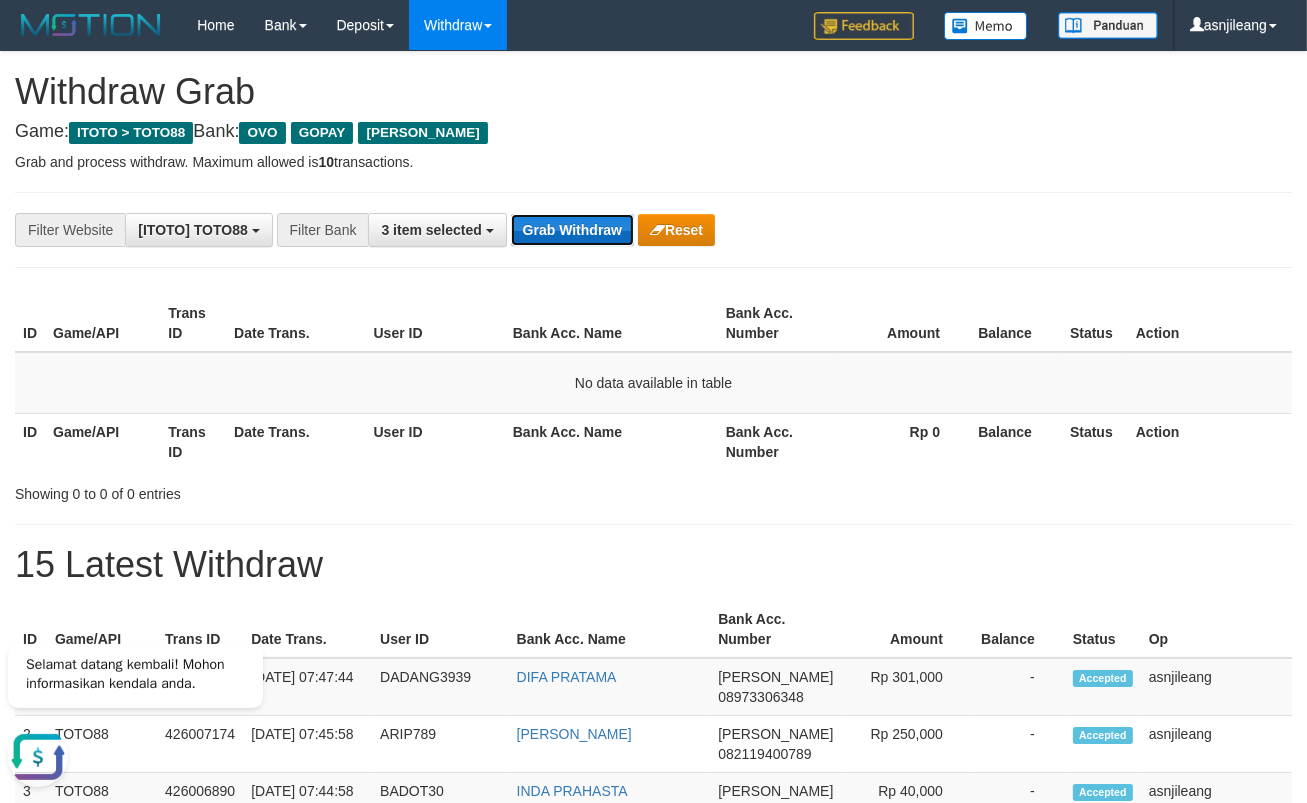 click on "Grab Withdraw" at bounding box center [572, 230] 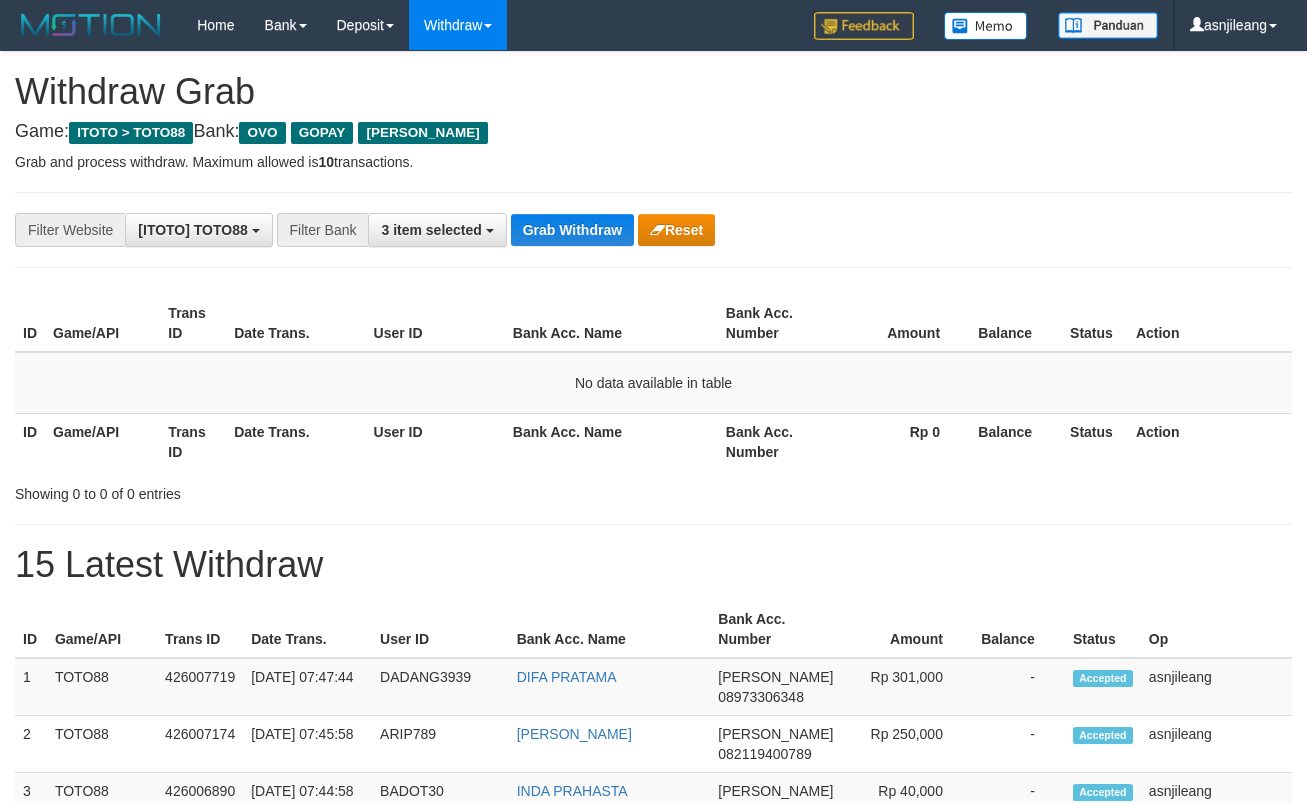 scroll, scrollTop: 0, scrollLeft: 0, axis: both 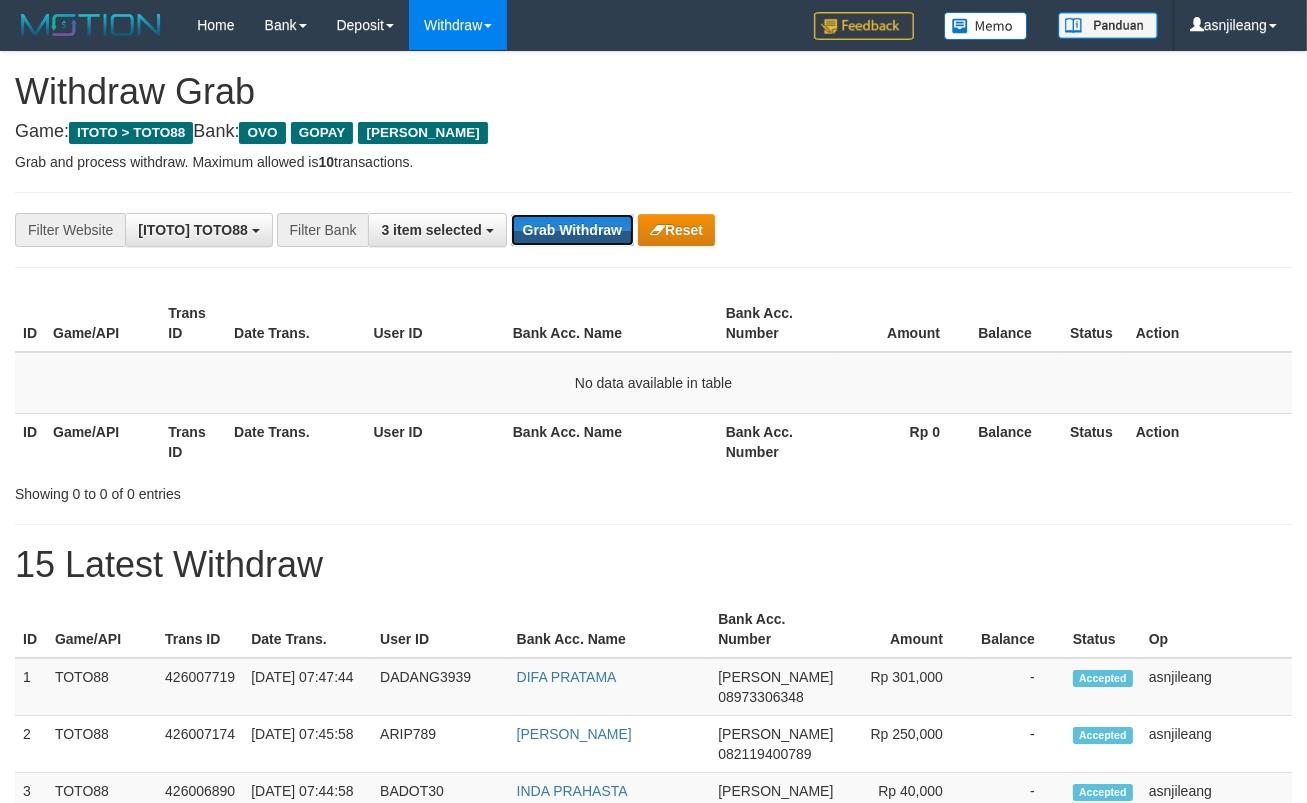 click on "Grab Withdraw" at bounding box center [572, 230] 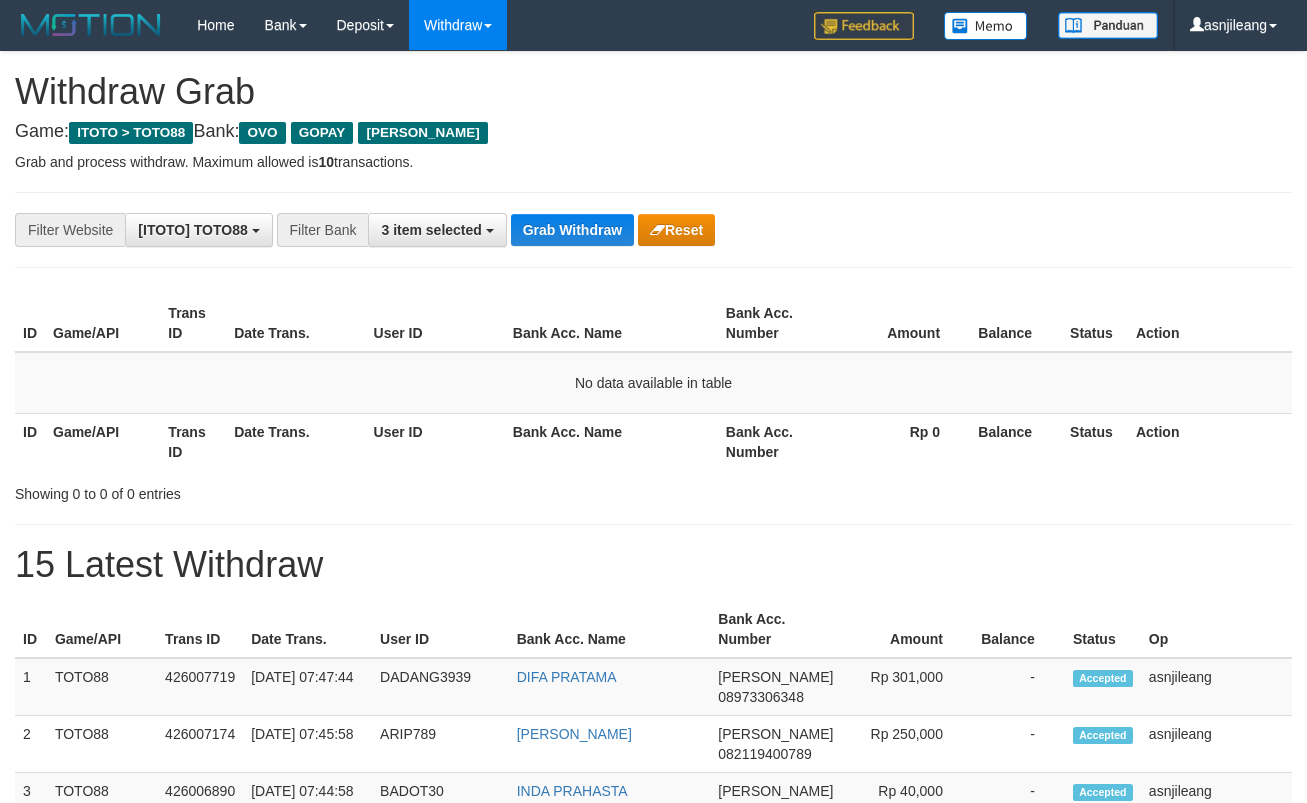 scroll, scrollTop: 0, scrollLeft: 0, axis: both 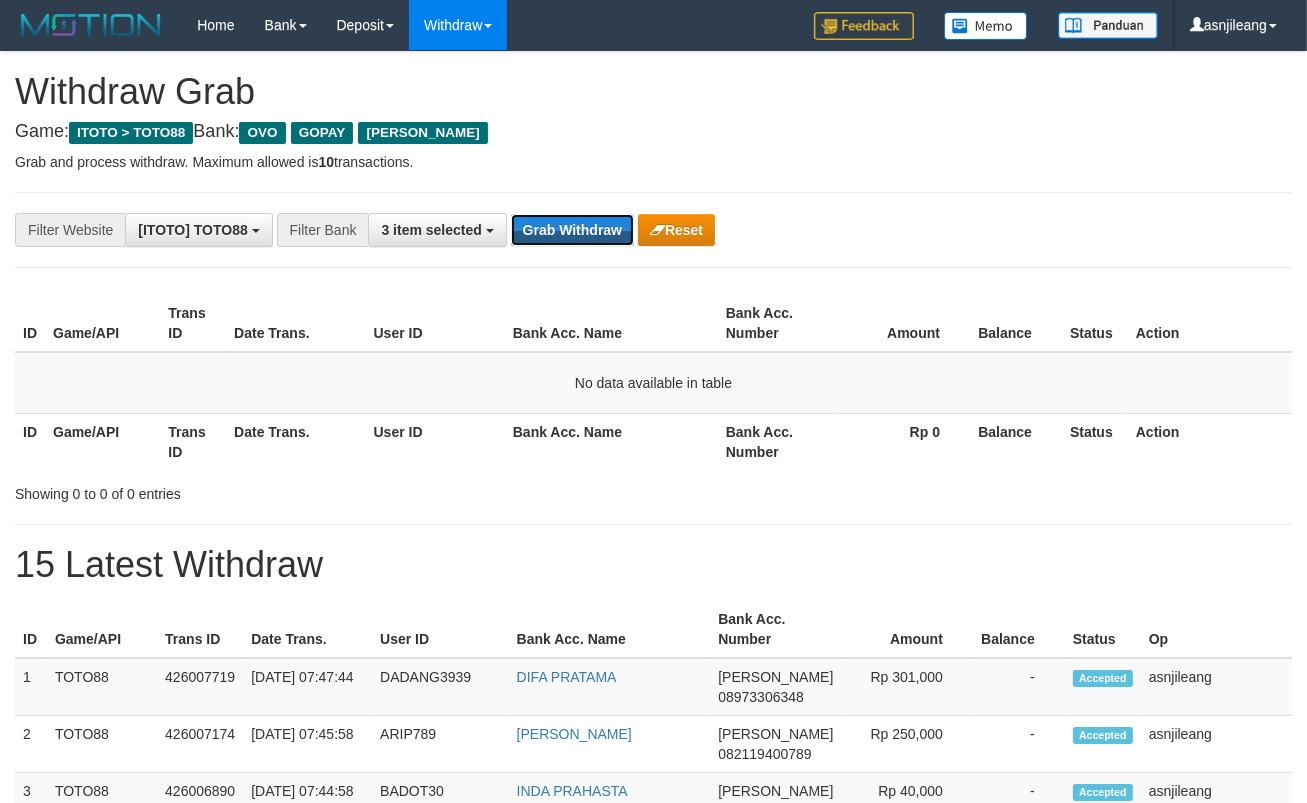 click on "Grab Withdraw" at bounding box center [572, 230] 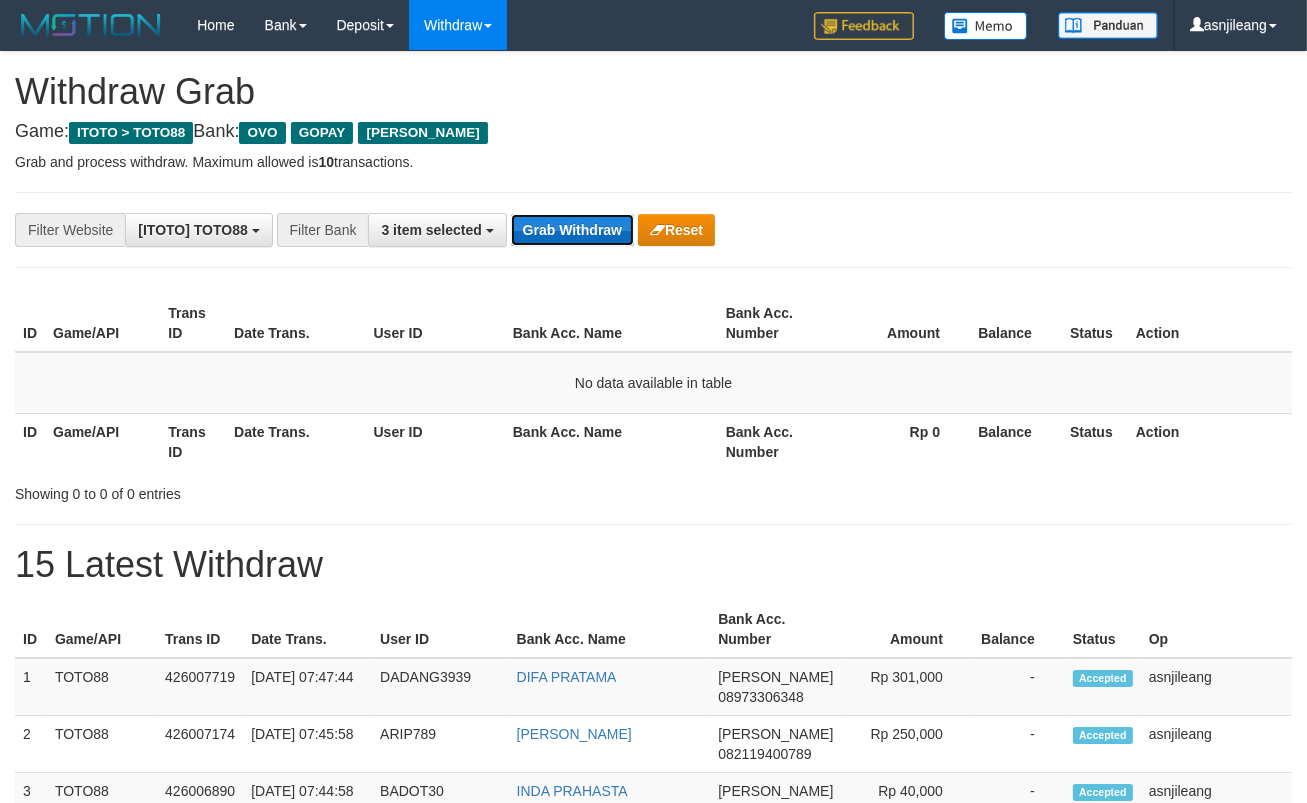 click on "Grab Withdraw" at bounding box center (572, 230) 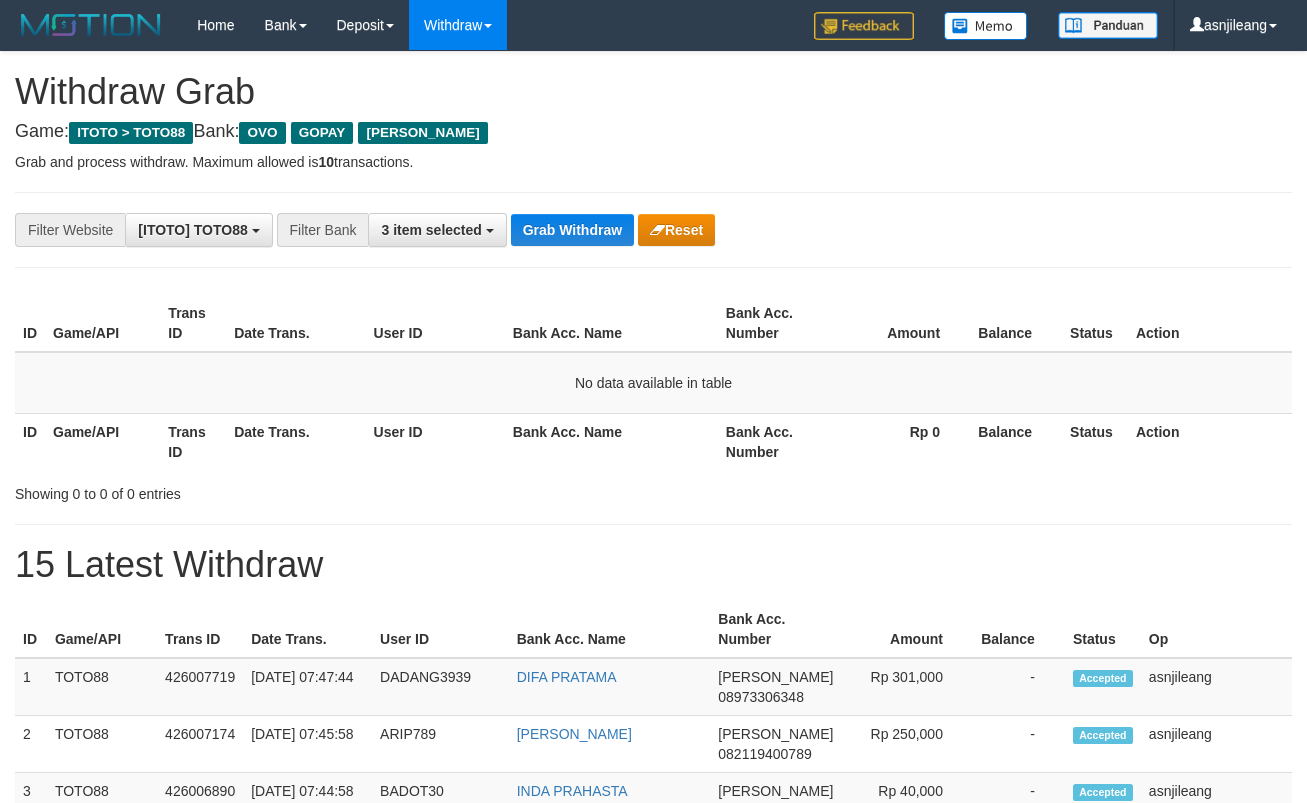 scroll, scrollTop: 0, scrollLeft: 0, axis: both 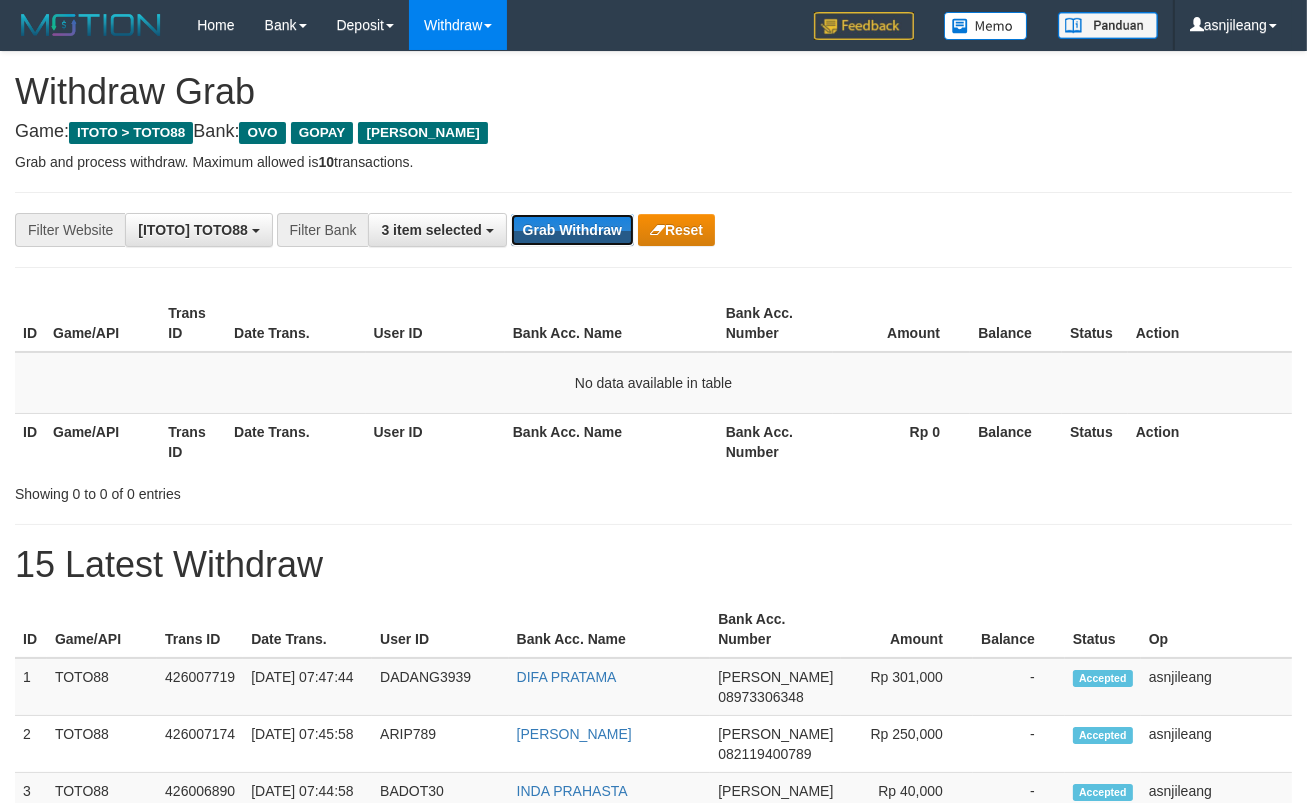 click on "Grab Withdraw" at bounding box center [572, 230] 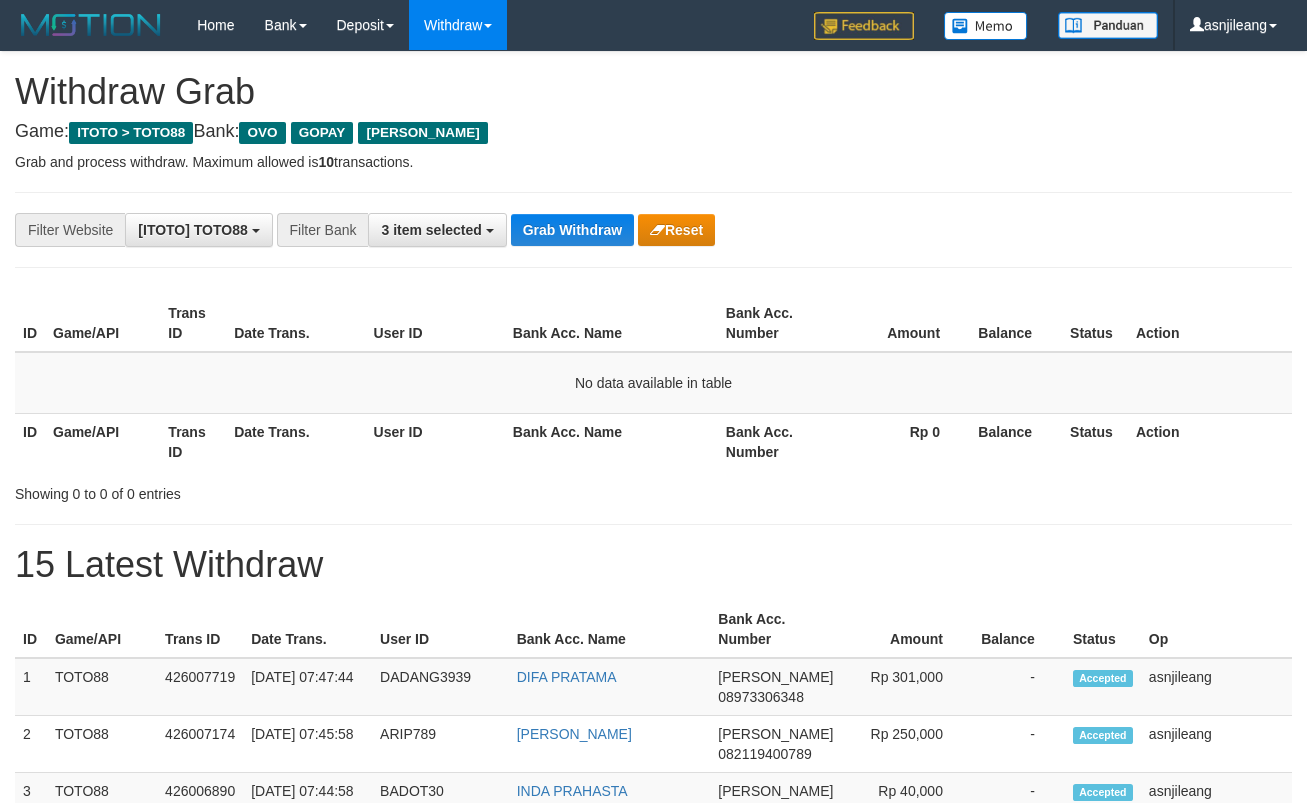 scroll, scrollTop: 0, scrollLeft: 0, axis: both 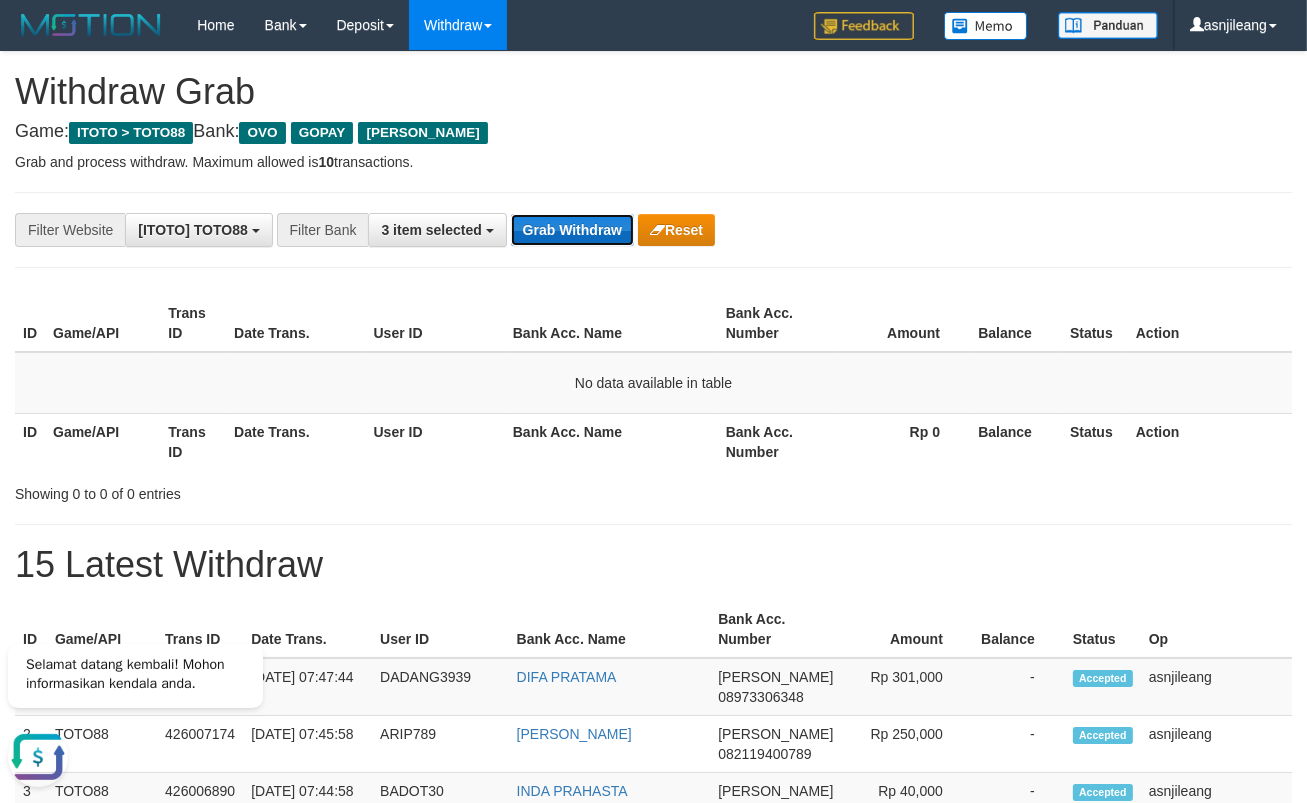 click on "Grab Withdraw" at bounding box center [572, 230] 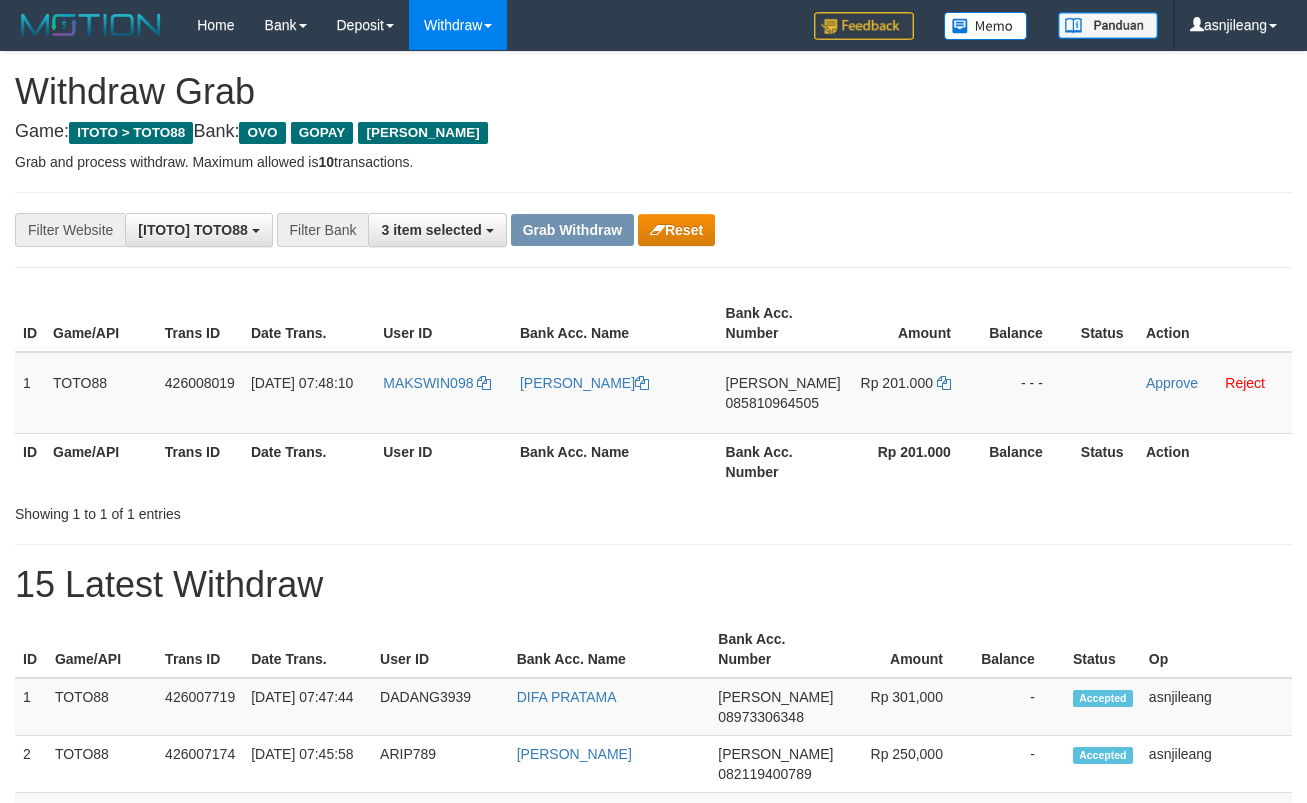 scroll, scrollTop: 0, scrollLeft: 0, axis: both 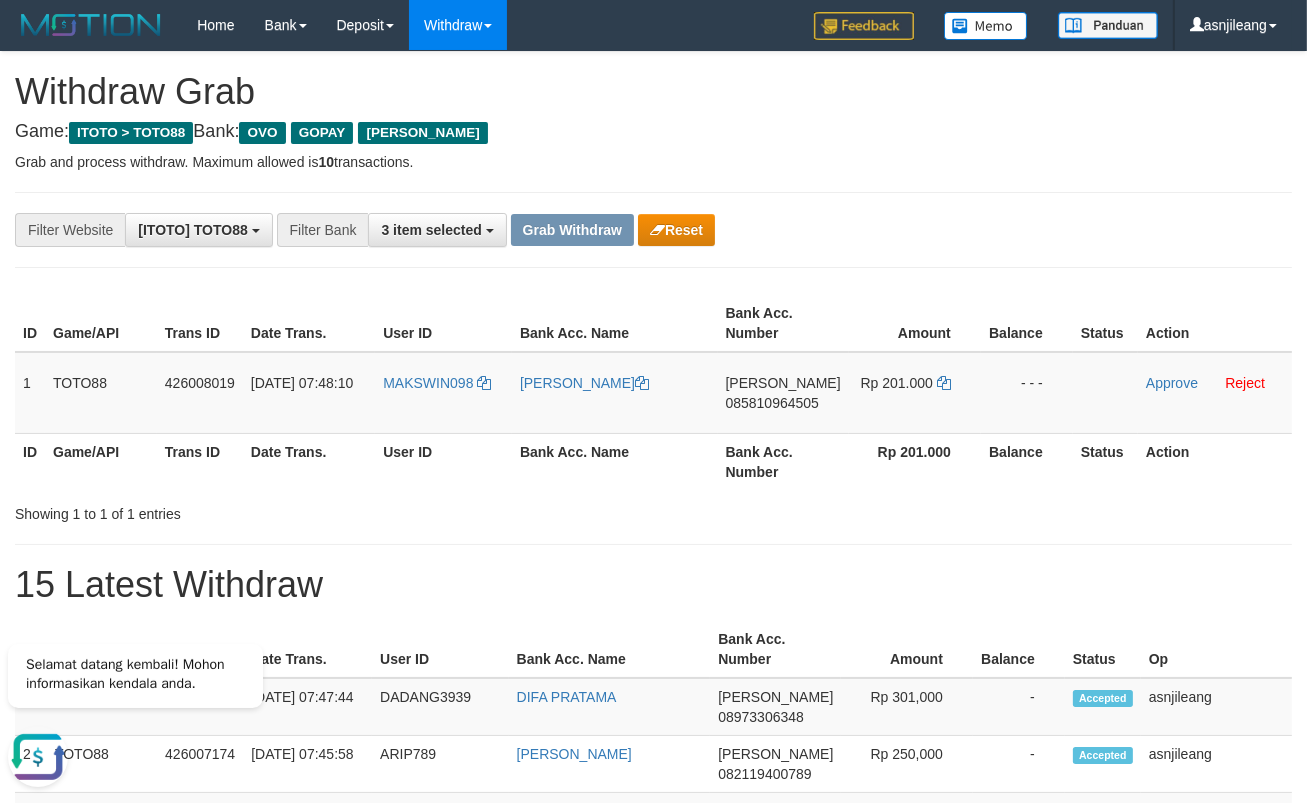 click on "**********" at bounding box center (544, 230) 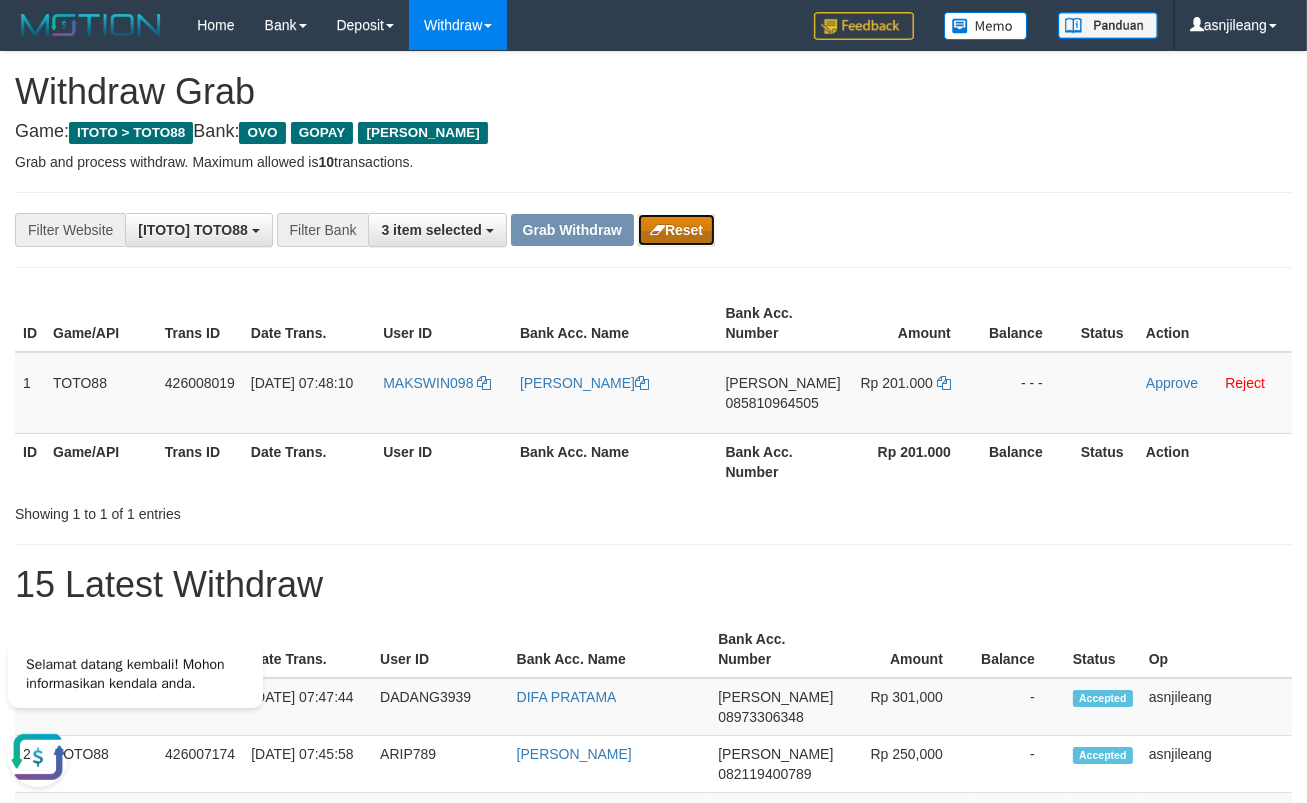 click on "Reset" at bounding box center (676, 230) 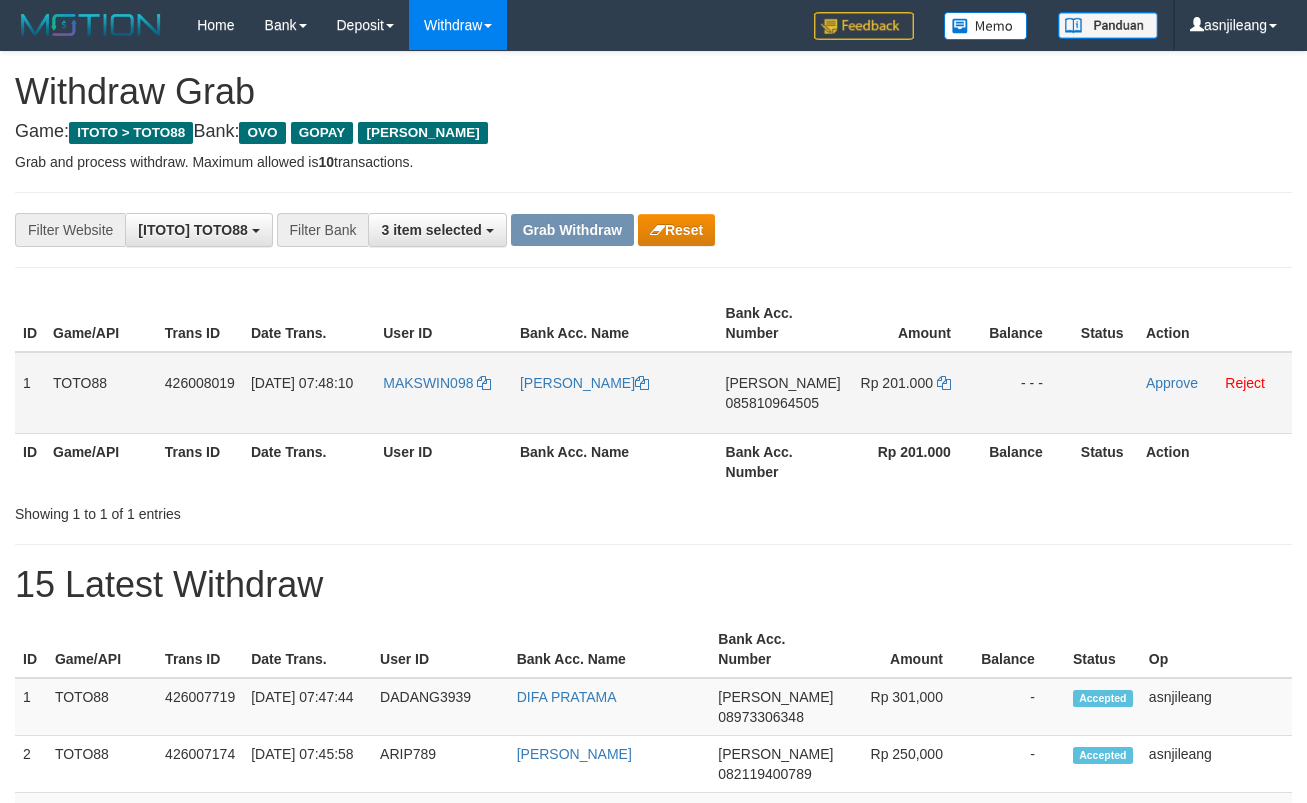 scroll, scrollTop: 0, scrollLeft: 0, axis: both 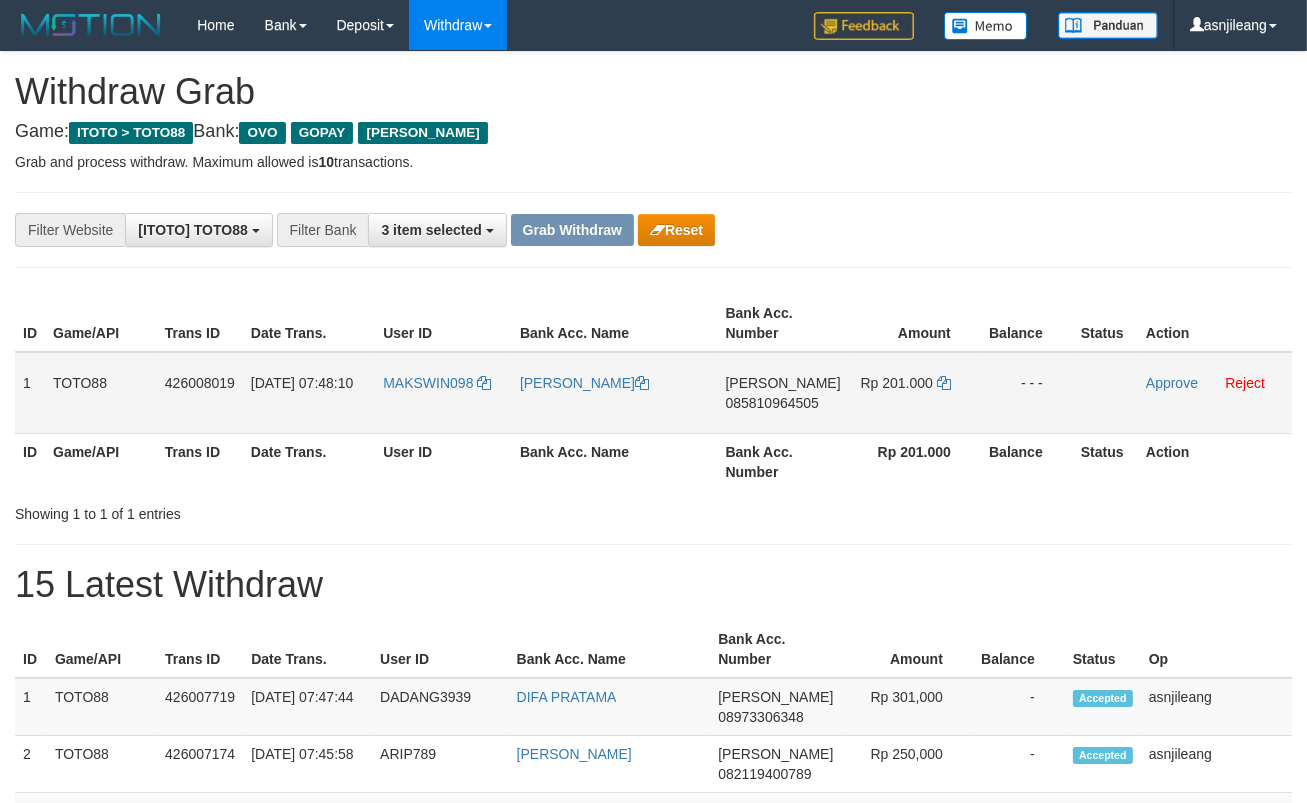 click on "[PERSON_NAME]
085810964505" at bounding box center (783, 393) 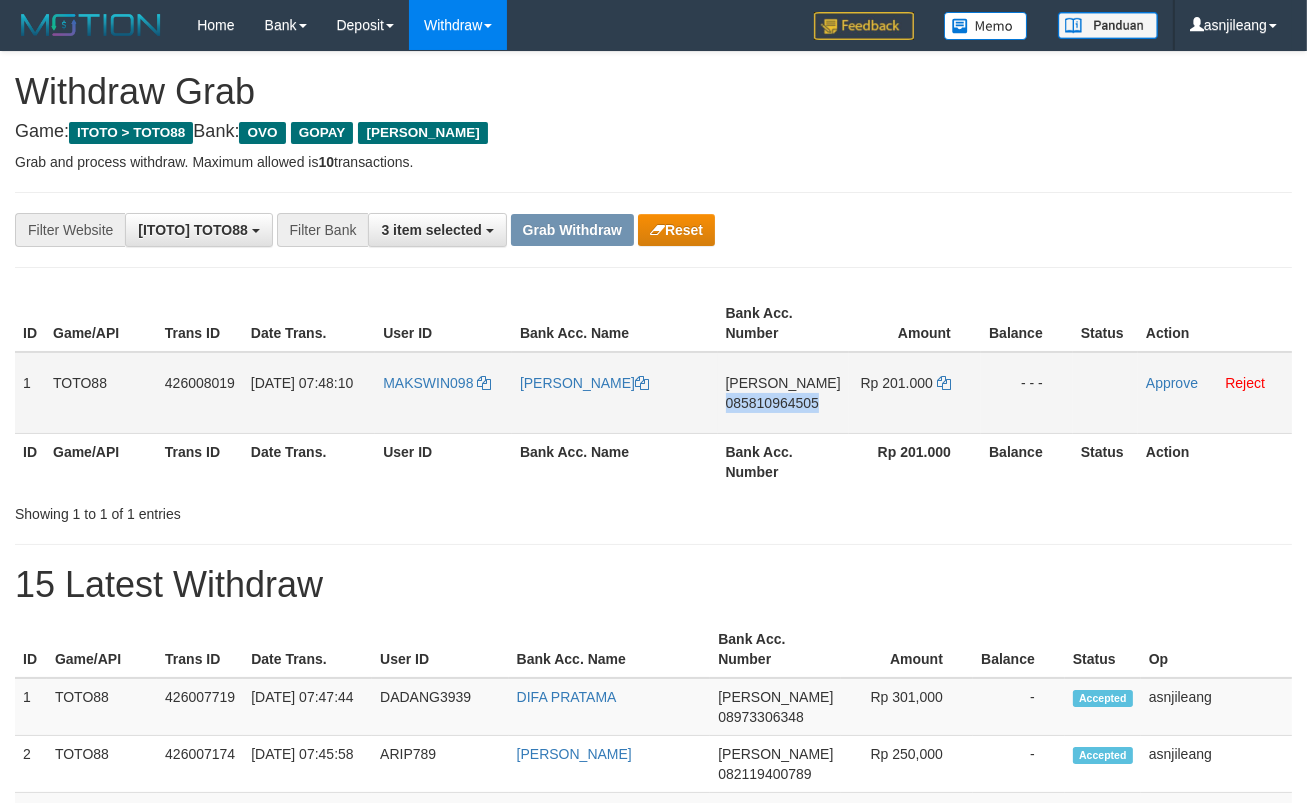 click on "DANA
085810964505" at bounding box center (783, 393) 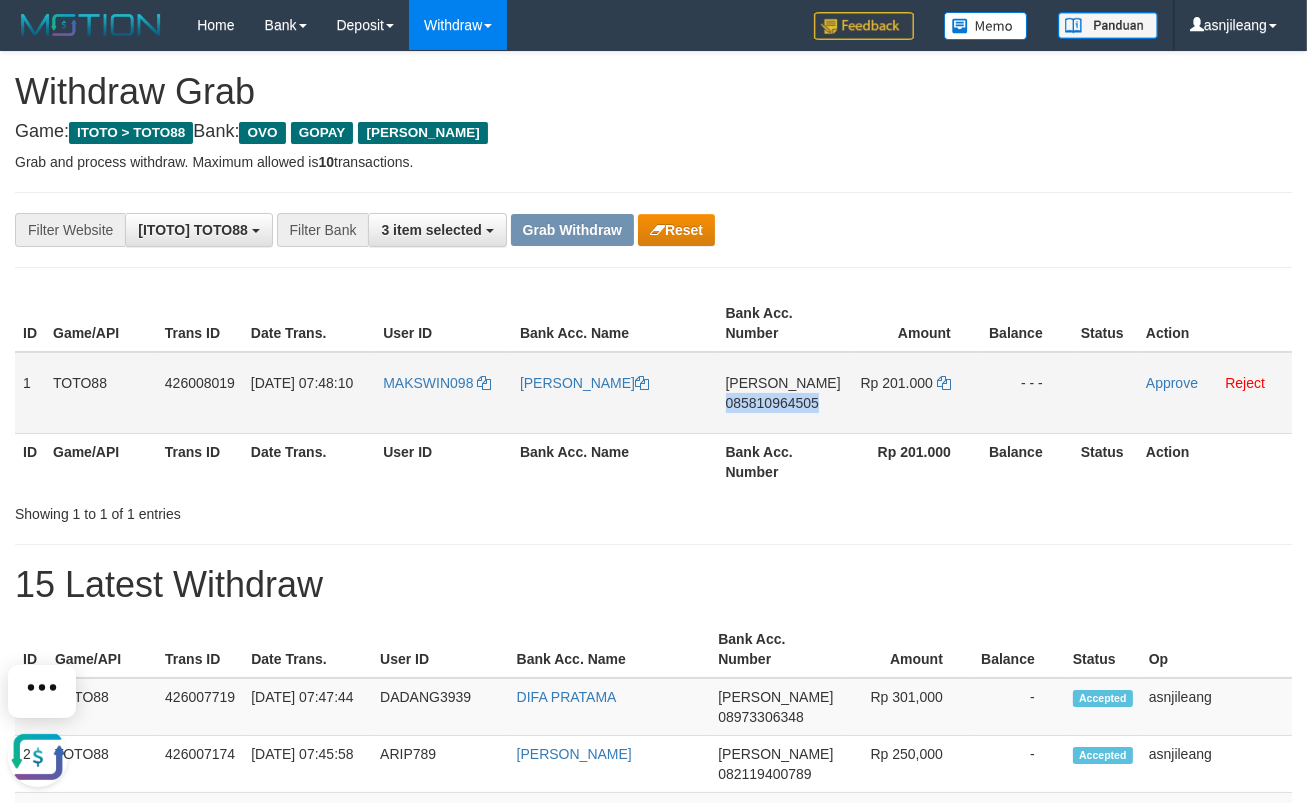 scroll, scrollTop: 0, scrollLeft: 0, axis: both 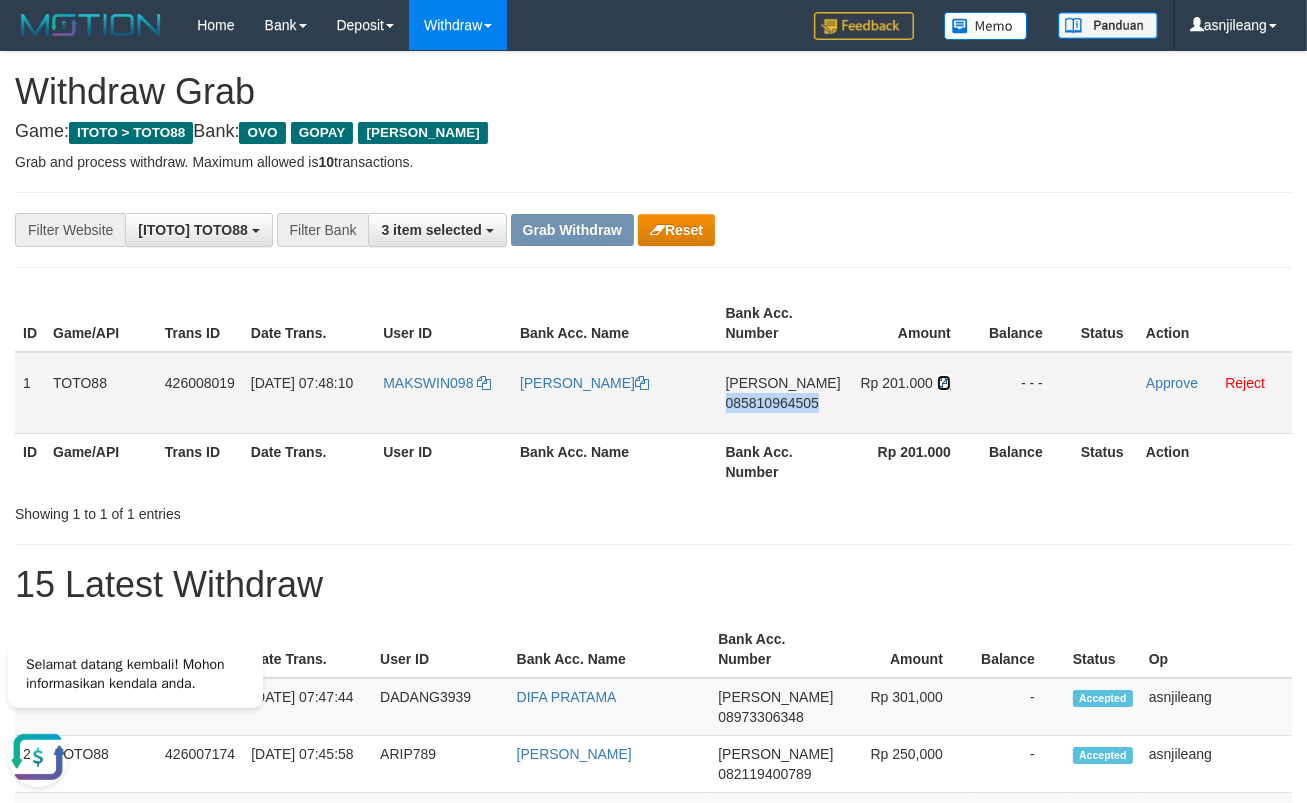 click at bounding box center [944, 383] 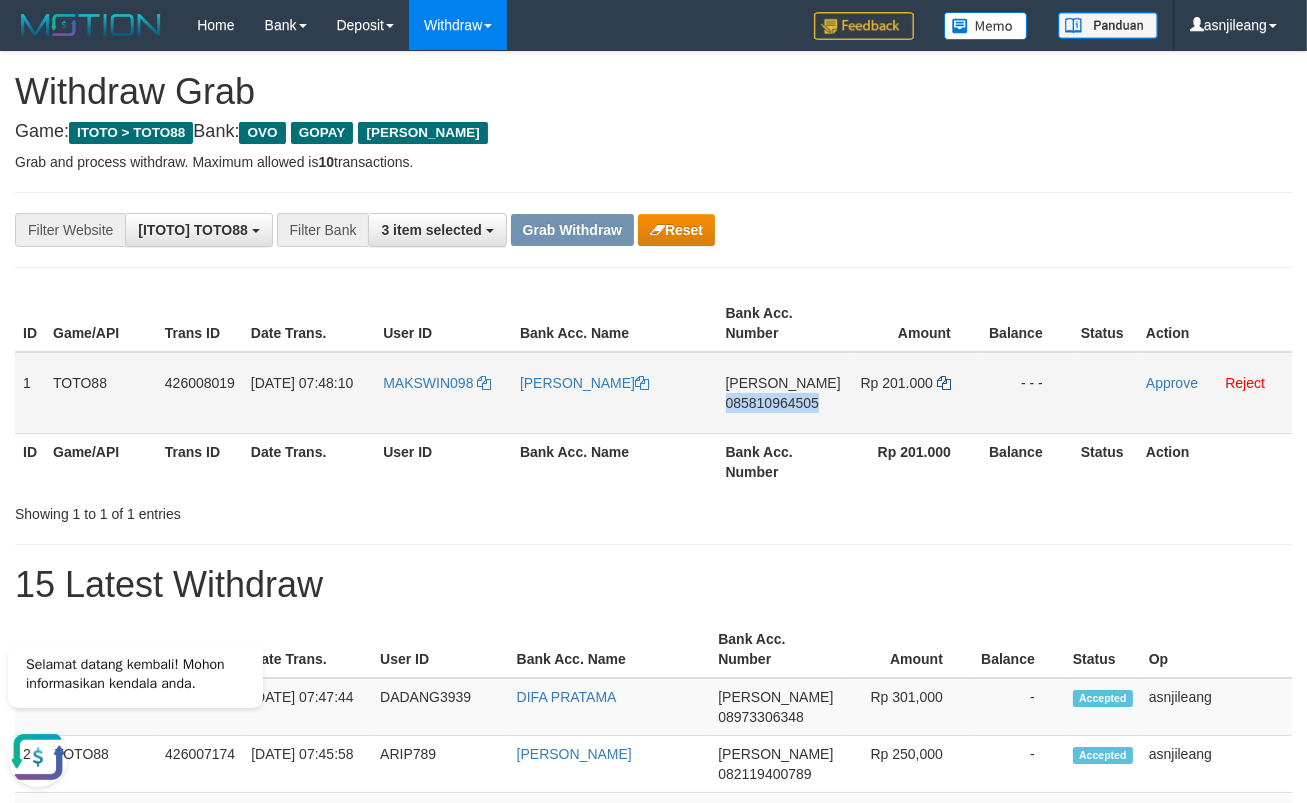 copy on "085810964505" 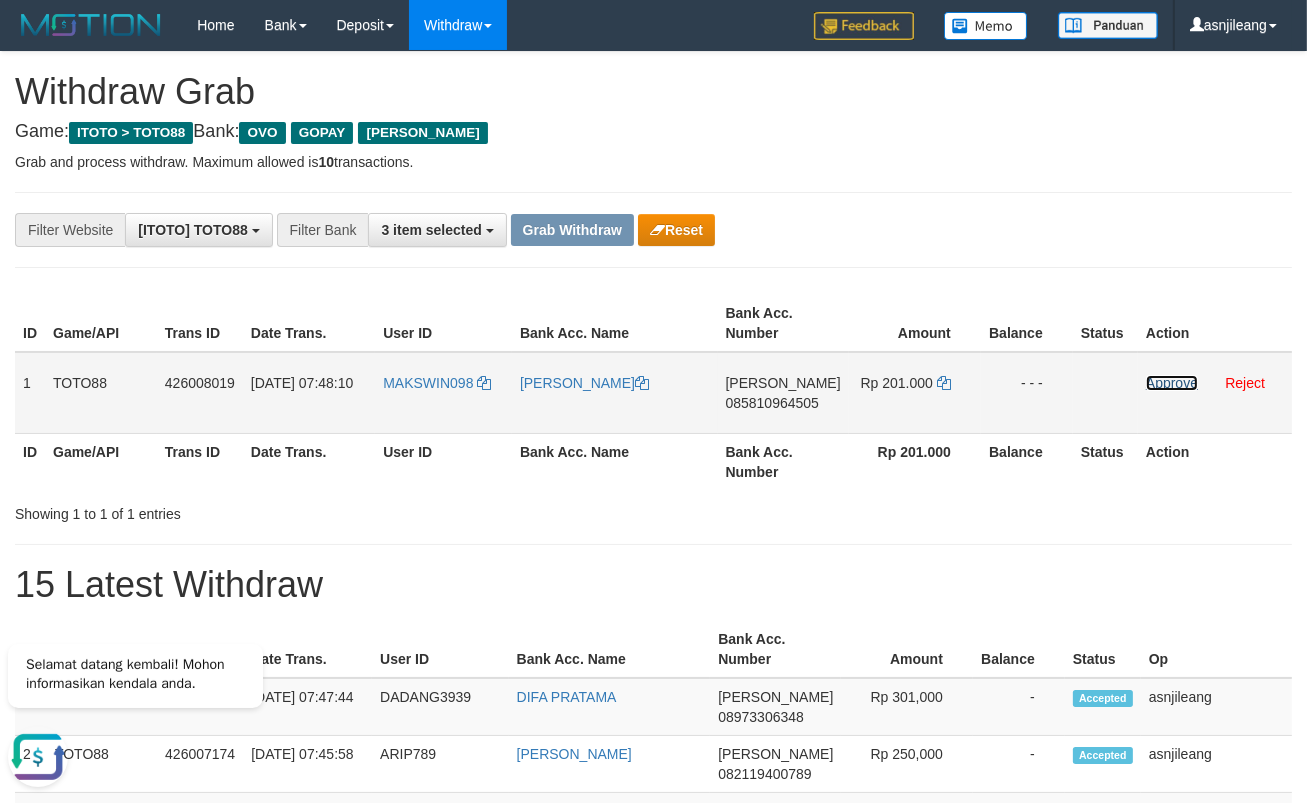 click on "Approve" at bounding box center (1172, 383) 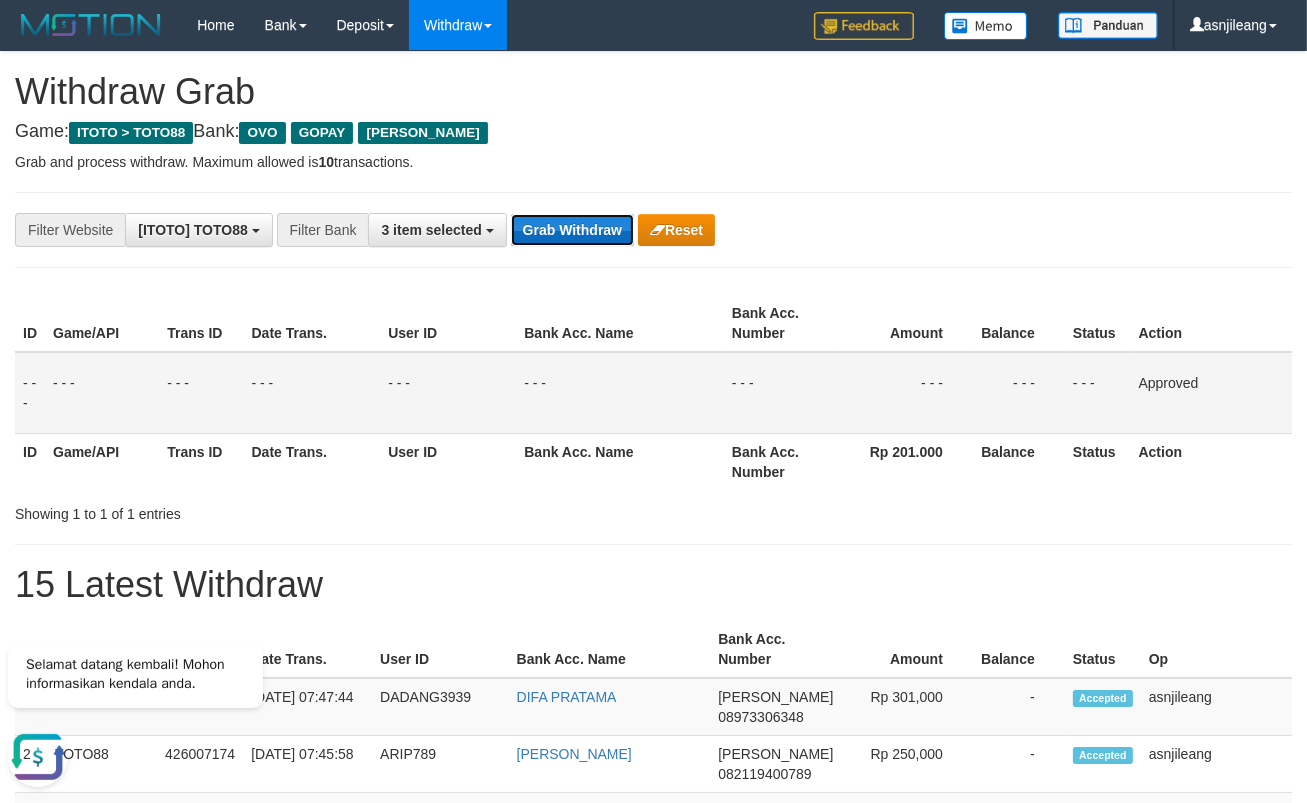 click on "Grab Withdraw" at bounding box center [572, 230] 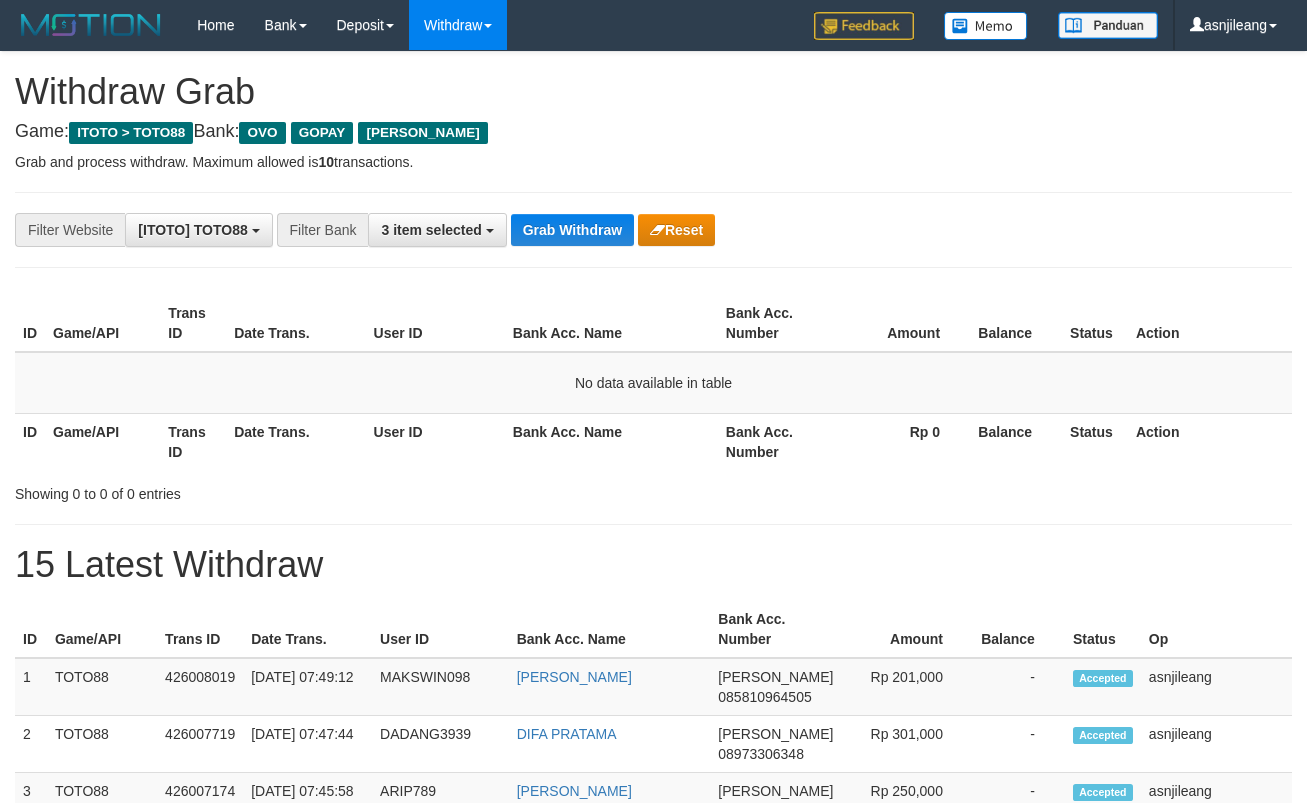 scroll, scrollTop: 0, scrollLeft: 0, axis: both 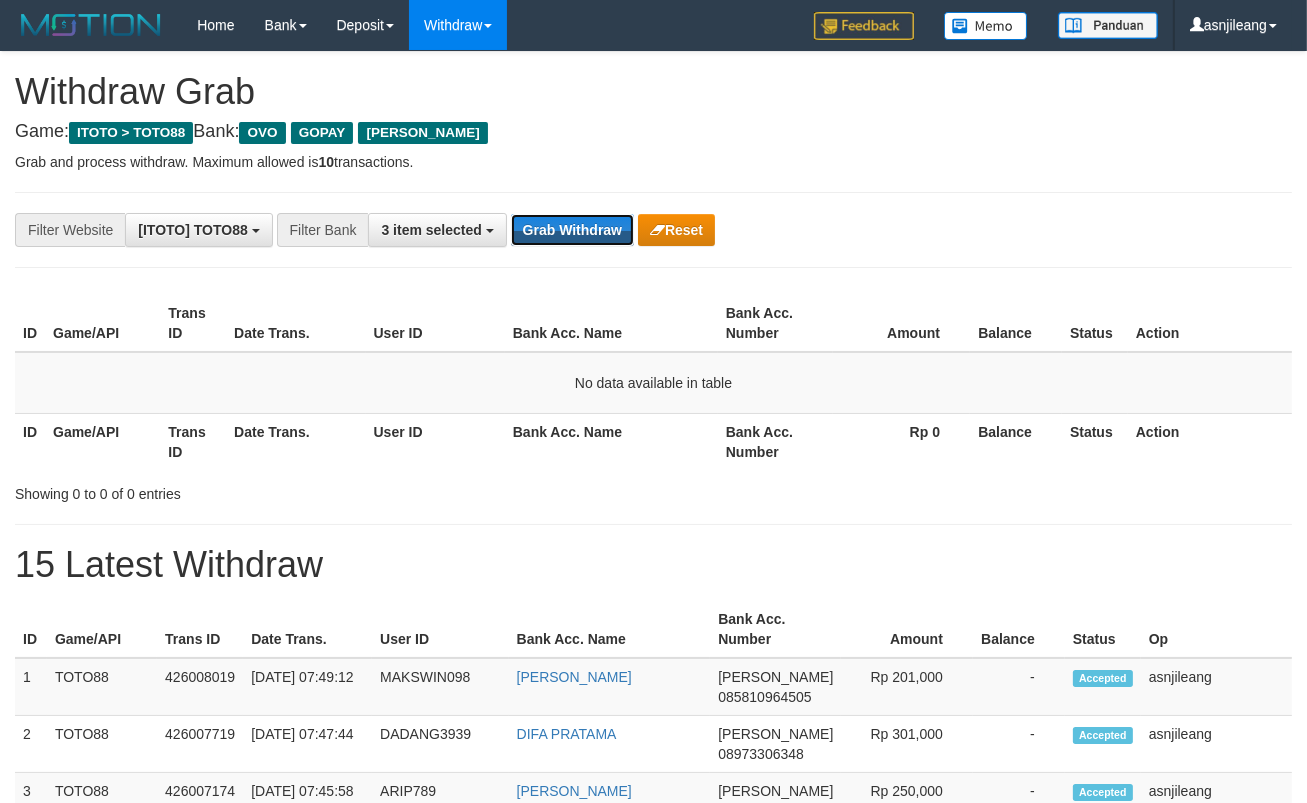 click on "Grab Withdraw" at bounding box center (572, 230) 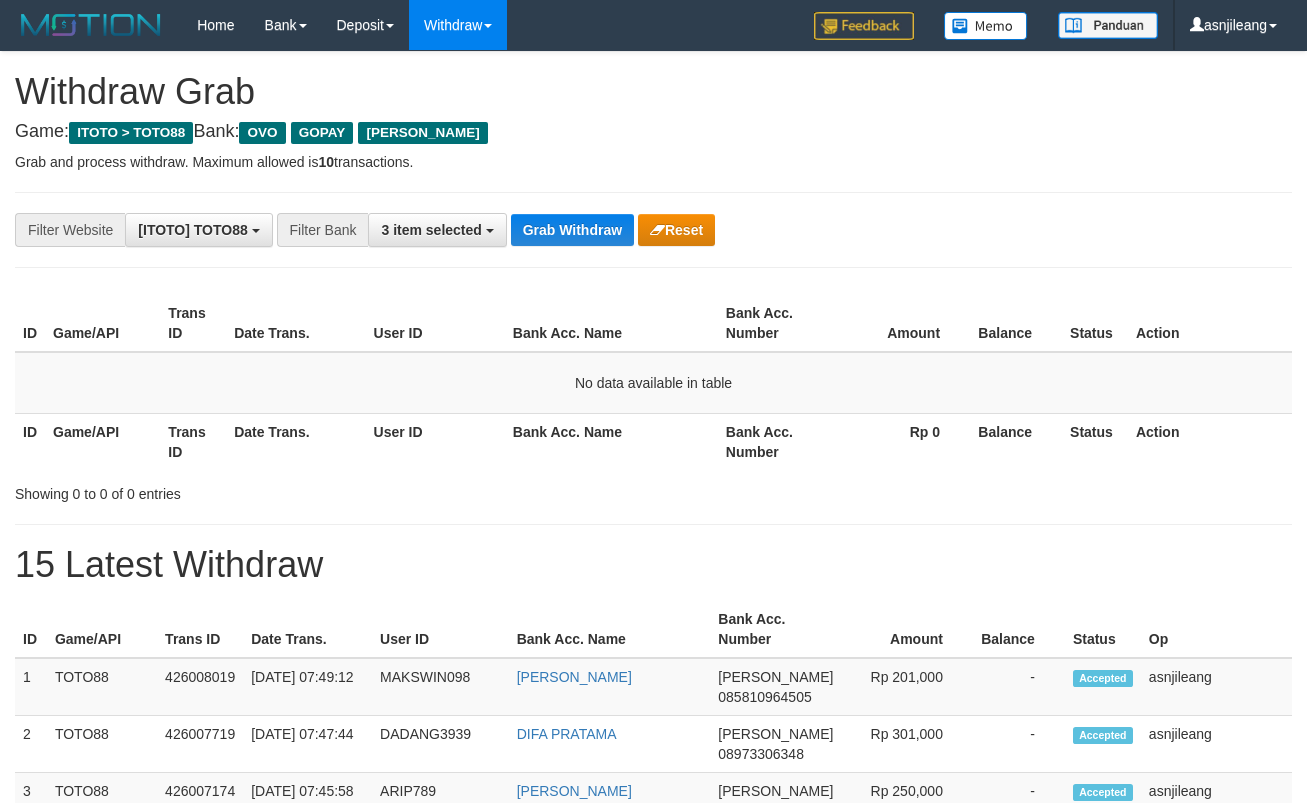 scroll, scrollTop: 0, scrollLeft: 0, axis: both 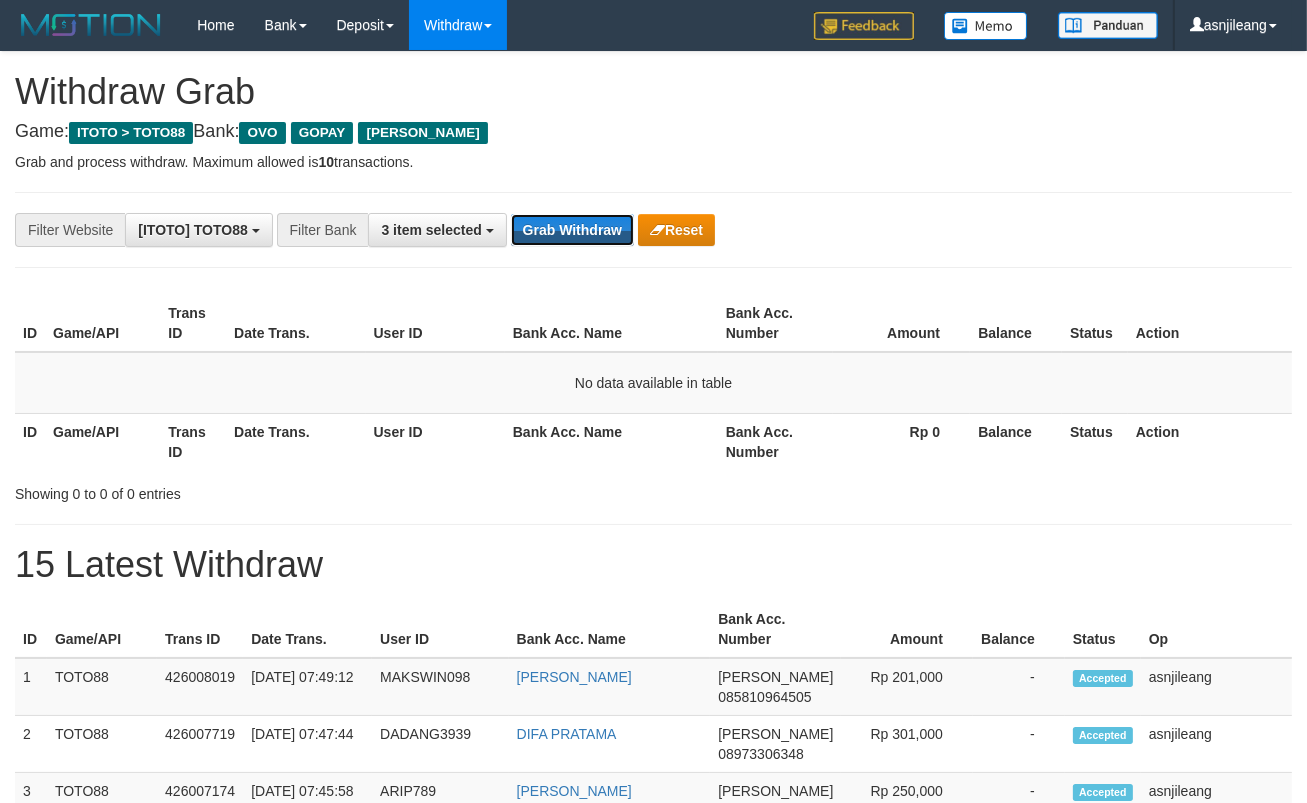 click on "Grab Withdraw" at bounding box center (572, 230) 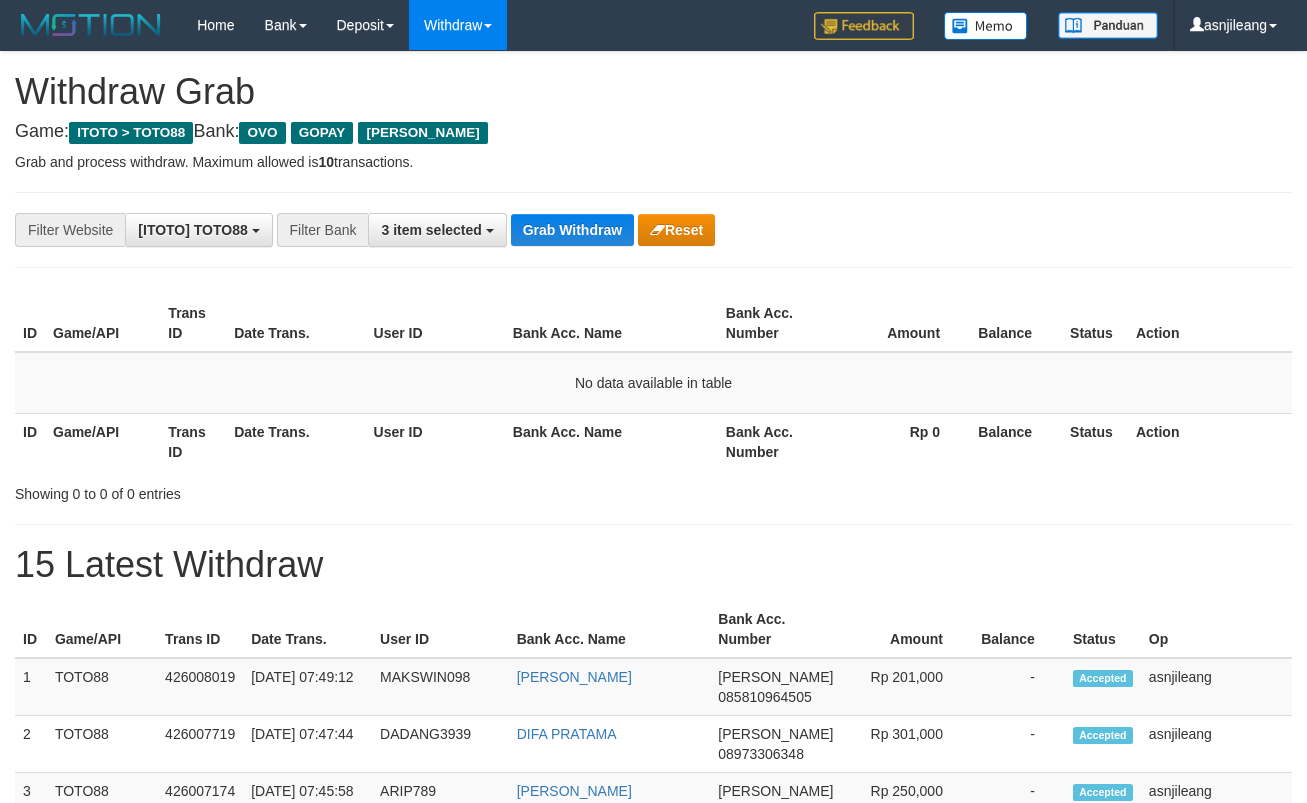 scroll, scrollTop: 0, scrollLeft: 0, axis: both 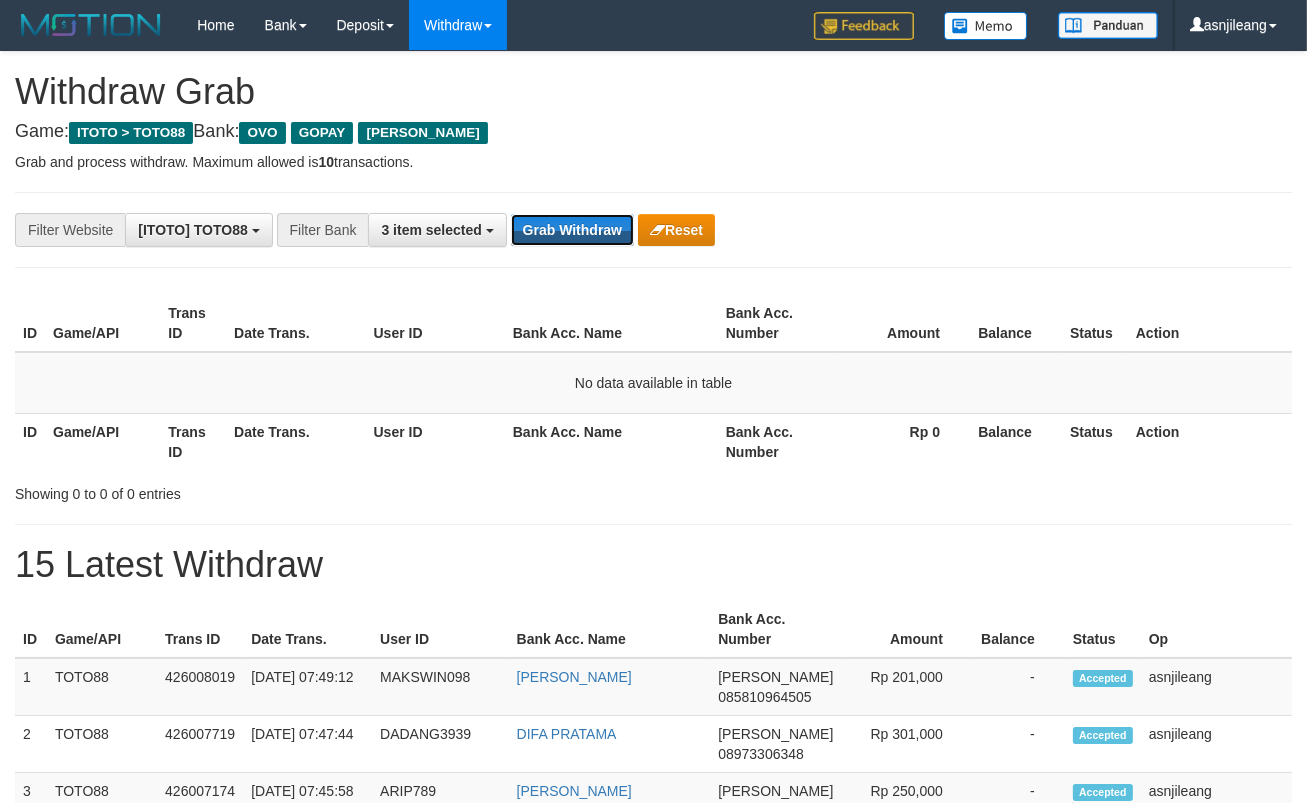 click on "Grab Withdraw" at bounding box center [572, 230] 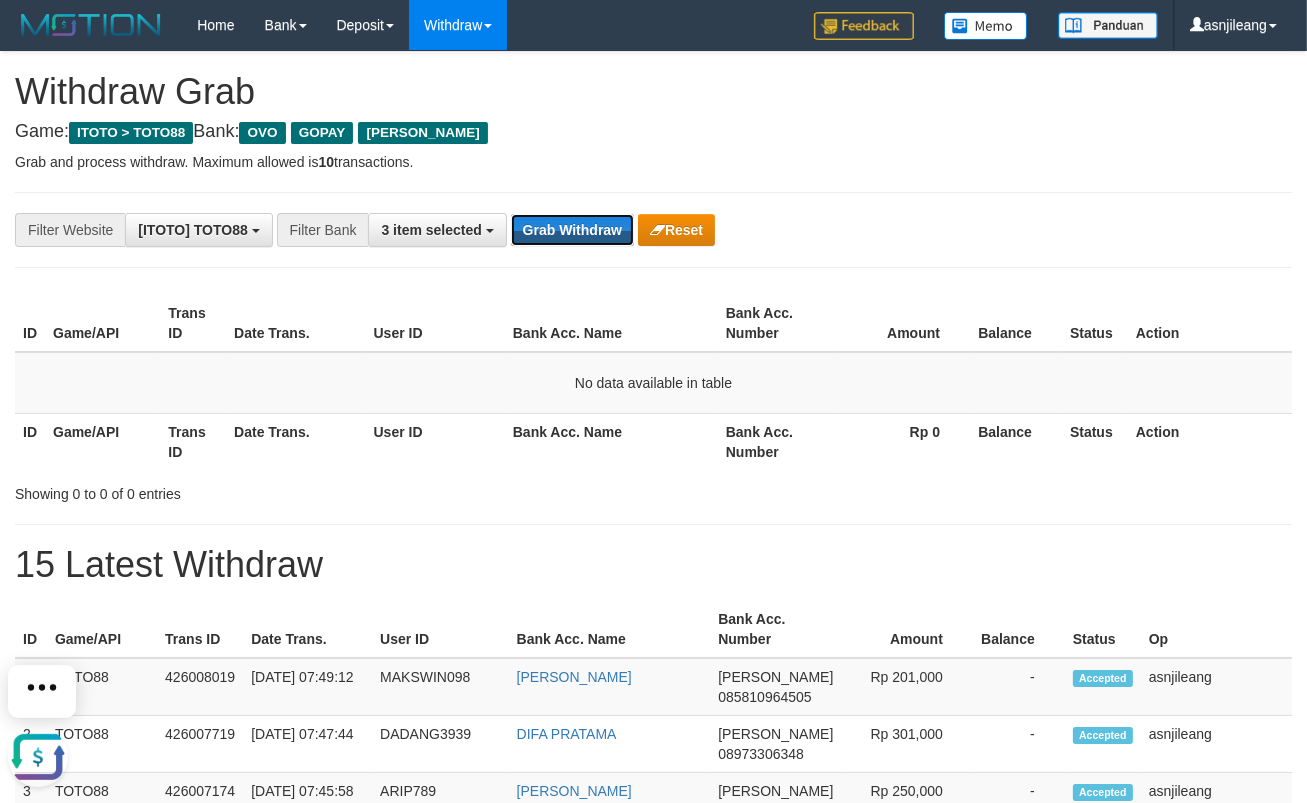 scroll, scrollTop: 0, scrollLeft: 0, axis: both 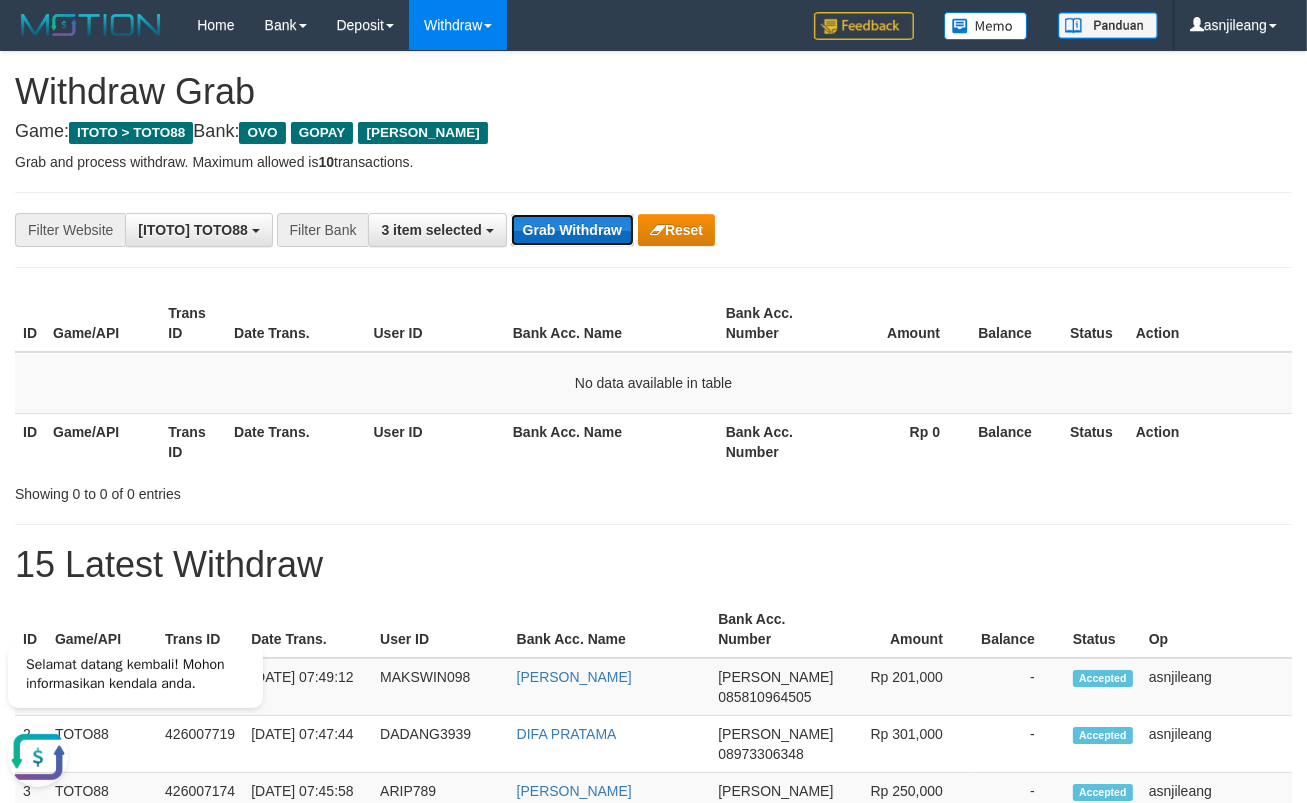 click on "Grab Withdraw" at bounding box center [572, 230] 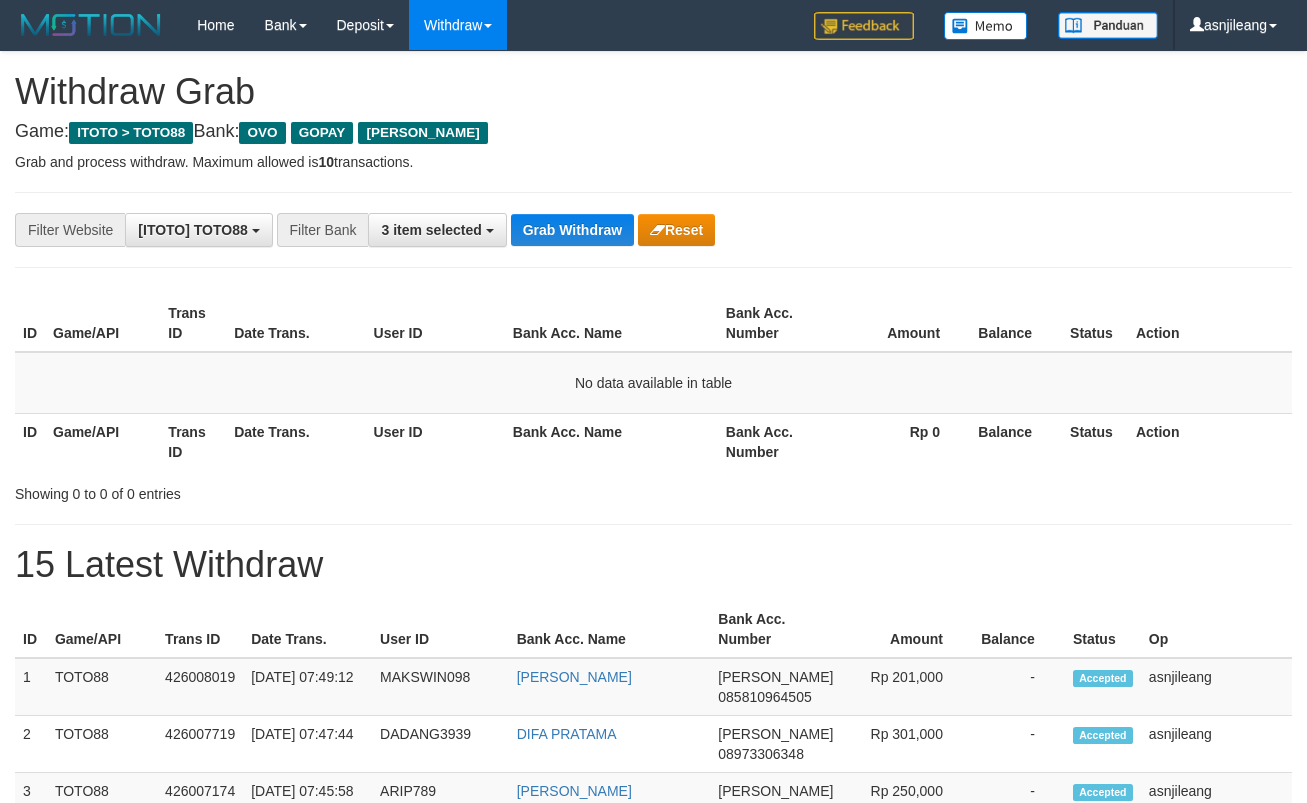 click on "Grab Withdraw" at bounding box center [572, 230] 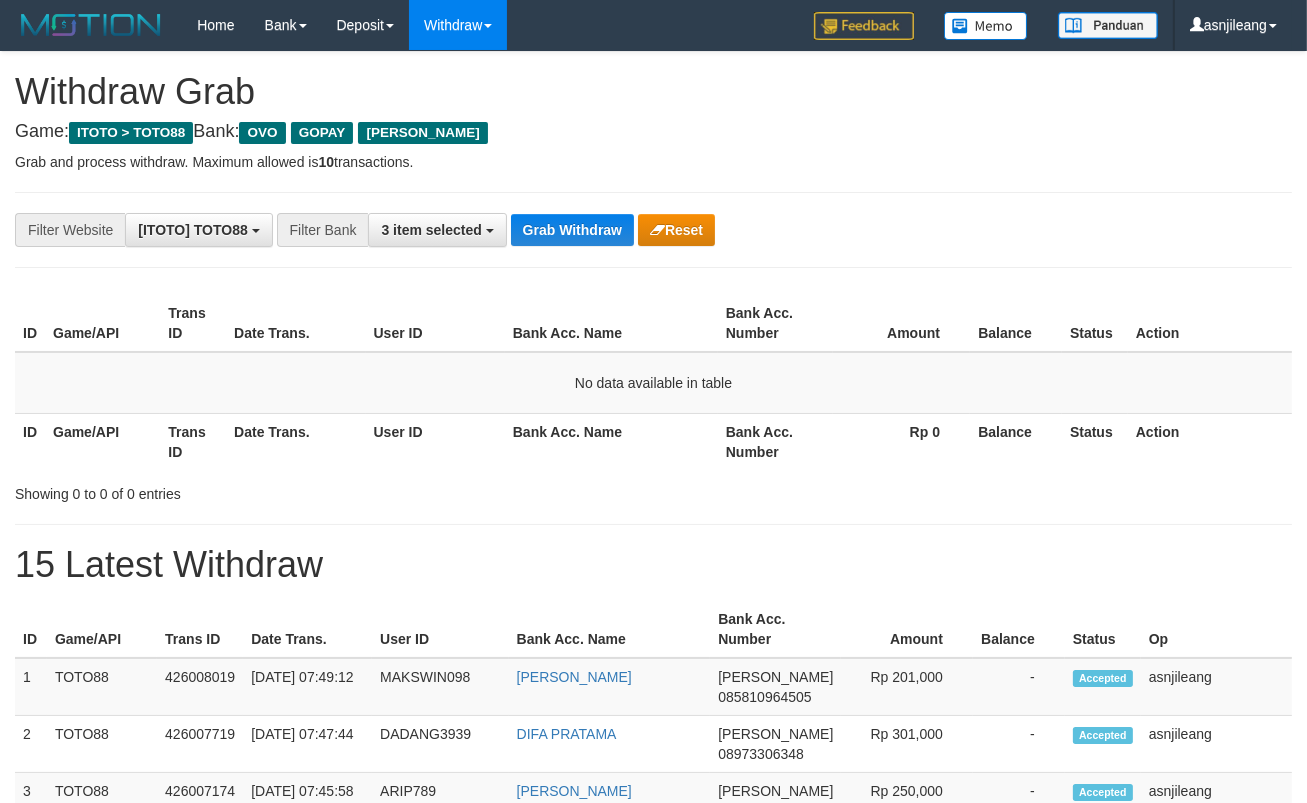 scroll, scrollTop: 17, scrollLeft: 0, axis: vertical 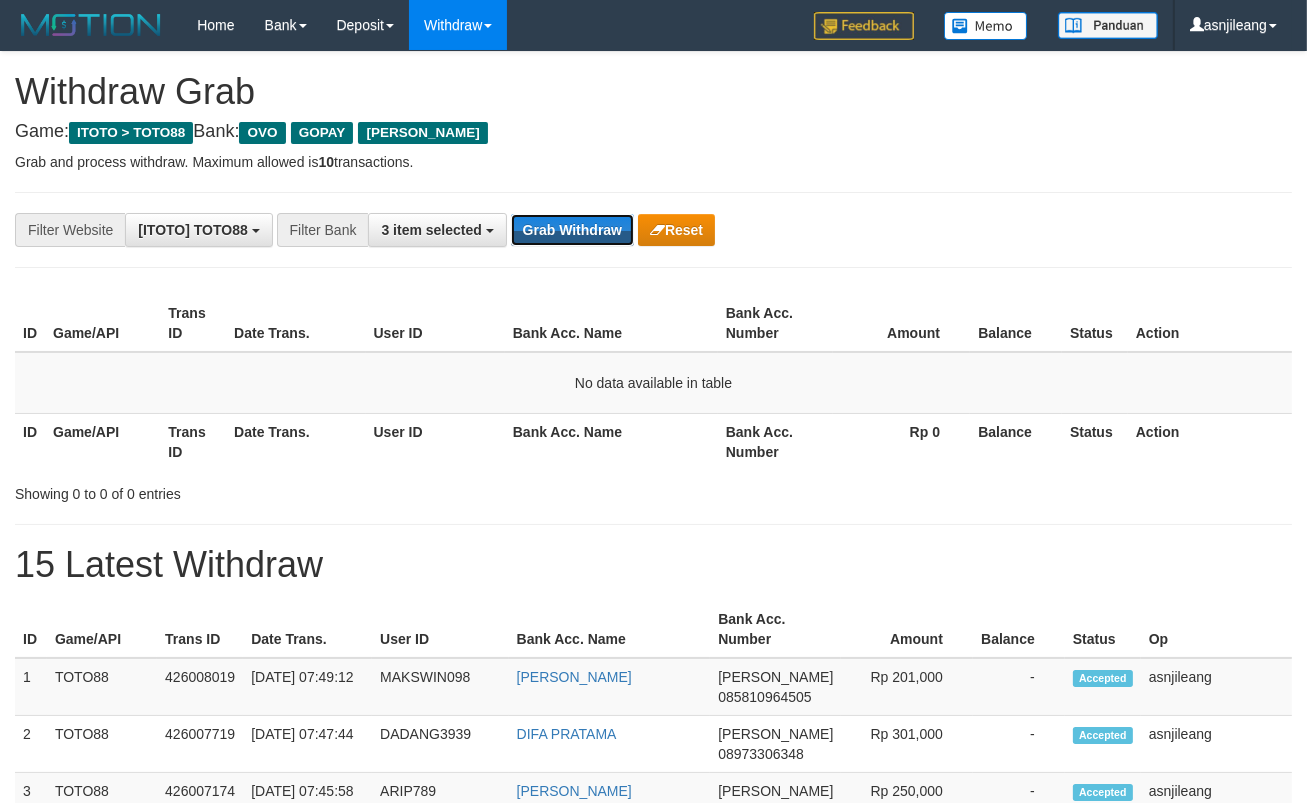 click on "Grab Withdraw" at bounding box center (572, 230) 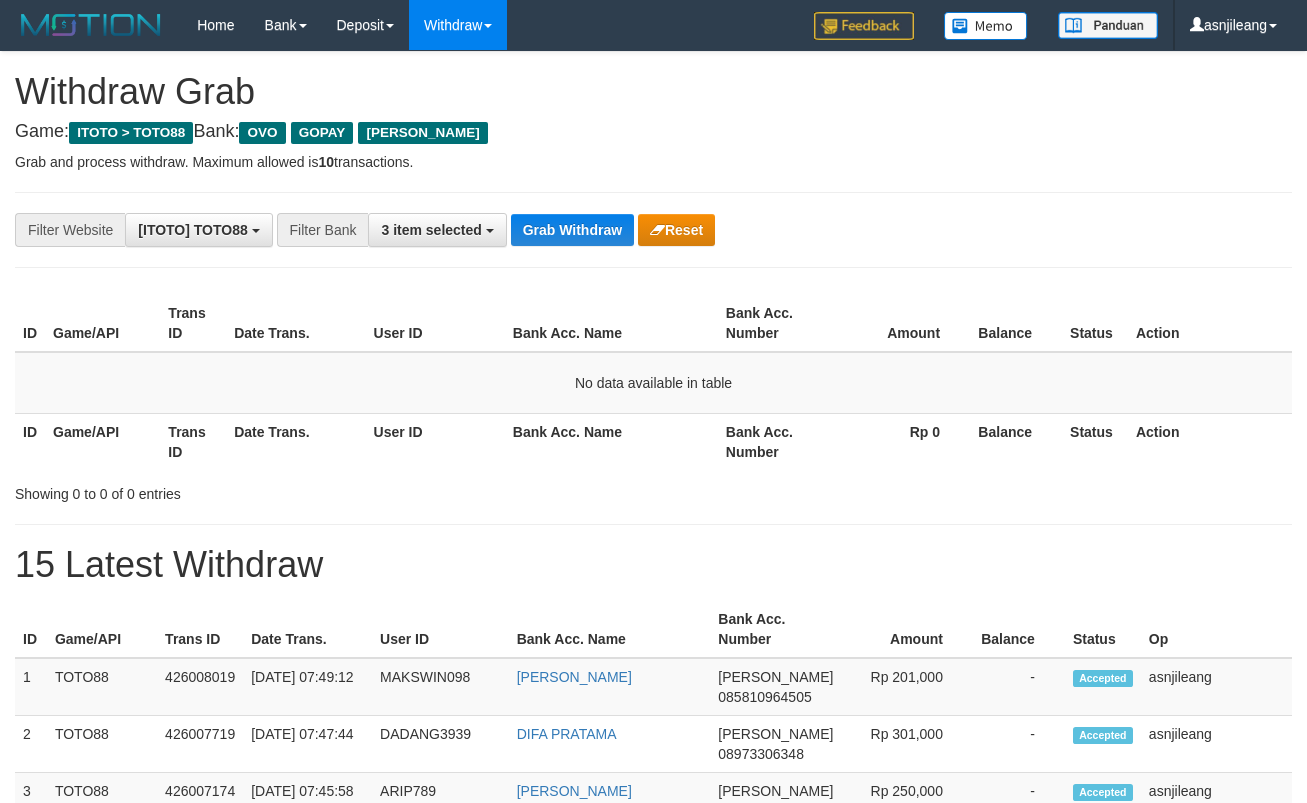 scroll, scrollTop: 0, scrollLeft: 0, axis: both 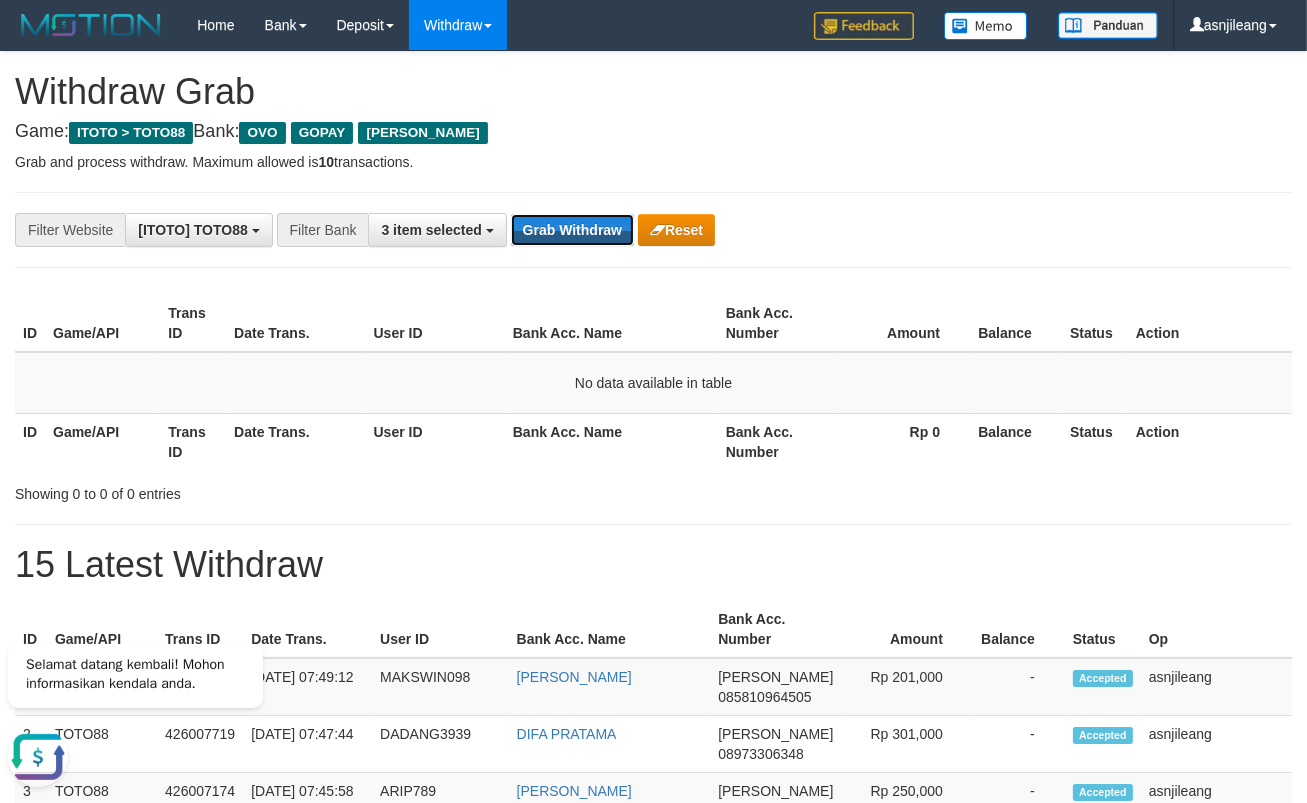 click on "Grab Withdraw" at bounding box center (572, 230) 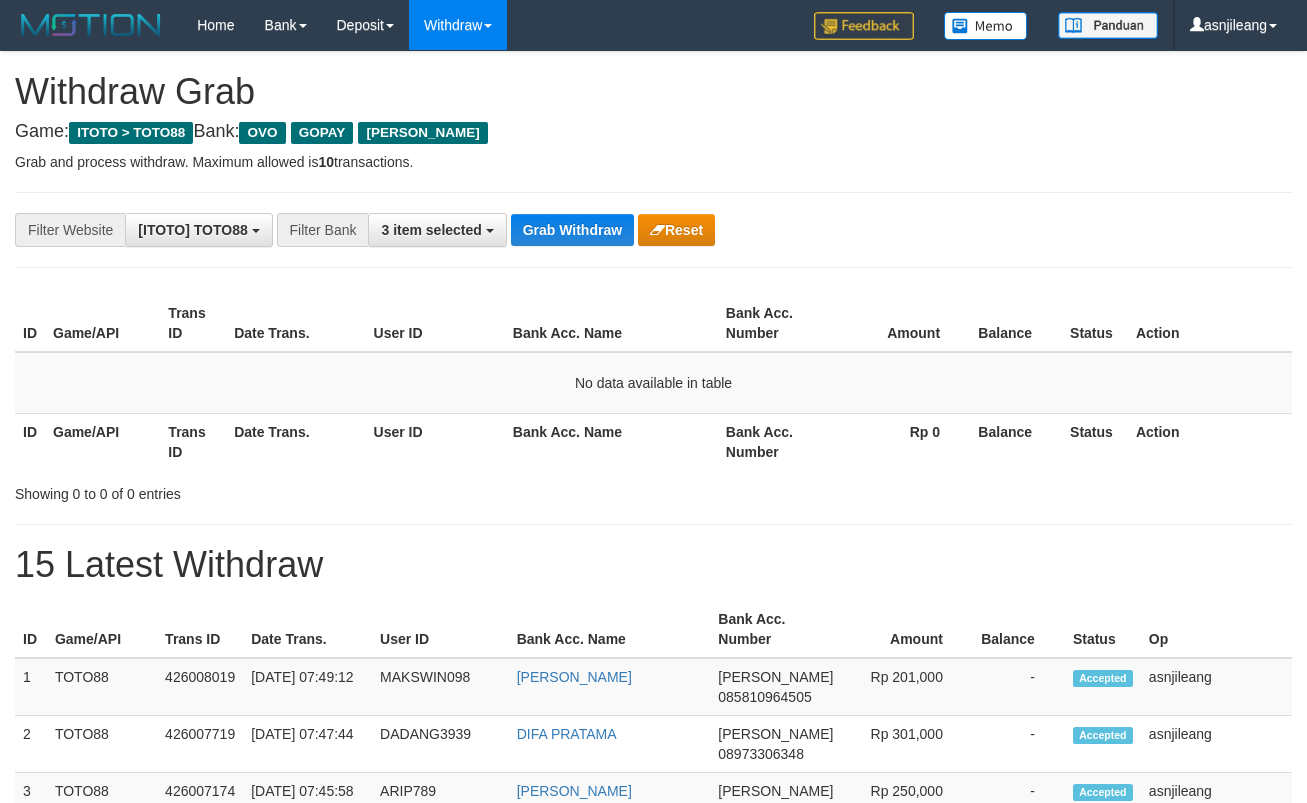 scroll, scrollTop: 0, scrollLeft: 0, axis: both 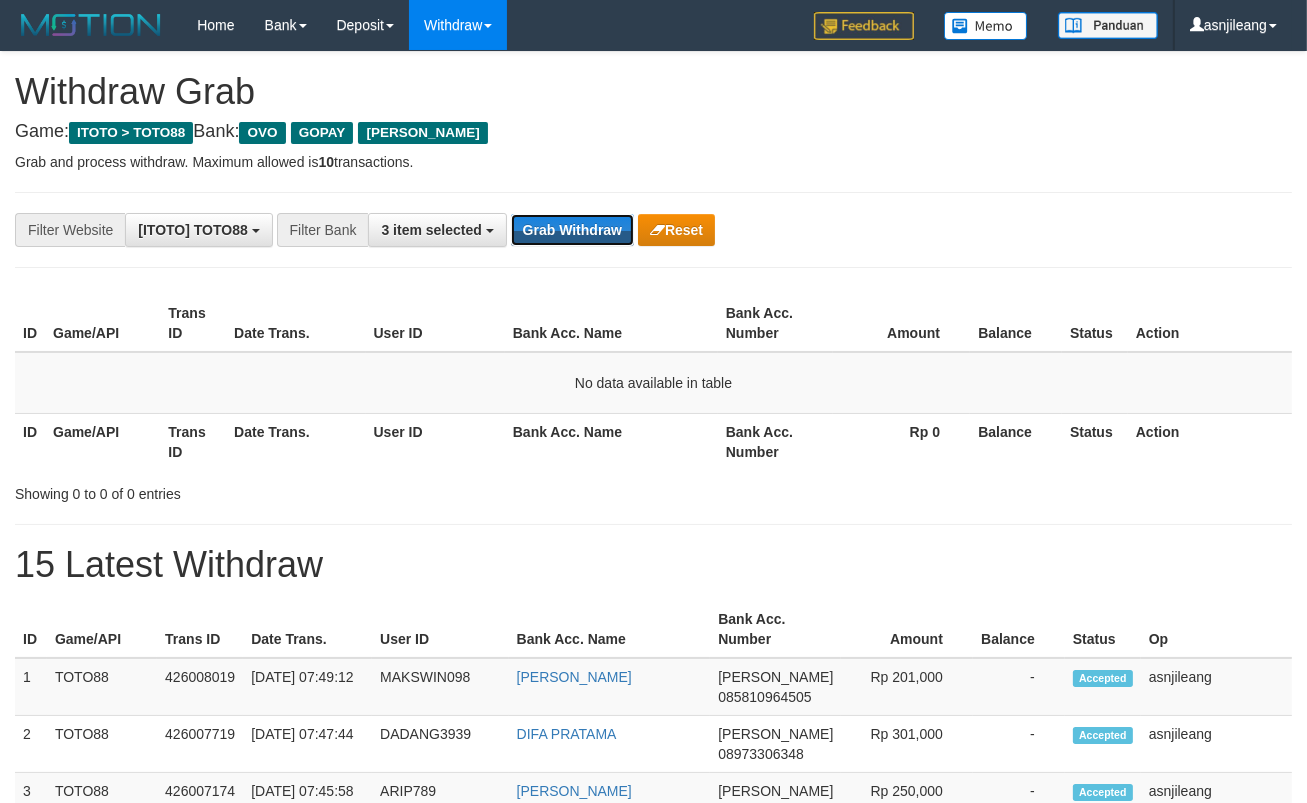 click on "Grab Withdraw" at bounding box center [572, 230] 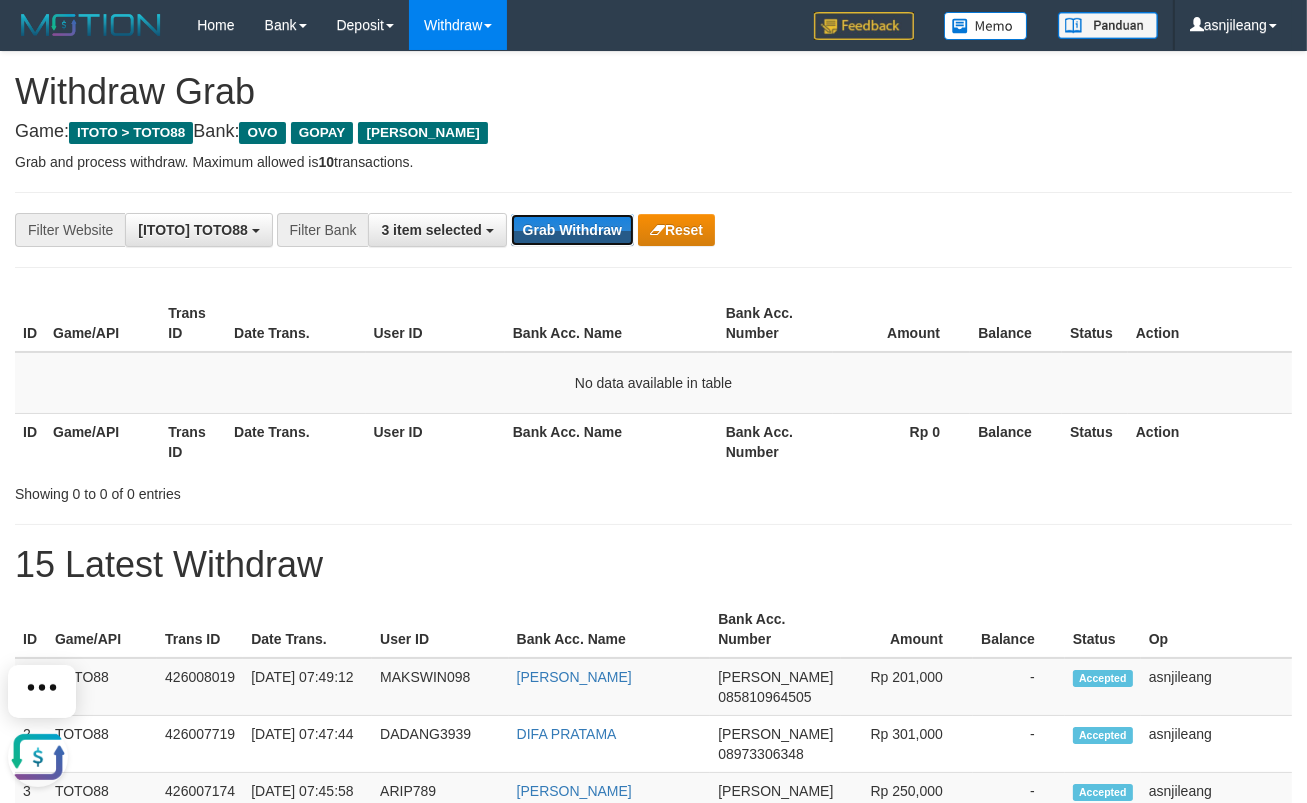 scroll, scrollTop: 0, scrollLeft: 0, axis: both 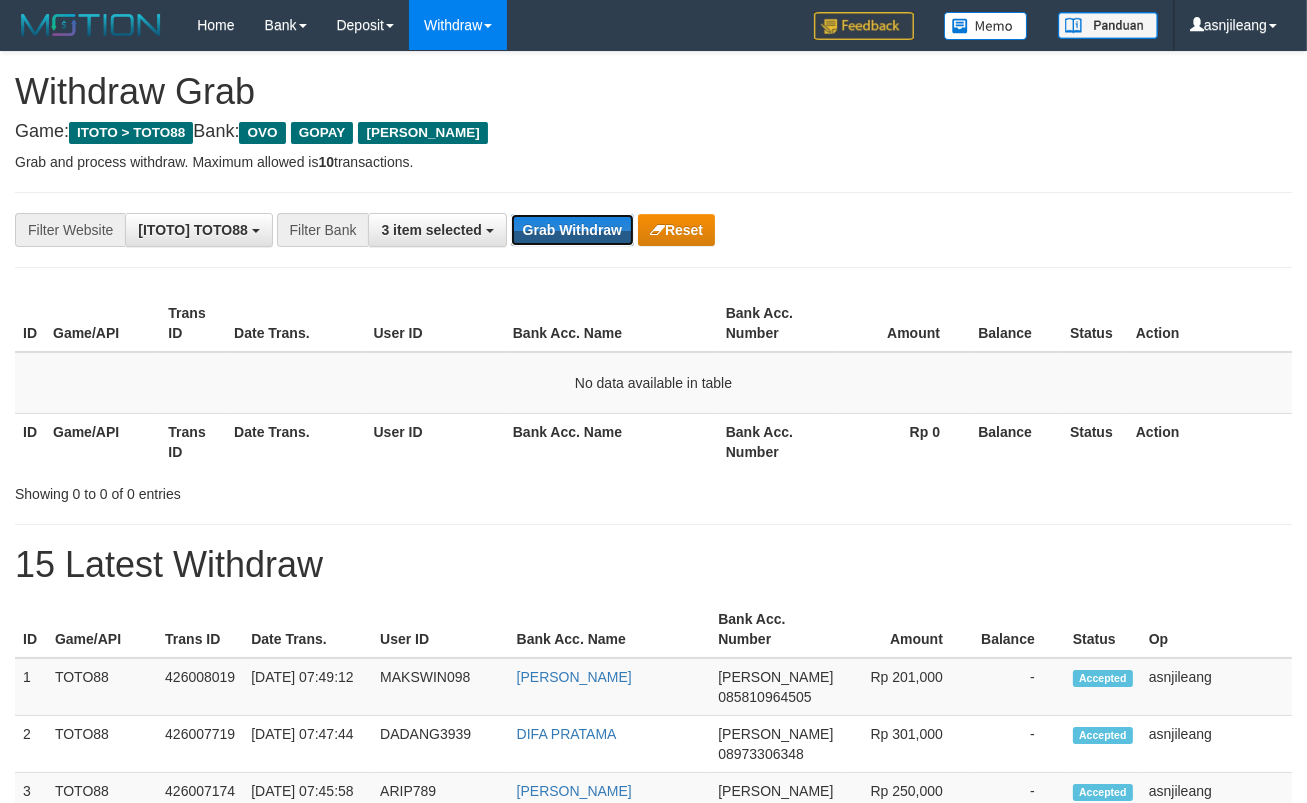 click on "Grab Withdraw" at bounding box center [572, 230] 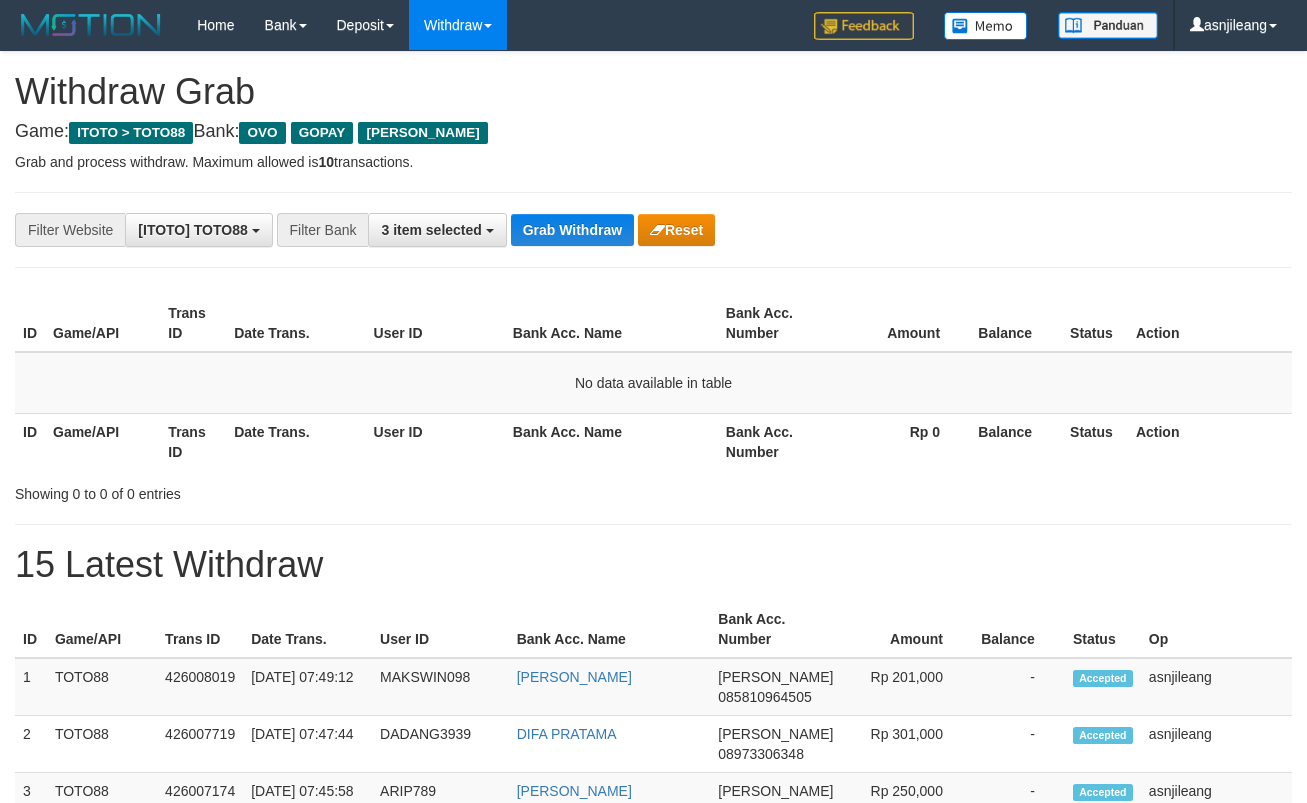 scroll, scrollTop: 0, scrollLeft: 0, axis: both 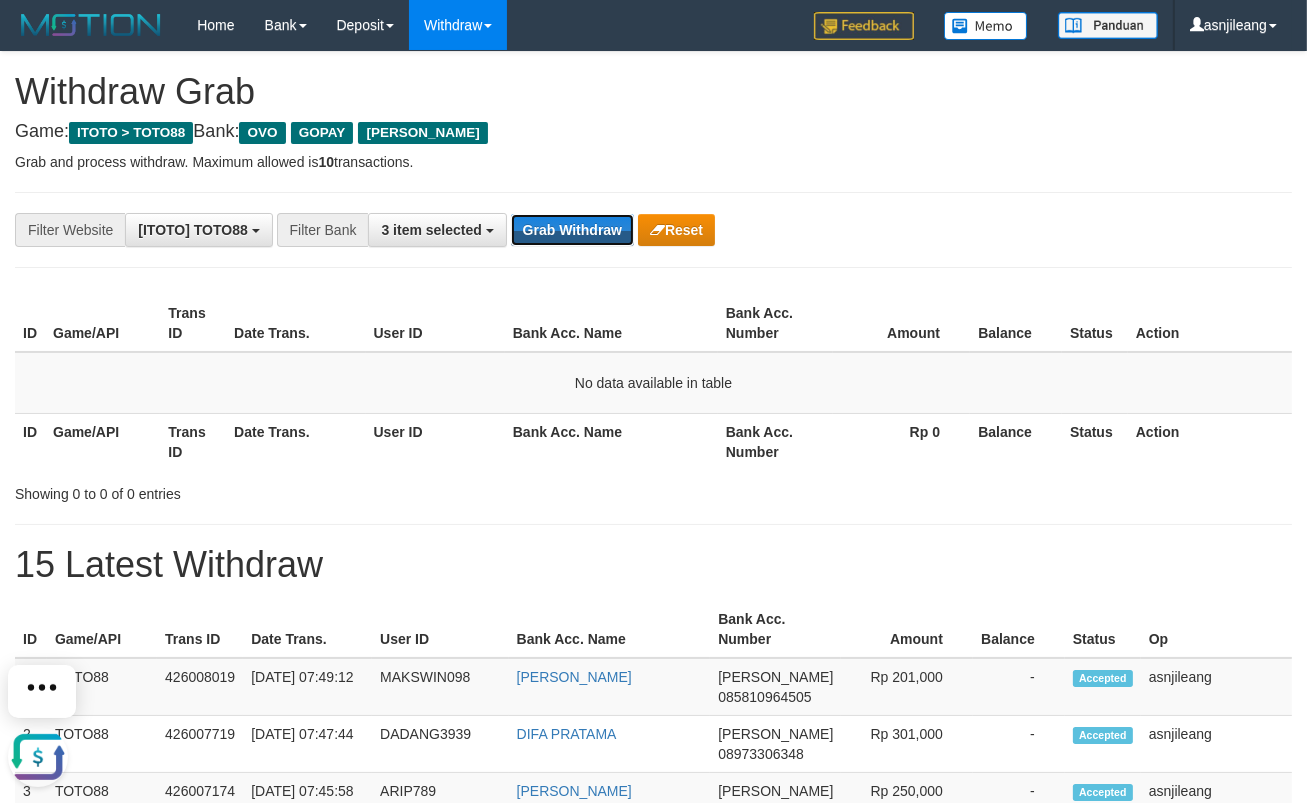 click on "Grab Withdraw" at bounding box center (572, 230) 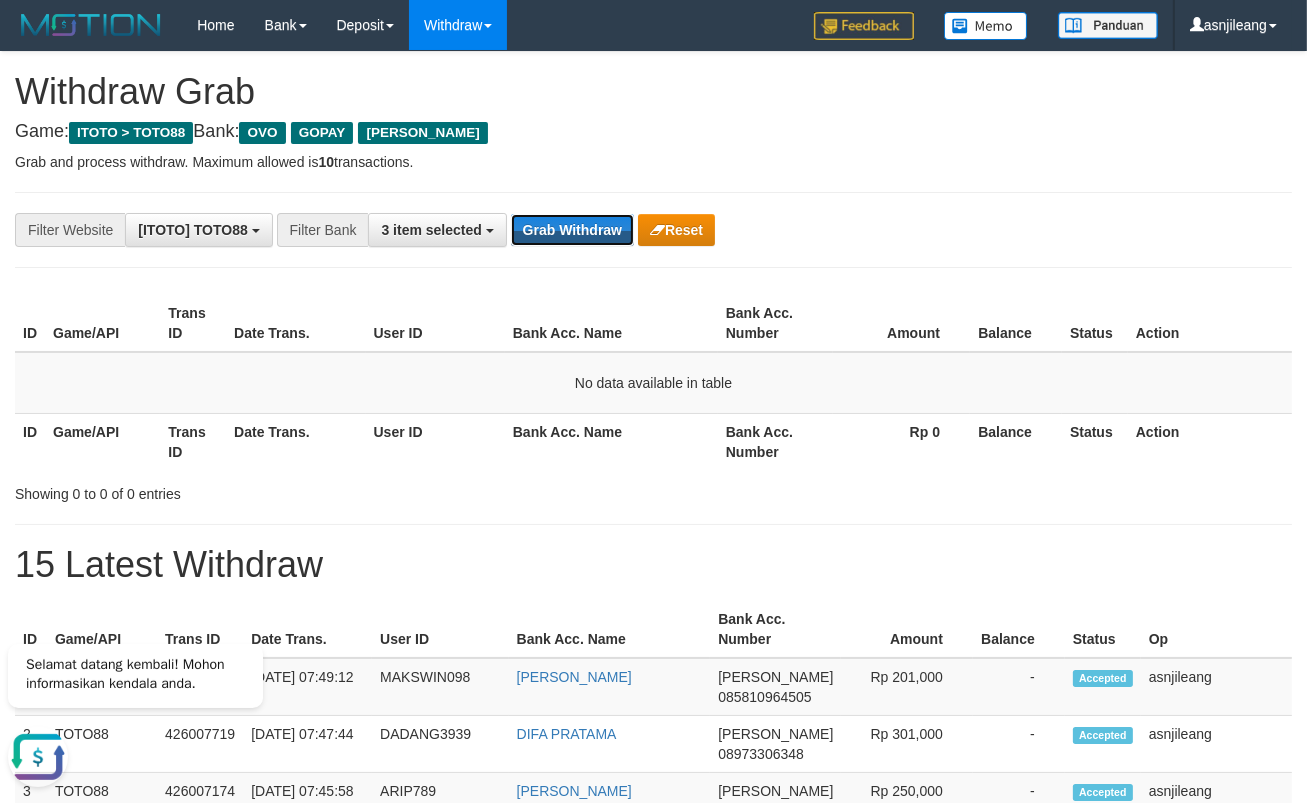 click on "Grab Withdraw" at bounding box center (572, 230) 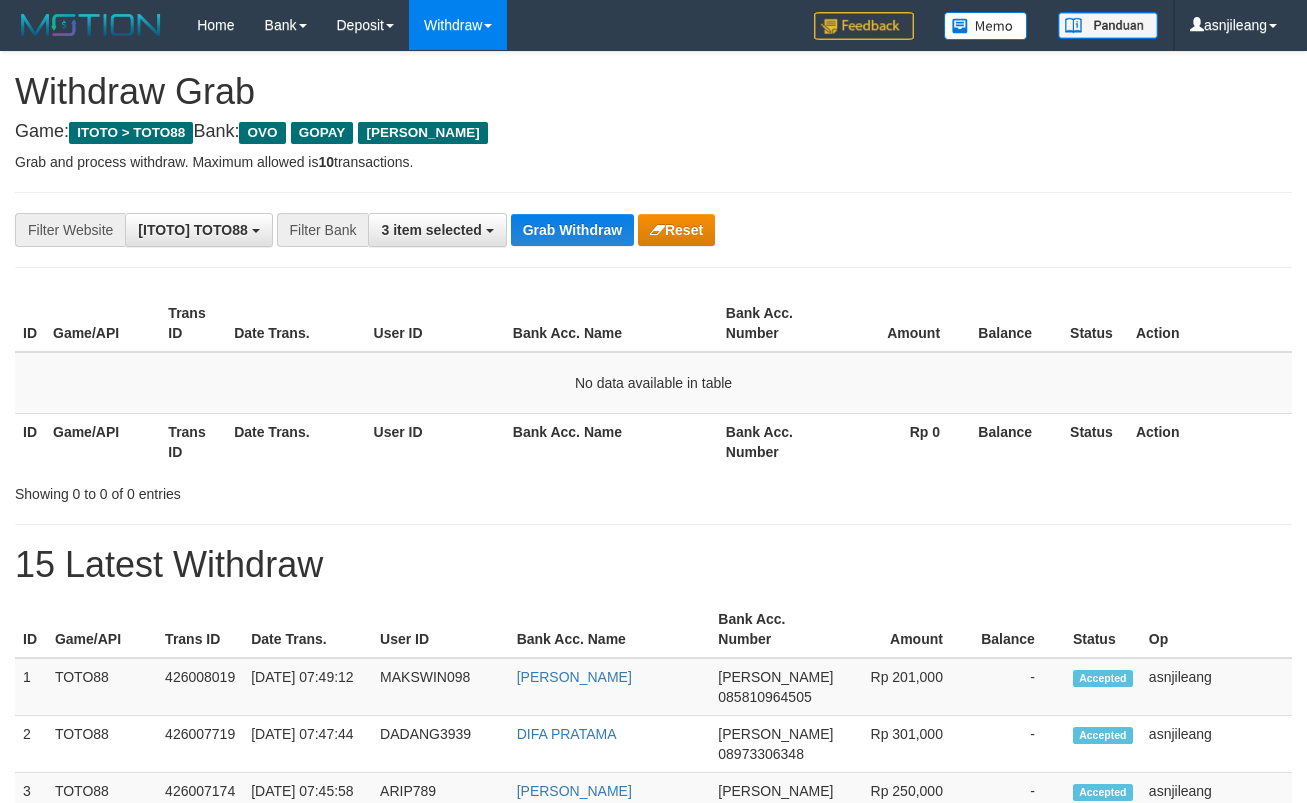 scroll, scrollTop: 0, scrollLeft: 0, axis: both 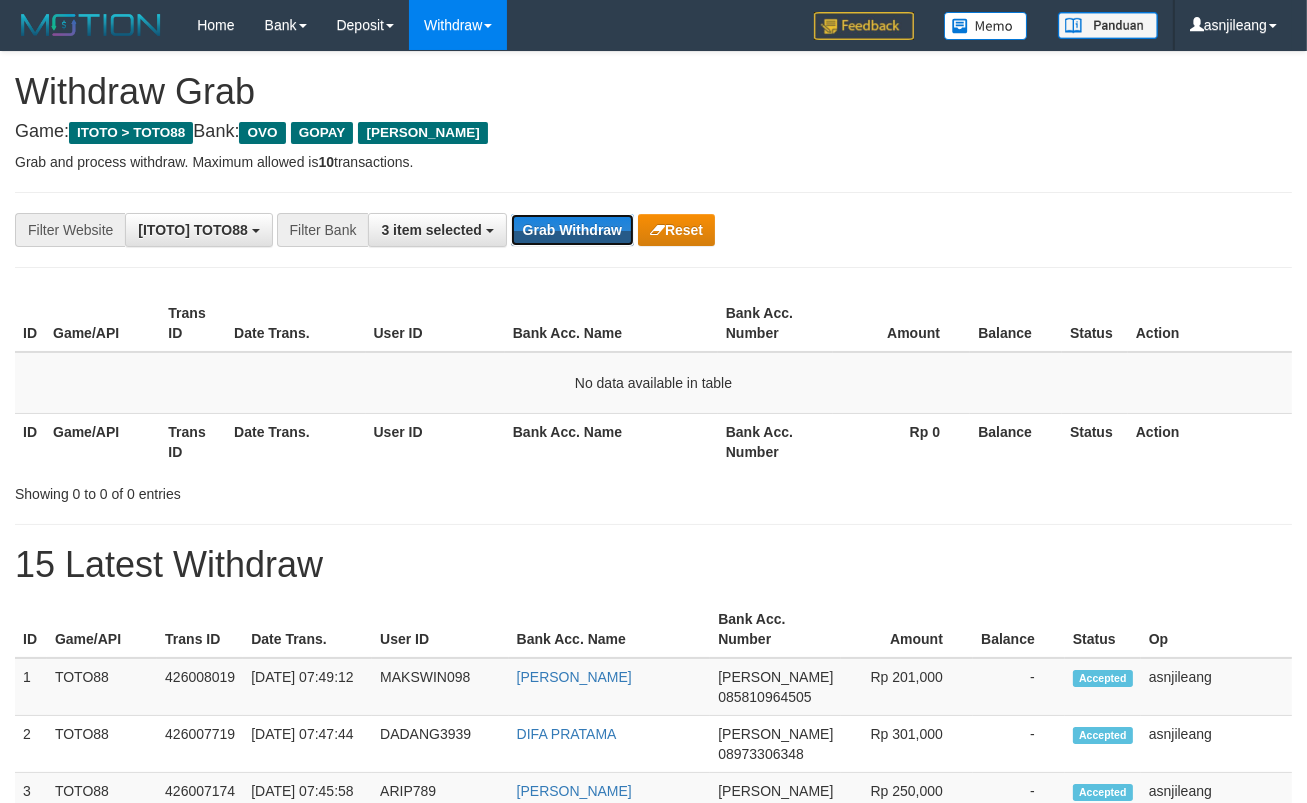 click on "Grab Withdraw" at bounding box center [572, 230] 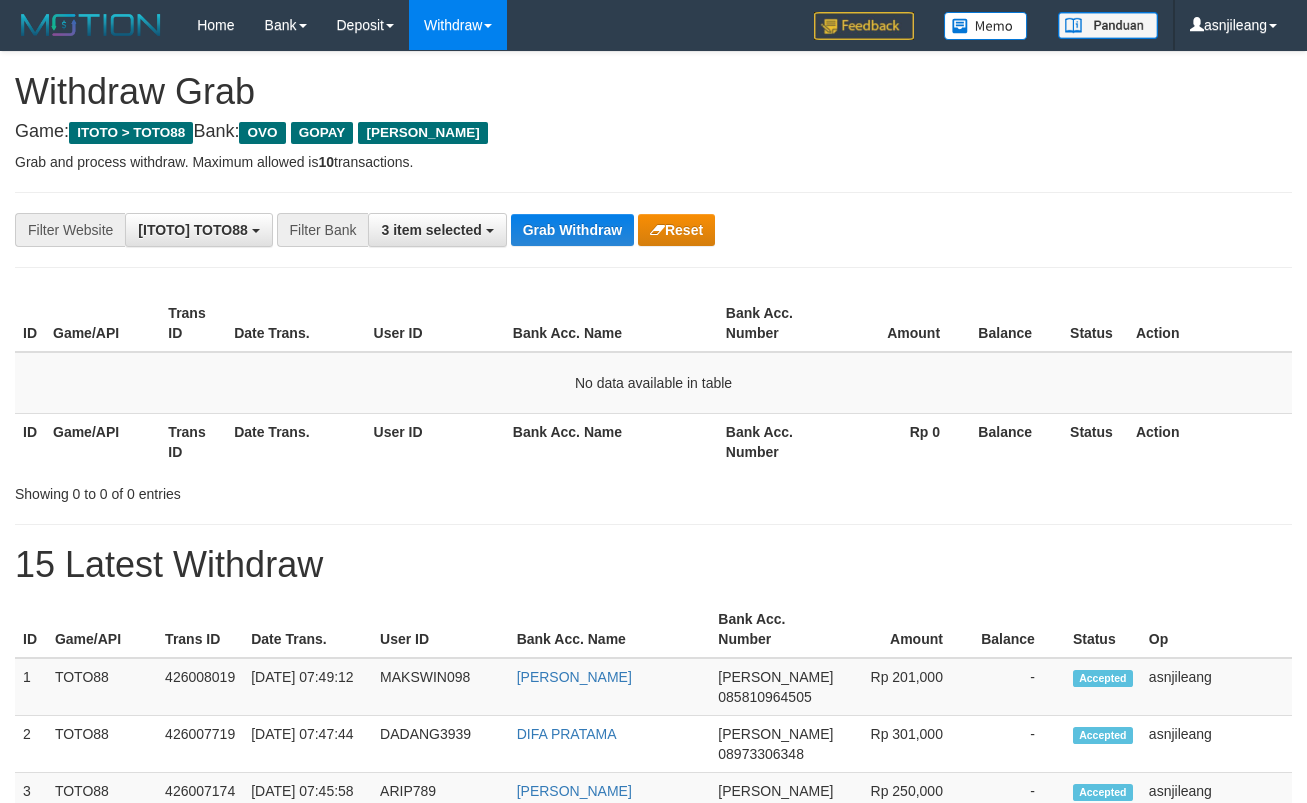scroll, scrollTop: 0, scrollLeft: 0, axis: both 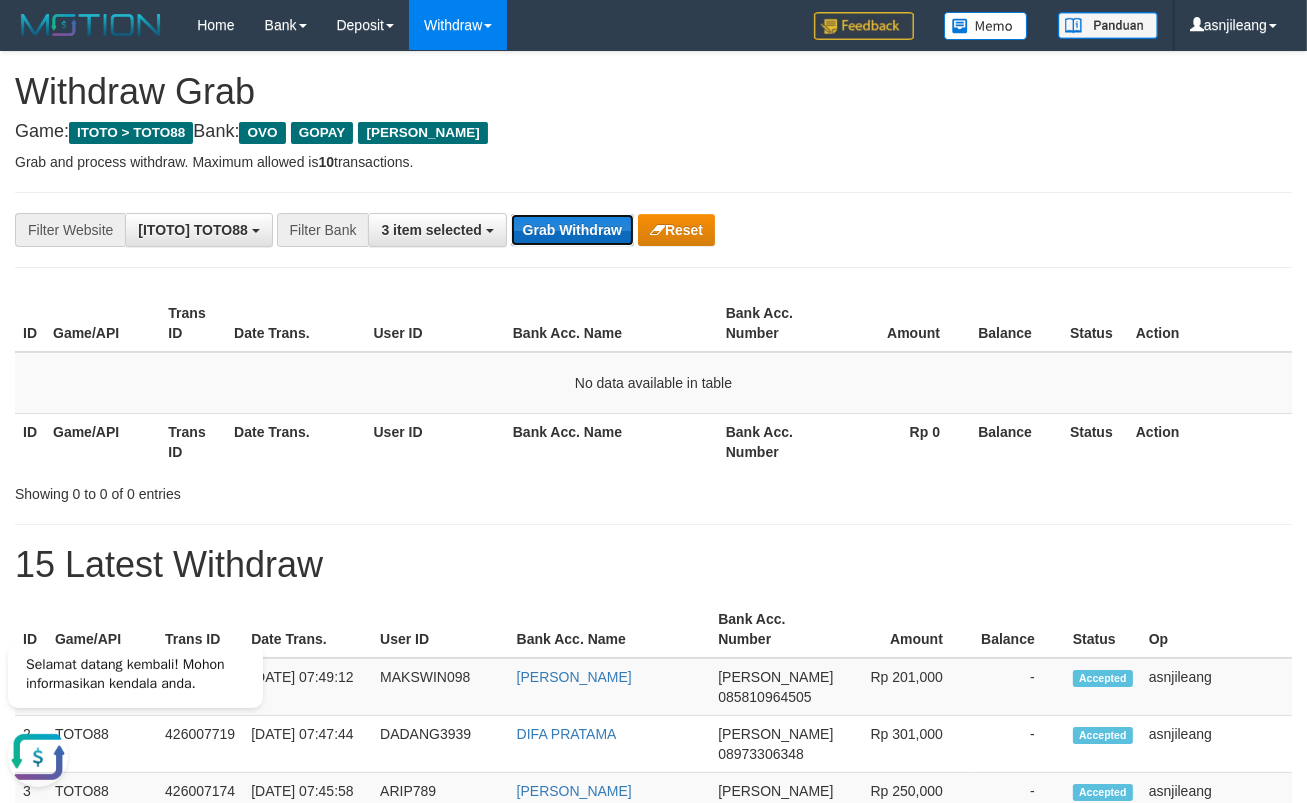 click on "Grab Withdraw" at bounding box center (572, 230) 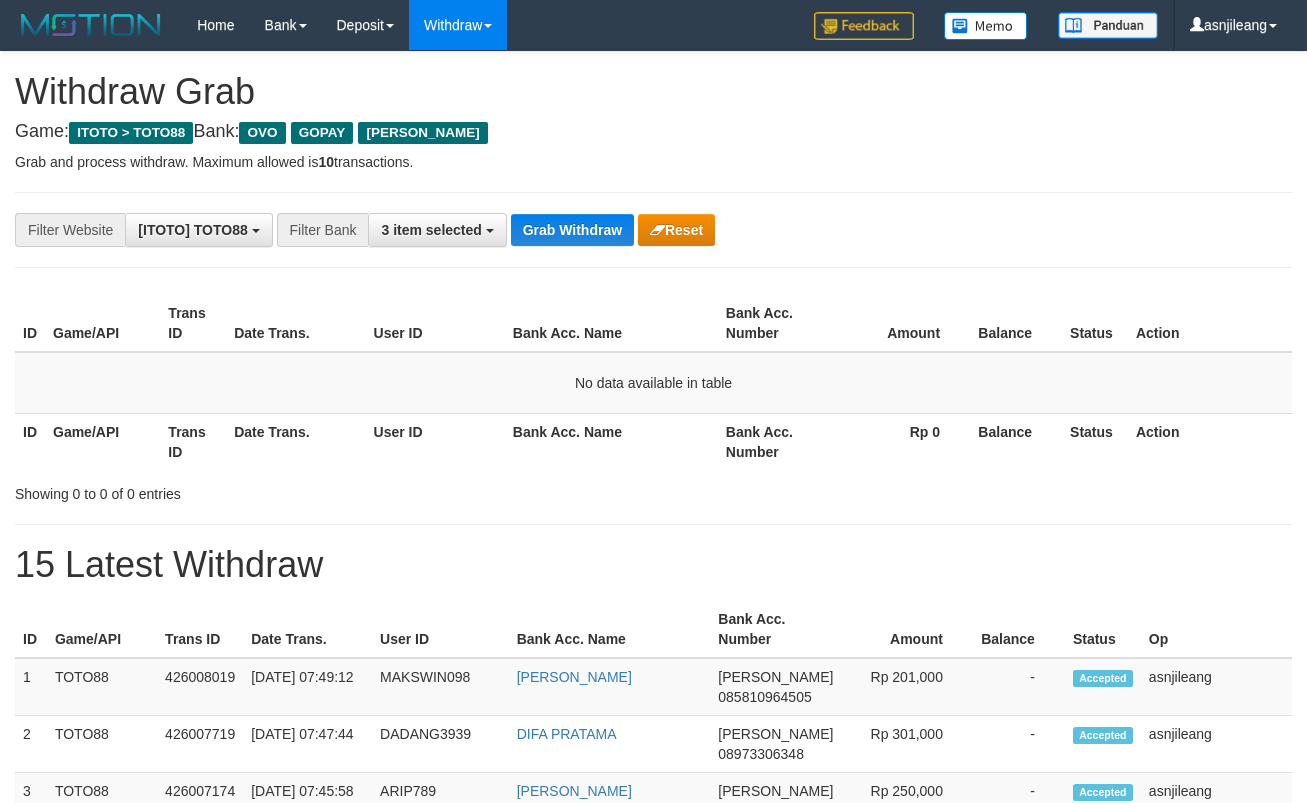 scroll, scrollTop: 0, scrollLeft: 0, axis: both 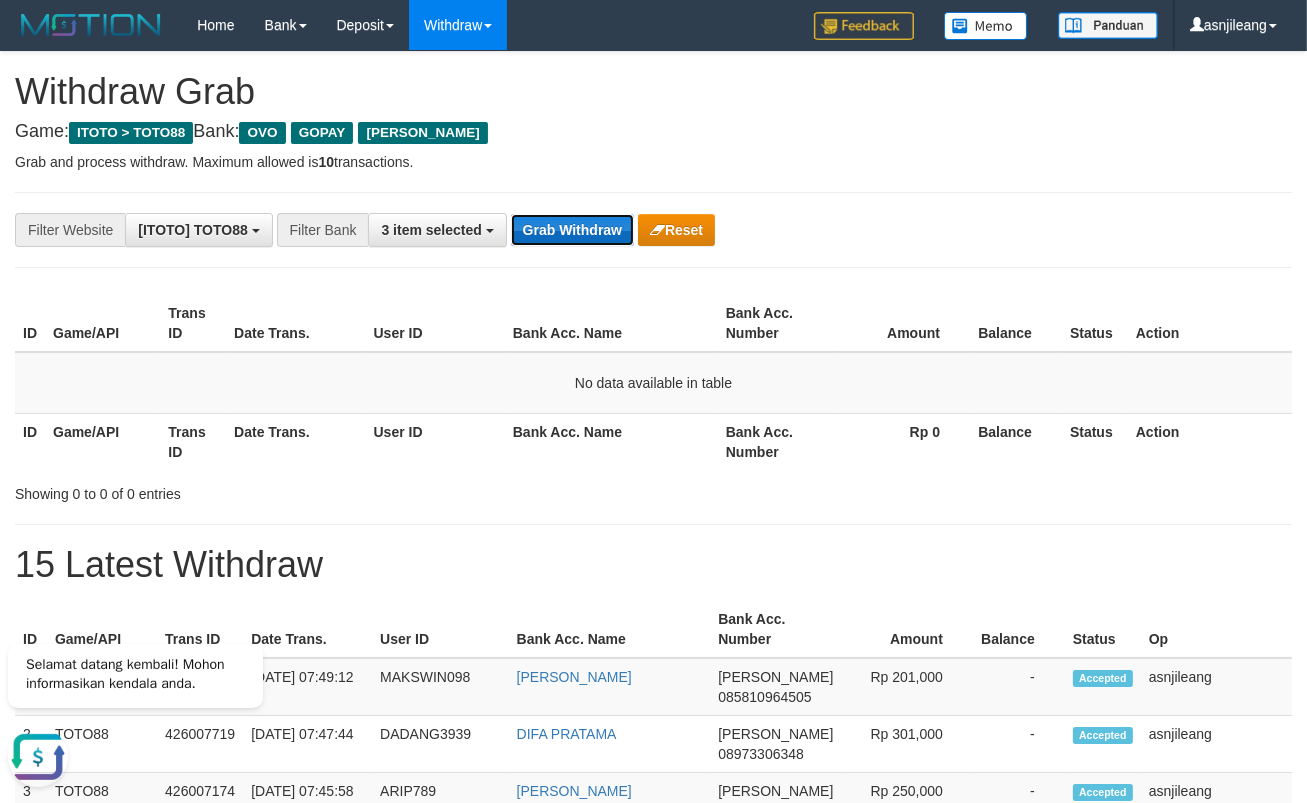 click on "Grab Withdraw" at bounding box center [572, 230] 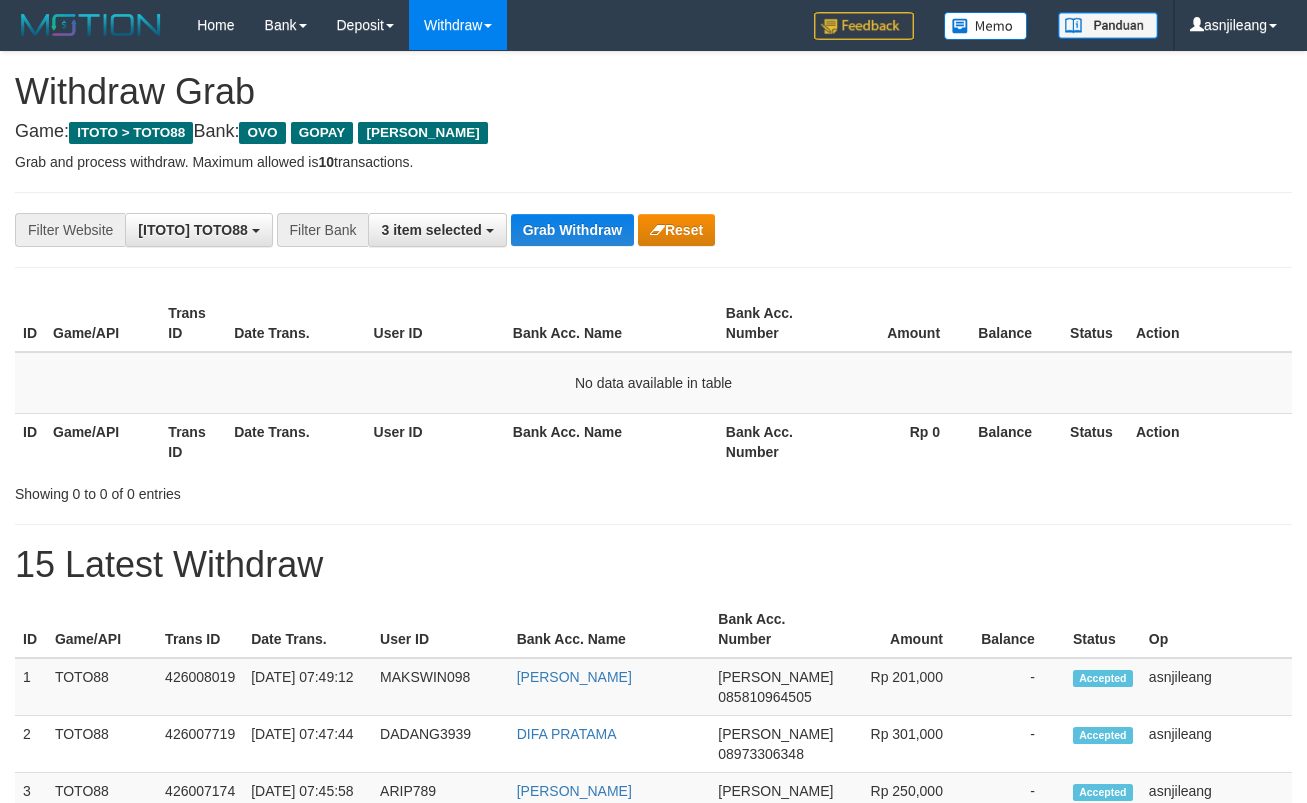 scroll, scrollTop: 0, scrollLeft: 0, axis: both 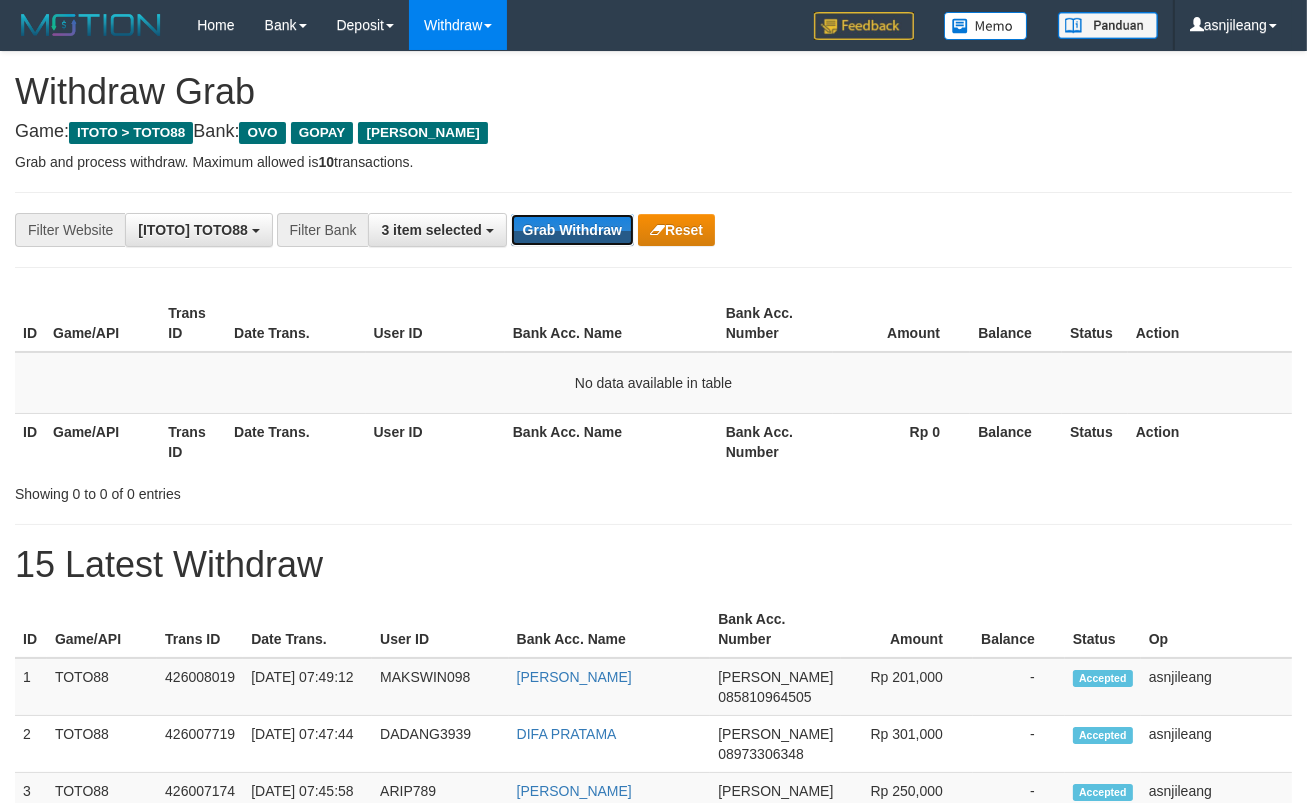 click on "Grab Withdraw" at bounding box center [572, 230] 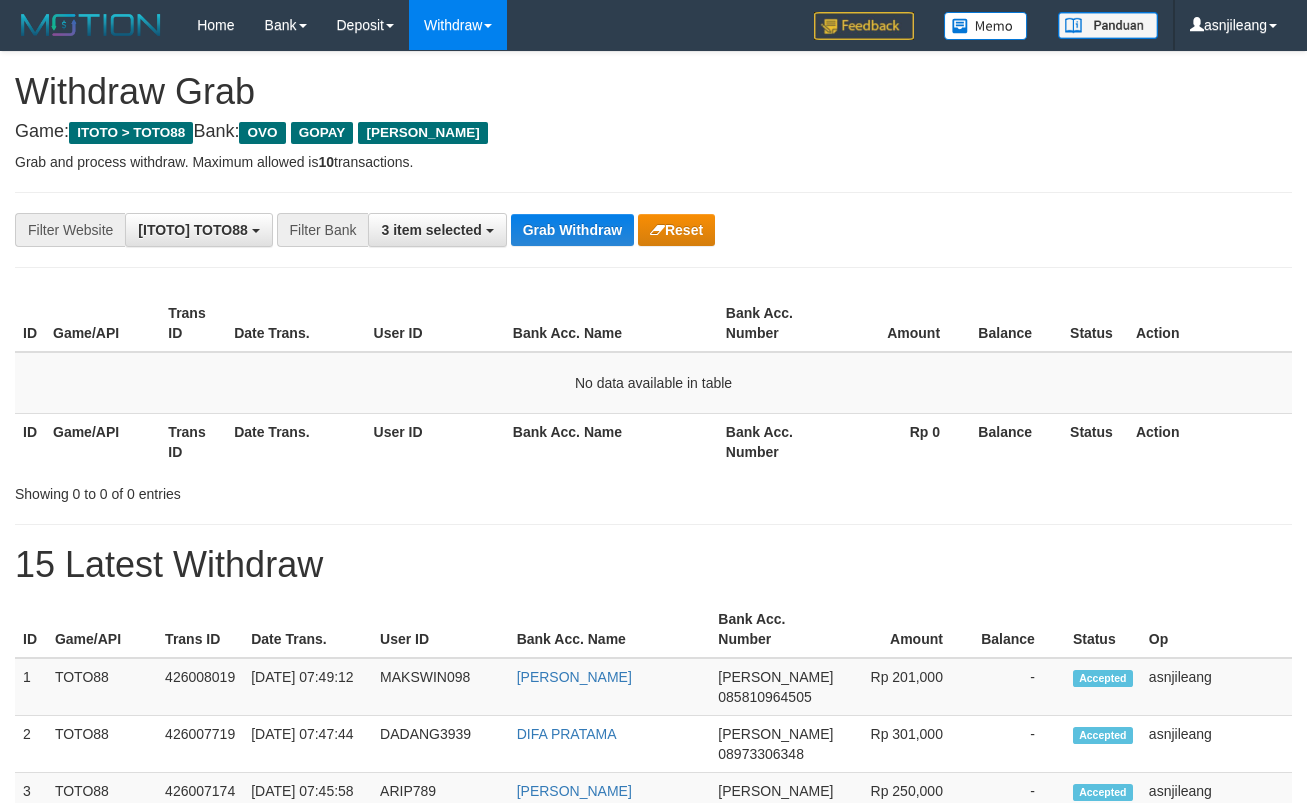 scroll, scrollTop: 0, scrollLeft: 0, axis: both 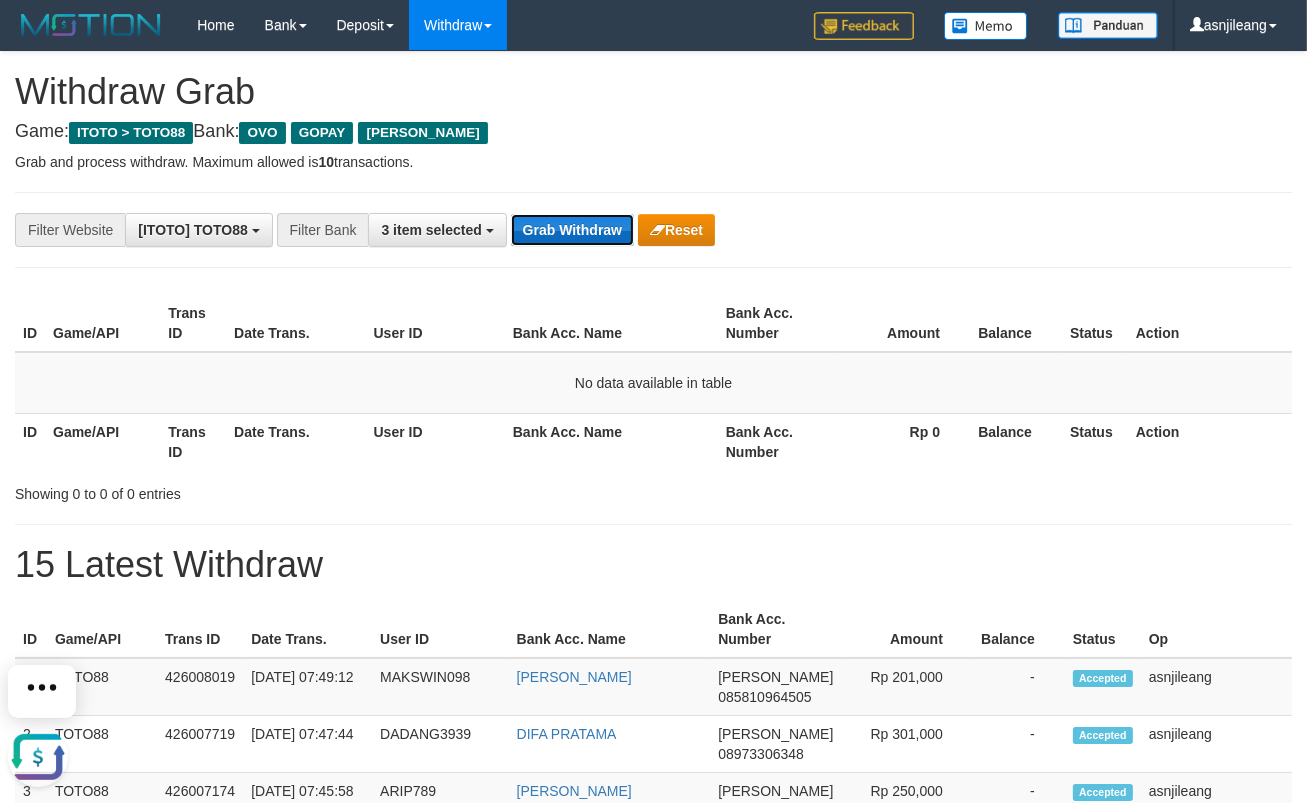 click on "Grab Withdraw" at bounding box center [572, 230] 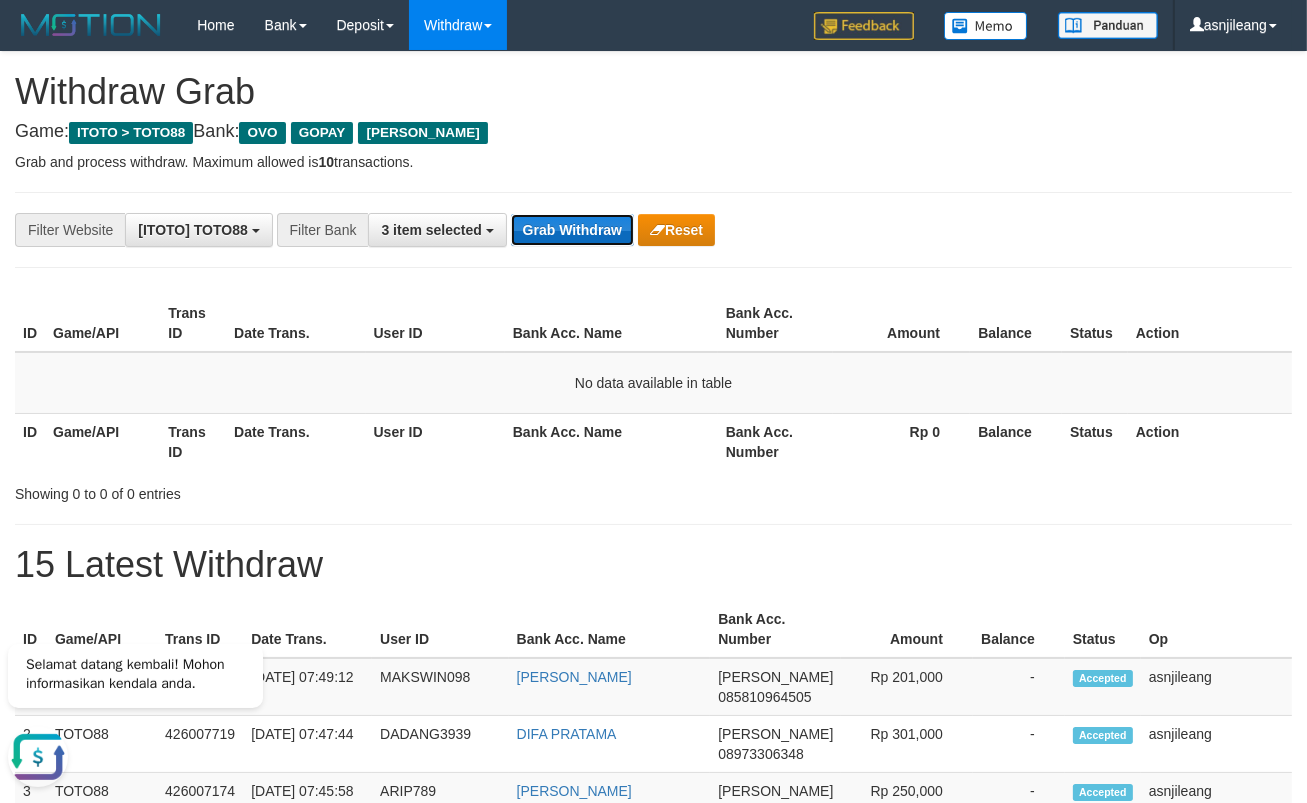 click on "Grab Withdraw" at bounding box center (572, 230) 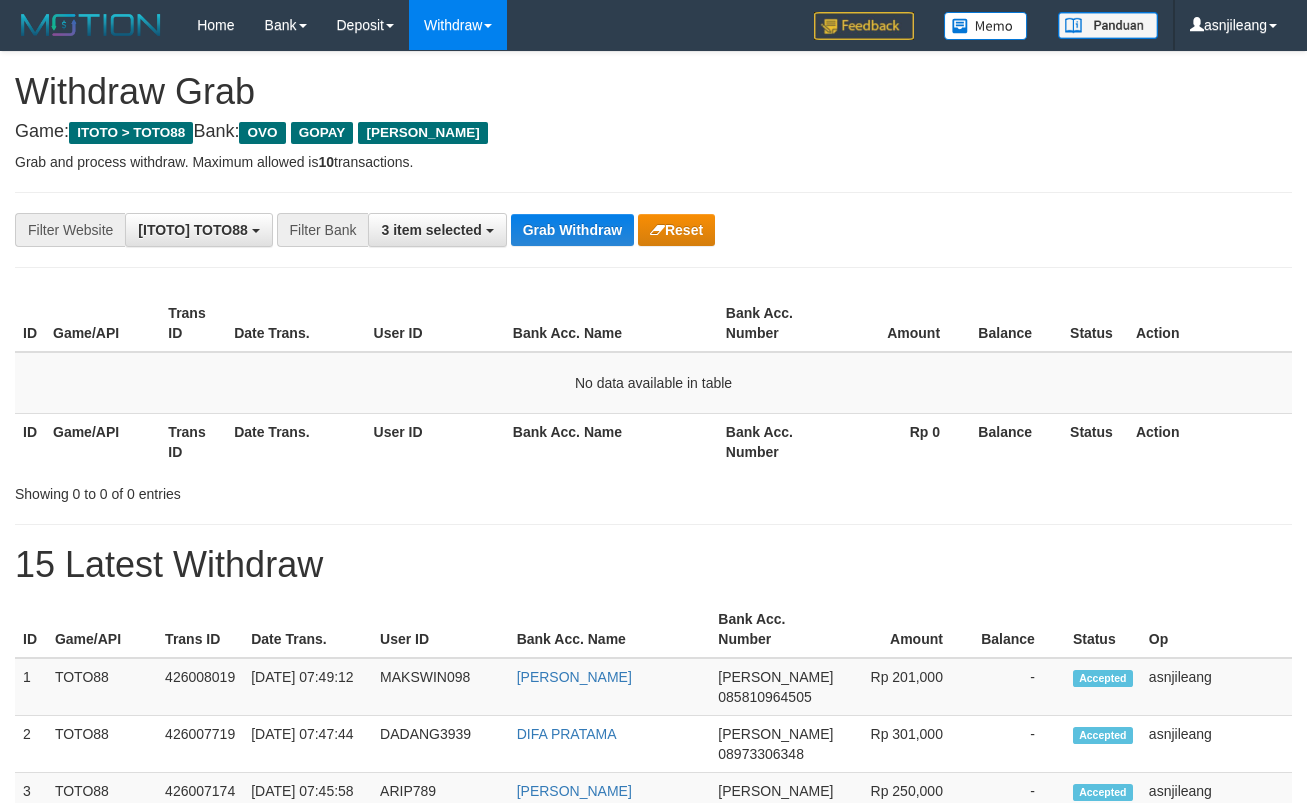 scroll, scrollTop: 0, scrollLeft: 0, axis: both 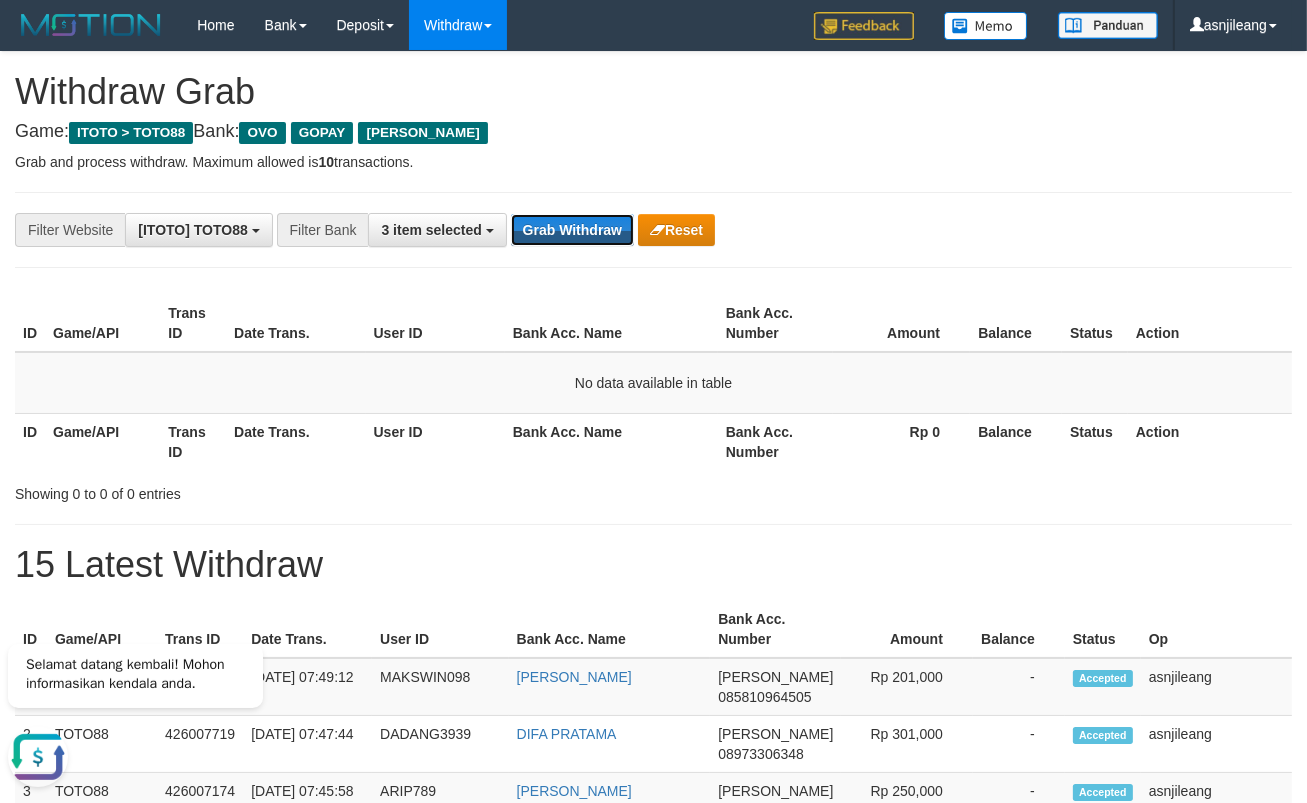 click on "Grab Withdraw" at bounding box center [572, 230] 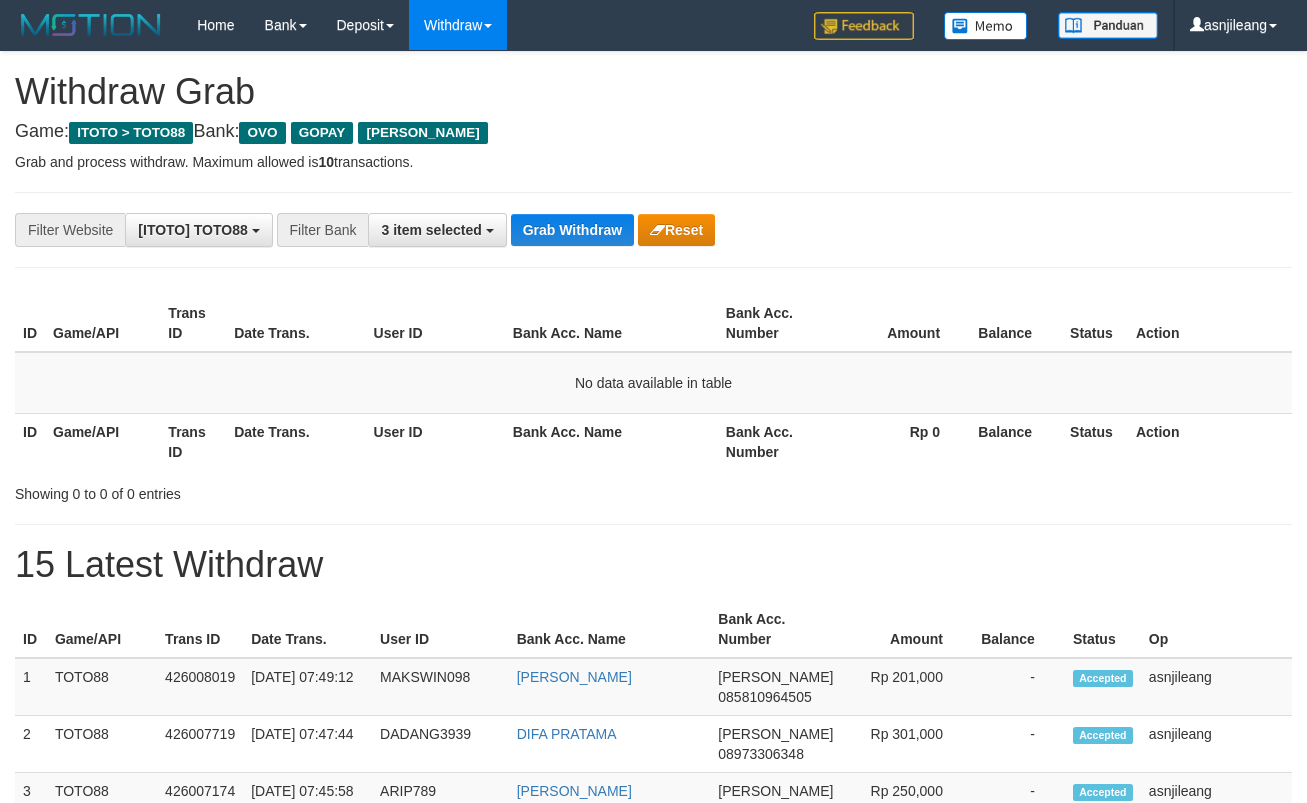 scroll, scrollTop: 0, scrollLeft: 0, axis: both 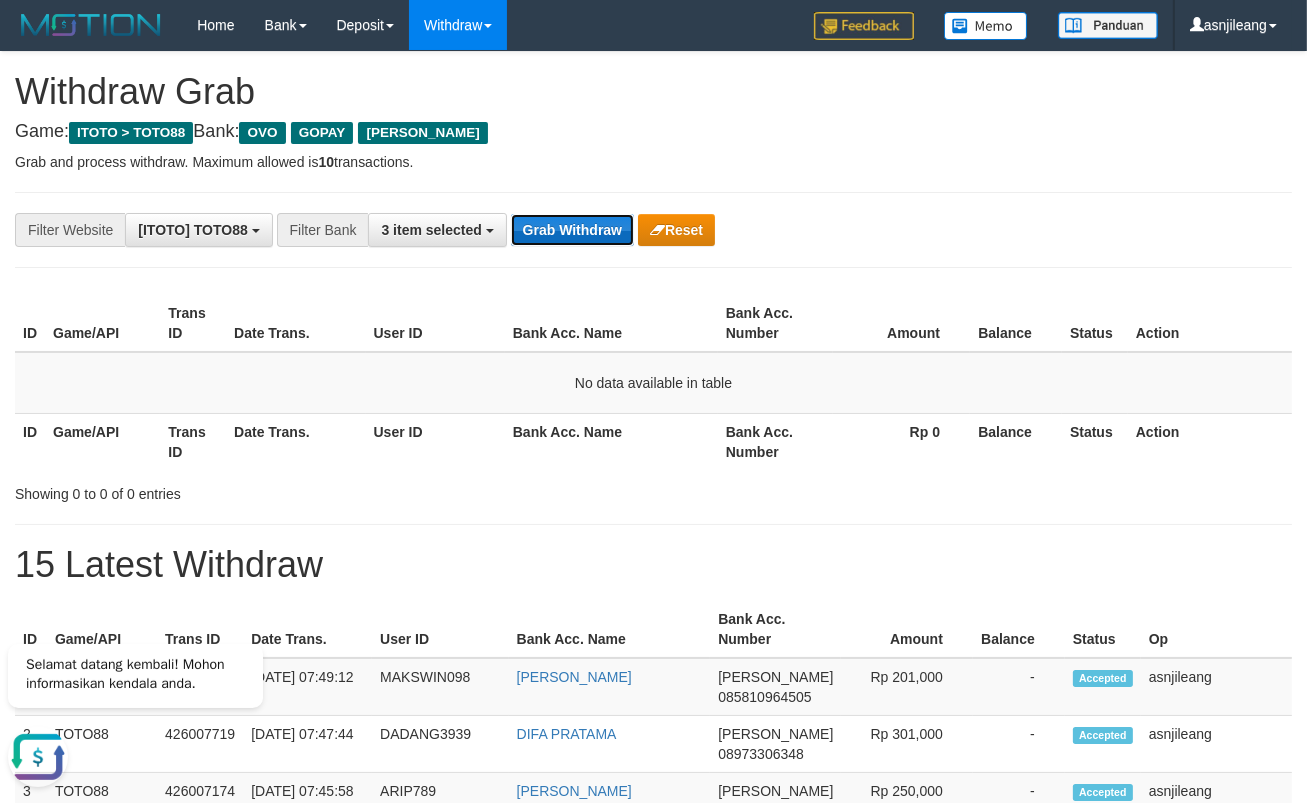 click on "Grab Withdraw" at bounding box center [572, 230] 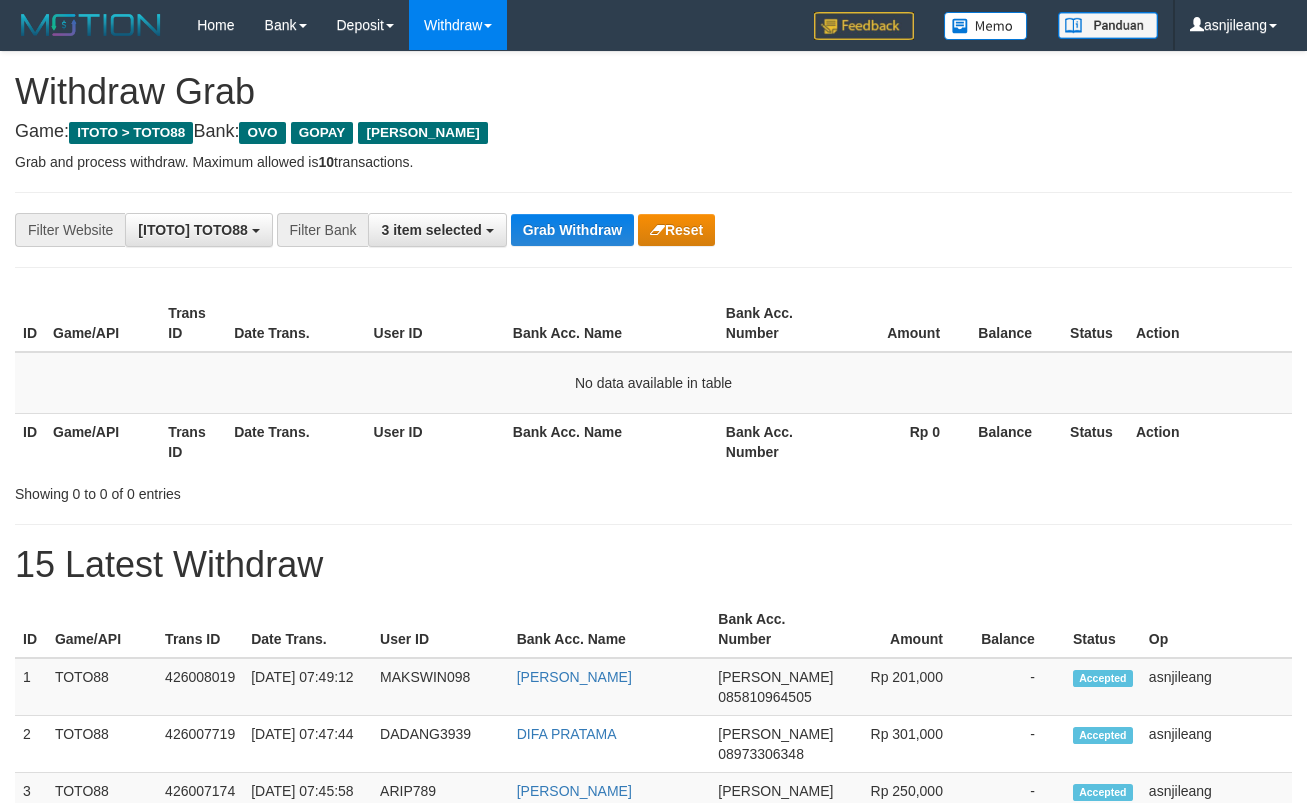scroll, scrollTop: 0, scrollLeft: 0, axis: both 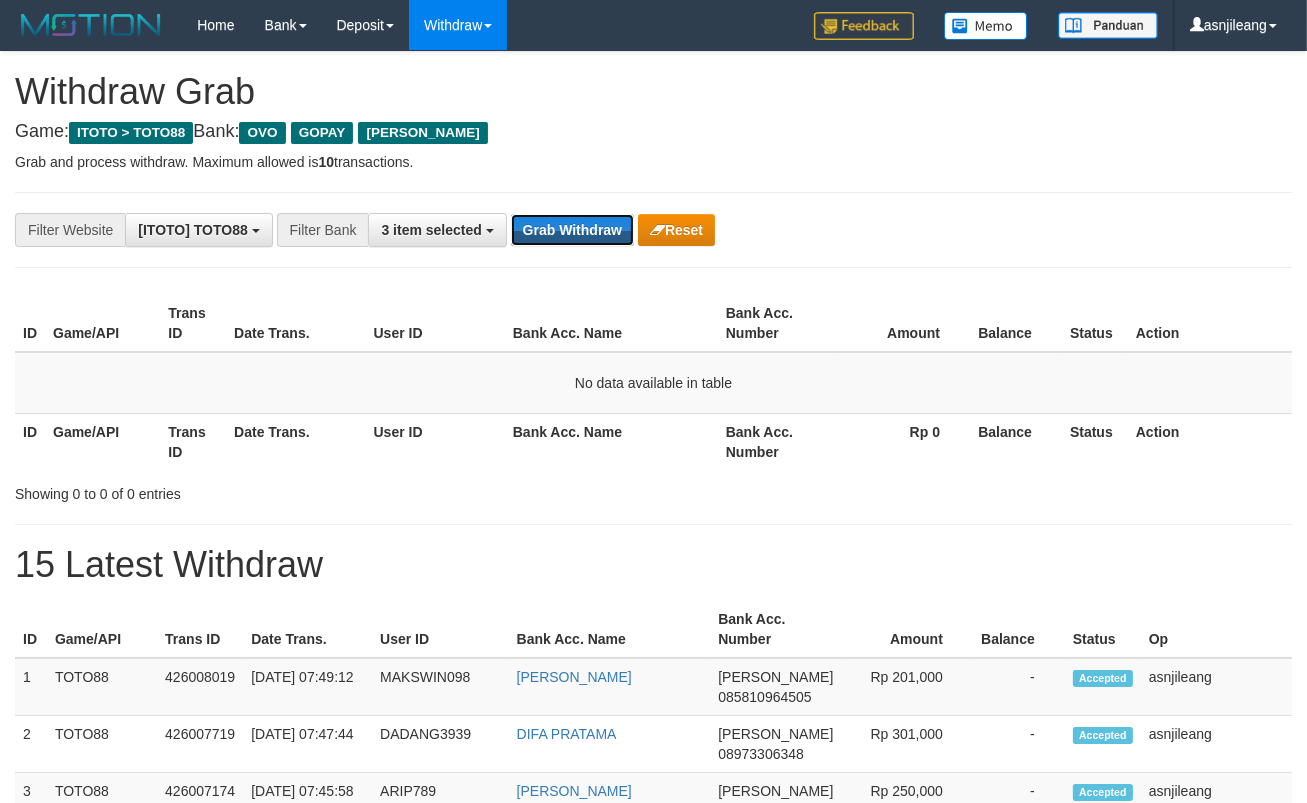 click on "Grab Withdraw" at bounding box center [572, 230] 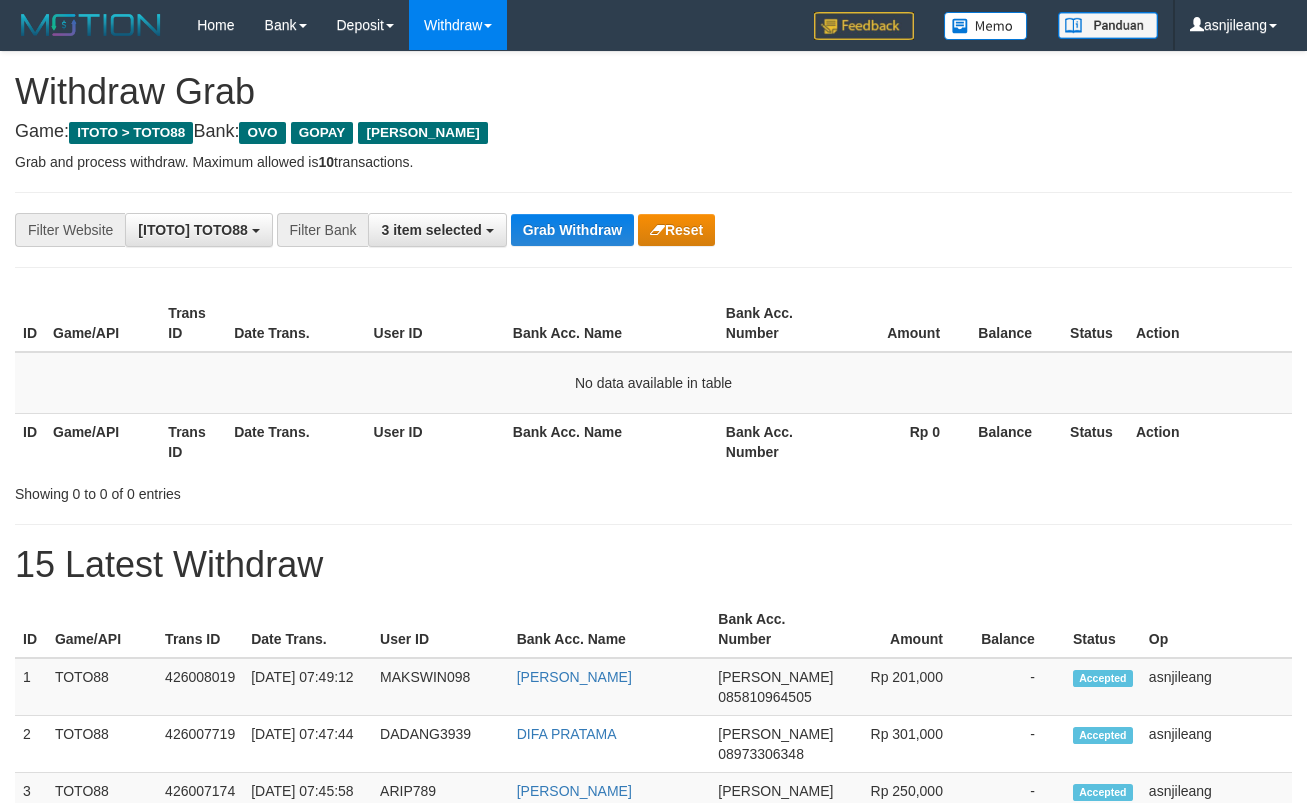 scroll, scrollTop: 0, scrollLeft: 0, axis: both 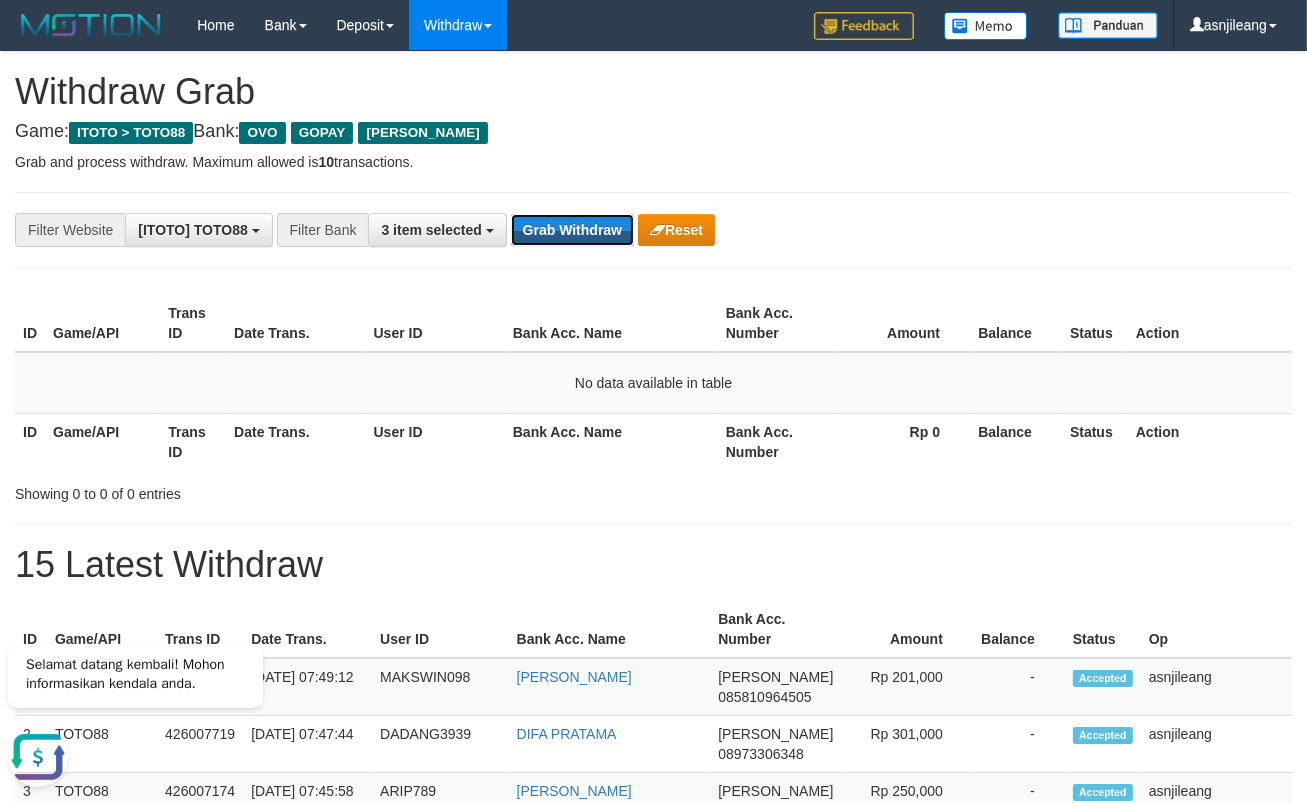 click on "Grab Withdraw" at bounding box center [572, 230] 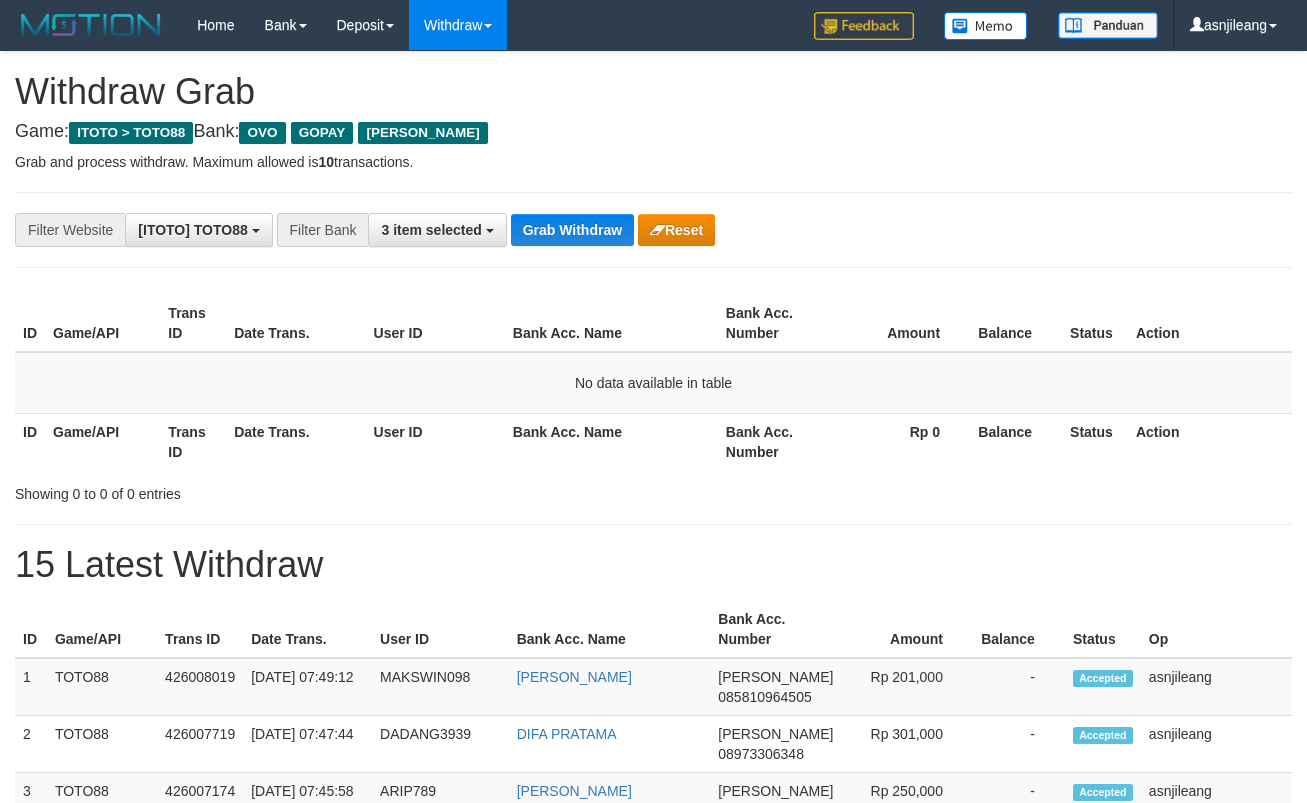 scroll, scrollTop: 0, scrollLeft: 0, axis: both 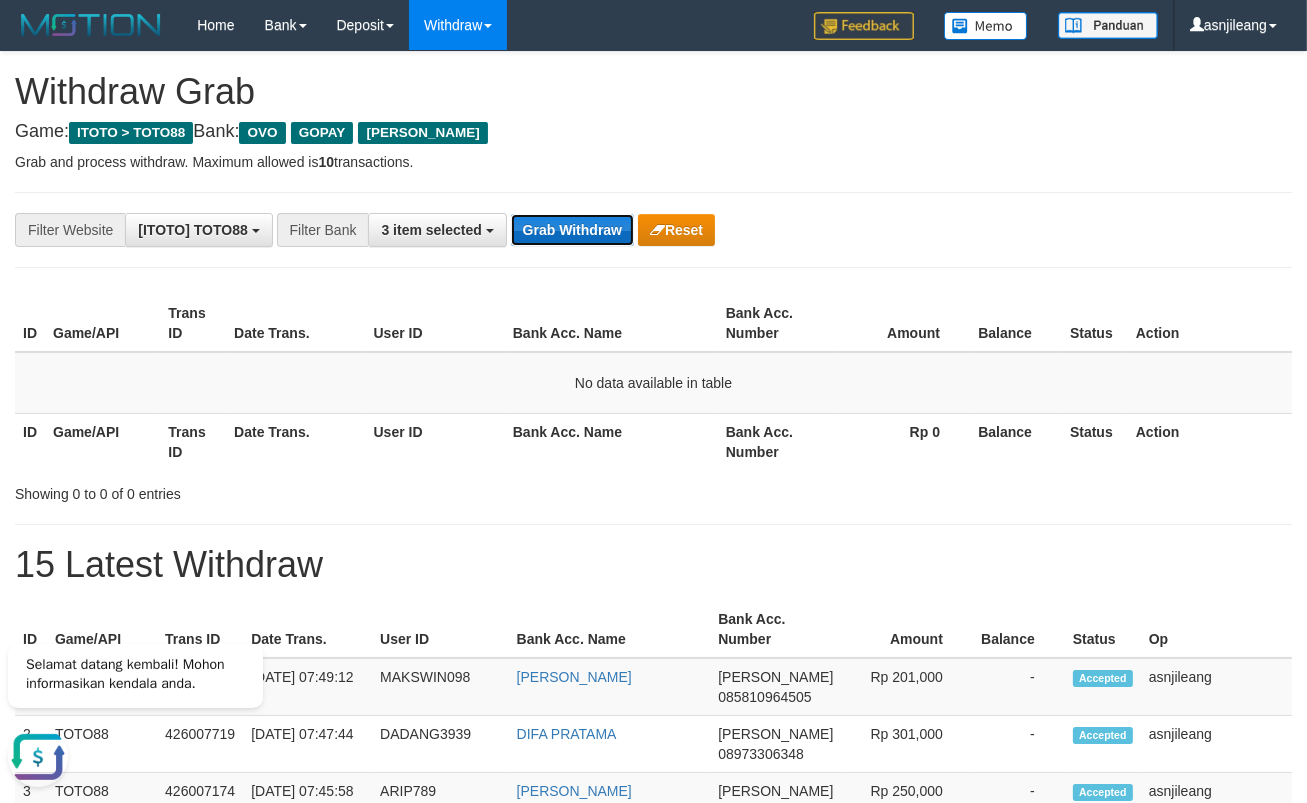 click on "Grab Withdraw" at bounding box center (572, 230) 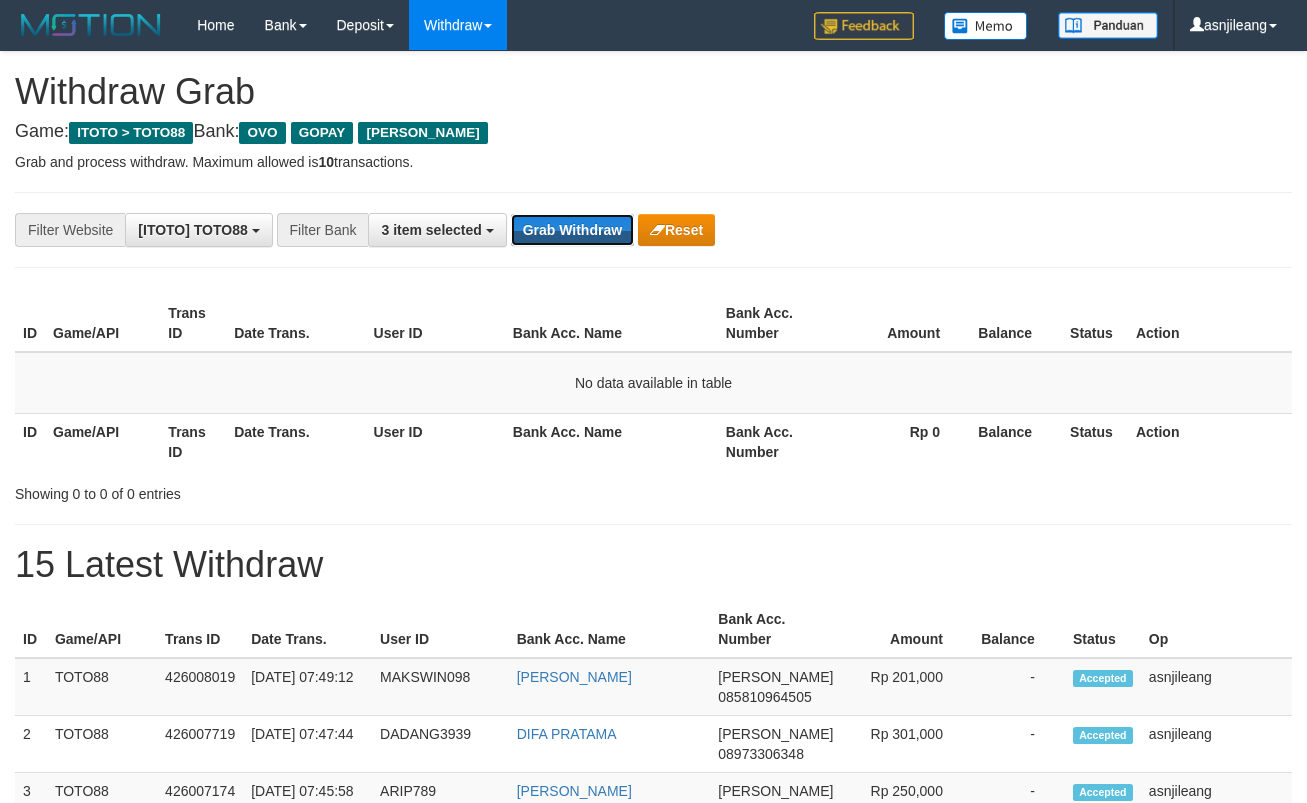 scroll, scrollTop: 0, scrollLeft: 0, axis: both 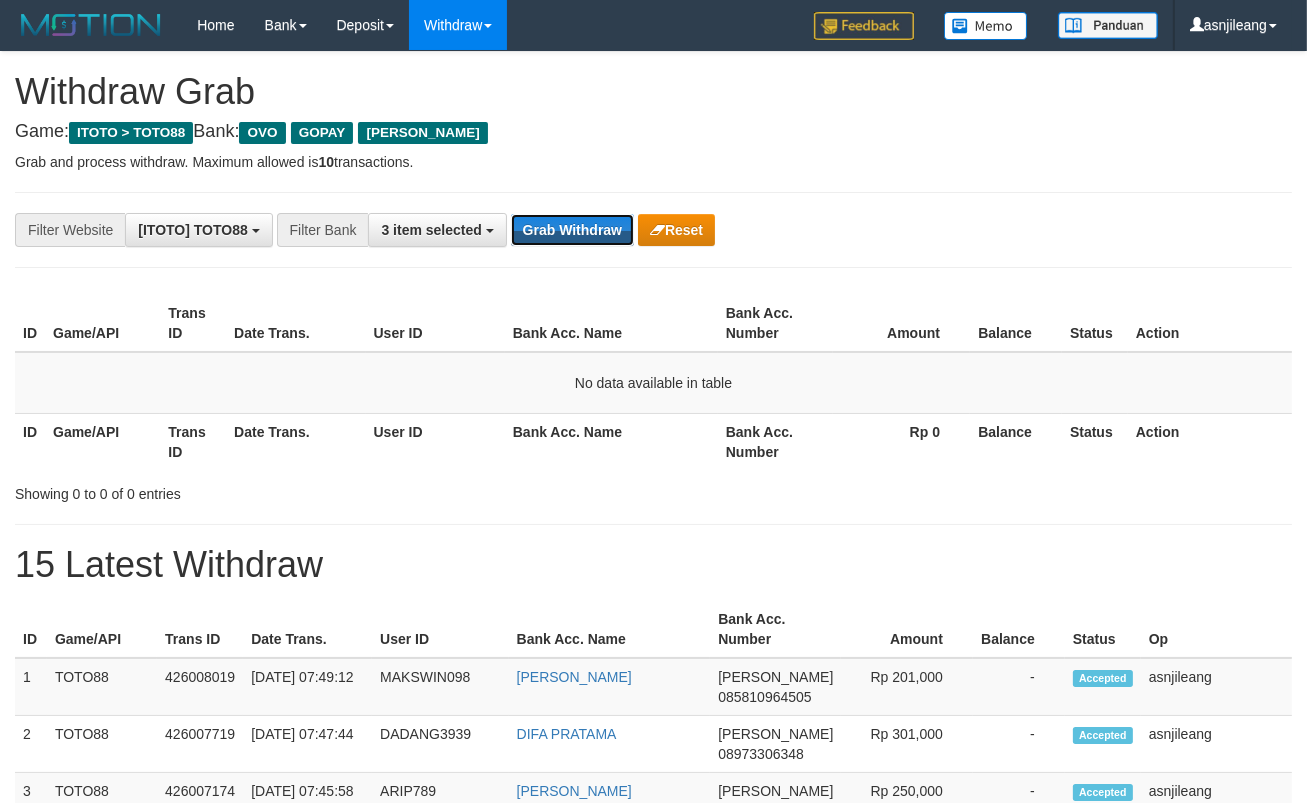 click on "Grab Withdraw" at bounding box center [572, 230] 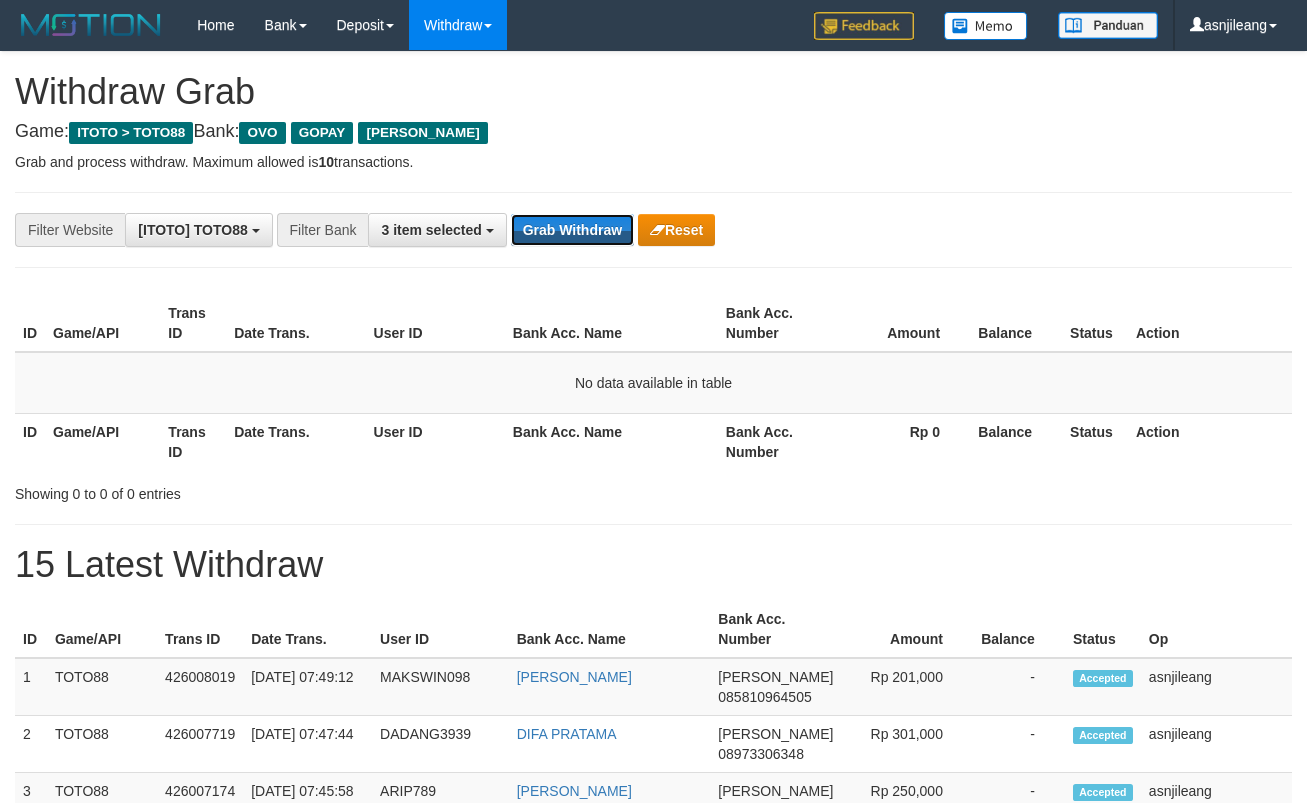 scroll, scrollTop: 0, scrollLeft: 0, axis: both 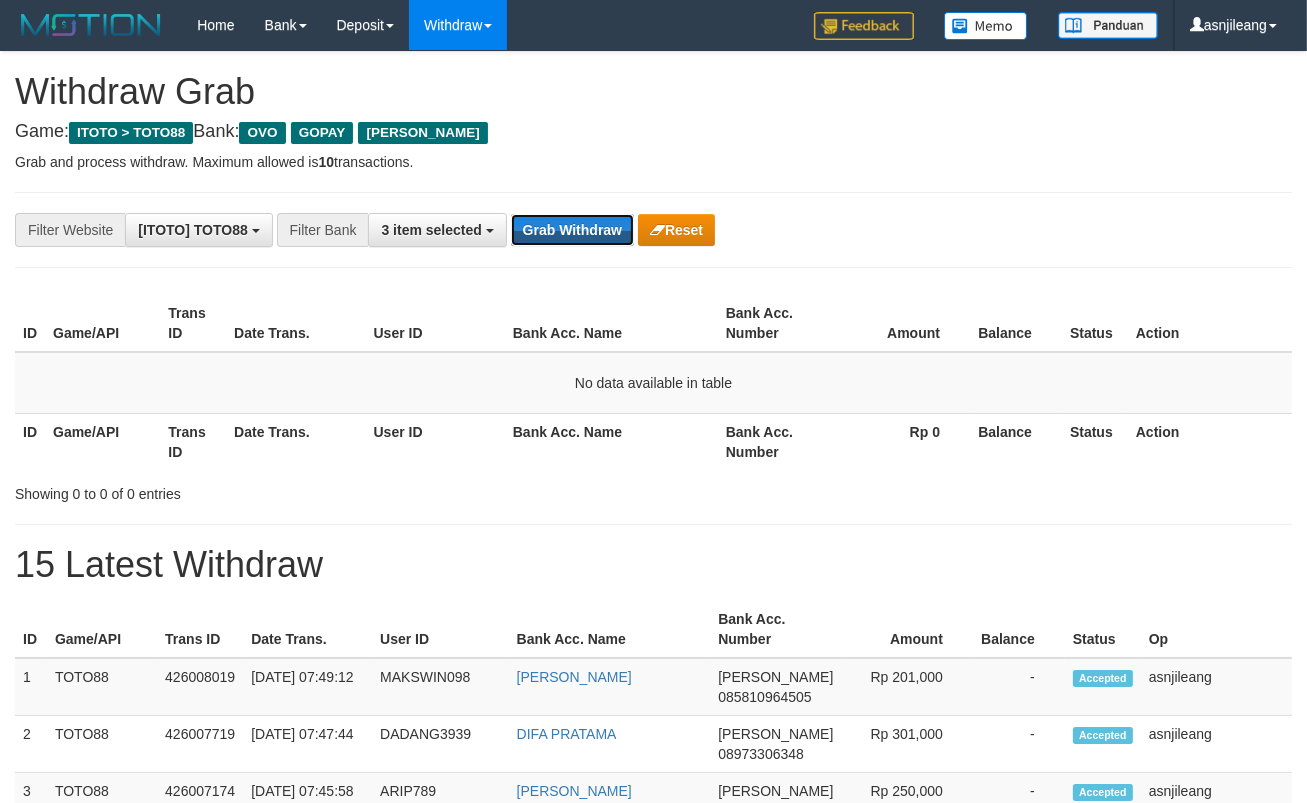 click on "Grab Withdraw" at bounding box center (572, 230) 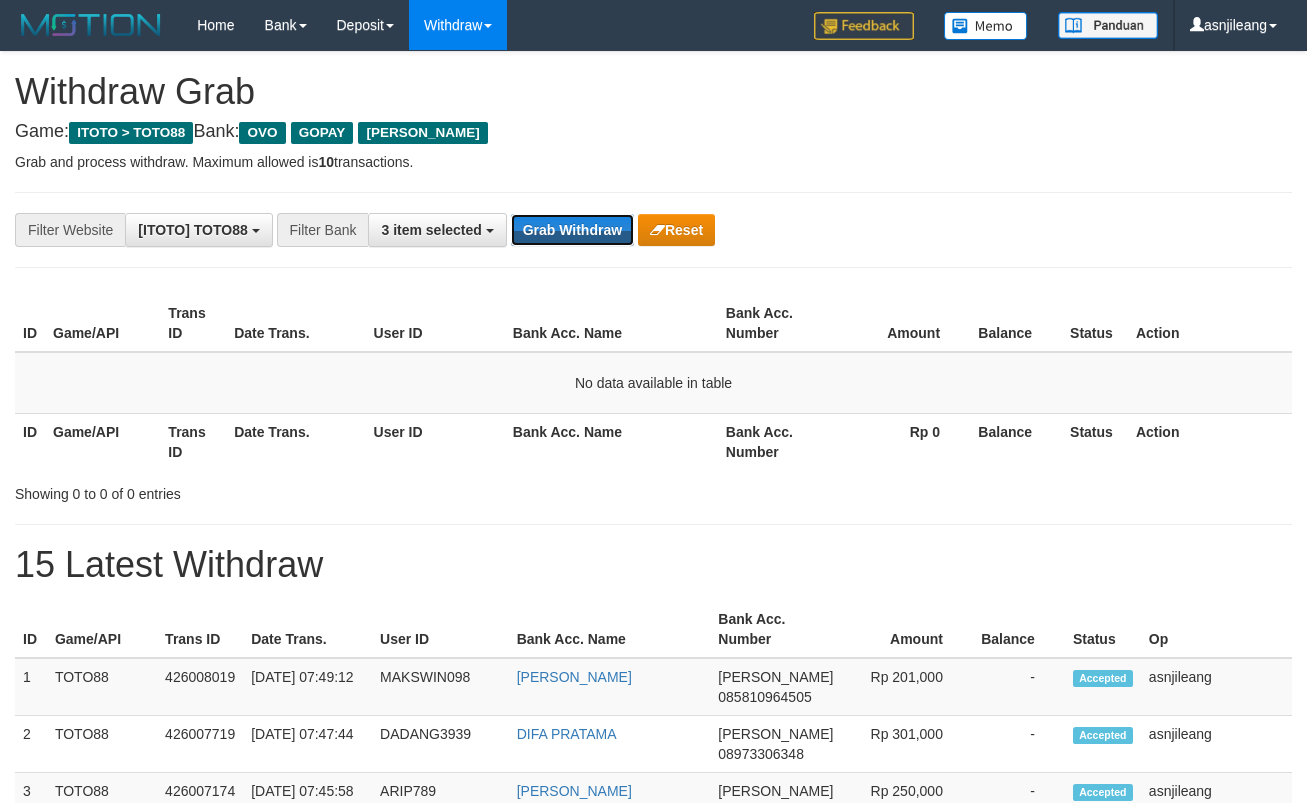 scroll, scrollTop: 0, scrollLeft: 0, axis: both 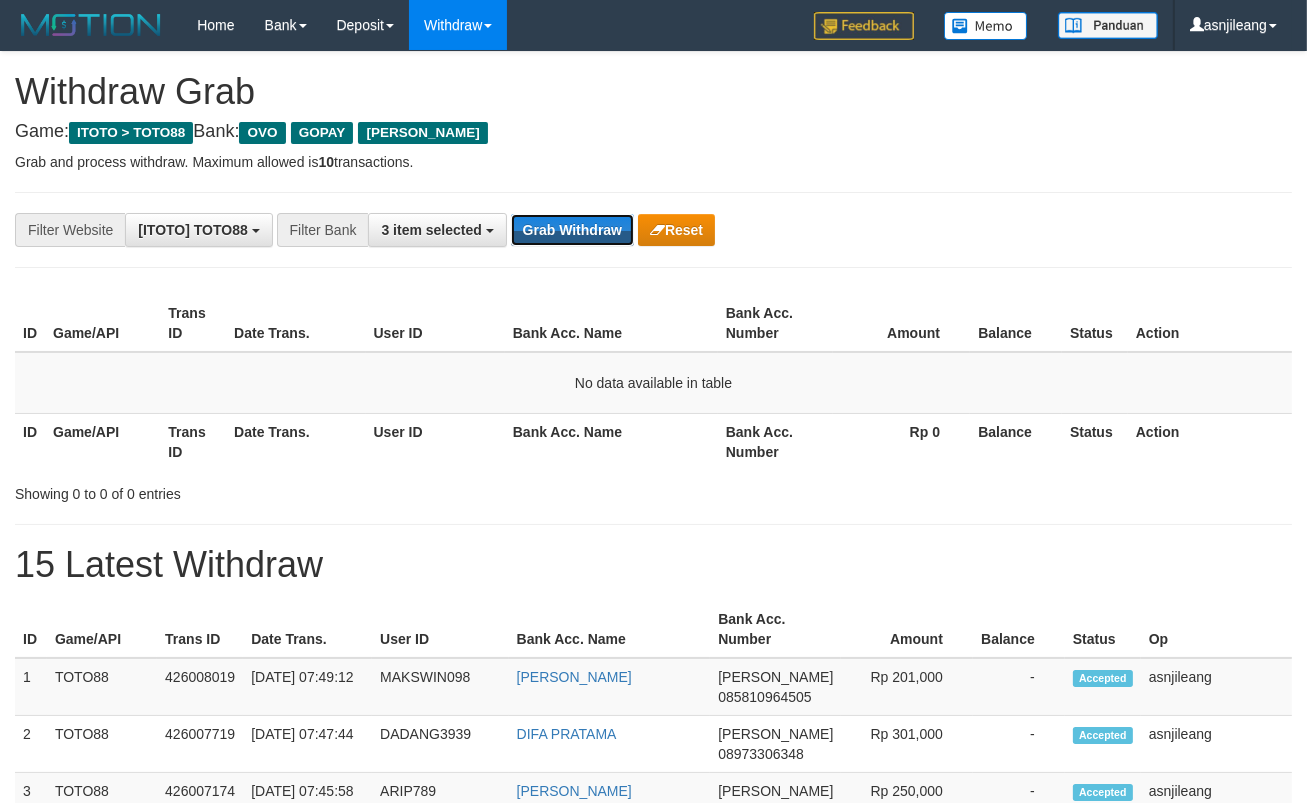 click on "Grab Withdraw" at bounding box center [572, 230] 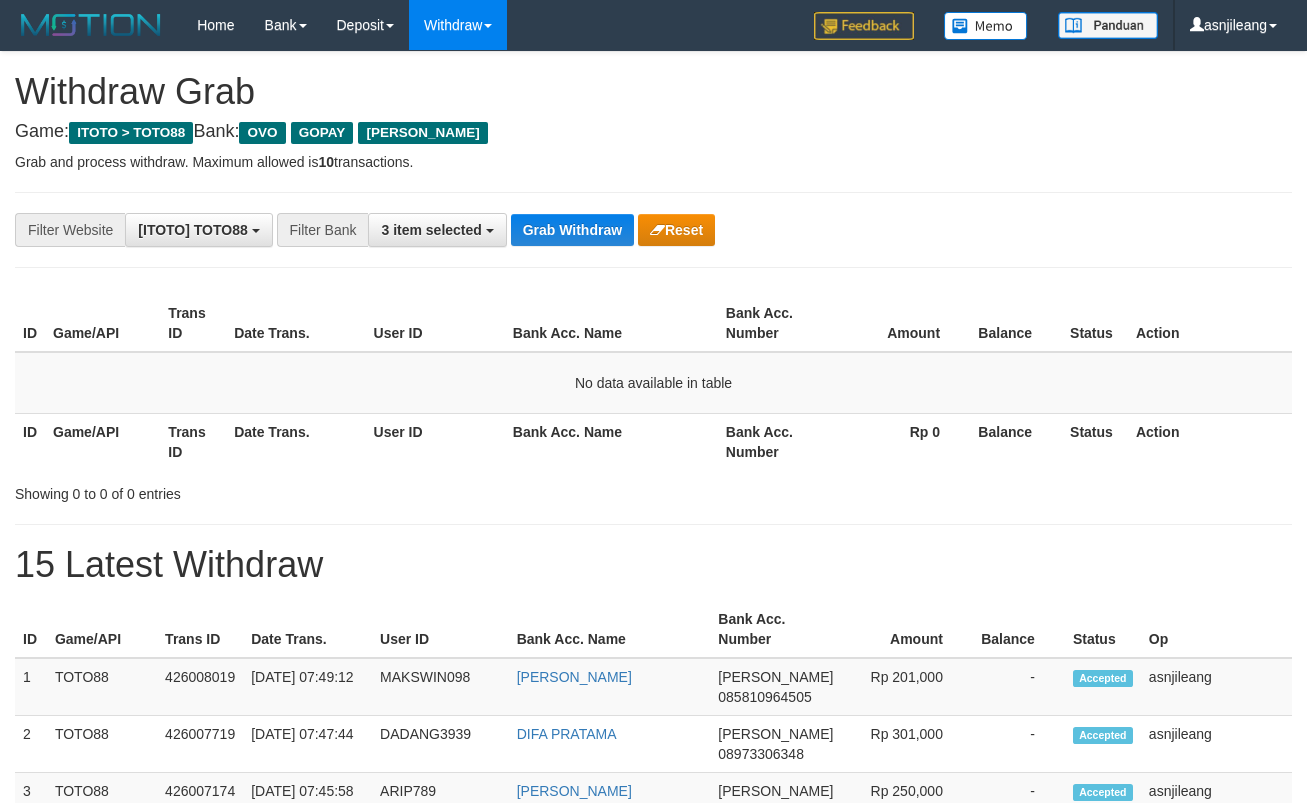 scroll, scrollTop: 0, scrollLeft: 0, axis: both 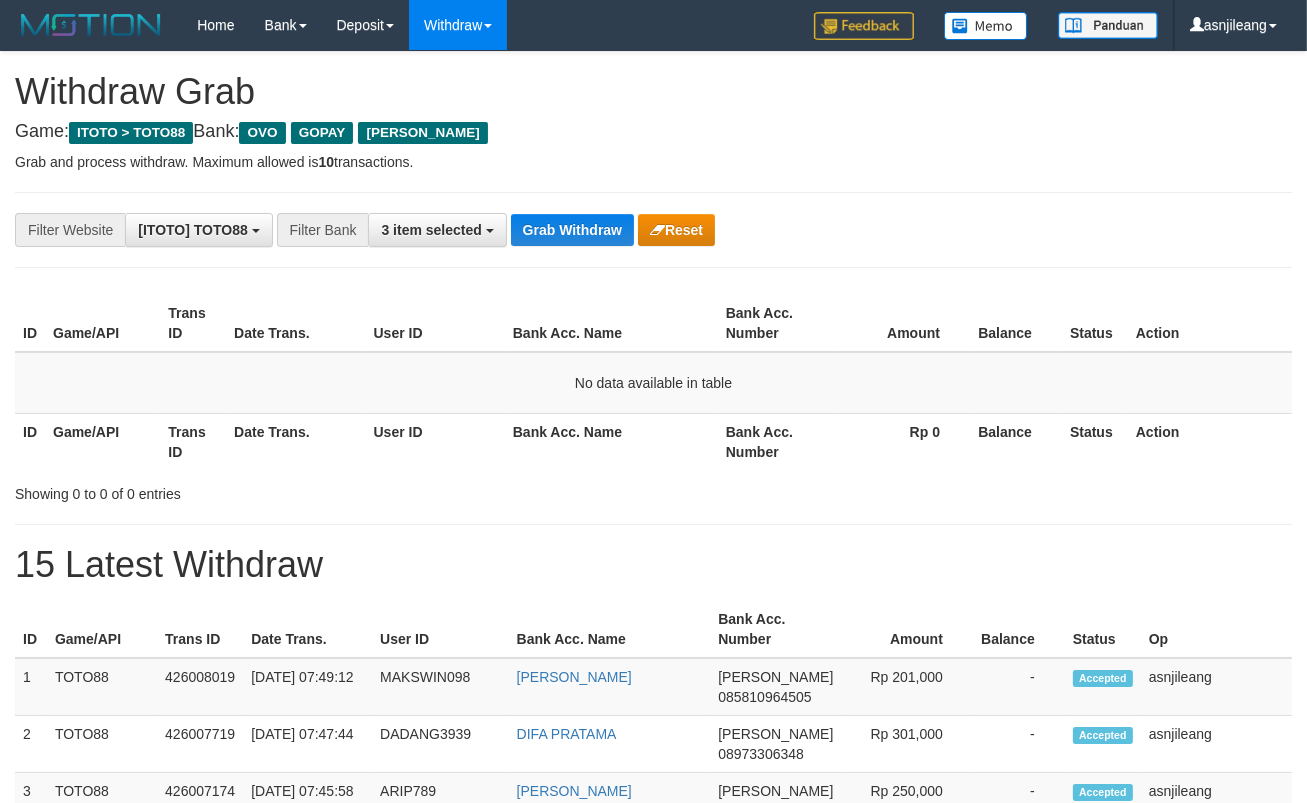 click on "Grab Withdraw" at bounding box center [572, 230] 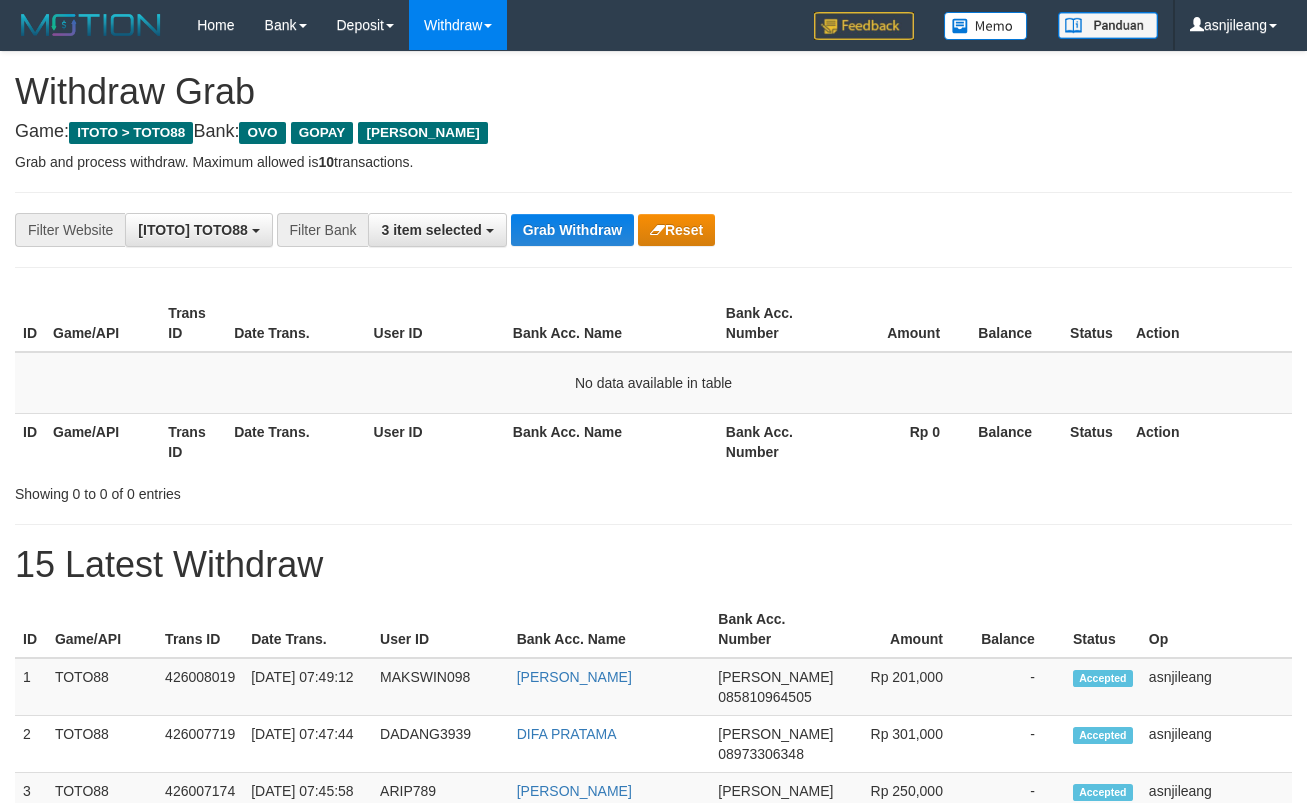 scroll, scrollTop: 0, scrollLeft: 0, axis: both 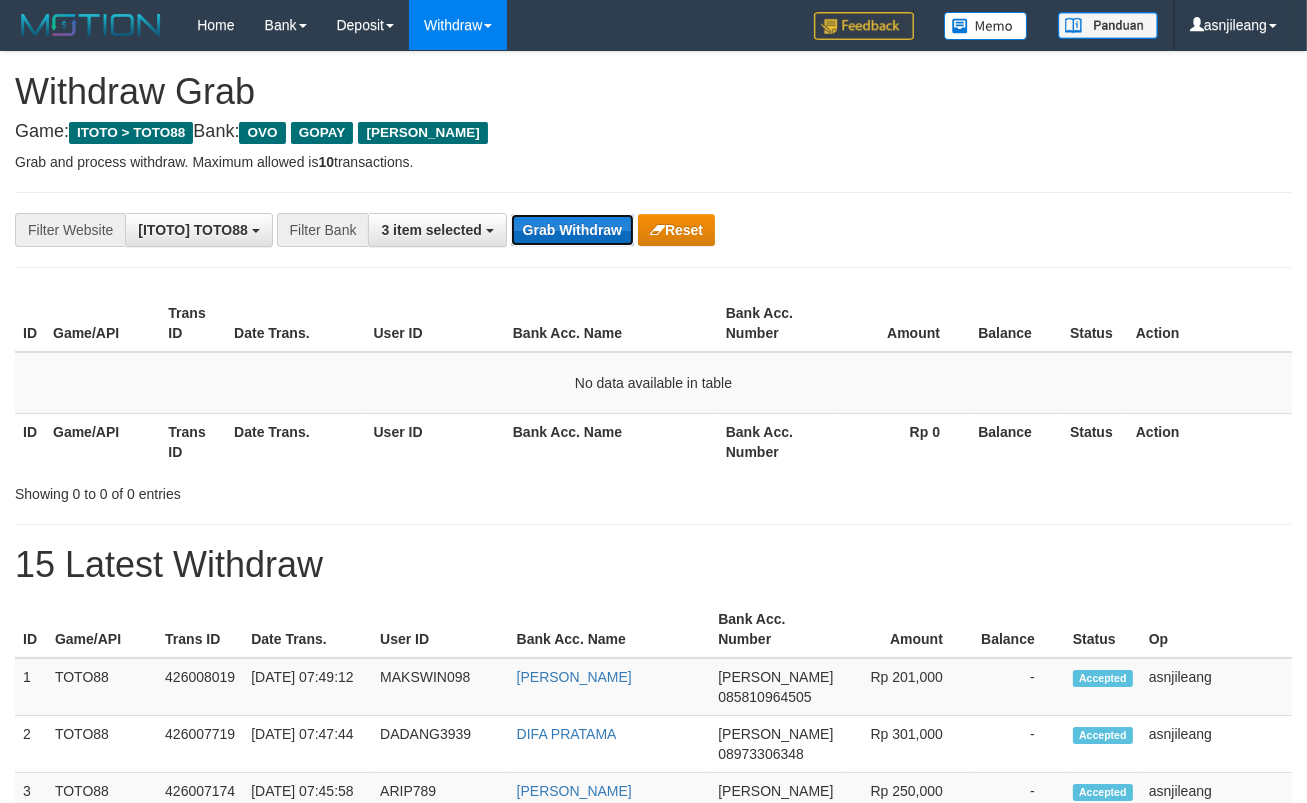 click on "Grab Withdraw" at bounding box center (572, 230) 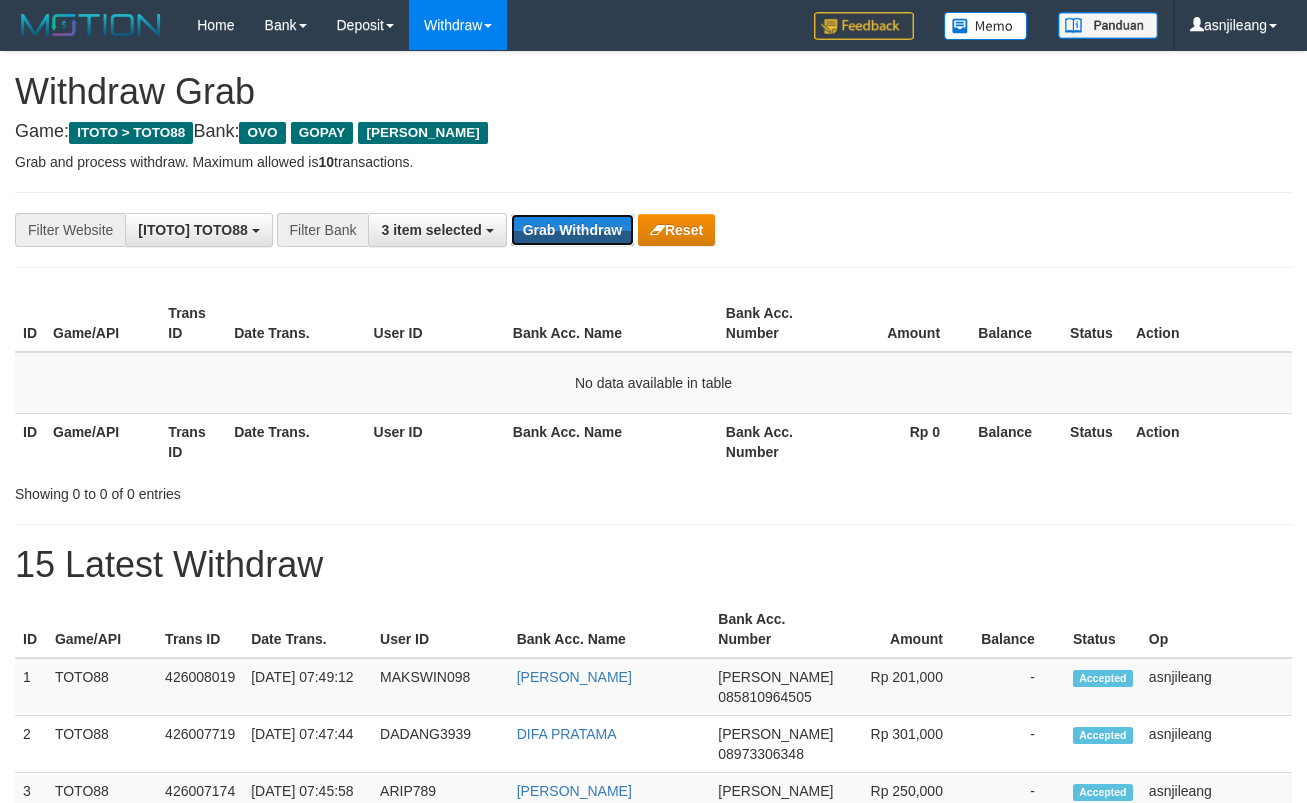 scroll, scrollTop: 0, scrollLeft: 0, axis: both 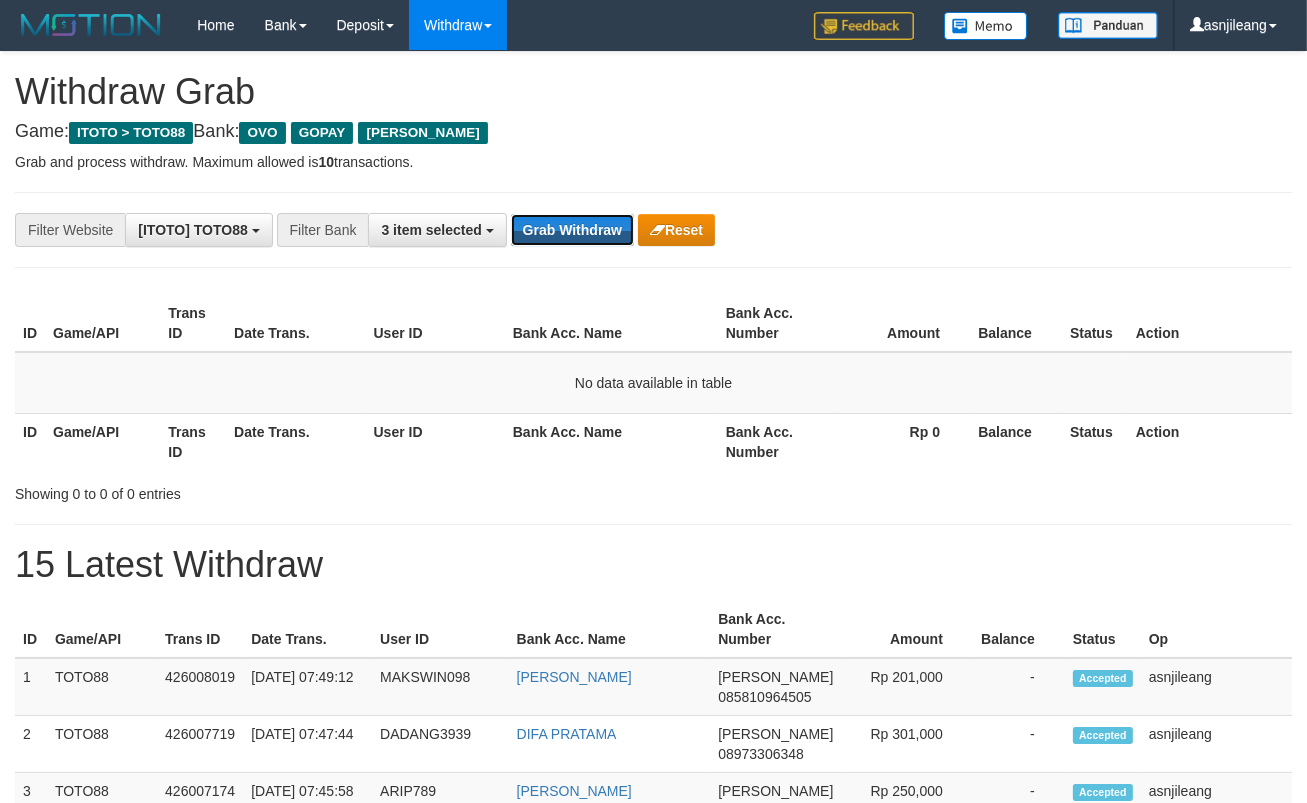 click on "Grab Withdraw" at bounding box center (572, 230) 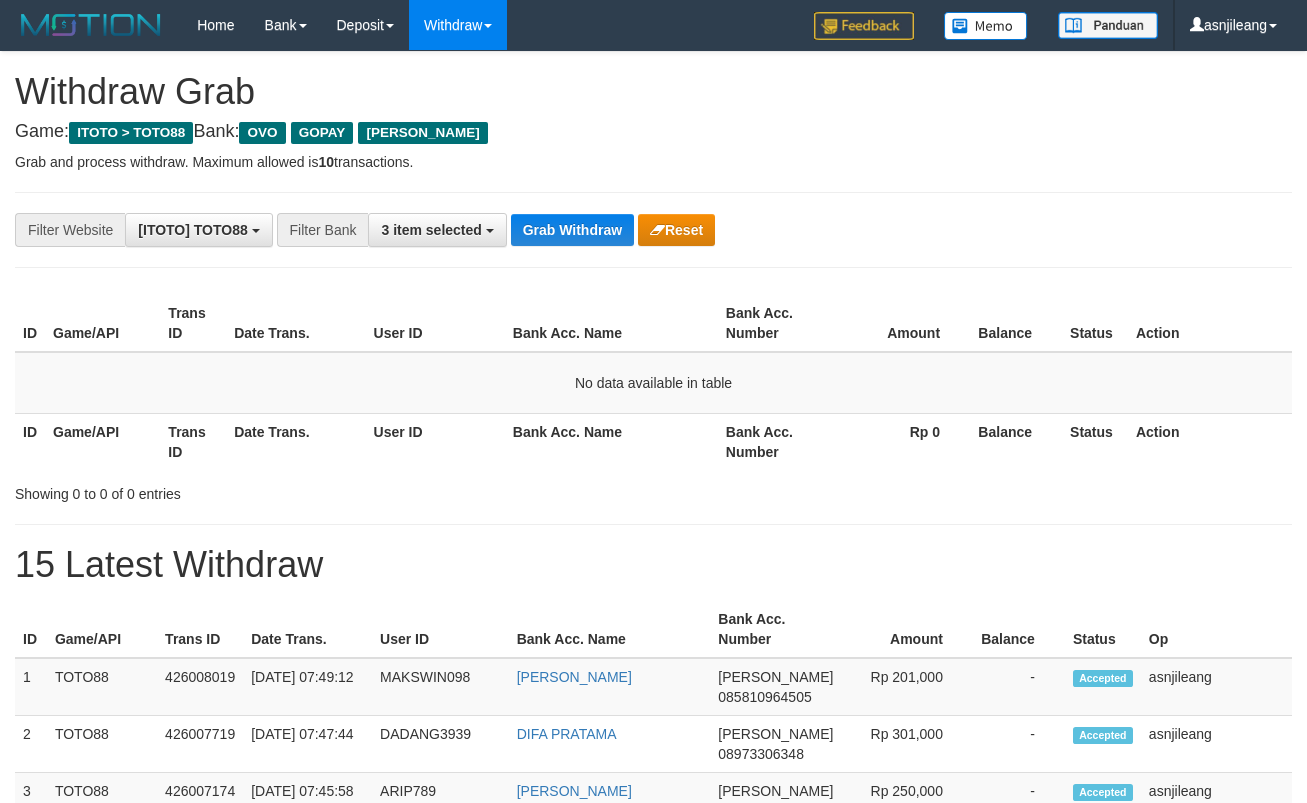 scroll, scrollTop: 0, scrollLeft: 0, axis: both 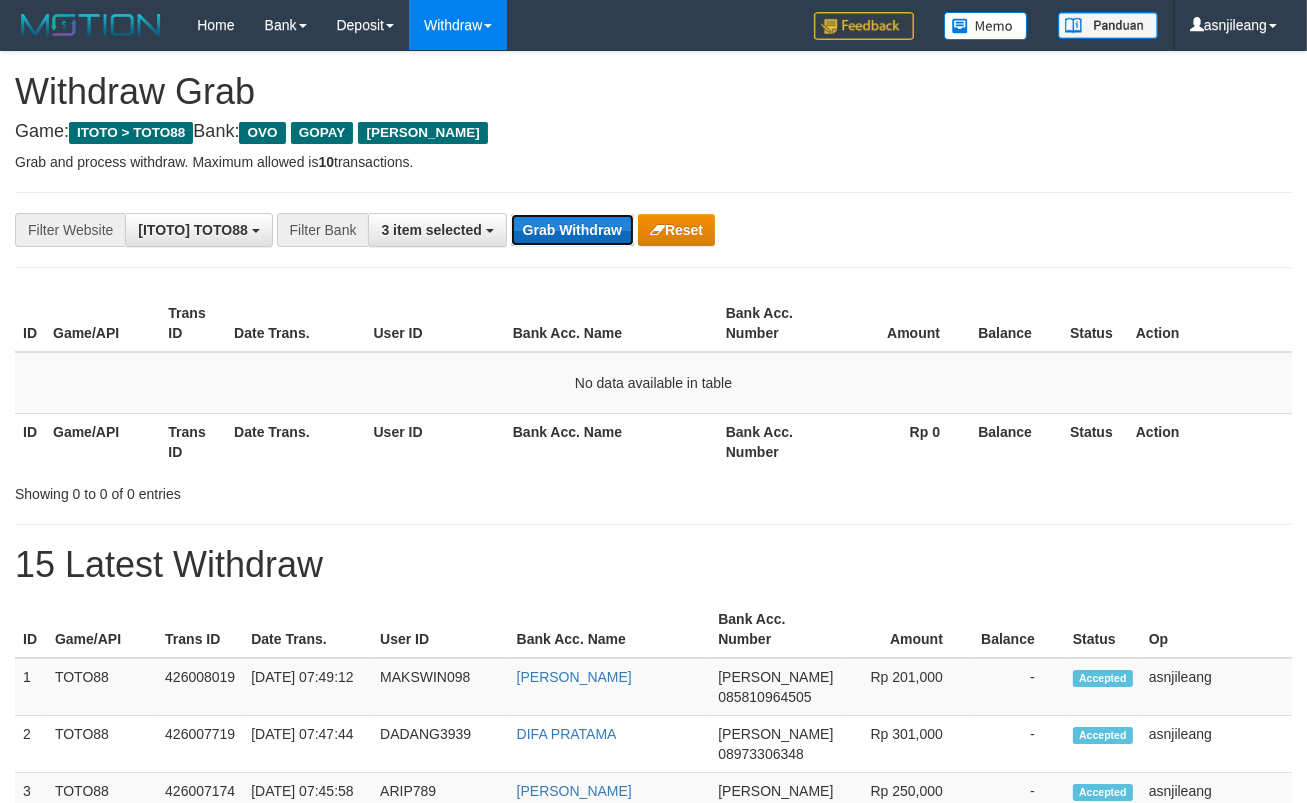 click on "Grab Withdraw" at bounding box center [572, 230] 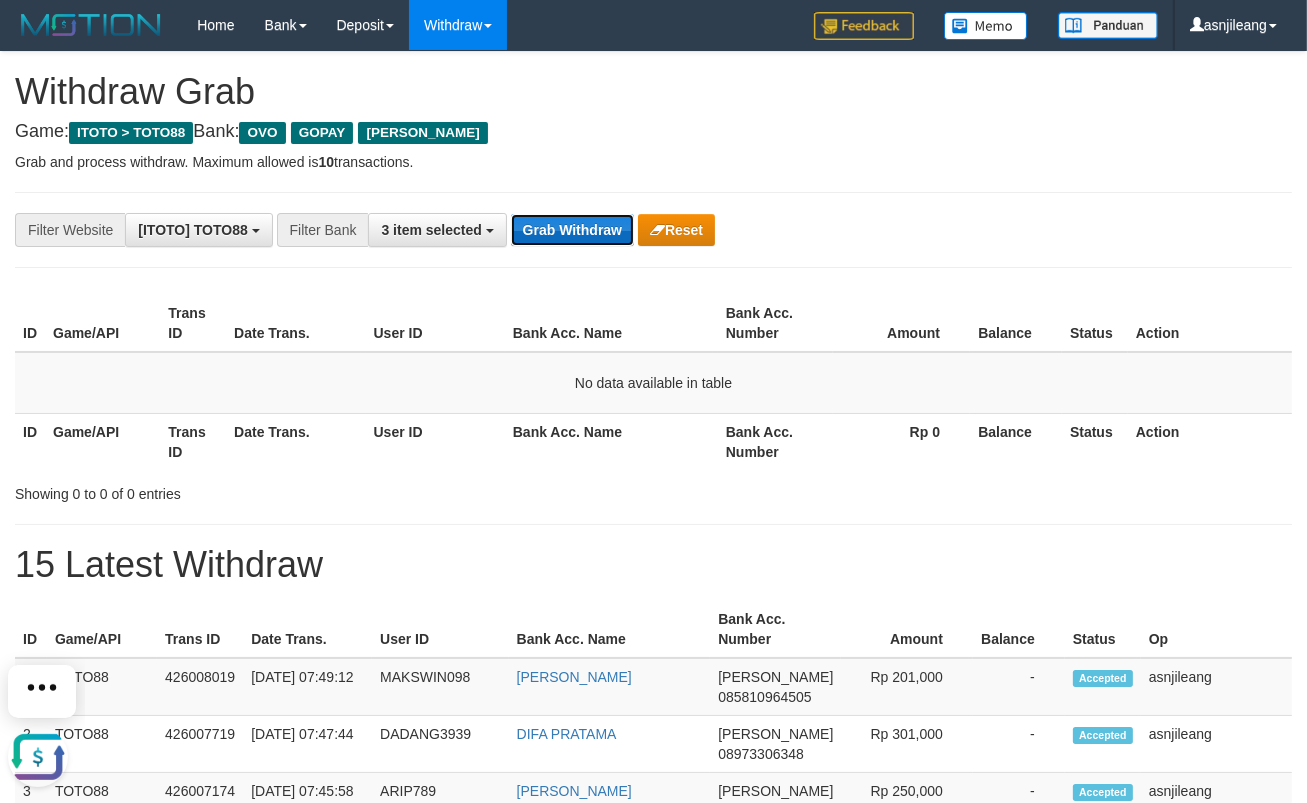 scroll, scrollTop: 0, scrollLeft: 0, axis: both 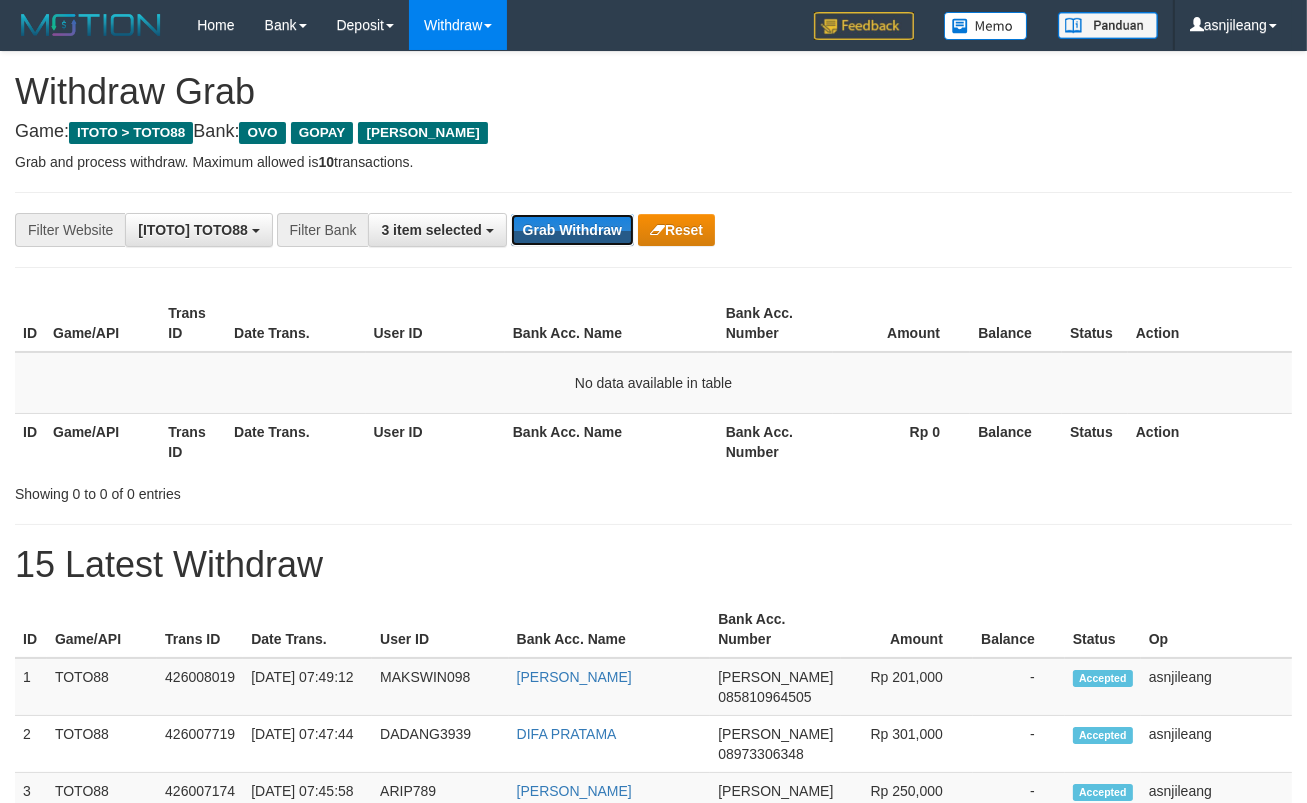 click on "Grab Withdraw" at bounding box center (572, 230) 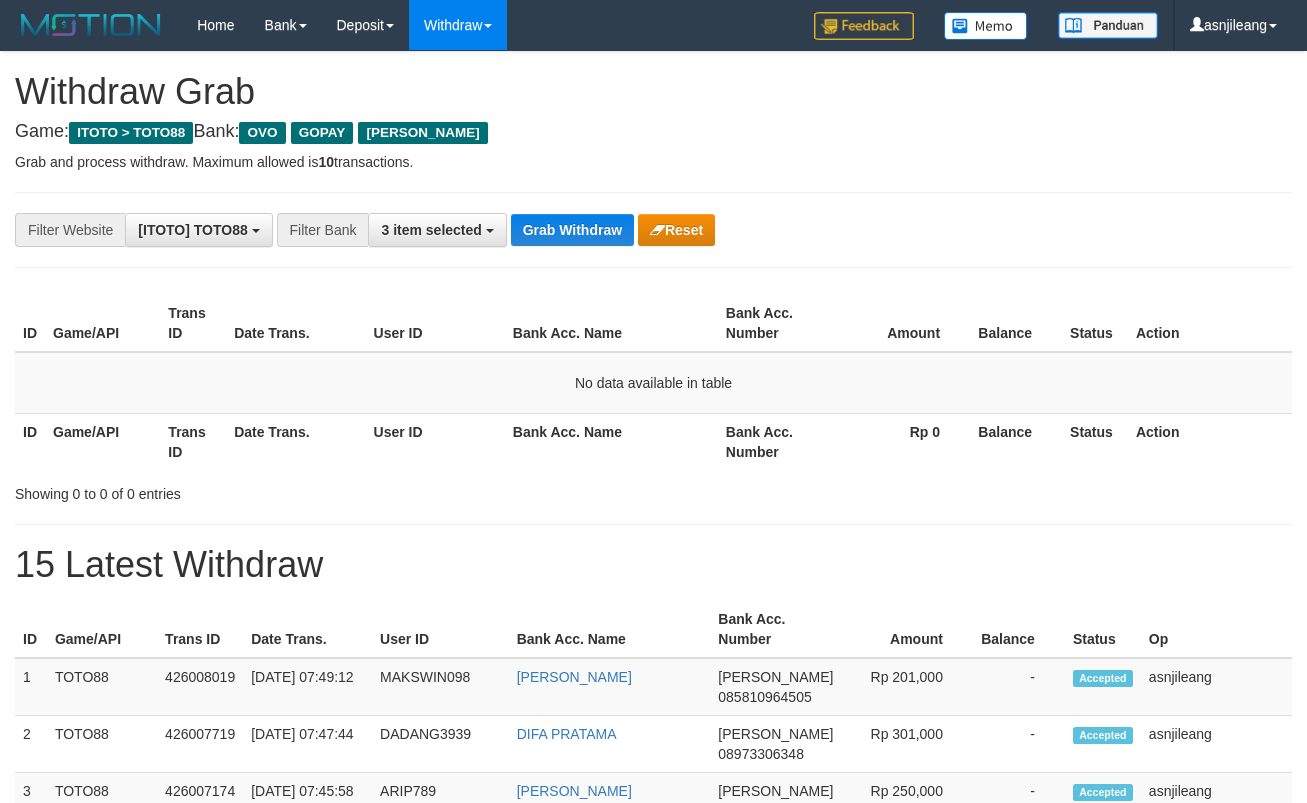 scroll, scrollTop: 0, scrollLeft: 0, axis: both 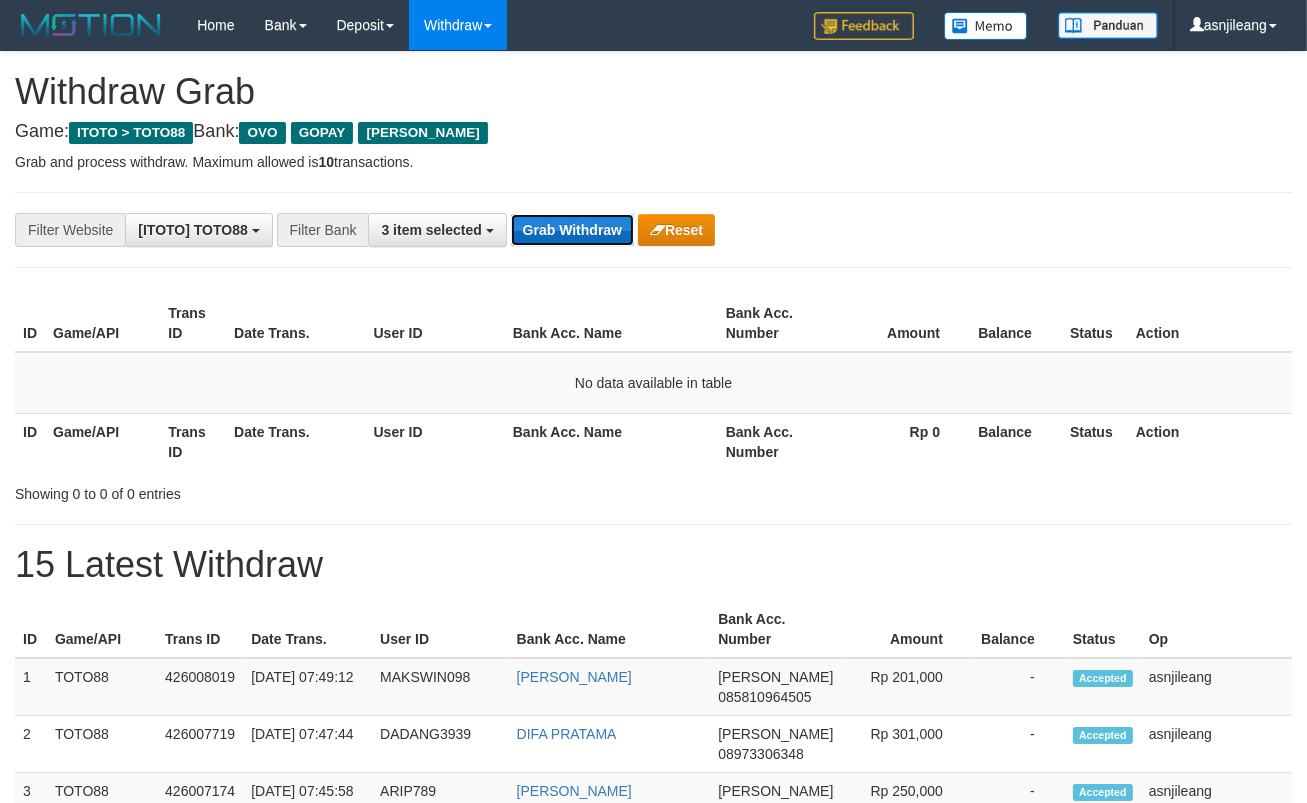 click on "Grab Withdraw" at bounding box center [572, 230] 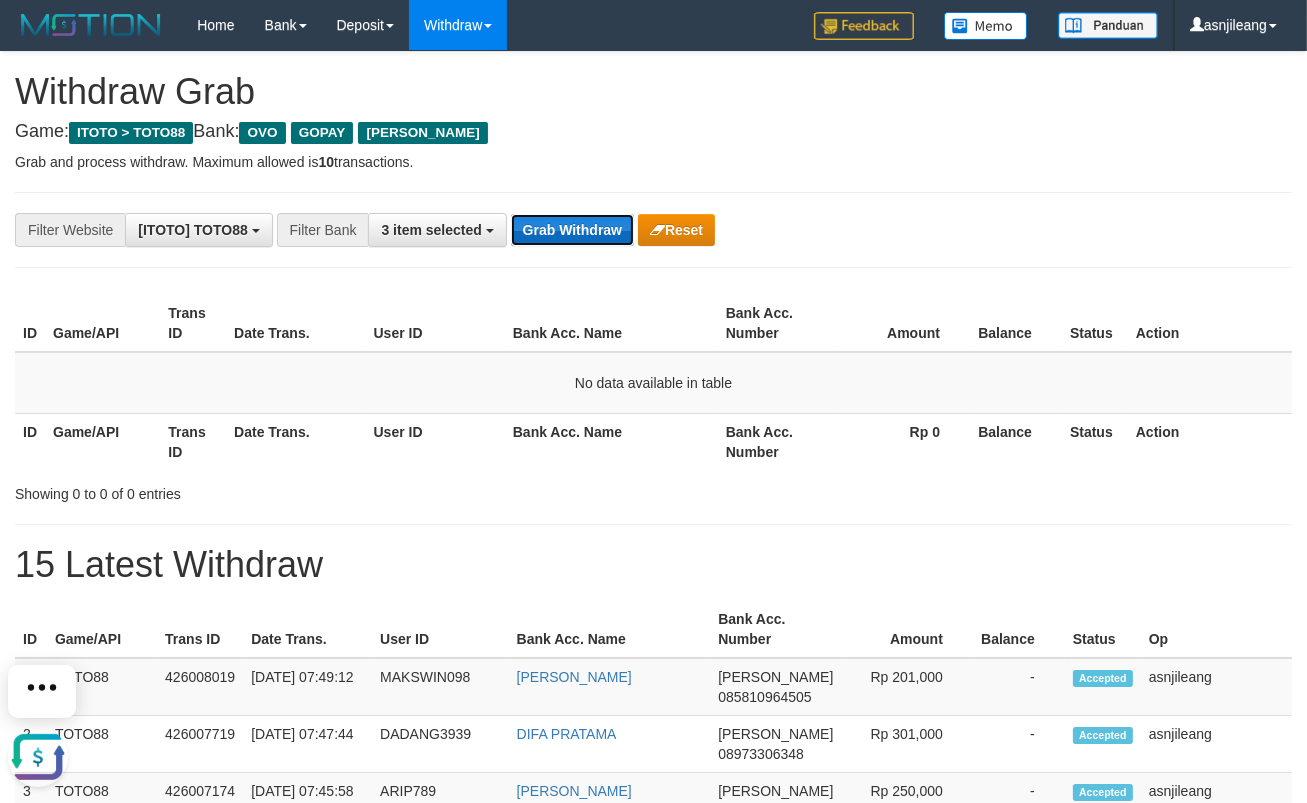 scroll, scrollTop: 0, scrollLeft: 0, axis: both 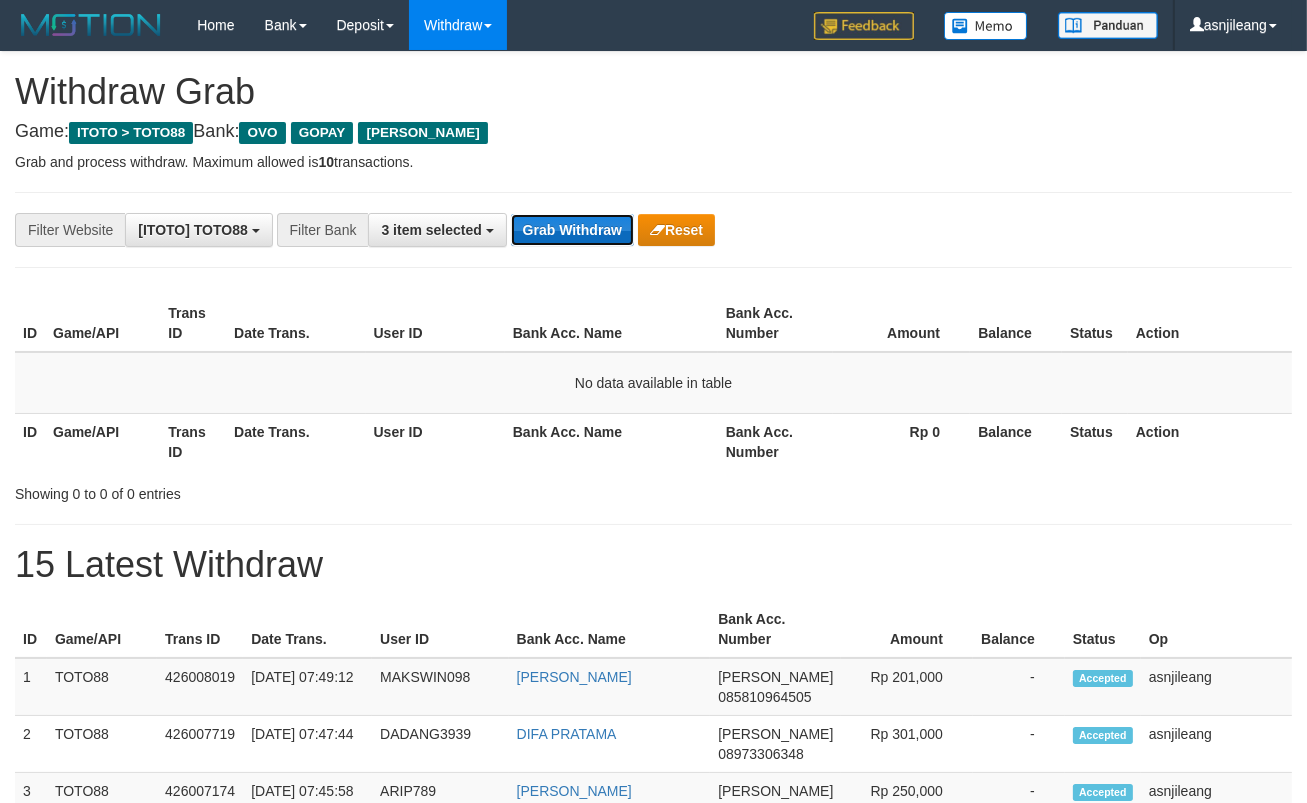 click on "Grab Withdraw" at bounding box center (572, 230) 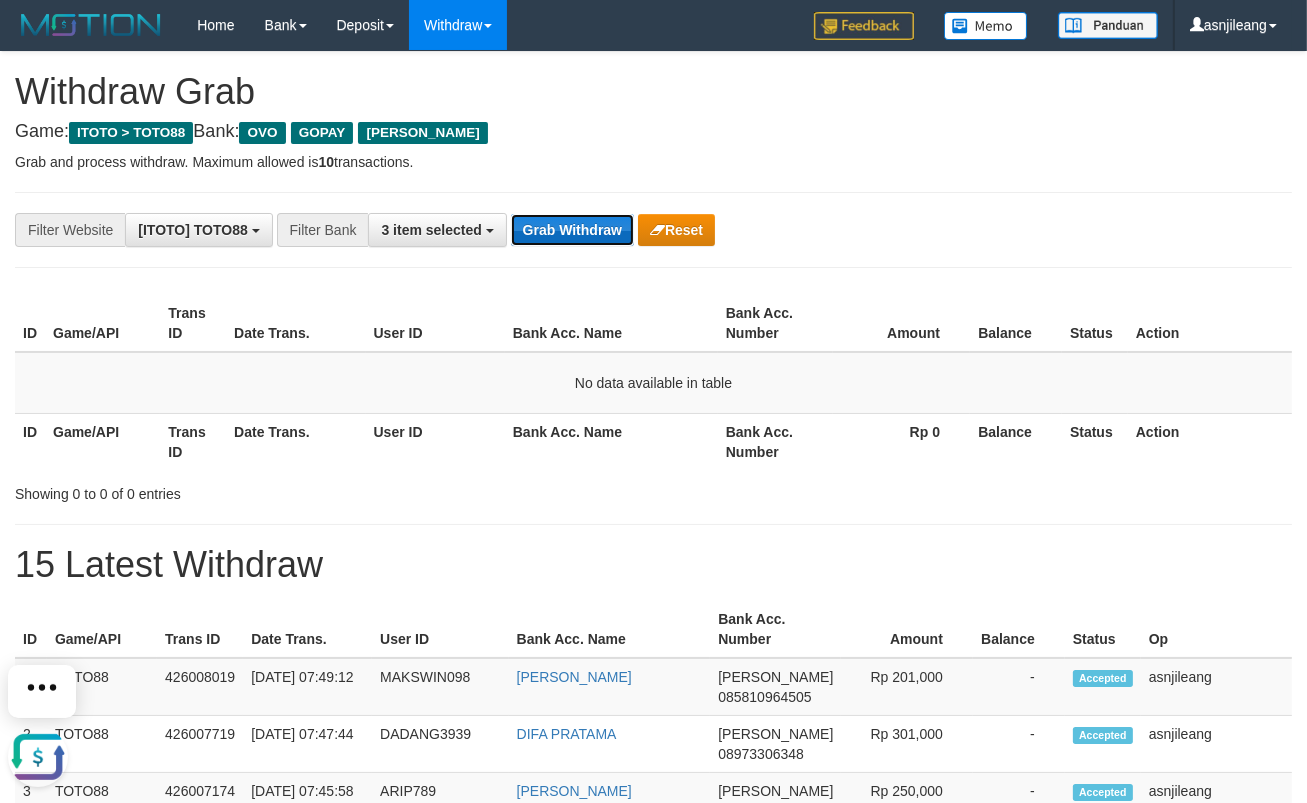 scroll, scrollTop: 0, scrollLeft: 0, axis: both 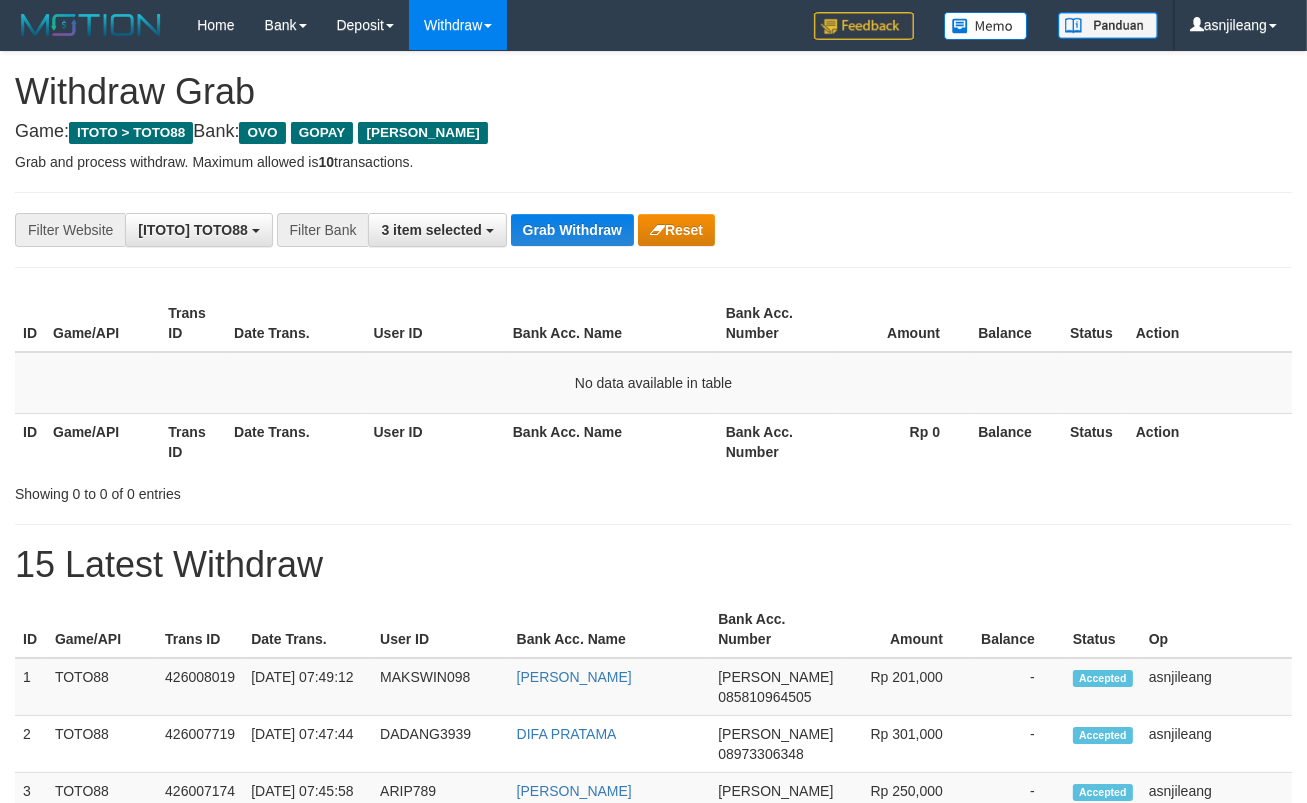 click on "Grab Withdraw" at bounding box center (572, 230) 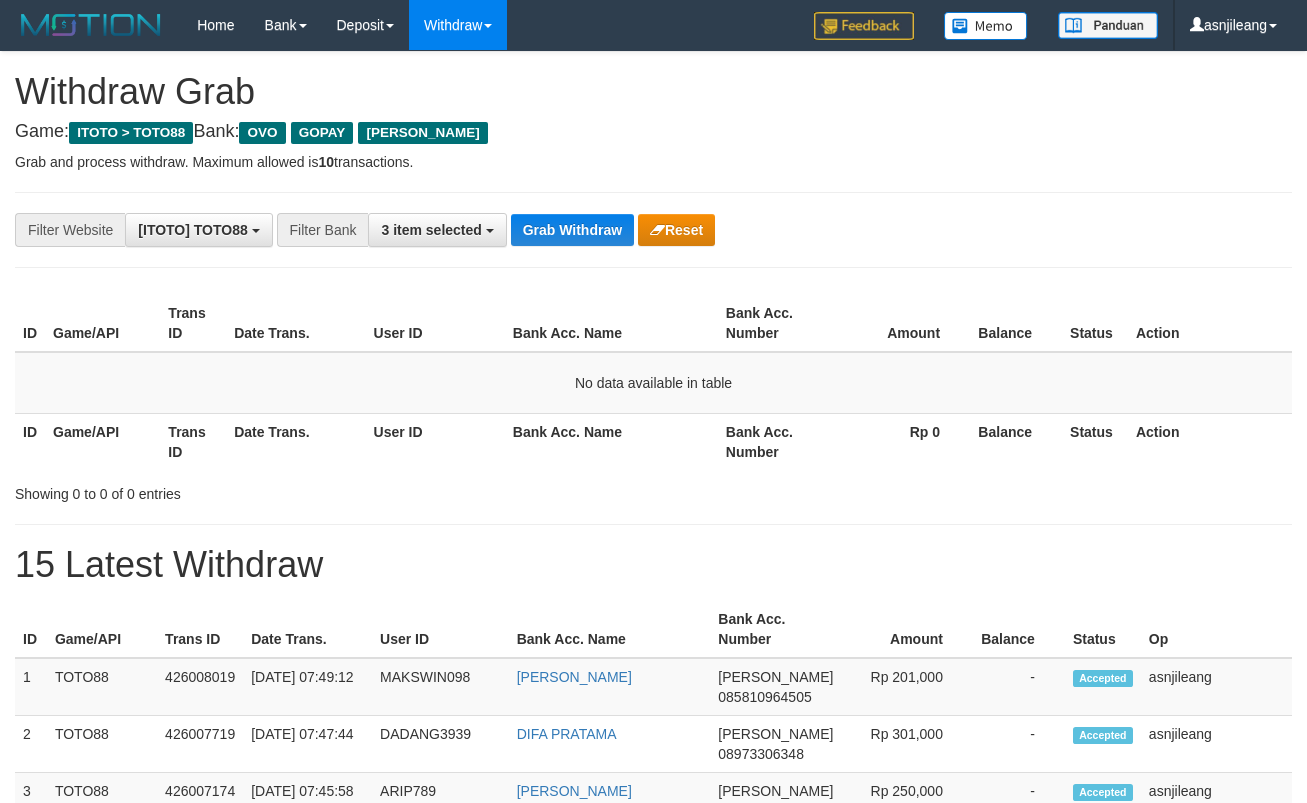 scroll, scrollTop: 0, scrollLeft: 0, axis: both 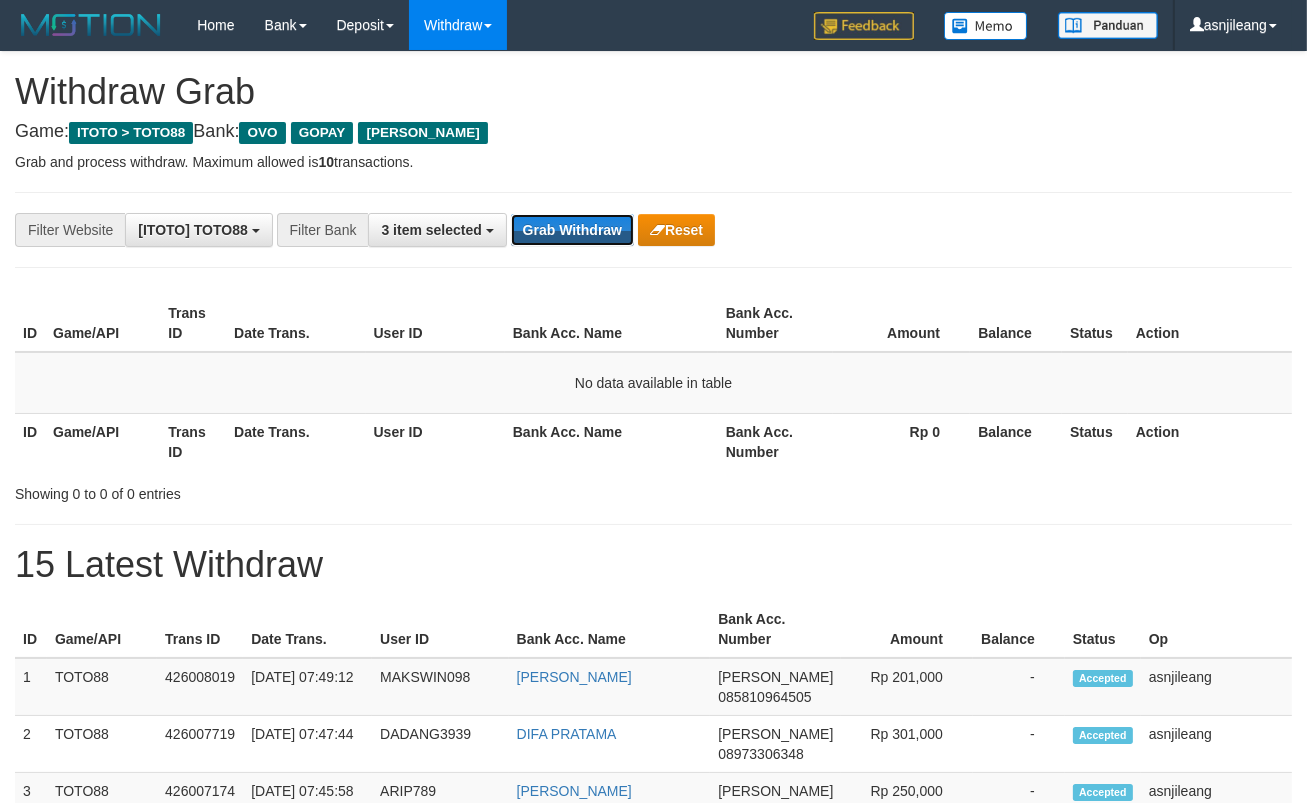 click on "Grab Withdraw" at bounding box center (572, 230) 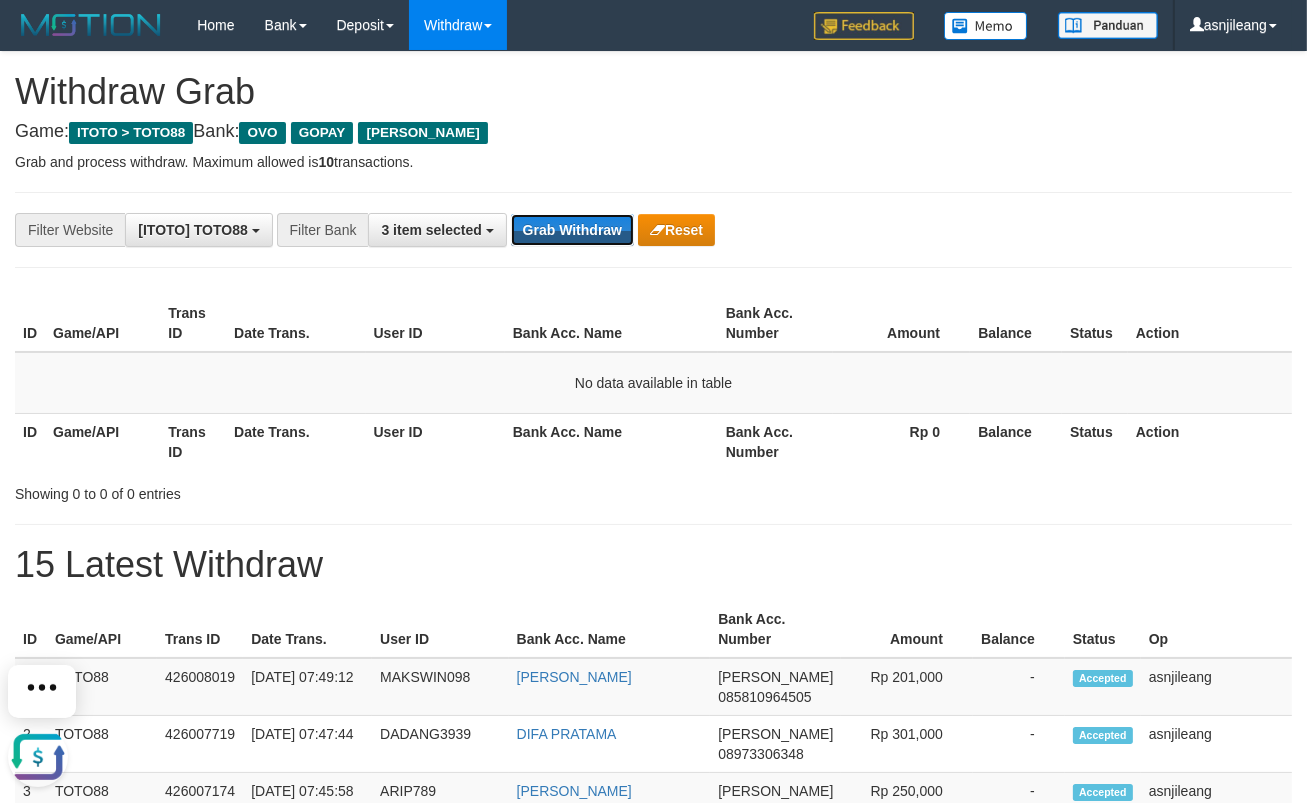 scroll, scrollTop: 0, scrollLeft: 0, axis: both 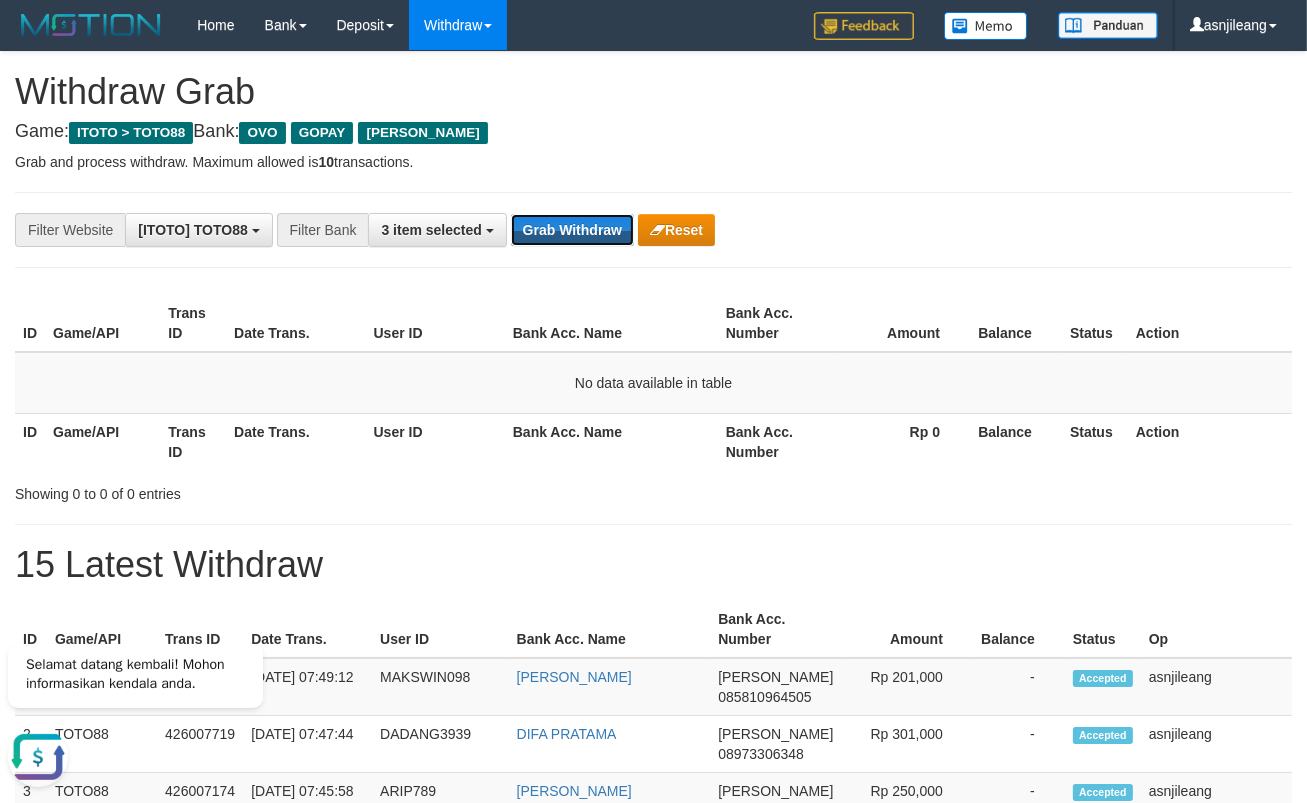 click on "Grab Withdraw" at bounding box center (572, 230) 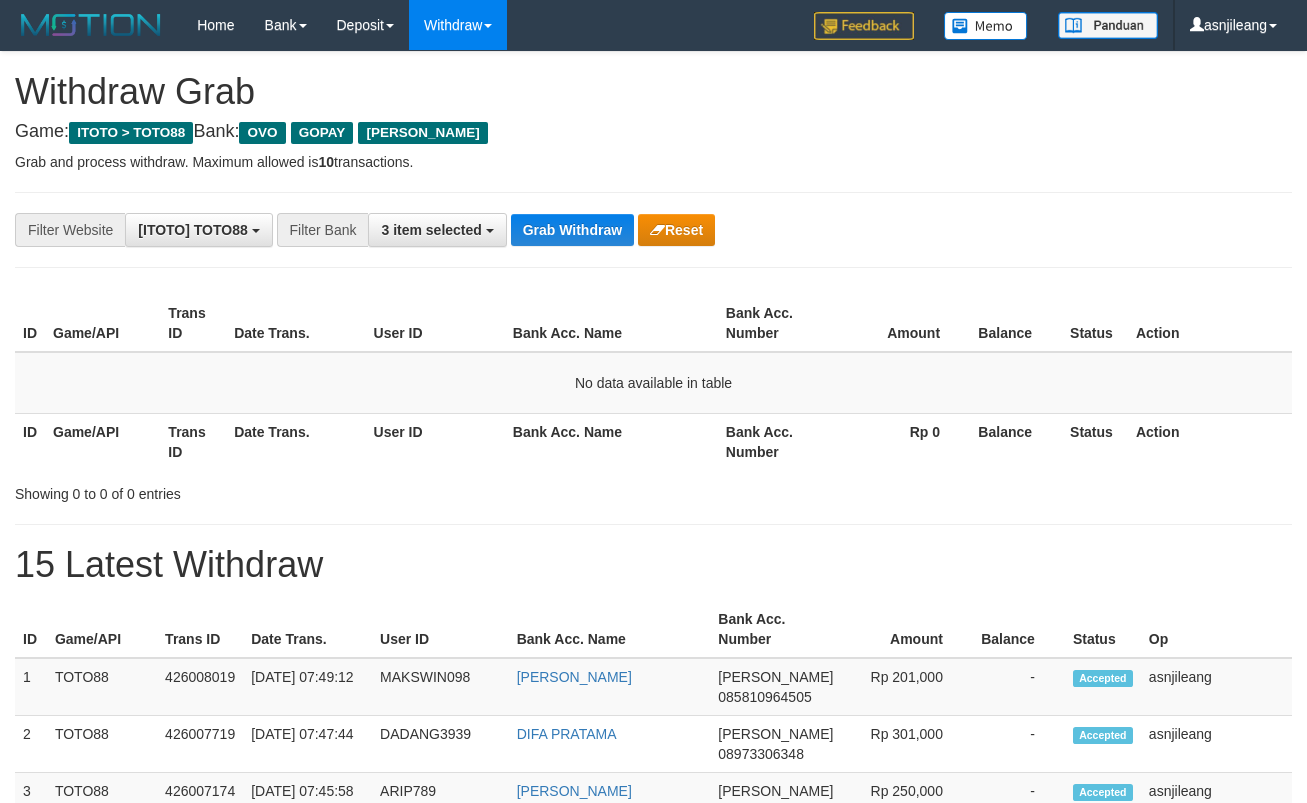 scroll, scrollTop: 0, scrollLeft: 0, axis: both 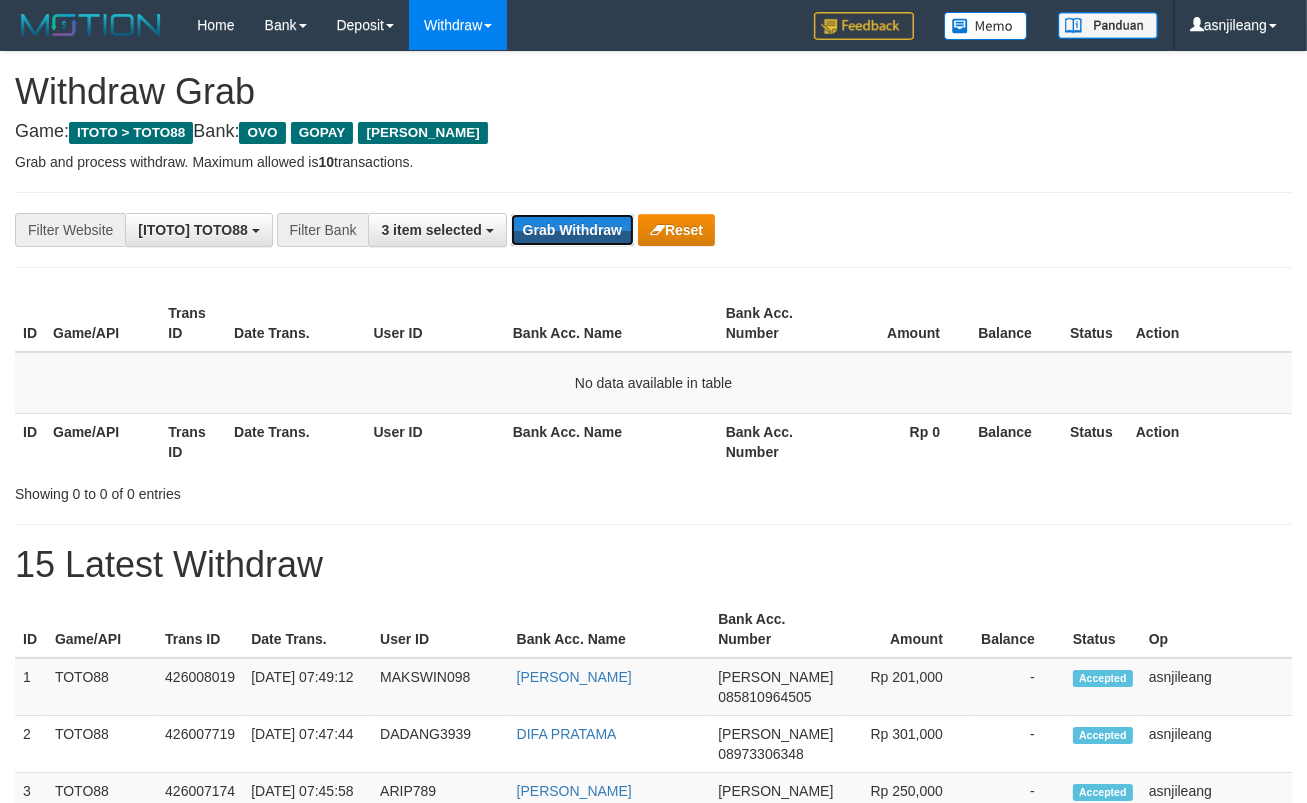 click on "Grab Withdraw" at bounding box center [572, 230] 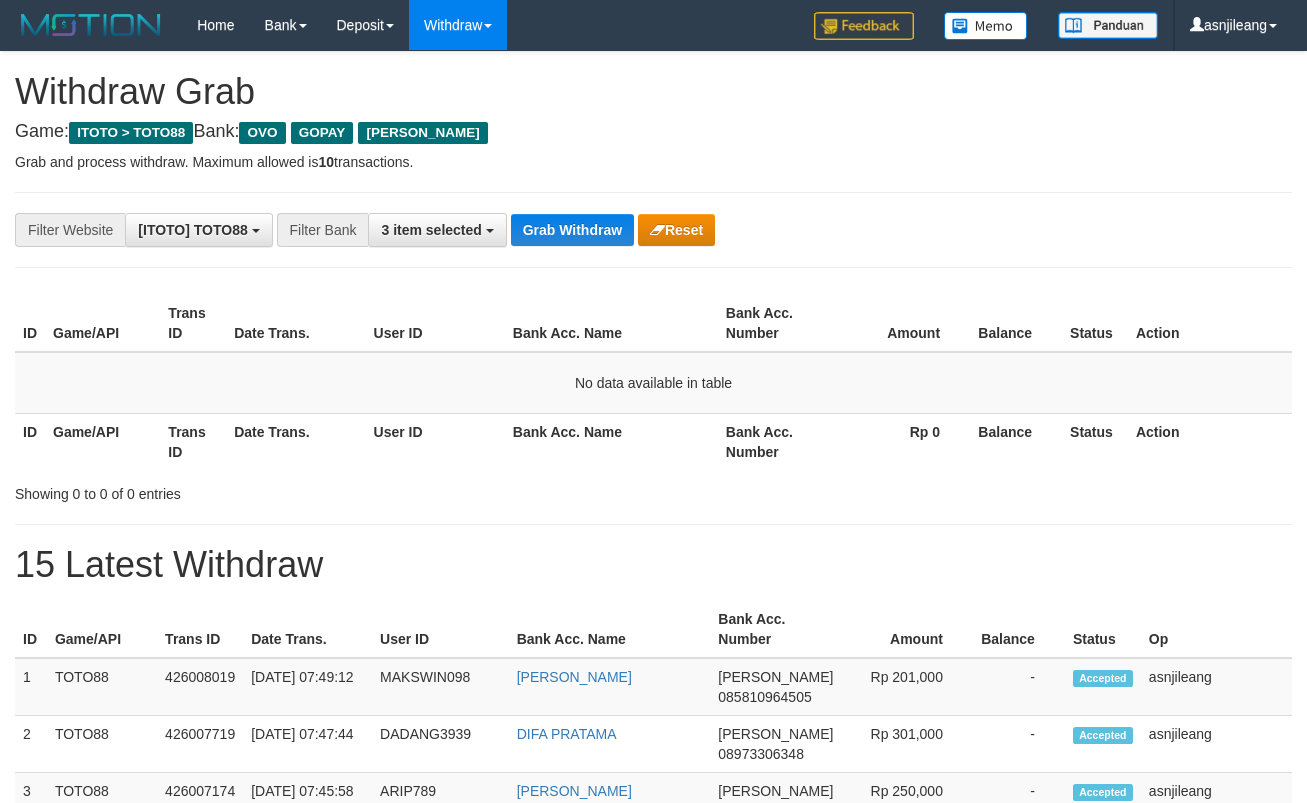 scroll, scrollTop: 0, scrollLeft: 0, axis: both 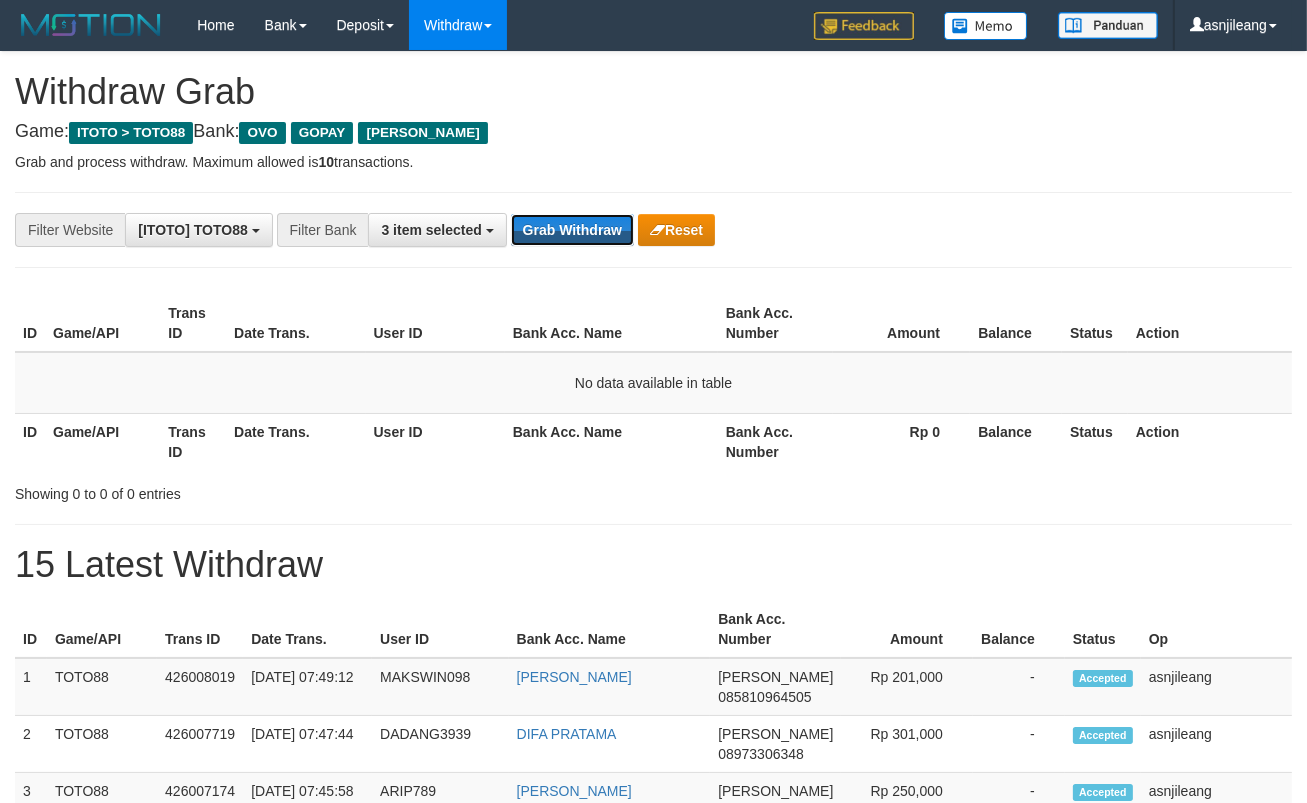 click on "Grab Withdraw" at bounding box center (572, 230) 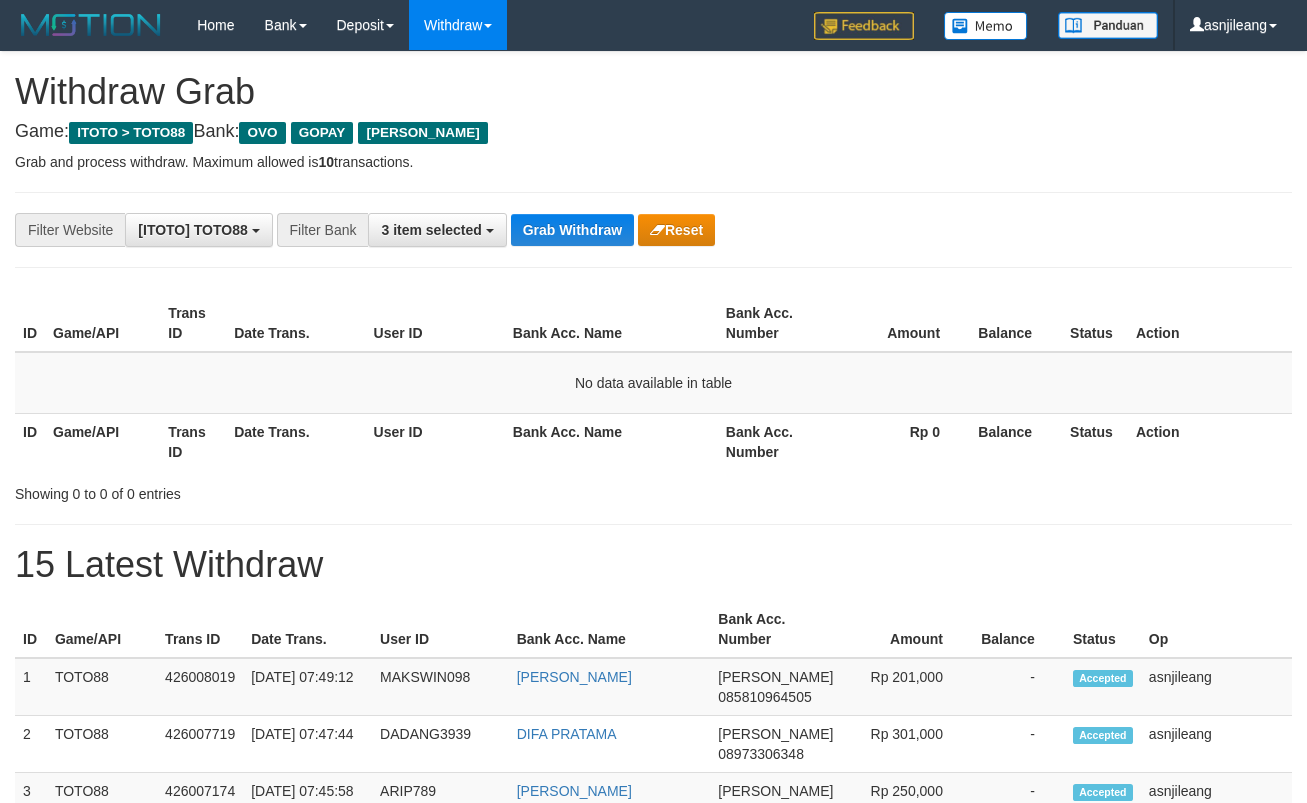 scroll, scrollTop: 0, scrollLeft: 0, axis: both 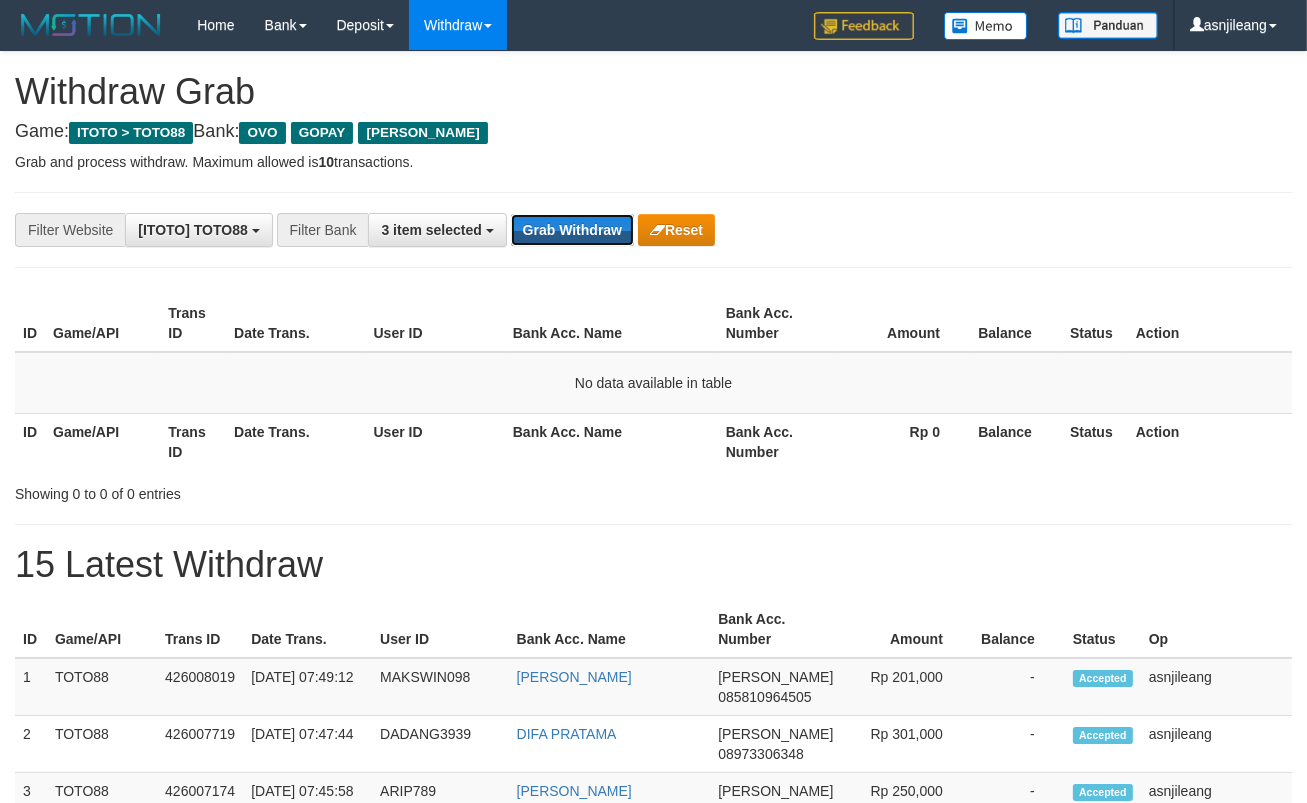 click on "Grab Withdraw" at bounding box center (572, 230) 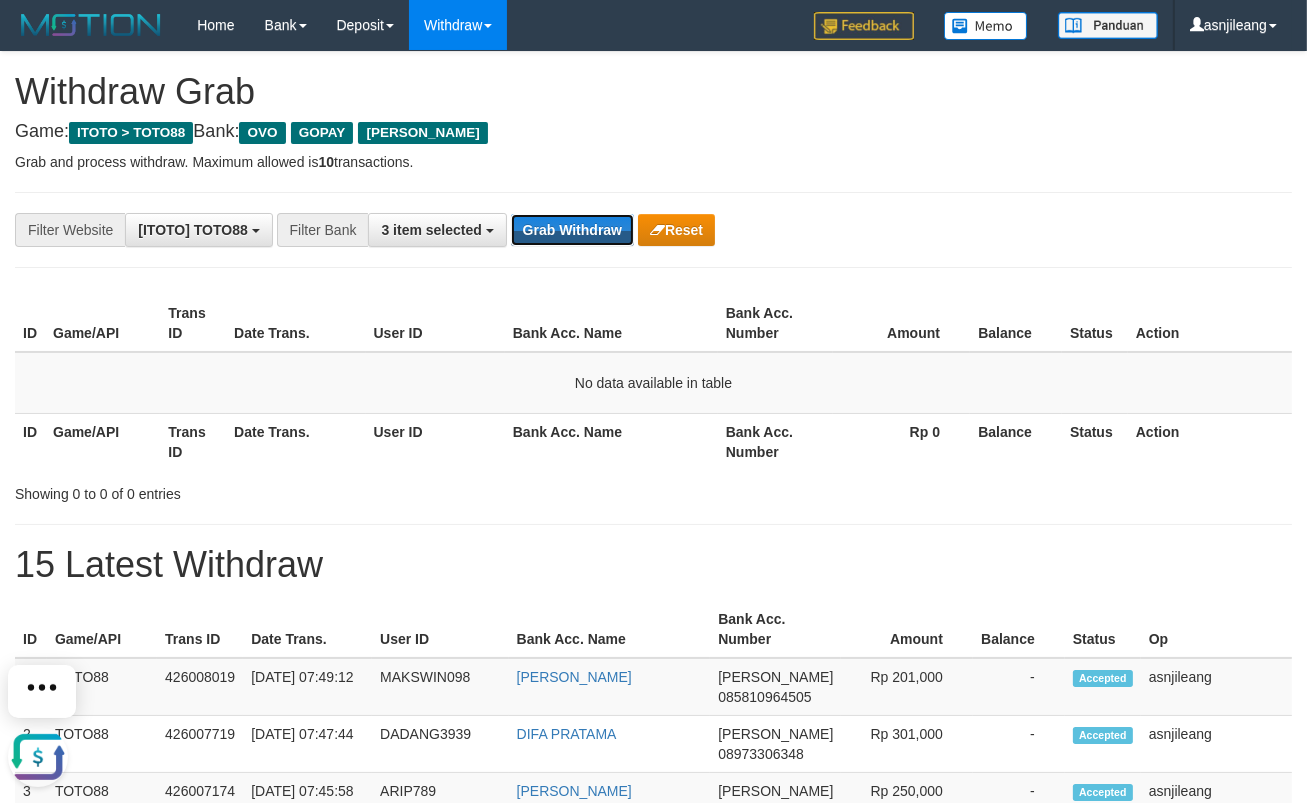 scroll, scrollTop: 0, scrollLeft: 0, axis: both 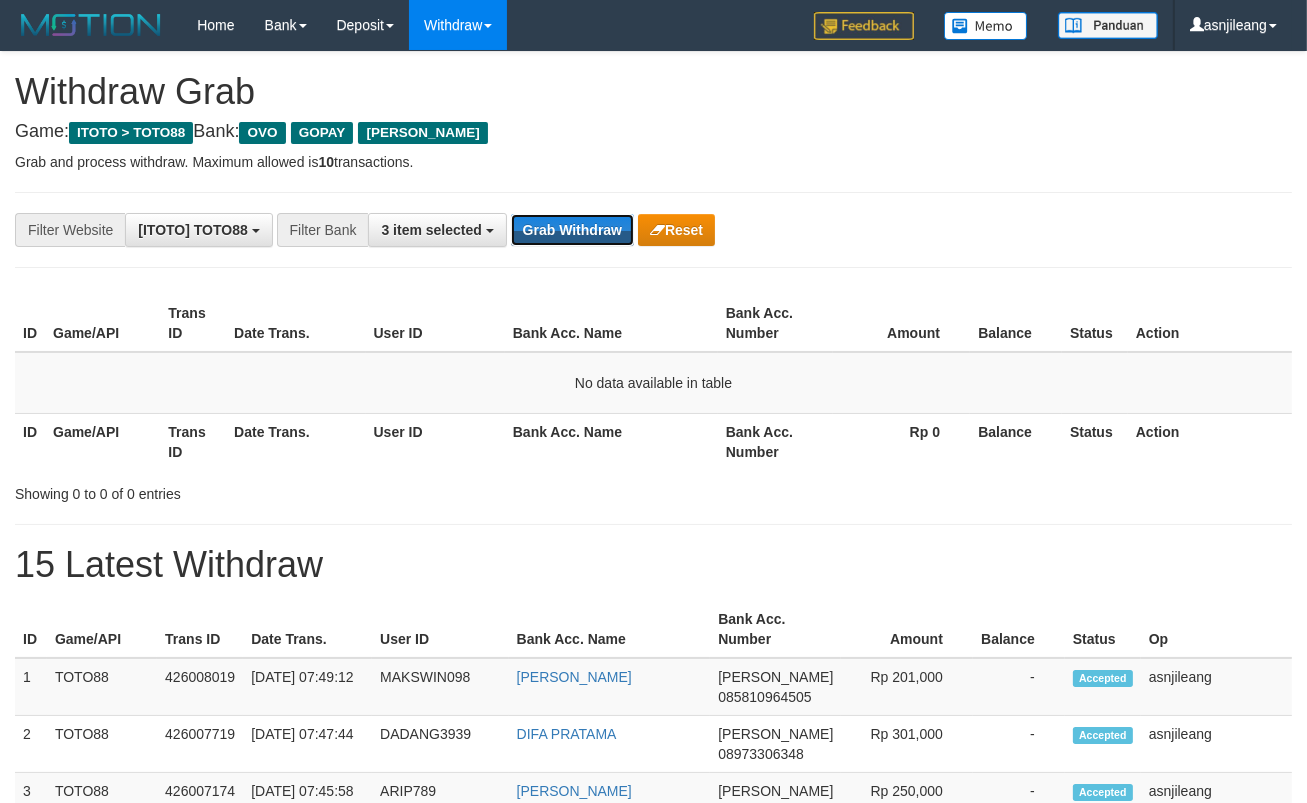 click on "Grab Withdraw" at bounding box center [572, 230] 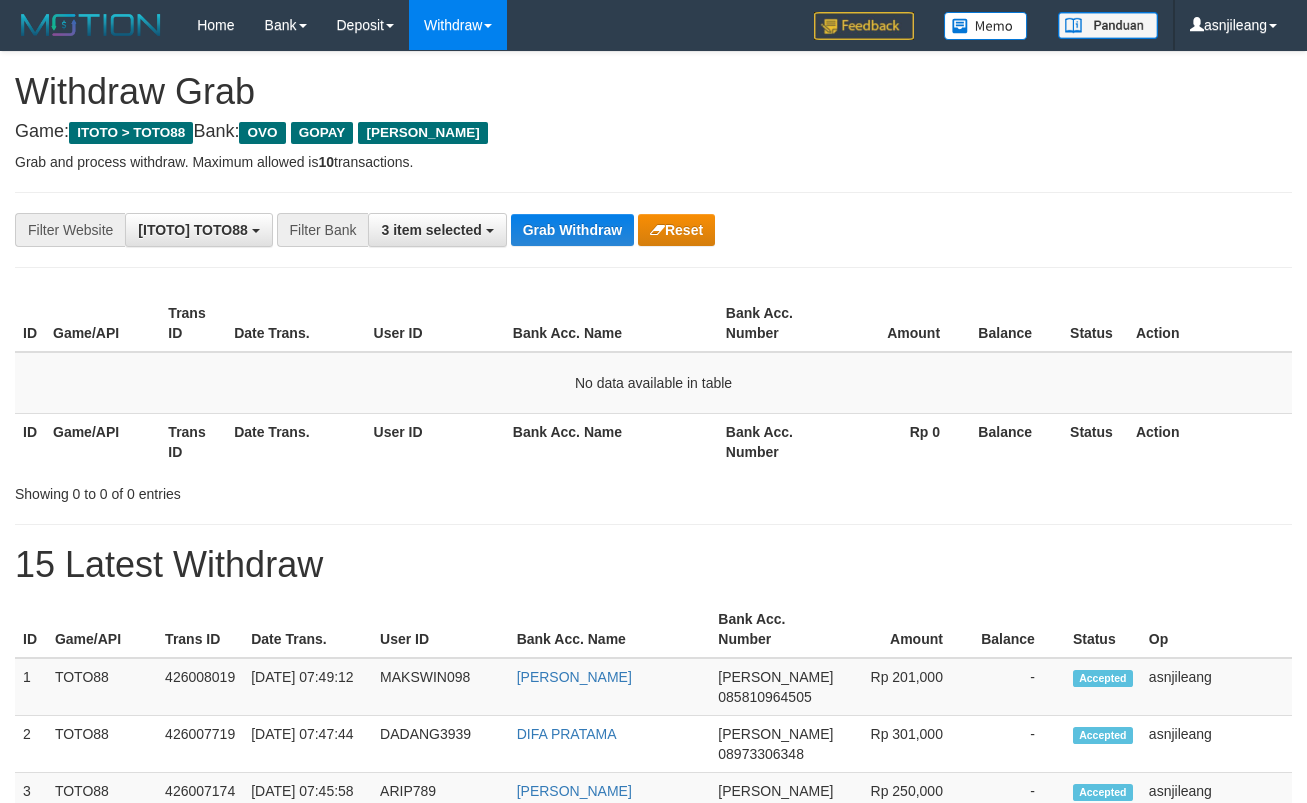 scroll, scrollTop: 0, scrollLeft: 0, axis: both 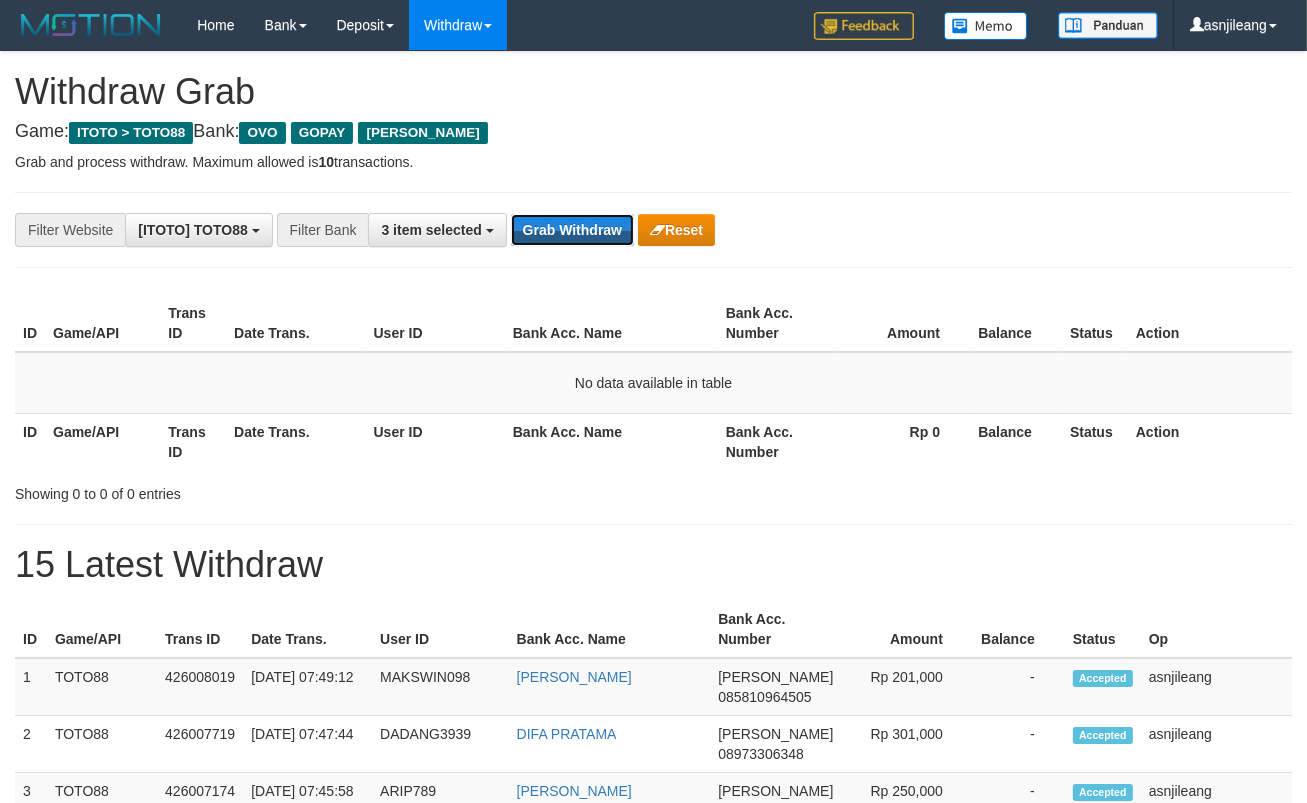 click on "Grab Withdraw" at bounding box center [572, 230] 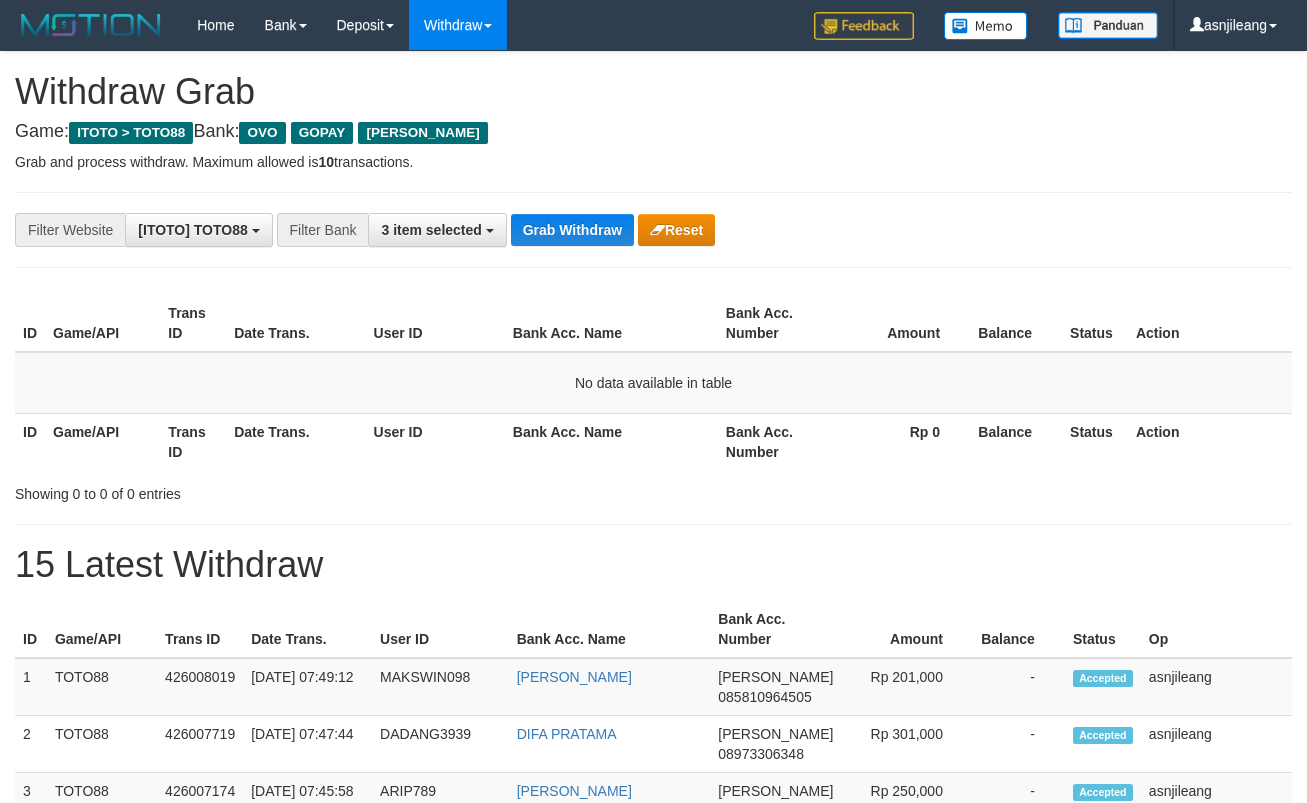 scroll, scrollTop: 0, scrollLeft: 0, axis: both 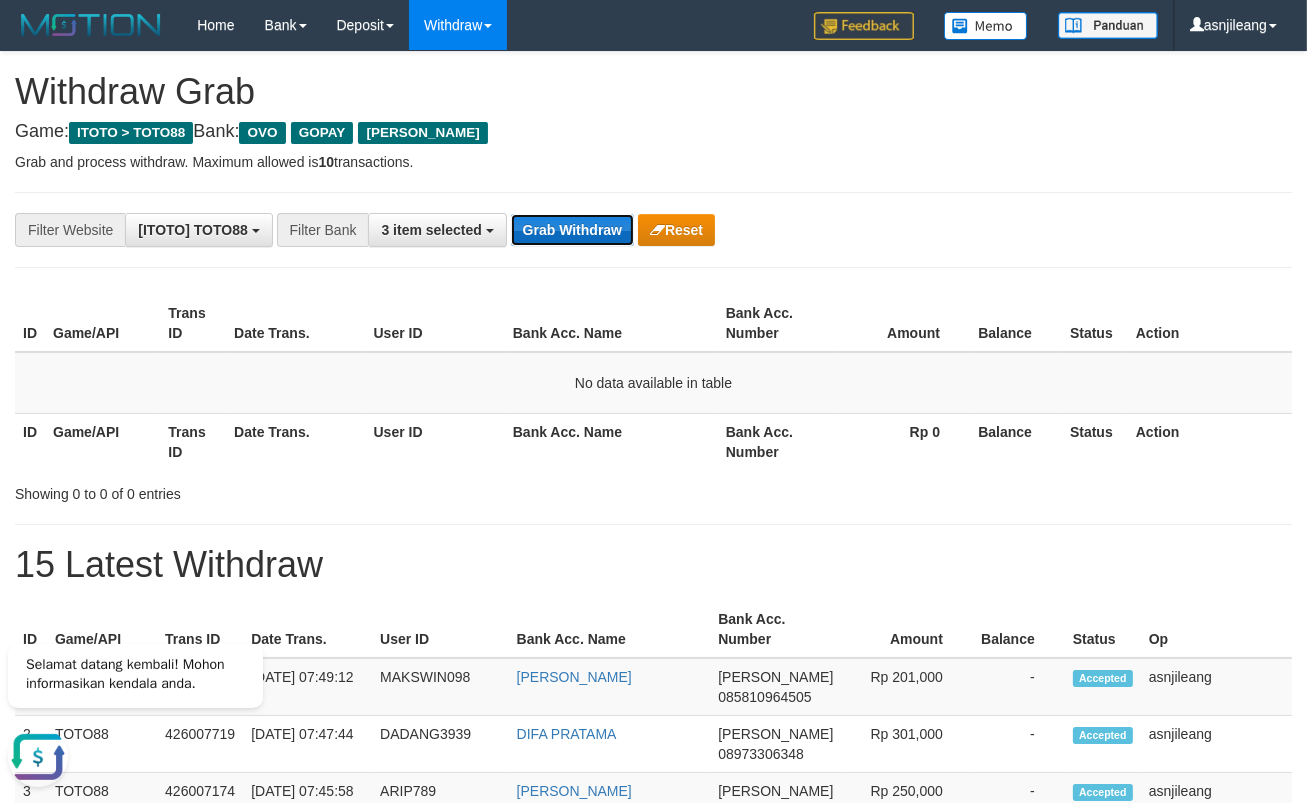 click on "Grab Withdraw" at bounding box center (572, 230) 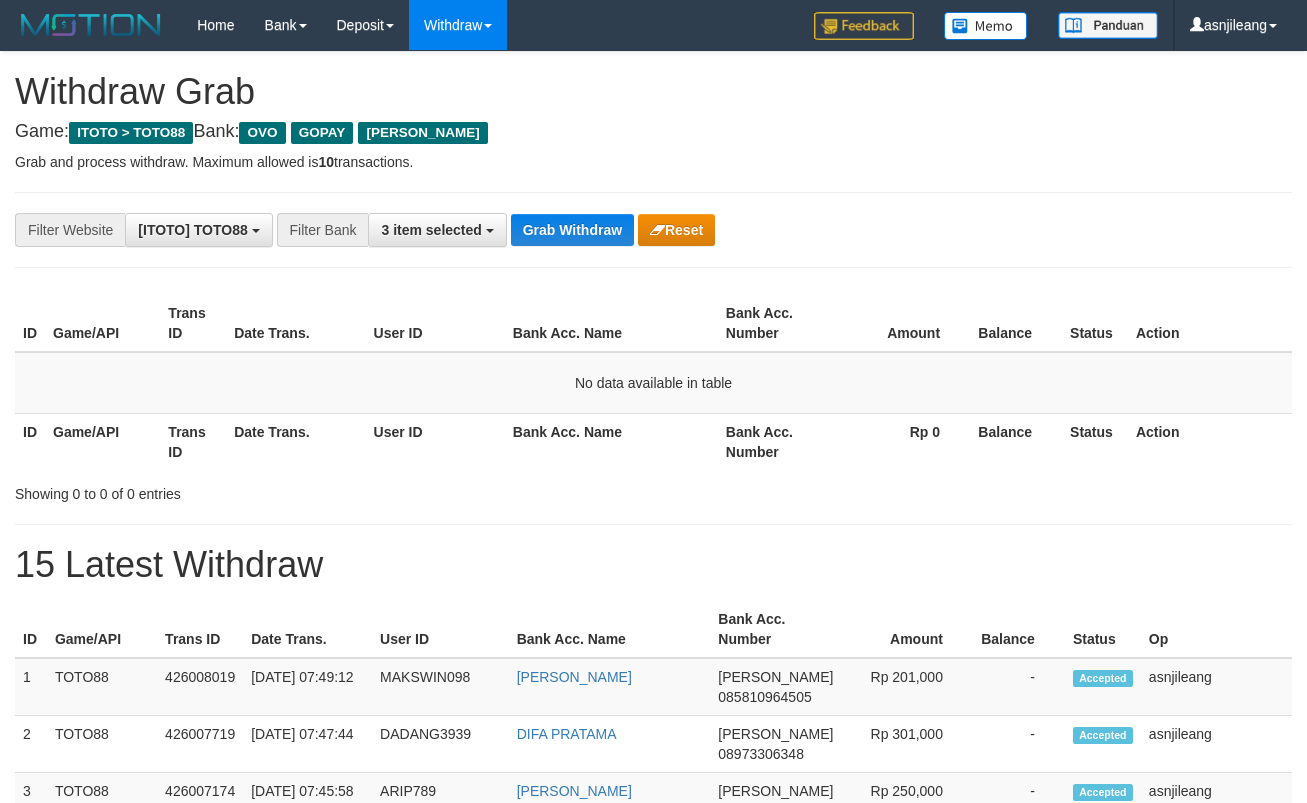 scroll, scrollTop: 0, scrollLeft: 0, axis: both 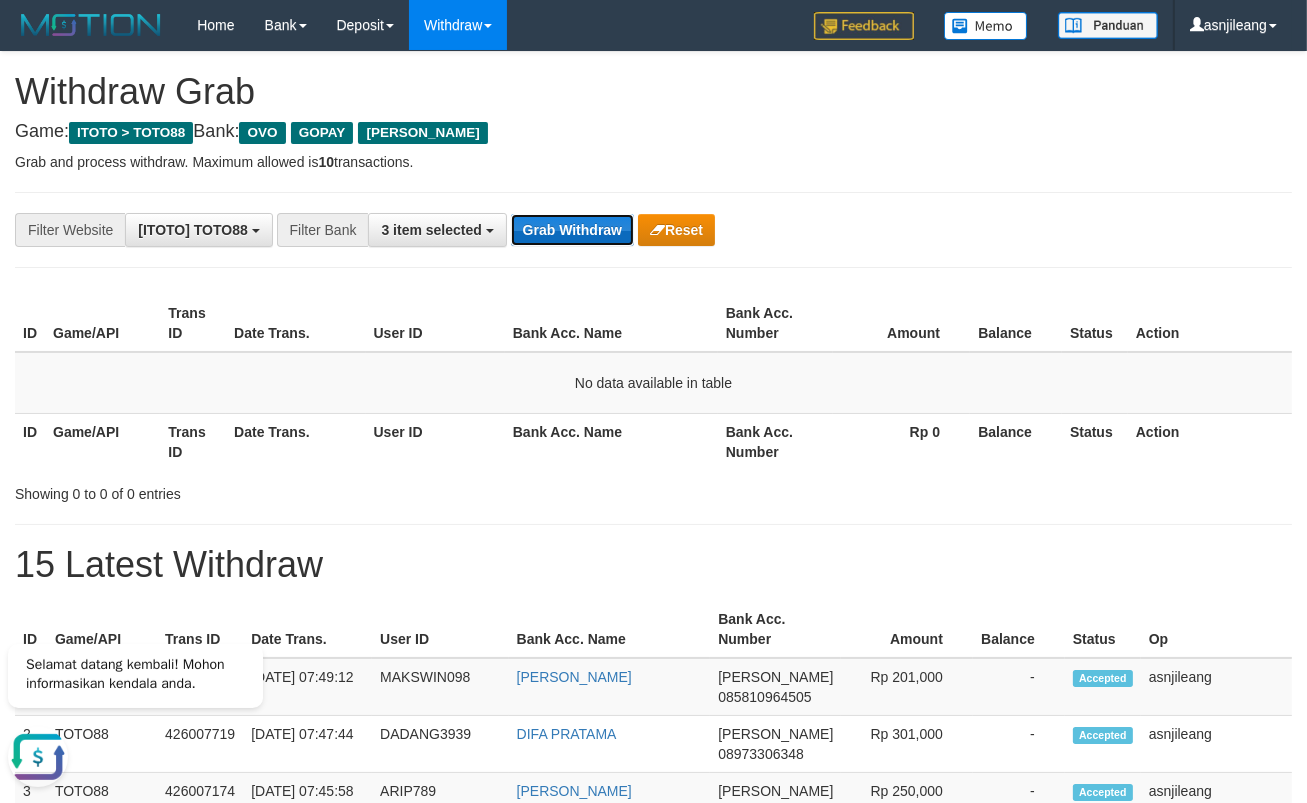 click on "Grab Withdraw" at bounding box center (572, 230) 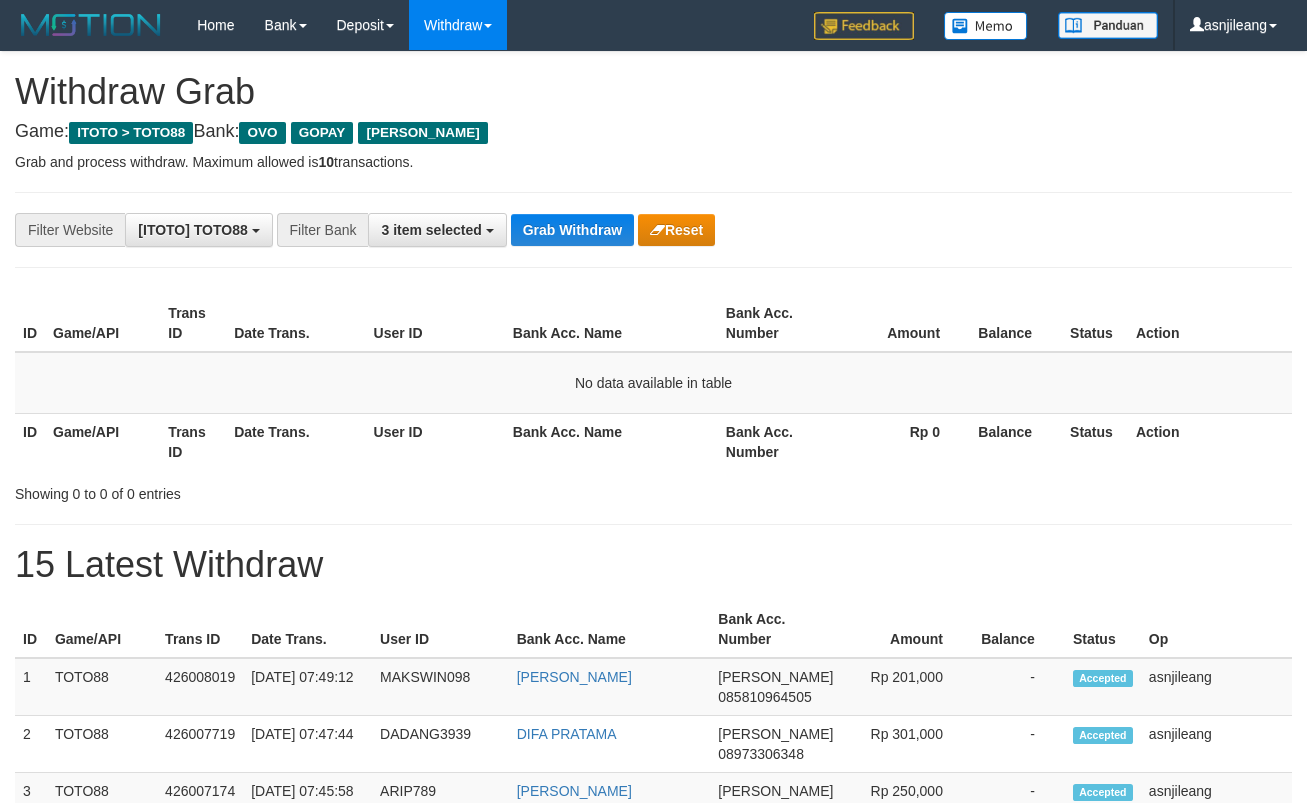 scroll, scrollTop: 0, scrollLeft: 0, axis: both 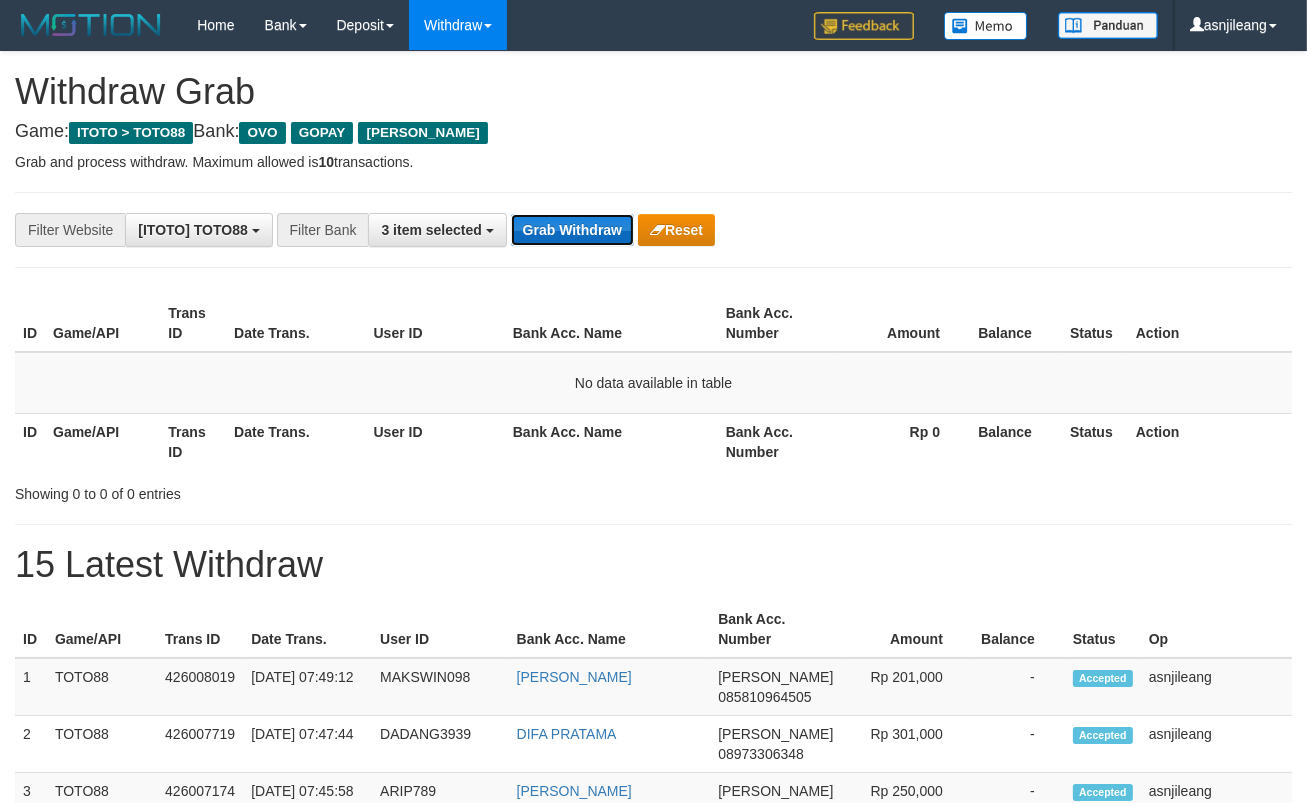 click on "Grab Withdraw" at bounding box center [572, 230] 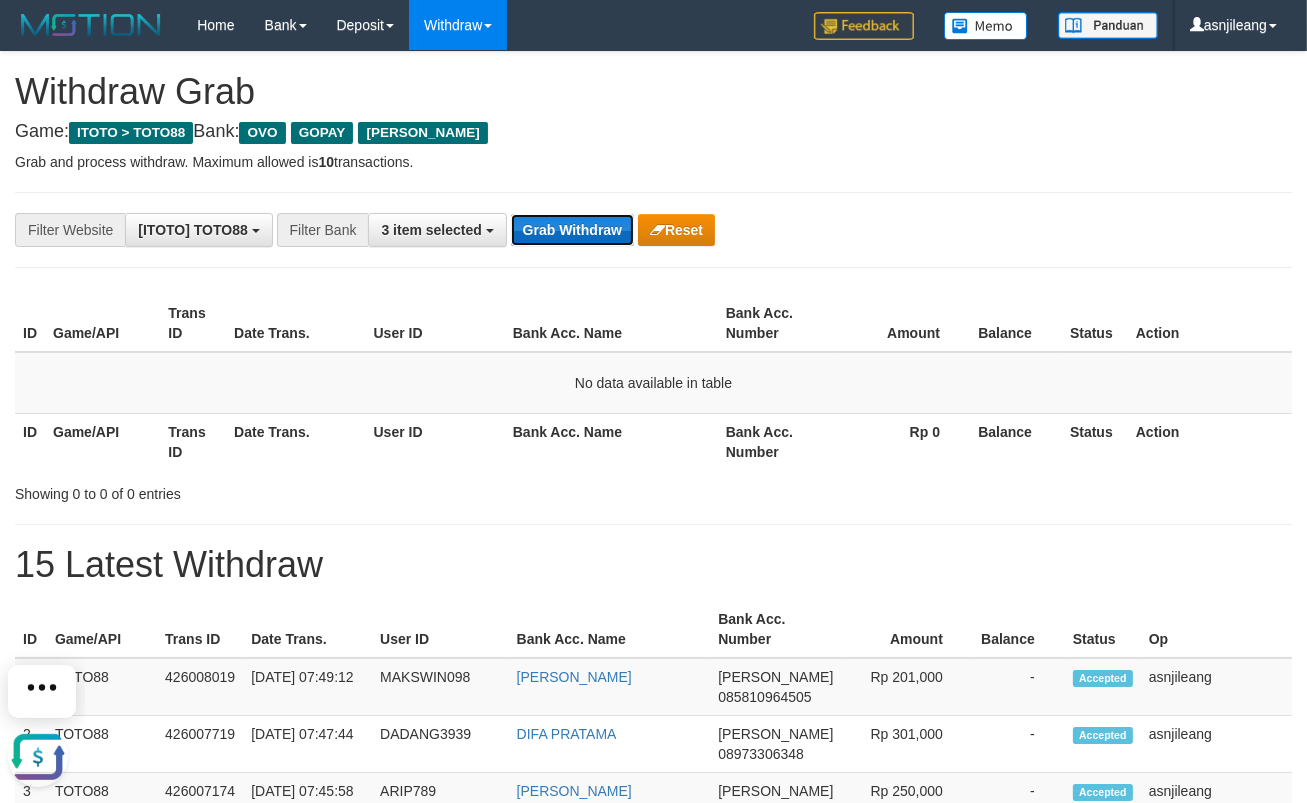 scroll, scrollTop: 0, scrollLeft: 0, axis: both 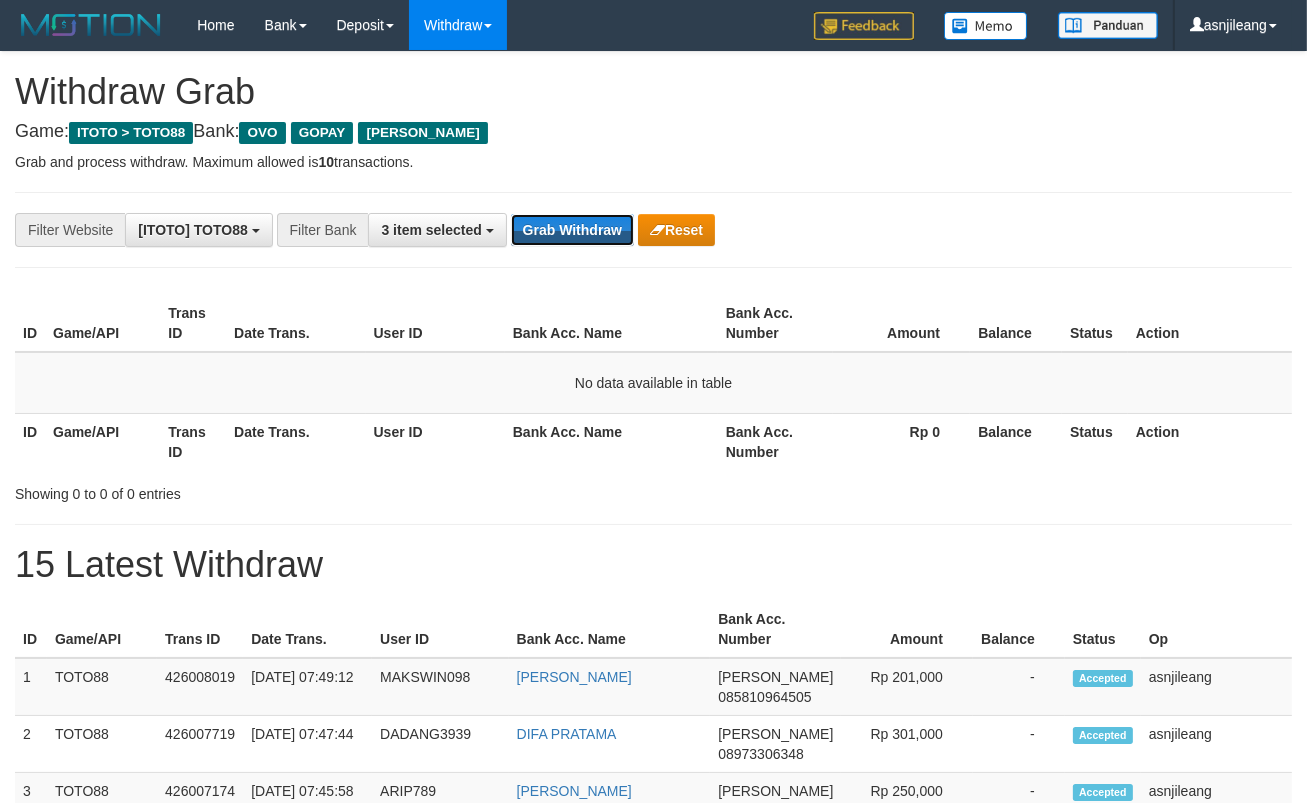 click on "Grab Withdraw" at bounding box center (572, 230) 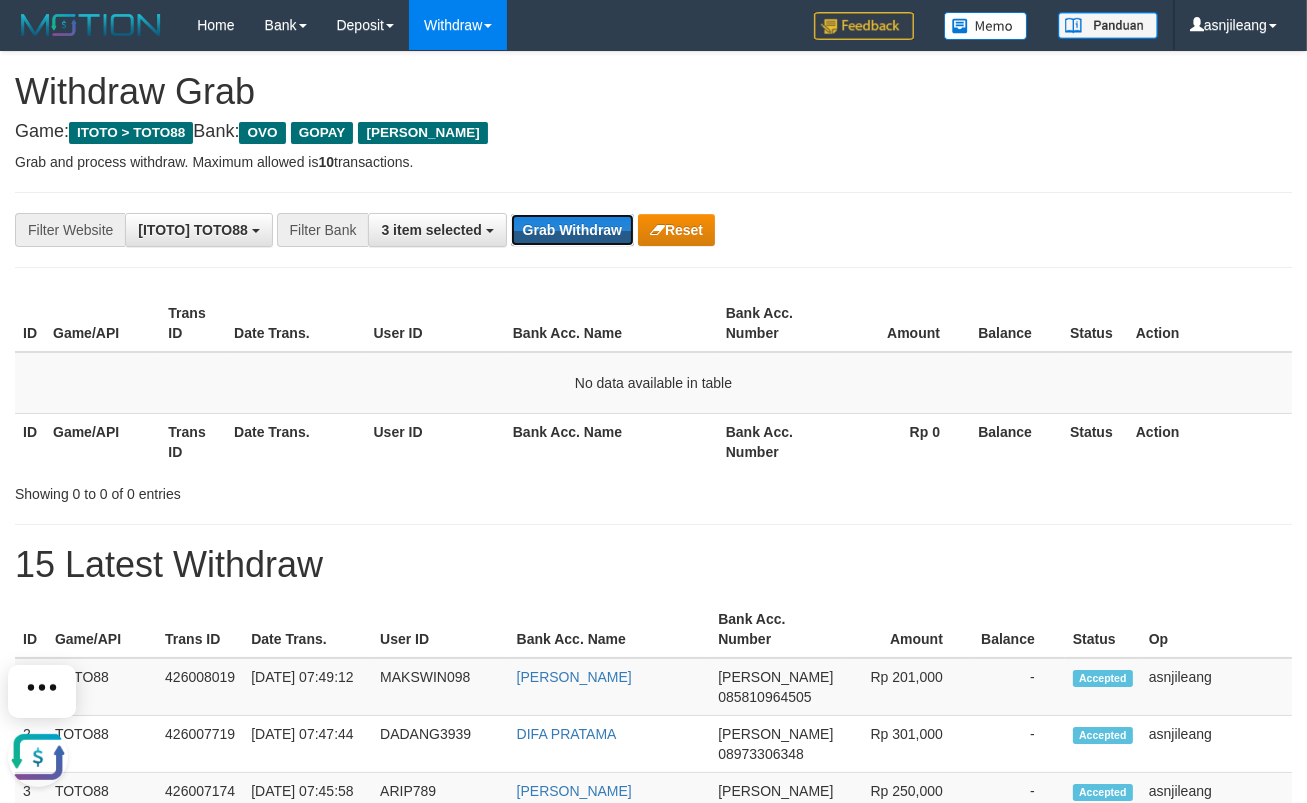 scroll, scrollTop: 0, scrollLeft: 0, axis: both 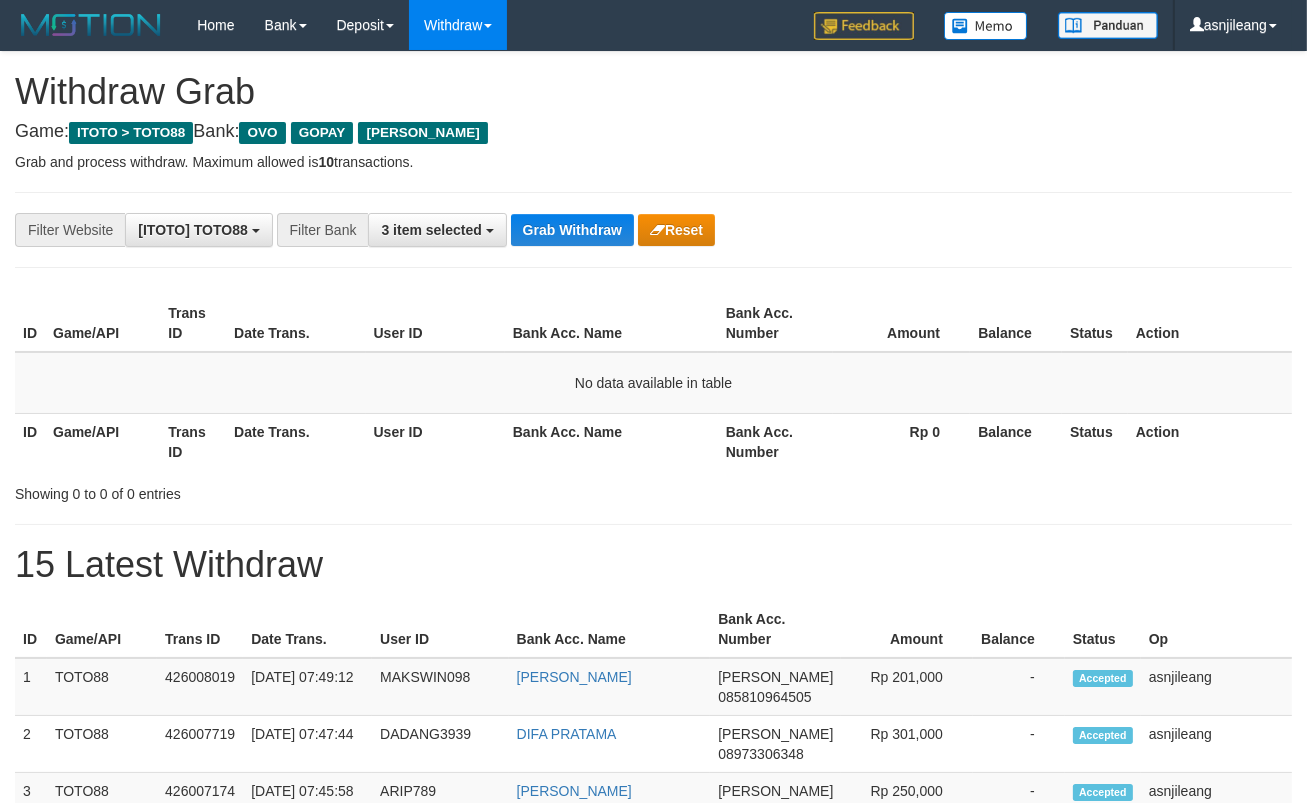 click on "Grab Withdraw" at bounding box center (572, 230) 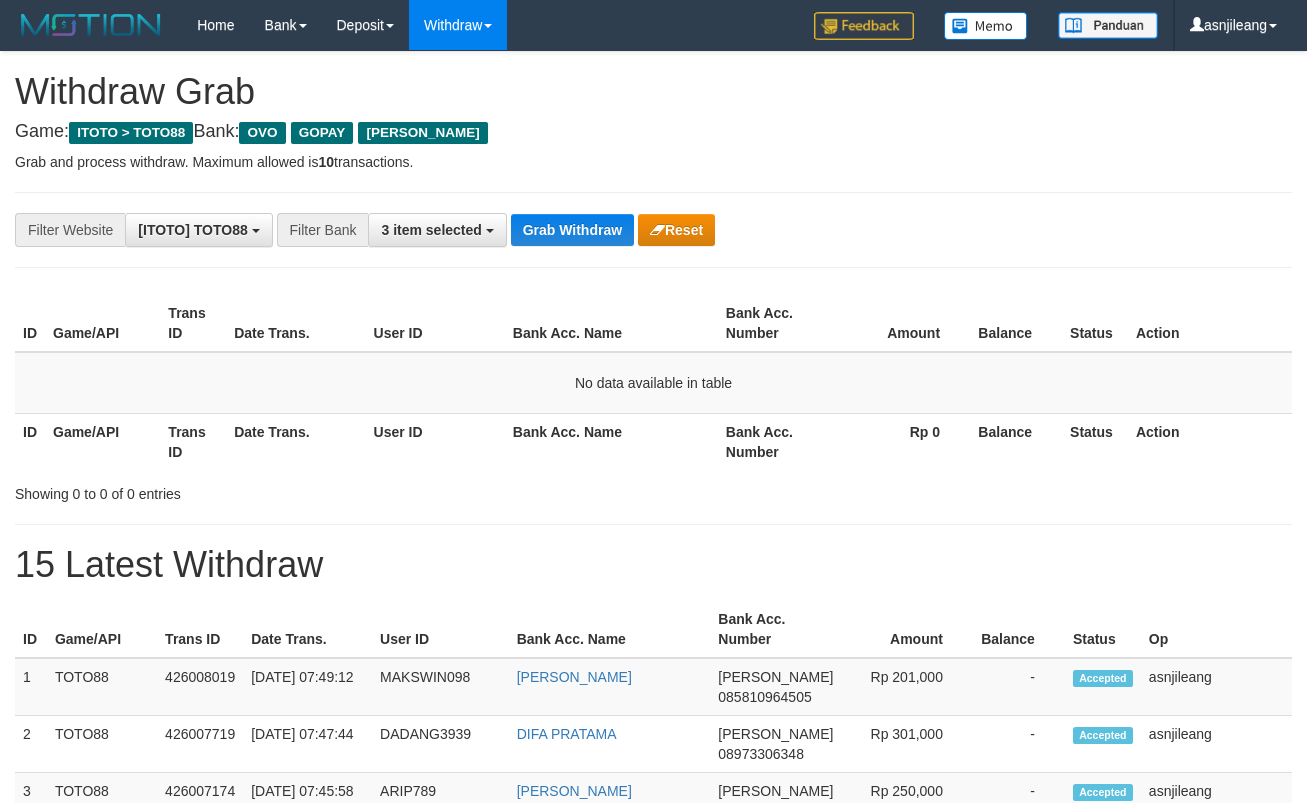 scroll, scrollTop: 0, scrollLeft: 0, axis: both 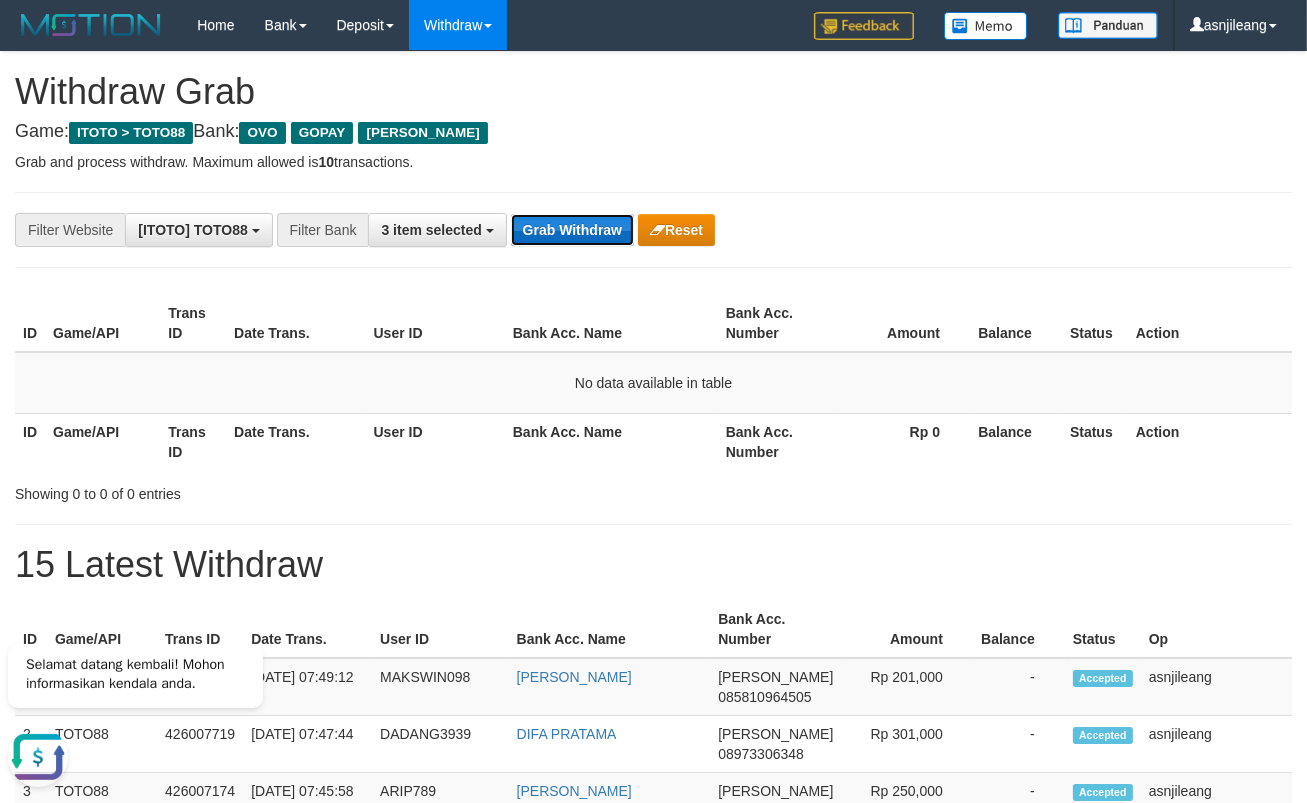 click on "Grab Withdraw" at bounding box center (572, 230) 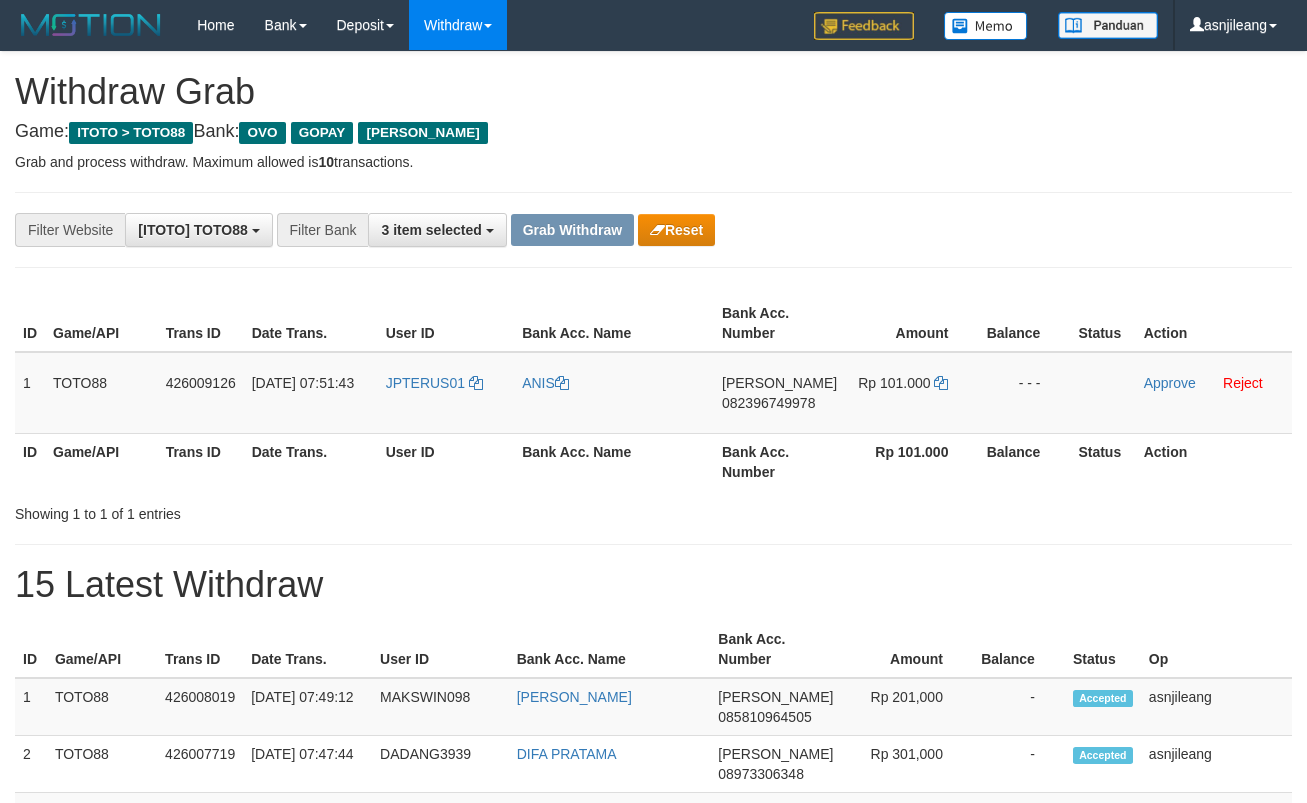 scroll, scrollTop: 0, scrollLeft: 0, axis: both 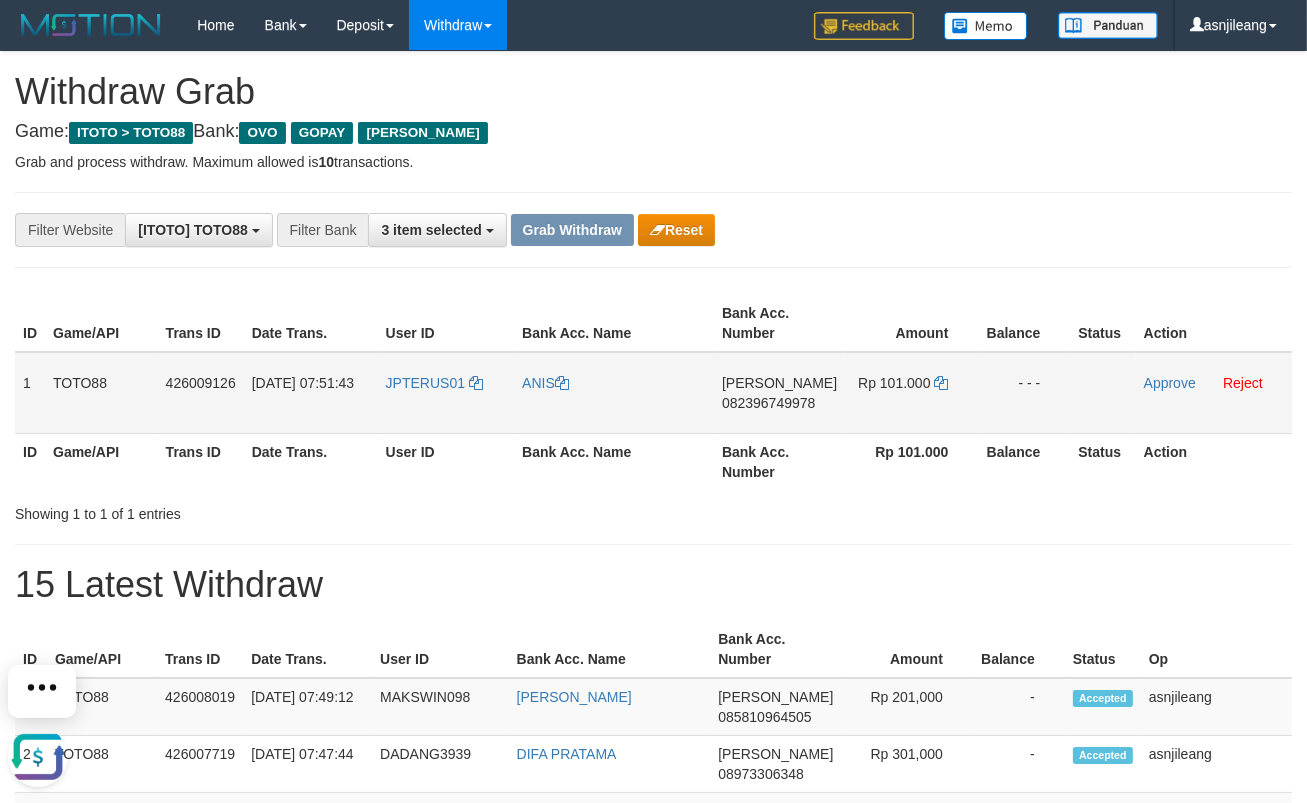 click on "082396749978" at bounding box center [768, 403] 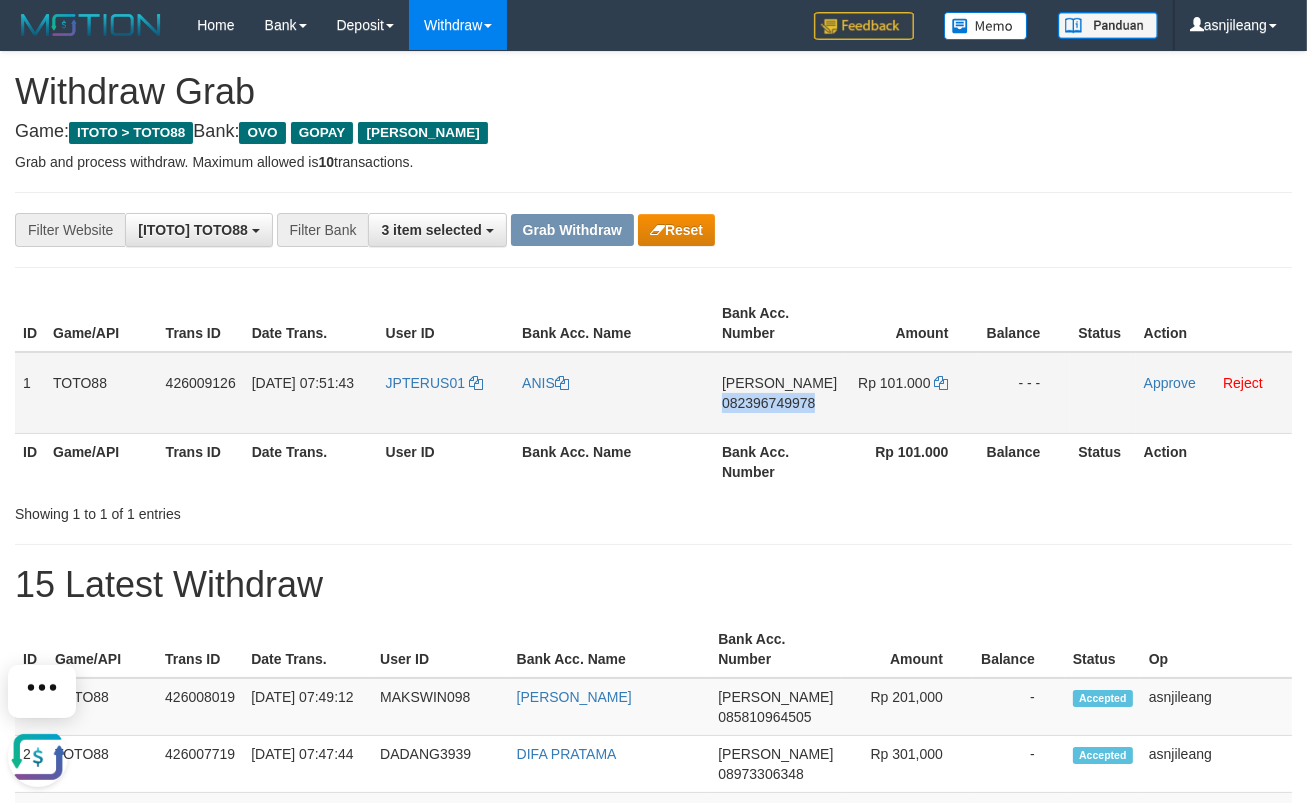 click on "082396749978" at bounding box center [768, 403] 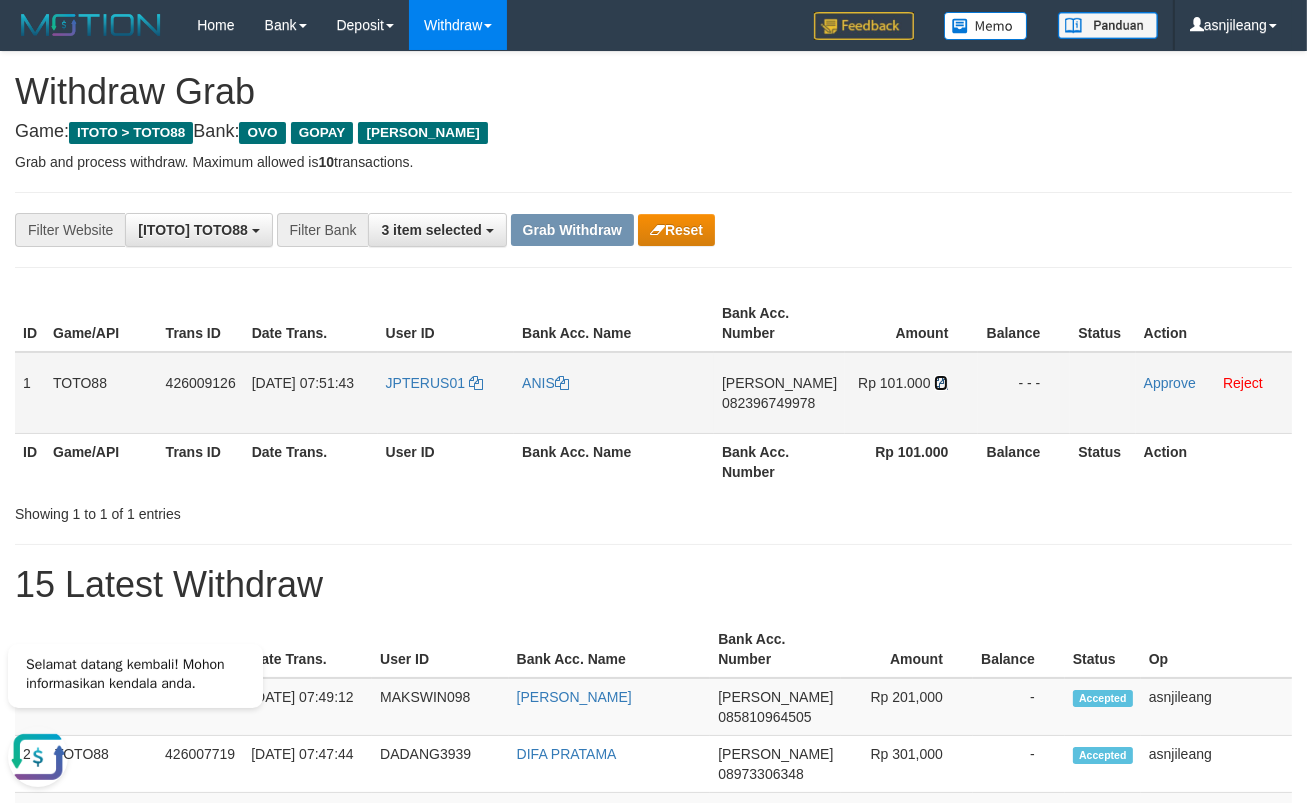 click at bounding box center (941, 383) 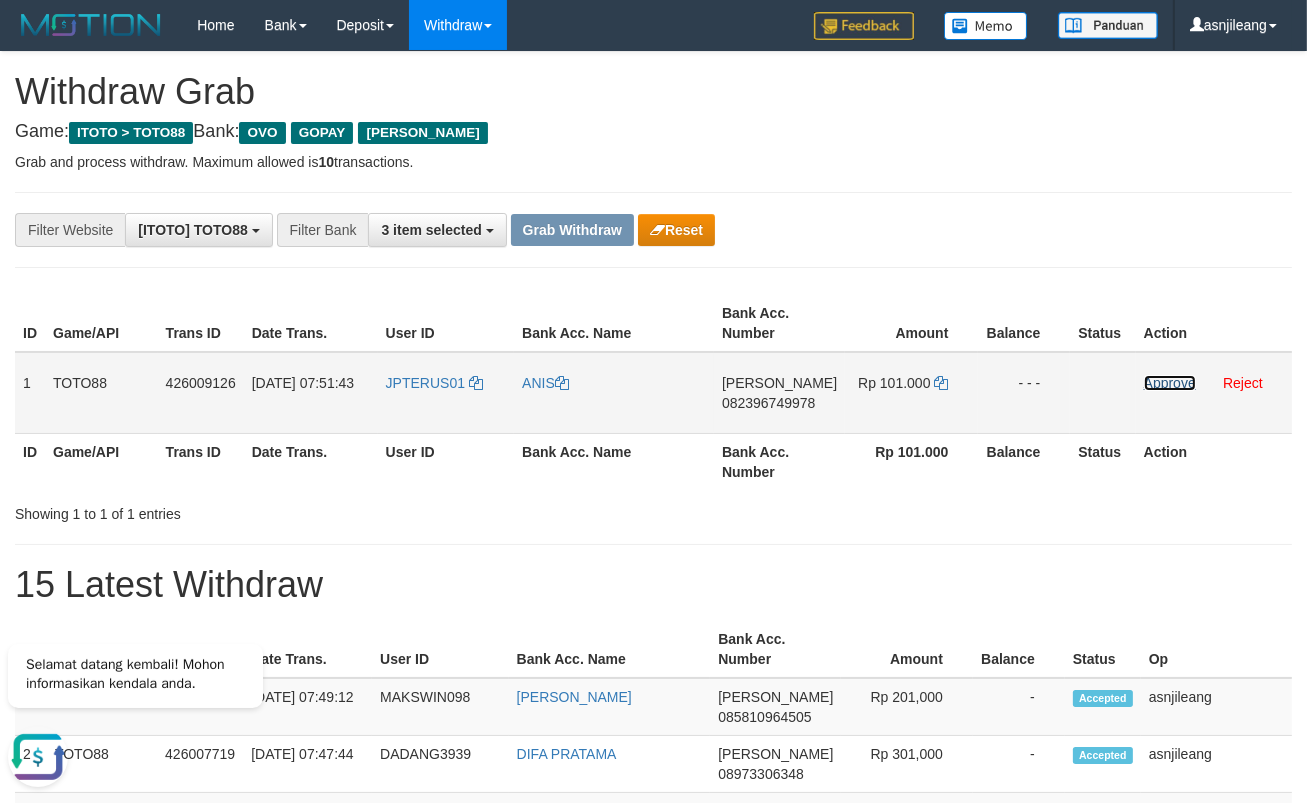 click on "Approve" at bounding box center [1170, 383] 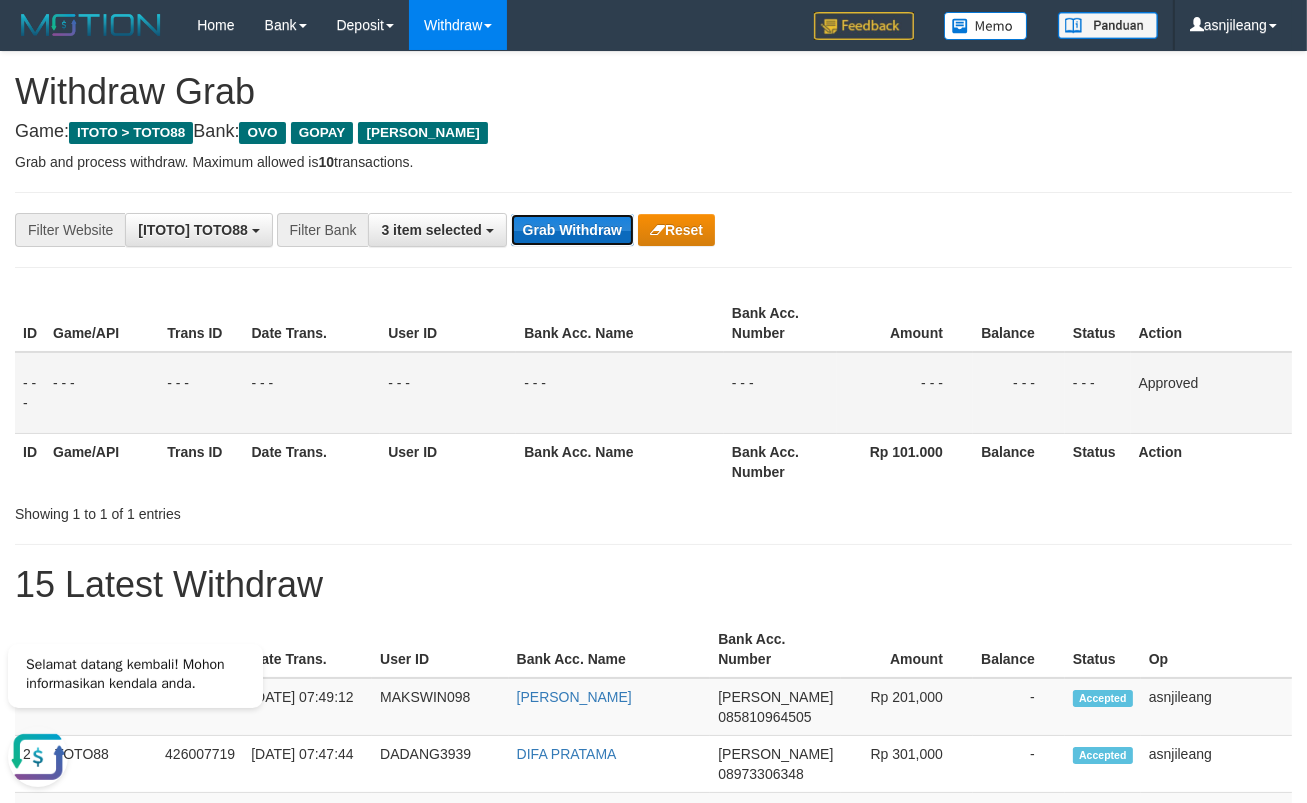 click on "Grab Withdraw" at bounding box center (572, 230) 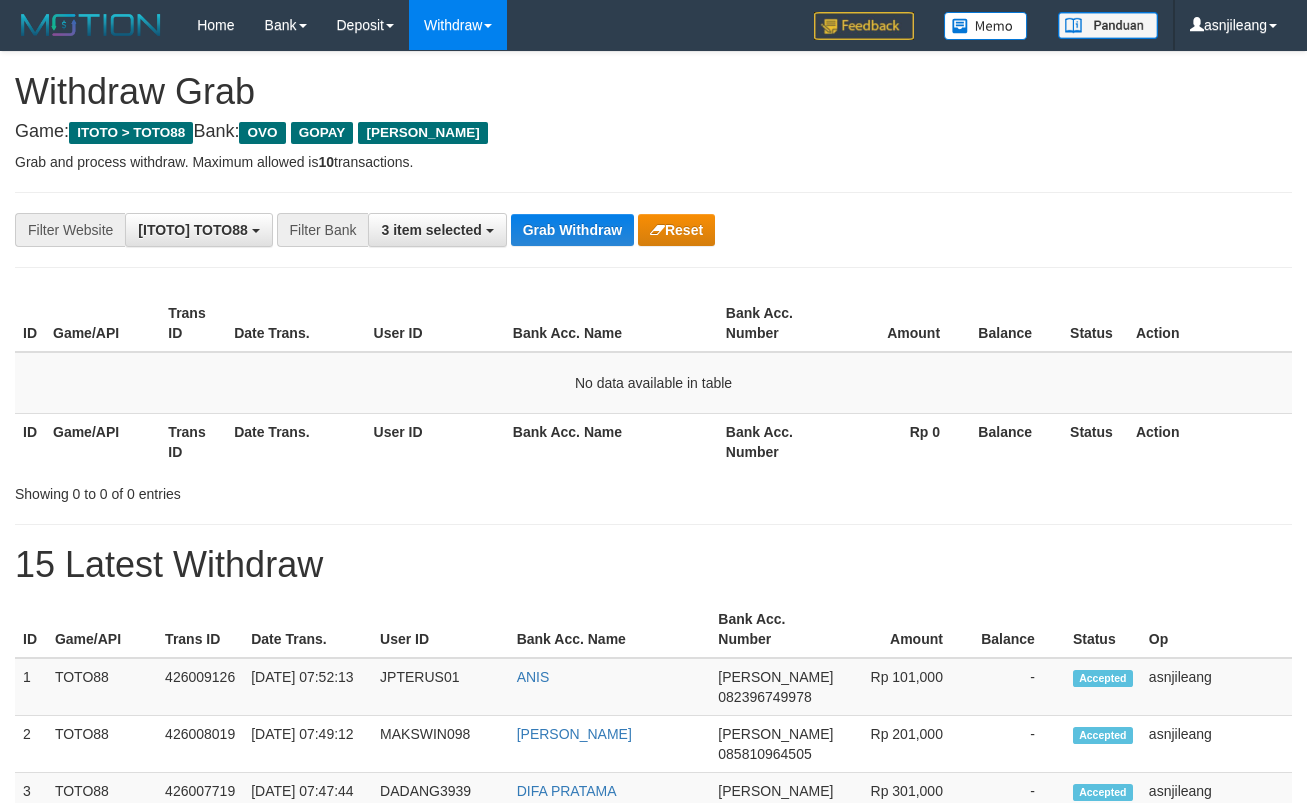 scroll, scrollTop: 0, scrollLeft: 0, axis: both 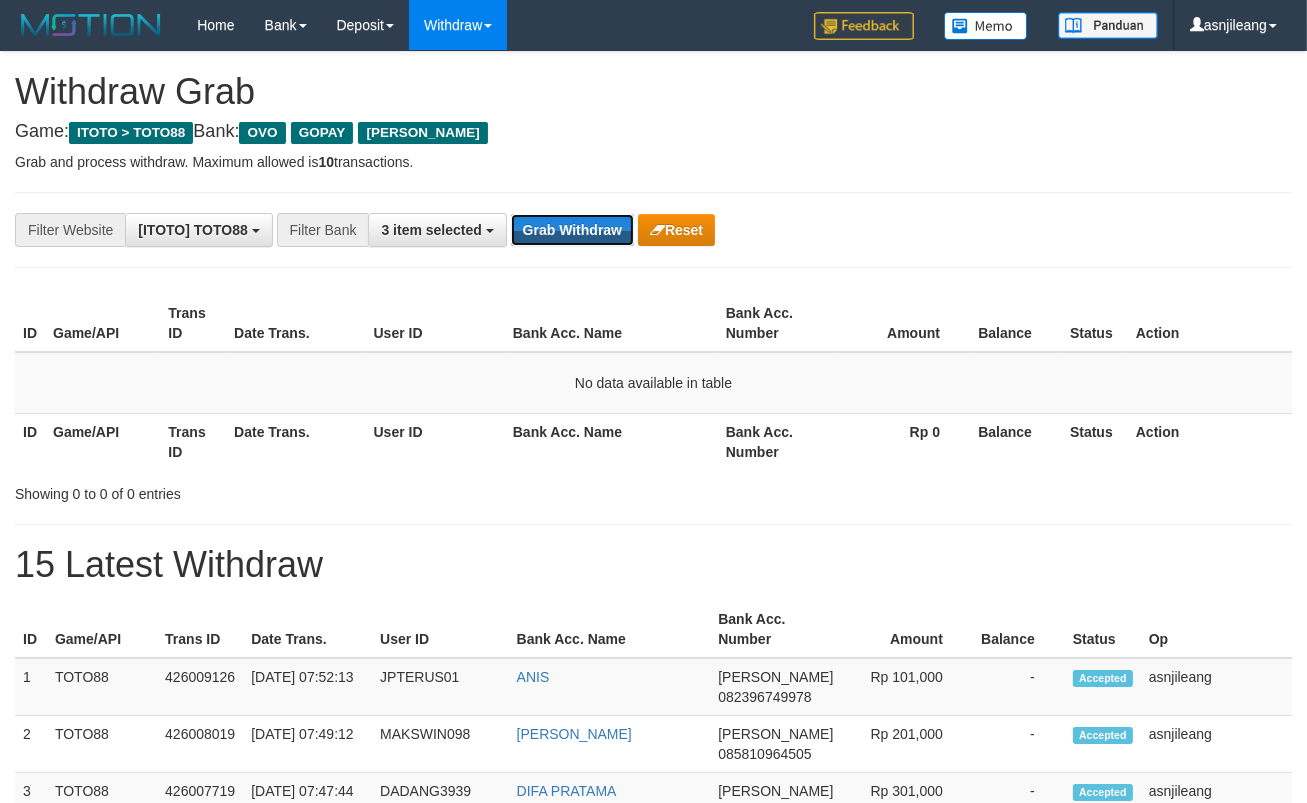 click on "Grab Withdraw" at bounding box center (572, 230) 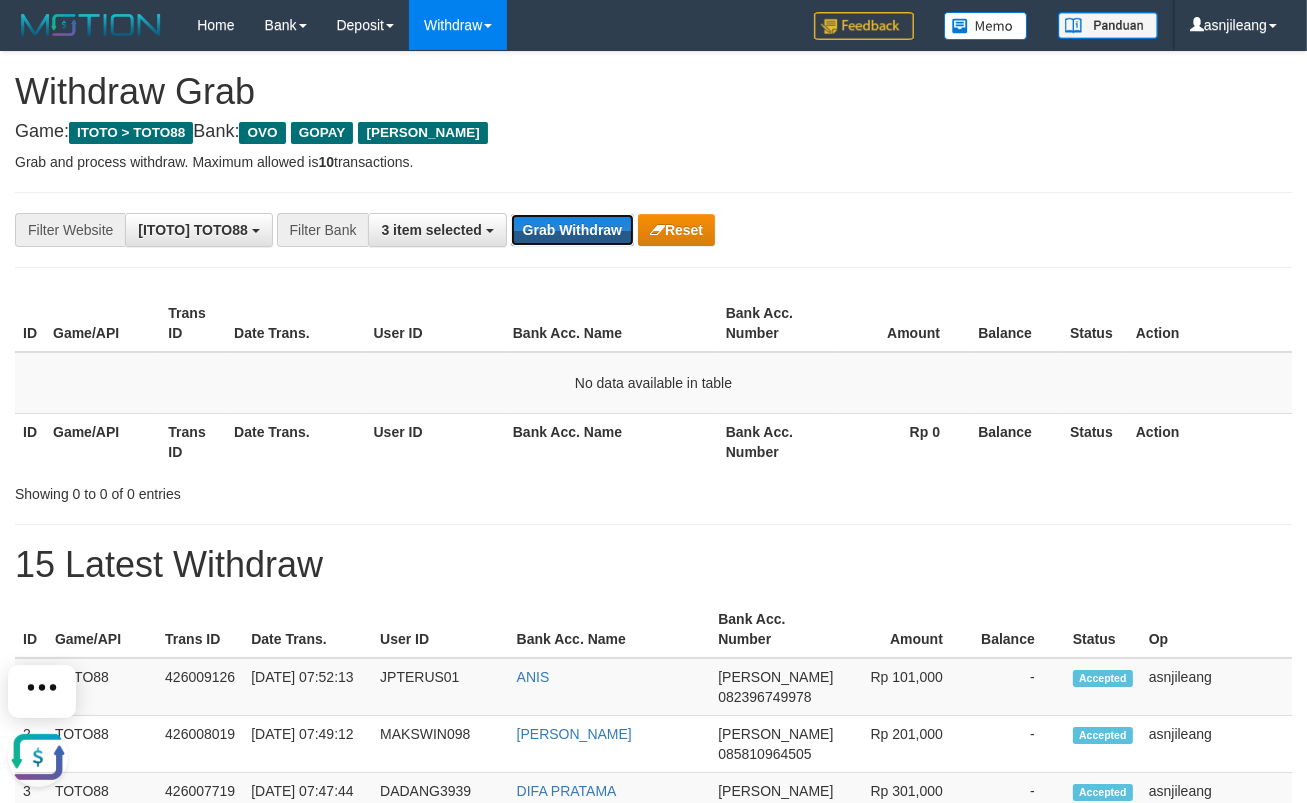 scroll, scrollTop: 0, scrollLeft: 0, axis: both 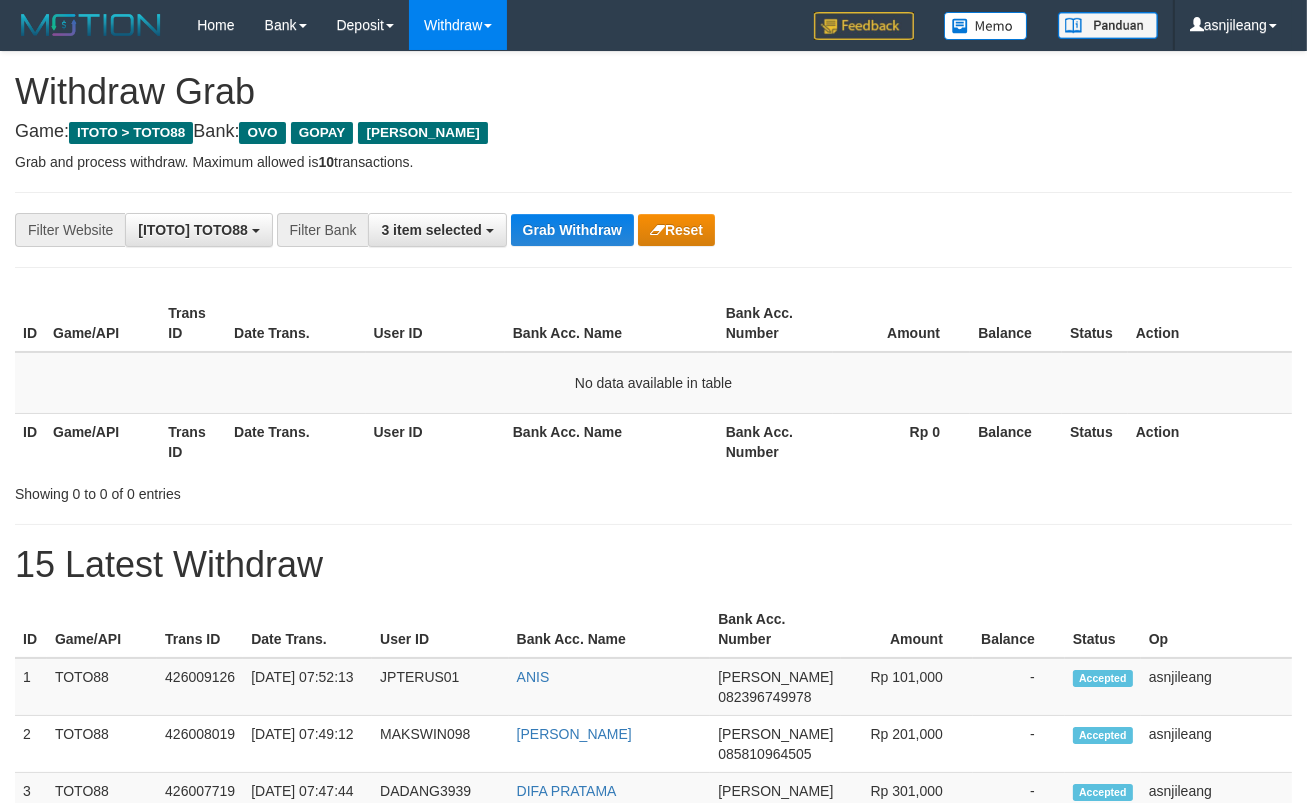 click on "Grab Withdraw" at bounding box center (572, 230) 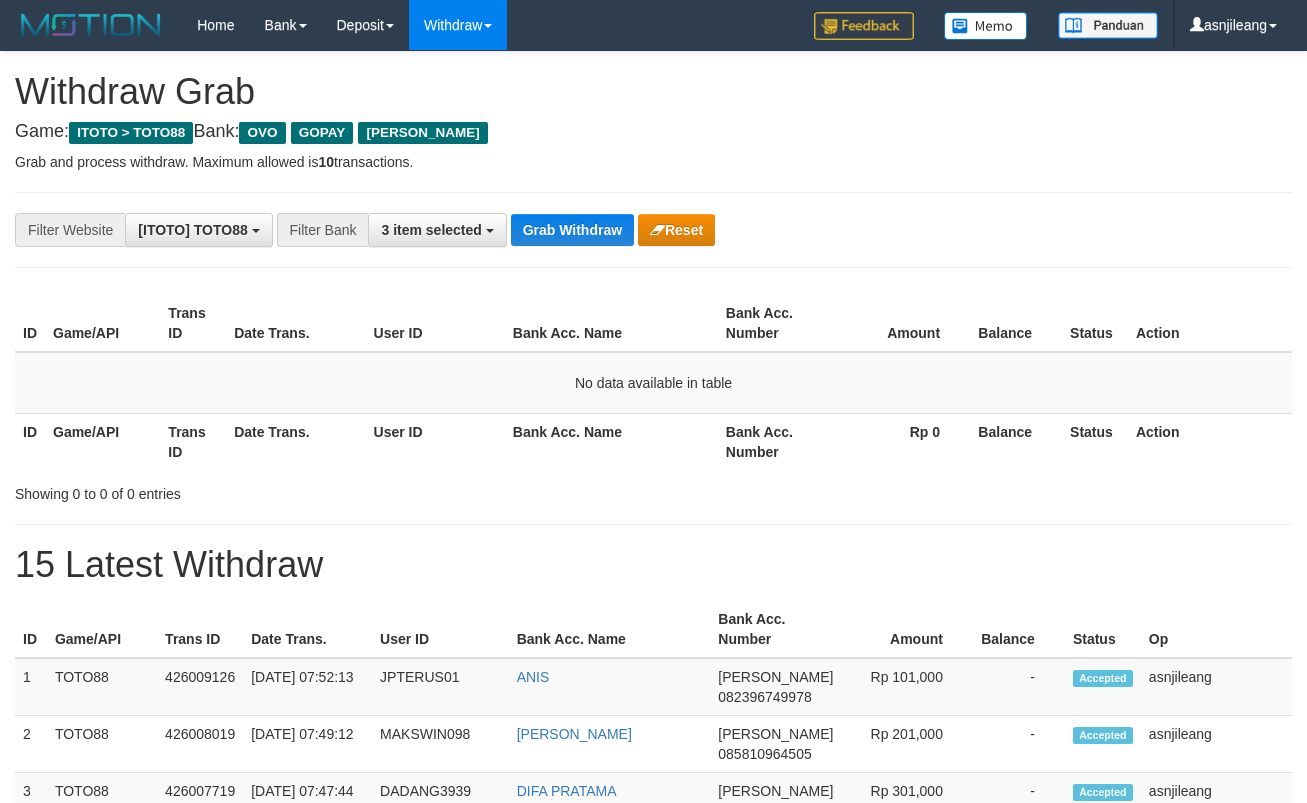 scroll, scrollTop: 0, scrollLeft: 0, axis: both 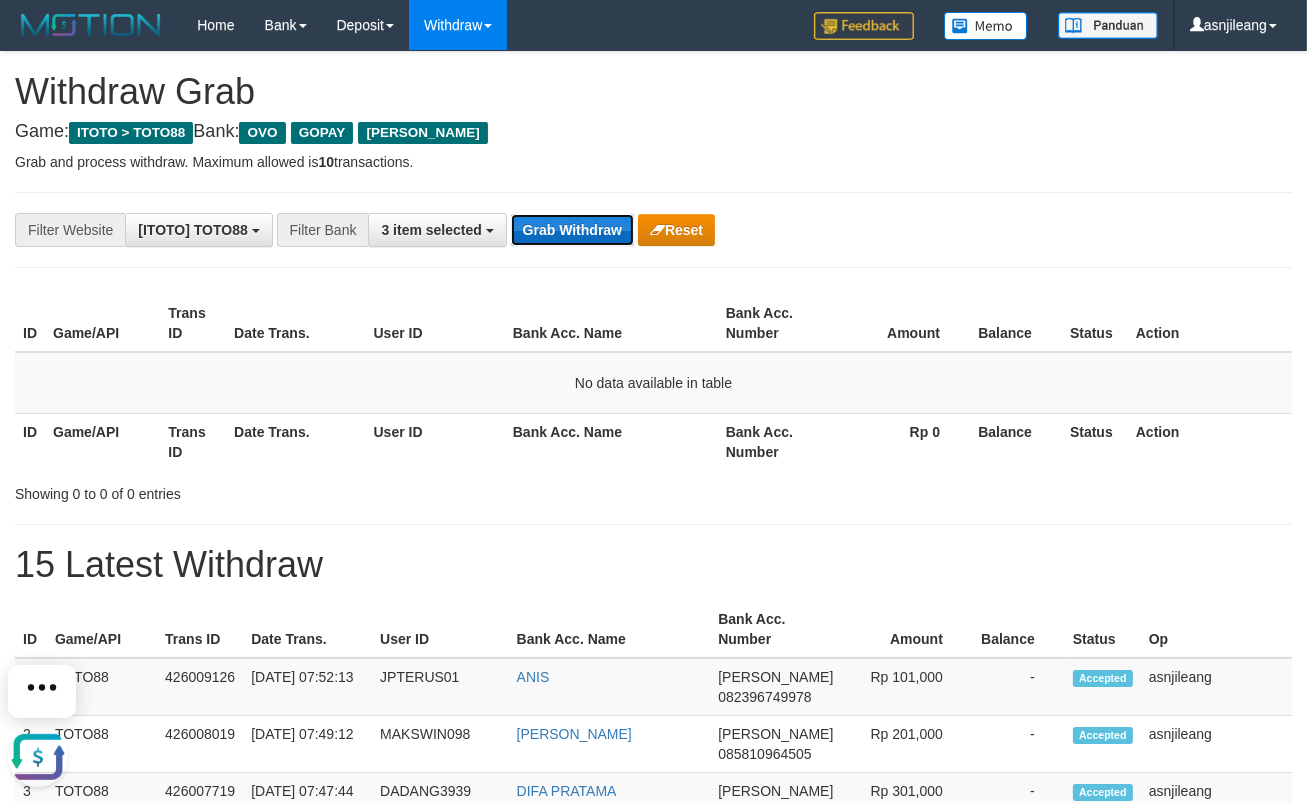 click on "Grab Withdraw" at bounding box center (572, 230) 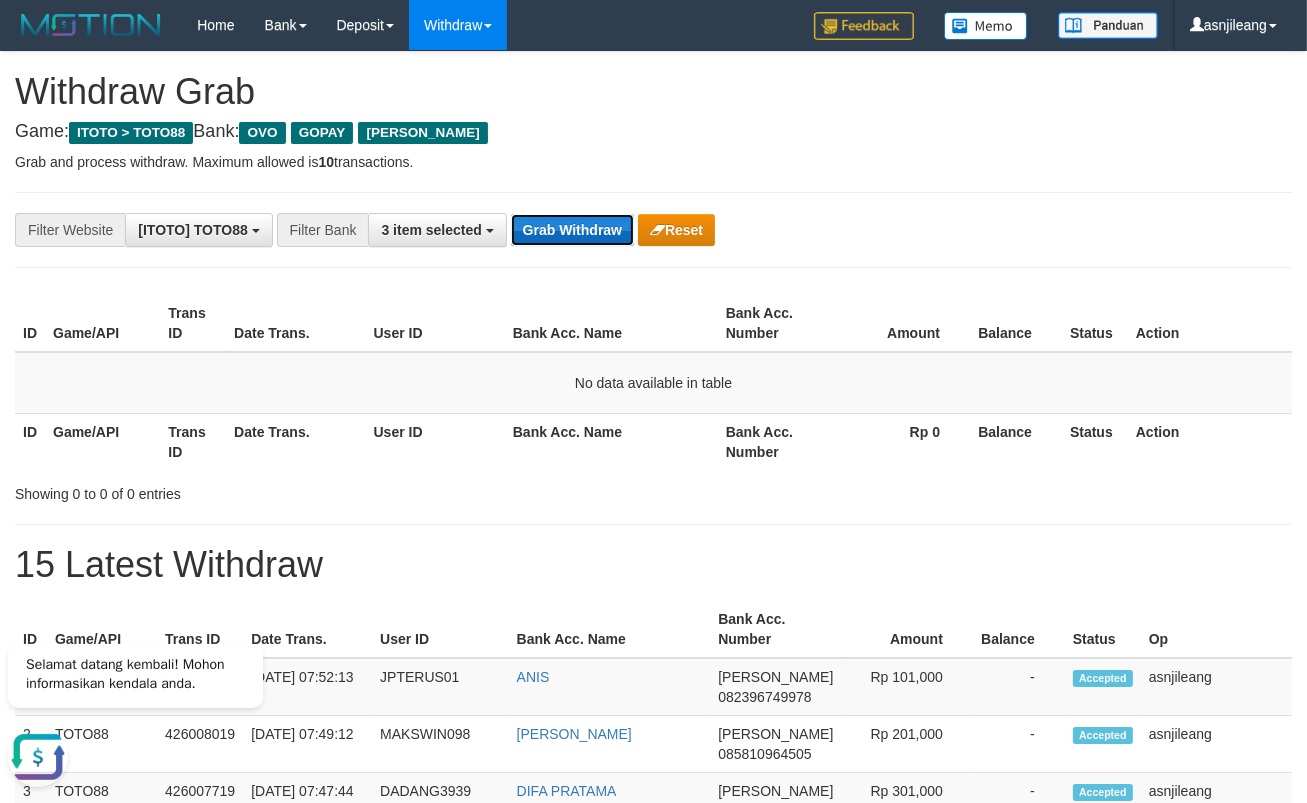click on "Grab Withdraw" at bounding box center (572, 230) 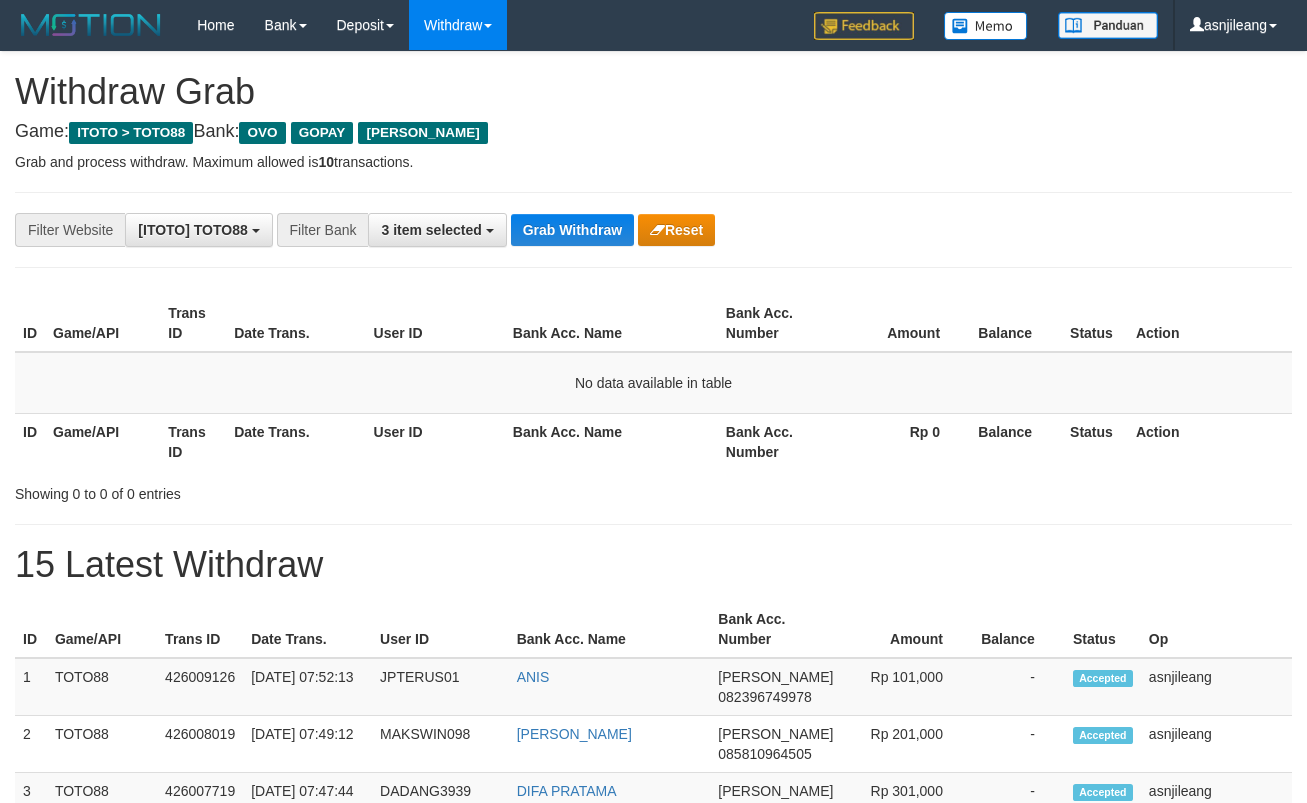 scroll, scrollTop: 0, scrollLeft: 0, axis: both 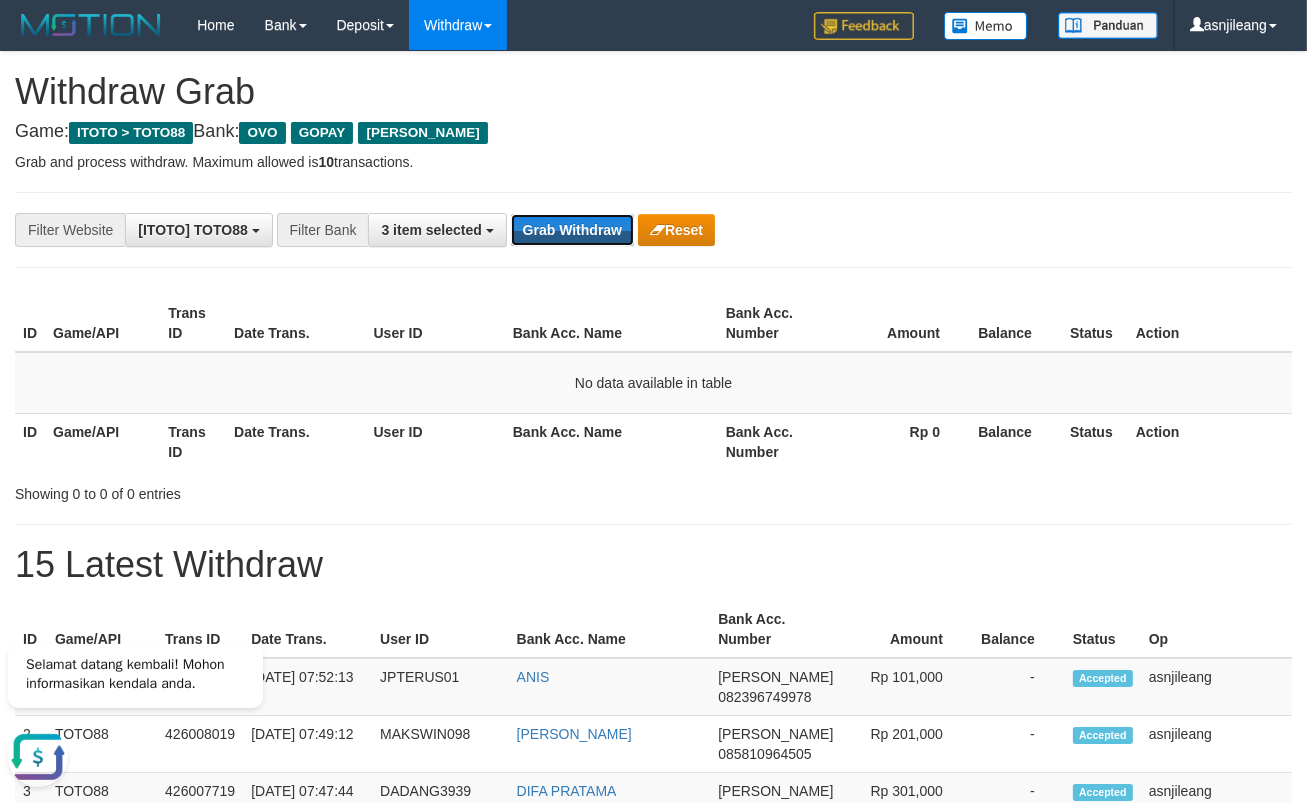 click on "Grab Withdraw" at bounding box center (572, 230) 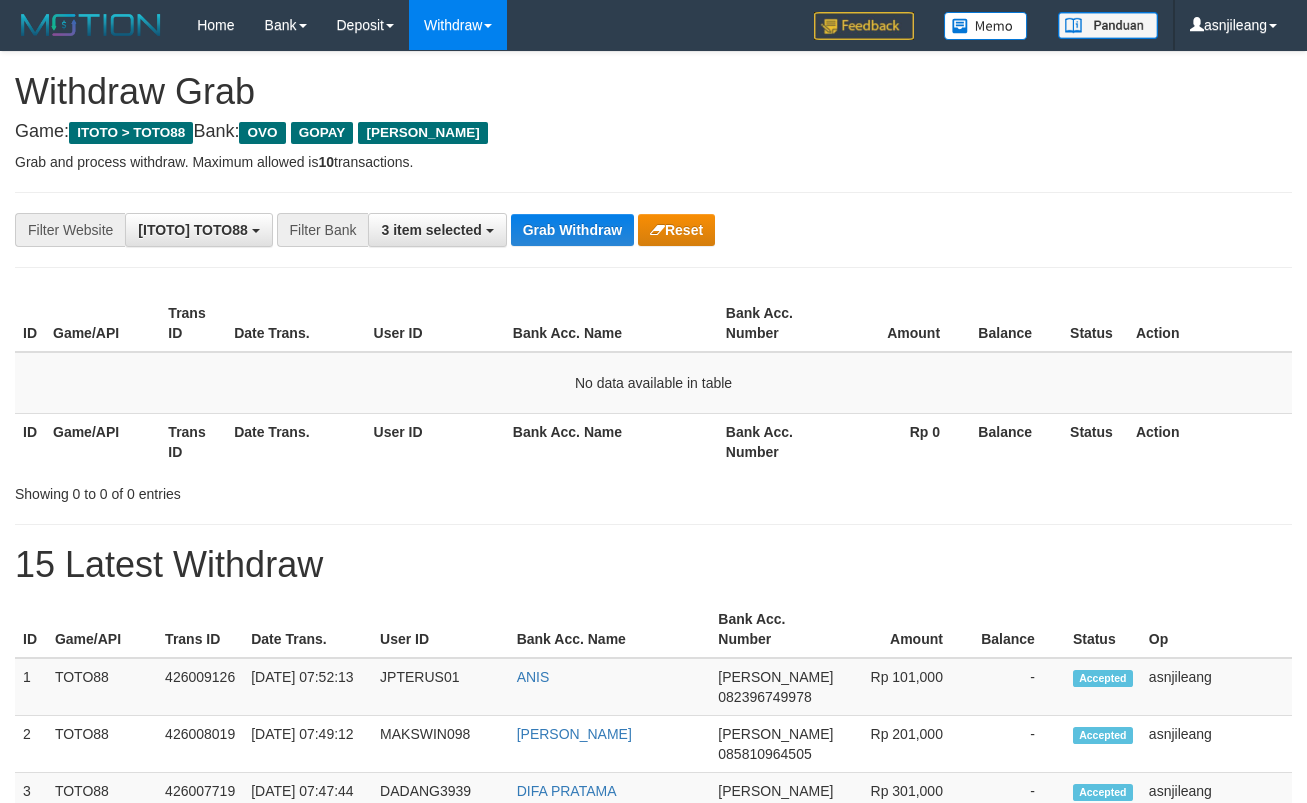 scroll, scrollTop: 0, scrollLeft: 0, axis: both 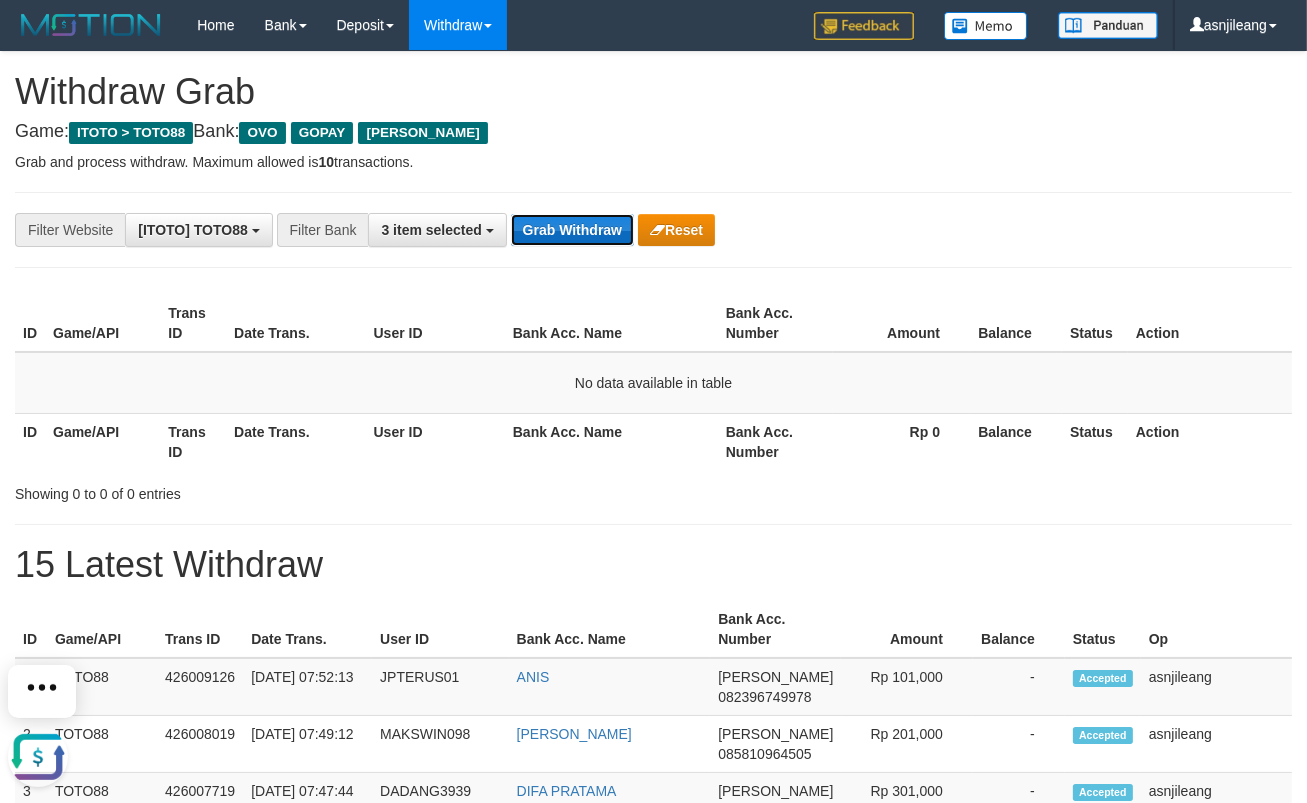 click on "Grab Withdraw" at bounding box center [572, 230] 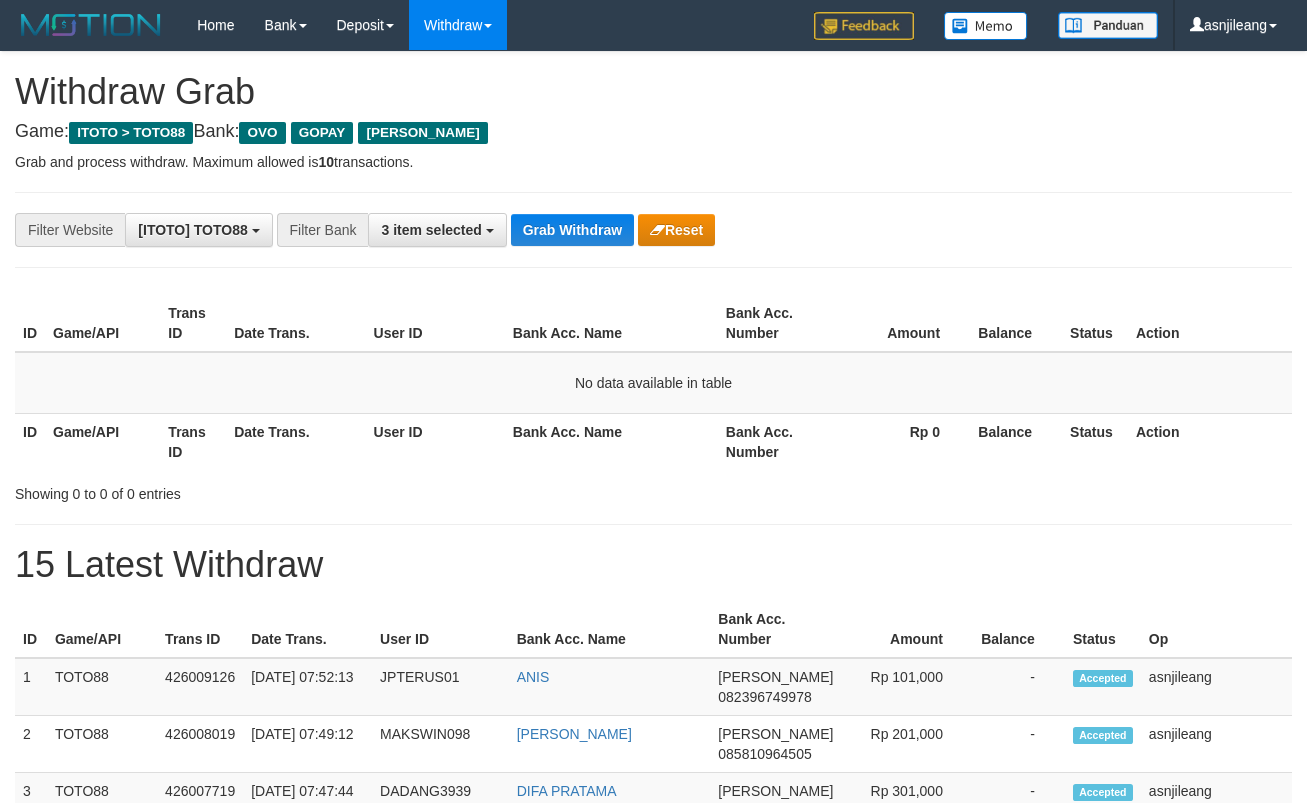 scroll, scrollTop: 0, scrollLeft: 0, axis: both 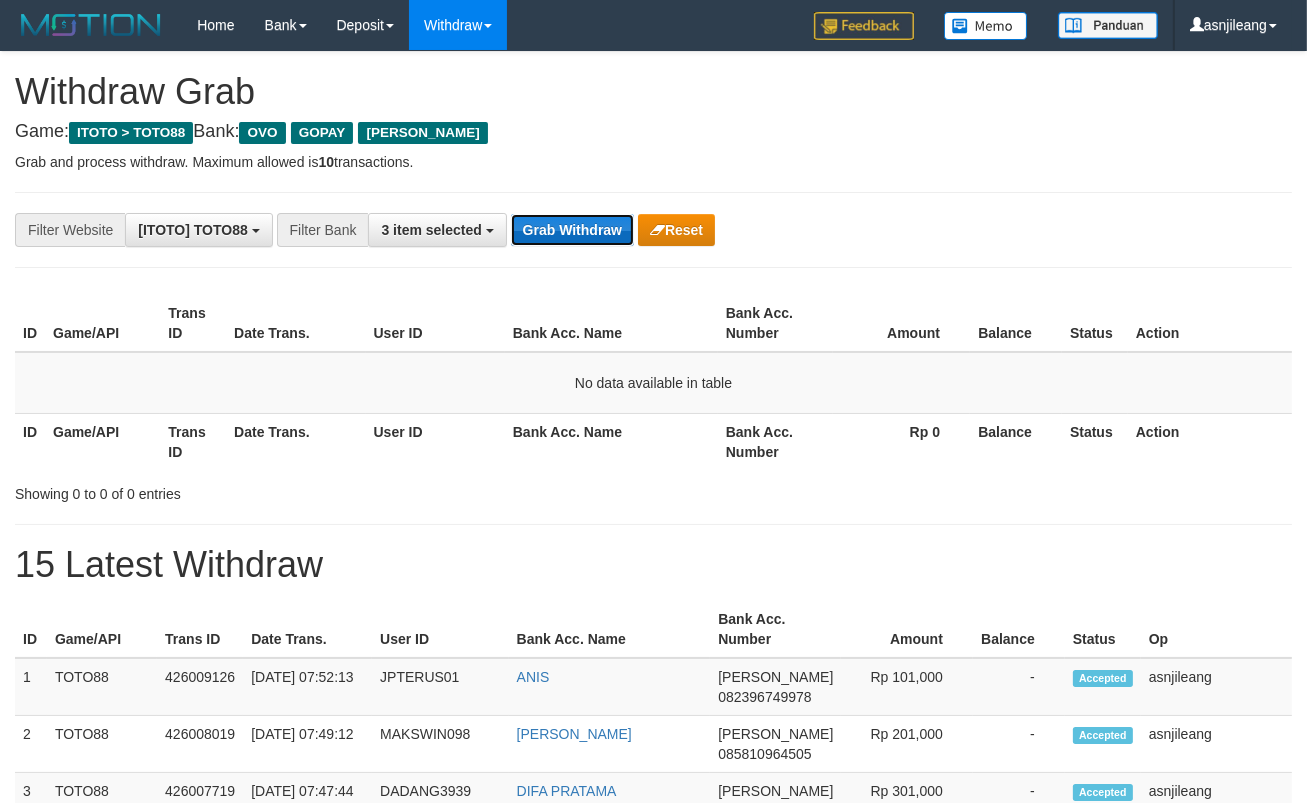 click on "Grab Withdraw" at bounding box center (572, 230) 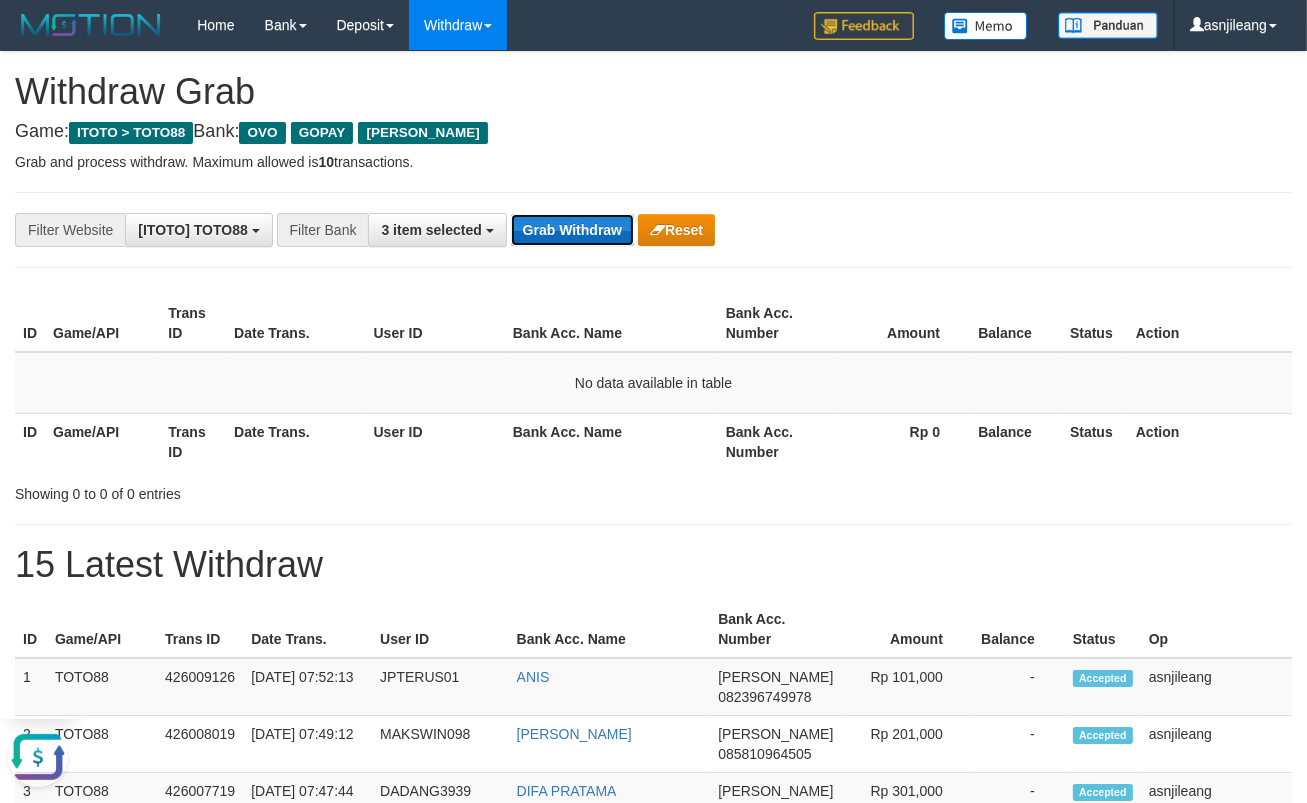 scroll, scrollTop: 0, scrollLeft: 0, axis: both 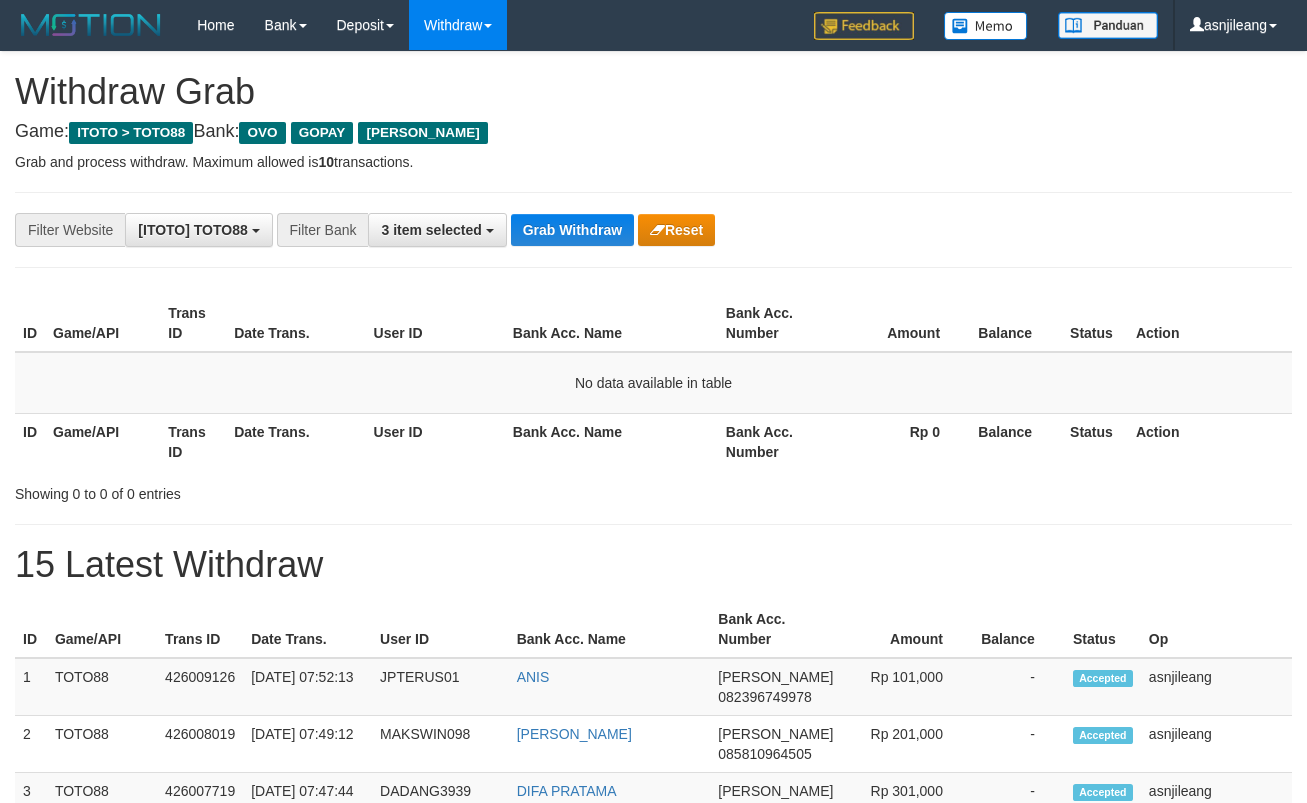 click on "Grab Withdraw" at bounding box center (572, 230) 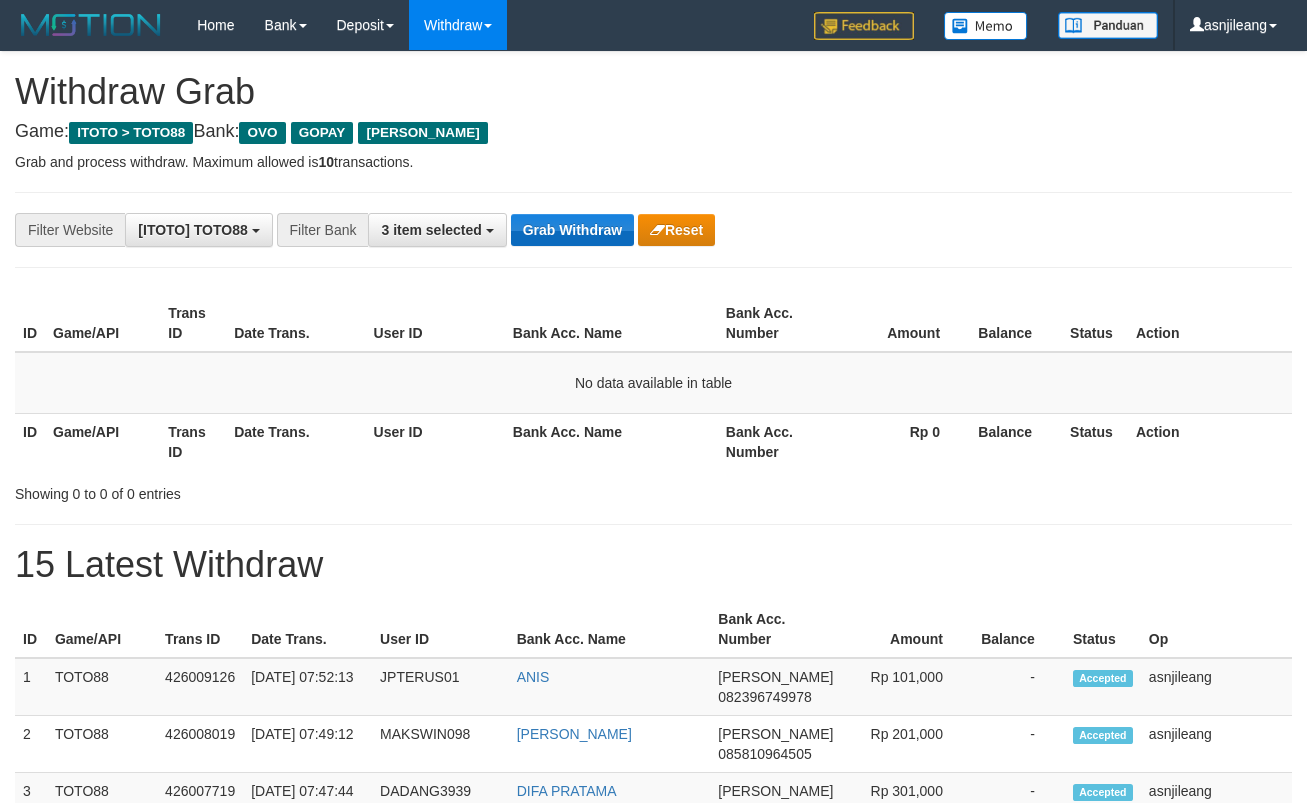 scroll, scrollTop: 0, scrollLeft: 0, axis: both 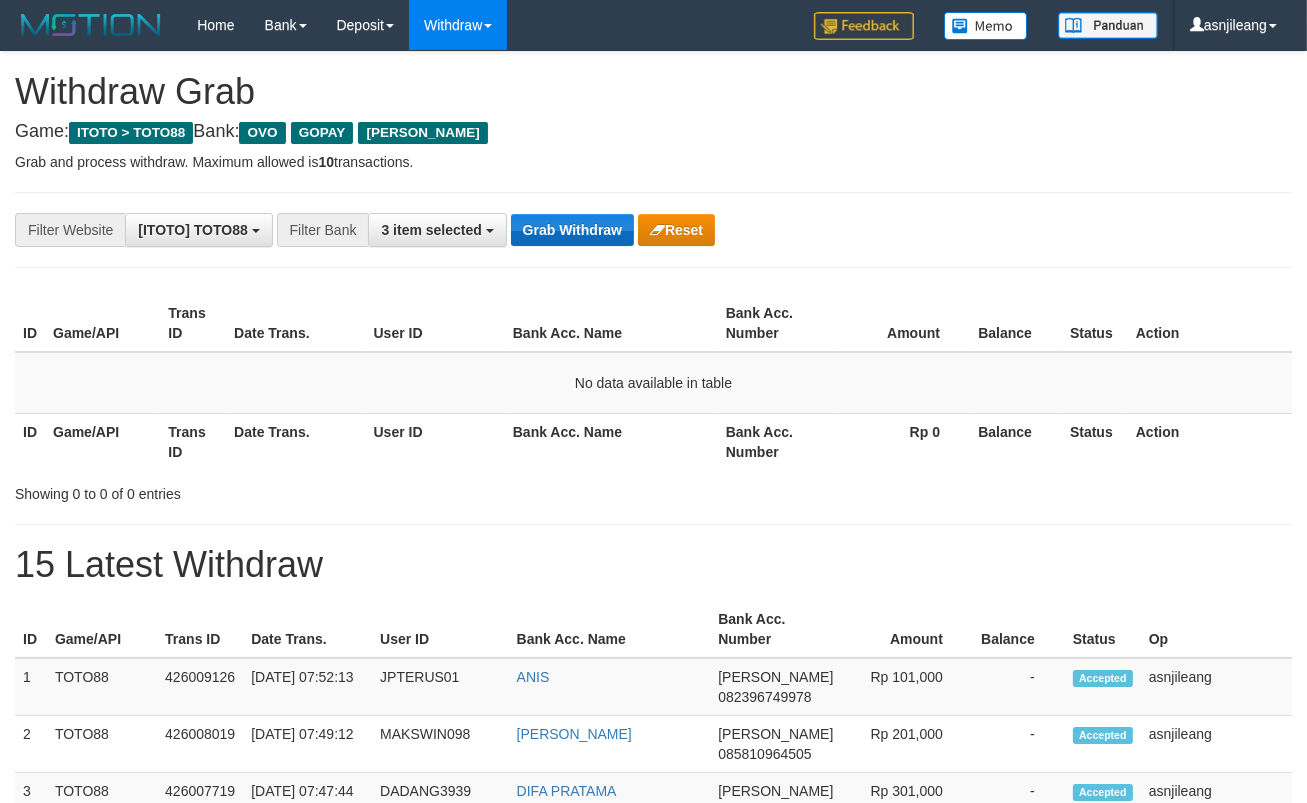 click on "Grab Withdraw" at bounding box center (572, 230) 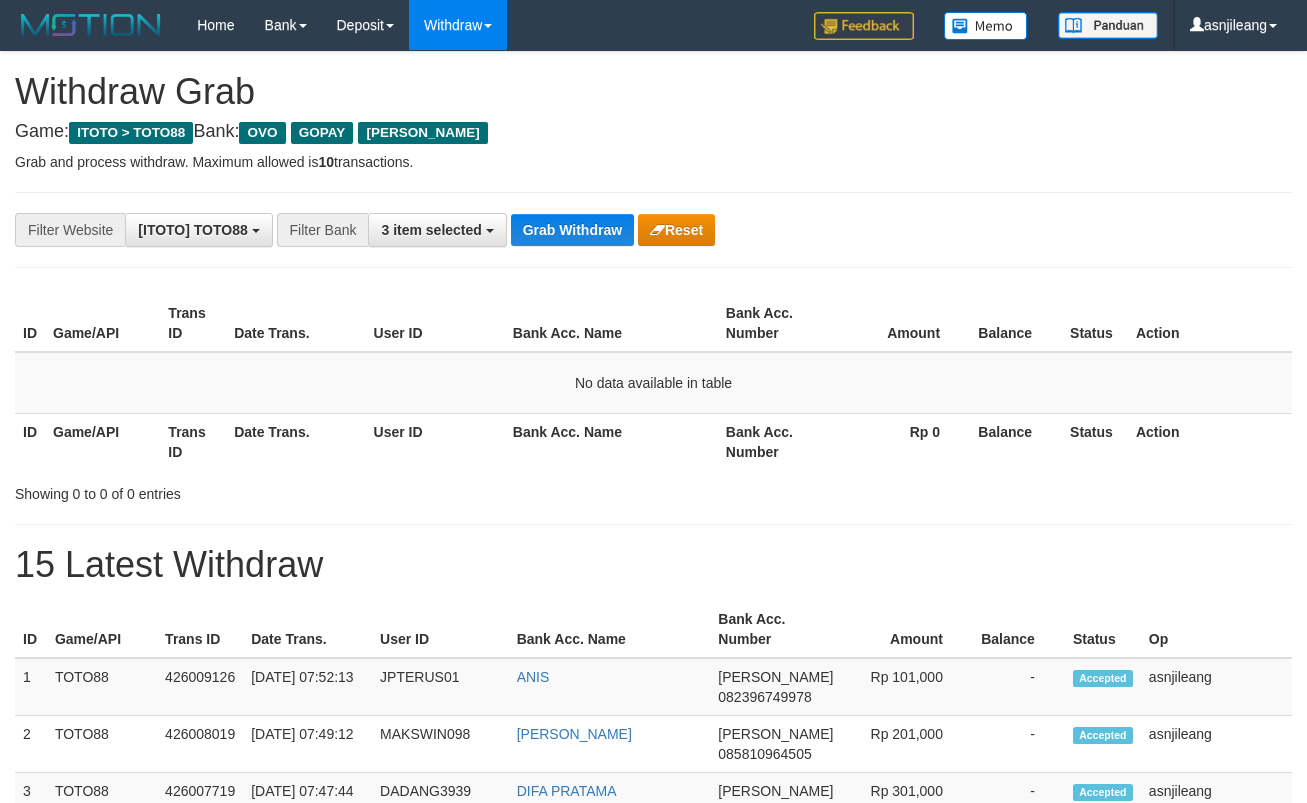 scroll, scrollTop: 0, scrollLeft: 0, axis: both 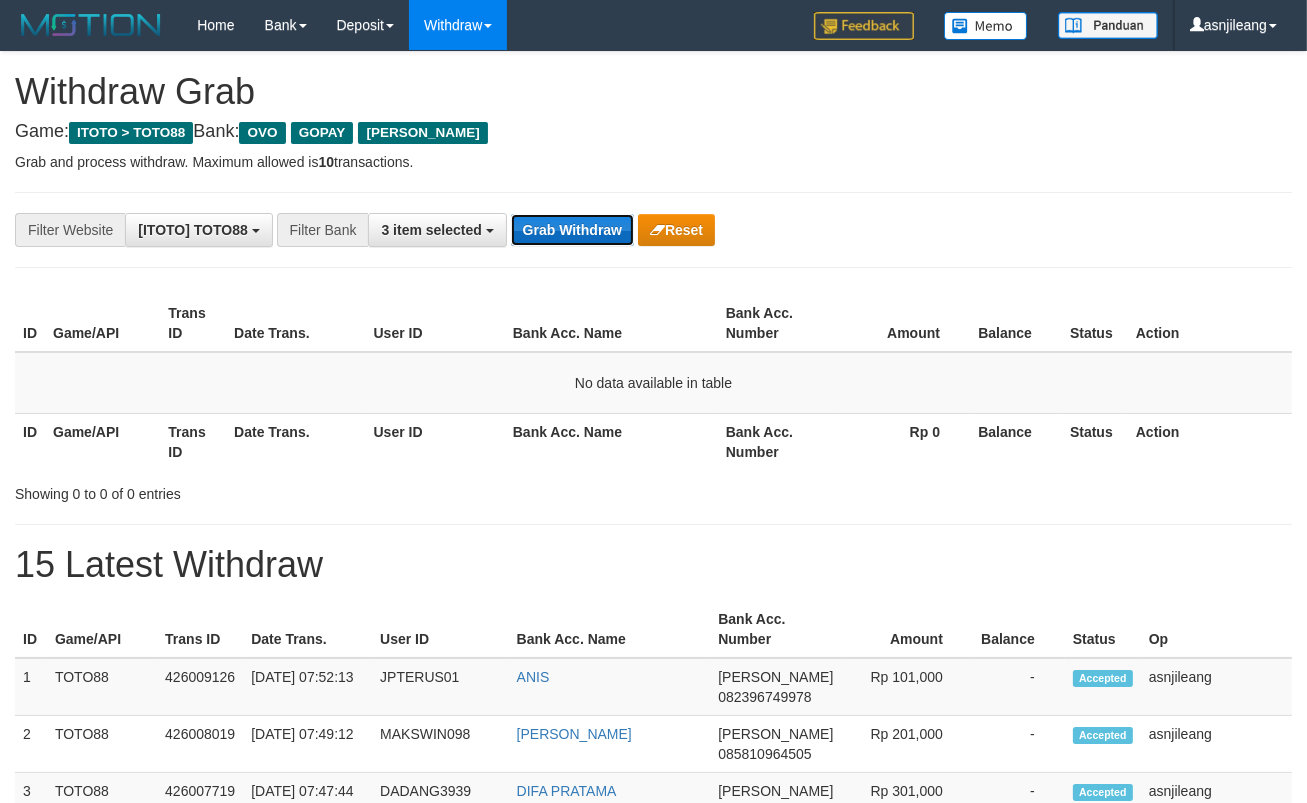 click on "Grab Withdraw" at bounding box center (572, 230) 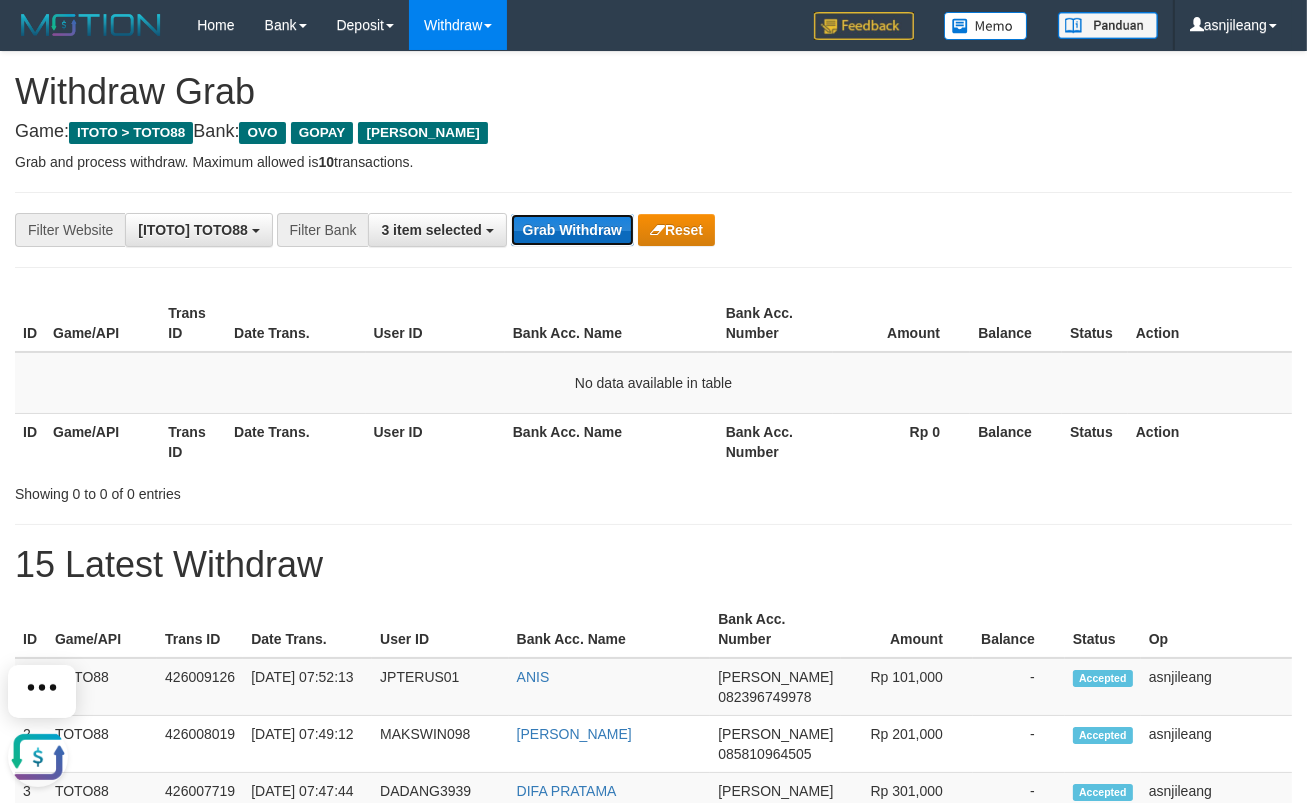 scroll, scrollTop: 0, scrollLeft: 0, axis: both 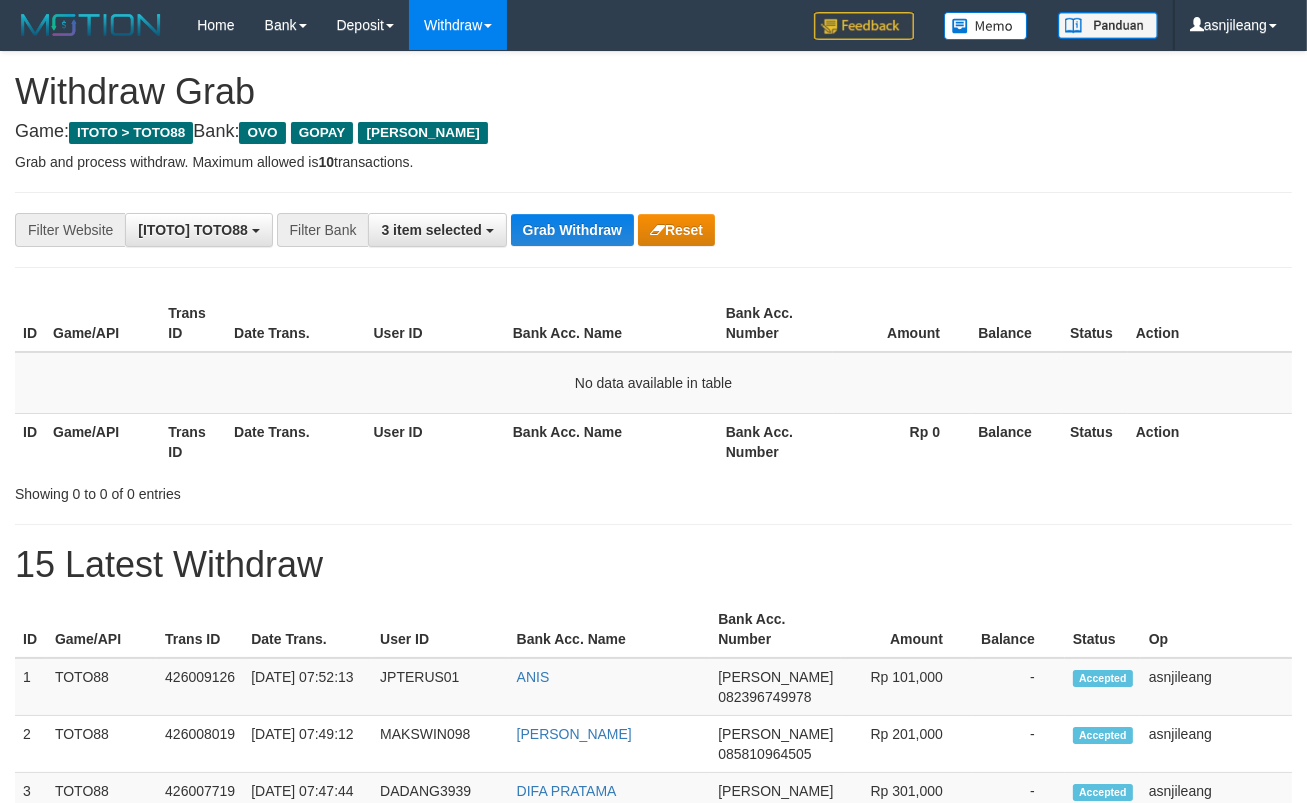 click on "Grab Withdraw" at bounding box center [572, 230] 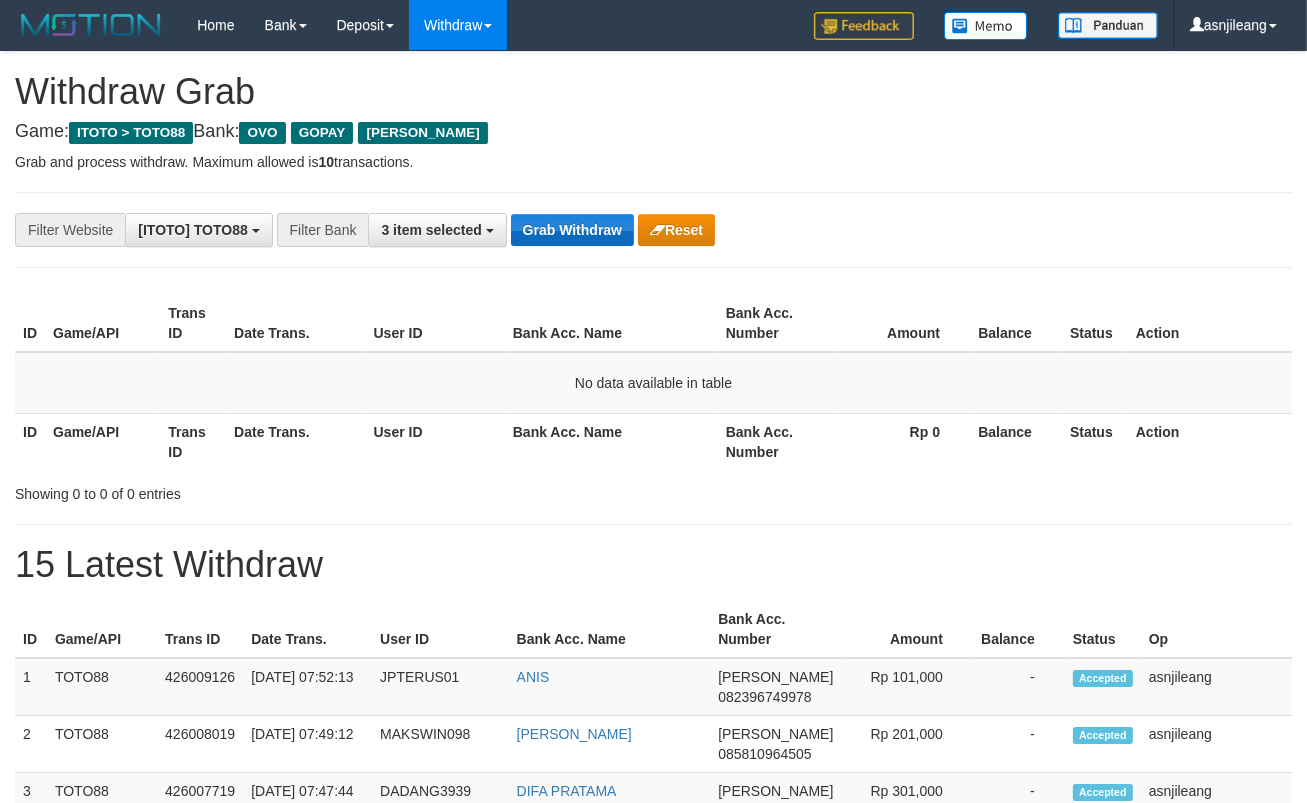 click on "Grab Withdraw" at bounding box center (572, 230) 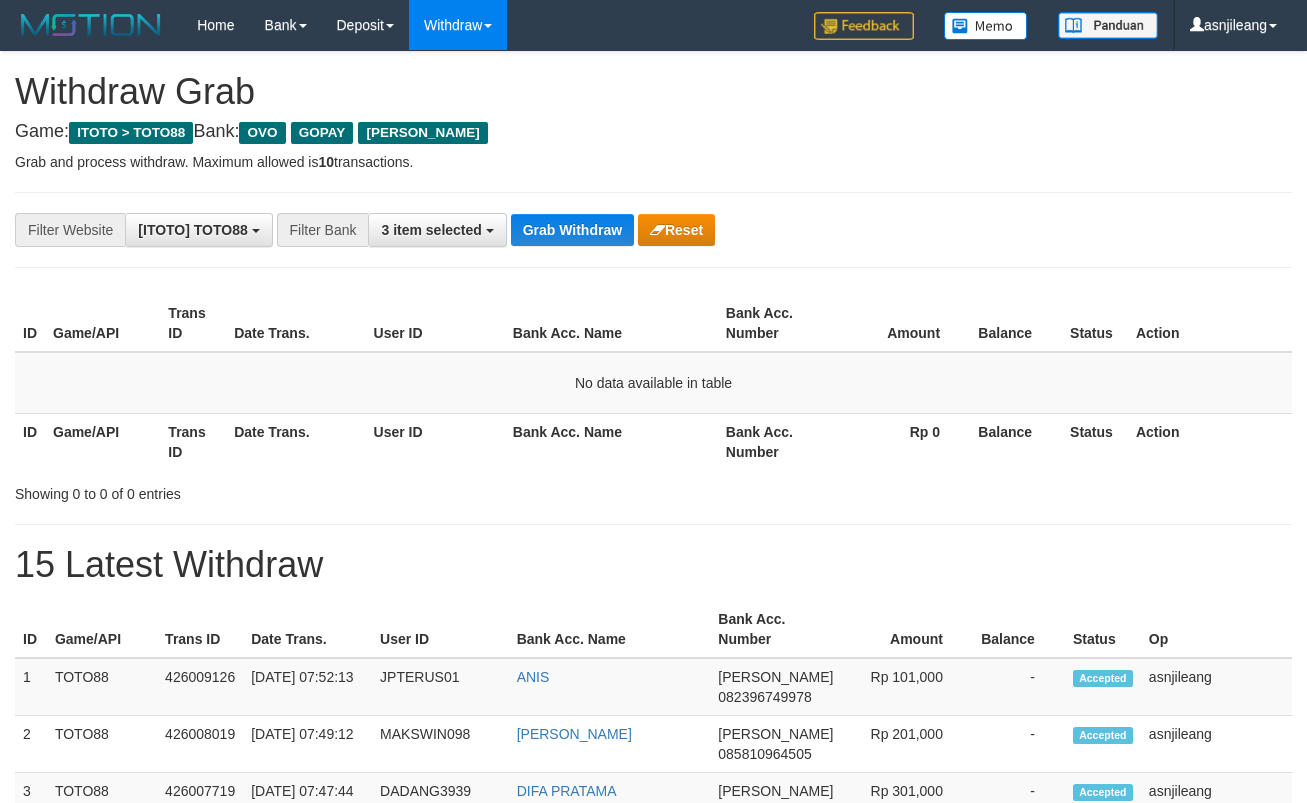 scroll, scrollTop: 0, scrollLeft: 0, axis: both 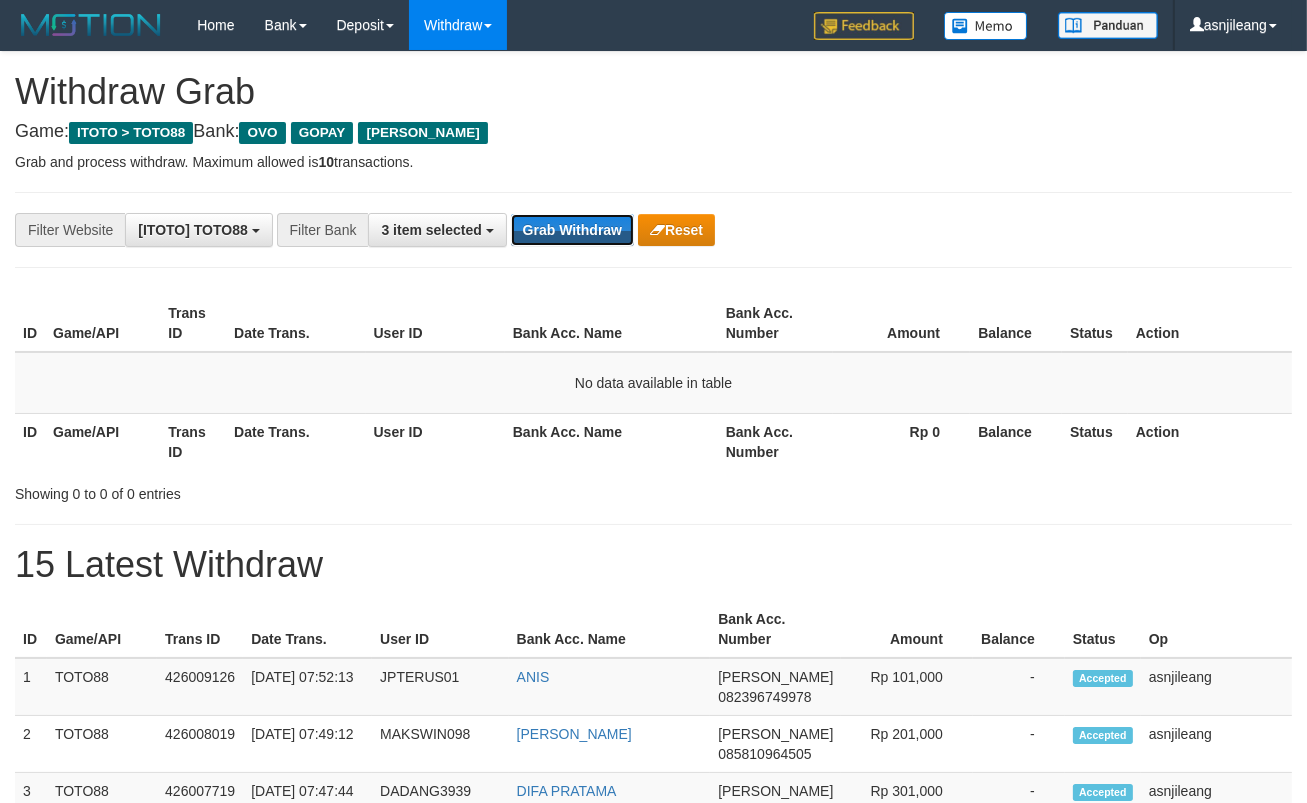 click on "Grab Withdraw" at bounding box center [572, 230] 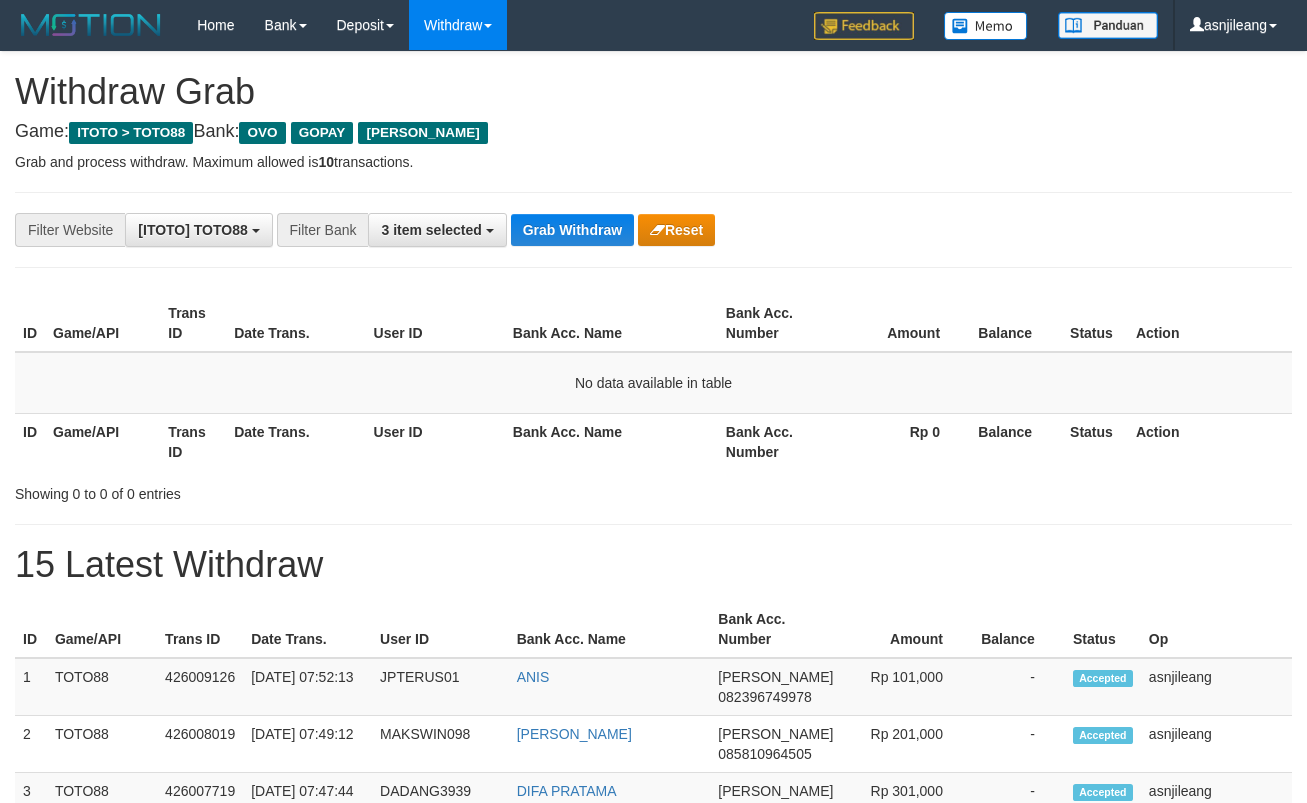 click on "Grab Withdraw" at bounding box center [572, 230] 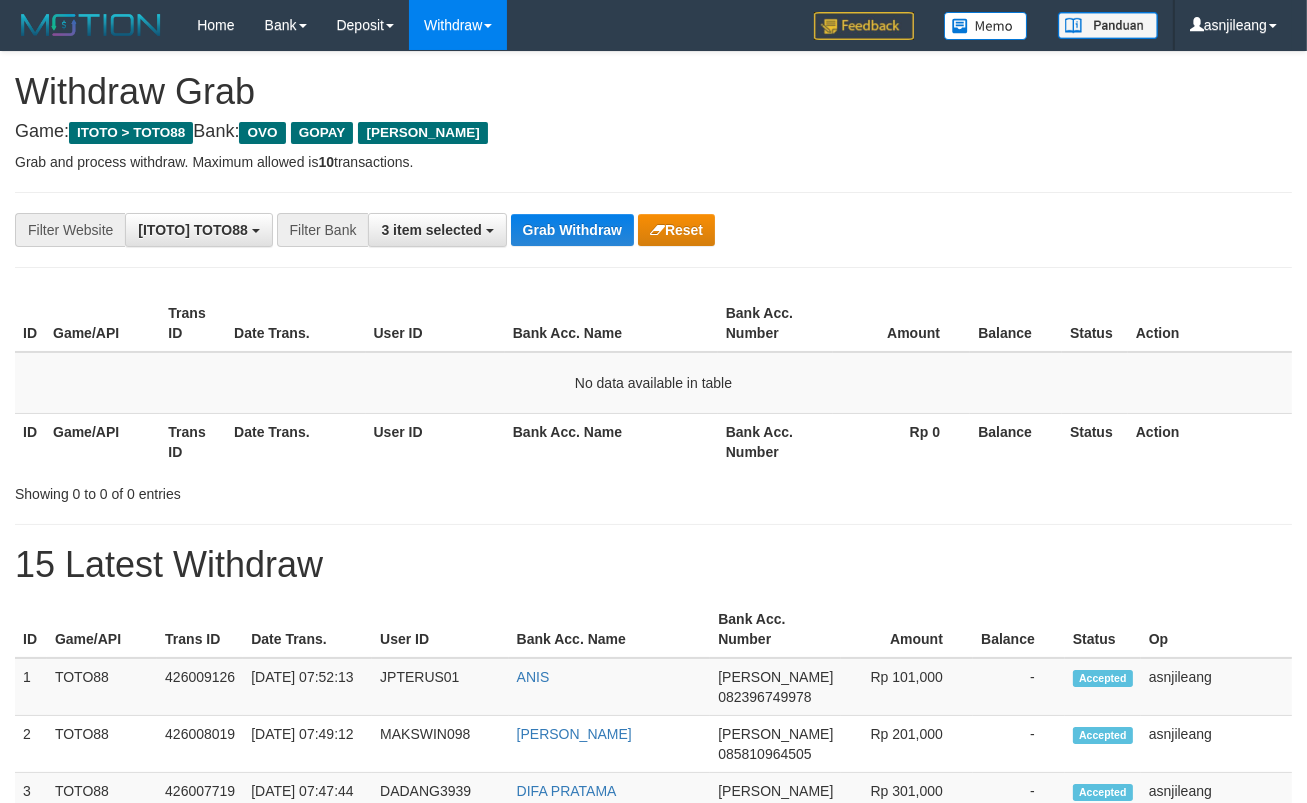 scroll, scrollTop: 17, scrollLeft: 0, axis: vertical 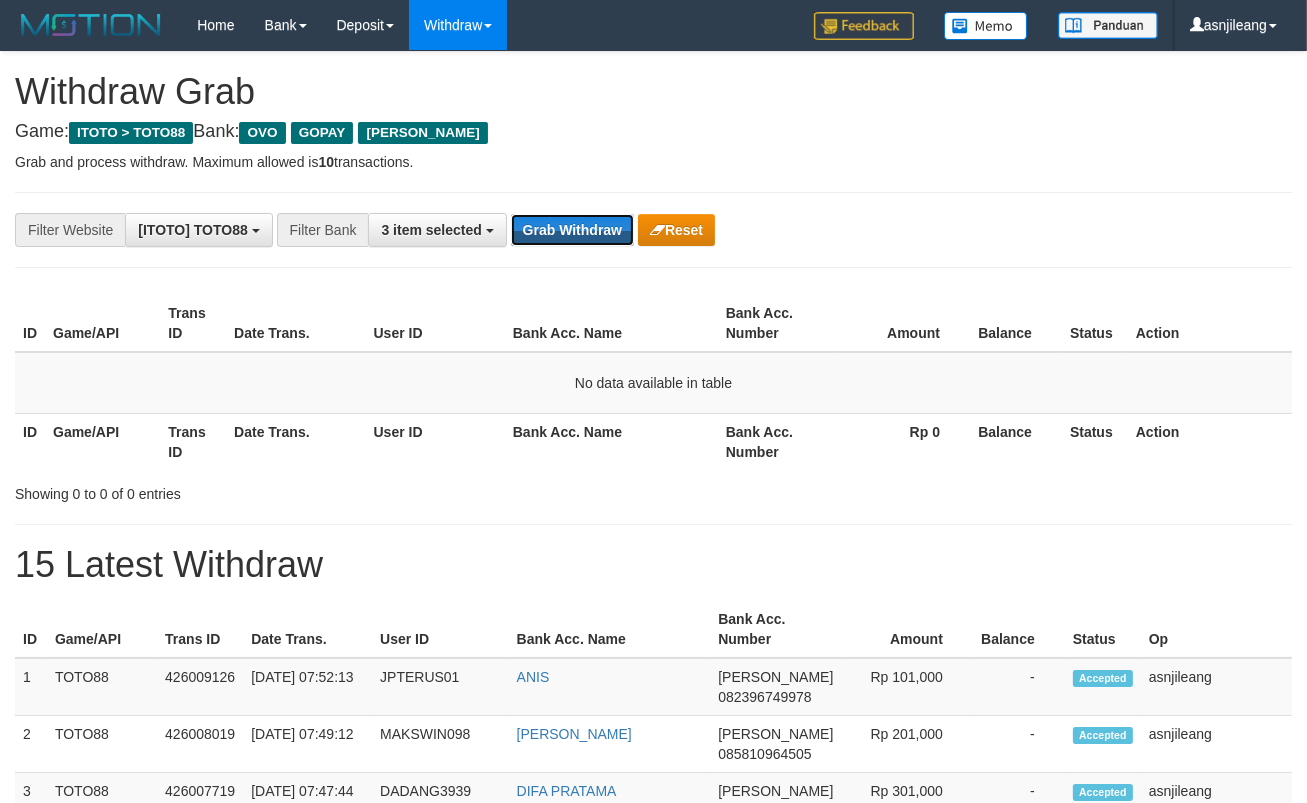 click on "Grab Withdraw" at bounding box center [572, 230] 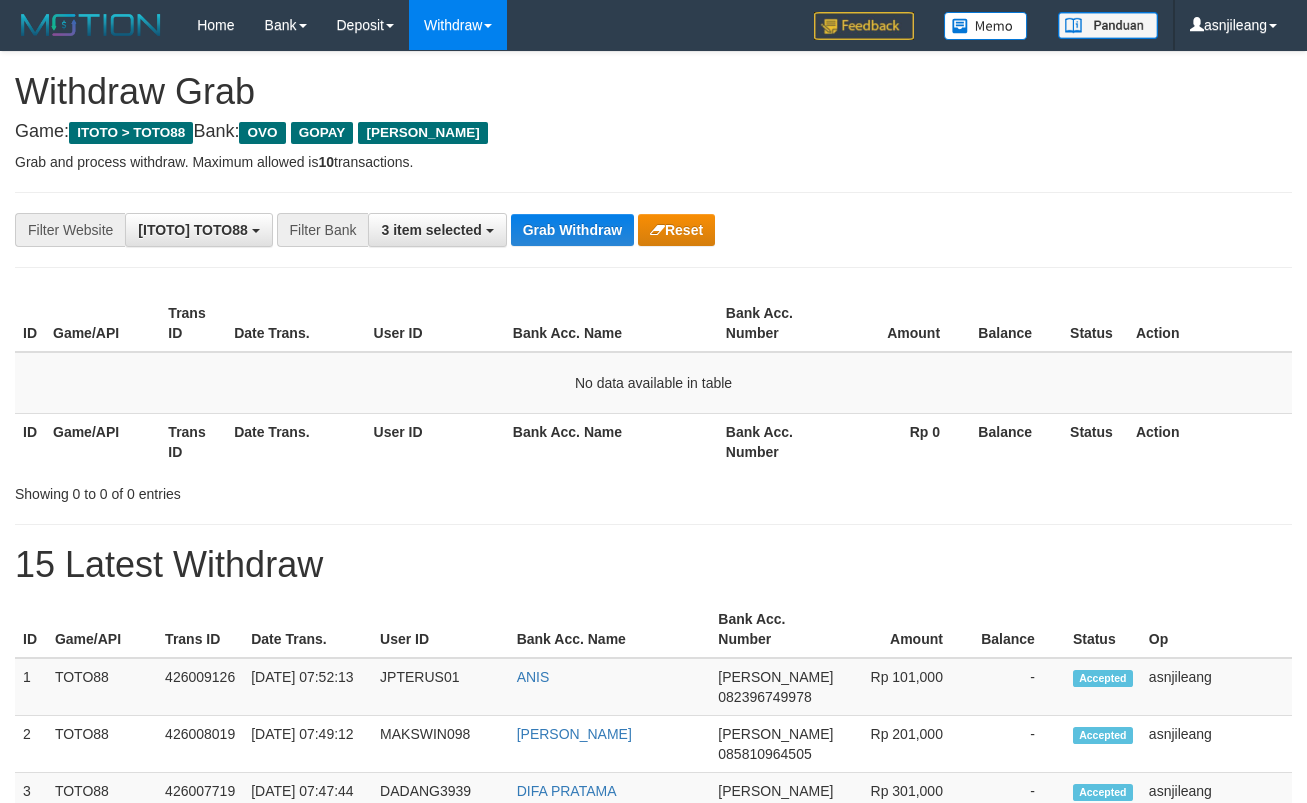scroll, scrollTop: 0, scrollLeft: 0, axis: both 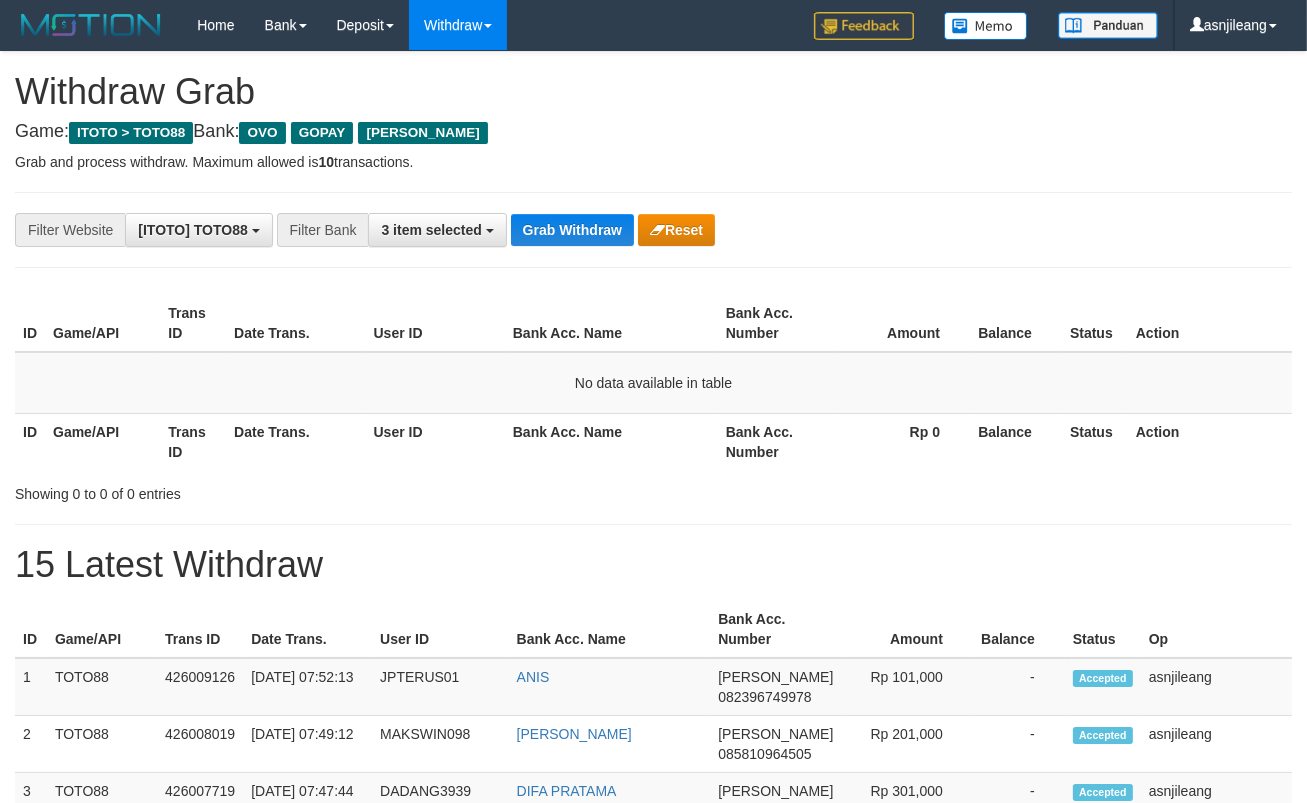 click on "Grab Withdraw" at bounding box center (572, 230) 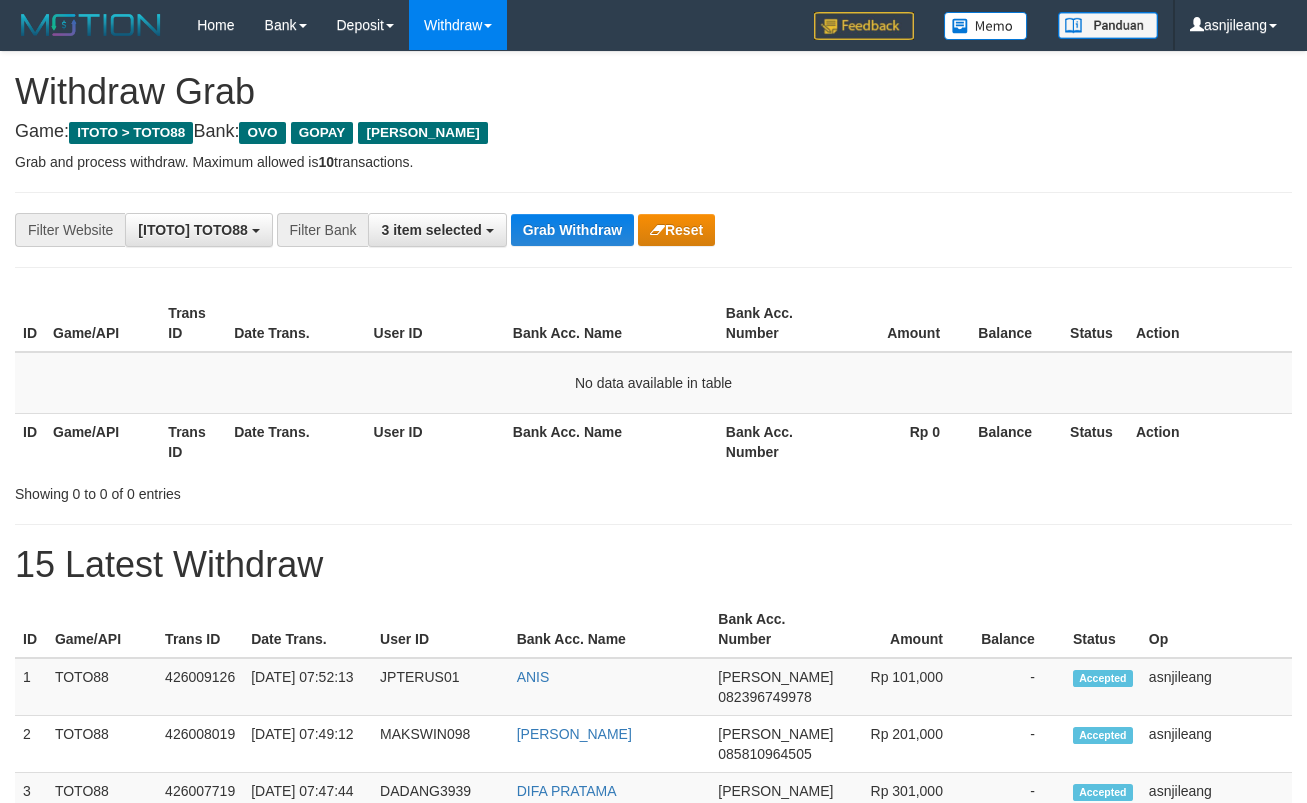 scroll, scrollTop: 0, scrollLeft: 0, axis: both 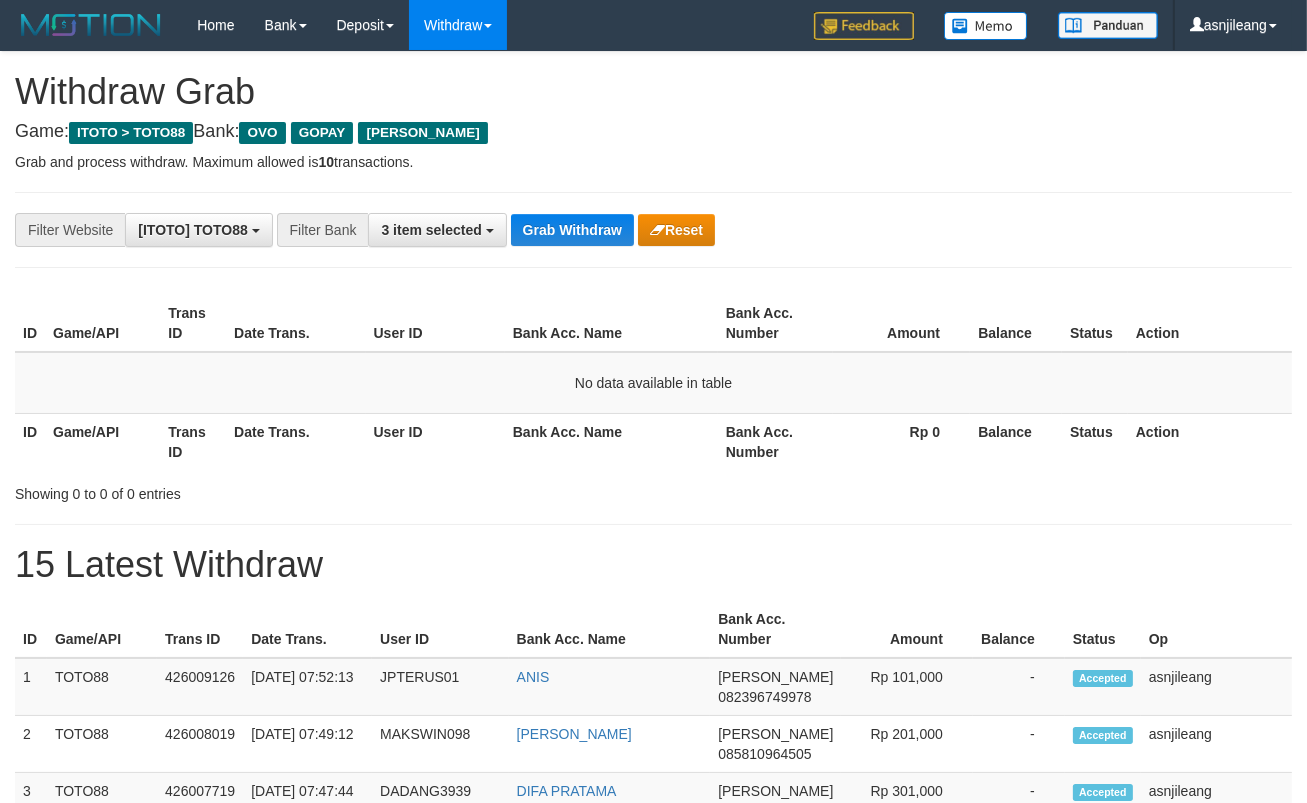 click on "Grab Withdraw" at bounding box center (572, 230) 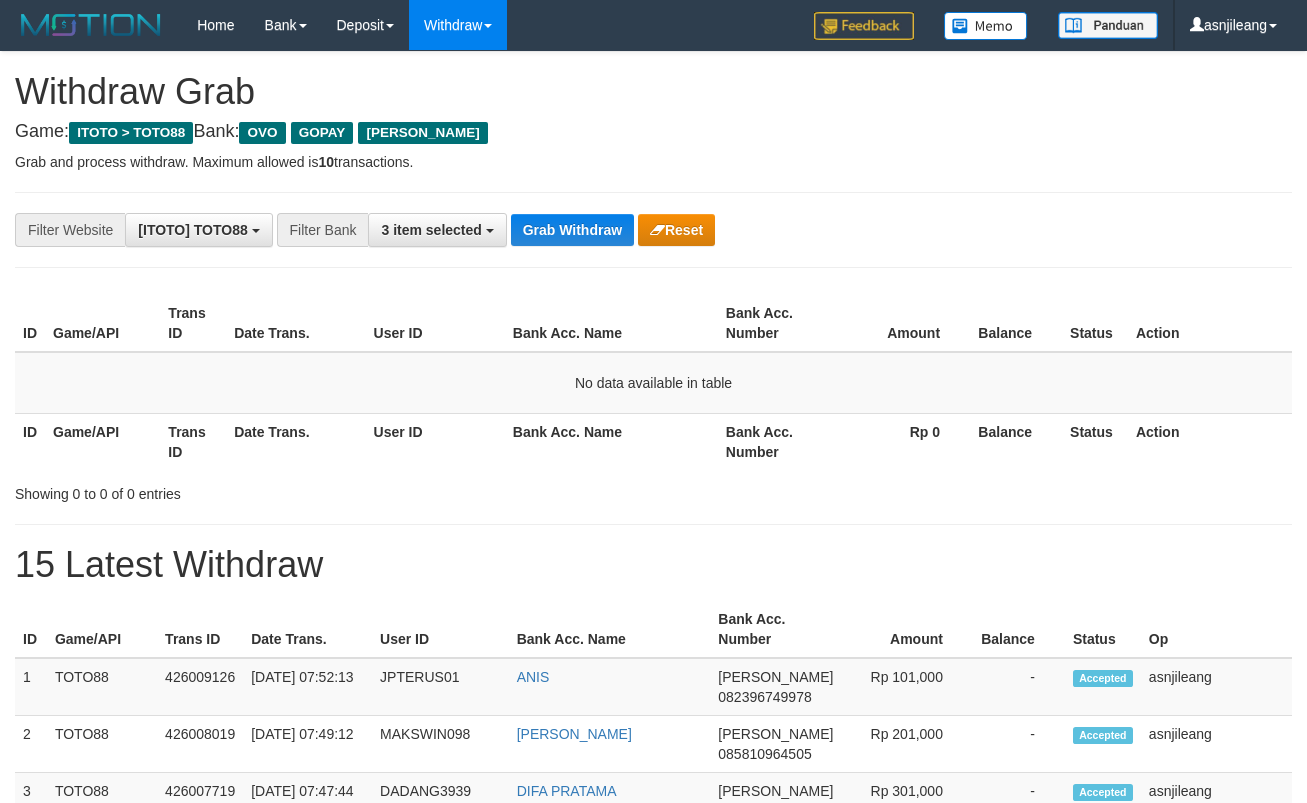 scroll, scrollTop: 0, scrollLeft: 0, axis: both 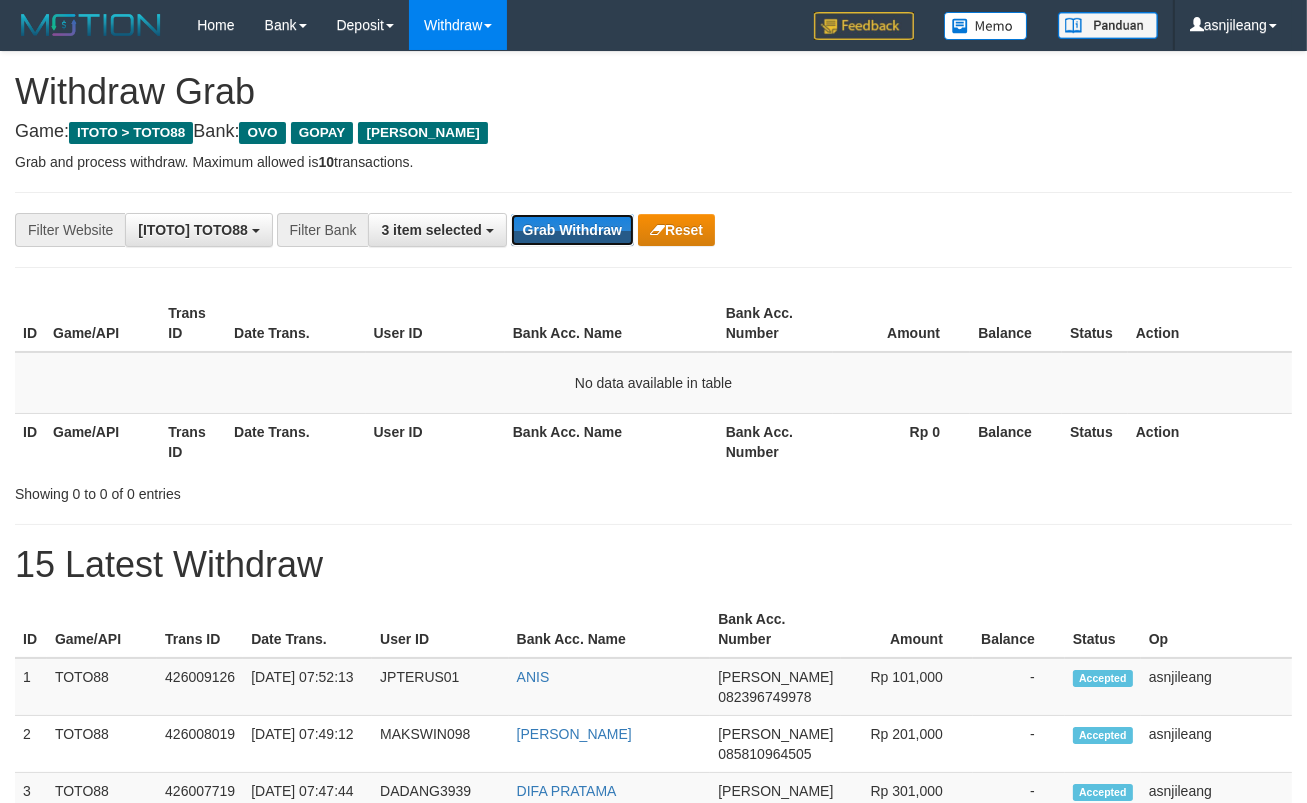 click on "Grab Withdraw" at bounding box center [572, 230] 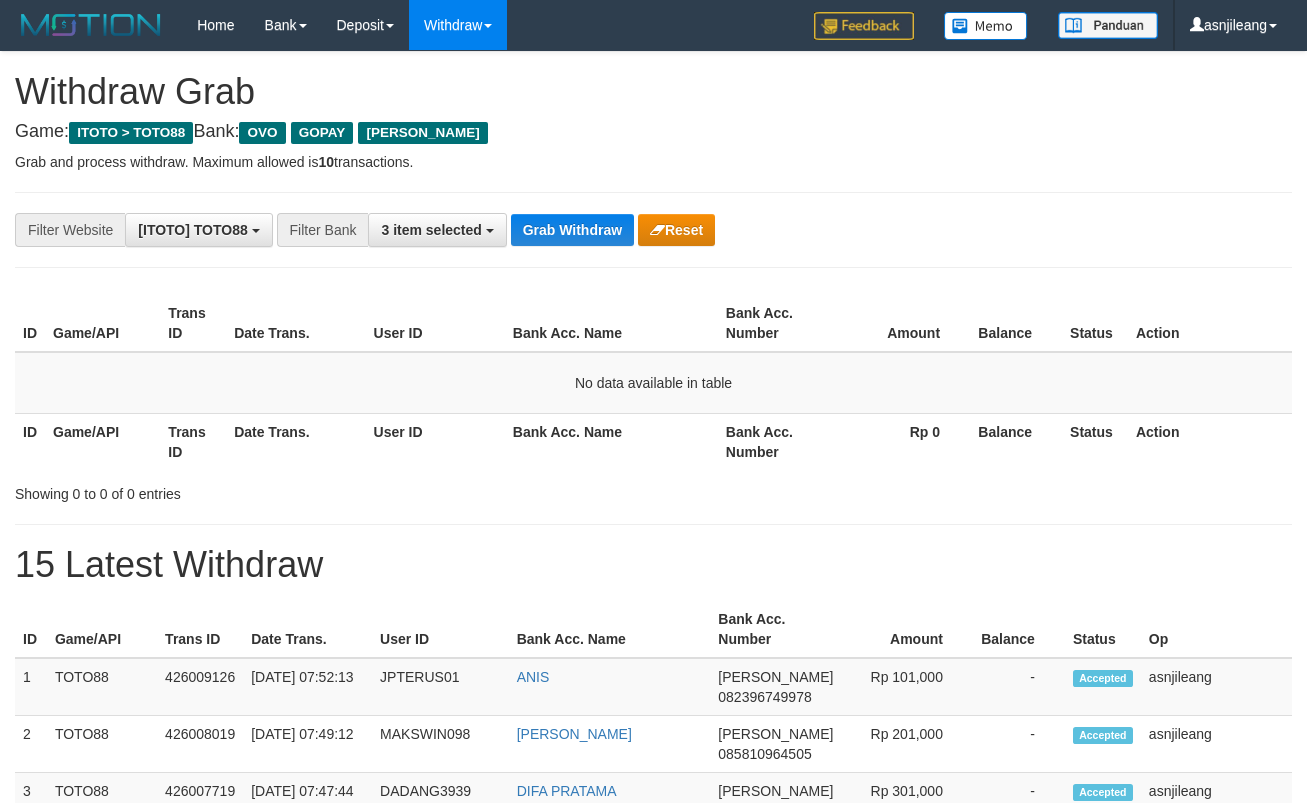 click on "Grab Withdraw" at bounding box center [572, 230] 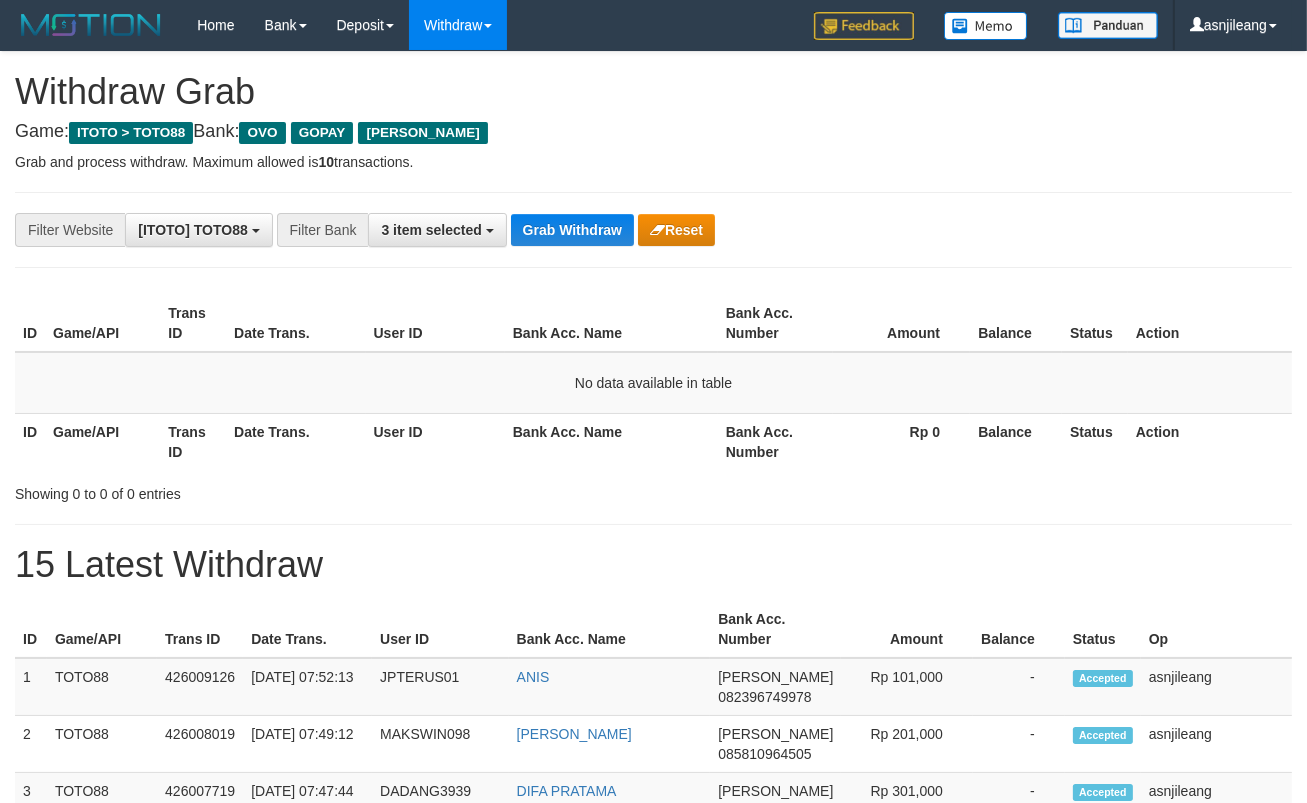scroll, scrollTop: 17, scrollLeft: 0, axis: vertical 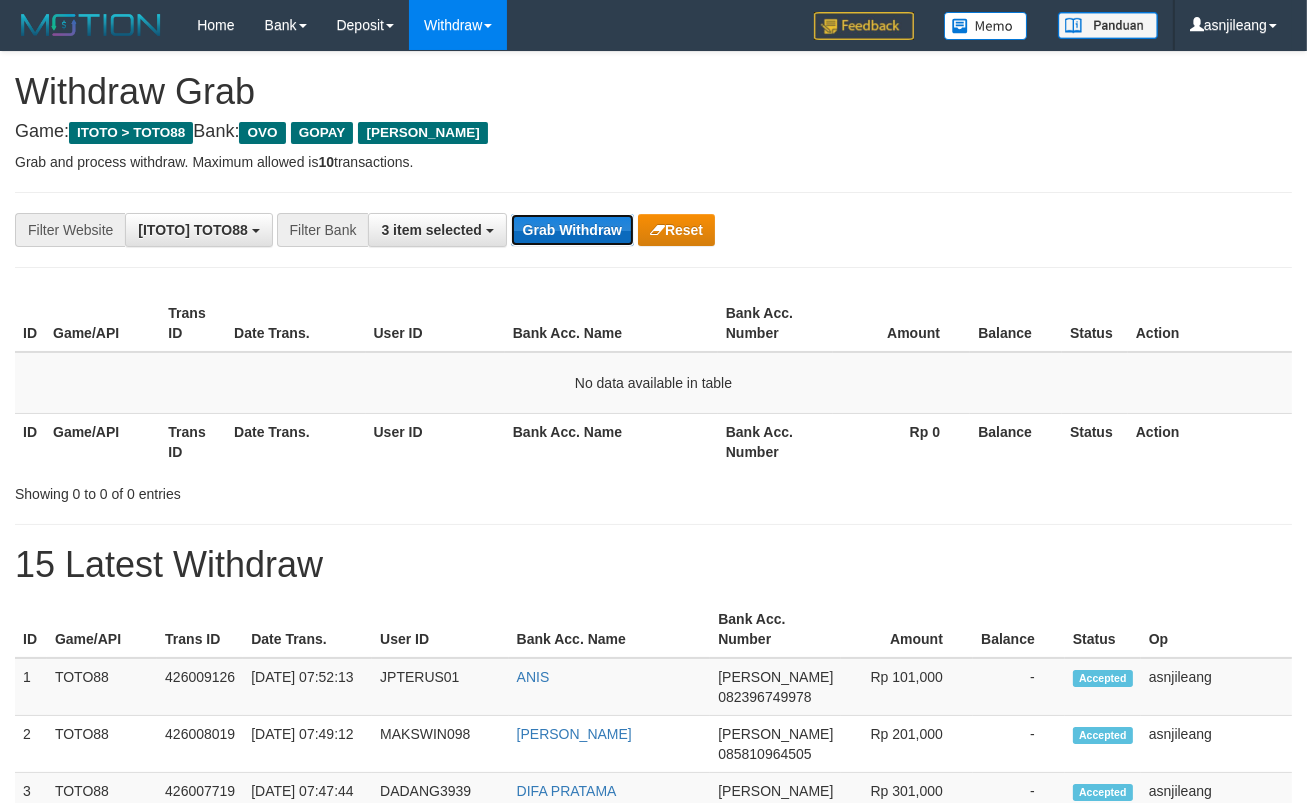 click on "Grab Withdraw" at bounding box center [572, 230] 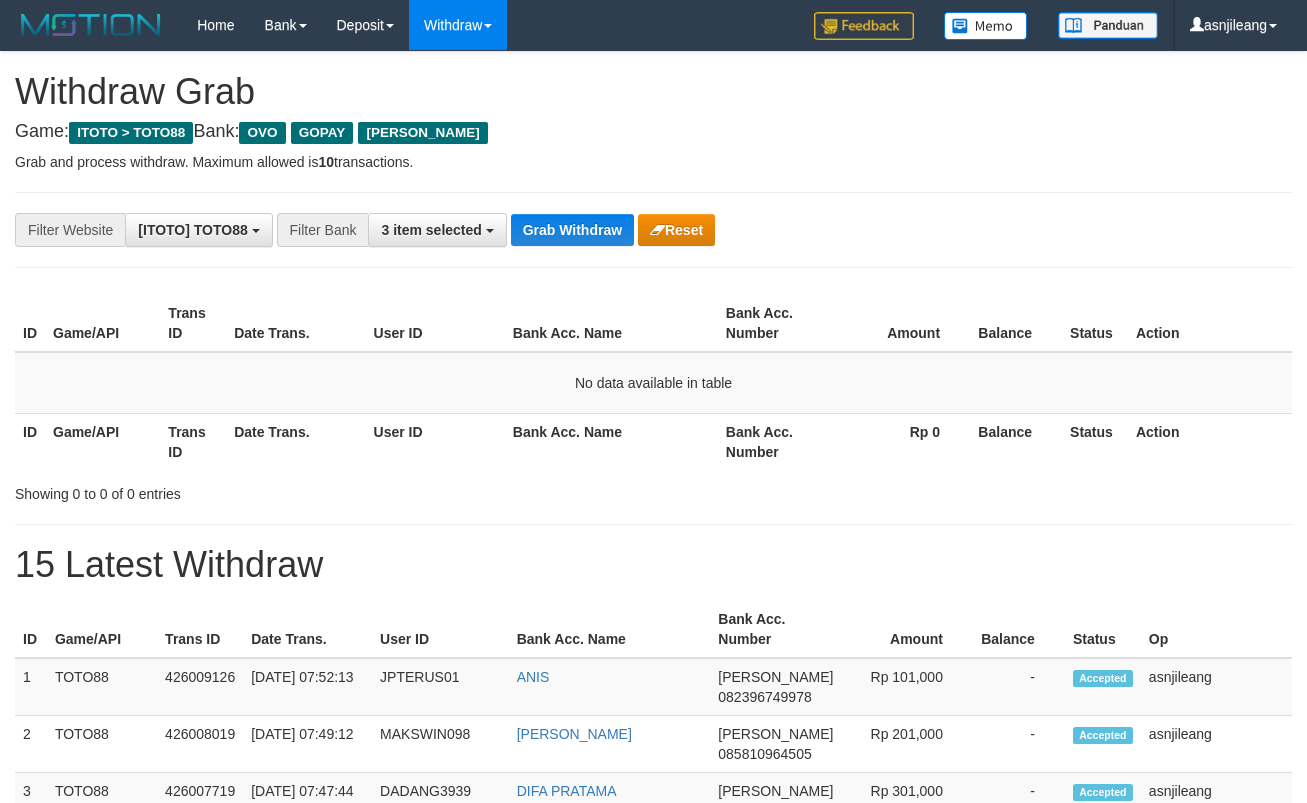 scroll, scrollTop: 0, scrollLeft: 0, axis: both 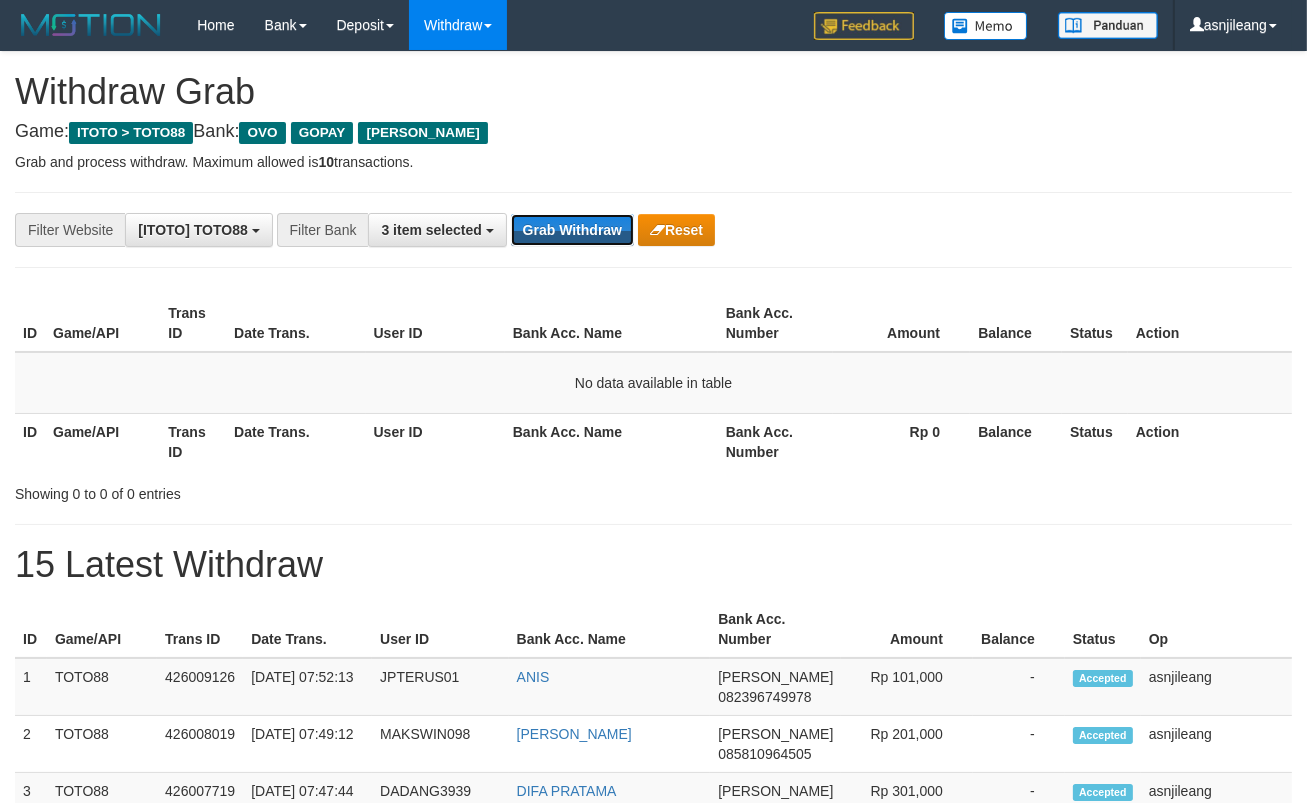 click on "Grab Withdraw" at bounding box center (572, 230) 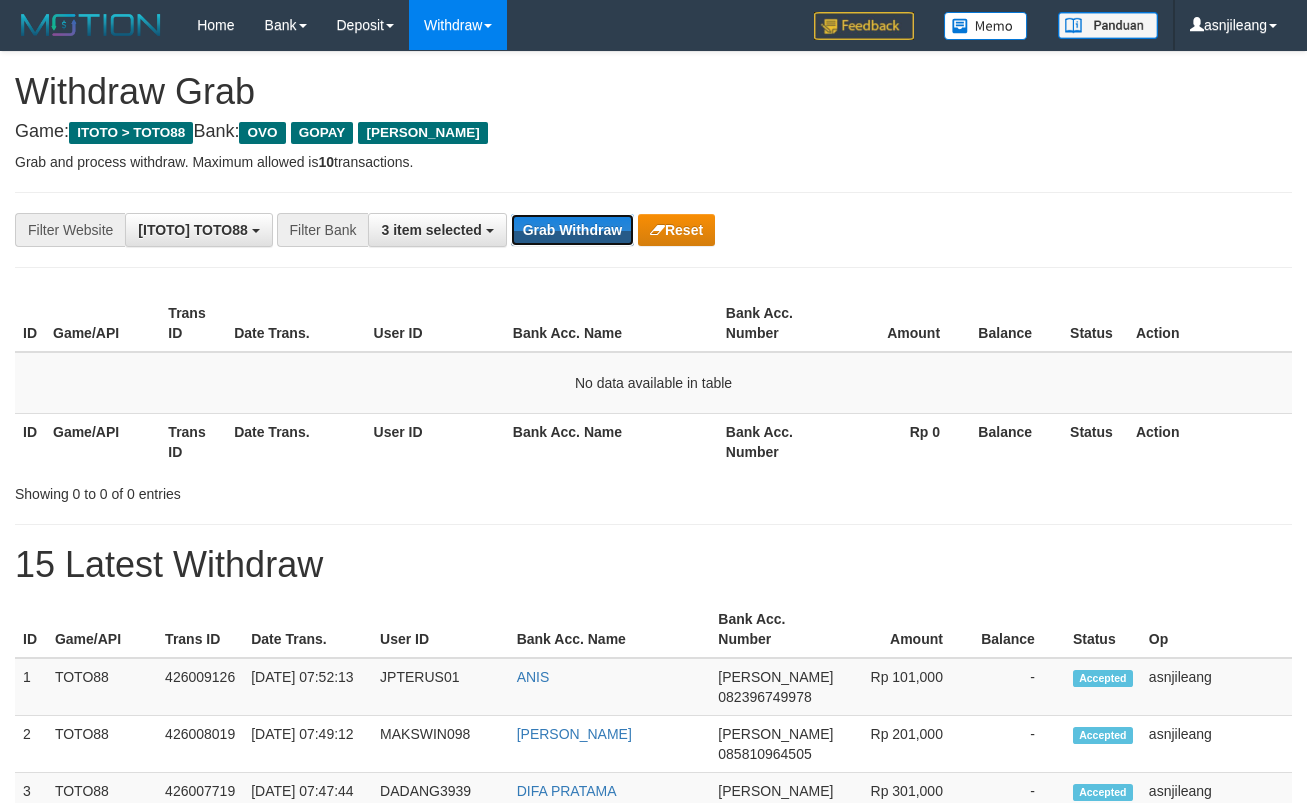 scroll, scrollTop: 0, scrollLeft: 0, axis: both 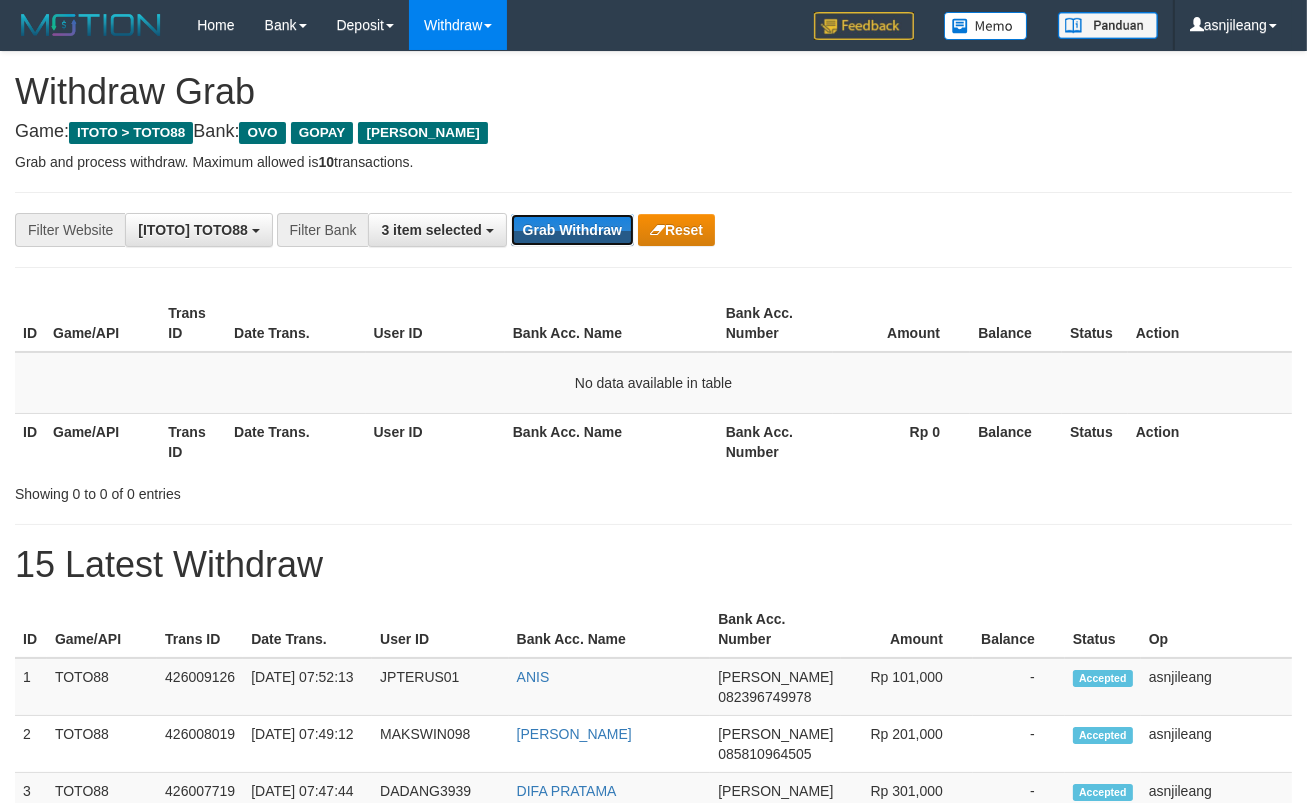click on "Grab Withdraw" at bounding box center (572, 230) 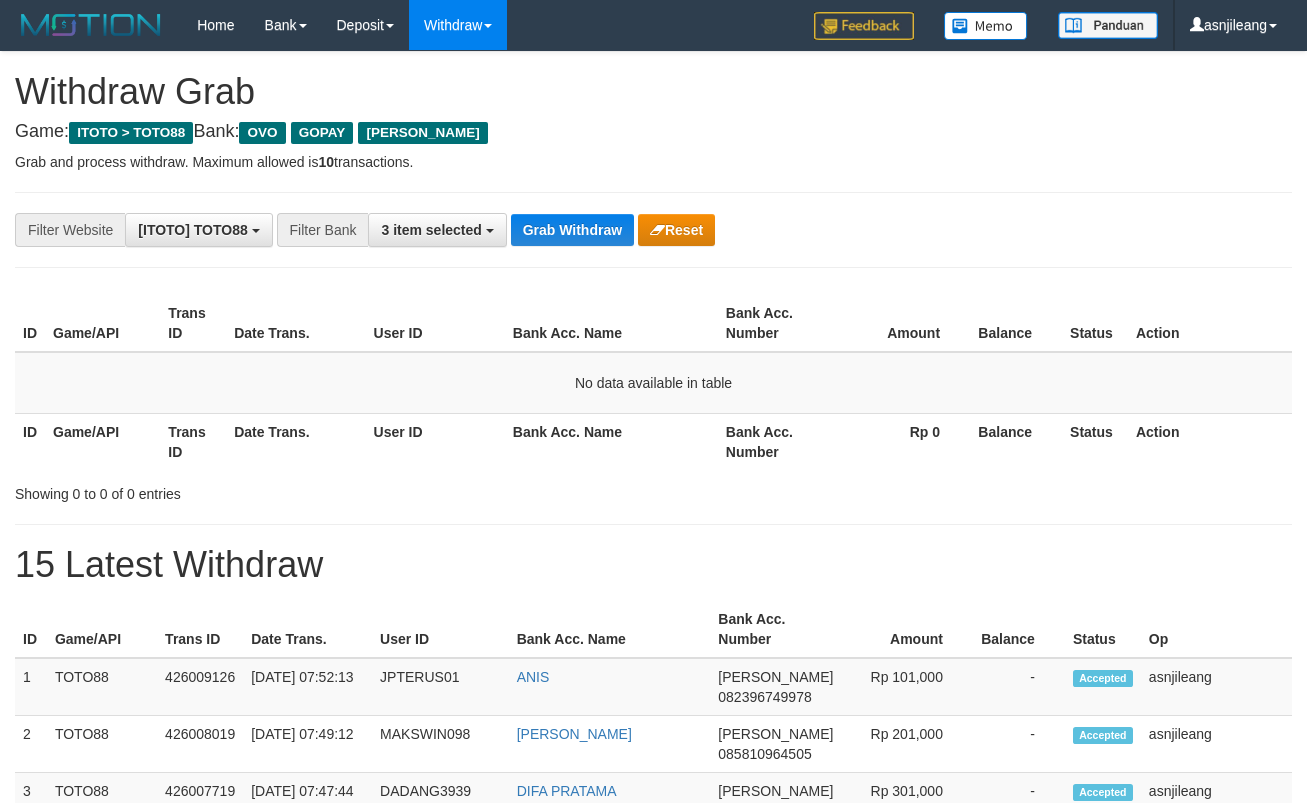 scroll, scrollTop: 0, scrollLeft: 0, axis: both 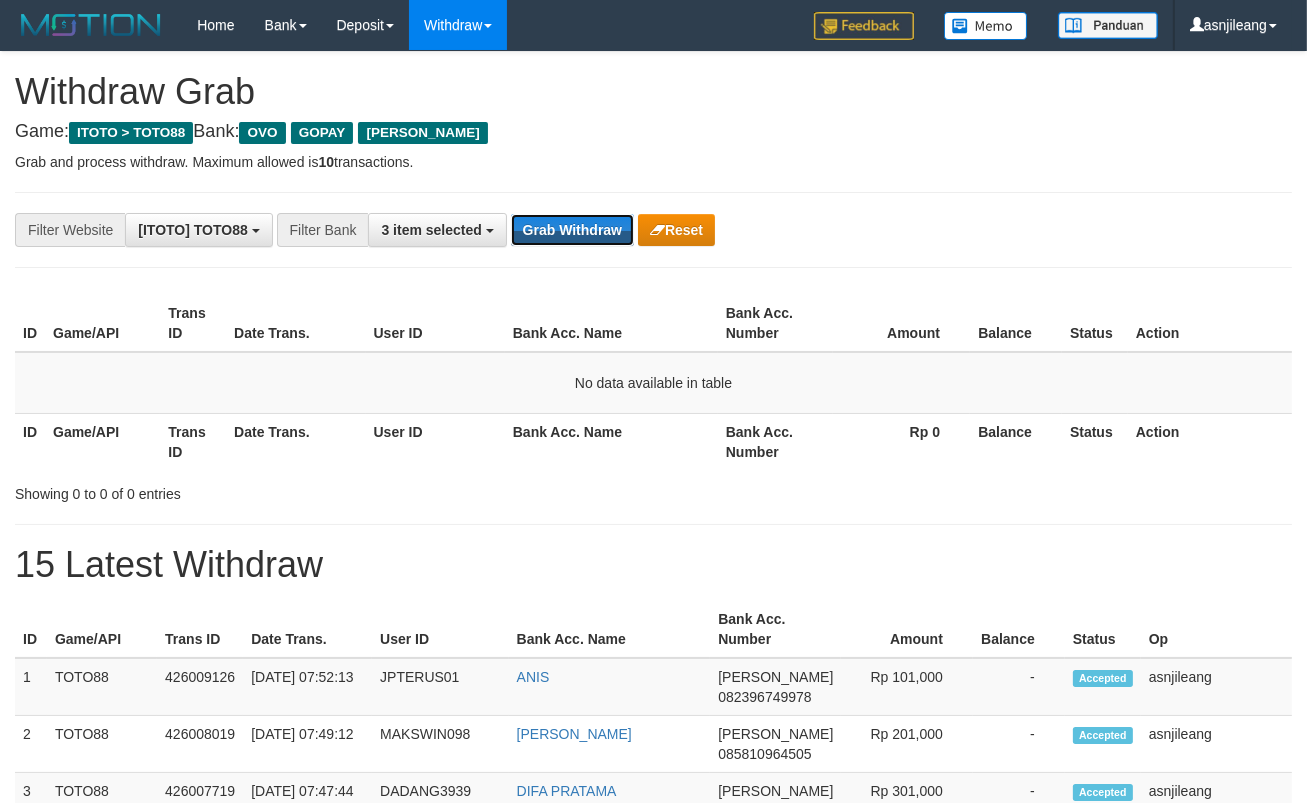 click on "Grab Withdraw" at bounding box center (572, 230) 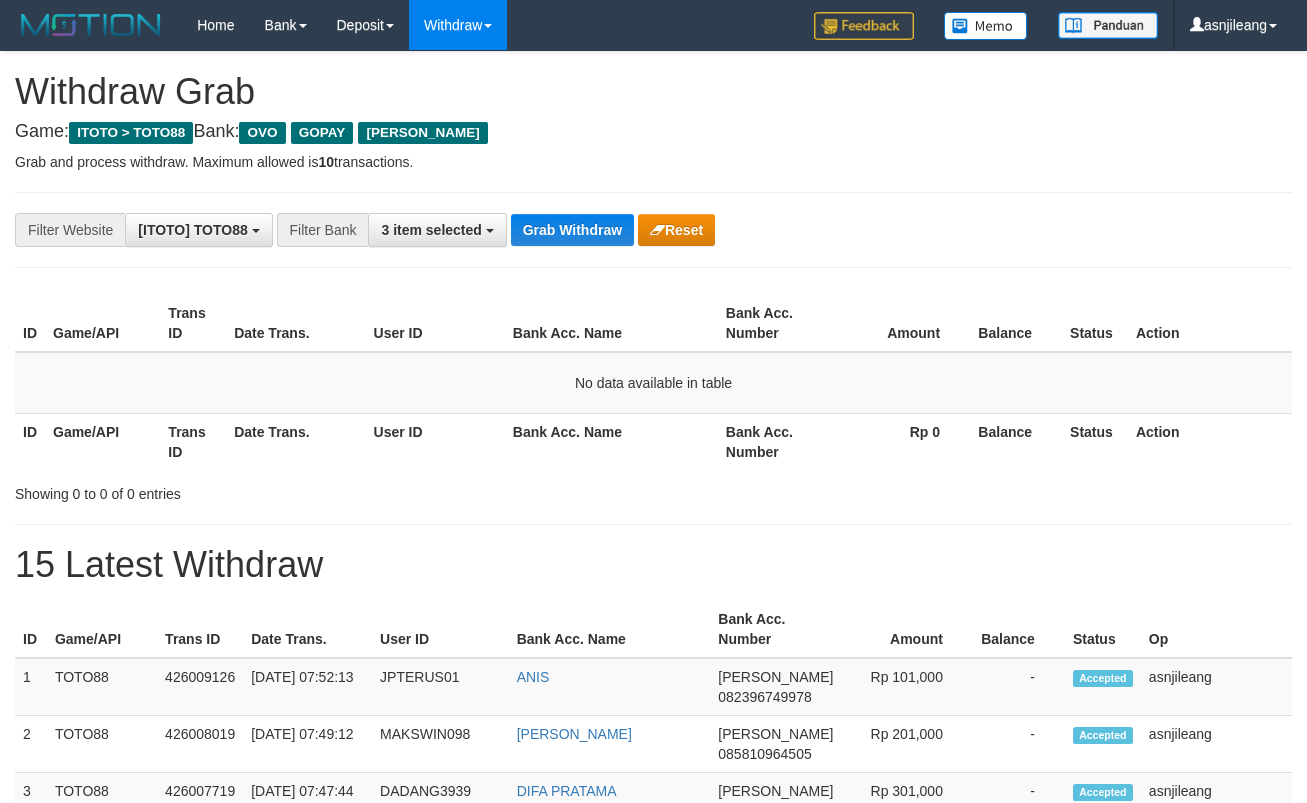 scroll, scrollTop: 0, scrollLeft: 0, axis: both 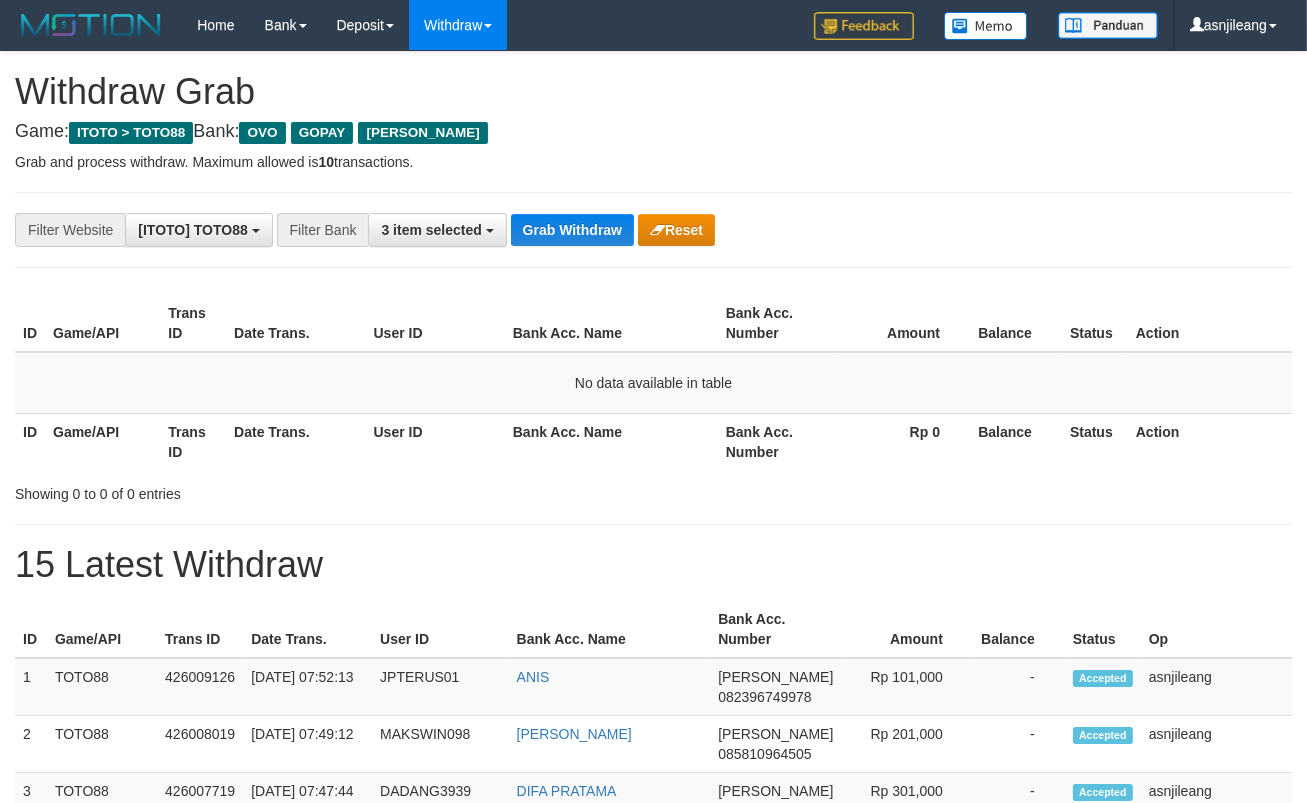 click on "Grab Withdraw" at bounding box center (572, 230) 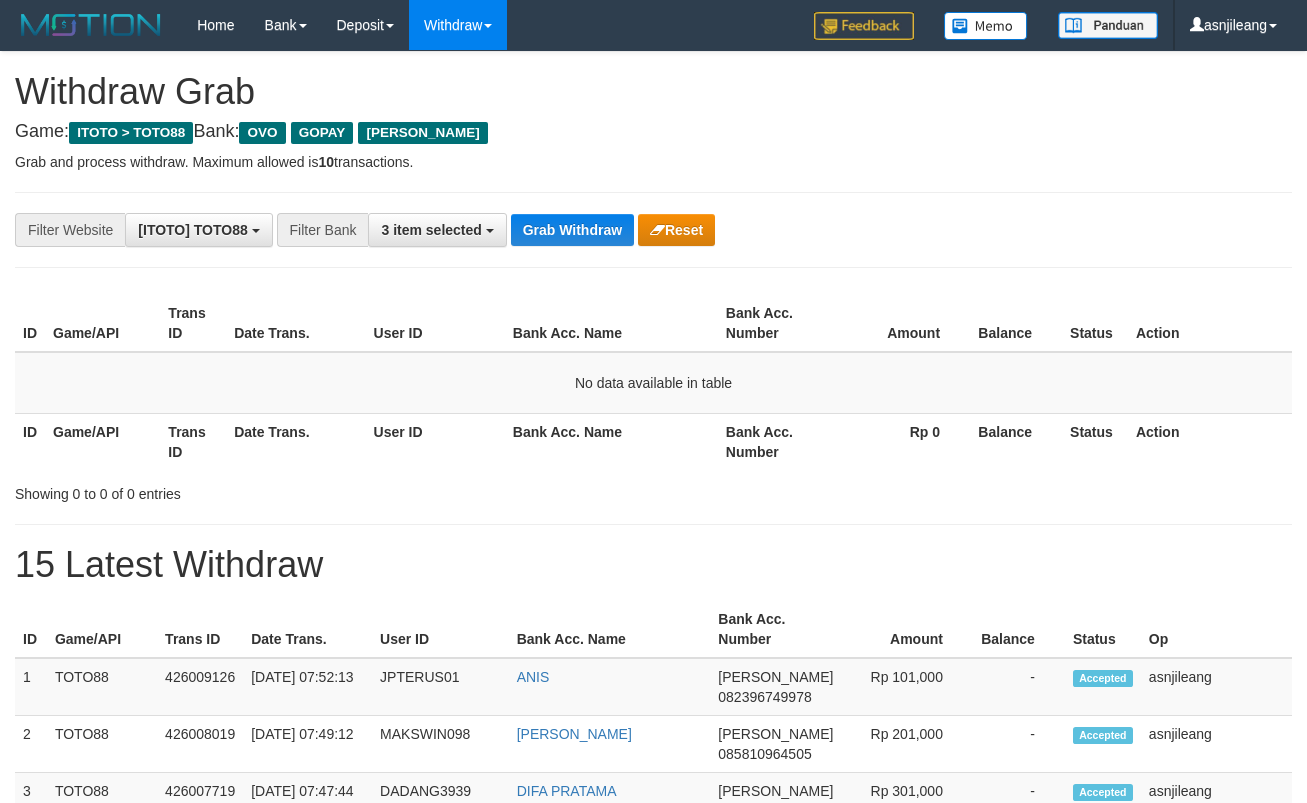 scroll, scrollTop: 0, scrollLeft: 0, axis: both 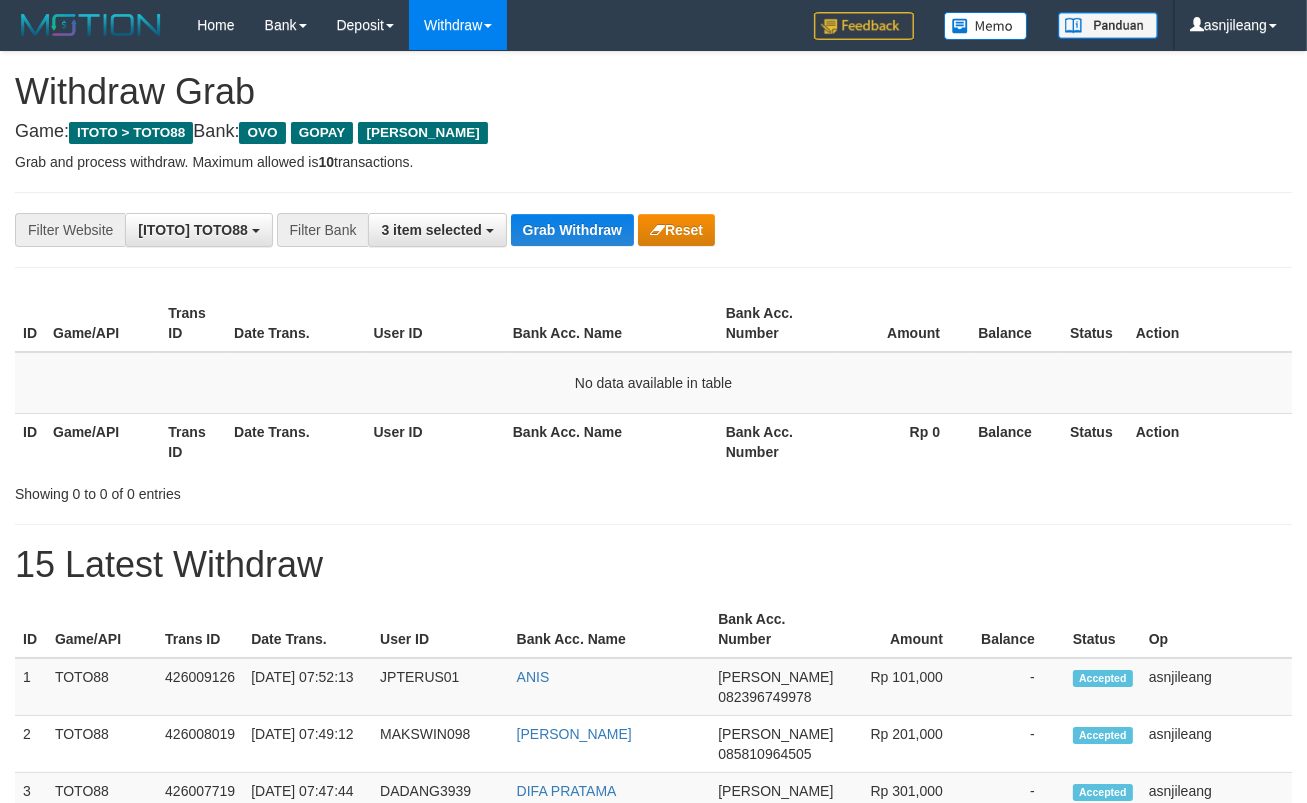 click on "Grab Withdraw" at bounding box center [572, 230] 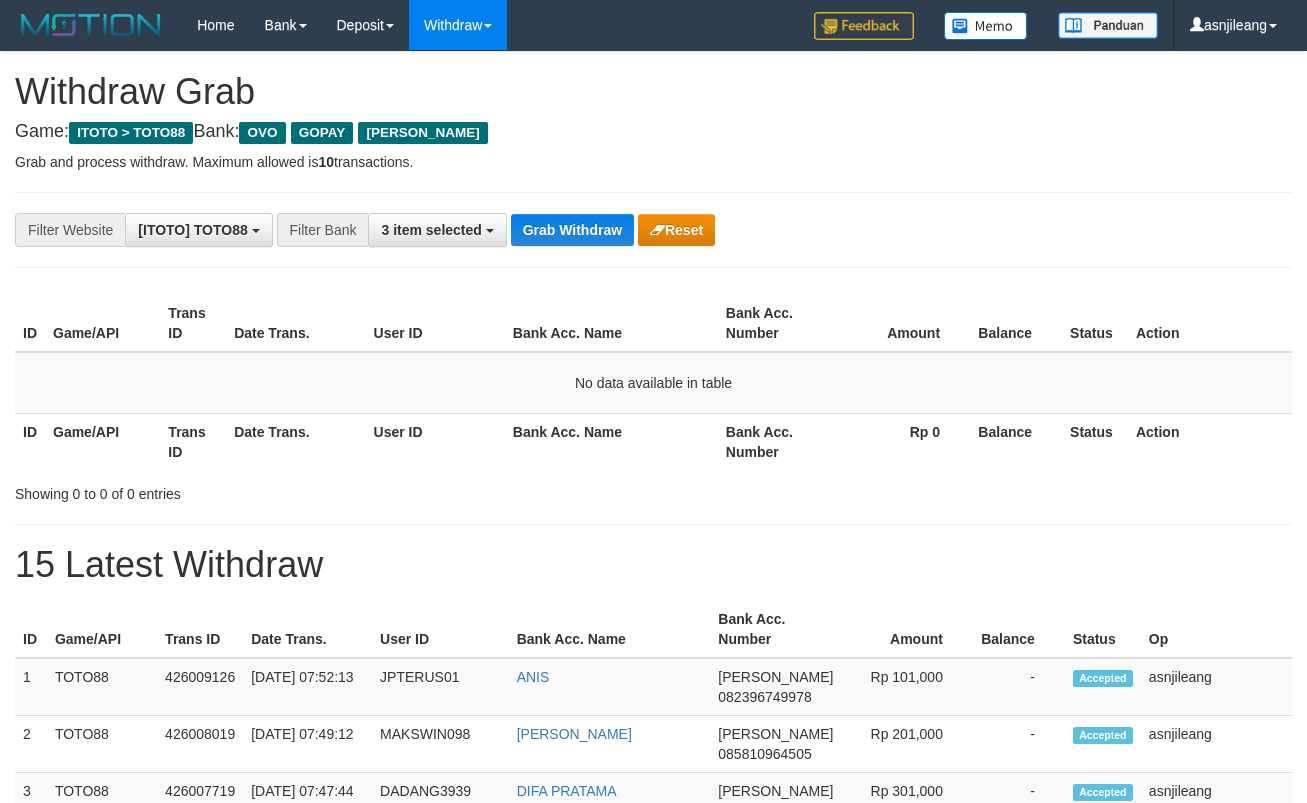 click on "Grab Withdraw" at bounding box center [572, 230] 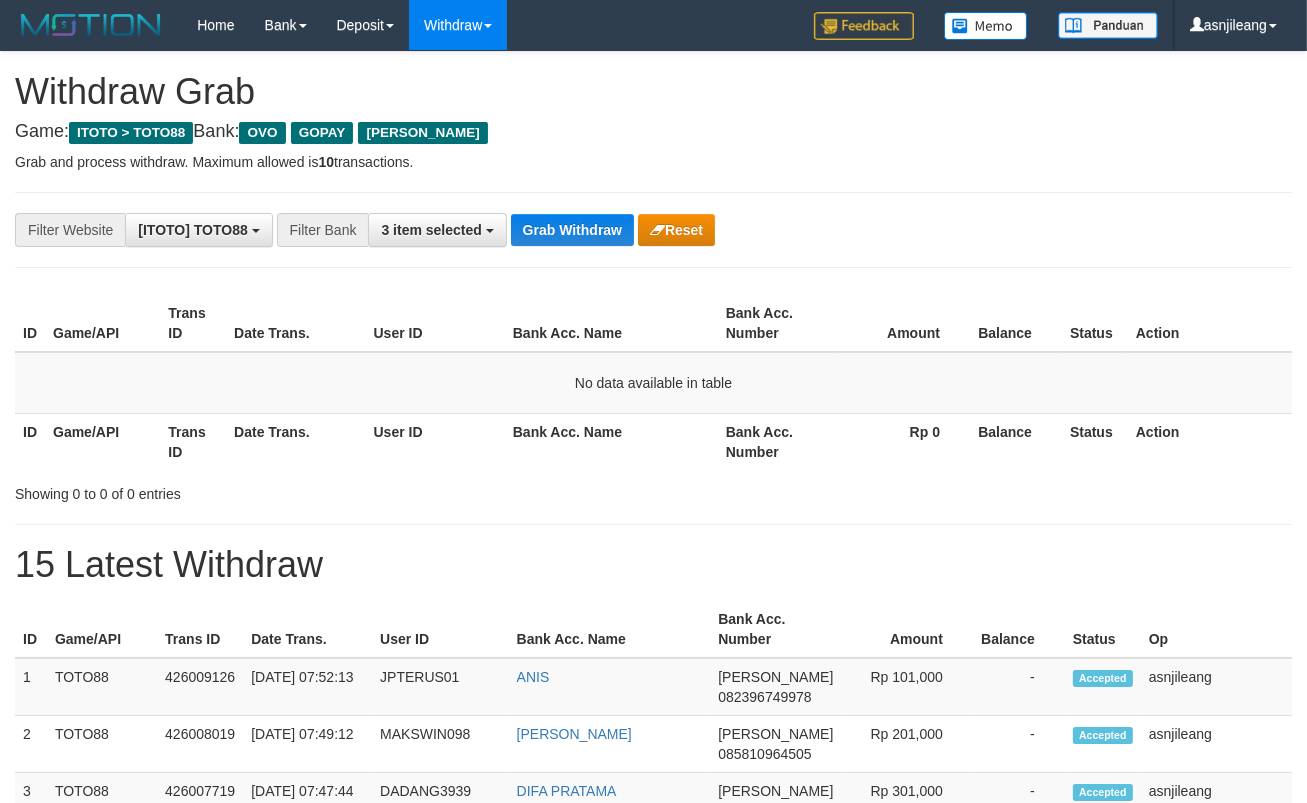 scroll, scrollTop: 17, scrollLeft: 0, axis: vertical 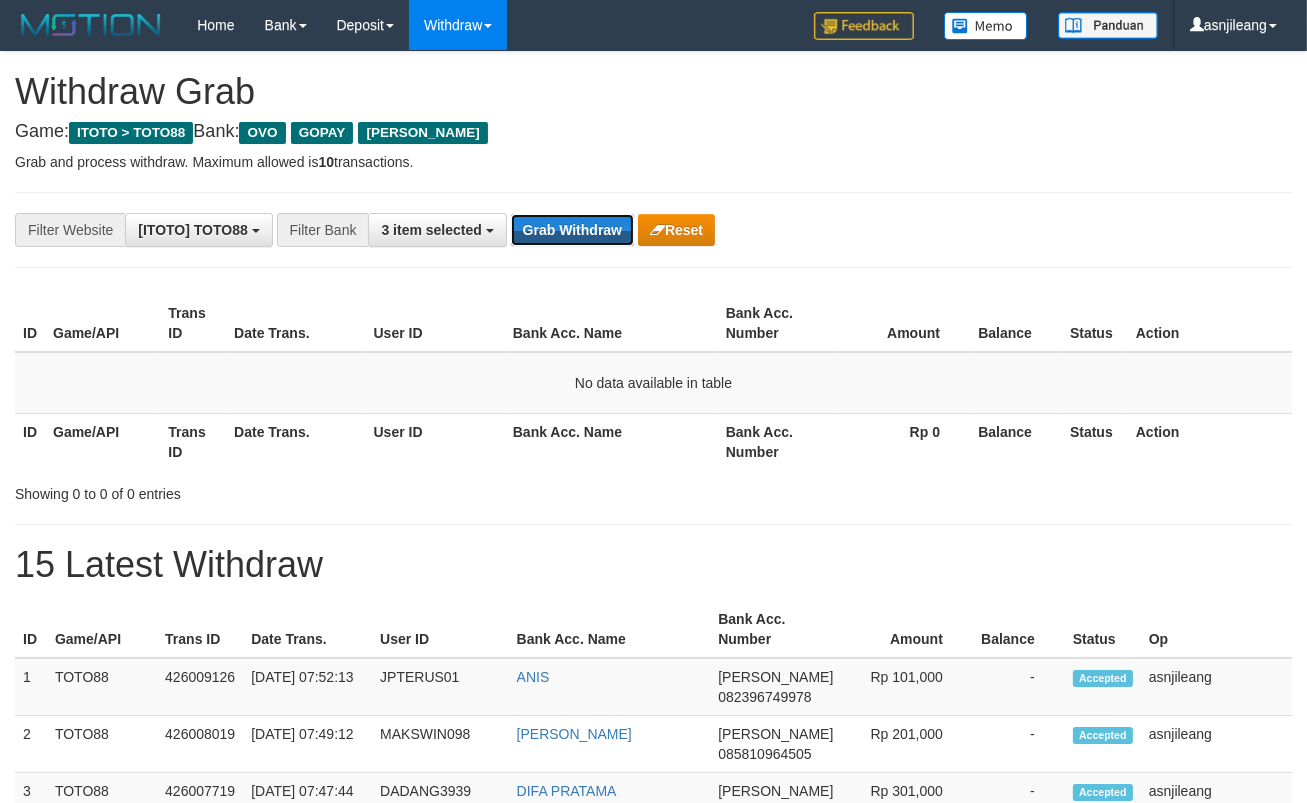 click on "Grab Withdraw" at bounding box center [572, 230] 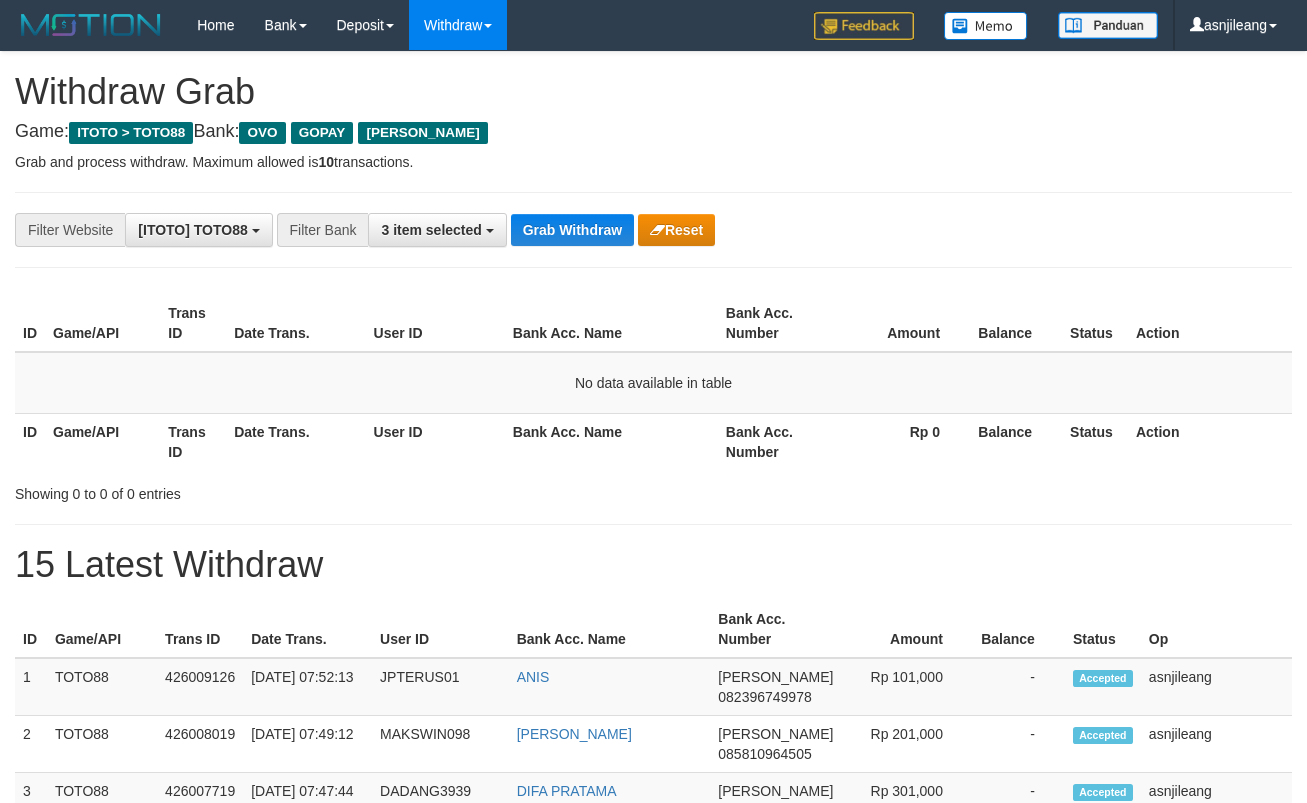 scroll, scrollTop: 0, scrollLeft: 0, axis: both 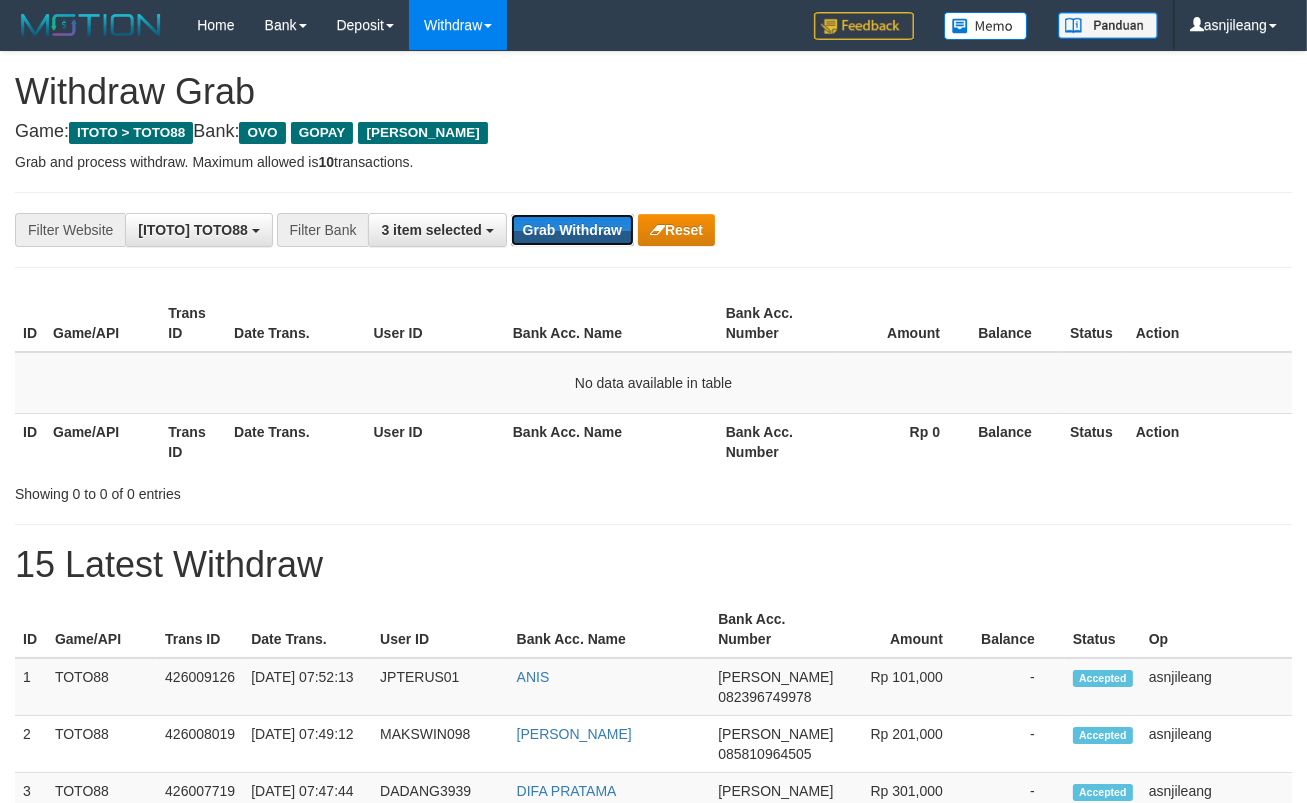 click on "Grab Withdraw" at bounding box center (572, 230) 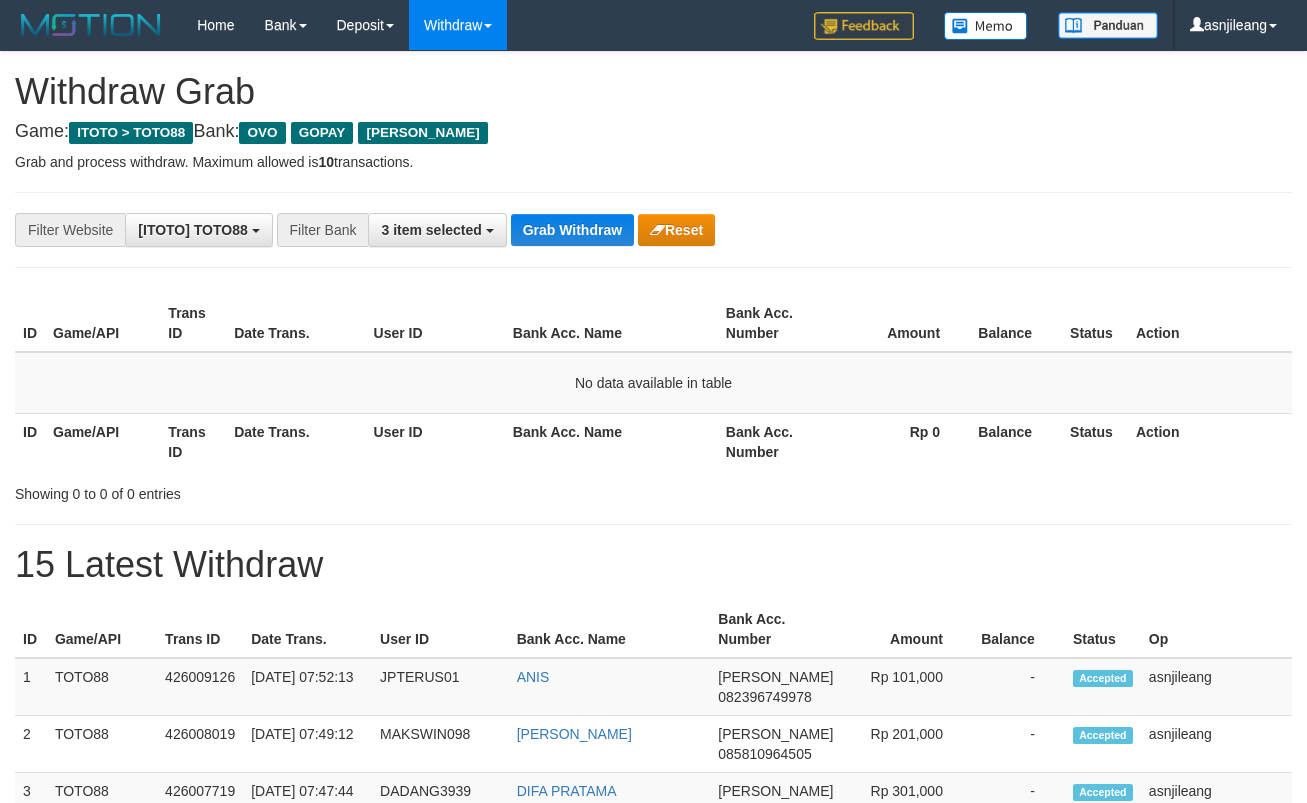 scroll, scrollTop: 0, scrollLeft: 0, axis: both 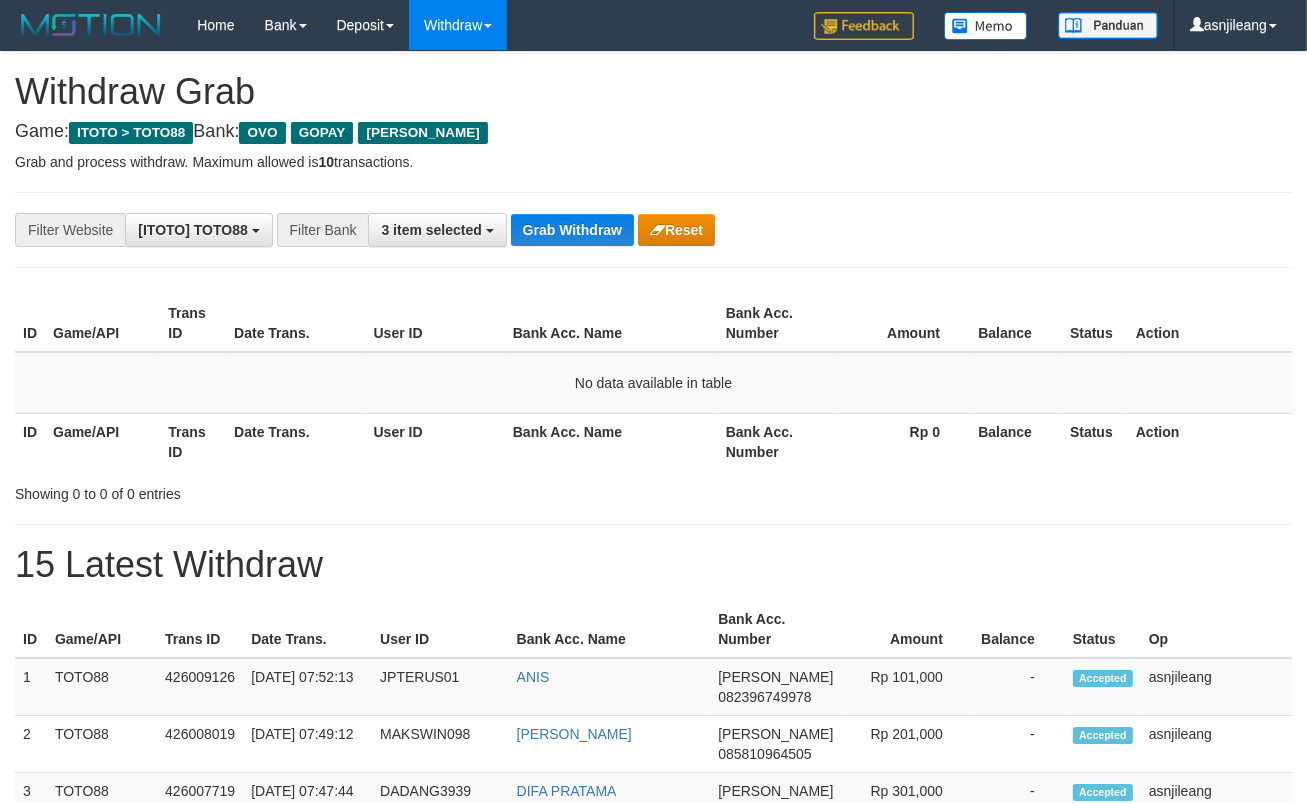 click on "Grab Withdraw" at bounding box center (572, 230) 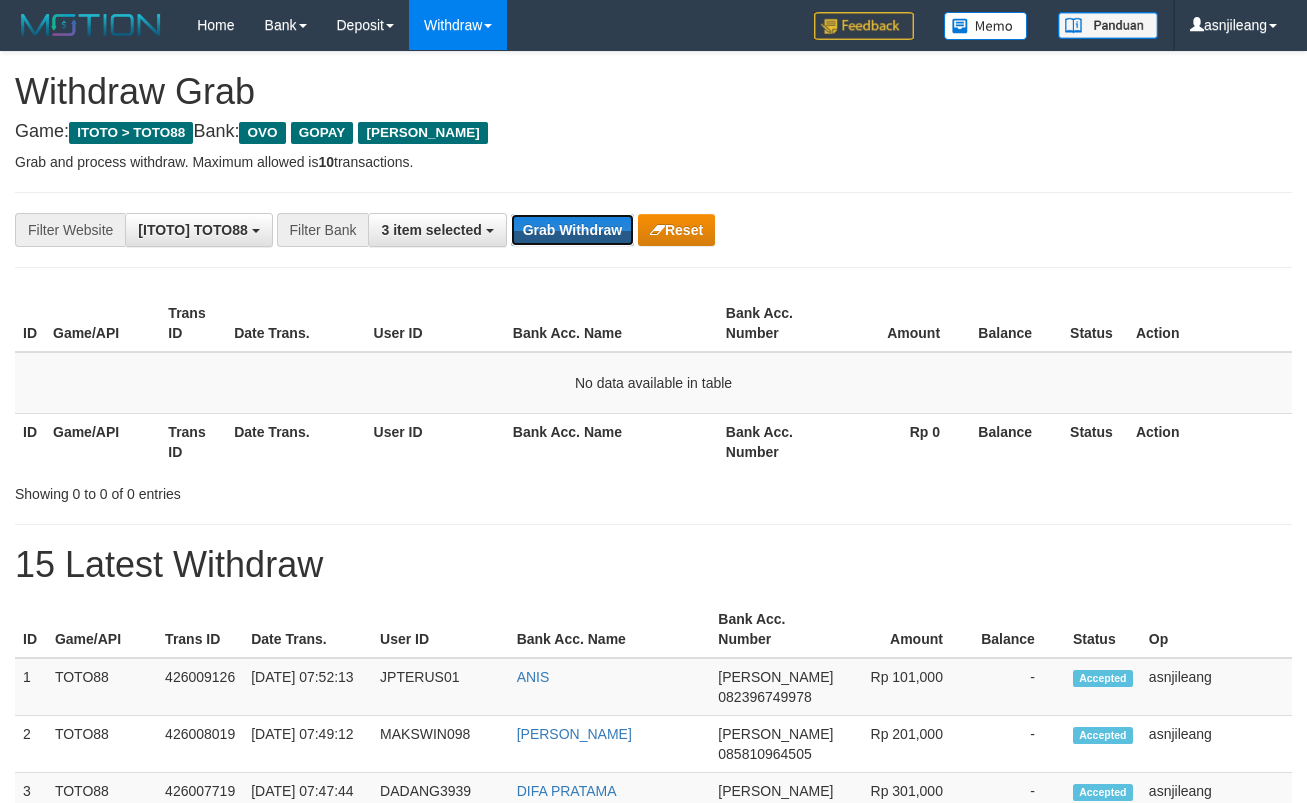scroll, scrollTop: 0, scrollLeft: 0, axis: both 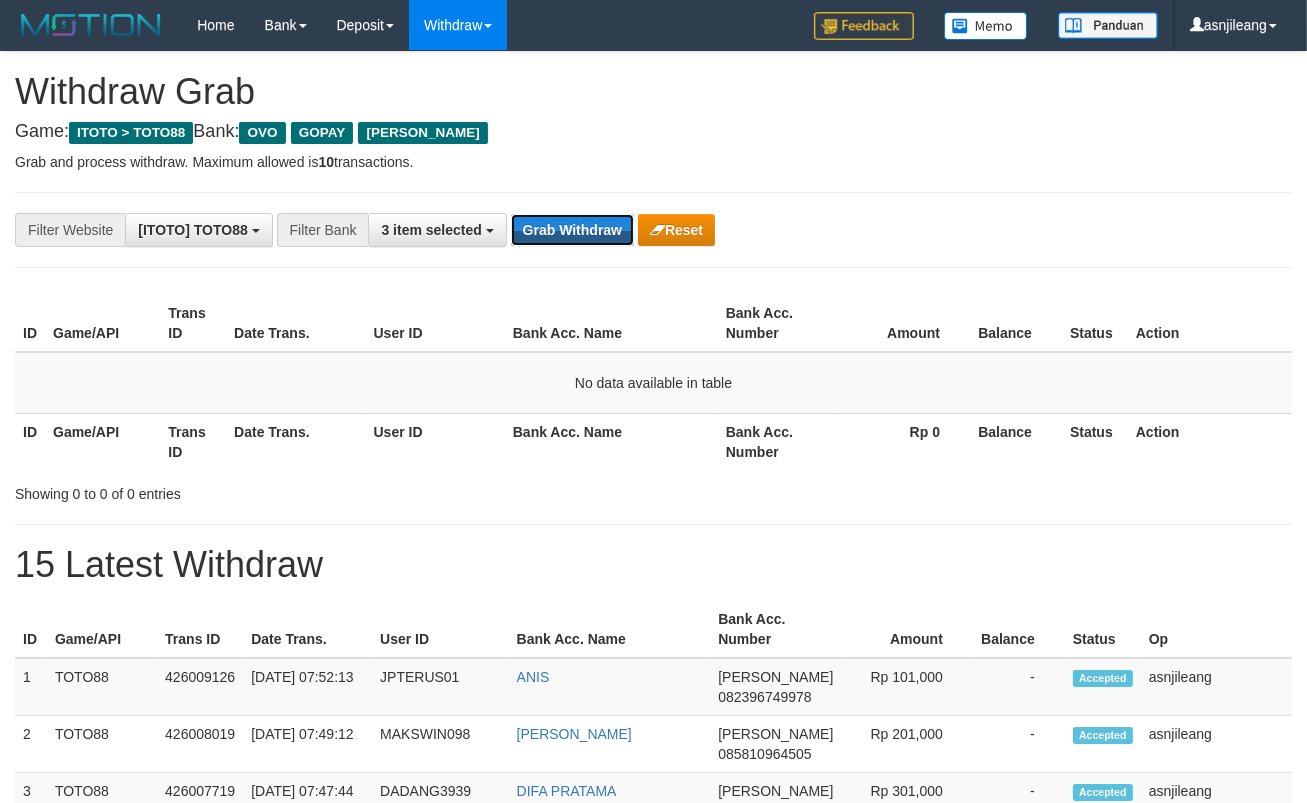 click on "Grab Withdraw" at bounding box center [572, 230] 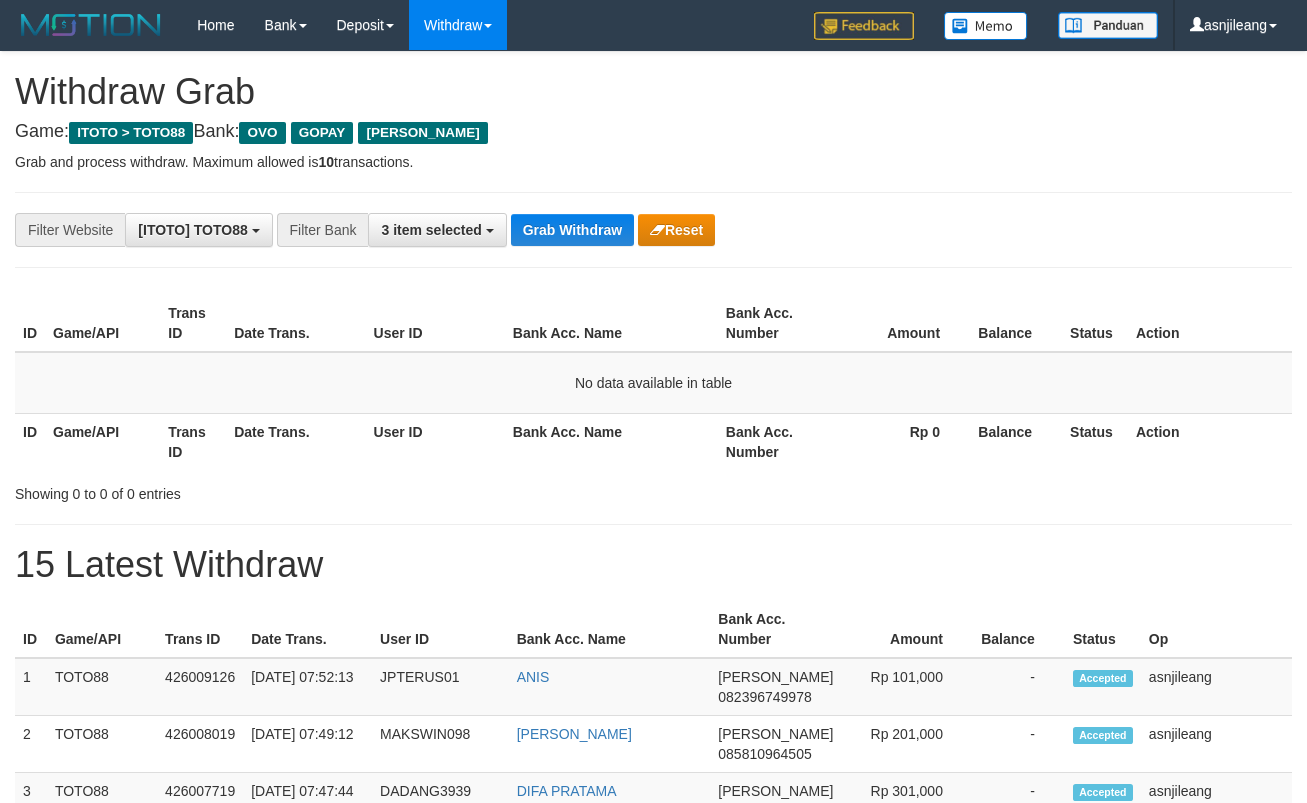 scroll, scrollTop: 0, scrollLeft: 0, axis: both 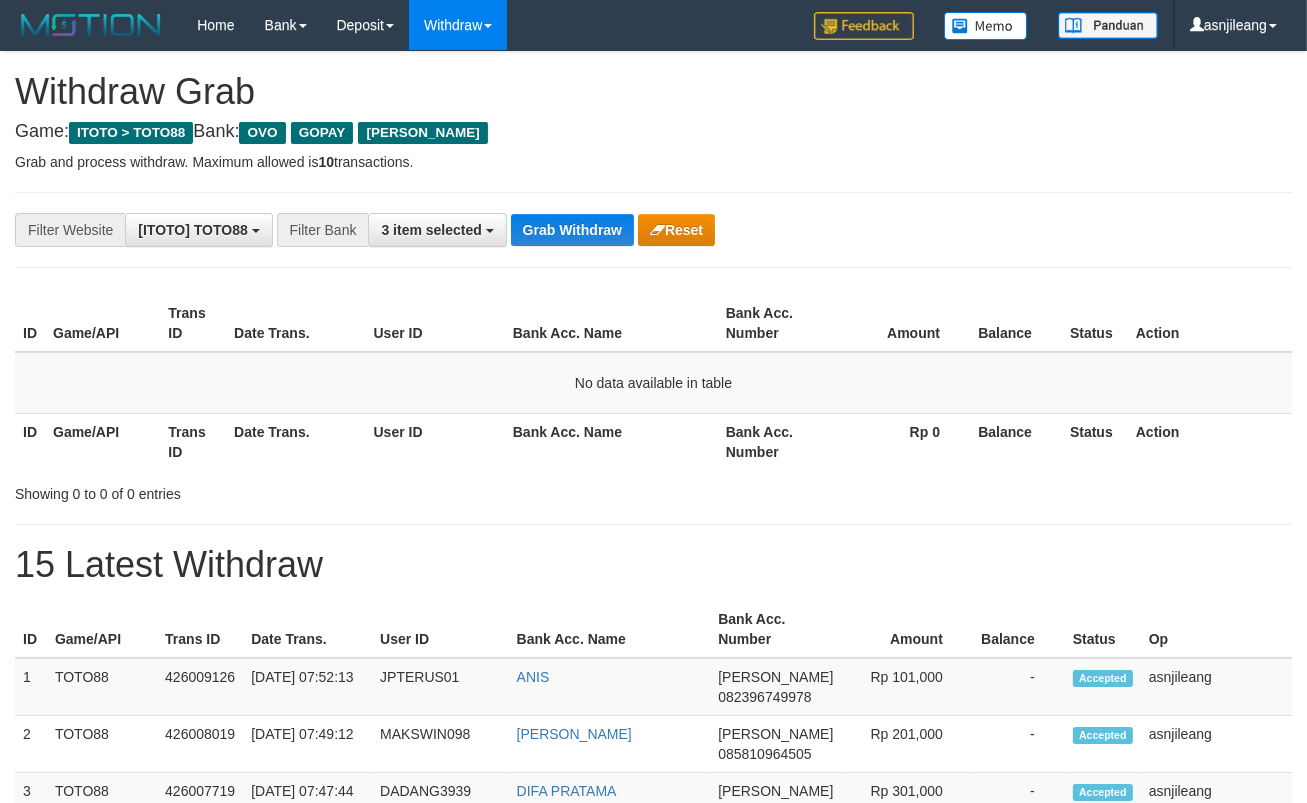 click on "Grab Withdraw" at bounding box center (572, 230) 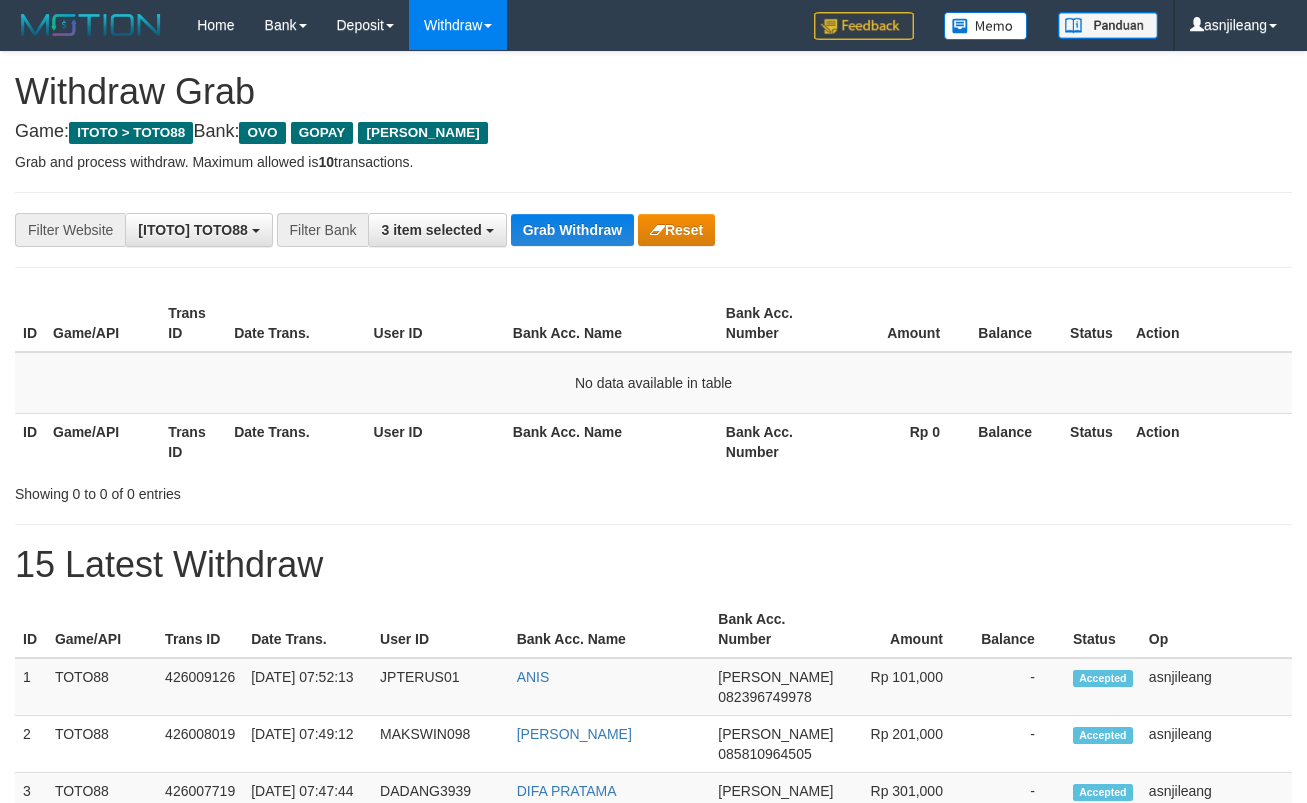 scroll, scrollTop: 0, scrollLeft: 0, axis: both 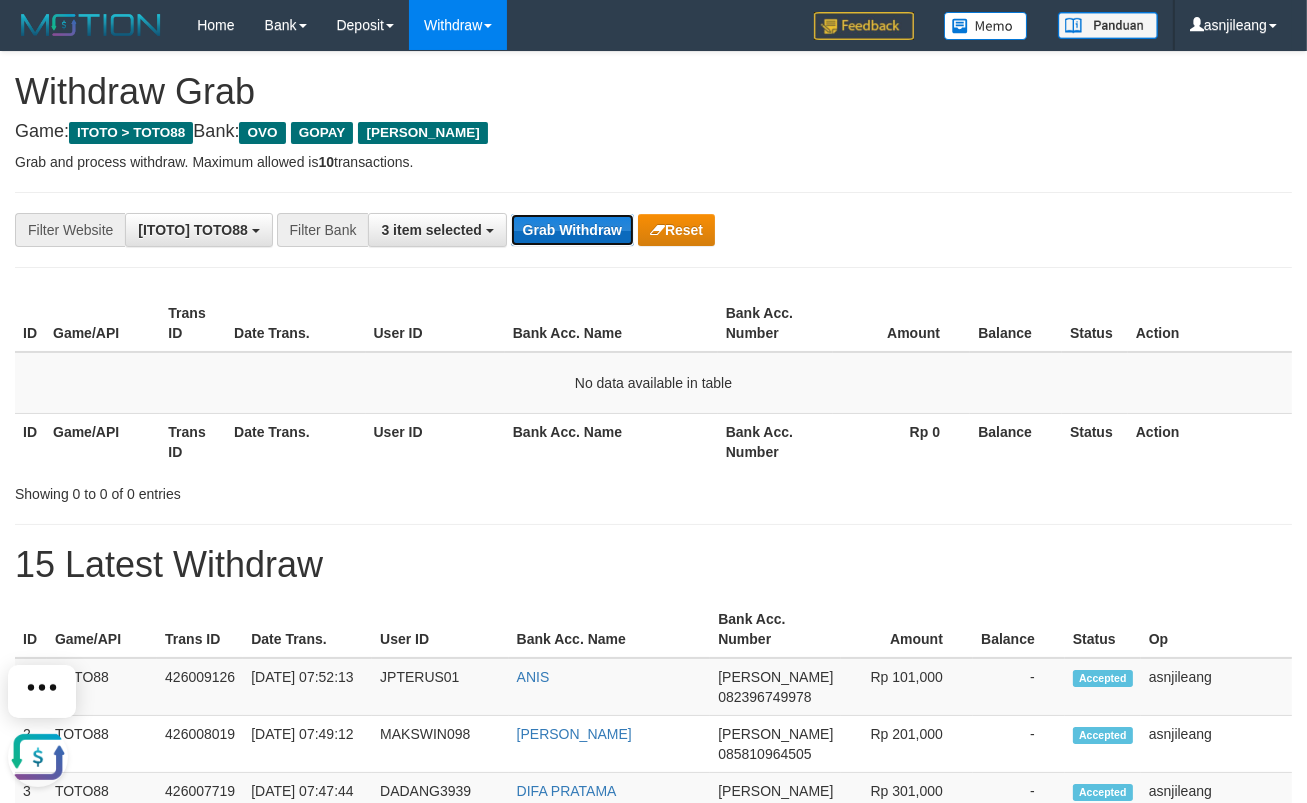 click on "Grab Withdraw" at bounding box center [572, 230] 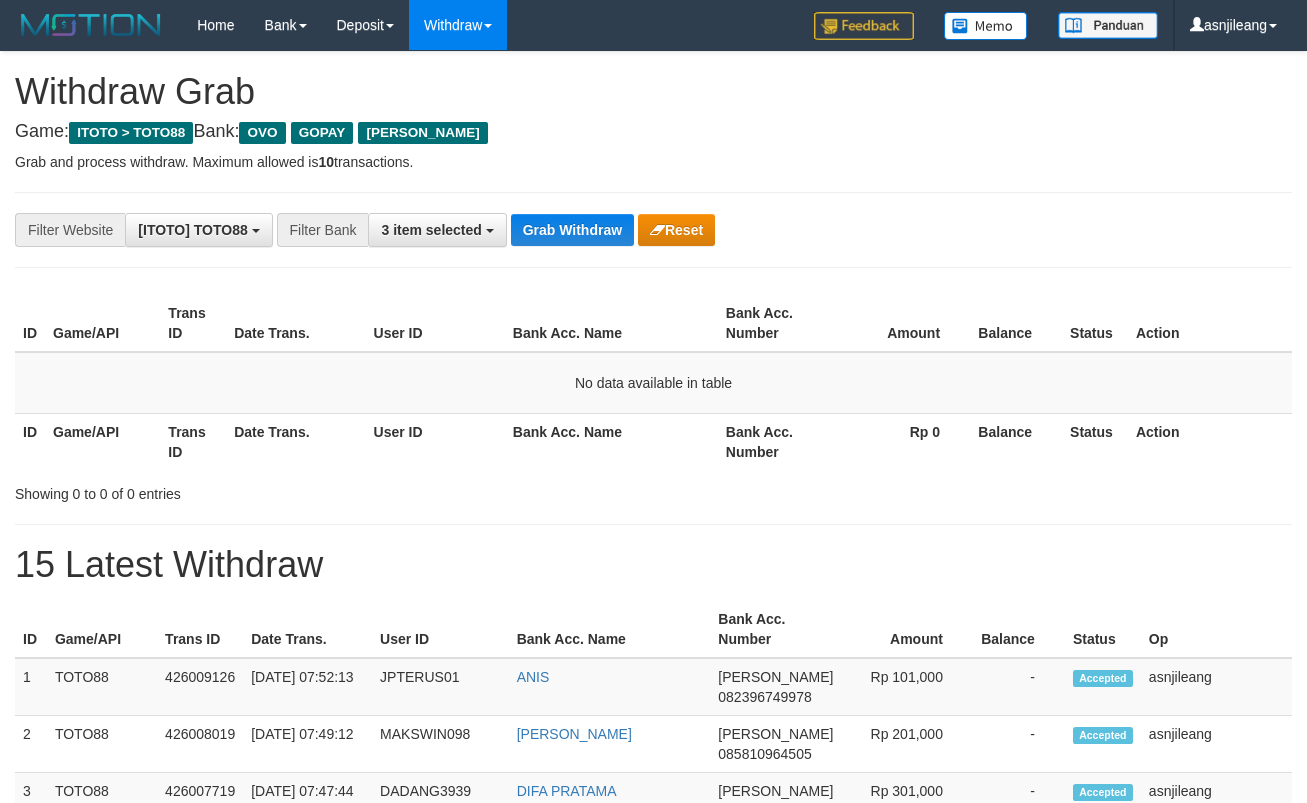 scroll, scrollTop: 0, scrollLeft: 0, axis: both 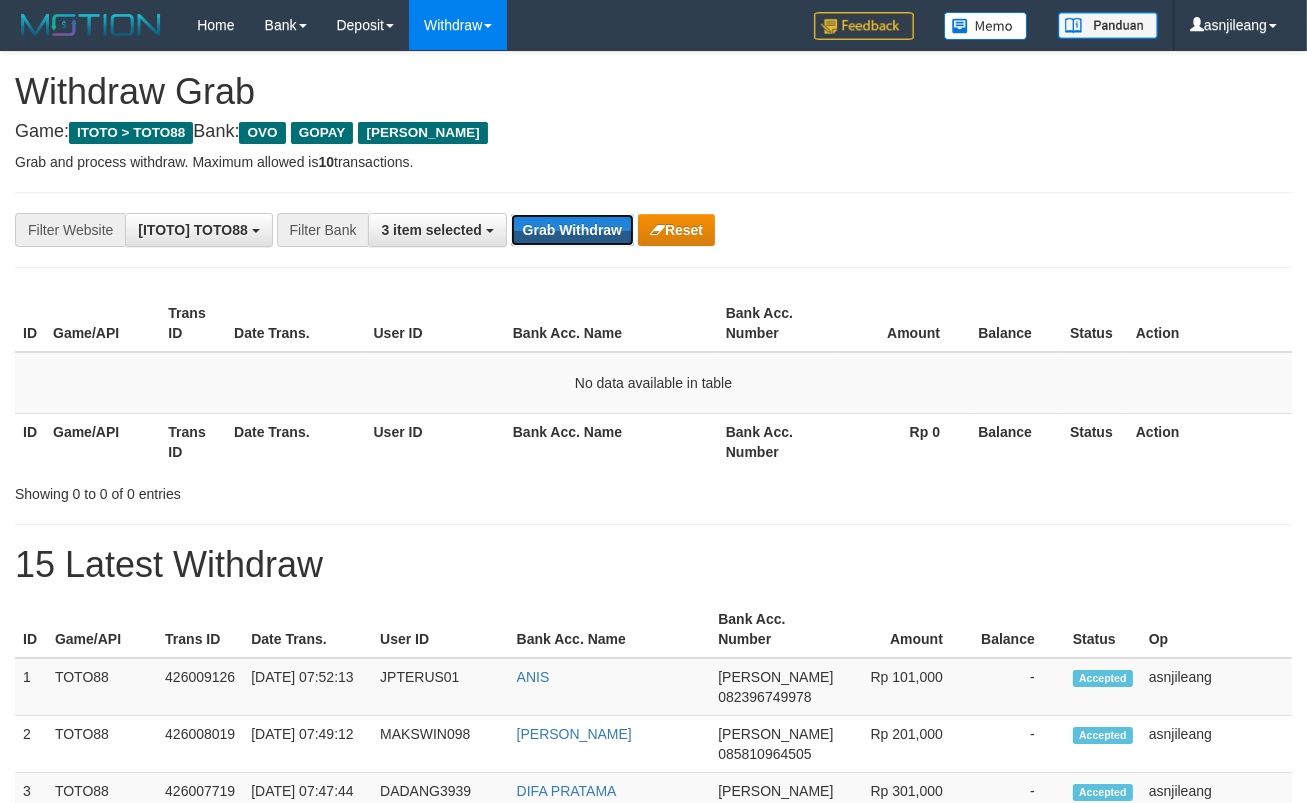 click on "Grab Withdraw" at bounding box center [572, 230] 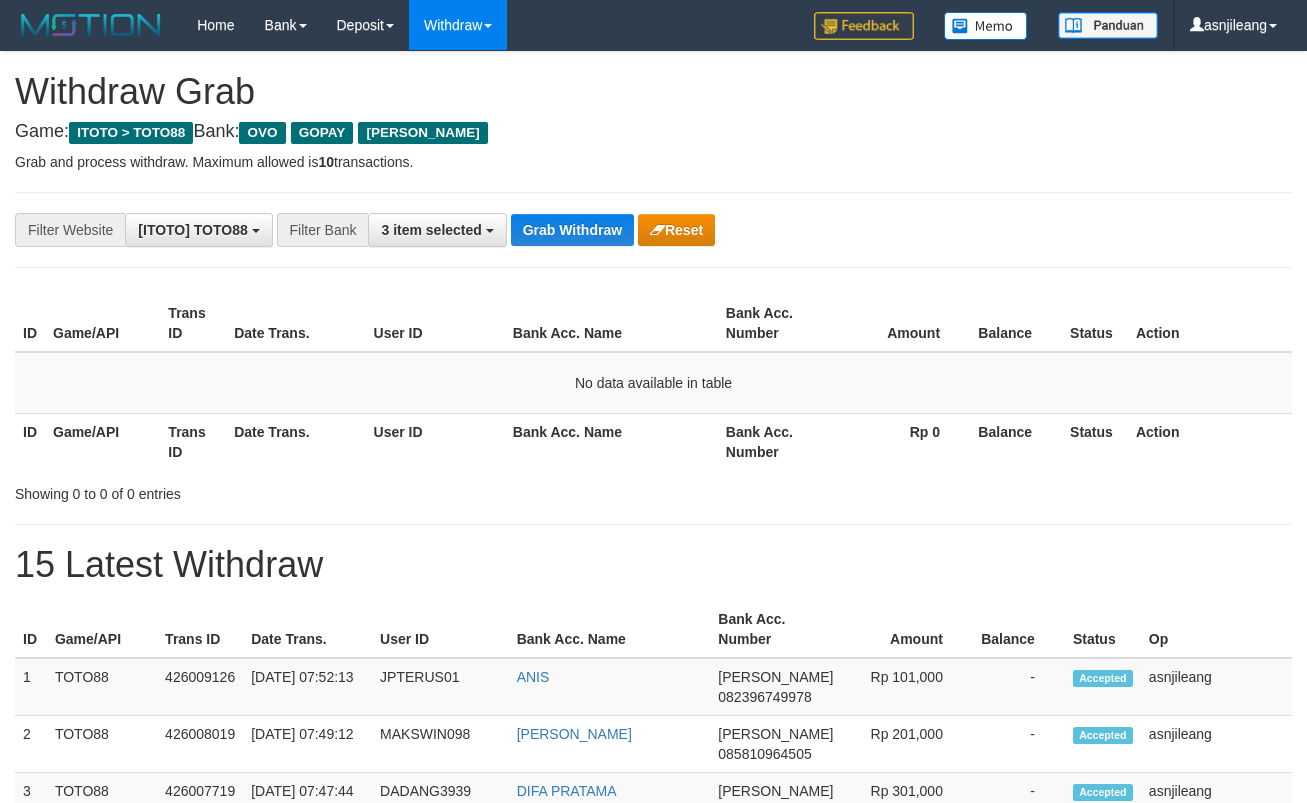 scroll, scrollTop: 0, scrollLeft: 0, axis: both 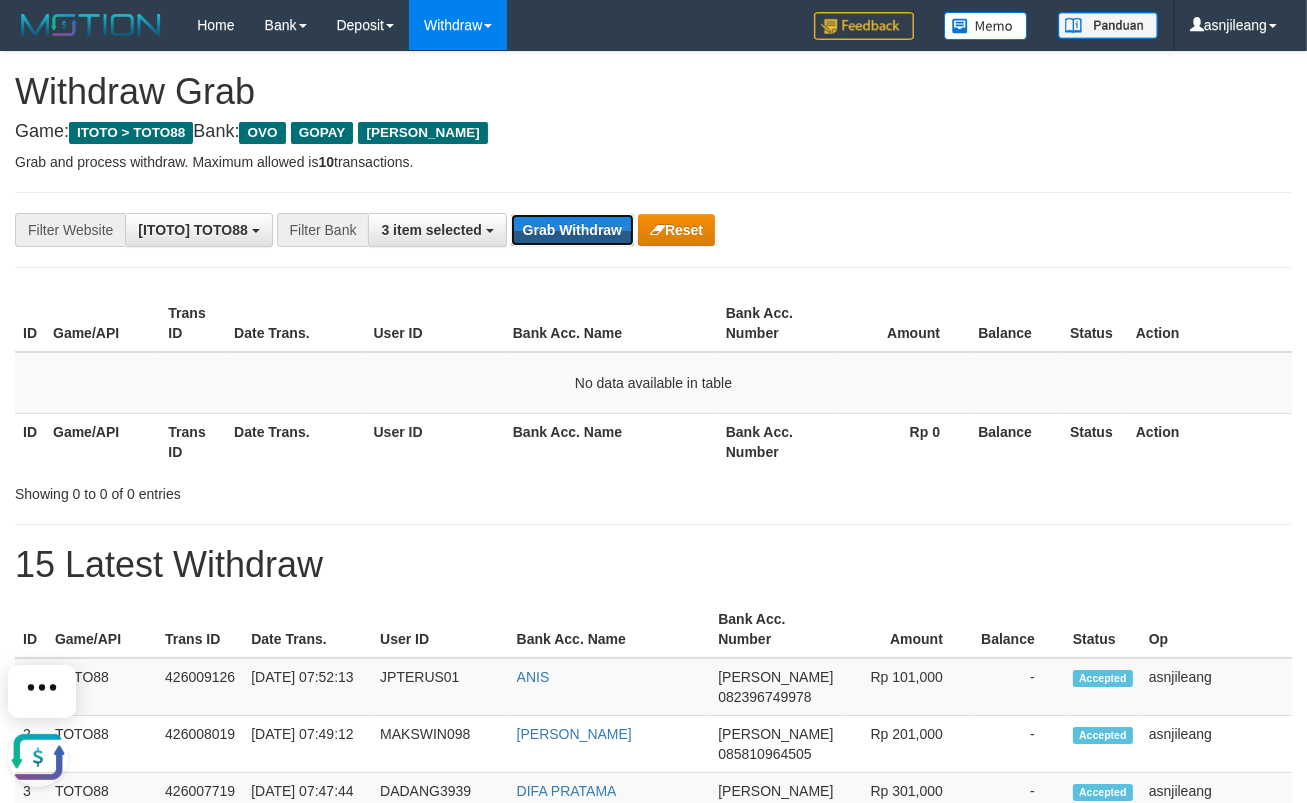 click on "Grab Withdraw" at bounding box center (572, 230) 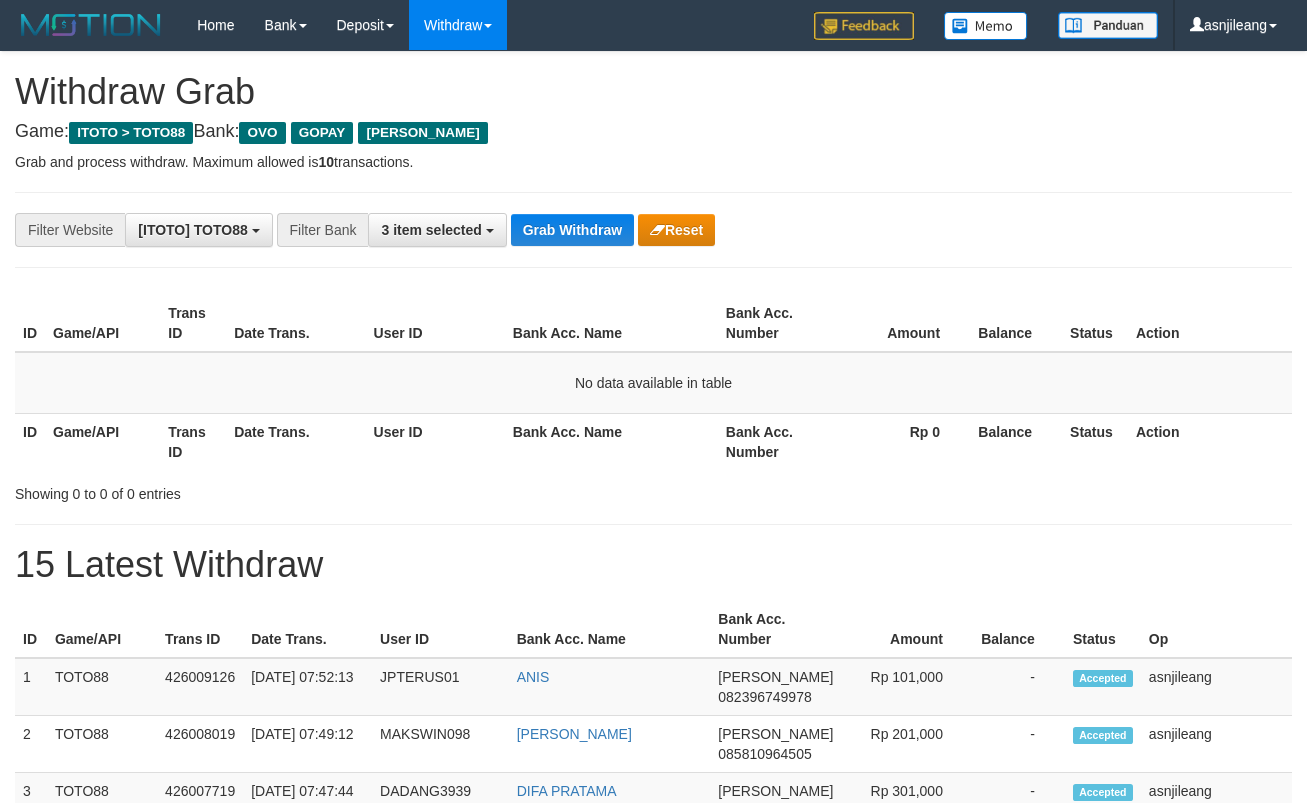 scroll, scrollTop: 0, scrollLeft: 0, axis: both 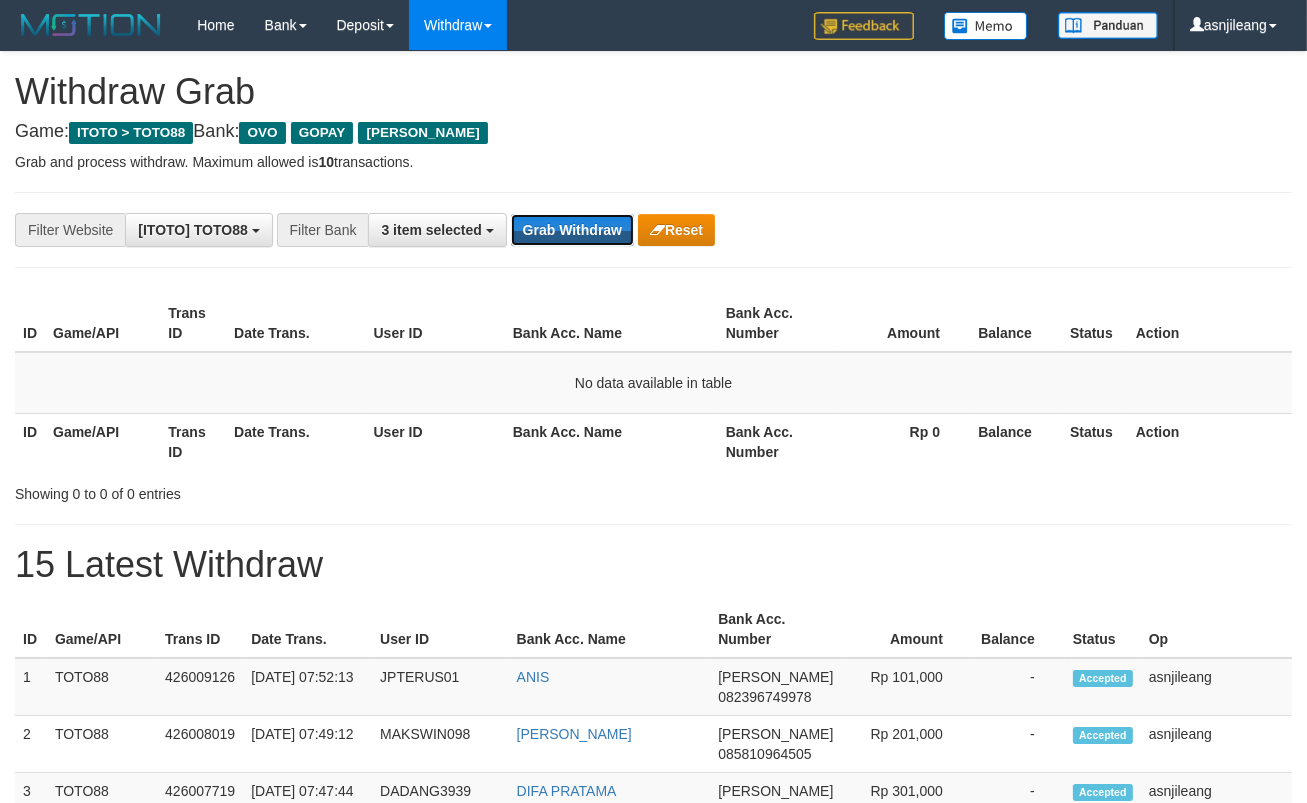 click on "Grab Withdraw" at bounding box center [572, 230] 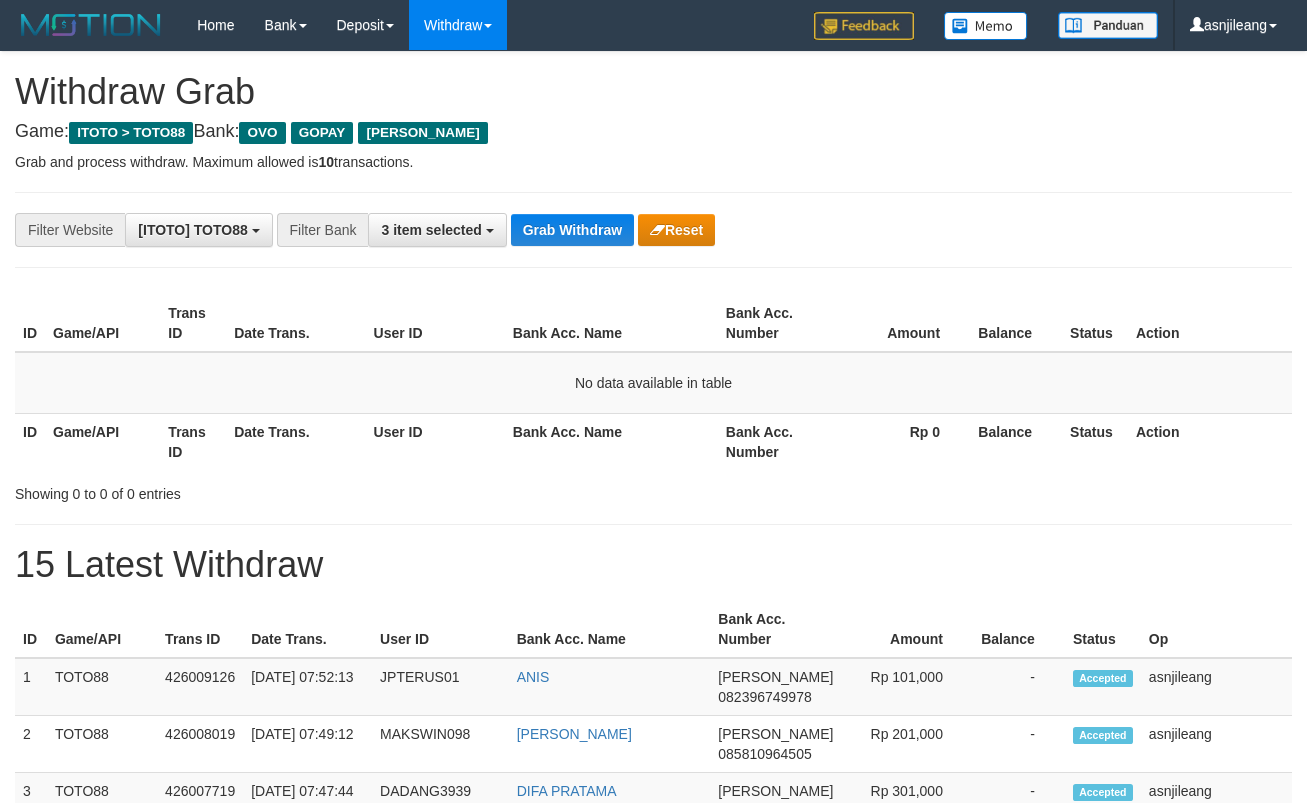 scroll, scrollTop: 0, scrollLeft: 0, axis: both 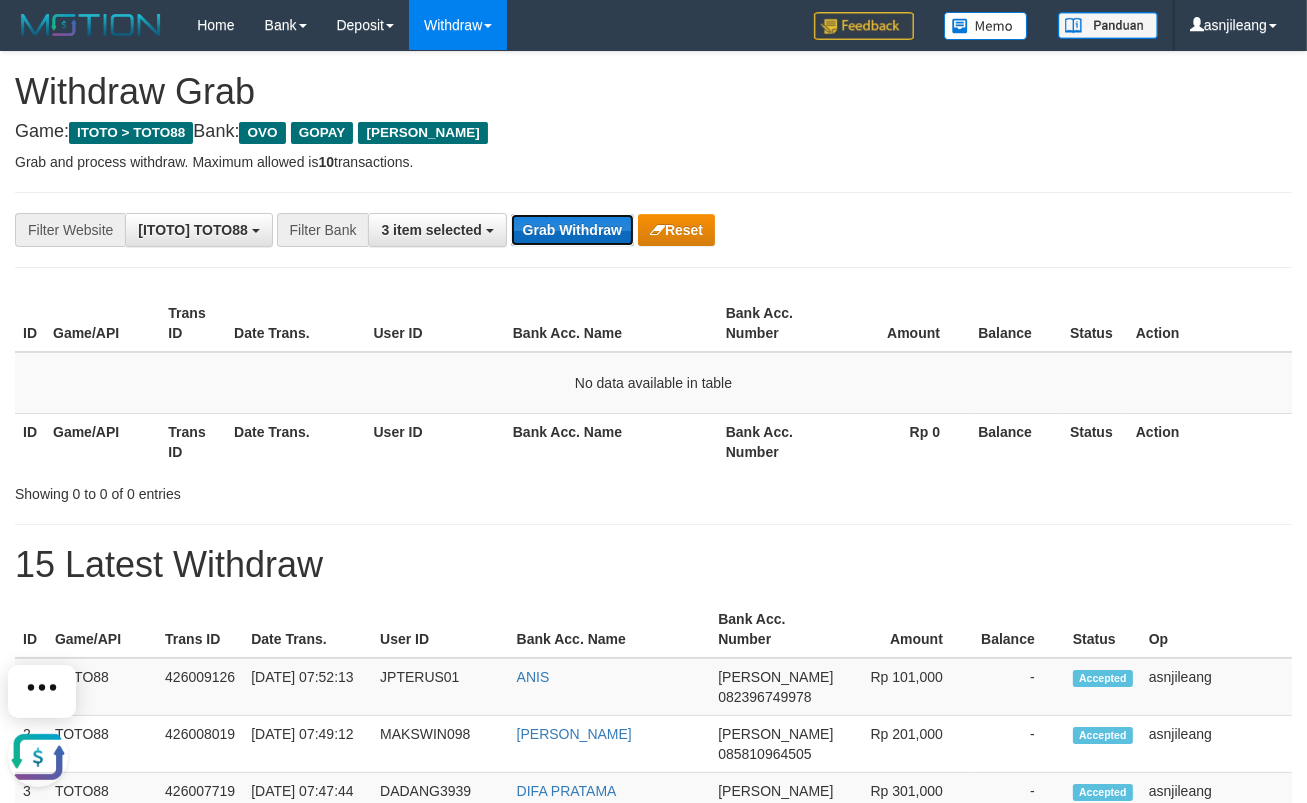 click on "Grab Withdraw" at bounding box center [572, 230] 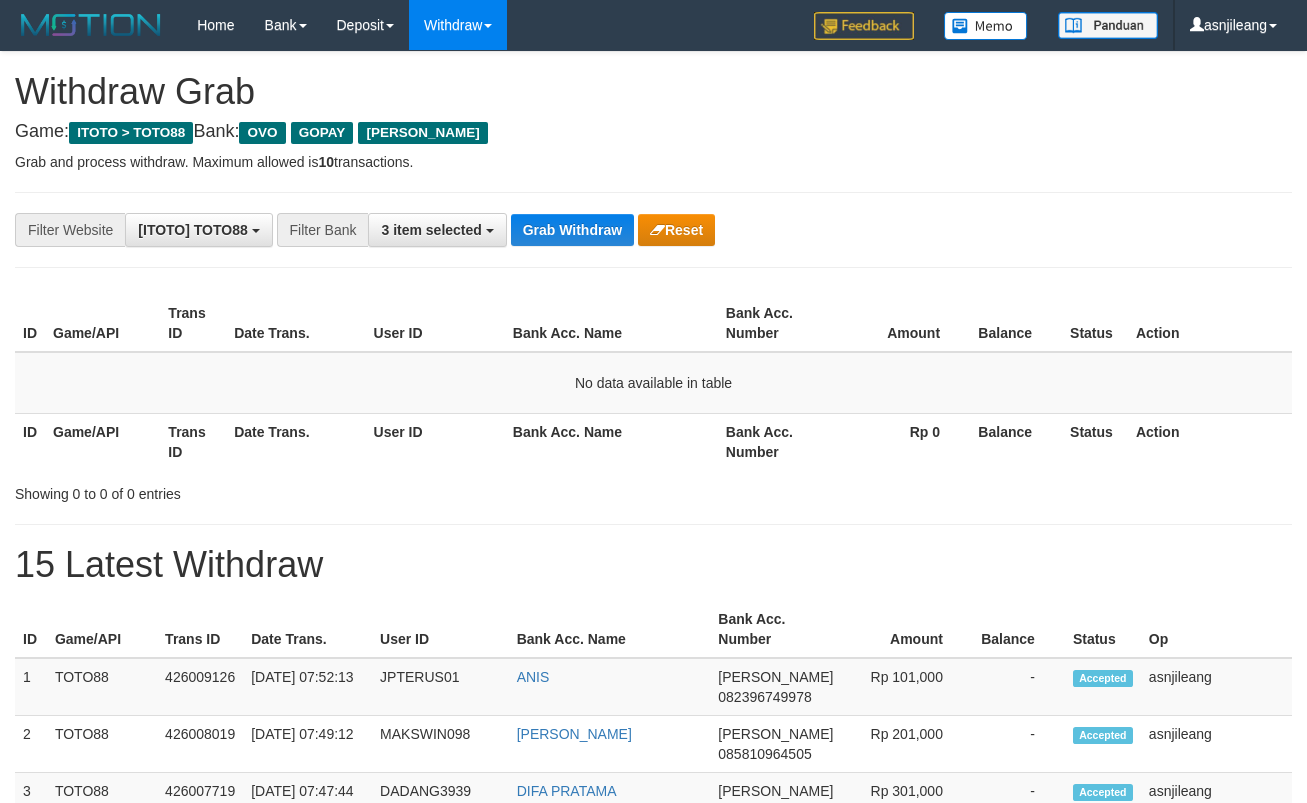 scroll, scrollTop: 0, scrollLeft: 0, axis: both 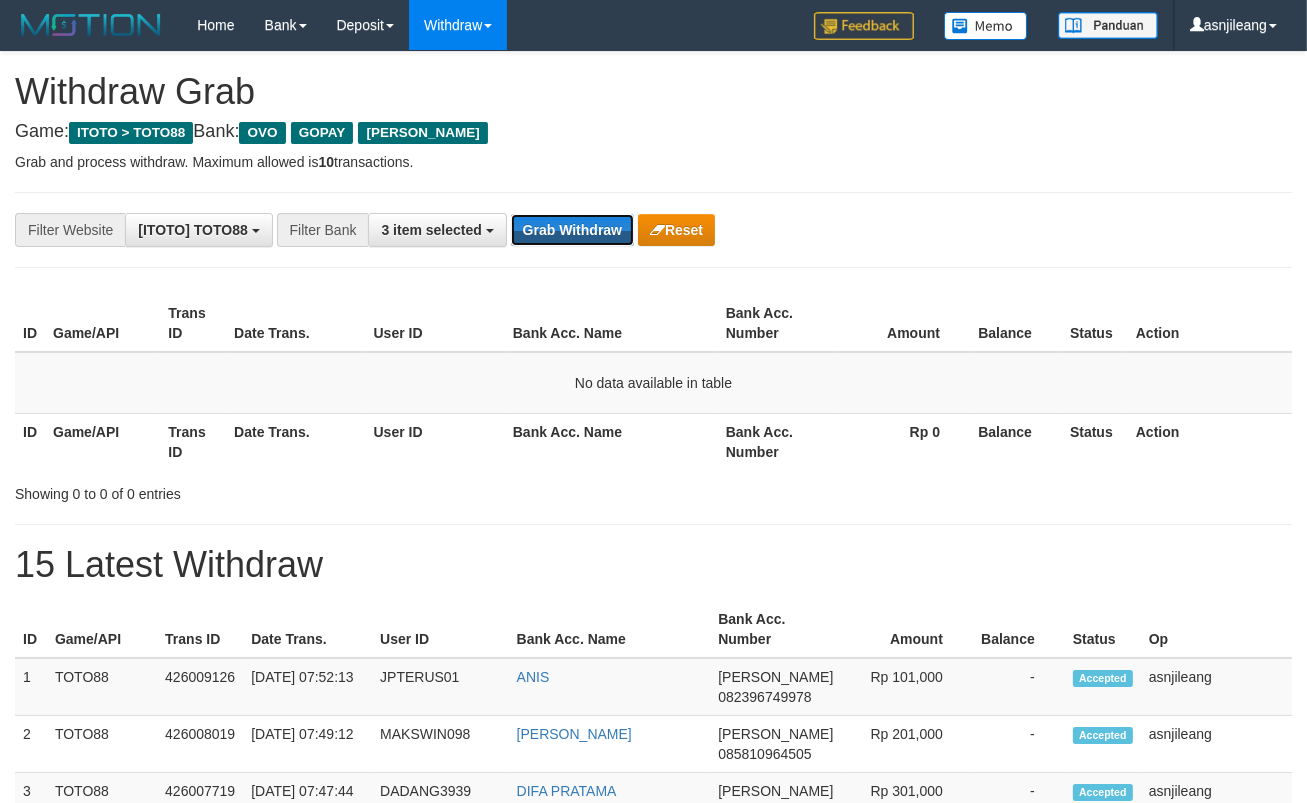 click on "Grab Withdraw" at bounding box center [572, 230] 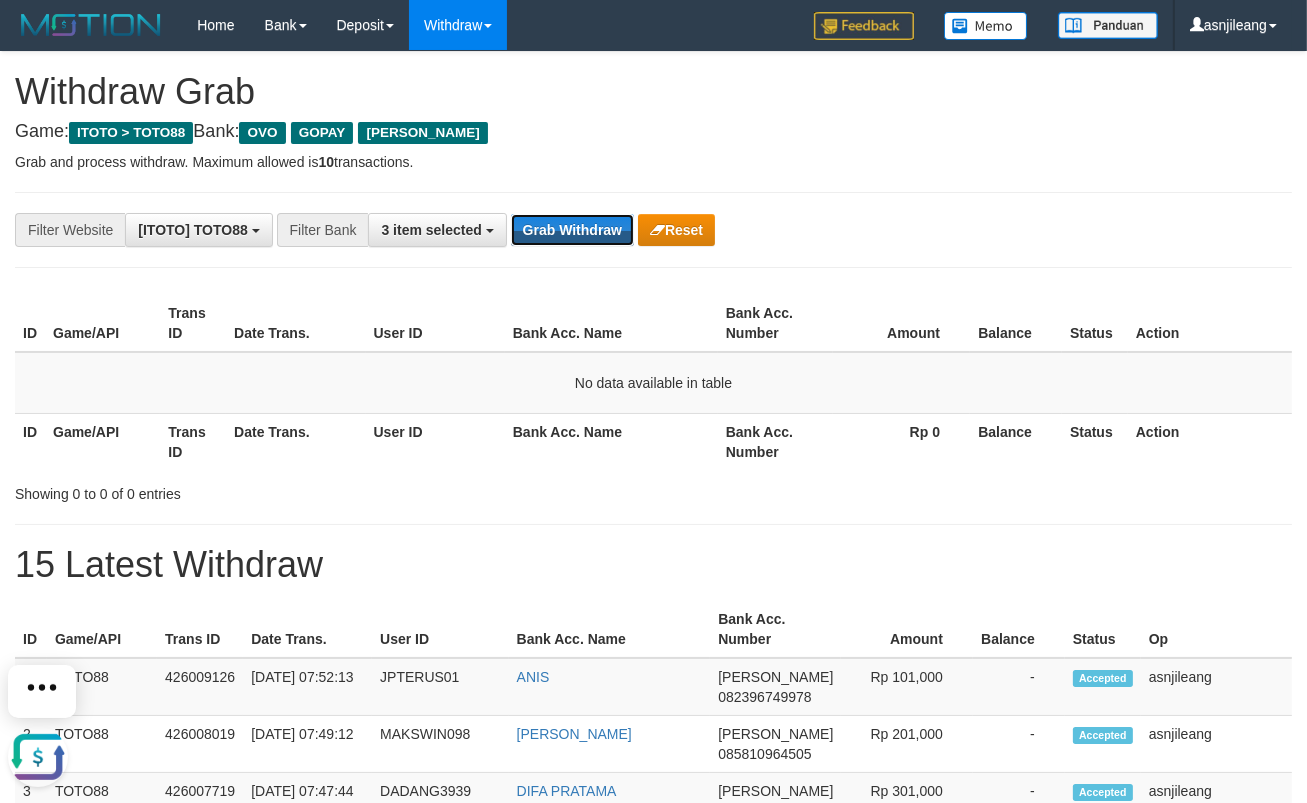 scroll, scrollTop: 0, scrollLeft: 0, axis: both 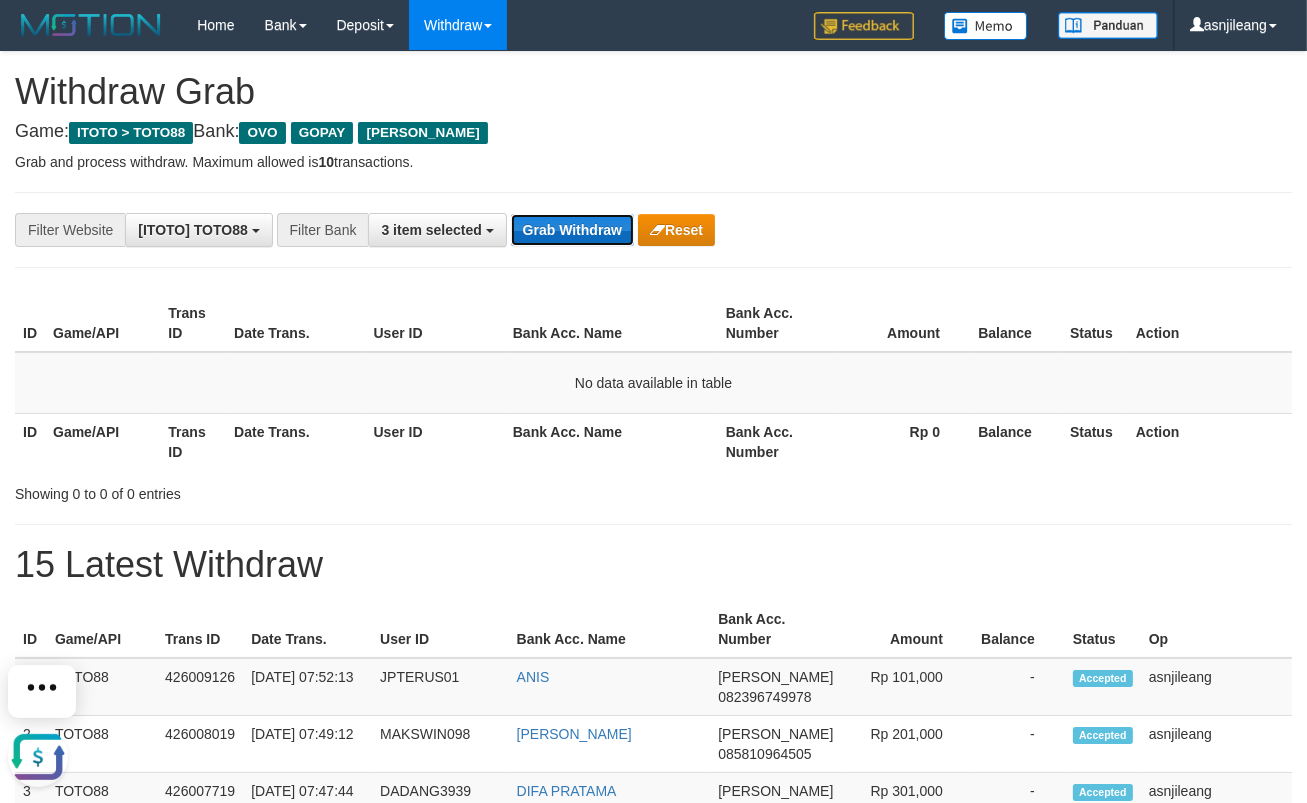 click on "Grab Withdraw" at bounding box center (572, 230) 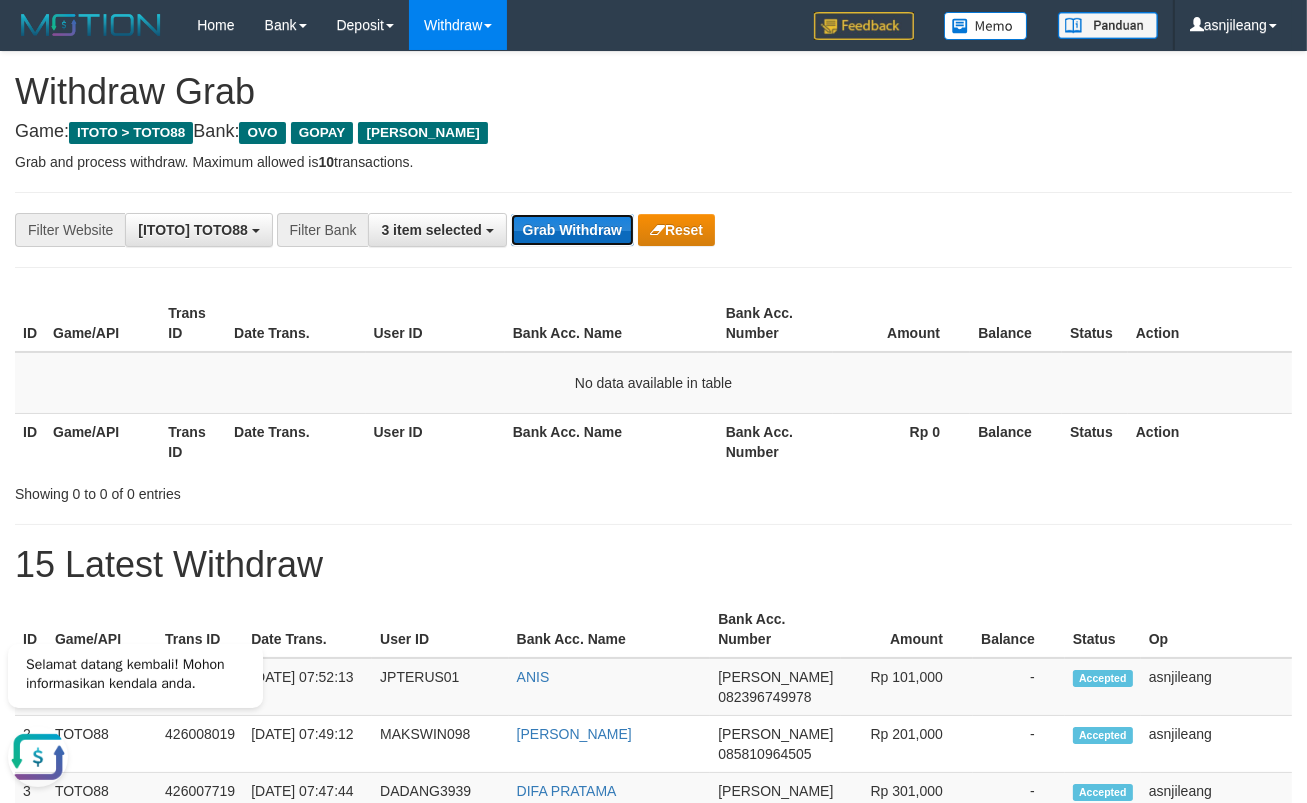 click on "Grab Withdraw" at bounding box center (572, 230) 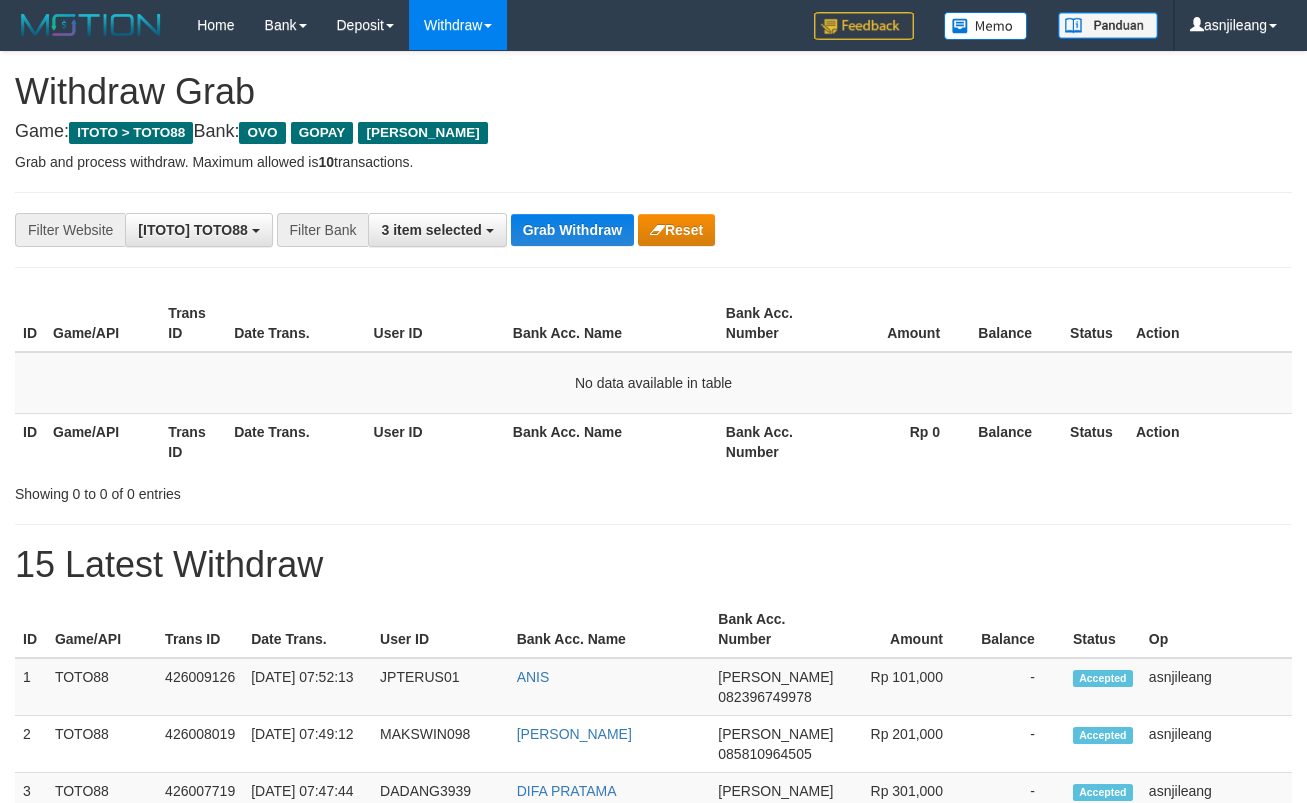 scroll, scrollTop: 0, scrollLeft: 0, axis: both 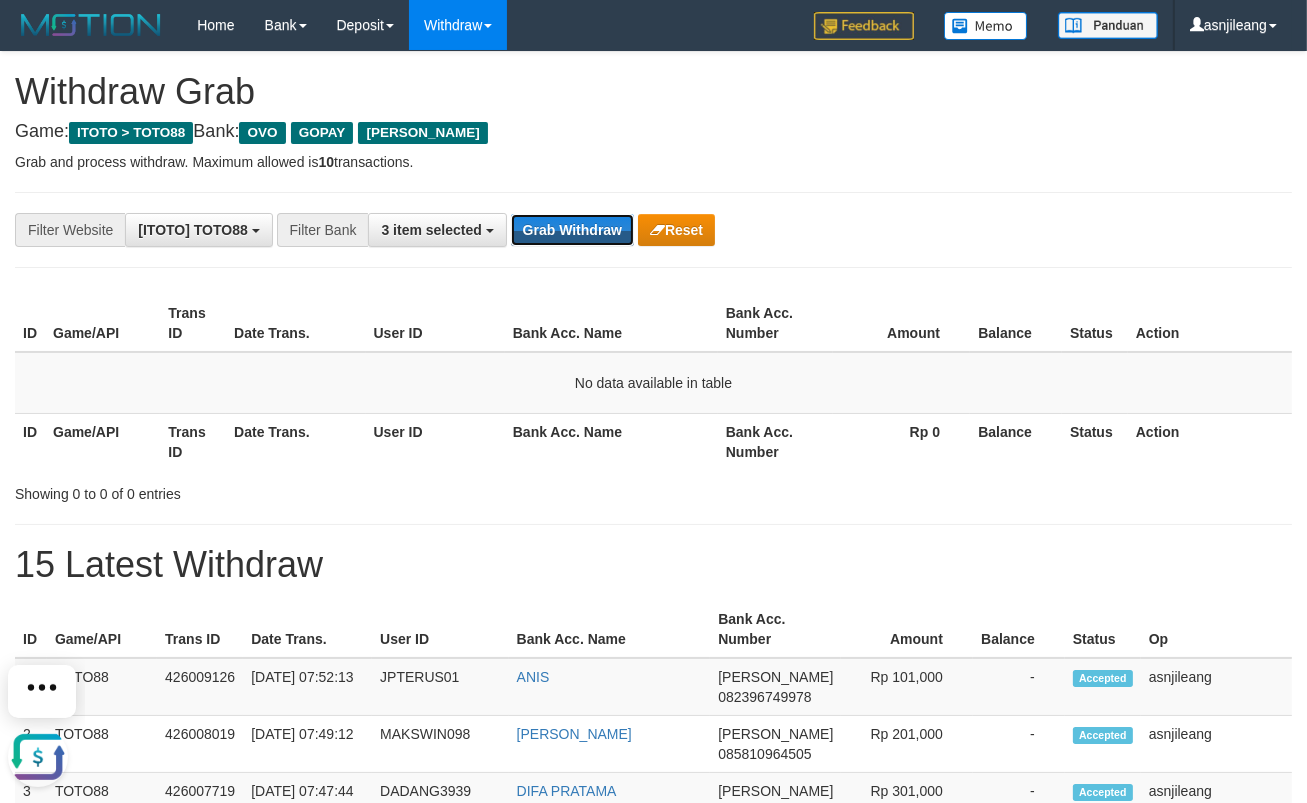 click on "Grab Withdraw" at bounding box center [572, 230] 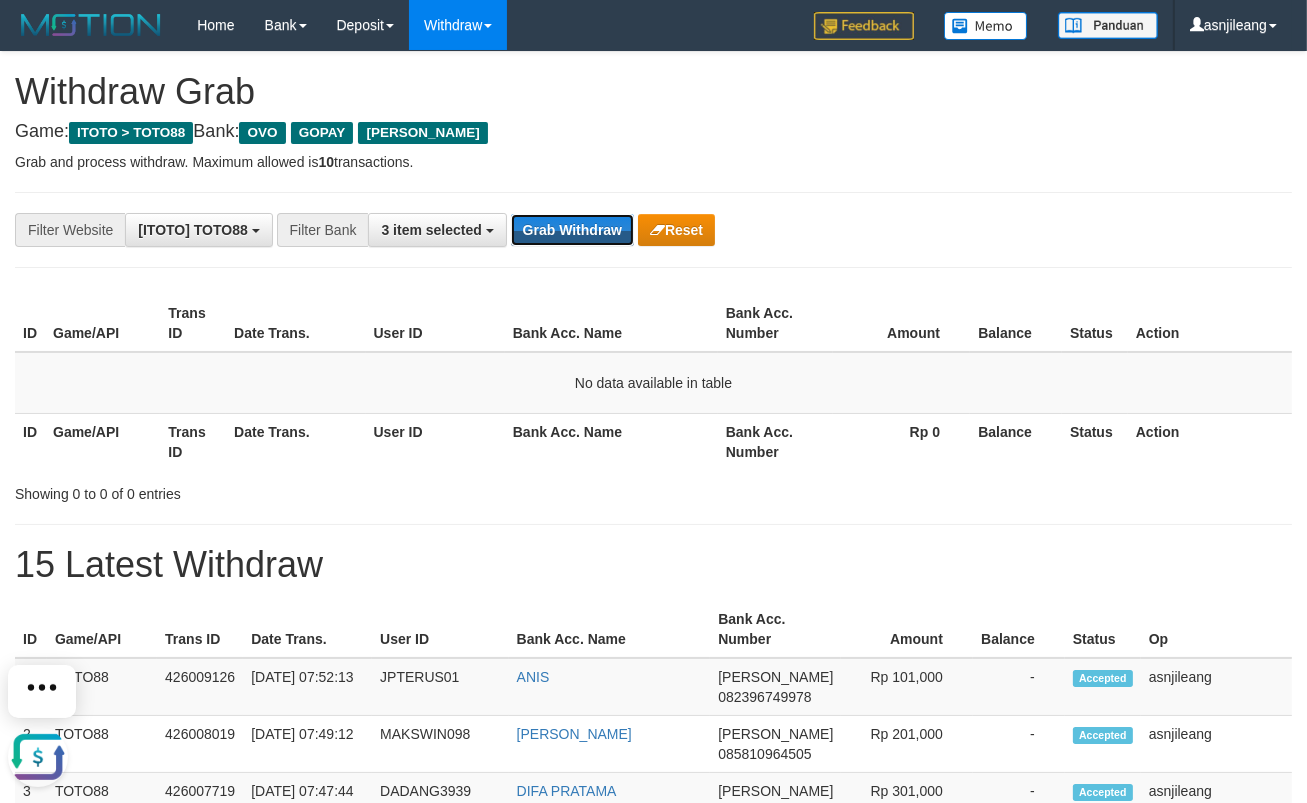 click on "Grab Withdraw" at bounding box center (572, 230) 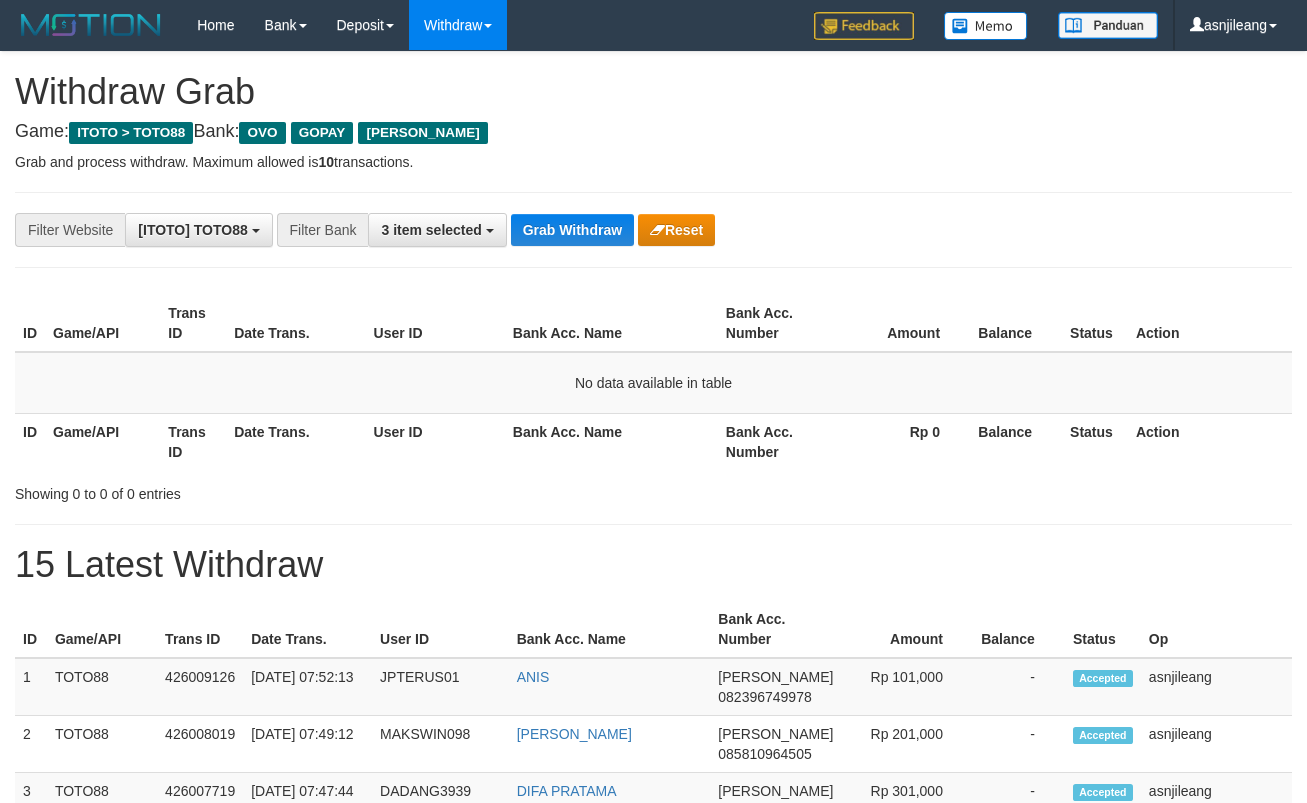 scroll, scrollTop: 0, scrollLeft: 0, axis: both 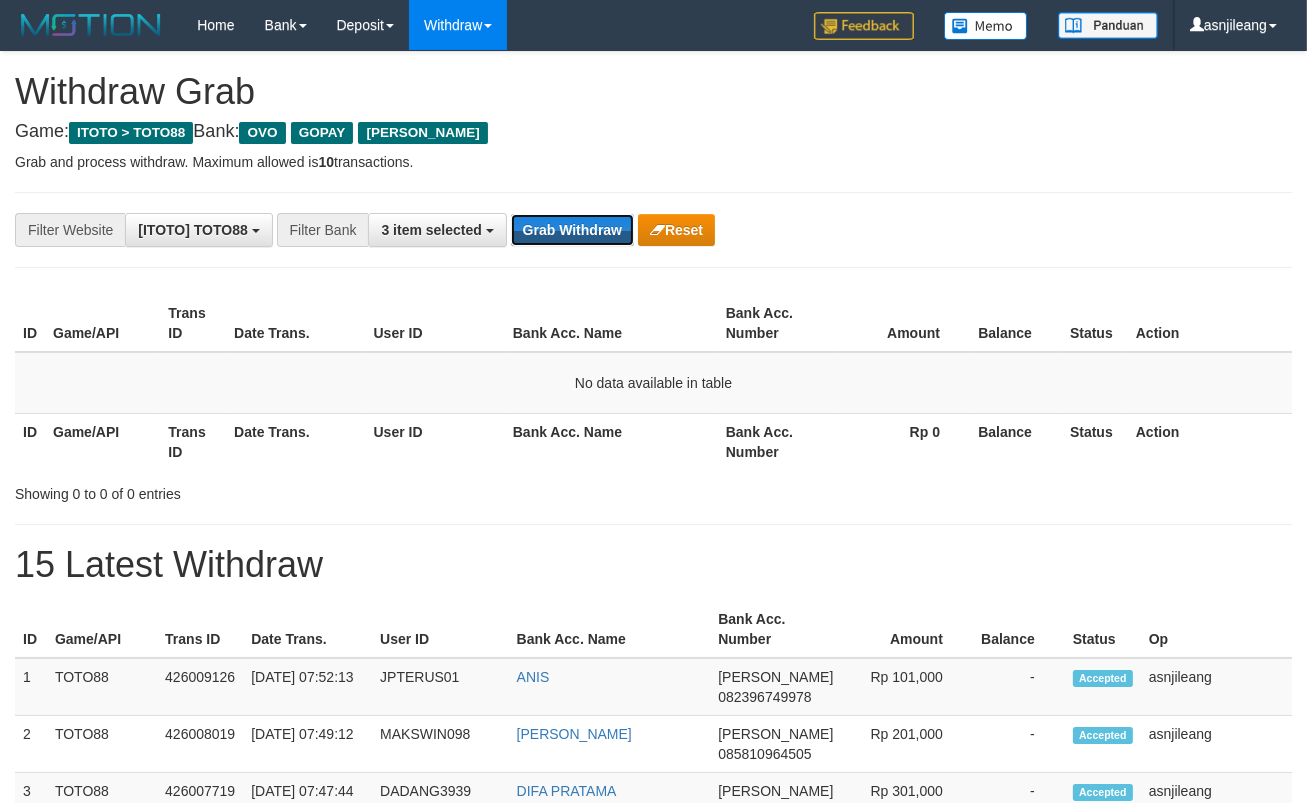 click on "Grab Withdraw" at bounding box center (572, 230) 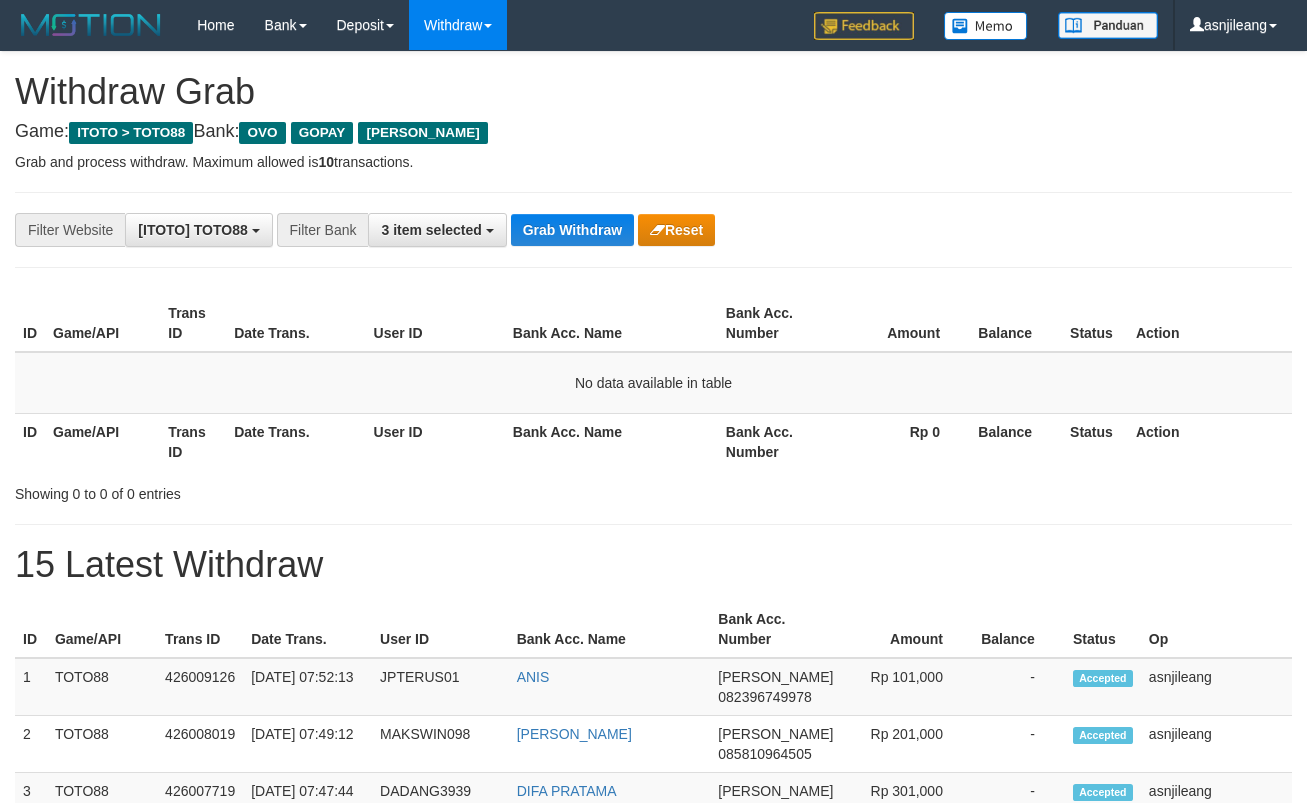 scroll, scrollTop: 0, scrollLeft: 0, axis: both 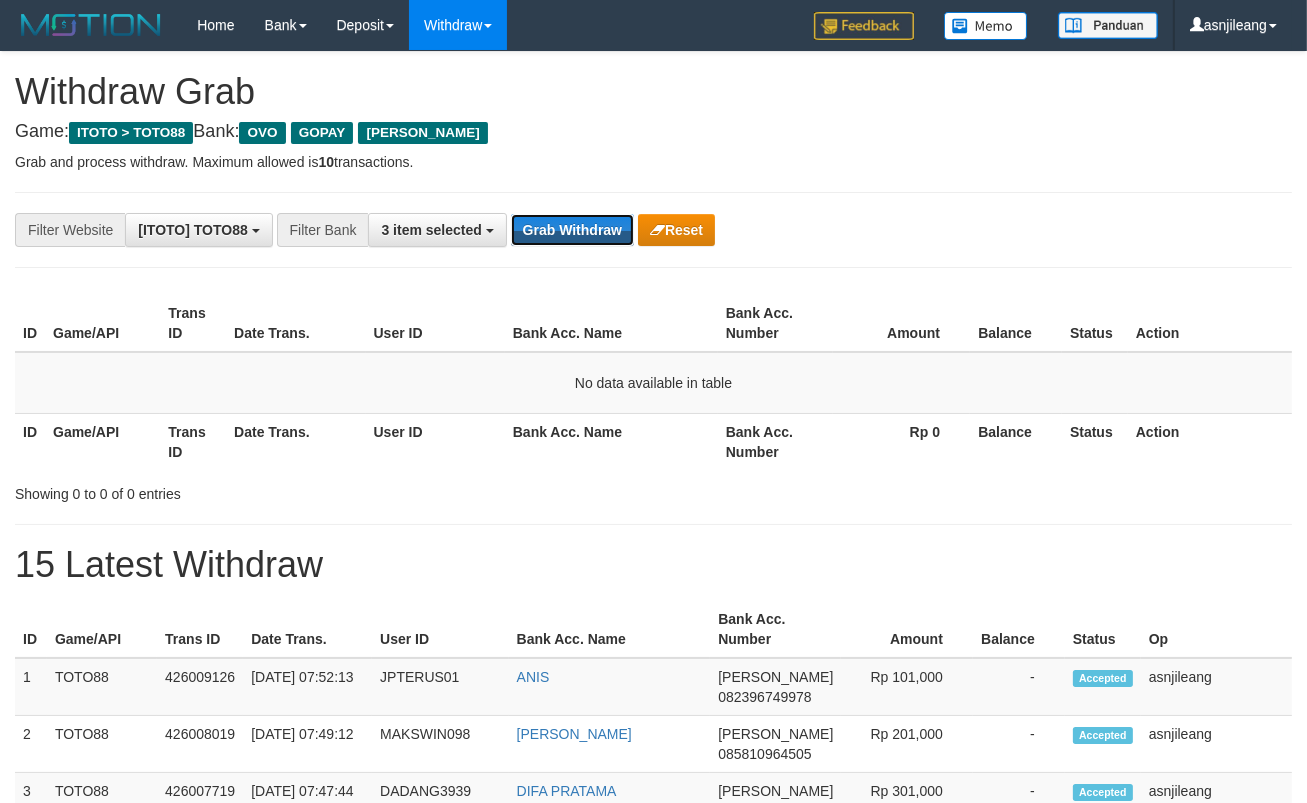 click on "Grab Withdraw" at bounding box center (572, 230) 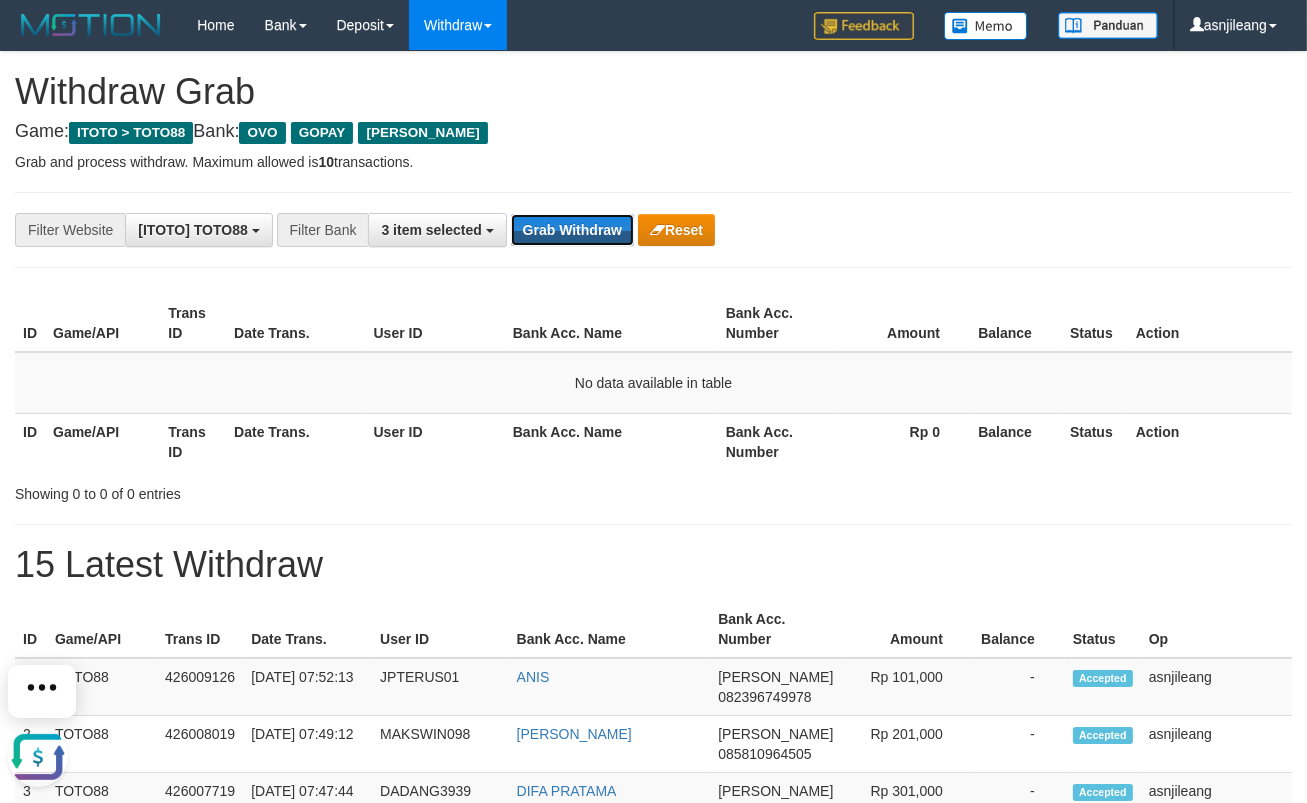 scroll, scrollTop: 0, scrollLeft: 0, axis: both 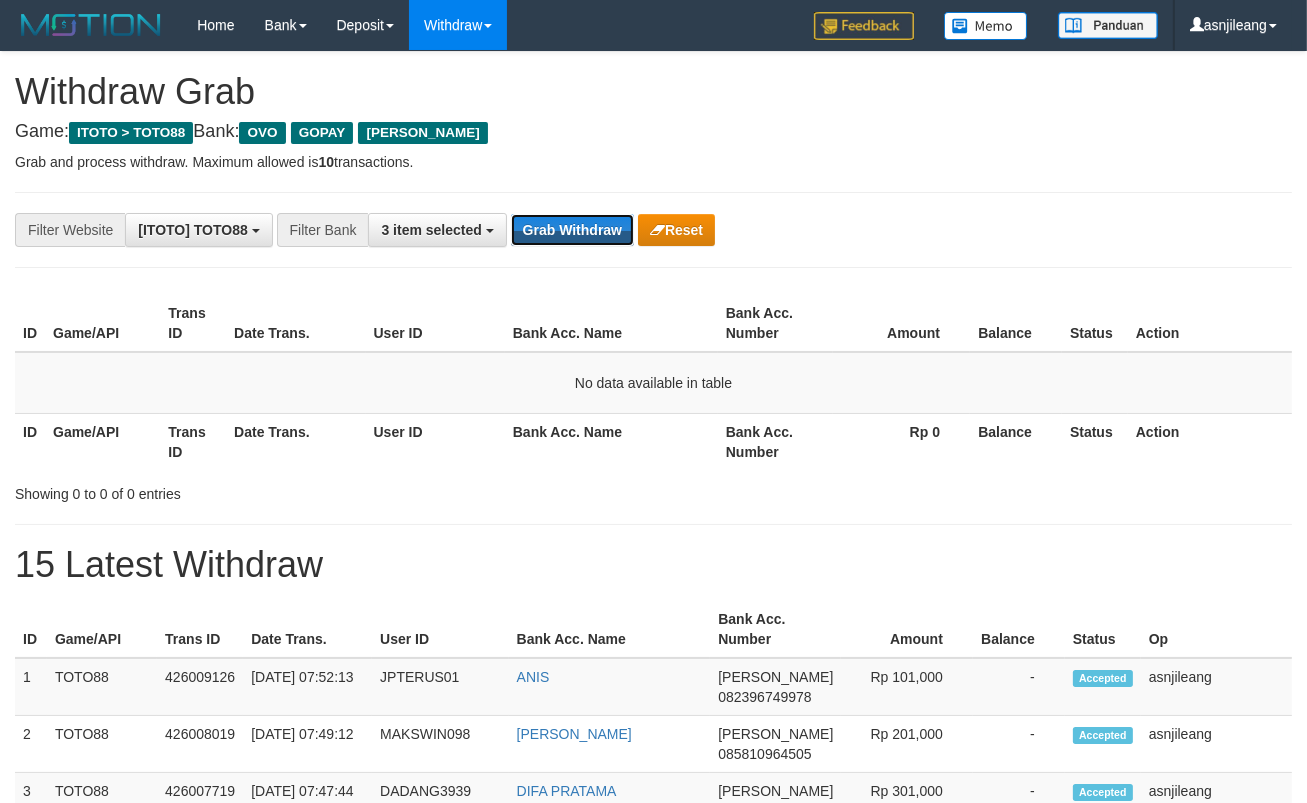 click on "Grab Withdraw" at bounding box center [572, 230] 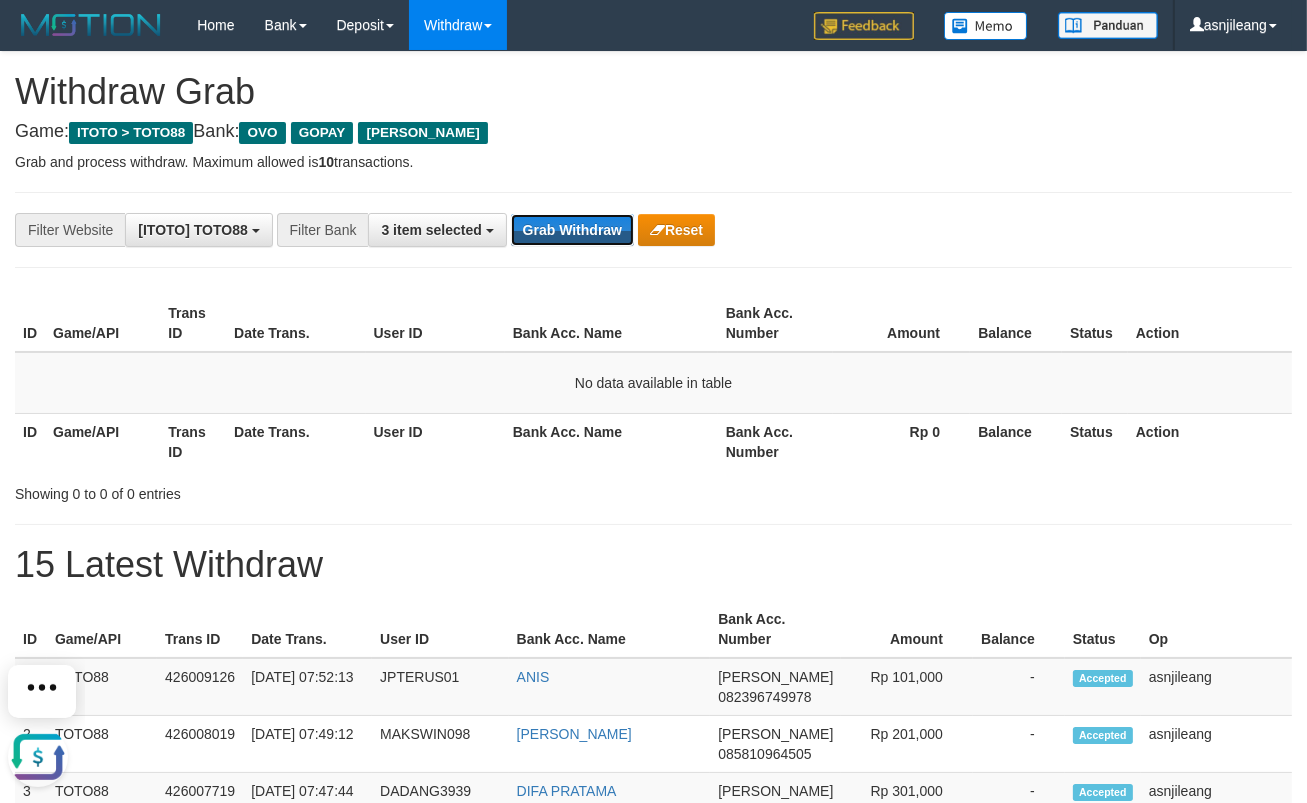 scroll, scrollTop: 0, scrollLeft: 0, axis: both 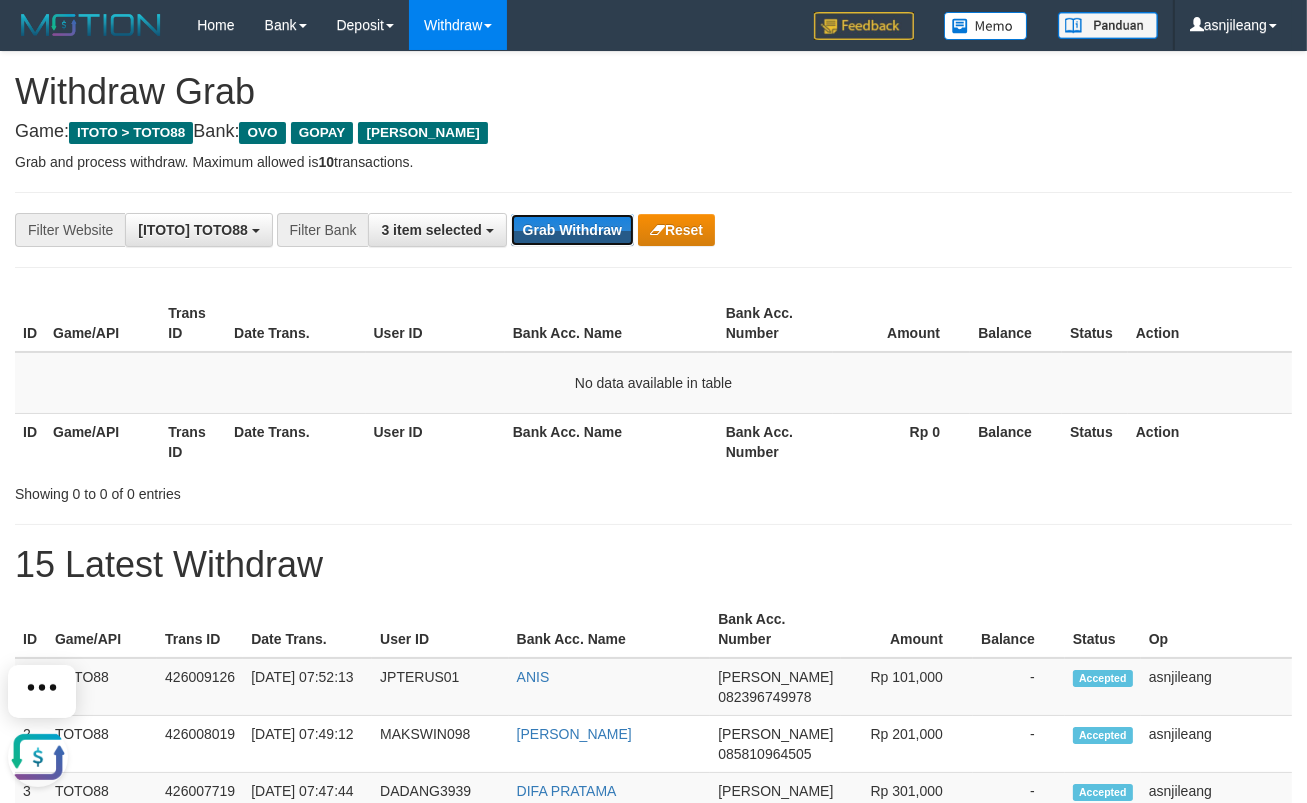 click on "Grab Withdraw" at bounding box center [572, 230] 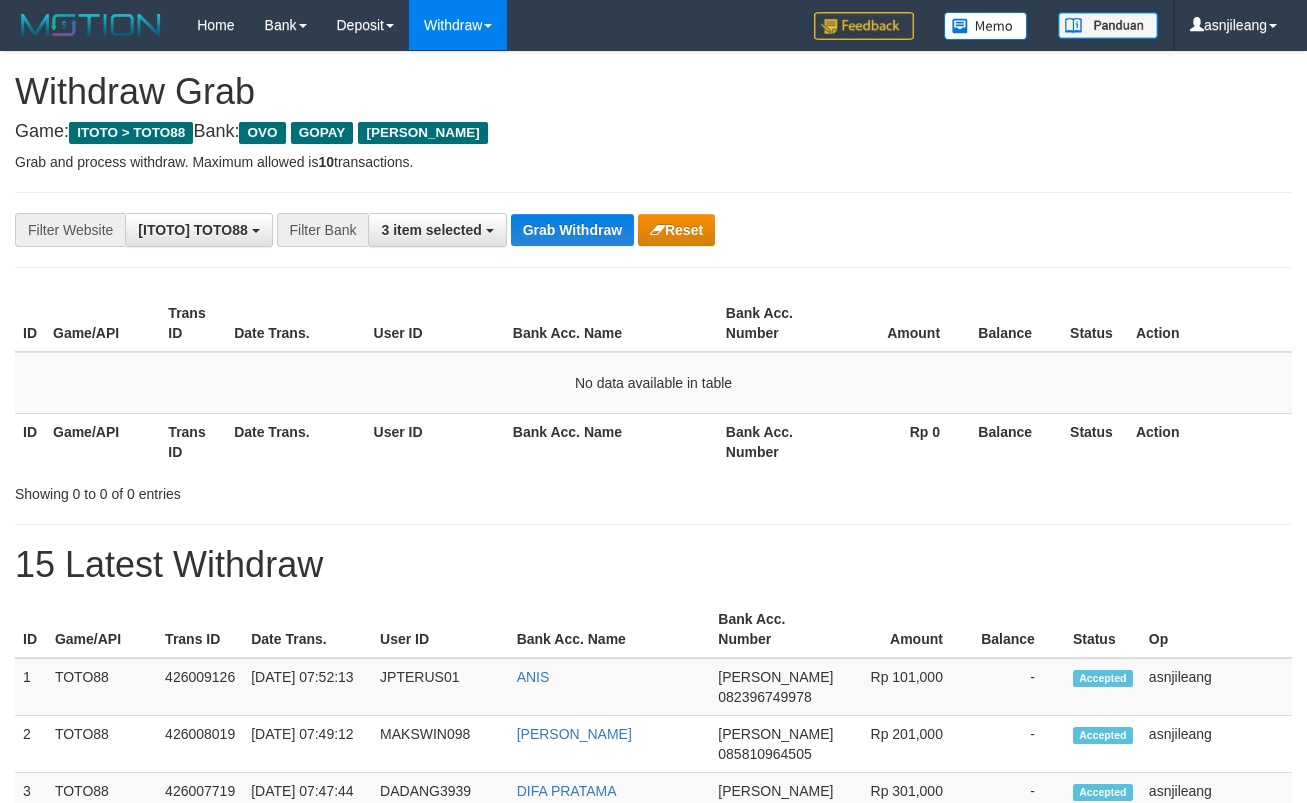 scroll, scrollTop: 0, scrollLeft: 0, axis: both 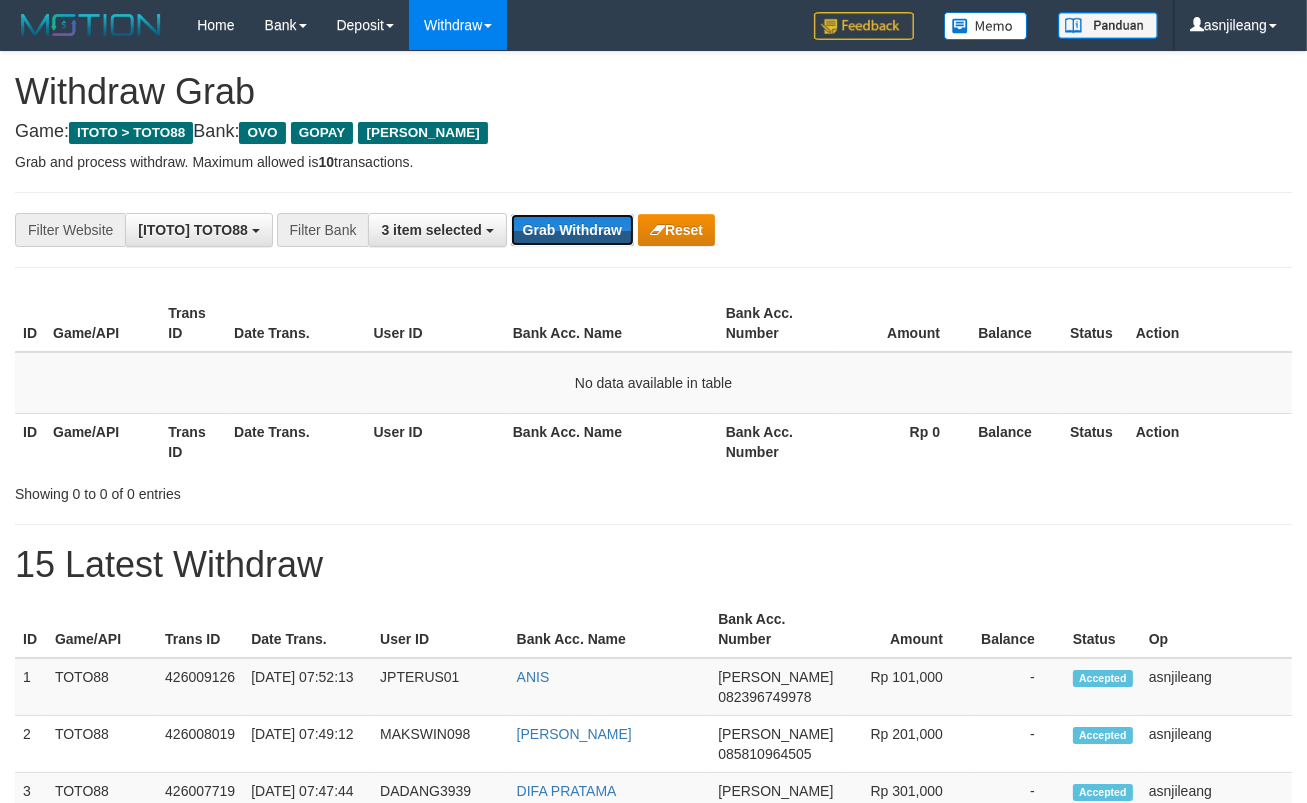 click on "Grab Withdraw" at bounding box center [572, 230] 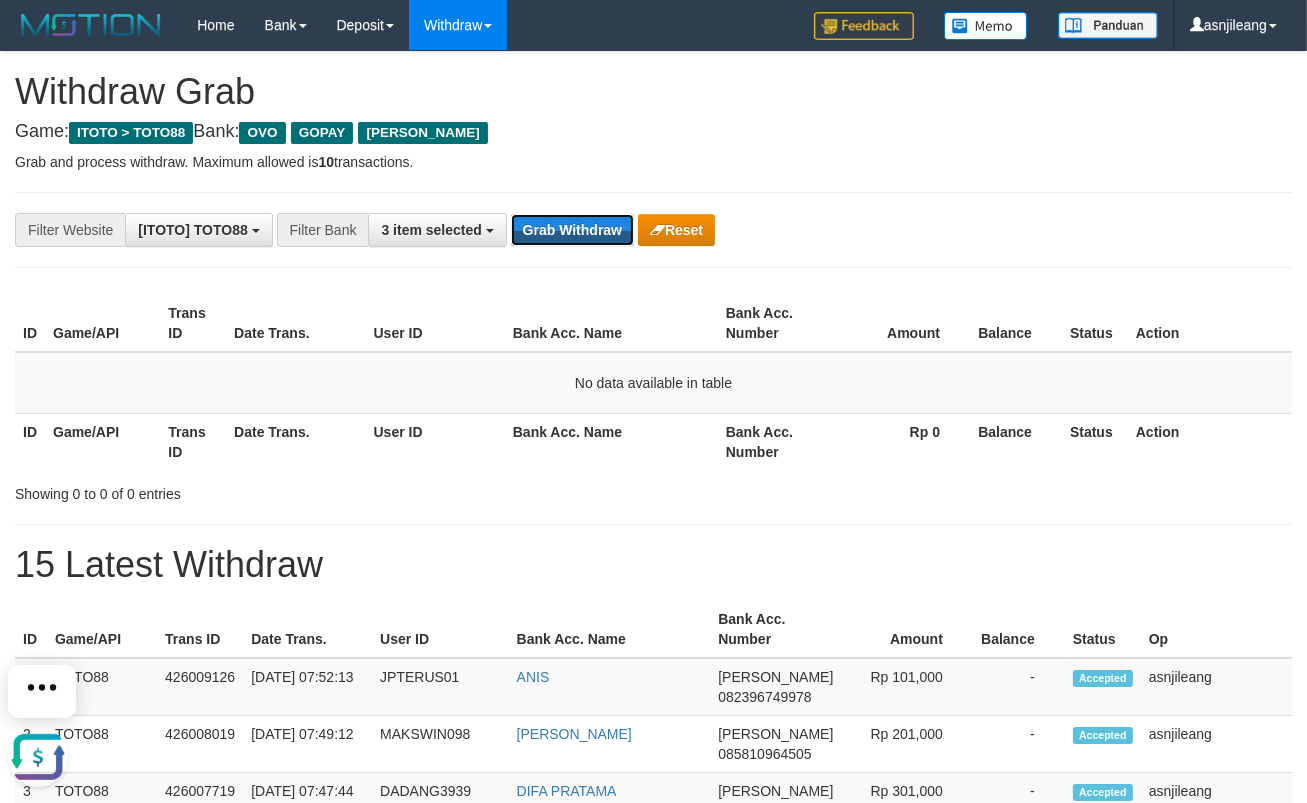 scroll, scrollTop: 0, scrollLeft: 0, axis: both 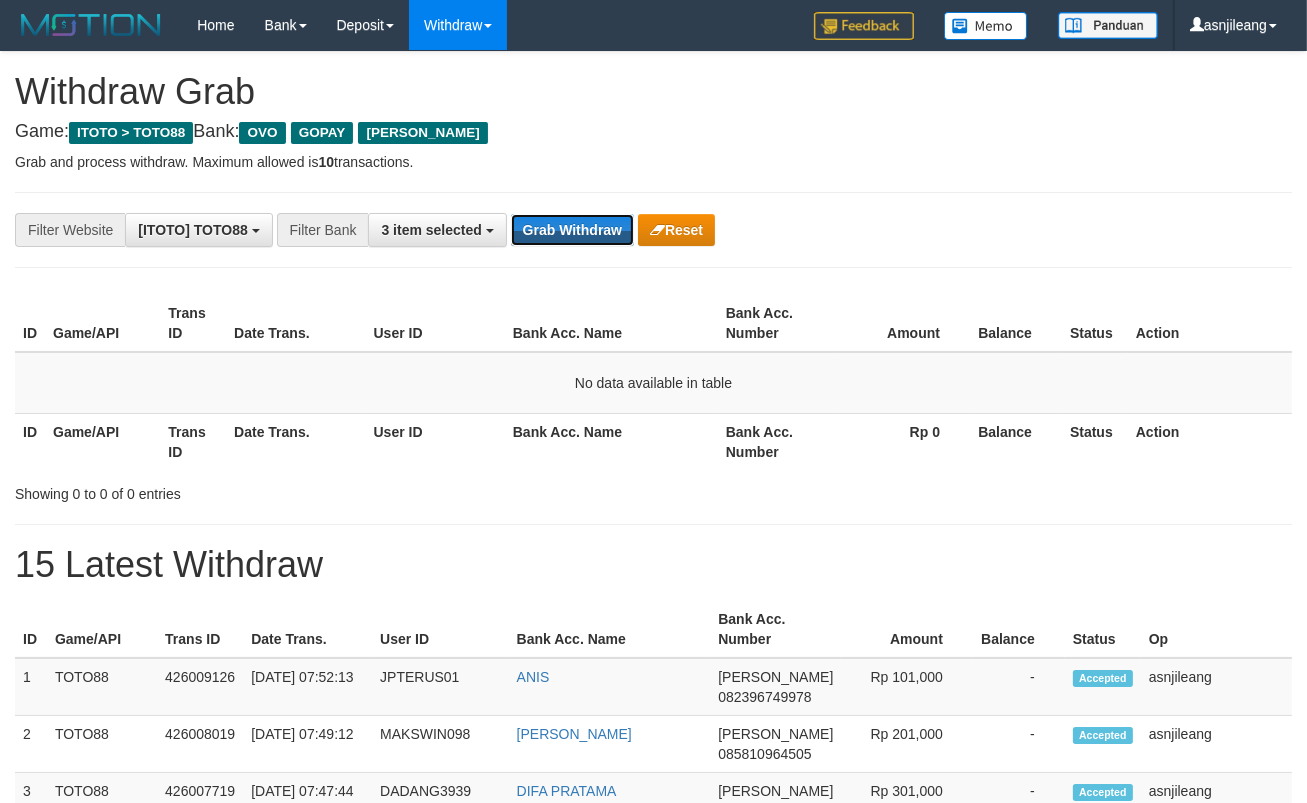 click on "Grab Withdraw" at bounding box center [572, 230] 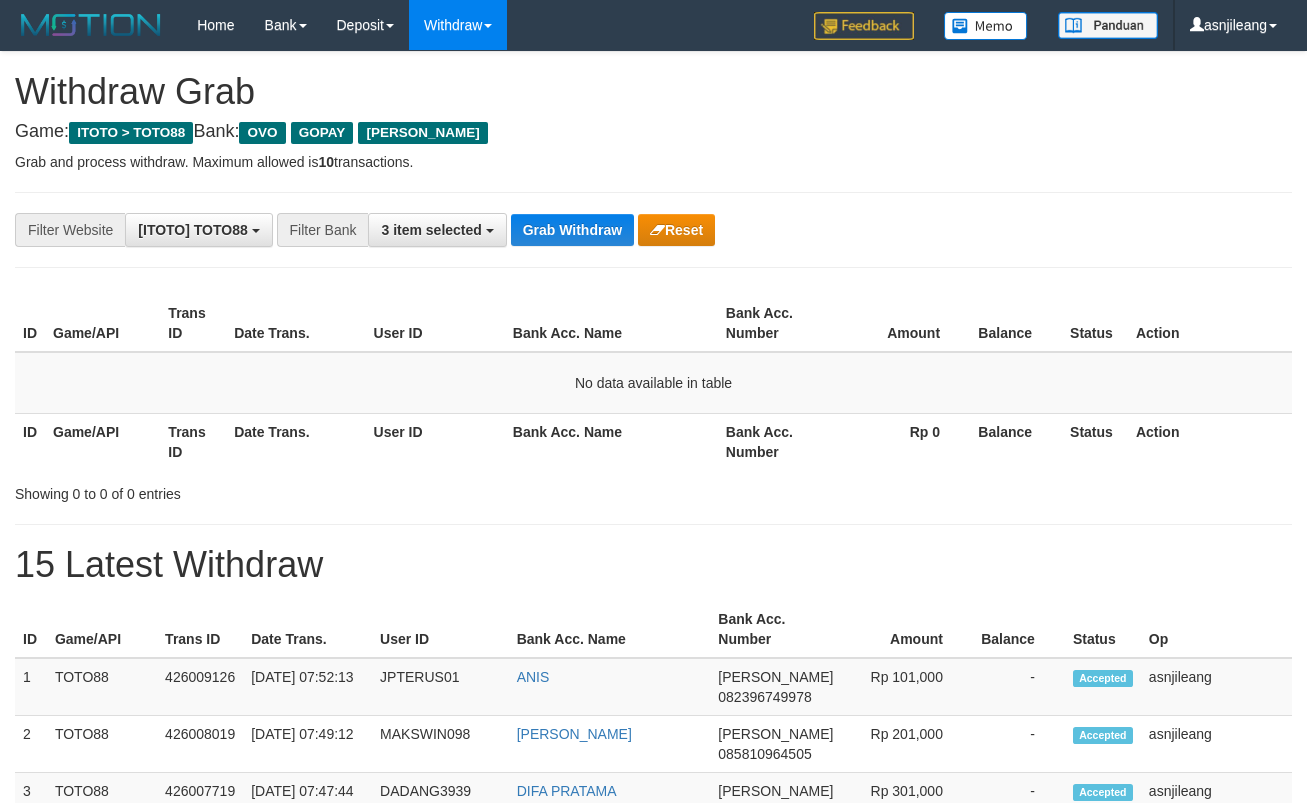 click on "Grab Withdraw" at bounding box center [572, 230] 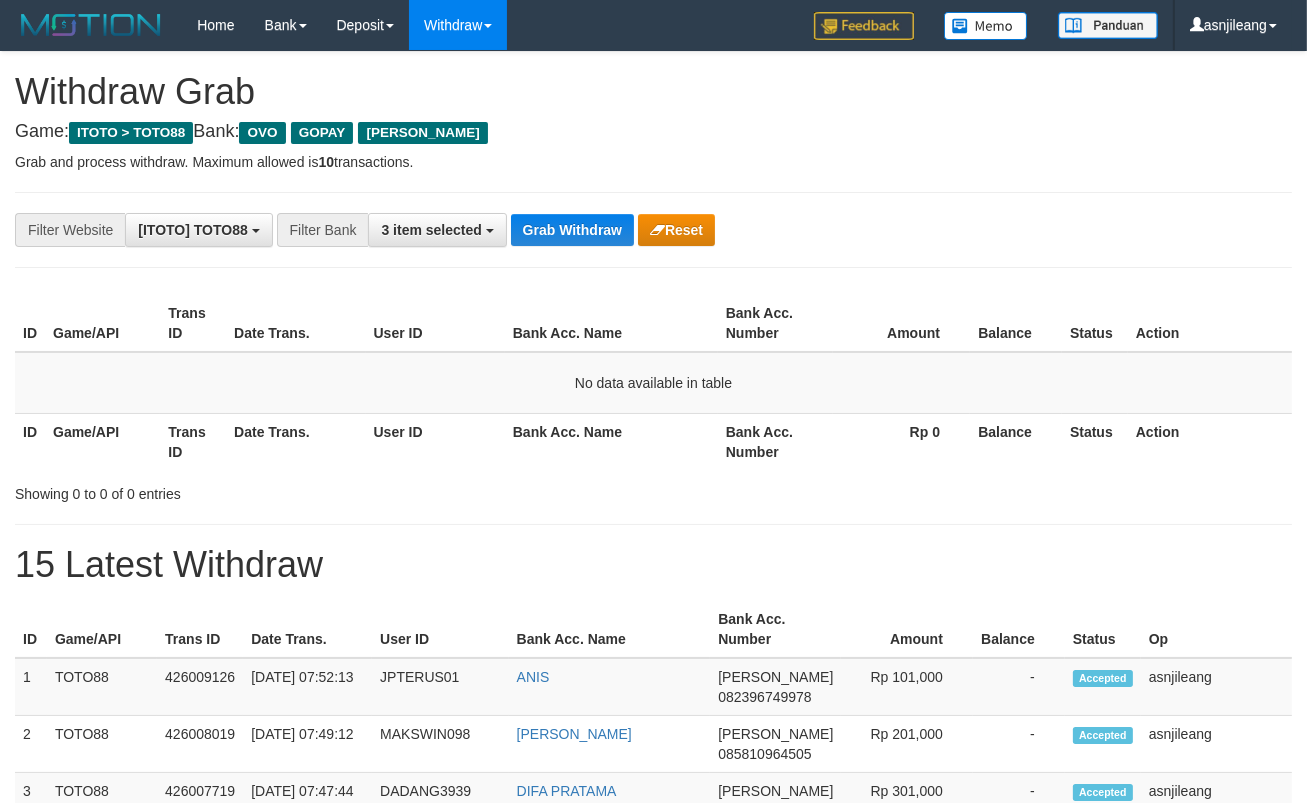 scroll, scrollTop: 17, scrollLeft: 0, axis: vertical 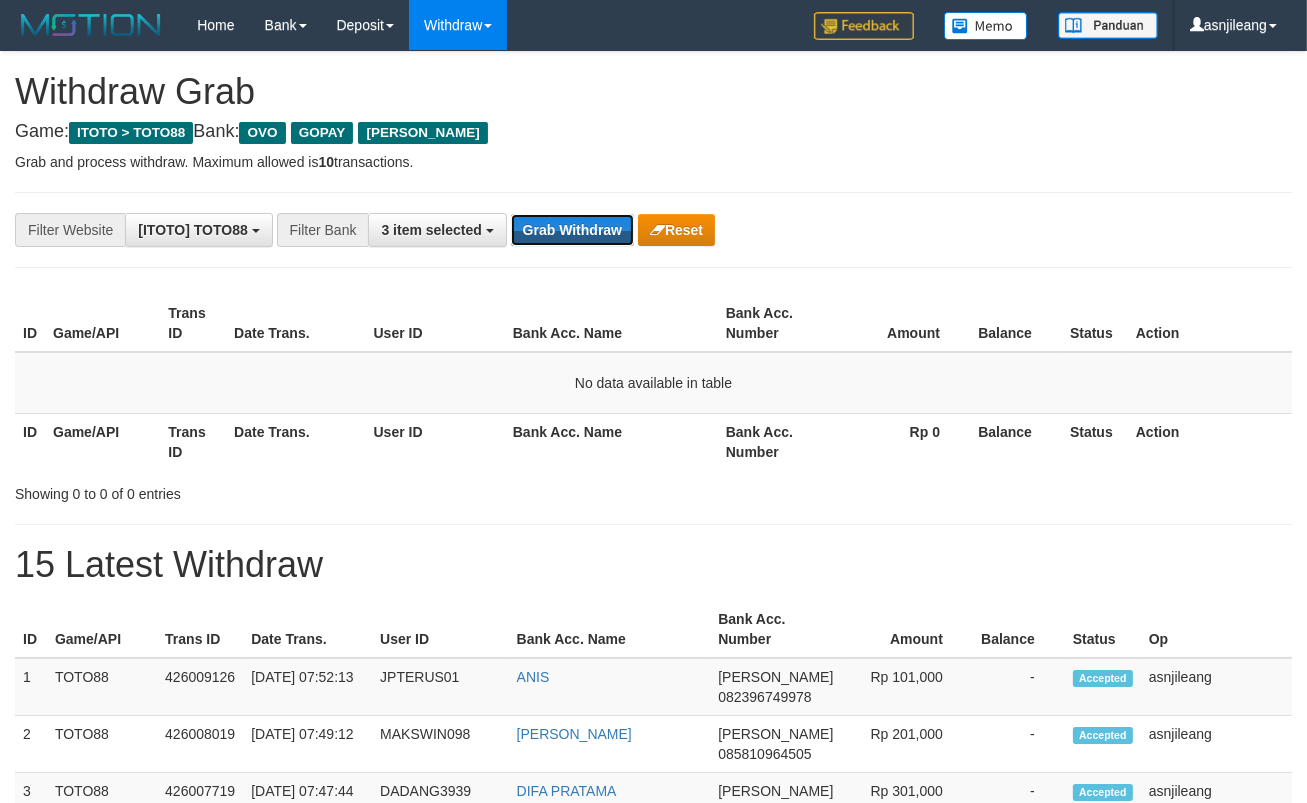 click on "Grab Withdraw" at bounding box center [572, 230] 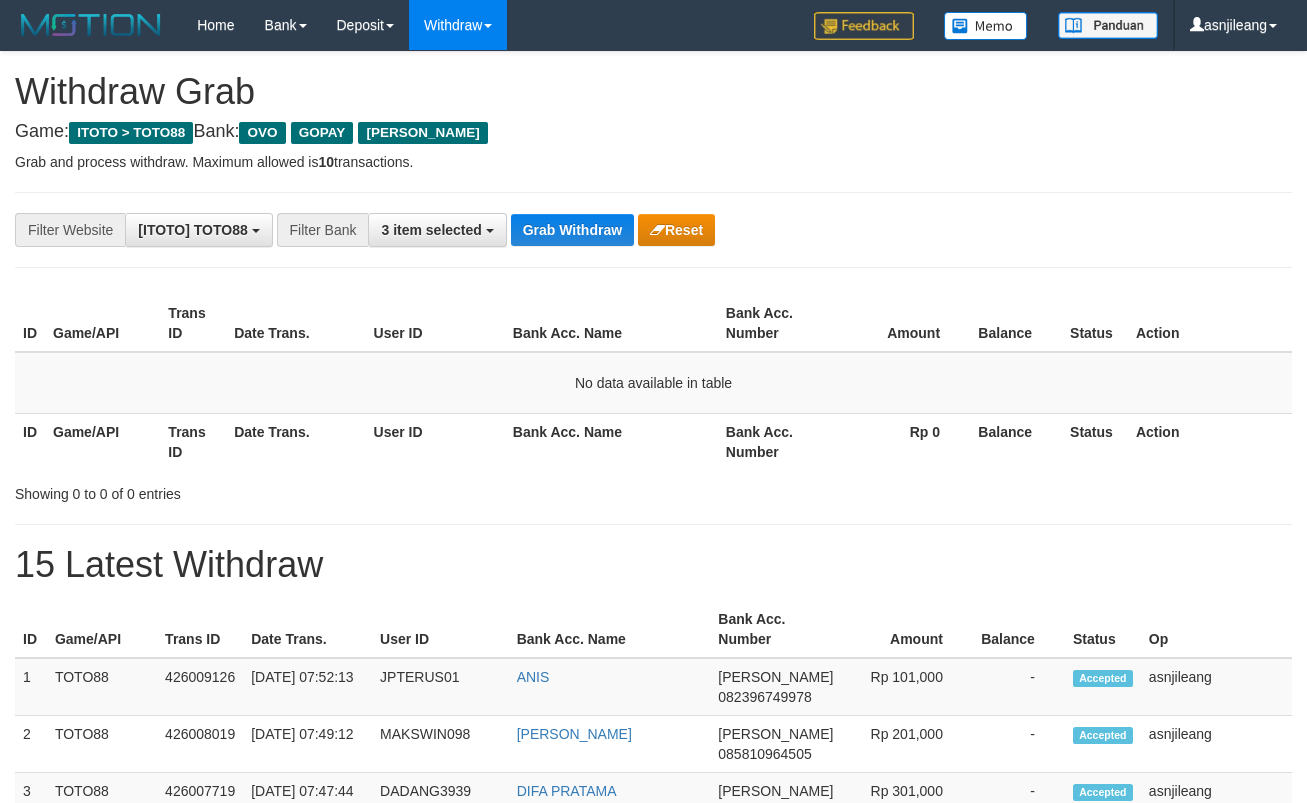 scroll, scrollTop: 0, scrollLeft: 0, axis: both 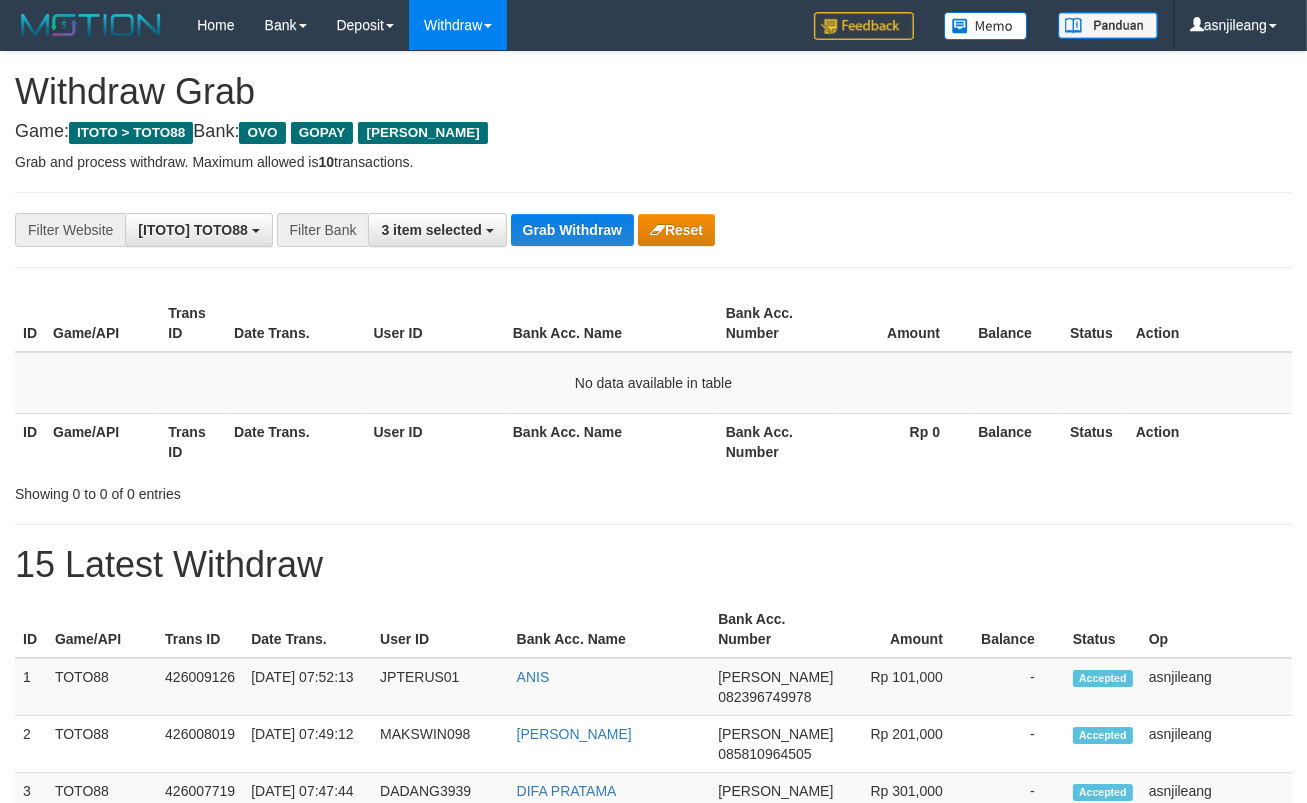 click on "Grab Withdraw" at bounding box center [572, 230] 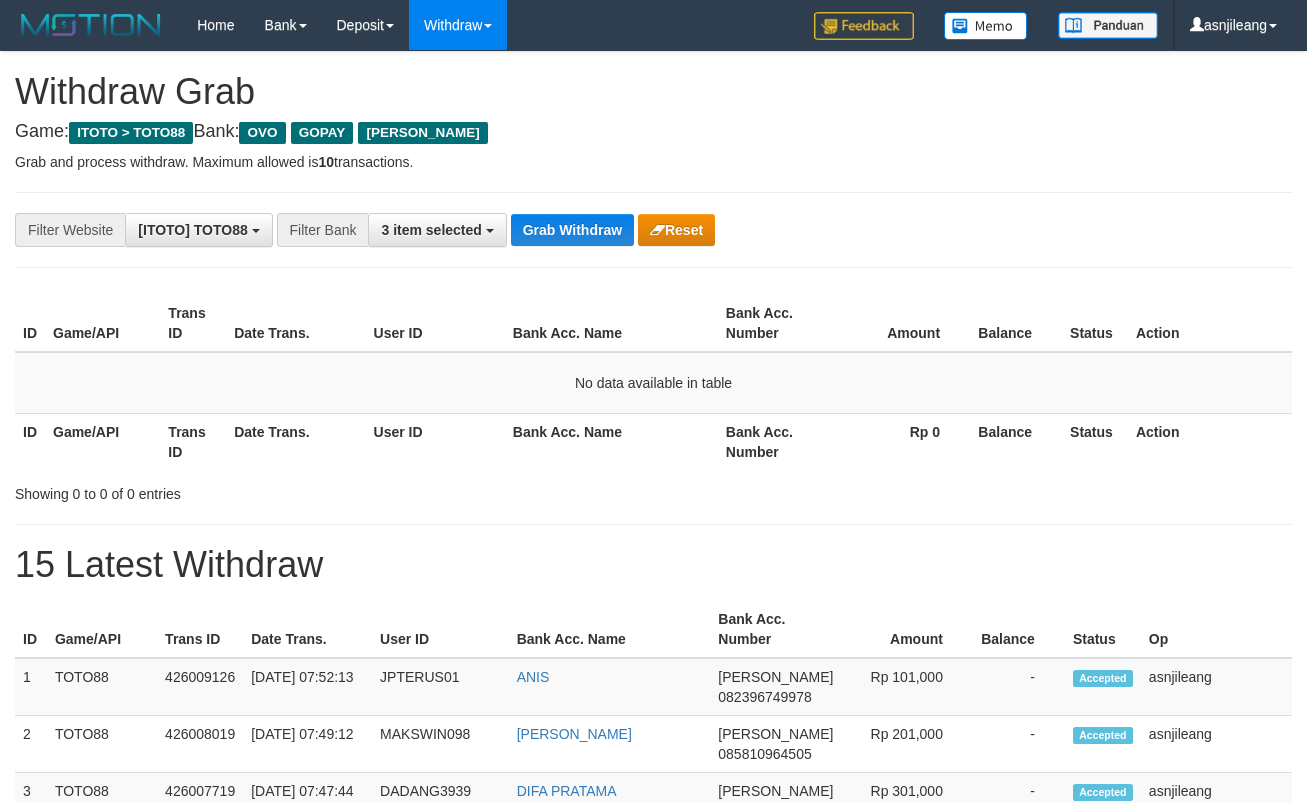 click on "Grab Withdraw" at bounding box center [572, 230] 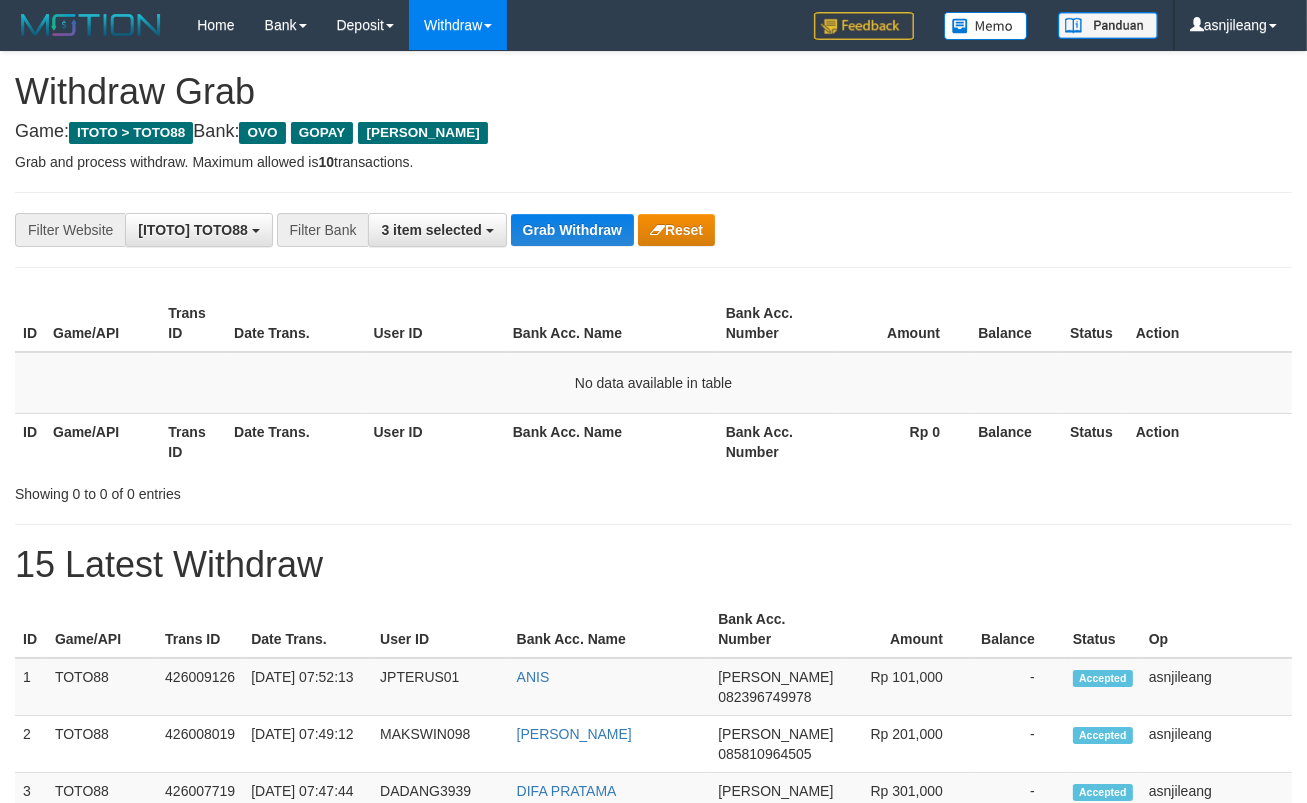 scroll, scrollTop: 17, scrollLeft: 0, axis: vertical 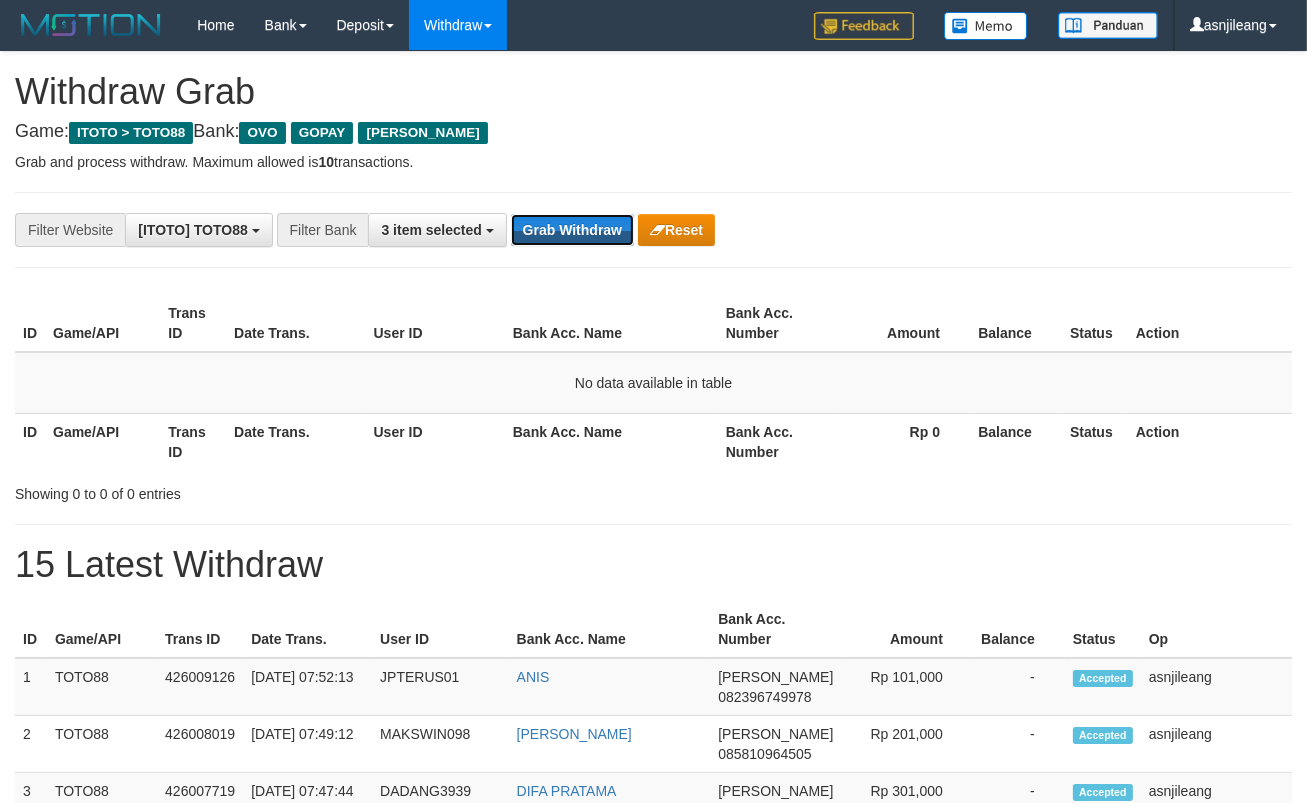 click on "Grab Withdraw" at bounding box center [572, 230] 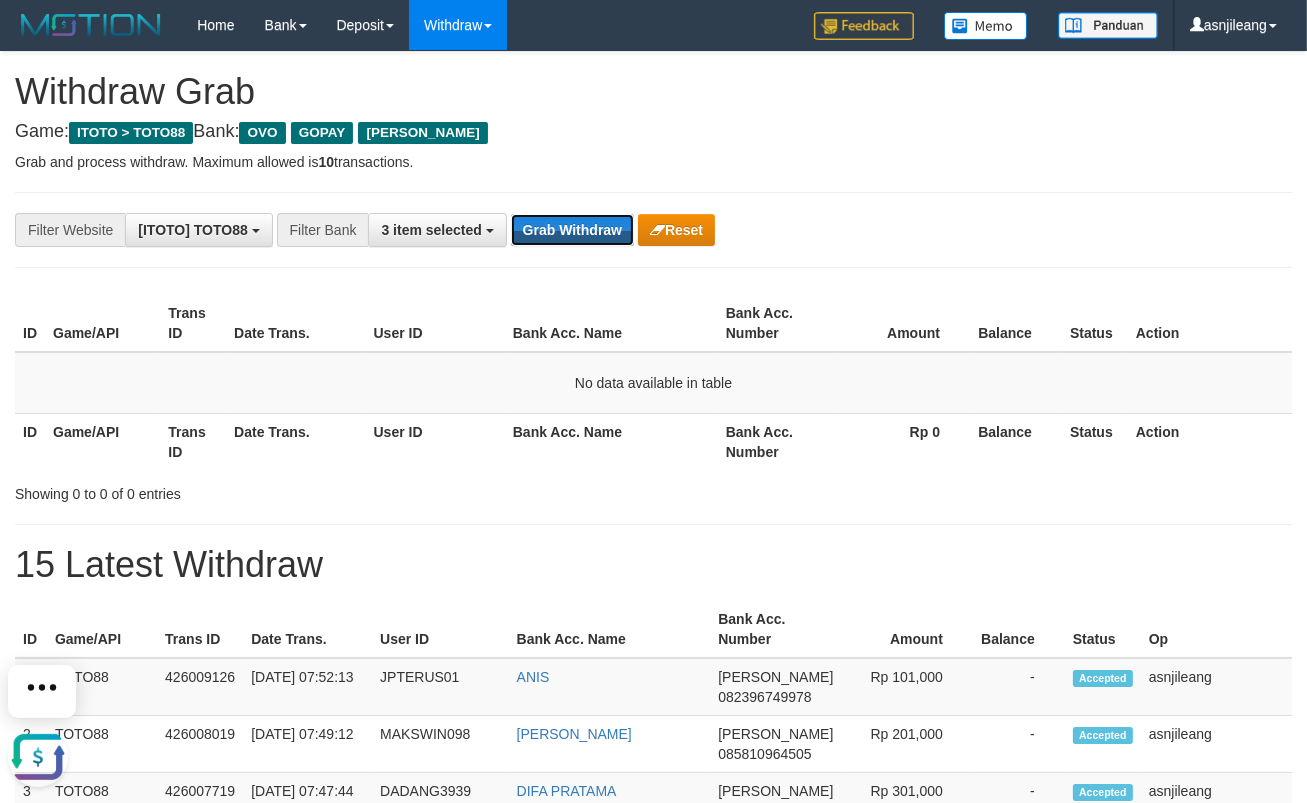scroll, scrollTop: 0, scrollLeft: 0, axis: both 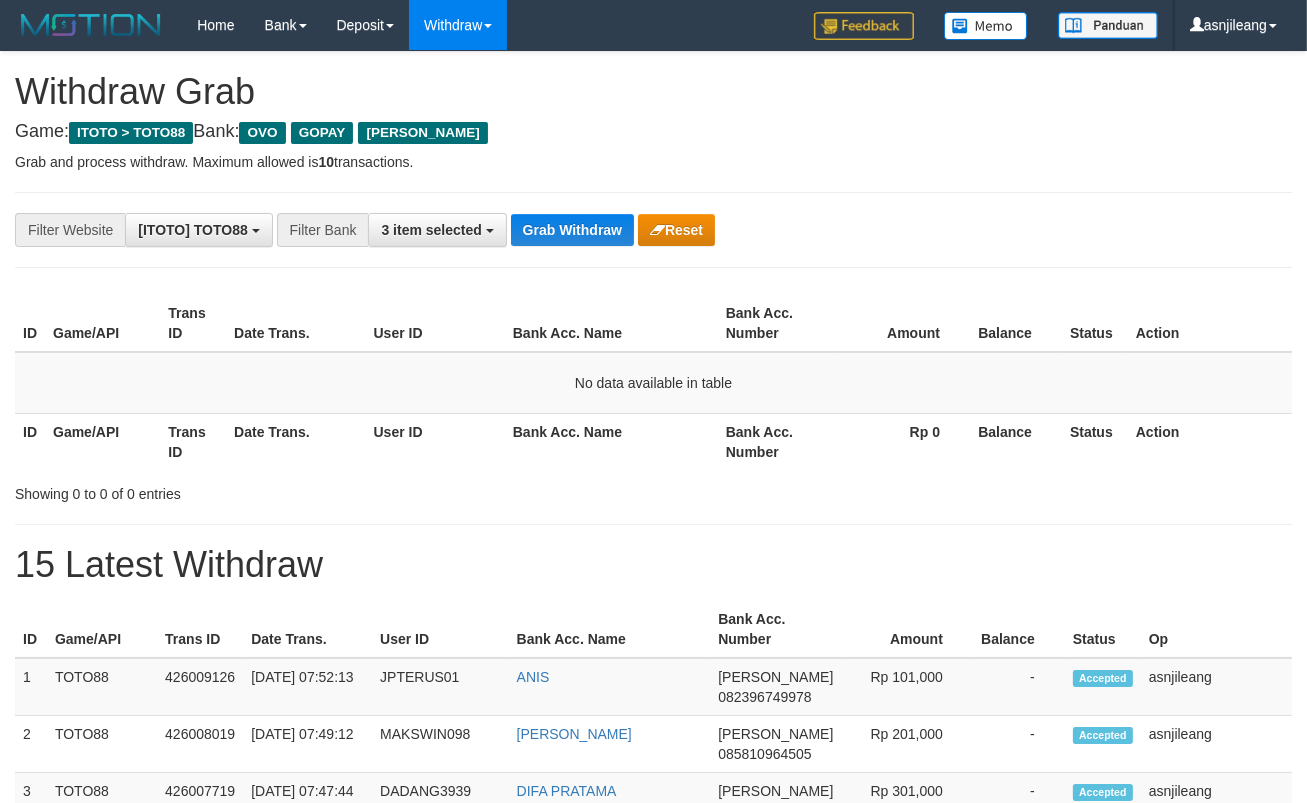 click on "Grab Withdraw" at bounding box center (572, 230) 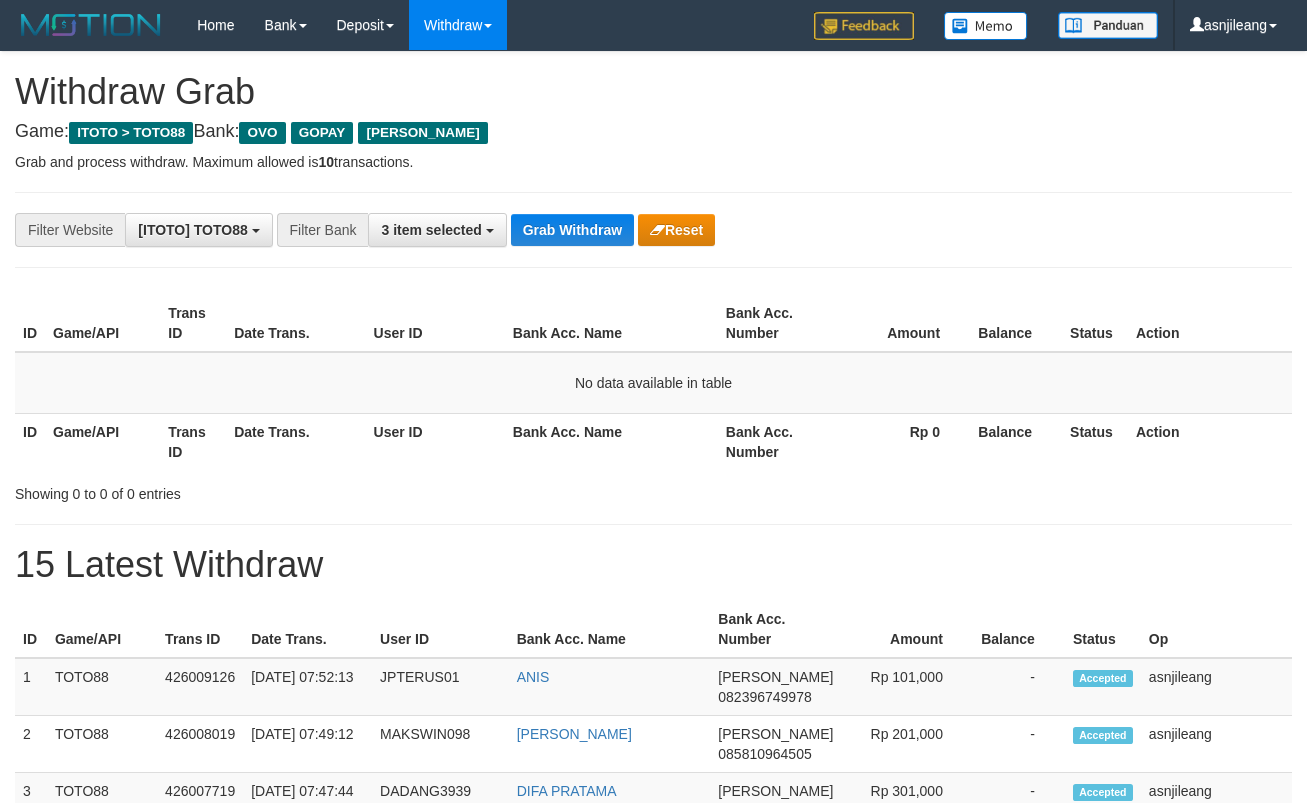scroll, scrollTop: 0, scrollLeft: 0, axis: both 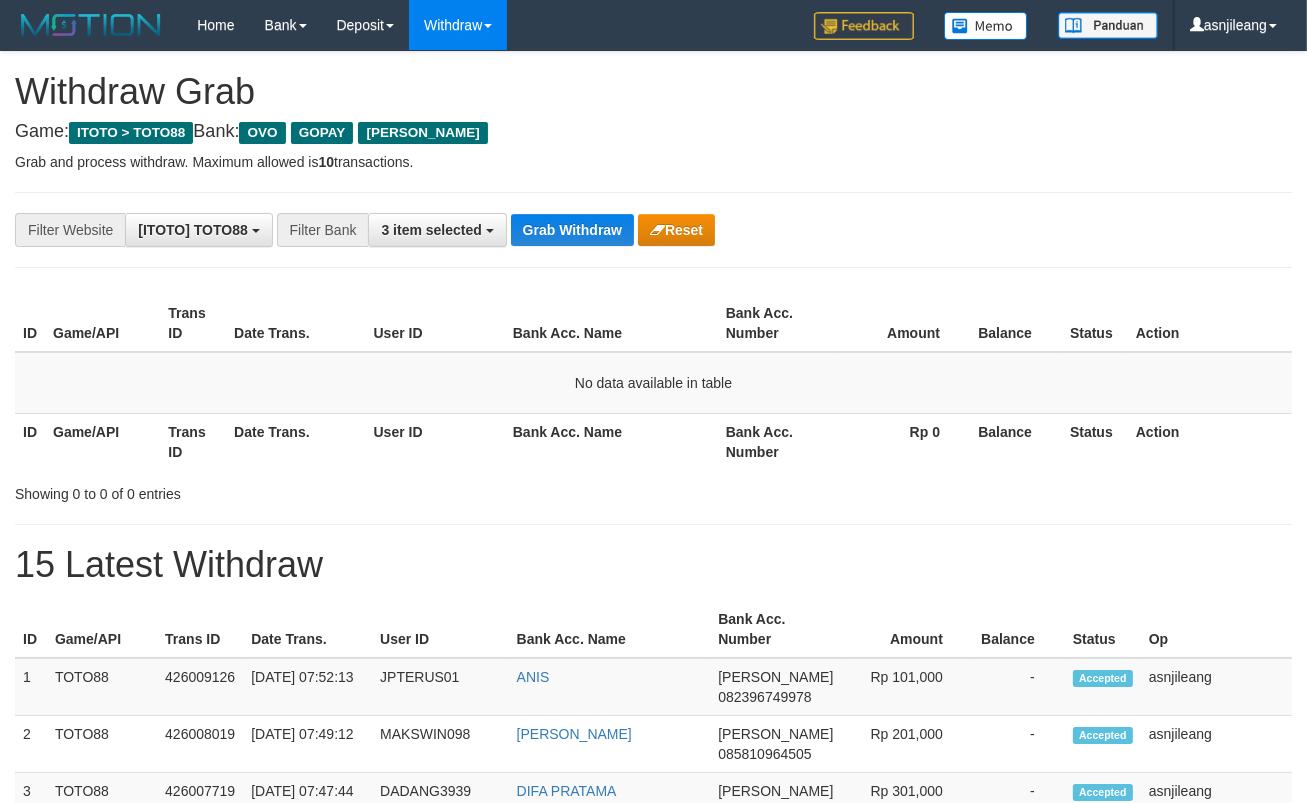 click on "Grab Withdraw" at bounding box center (572, 230) 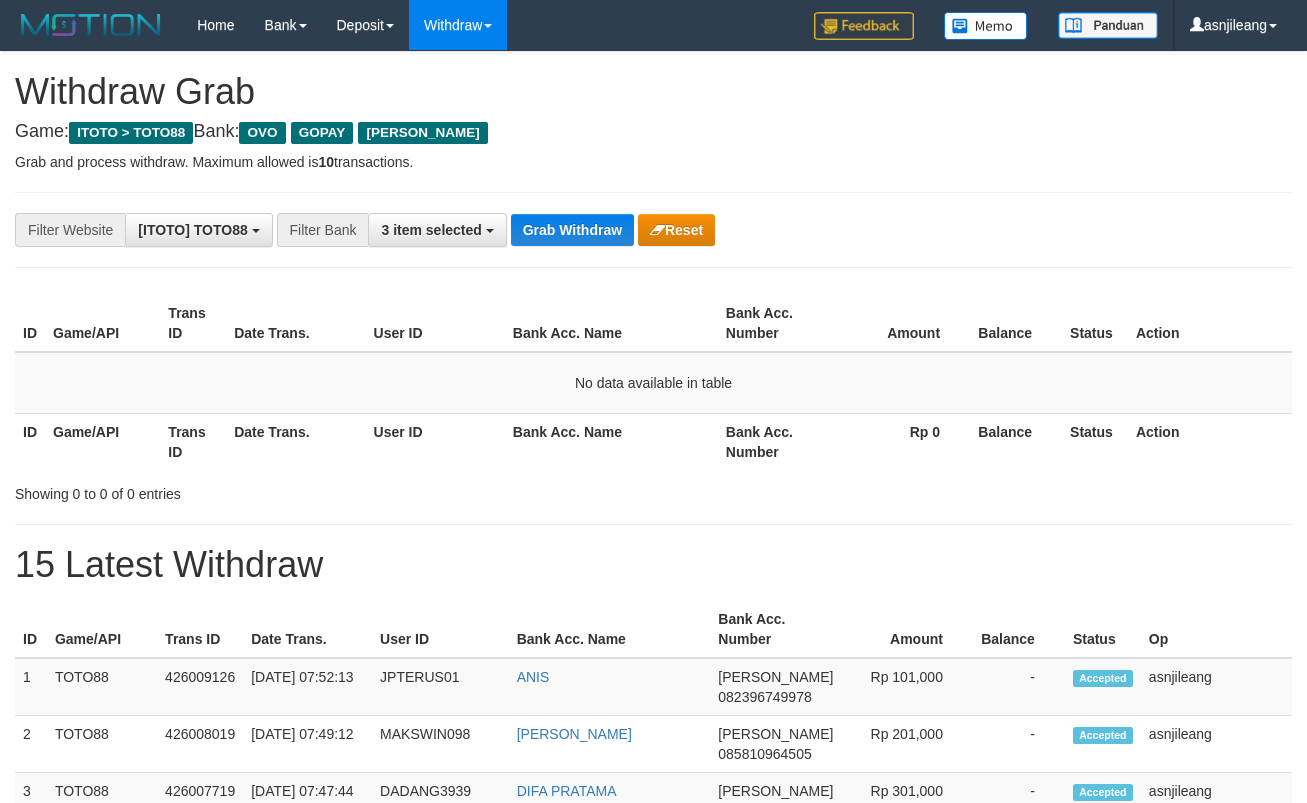 scroll, scrollTop: 0, scrollLeft: 0, axis: both 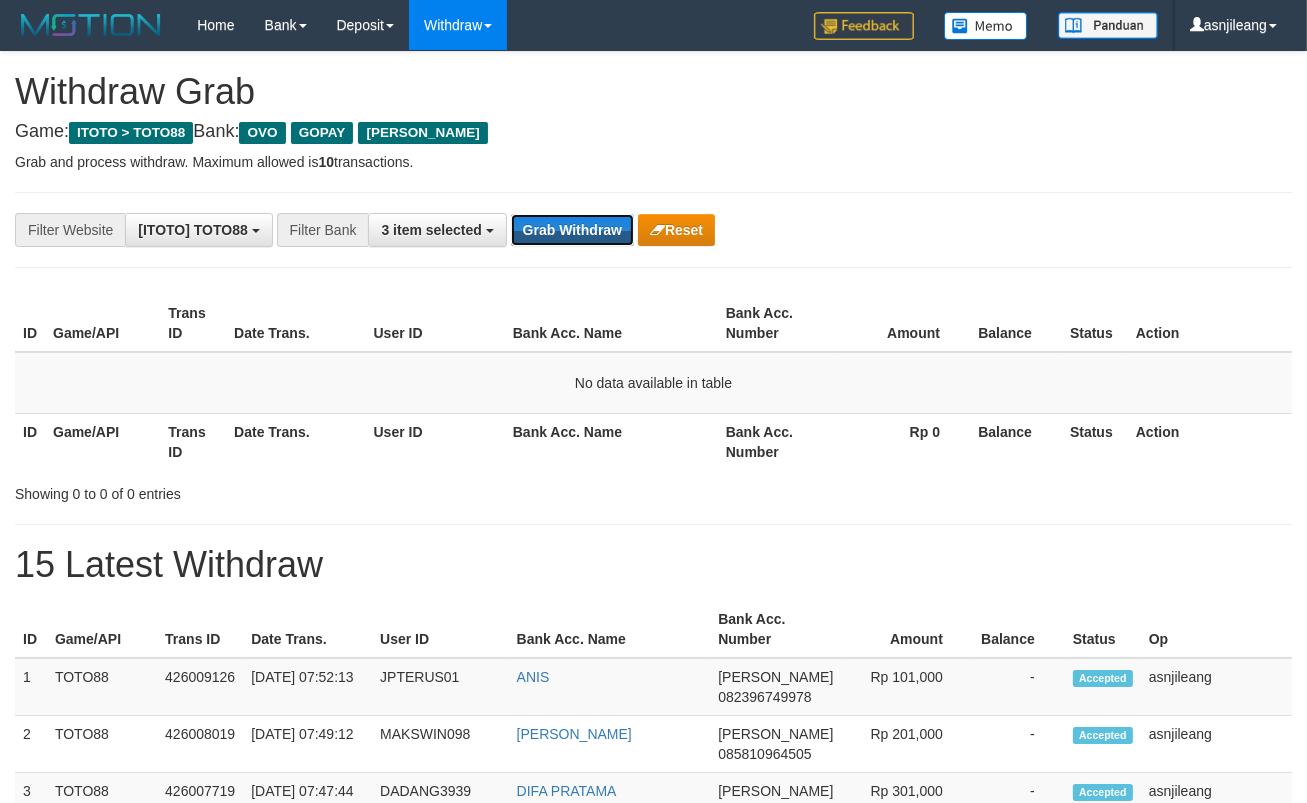 click on "Grab Withdraw" at bounding box center (572, 230) 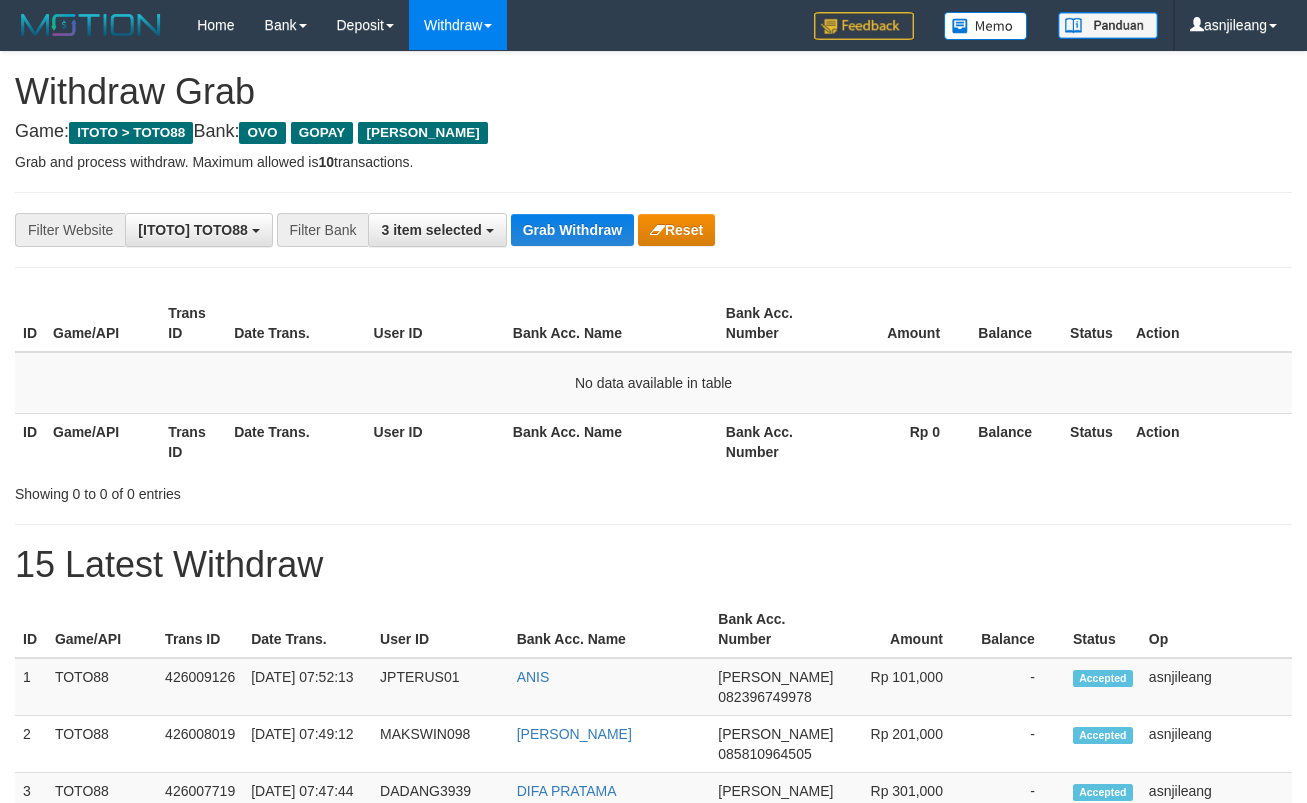 scroll, scrollTop: 0, scrollLeft: 0, axis: both 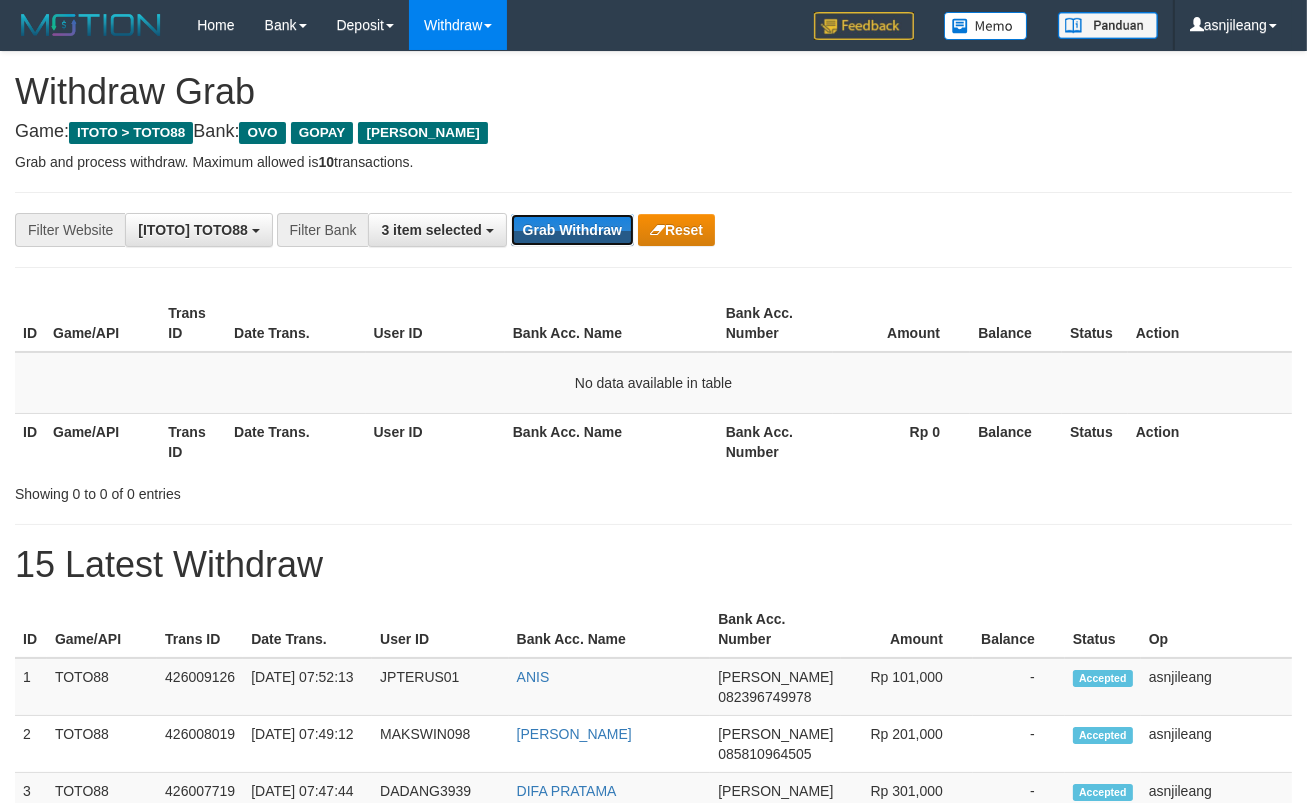 click on "Grab Withdraw" at bounding box center (572, 230) 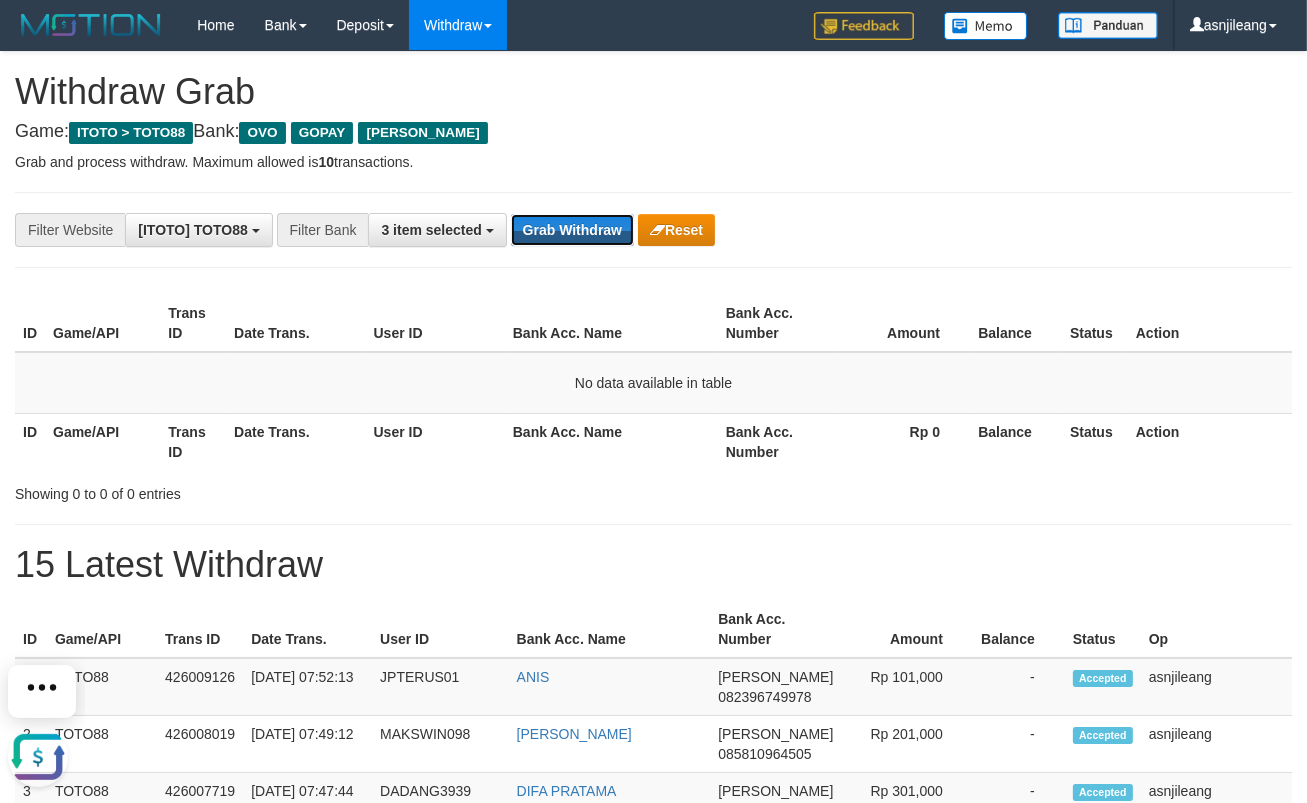 scroll, scrollTop: 0, scrollLeft: 0, axis: both 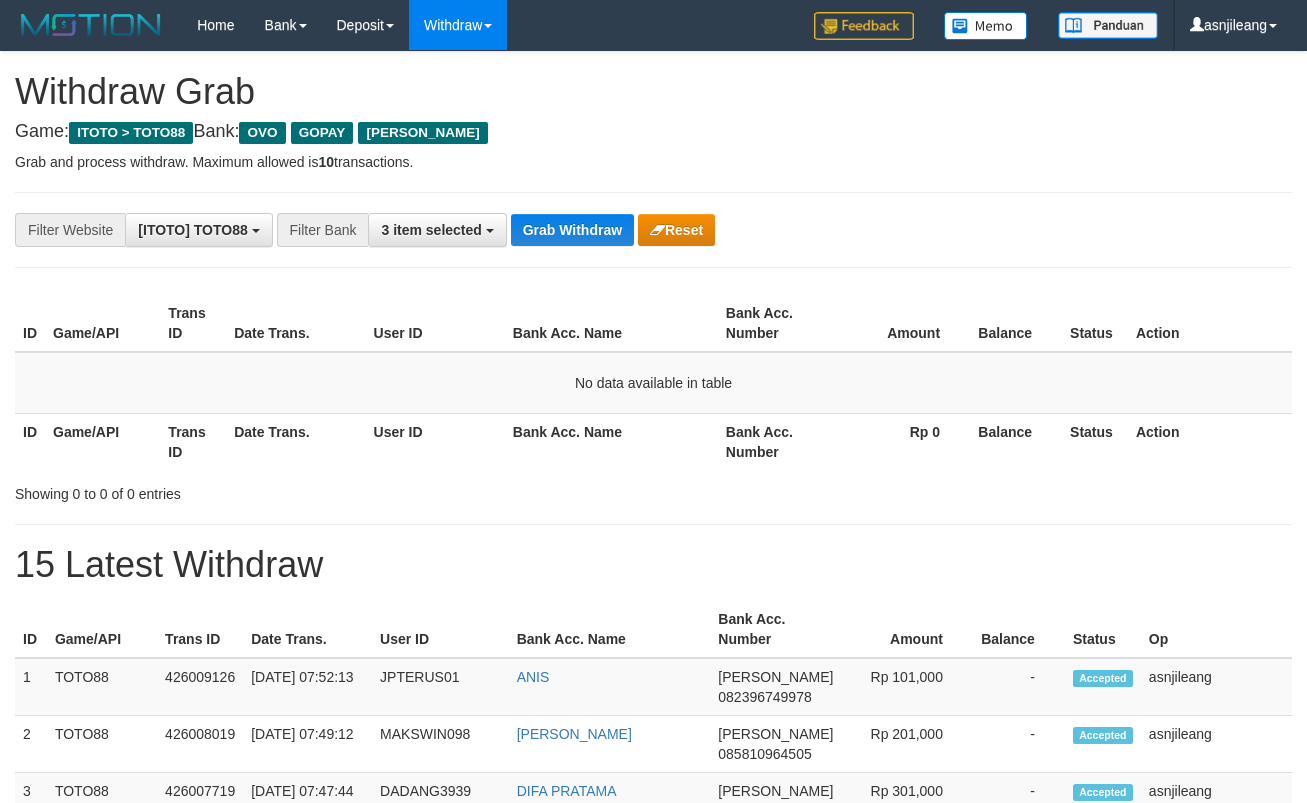 click on "Grab Withdraw" at bounding box center [572, 230] 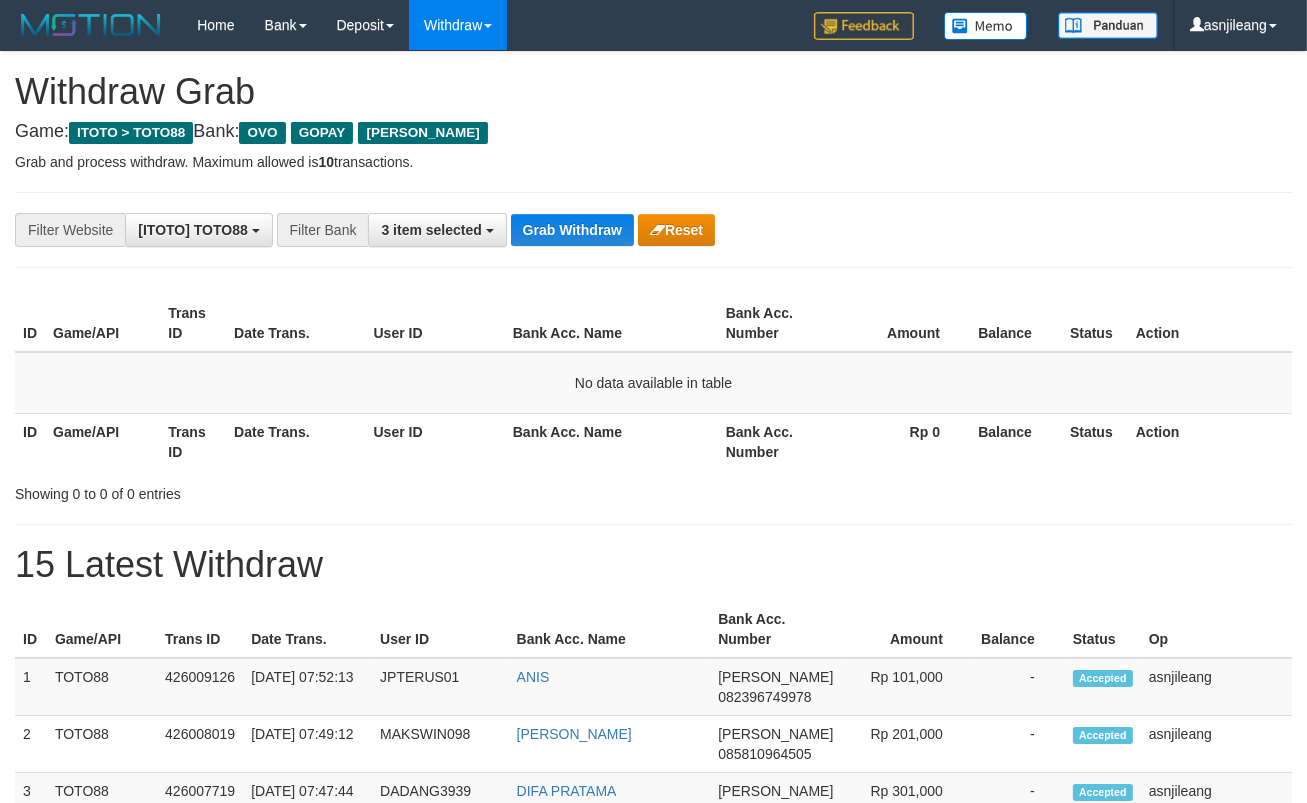 scroll, scrollTop: 17, scrollLeft: 0, axis: vertical 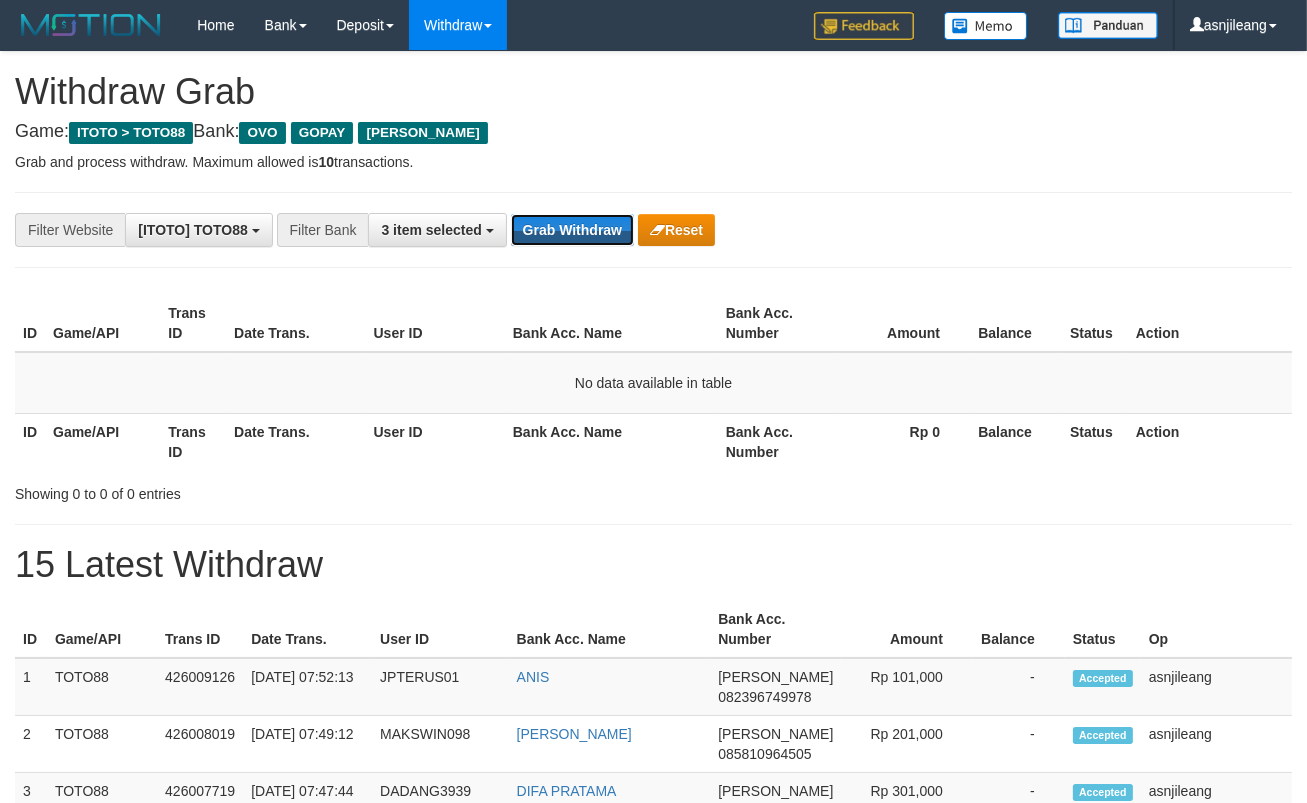 click on "Grab Withdraw" at bounding box center [572, 230] 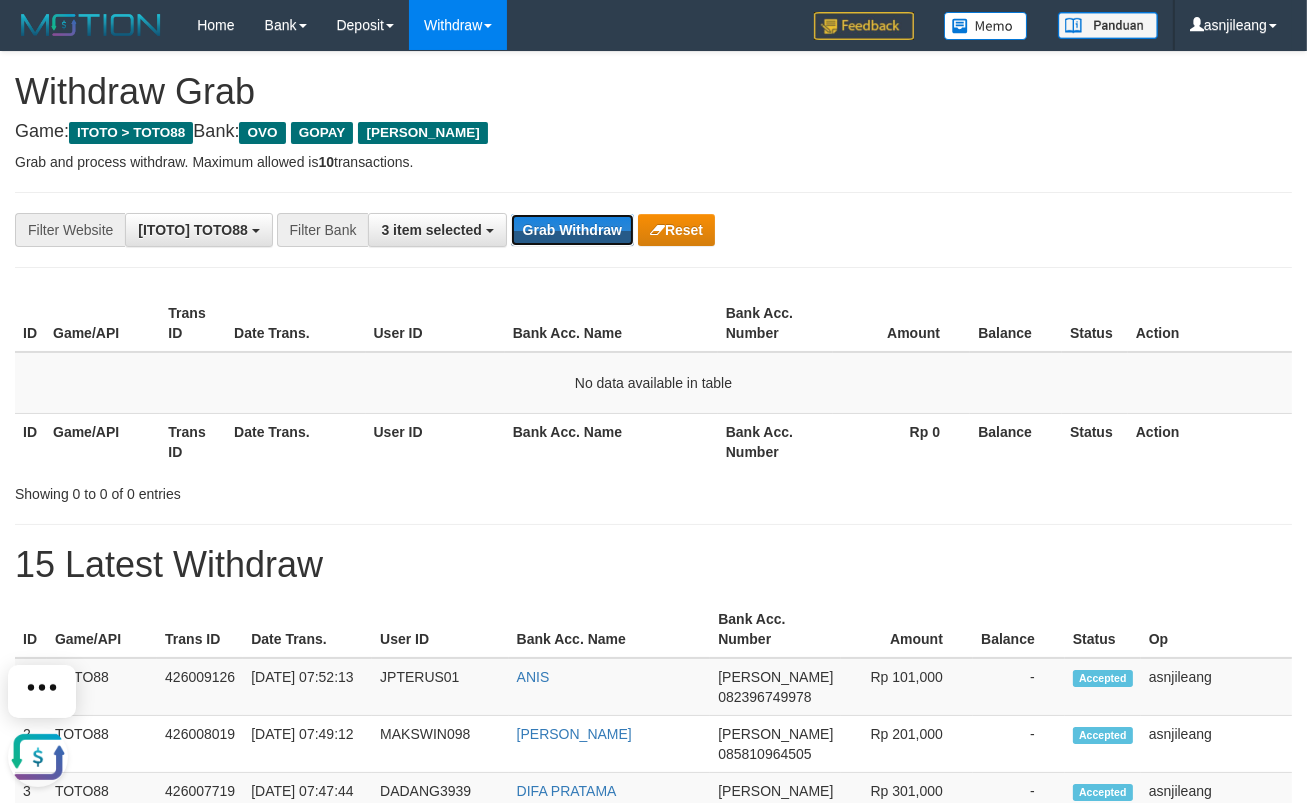 scroll, scrollTop: 0, scrollLeft: 0, axis: both 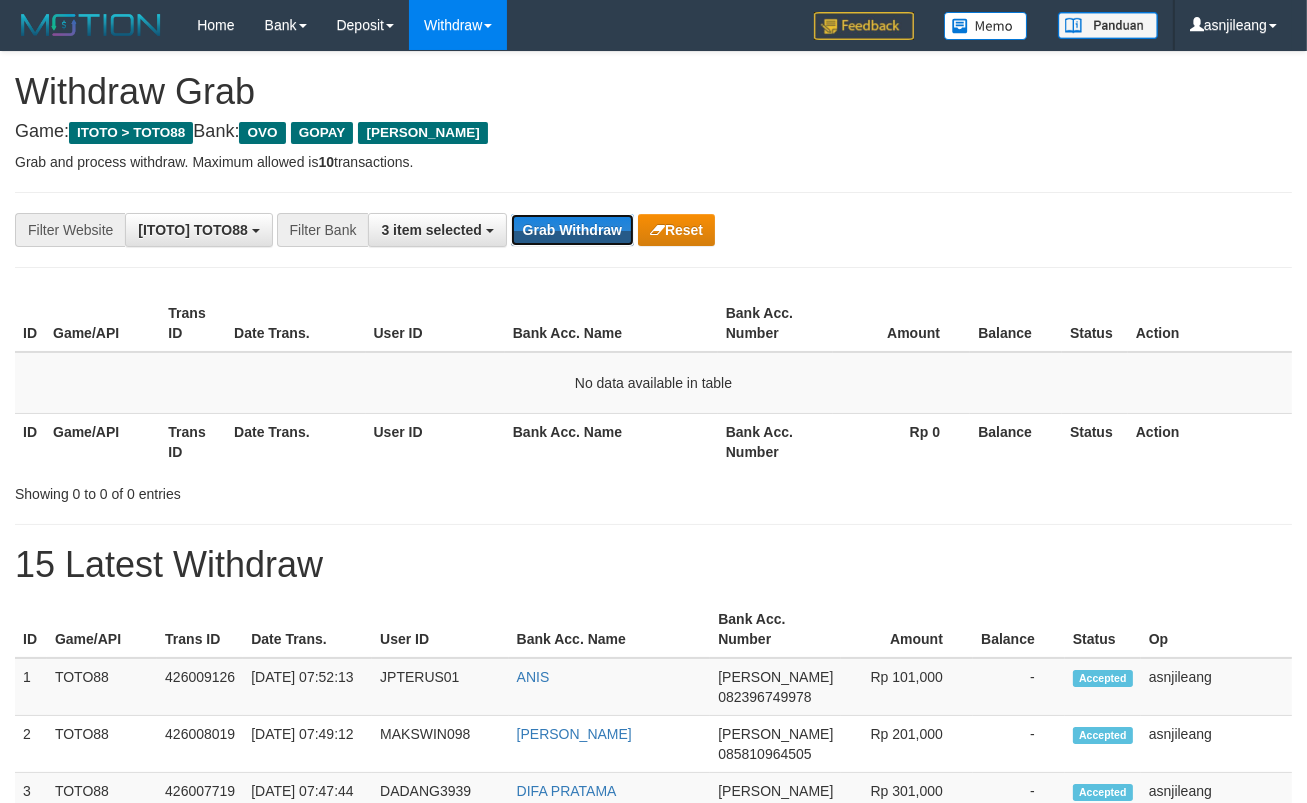 click on "Grab Withdraw" at bounding box center (572, 230) 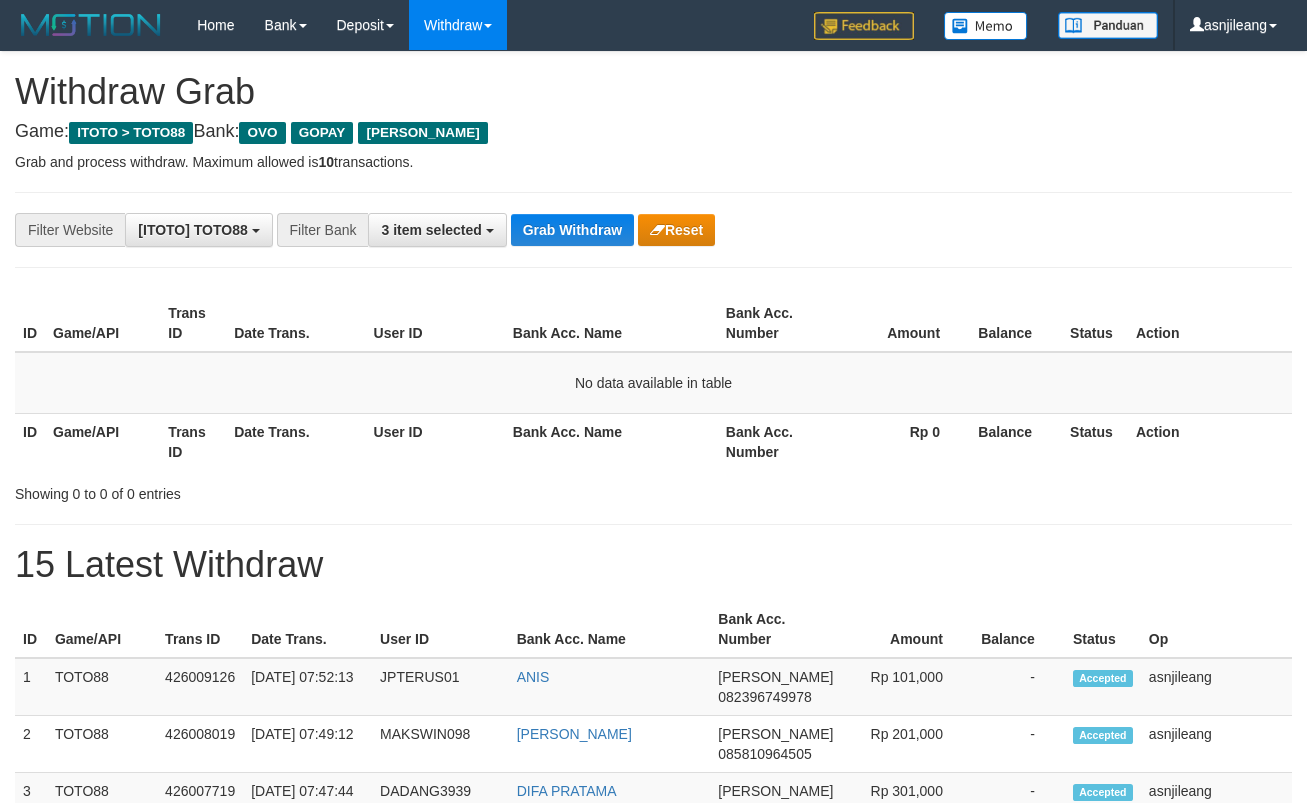 scroll, scrollTop: 0, scrollLeft: 0, axis: both 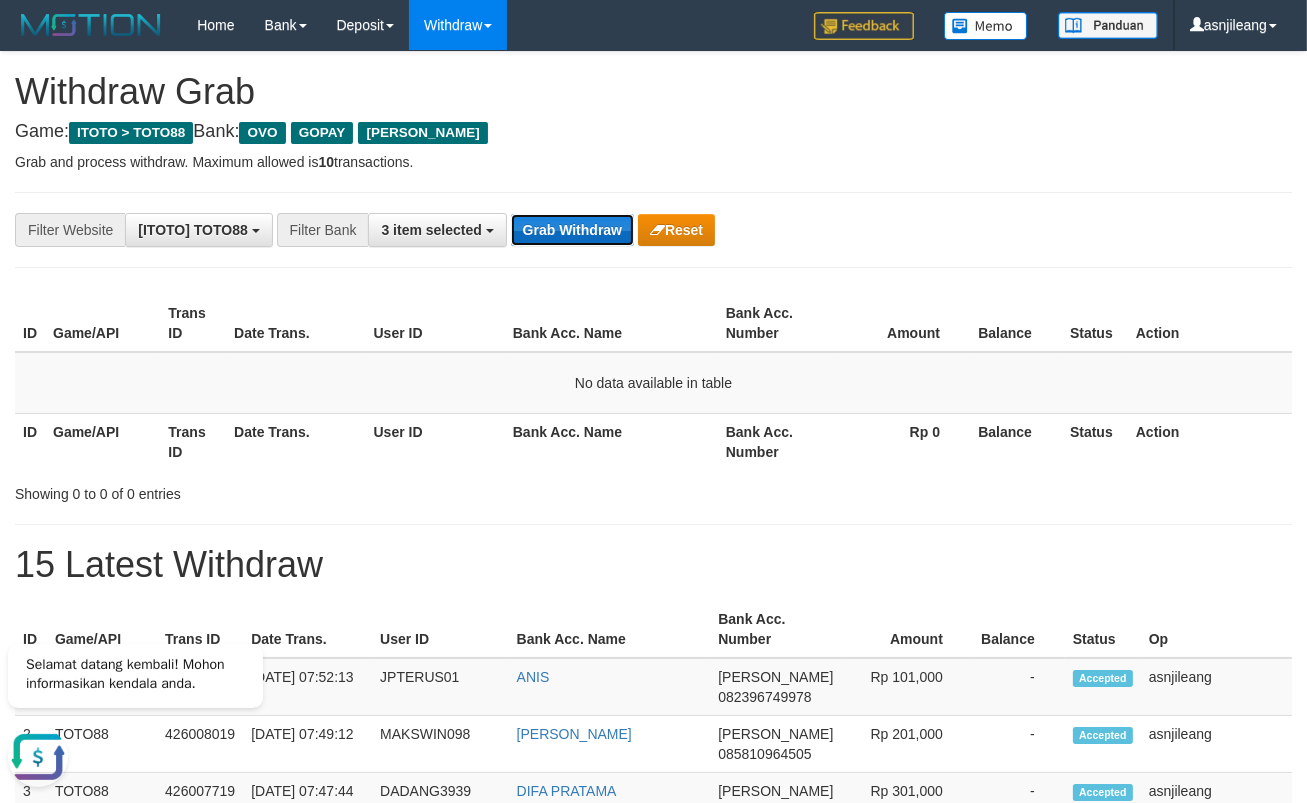 click on "Grab Withdraw" at bounding box center (572, 230) 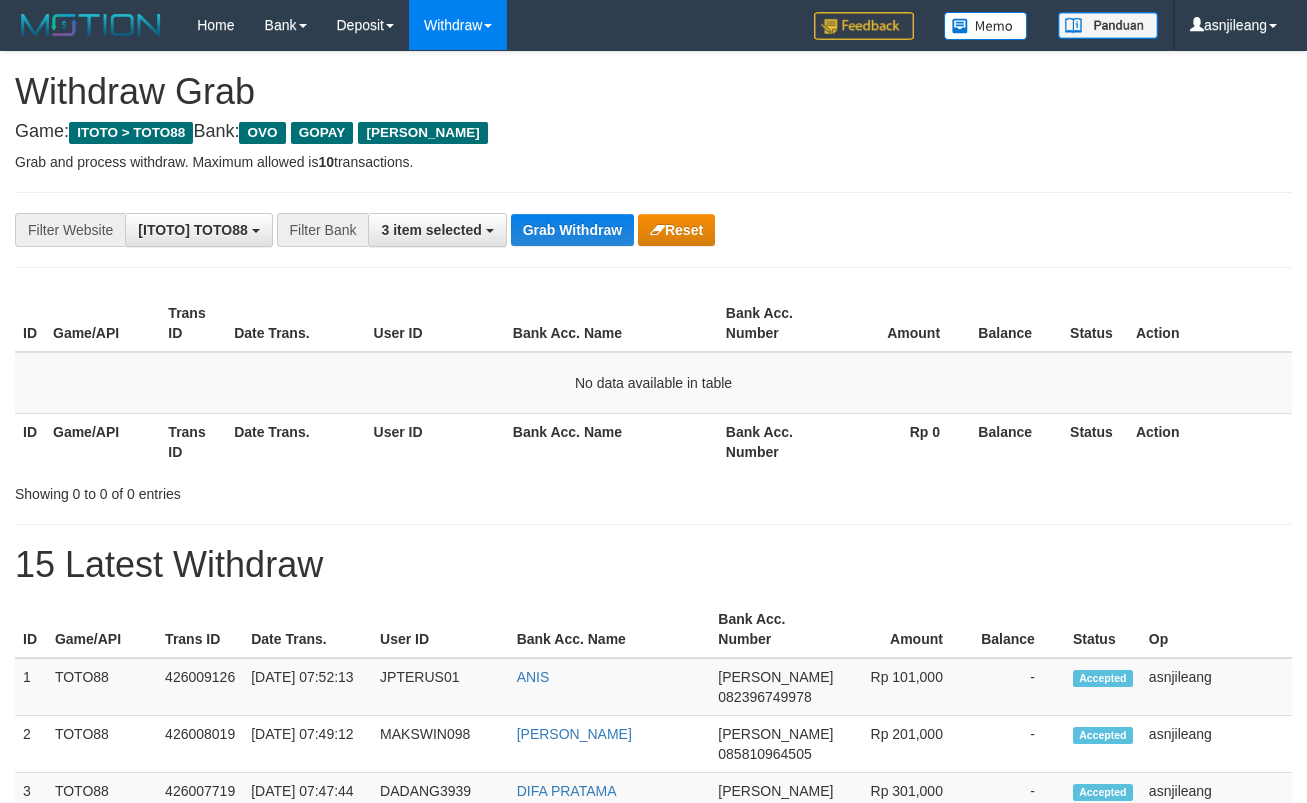 scroll, scrollTop: 0, scrollLeft: 0, axis: both 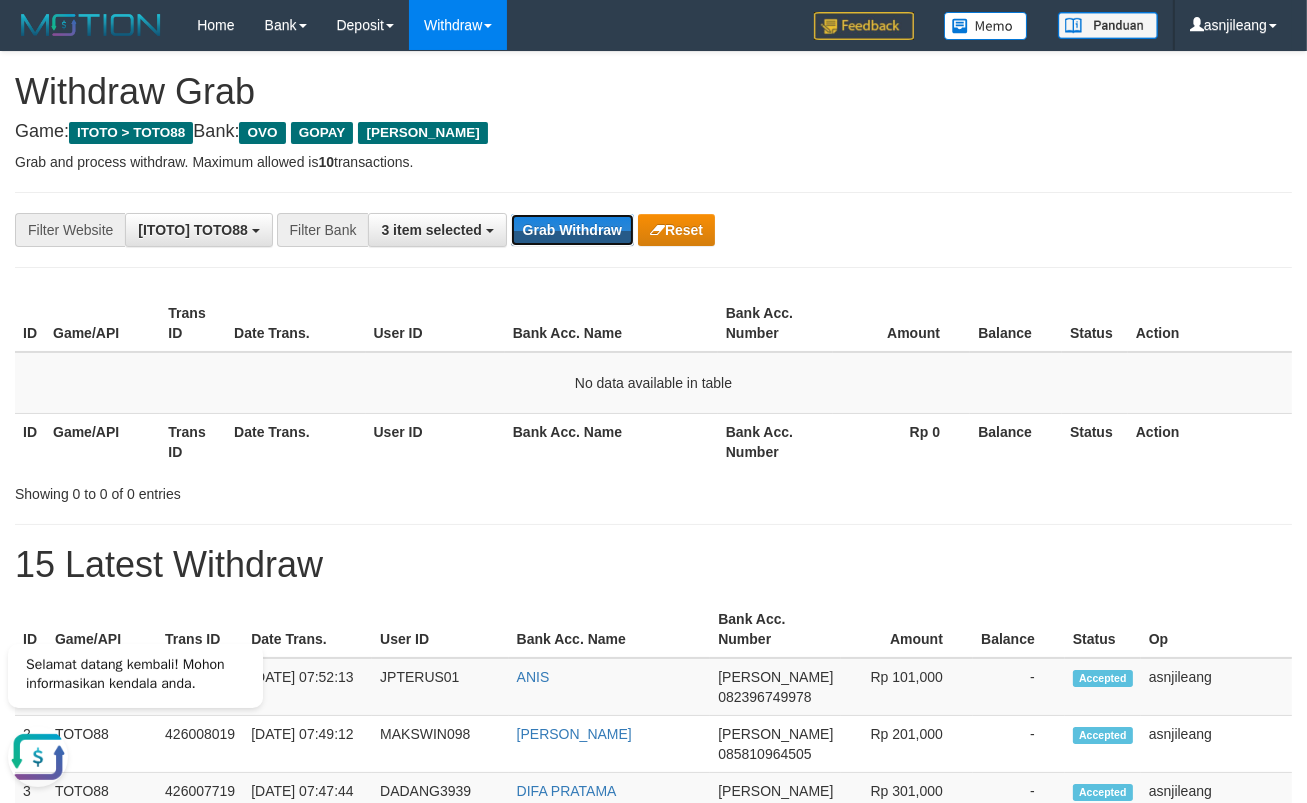 click on "Grab Withdraw" at bounding box center (572, 230) 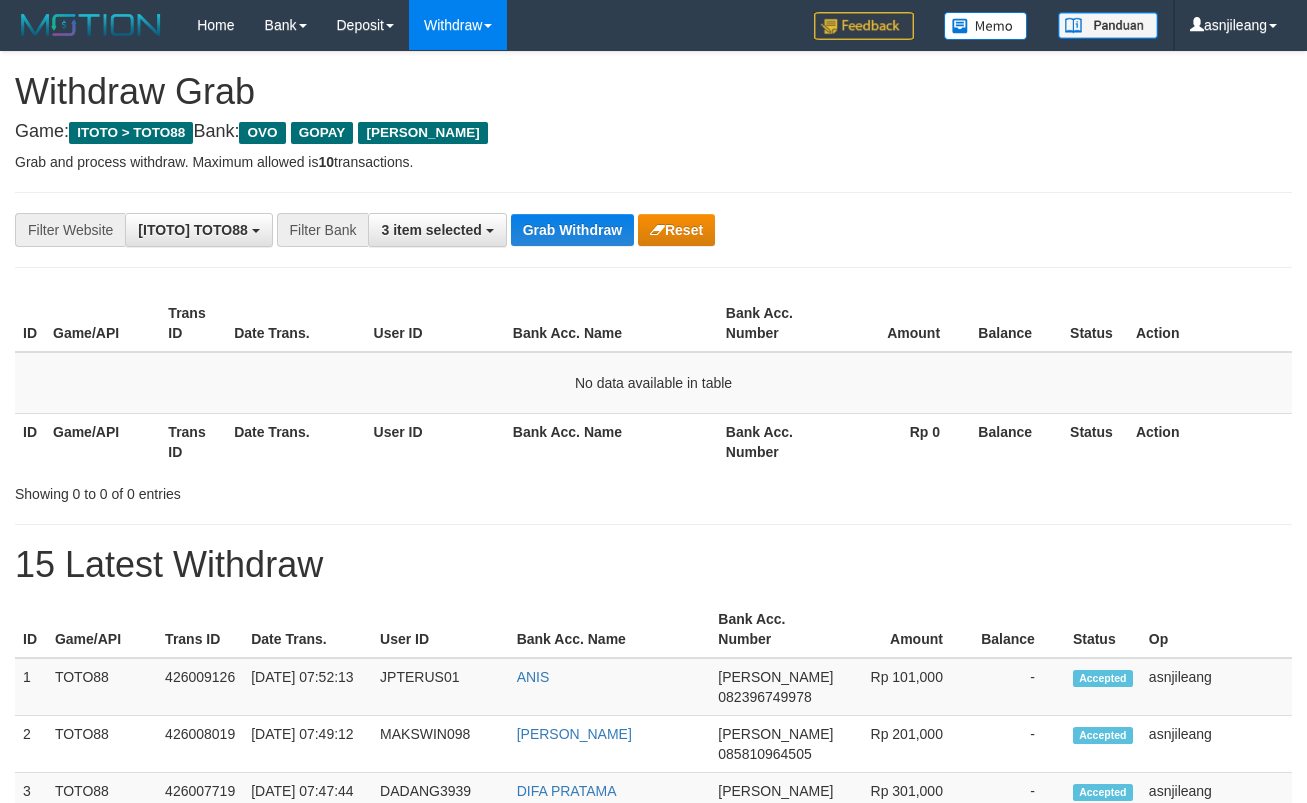 scroll, scrollTop: 0, scrollLeft: 0, axis: both 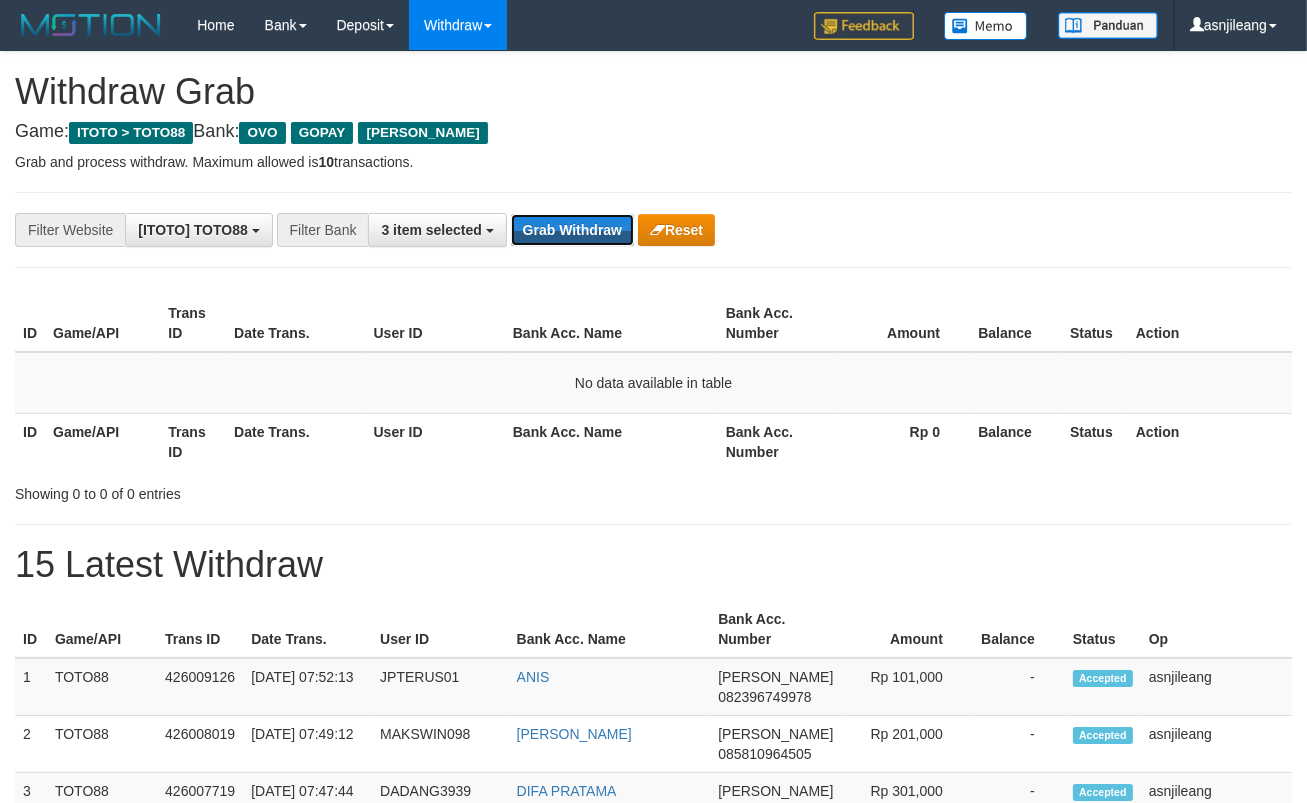 click on "Grab Withdraw" at bounding box center (572, 230) 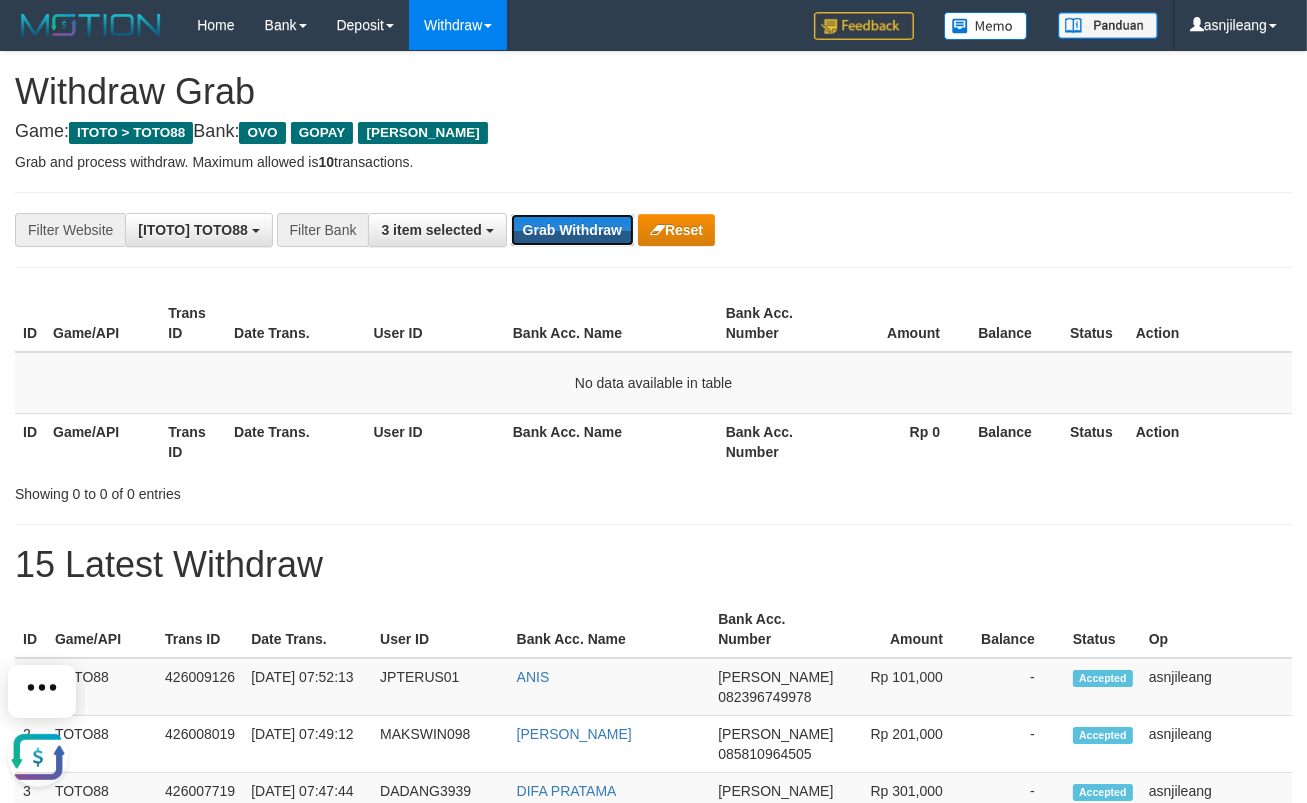 scroll, scrollTop: 0, scrollLeft: 0, axis: both 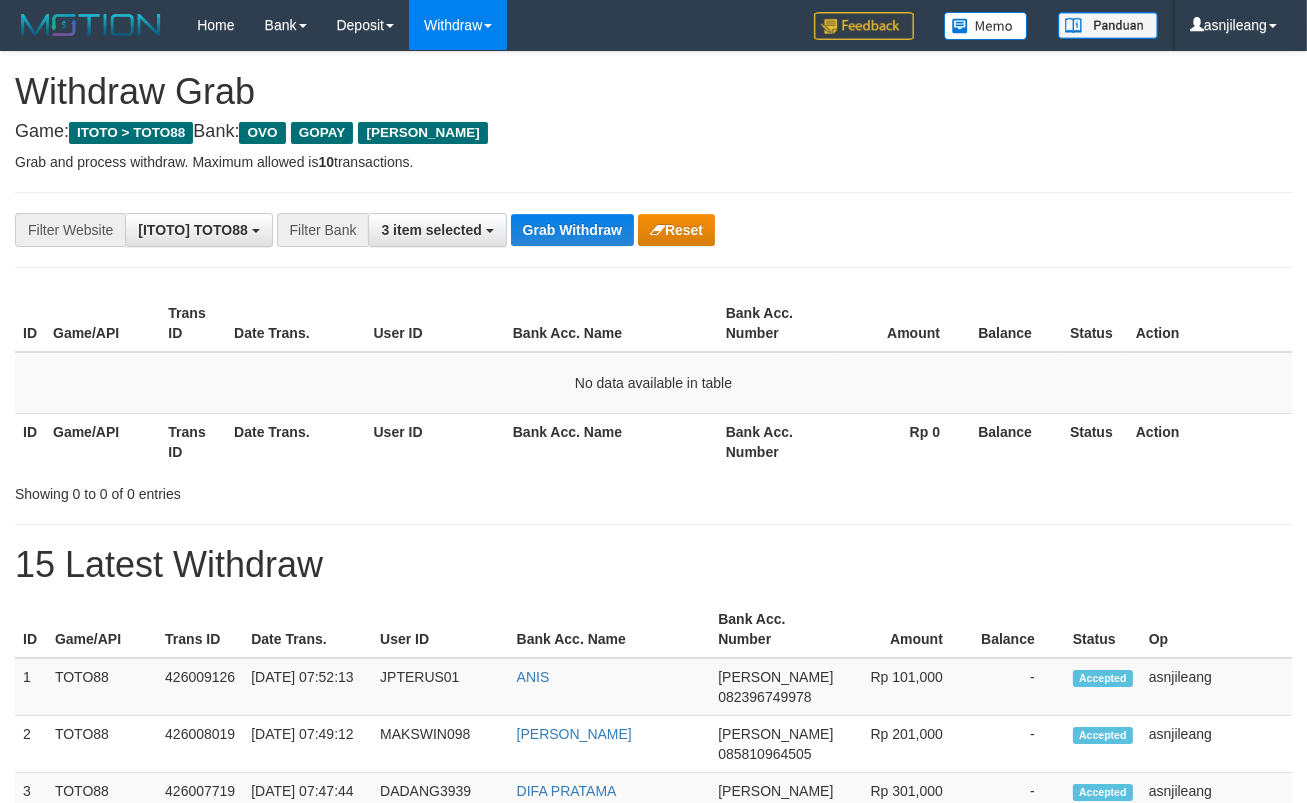 click on "Grab Withdraw" at bounding box center (572, 230) 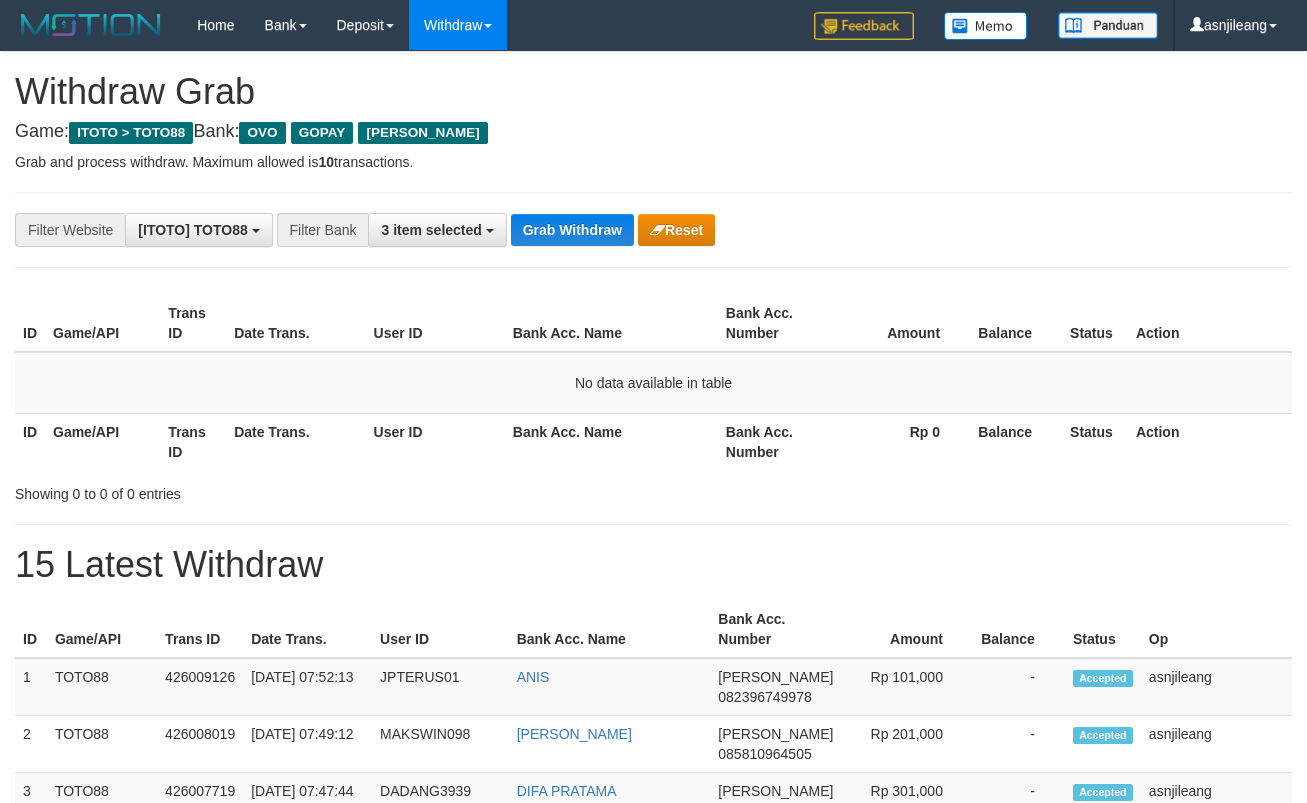 scroll, scrollTop: 0, scrollLeft: 0, axis: both 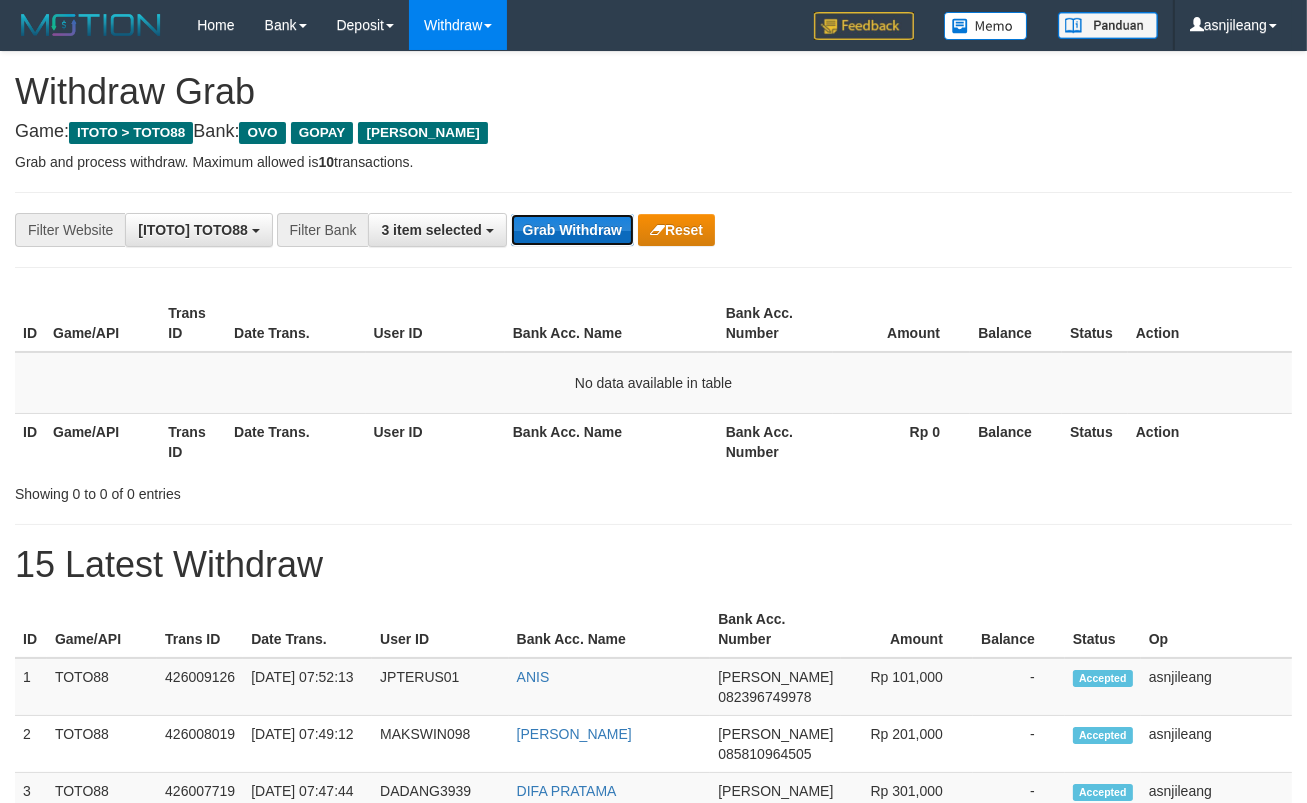 click on "Grab Withdraw" at bounding box center (572, 230) 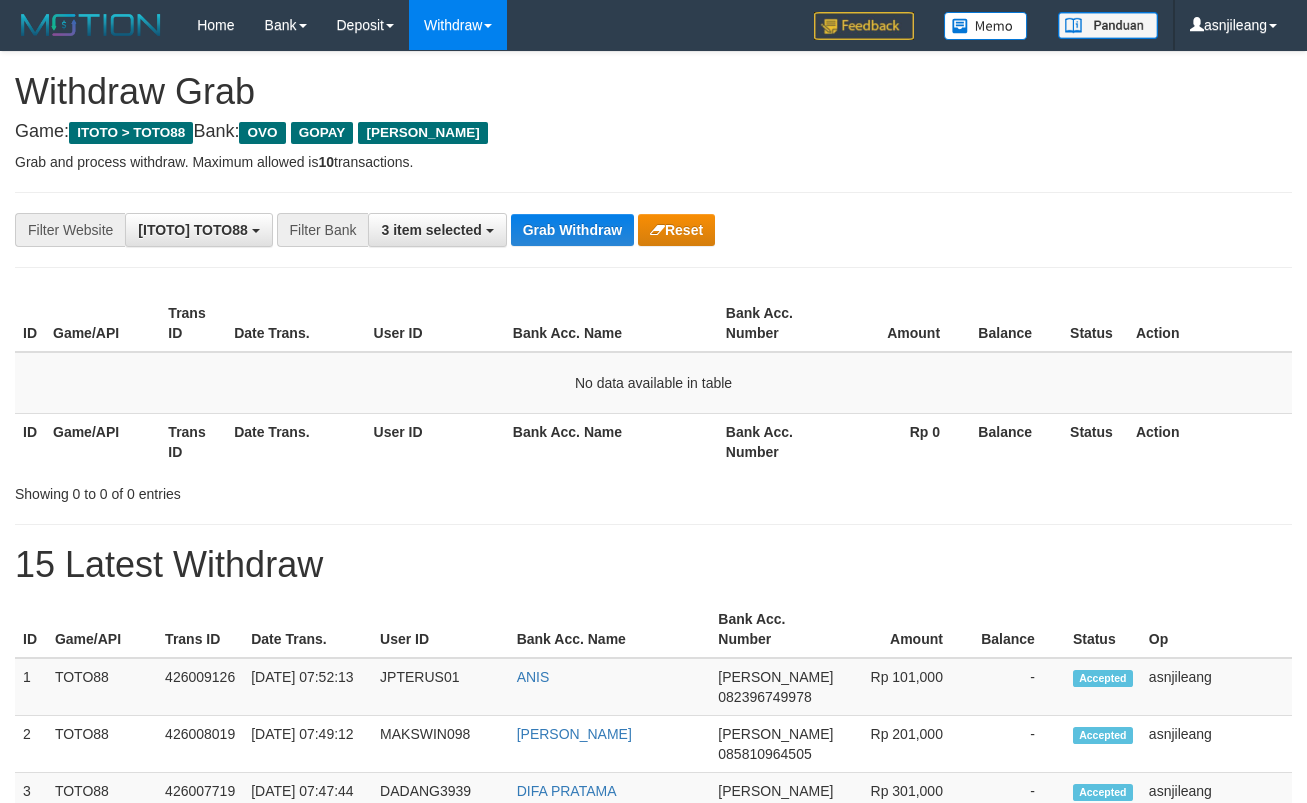 scroll, scrollTop: 0, scrollLeft: 0, axis: both 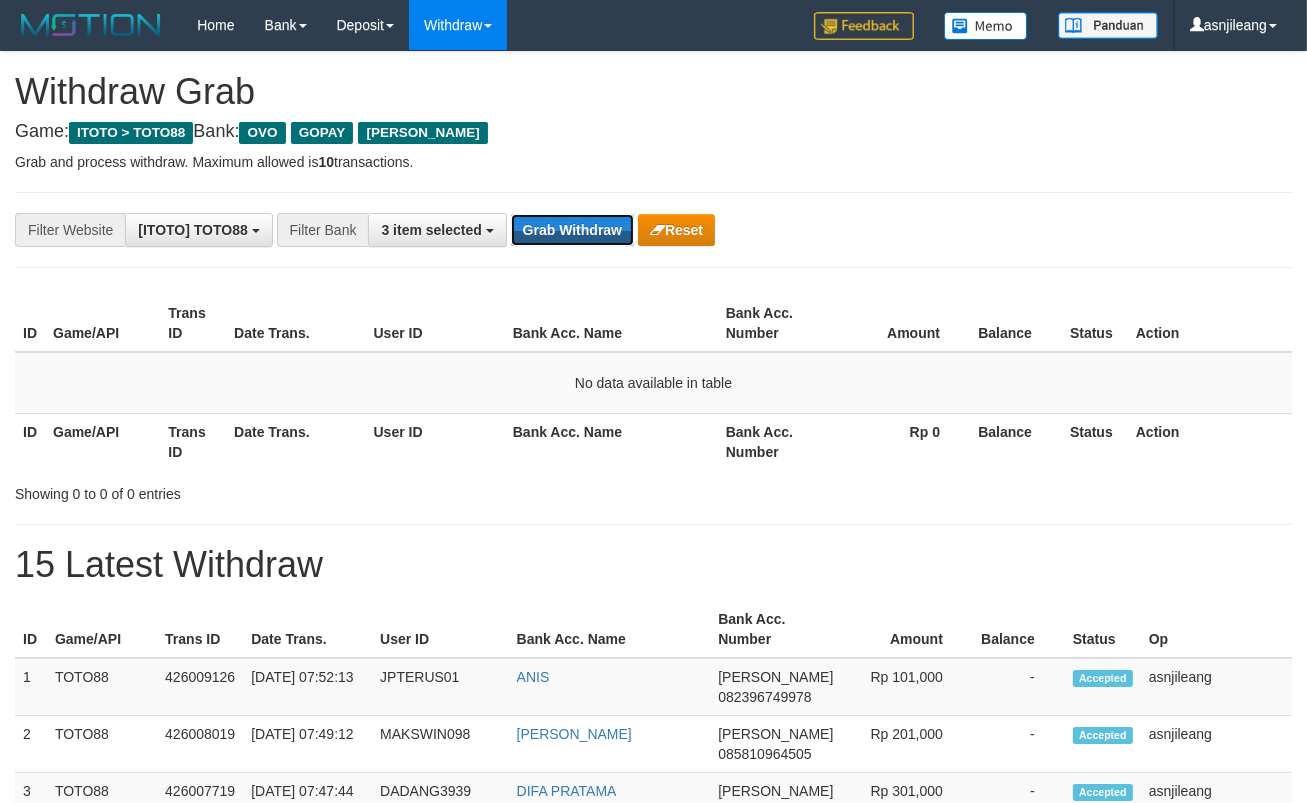 click on "Grab Withdraw" at bounding box center [572, 230] 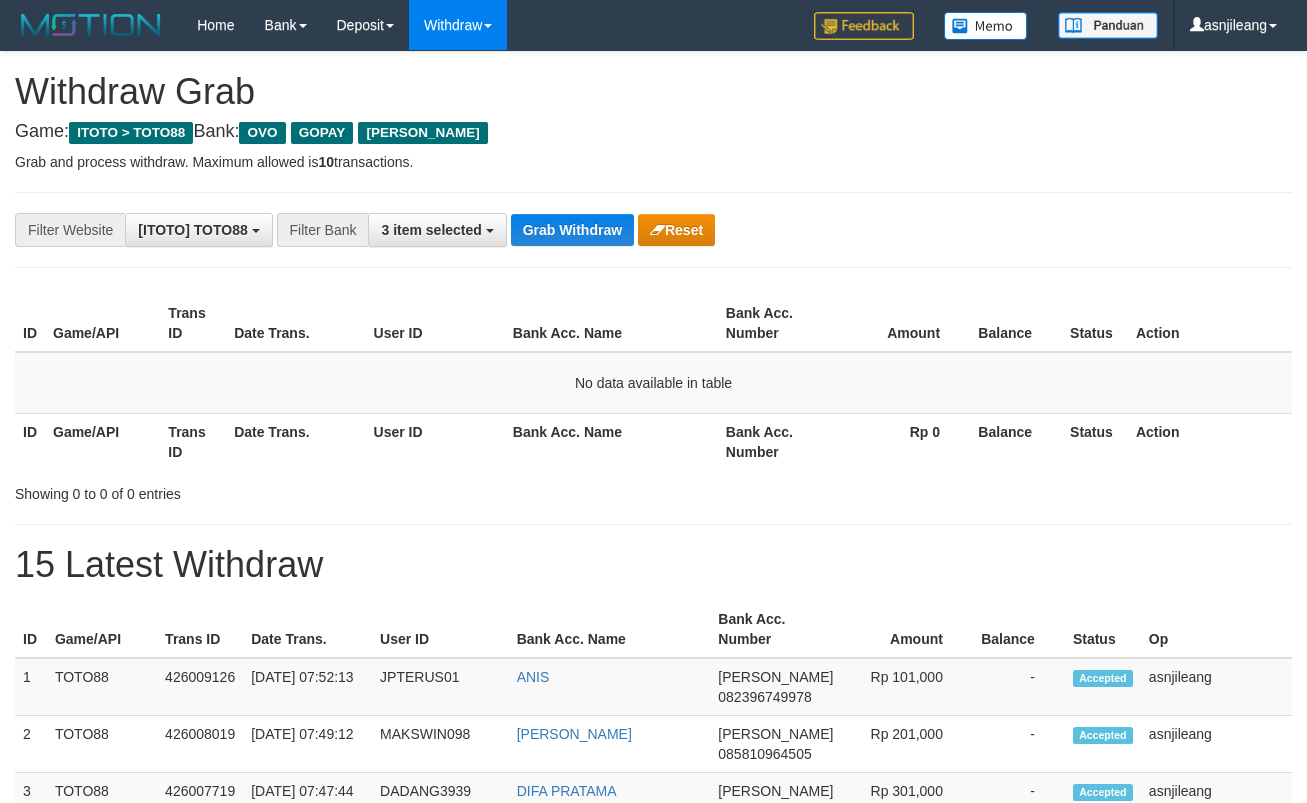 scroll, scrollTop: 0, scrollLeft: 0, axis: both 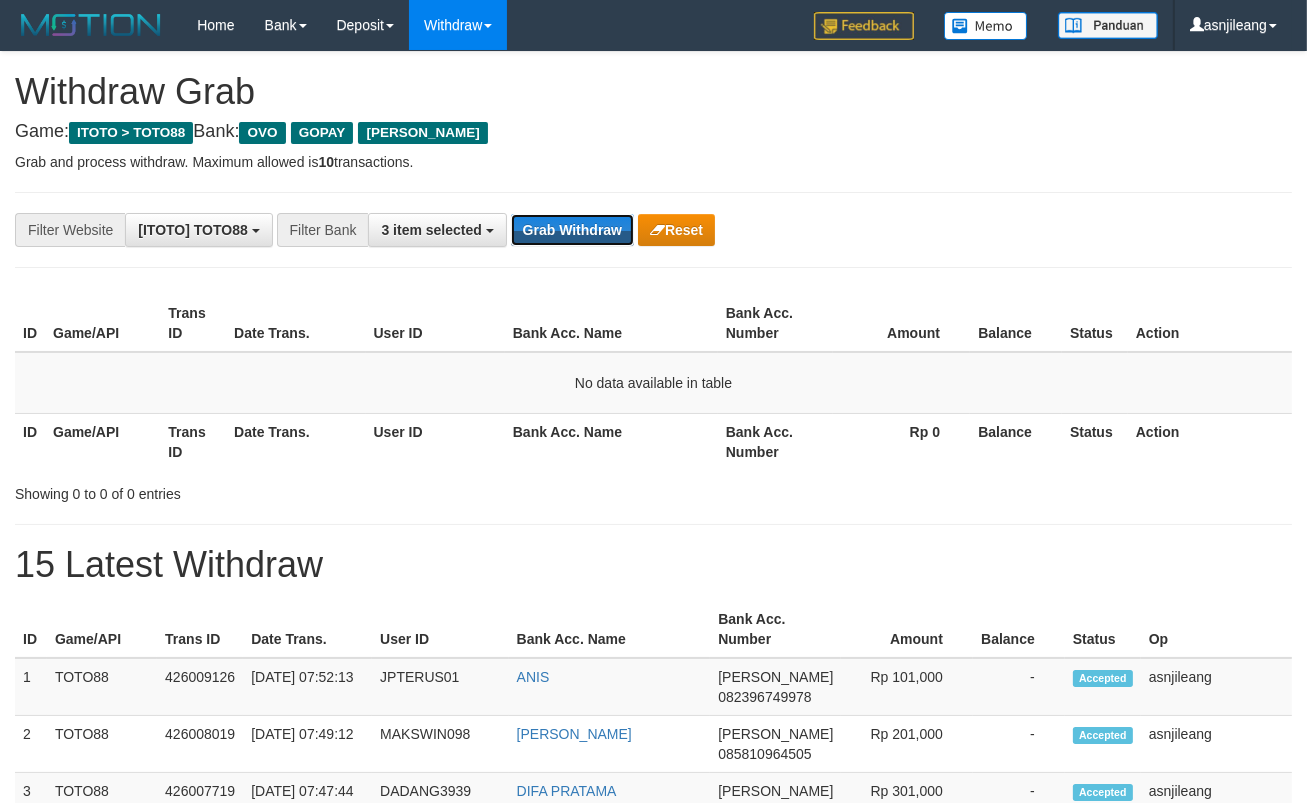 click on "Grab Withdraw" at bounding box center (572, 230) 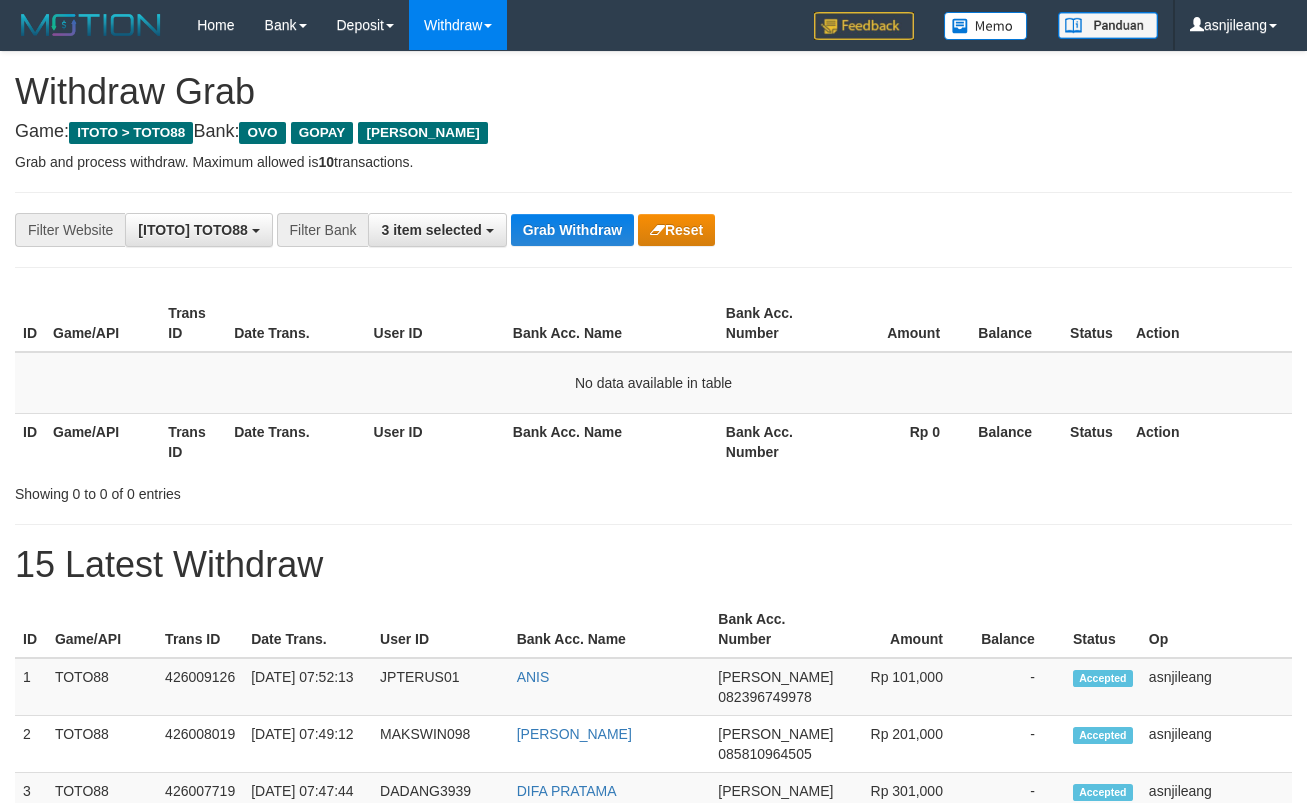 scroll, scrollTop: 0, scrollLeft: 0, axis: both 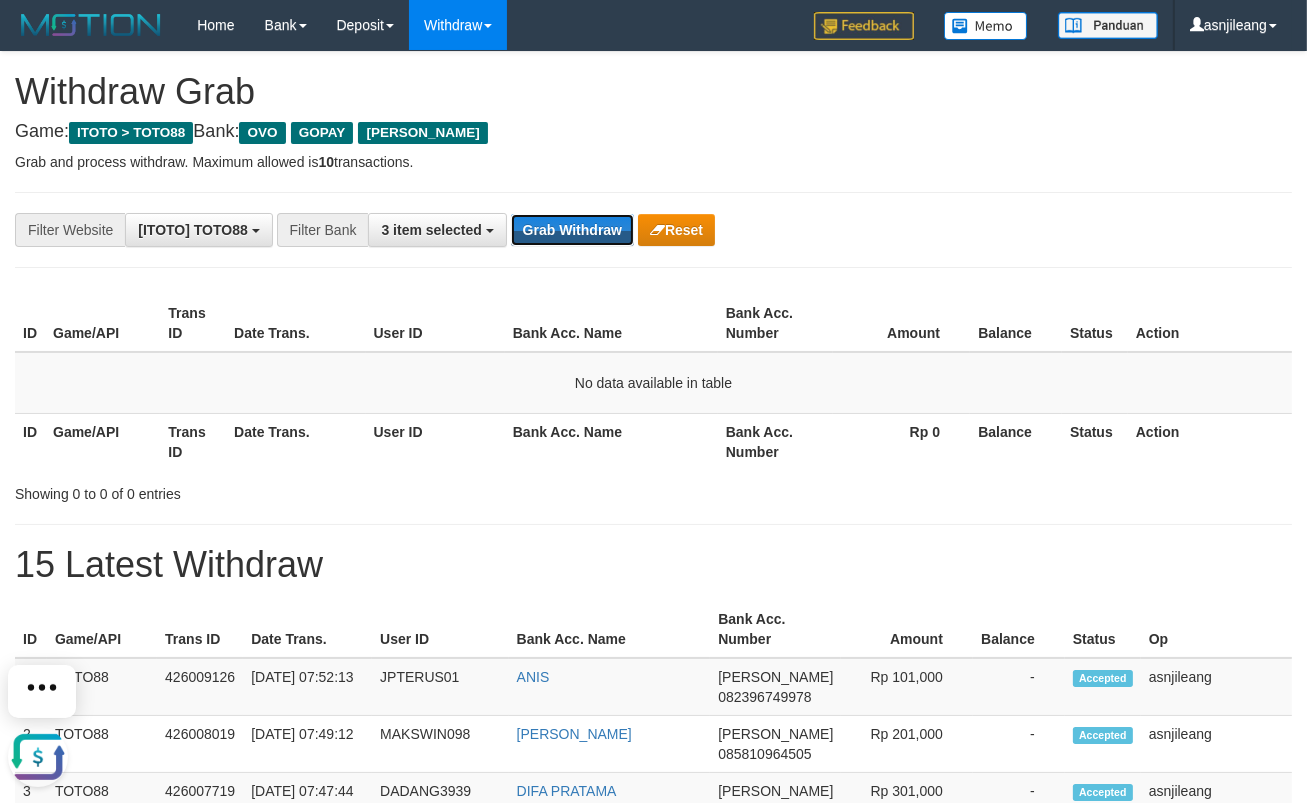 click on "Grab Withdraw" at bounding box center [572, 230] 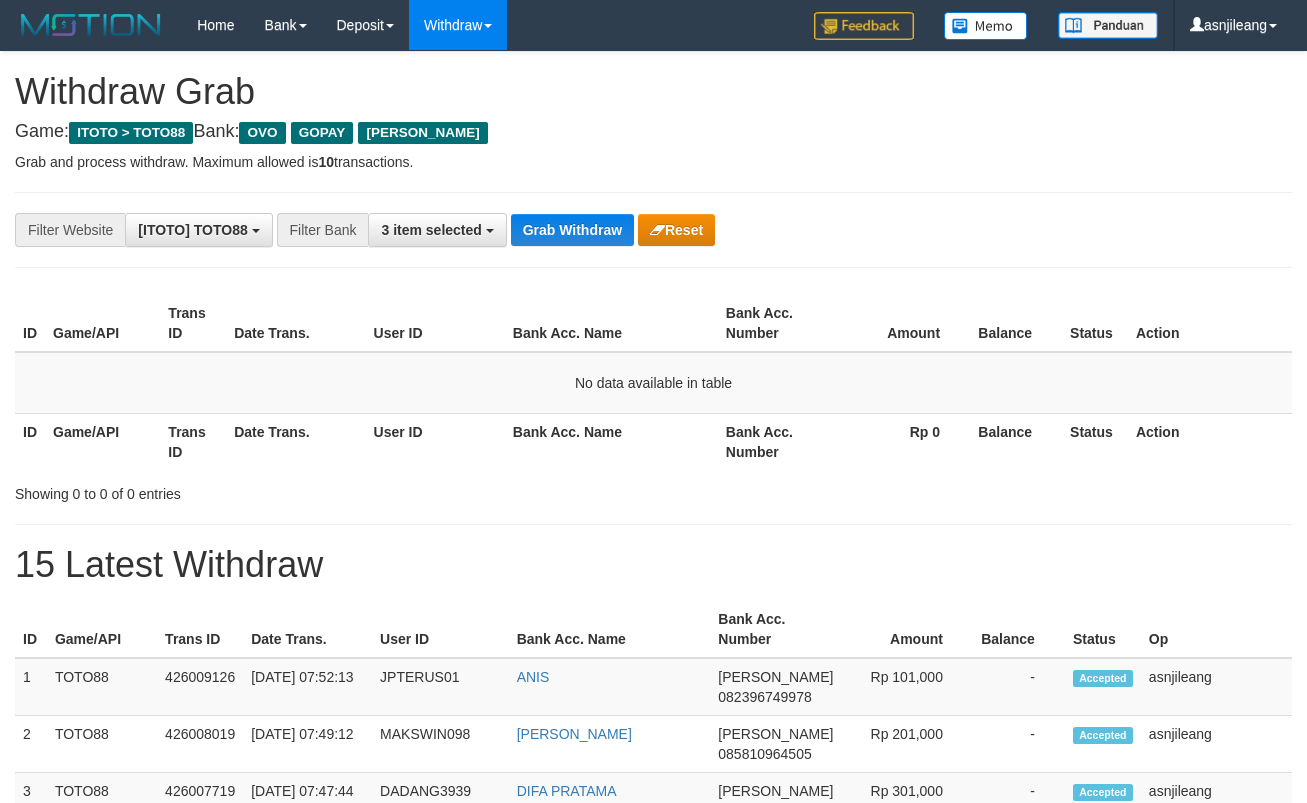 scroll, scrollTop: 0, scrollLeft: 0, axis: both 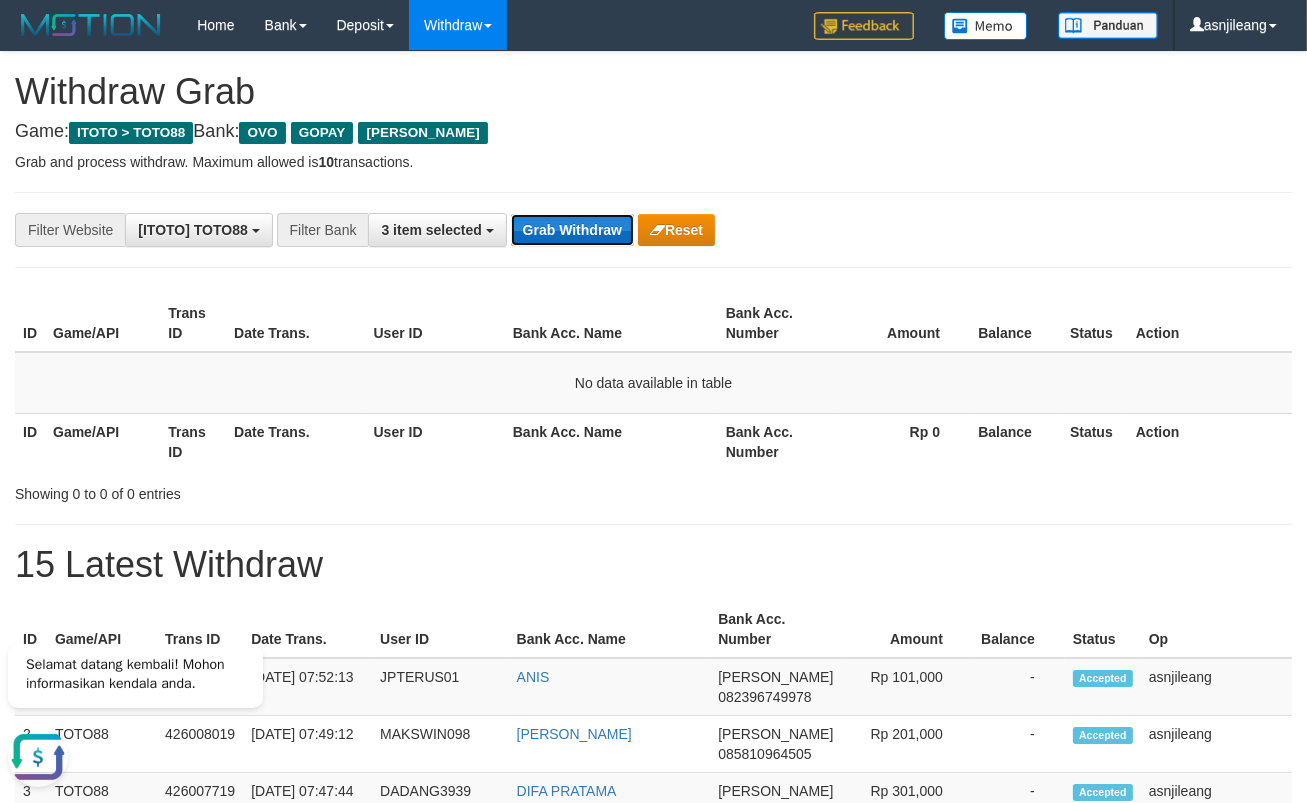 click on "Grab Withdraw" at bounding box center (572, 230) 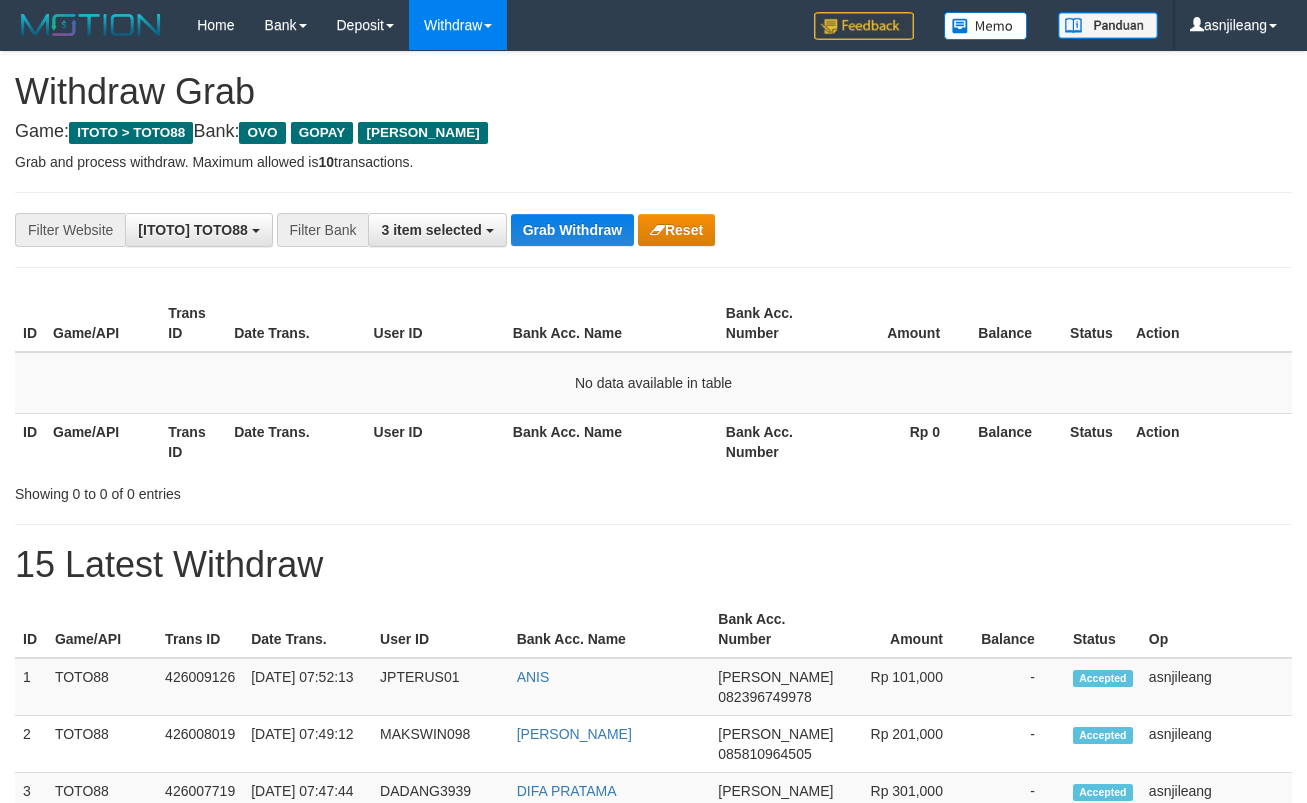 scroll, scrollTop: 0, scrollLeft: 0, axis: both 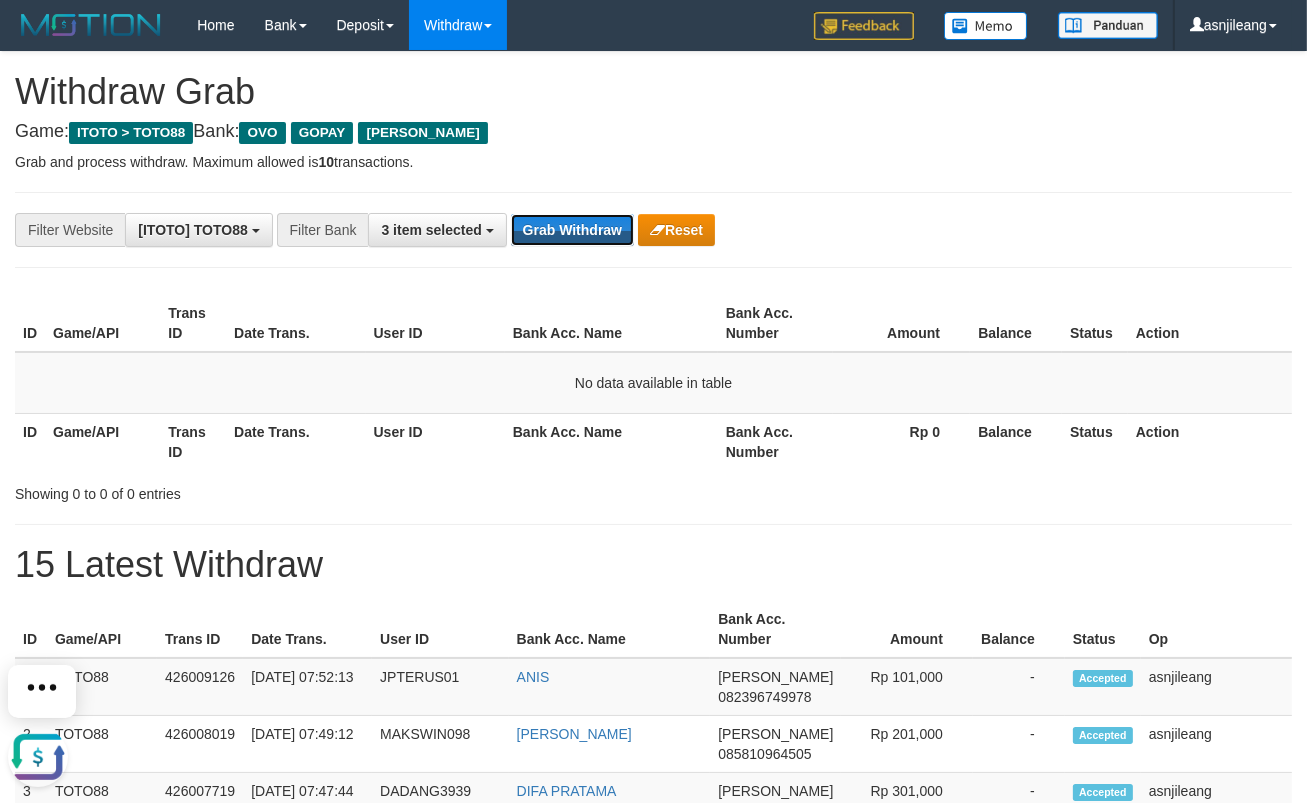 click on "Grab Withdraw" at bounding box center (572, 230) 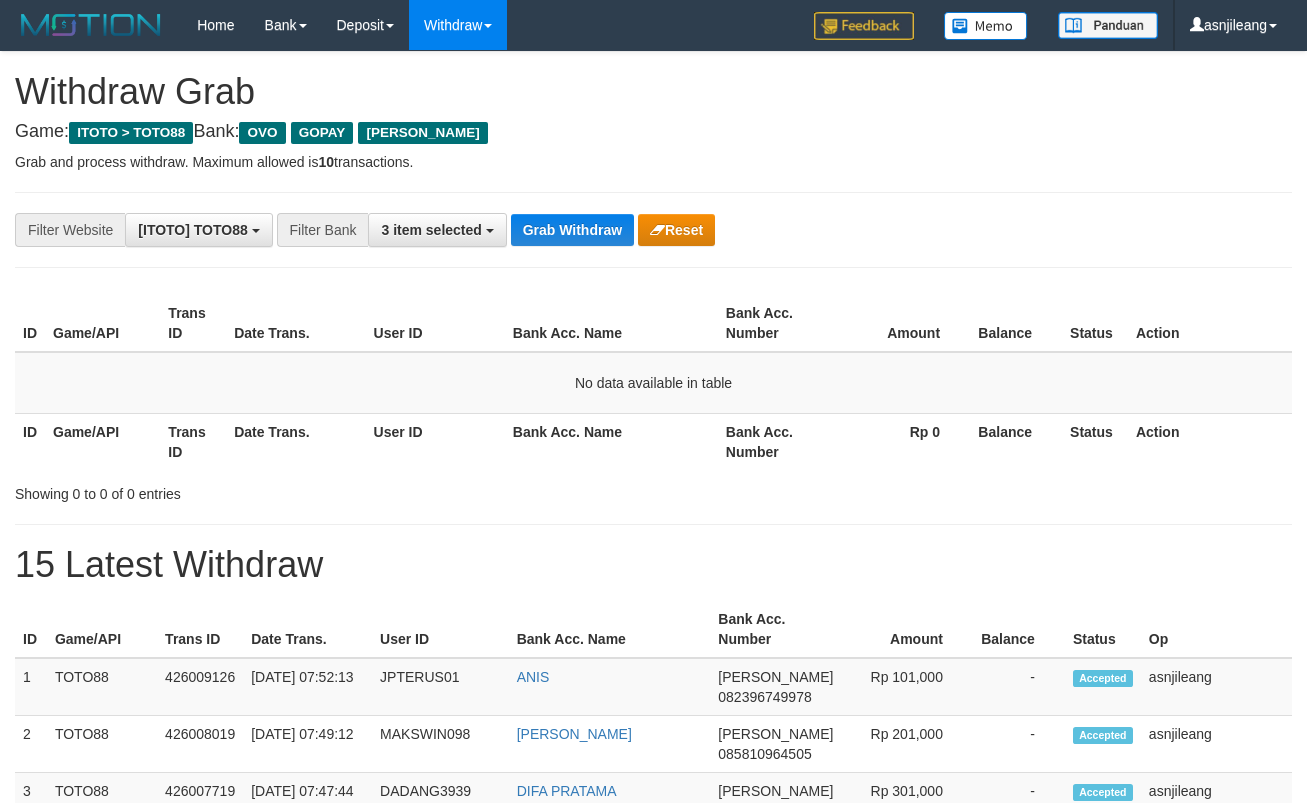 click on "Grab Withdraw" at bounding box center (572, 230) 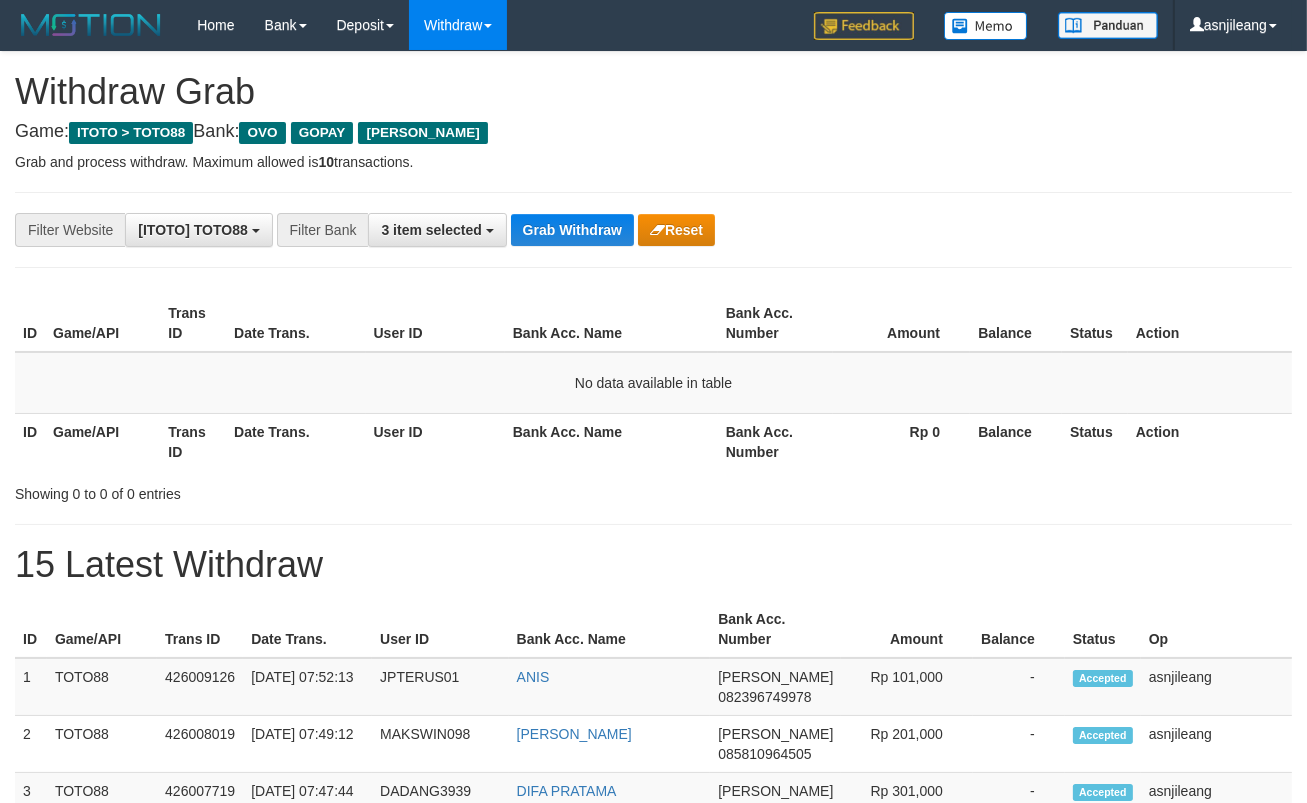 scroll, scrollTop: 17, scrollLeft: 0, axis: vertical 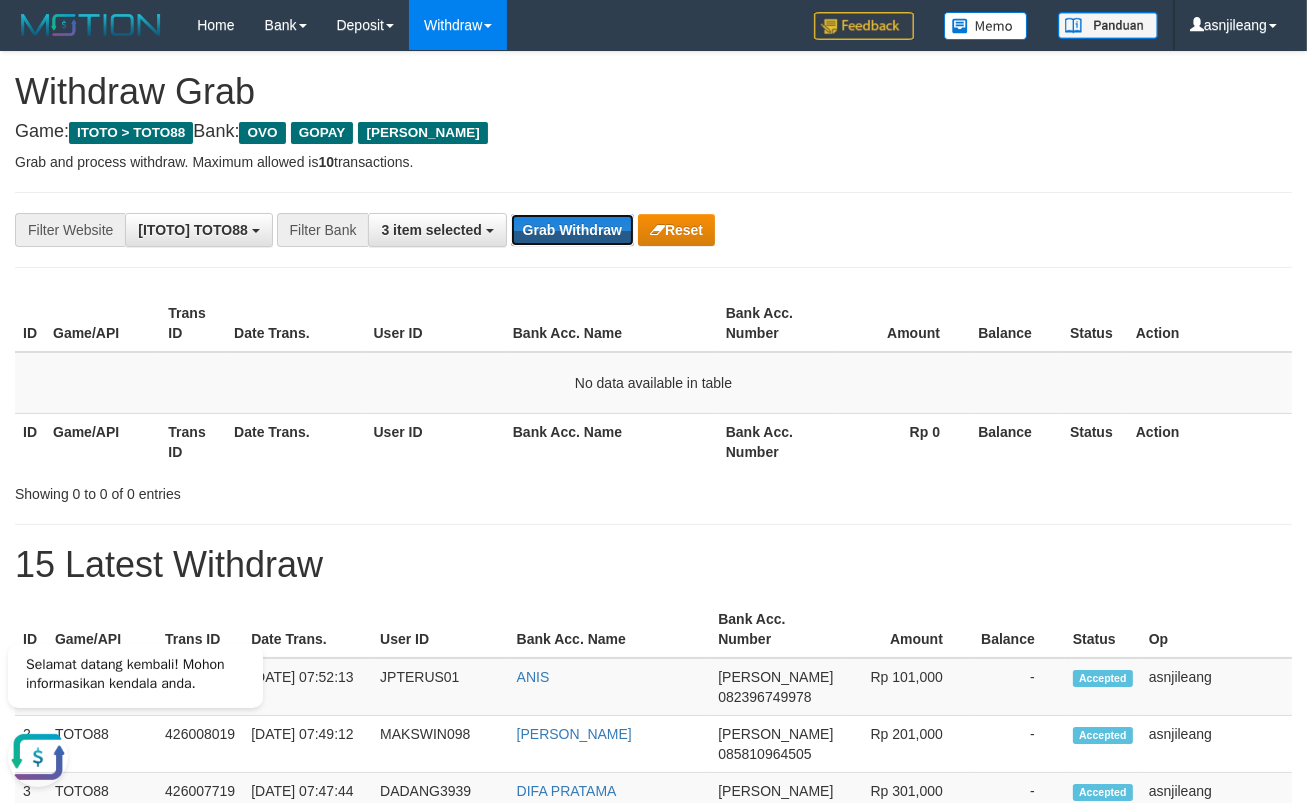 click on "Grab Withdraw" at bounding box center (572, 230) 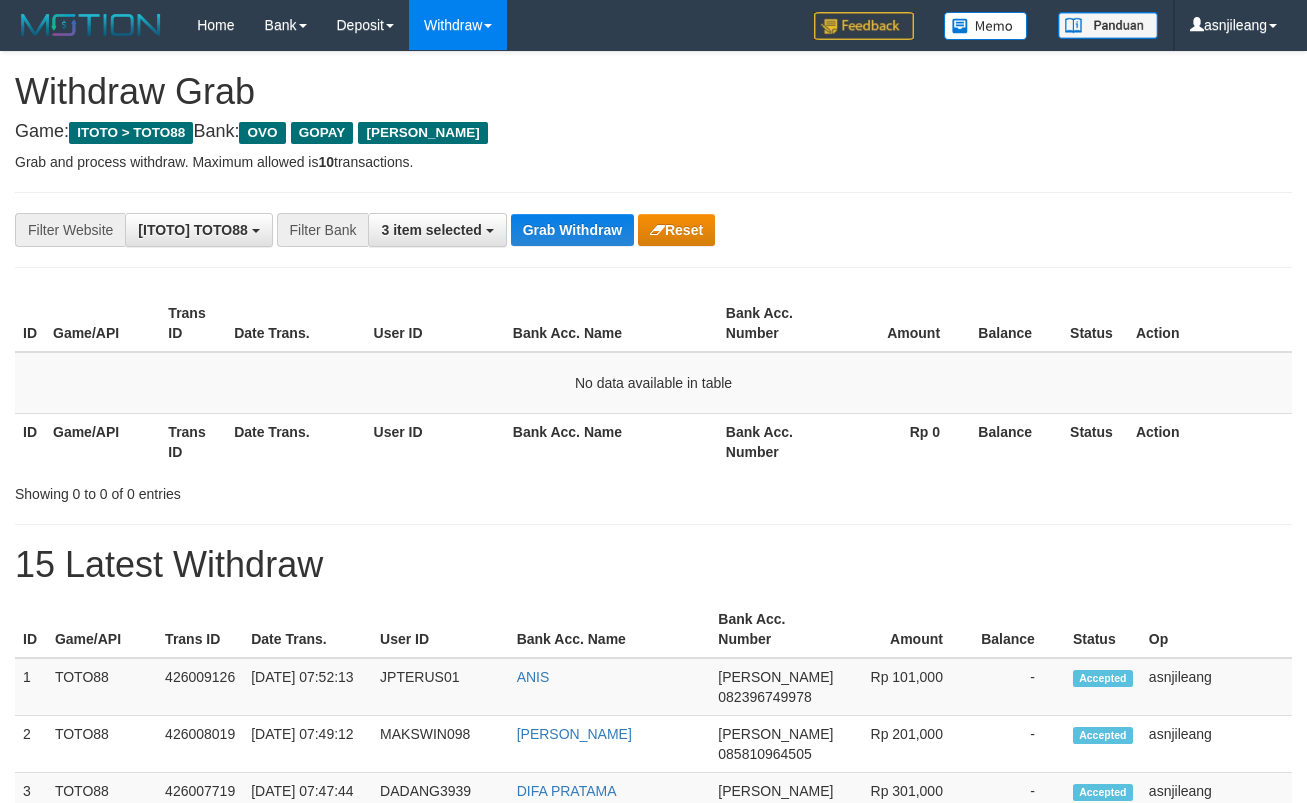 scroll, scrollTop: 0, scrollLeft: 0, axis: both 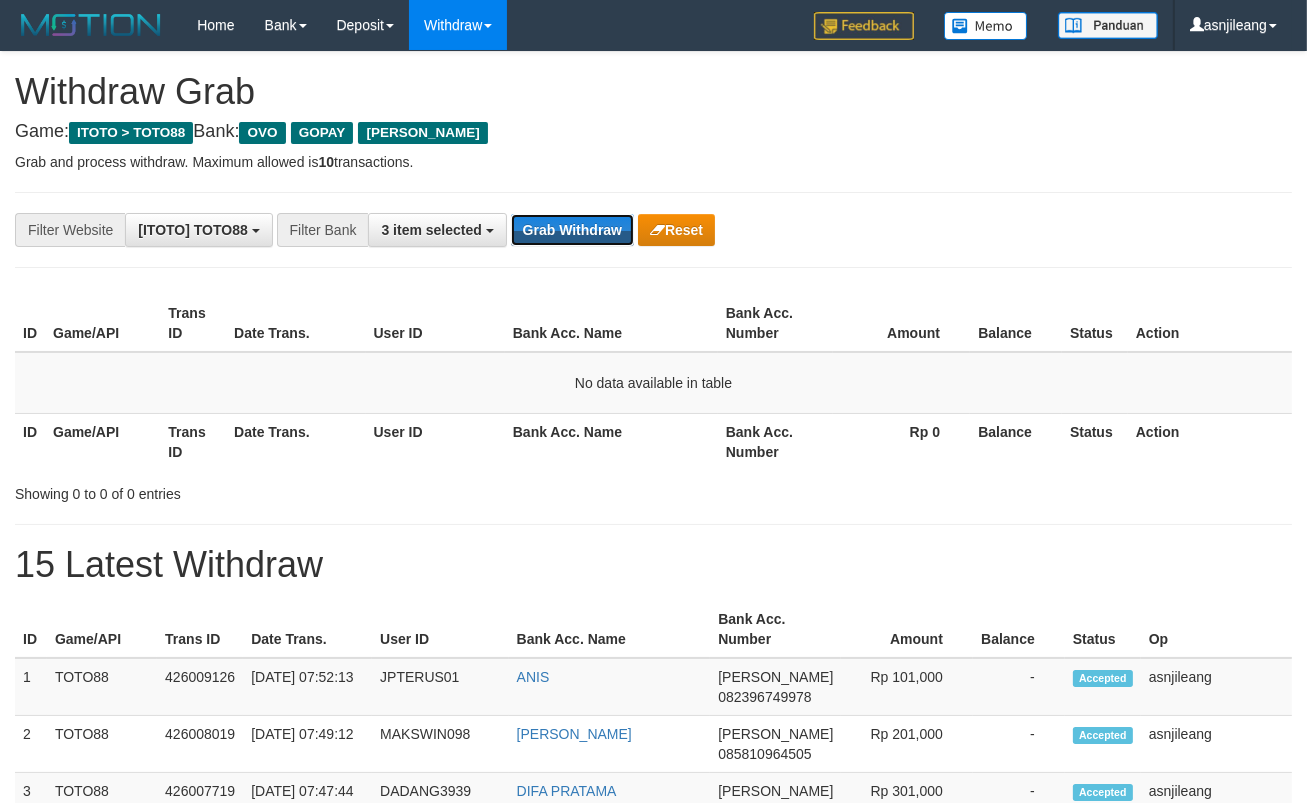 click on "Grab Withdraw" at bounding box center [572, 230] 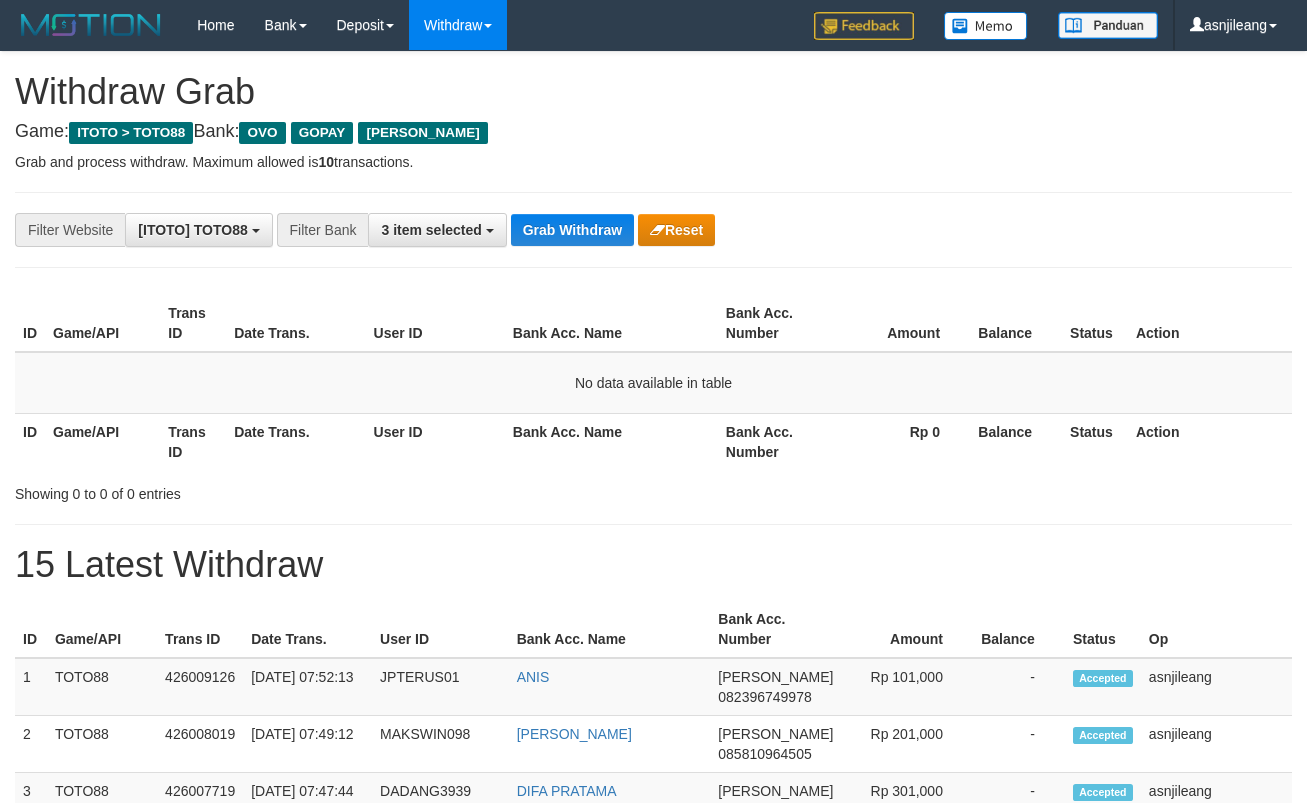 scroll, scrollTop: 0, scrollLeft: 0, axis: both 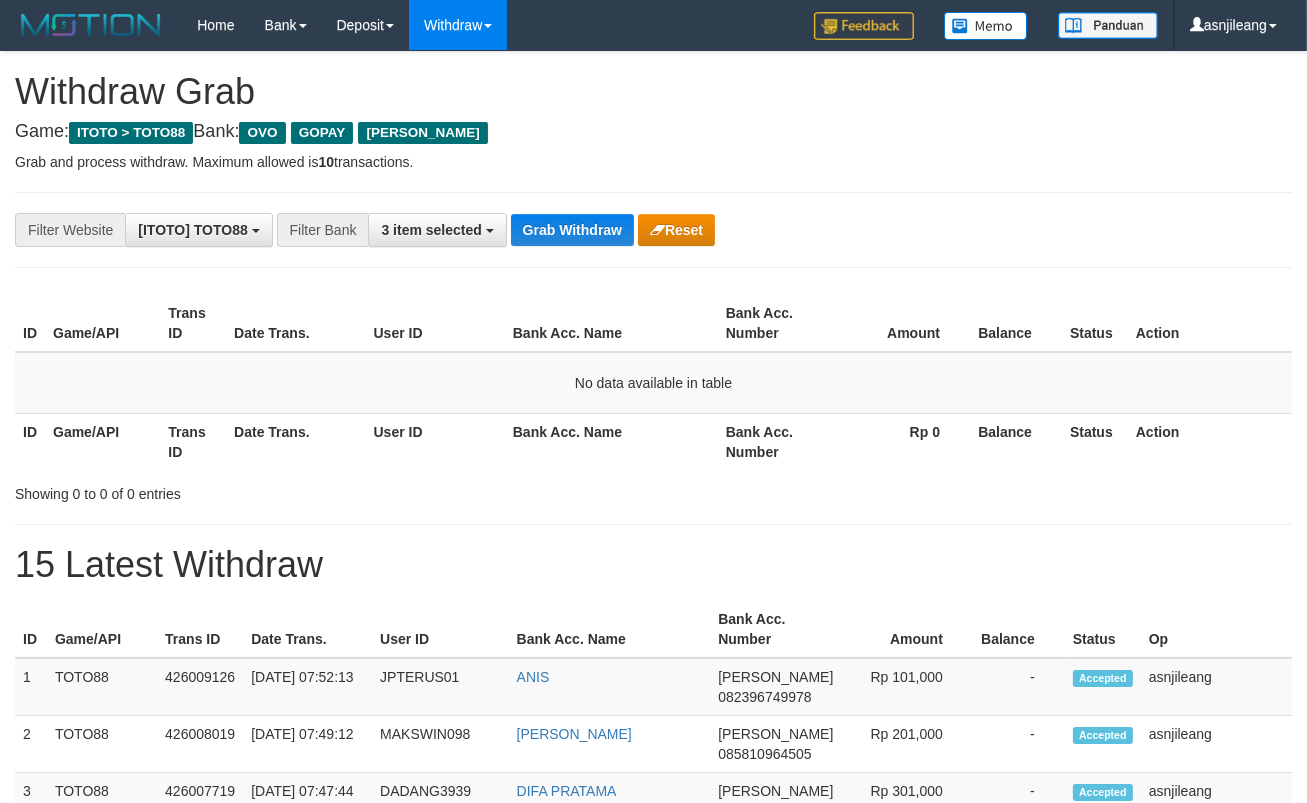 click on "Grab Withdraw" at bounding box center (572, 230) 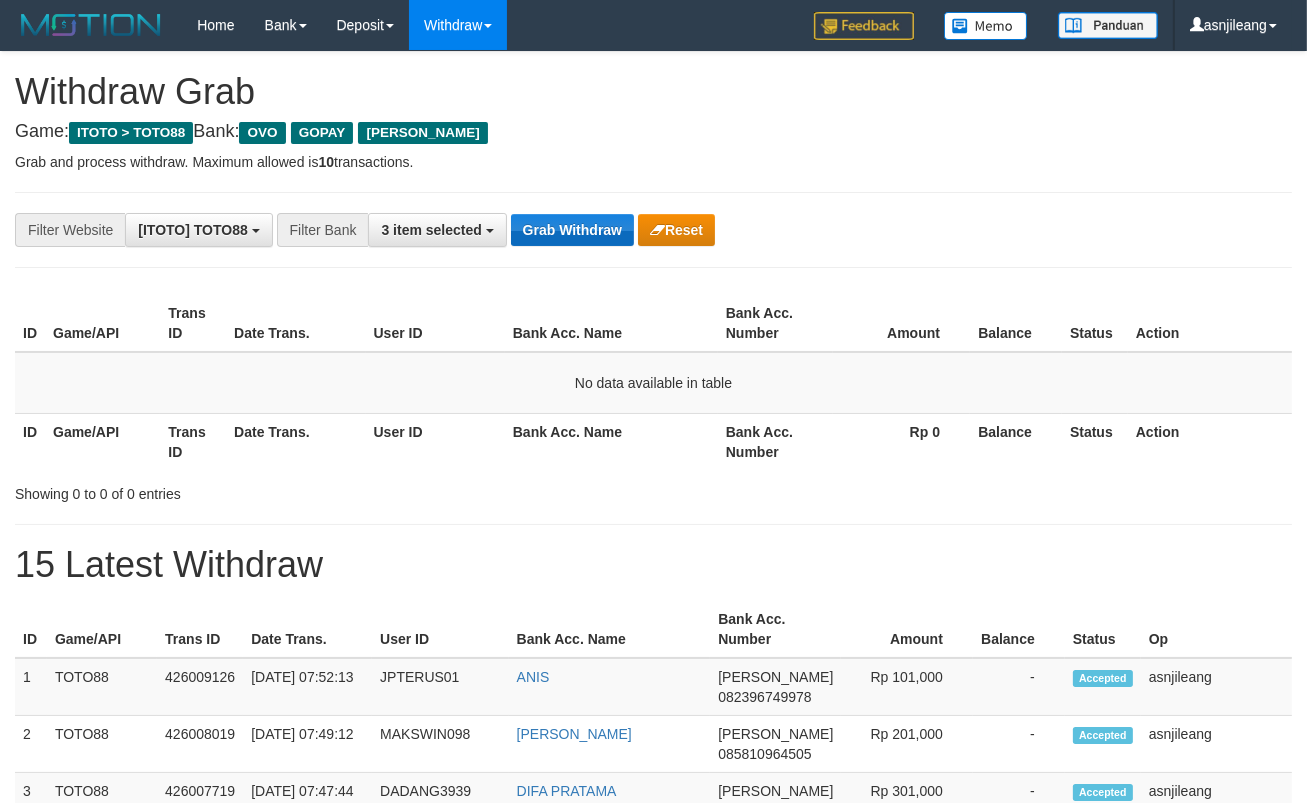 drag, startPoint x: 0, startPoint y: 0, endPoint x: 554, endPoint y: 224, distance: 597.5718 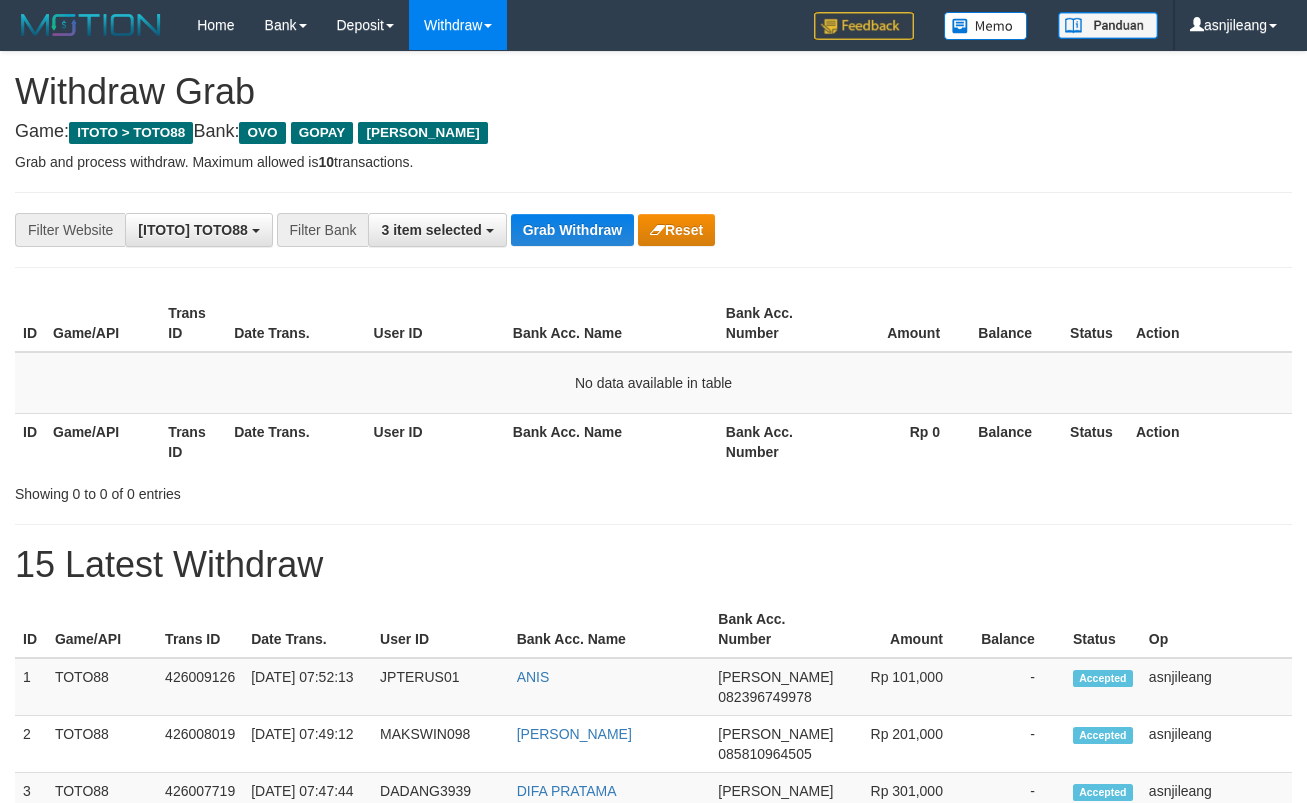 scroll, scrollTop: 0, scrollLeft: 0, axis: both 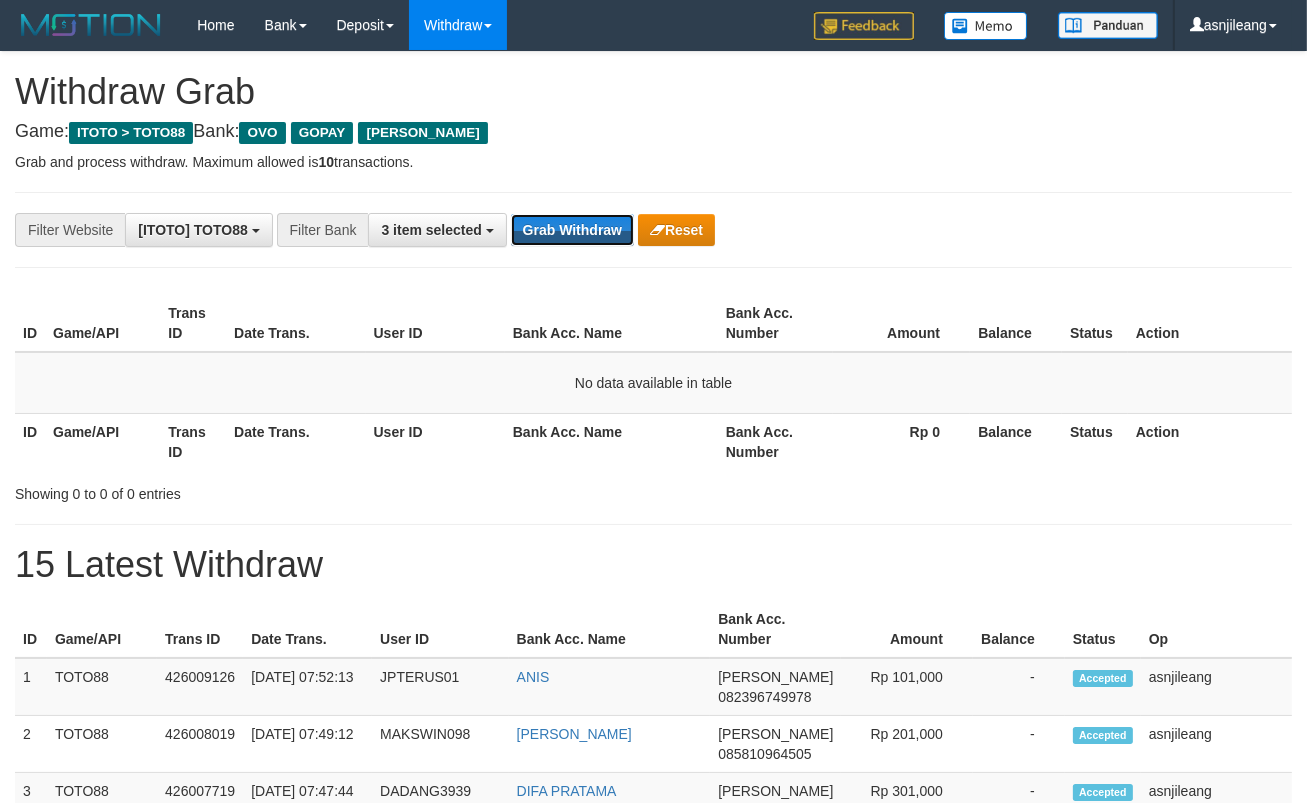 click on "Grab Withdraw" at bounding box center [572, 230] 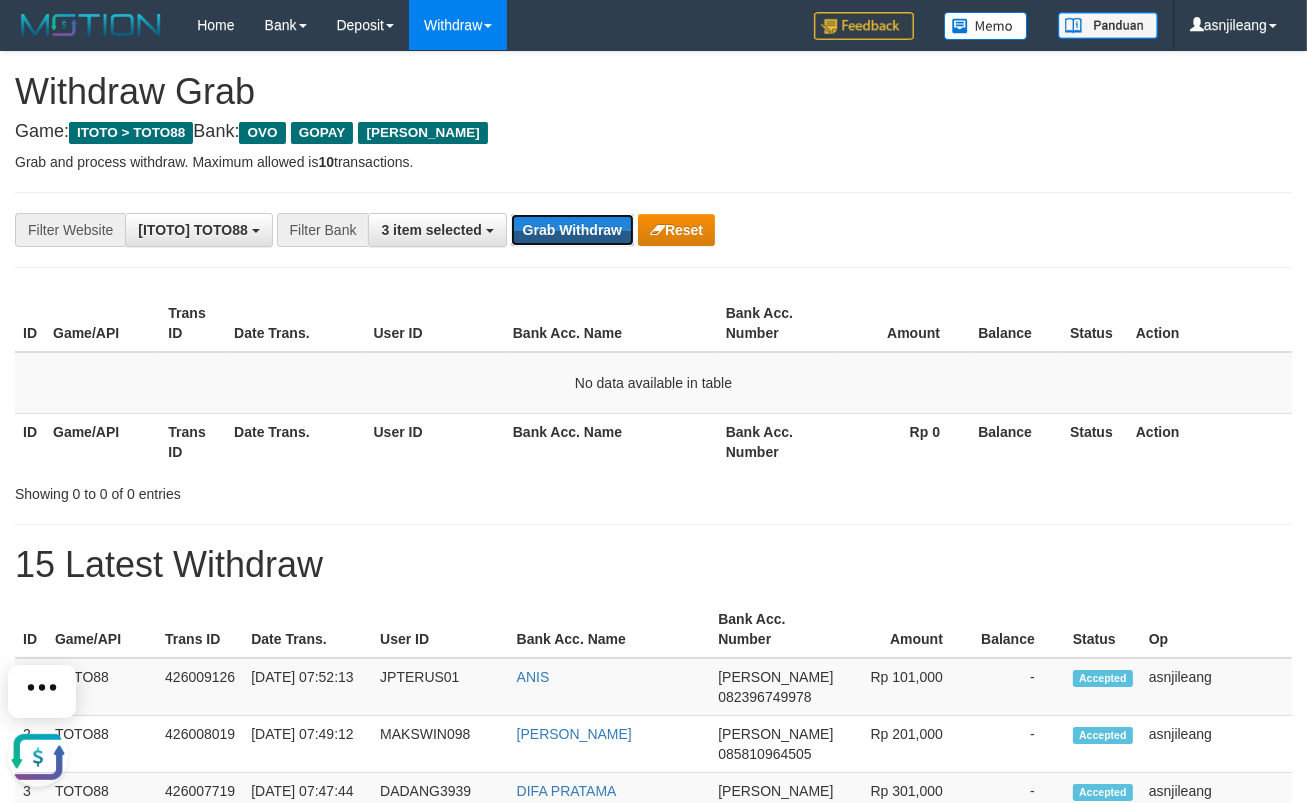 scroll, scrollTop: 0, scrollLeft: 0, axis: both 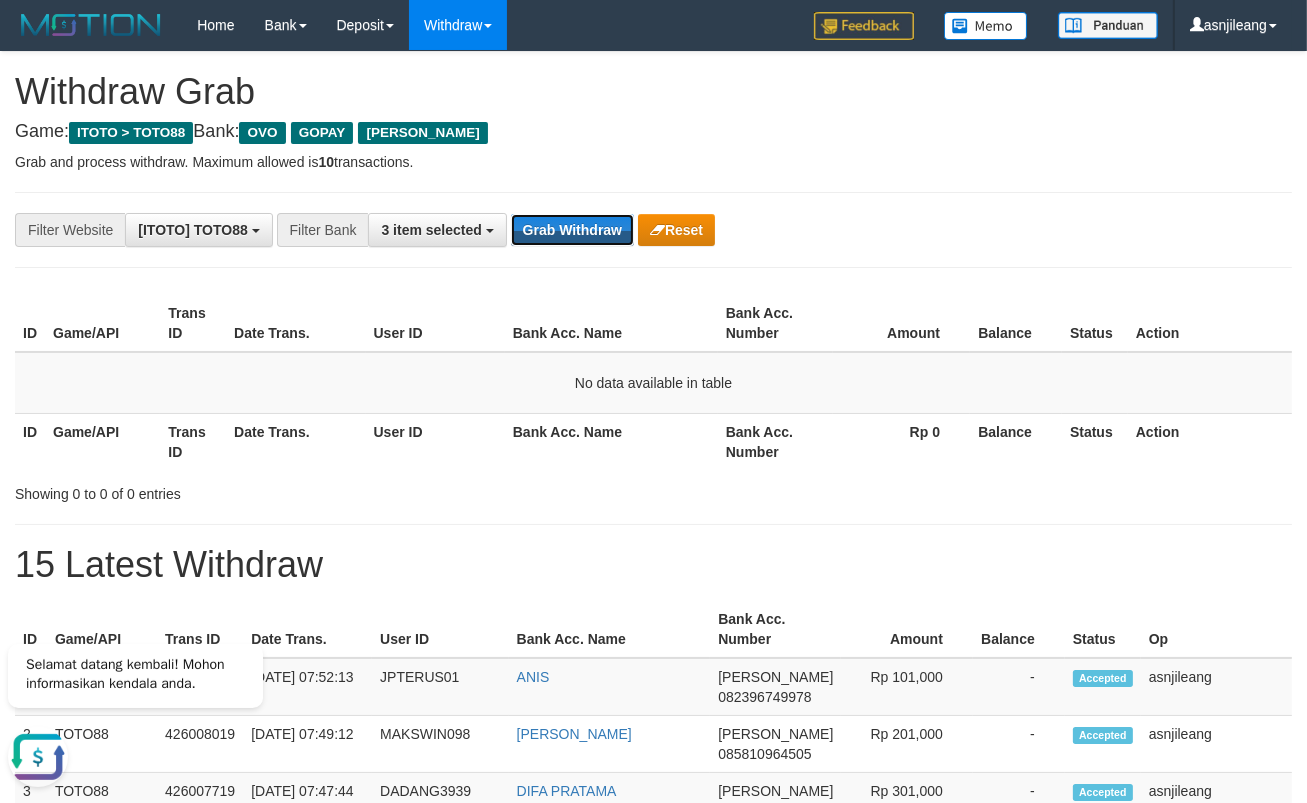 click on "Grab Withdraw" at bounding box center (572, 230) 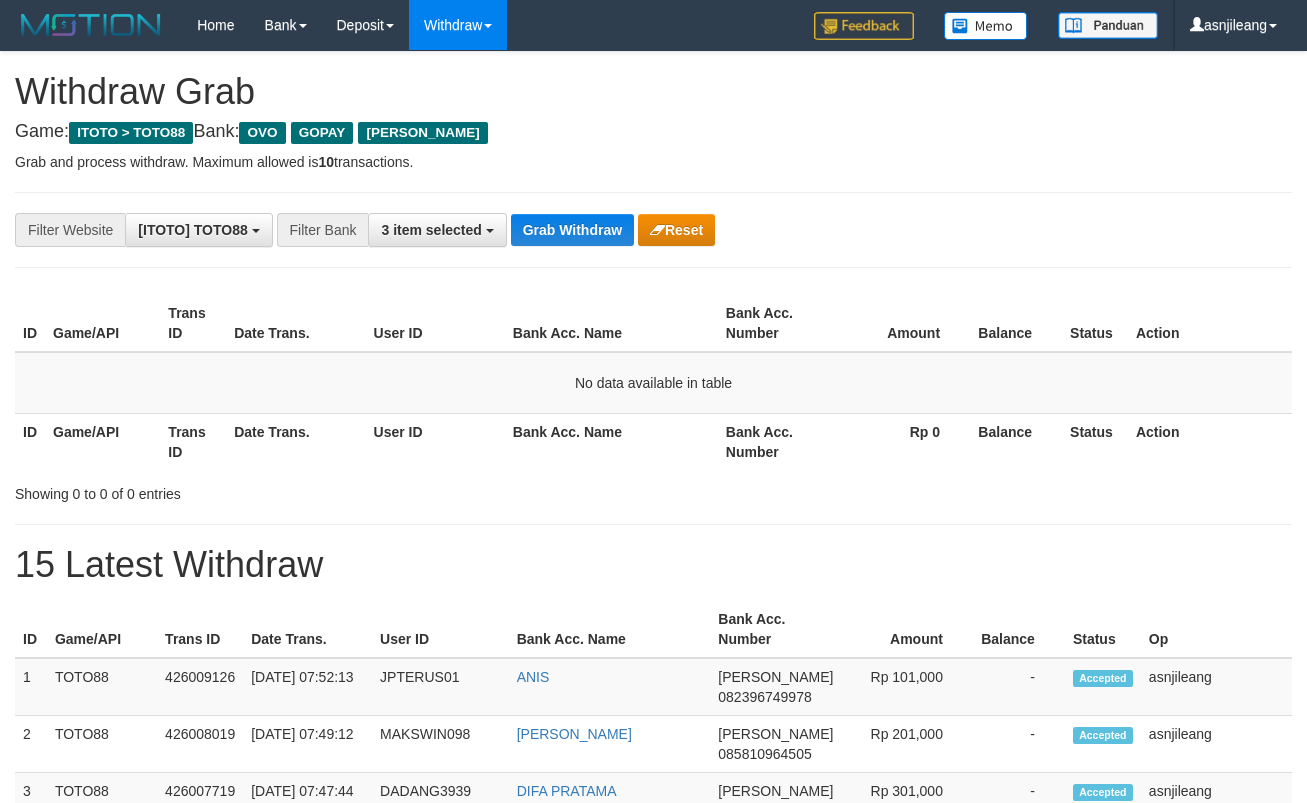 scroll, scrollTop: 0, scrollLeft: 0, axis: both 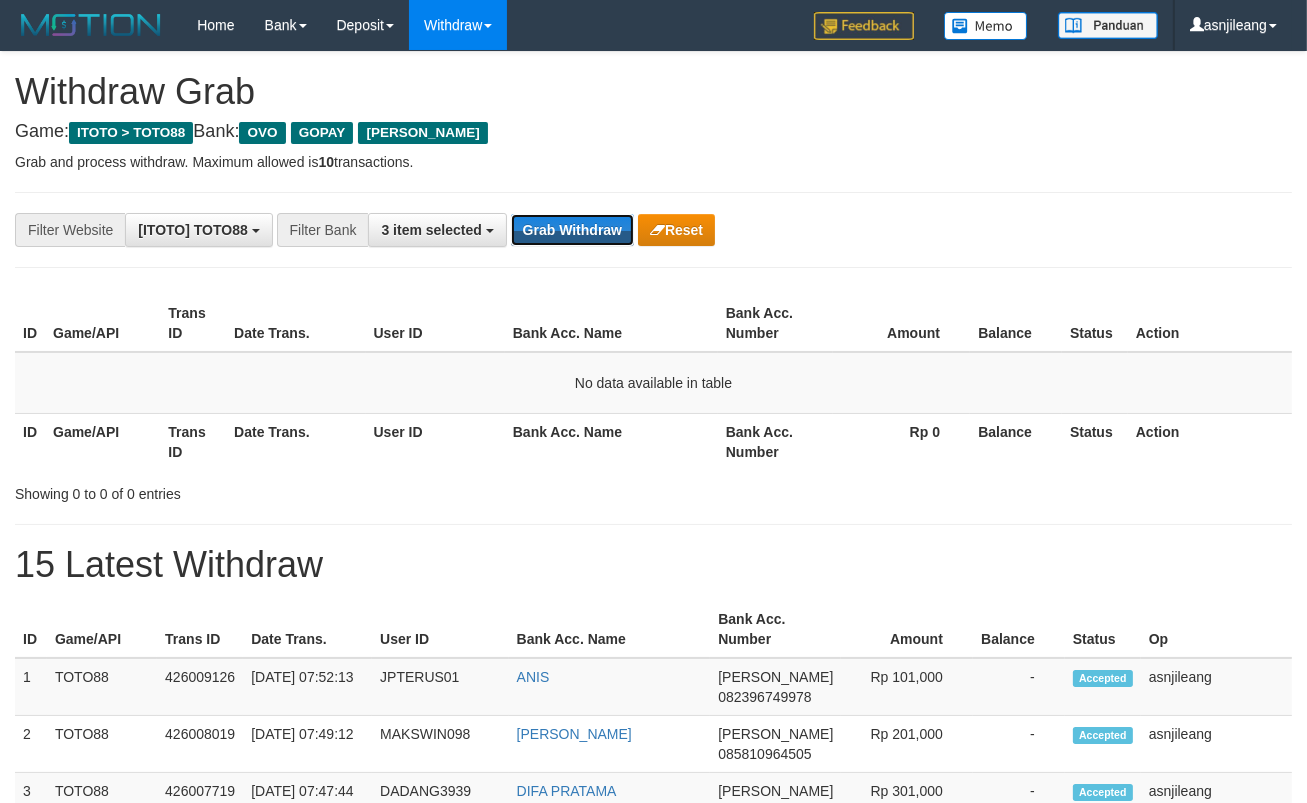 click on "Grab Withdraw" at bounding box center (572, 230) 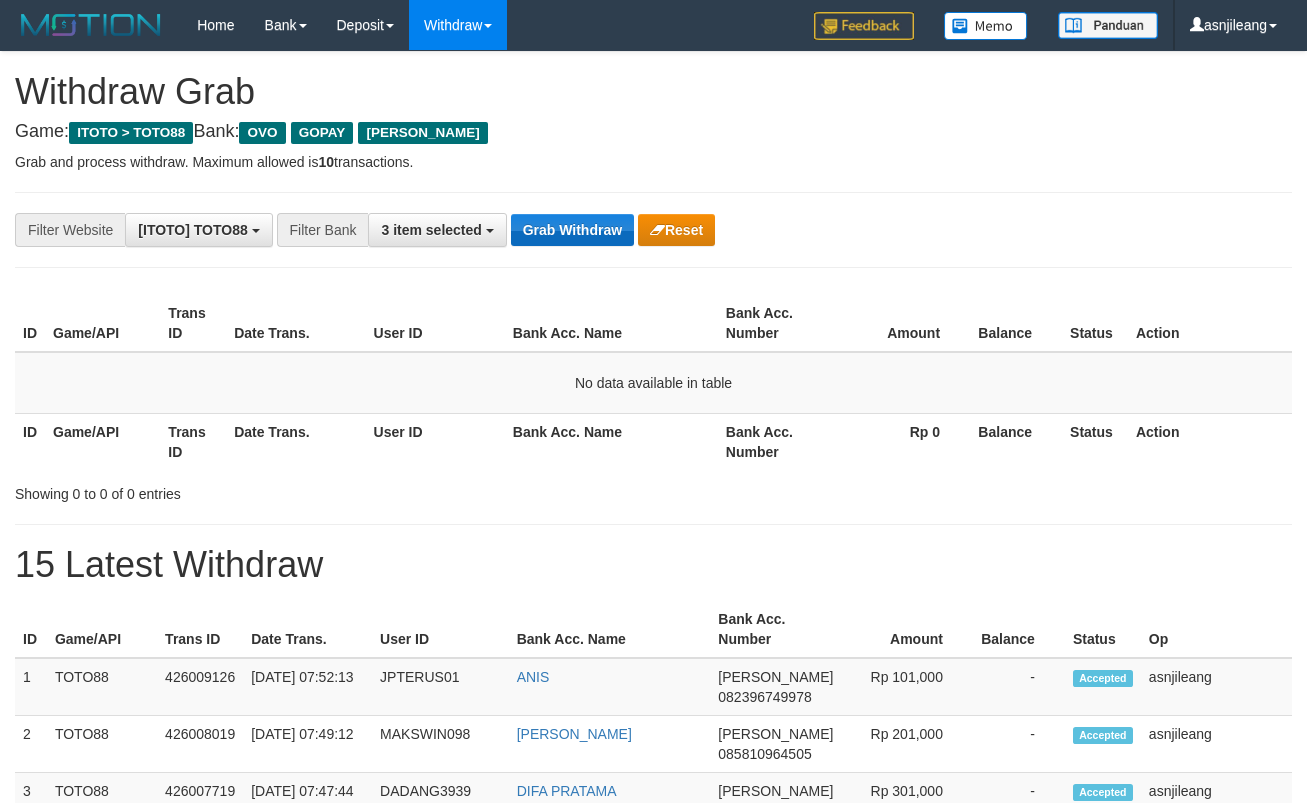 scroll, scrollTop: 0, scrollLeft: 0, axis: both 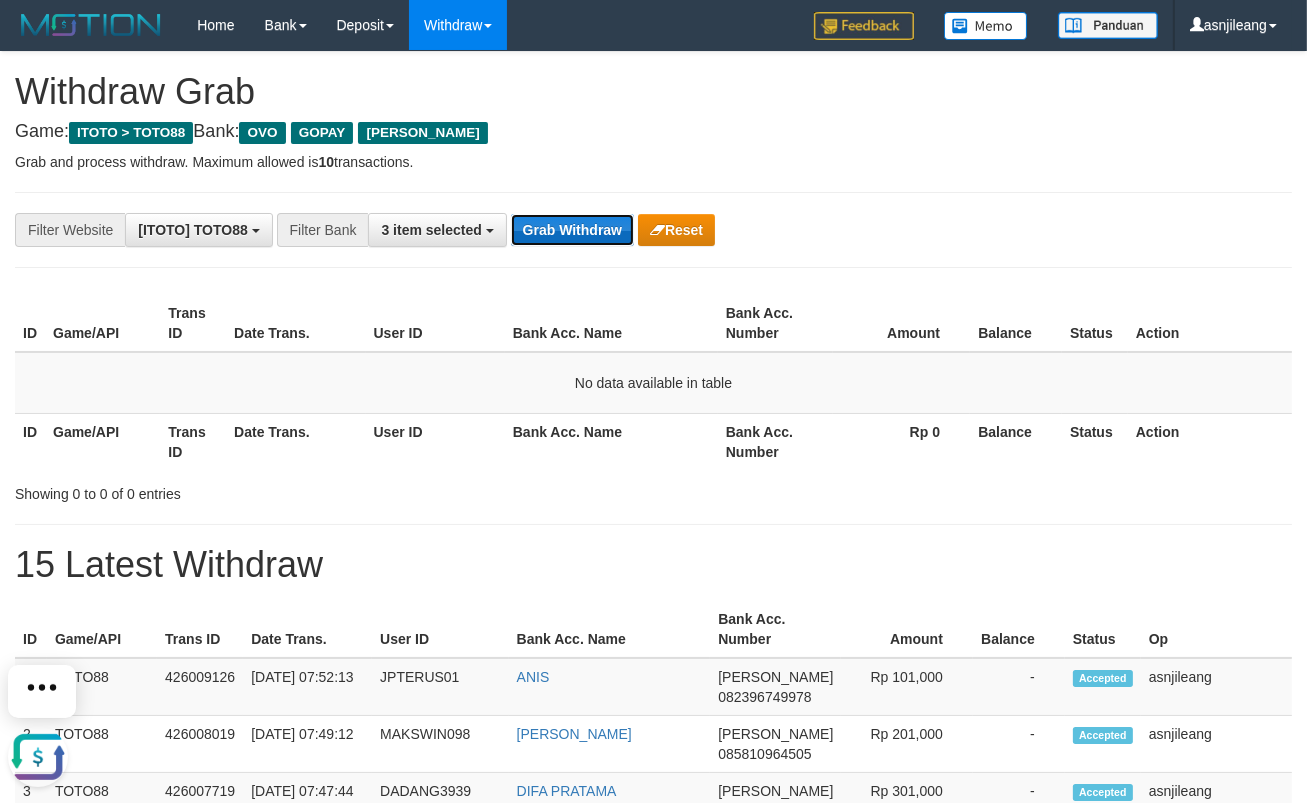 click on "Grab Withdraw" at bounding box center [572, 230] 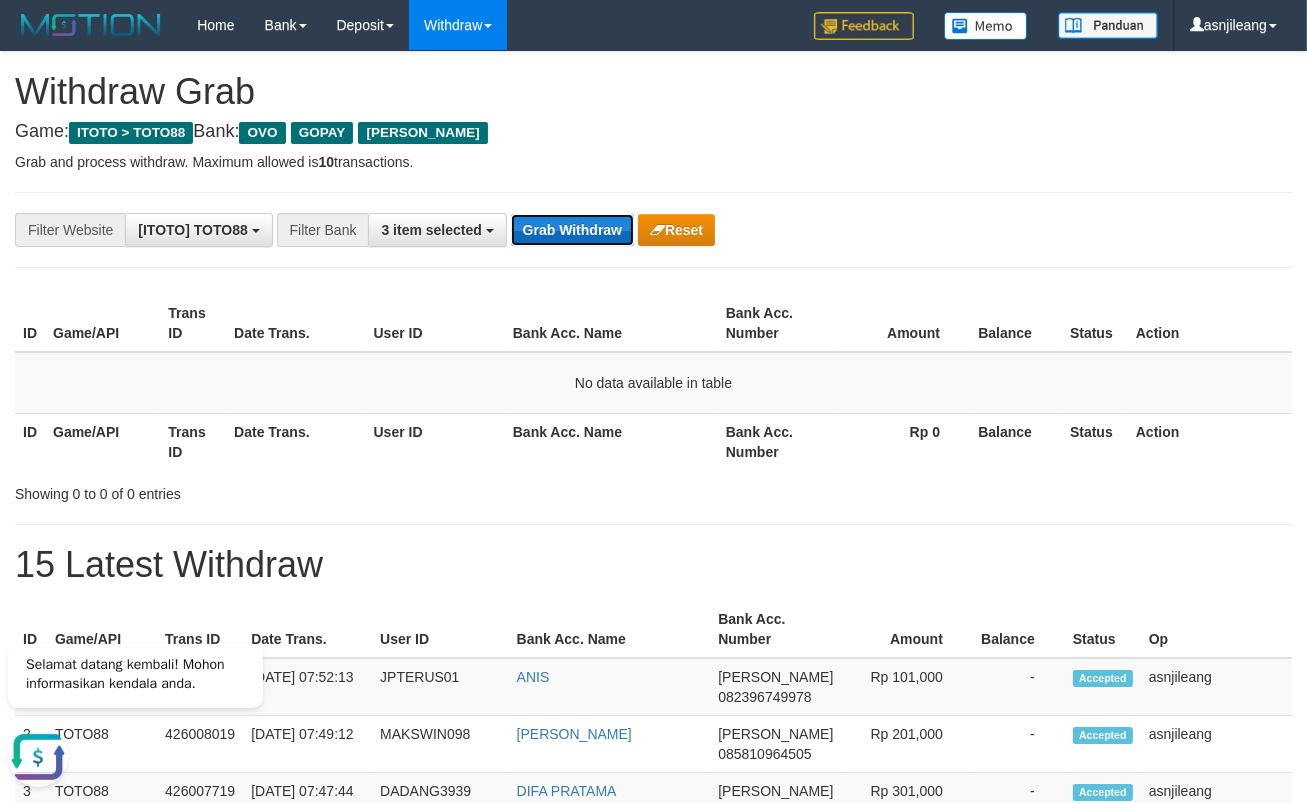 click on "Grab Withdraw" at bounding box center [572, 230] 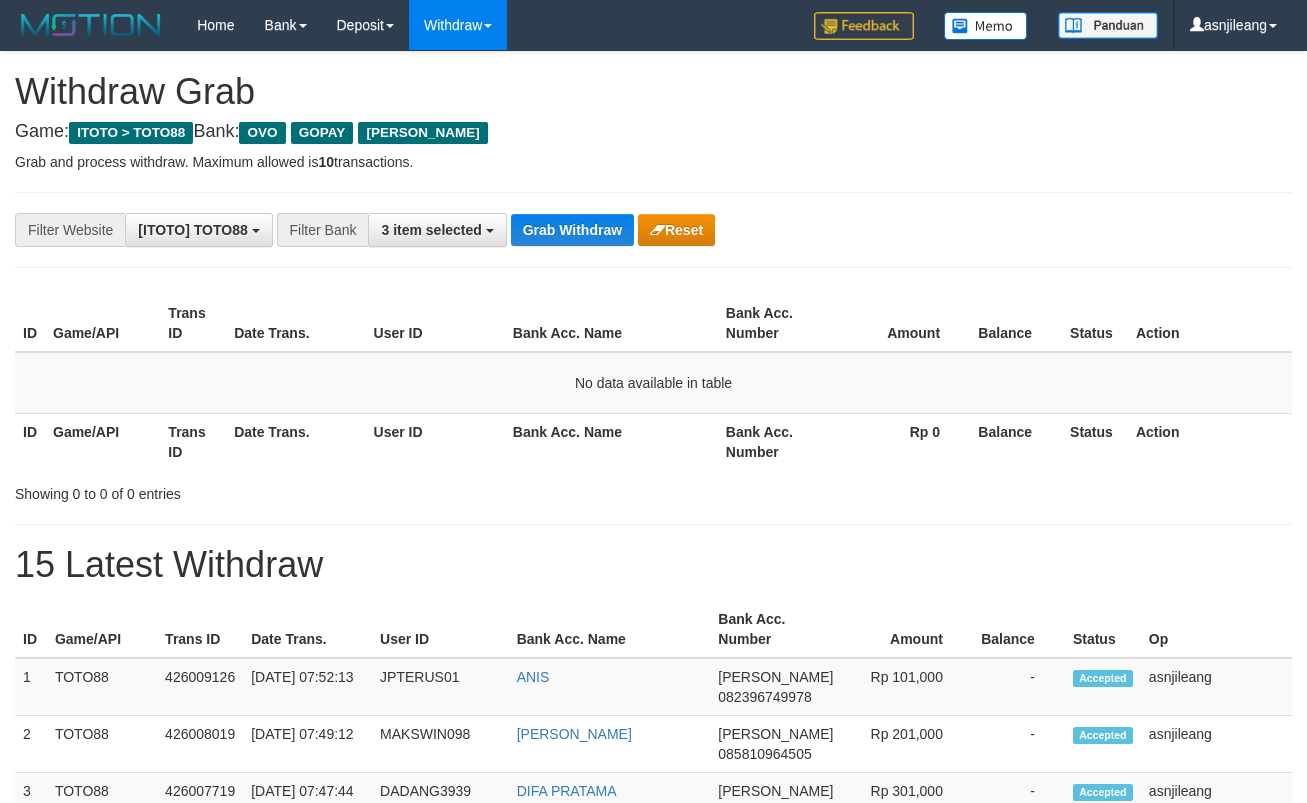 scroll, scrollTop: 0, scrollLeft: 0, axis: both 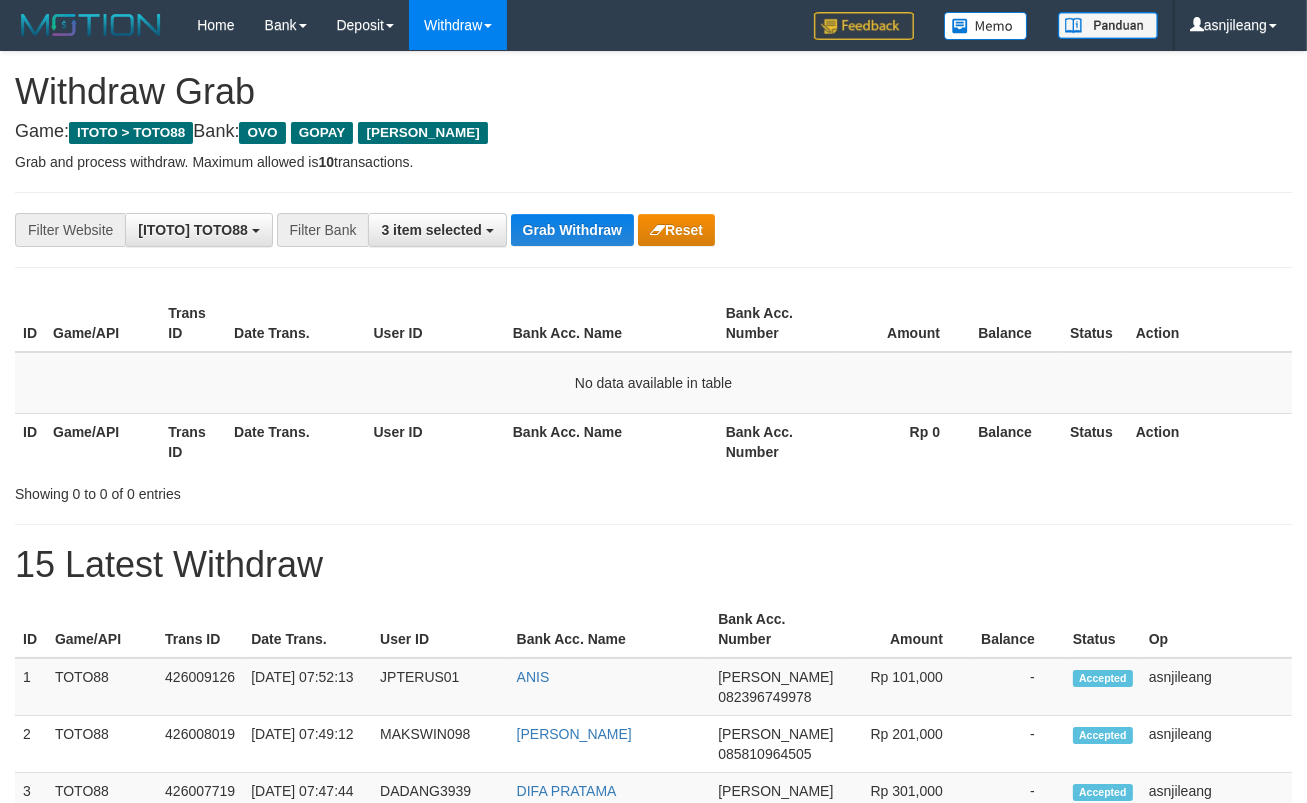 click on "Grab Withdraw" at bounding box center (572, 230) 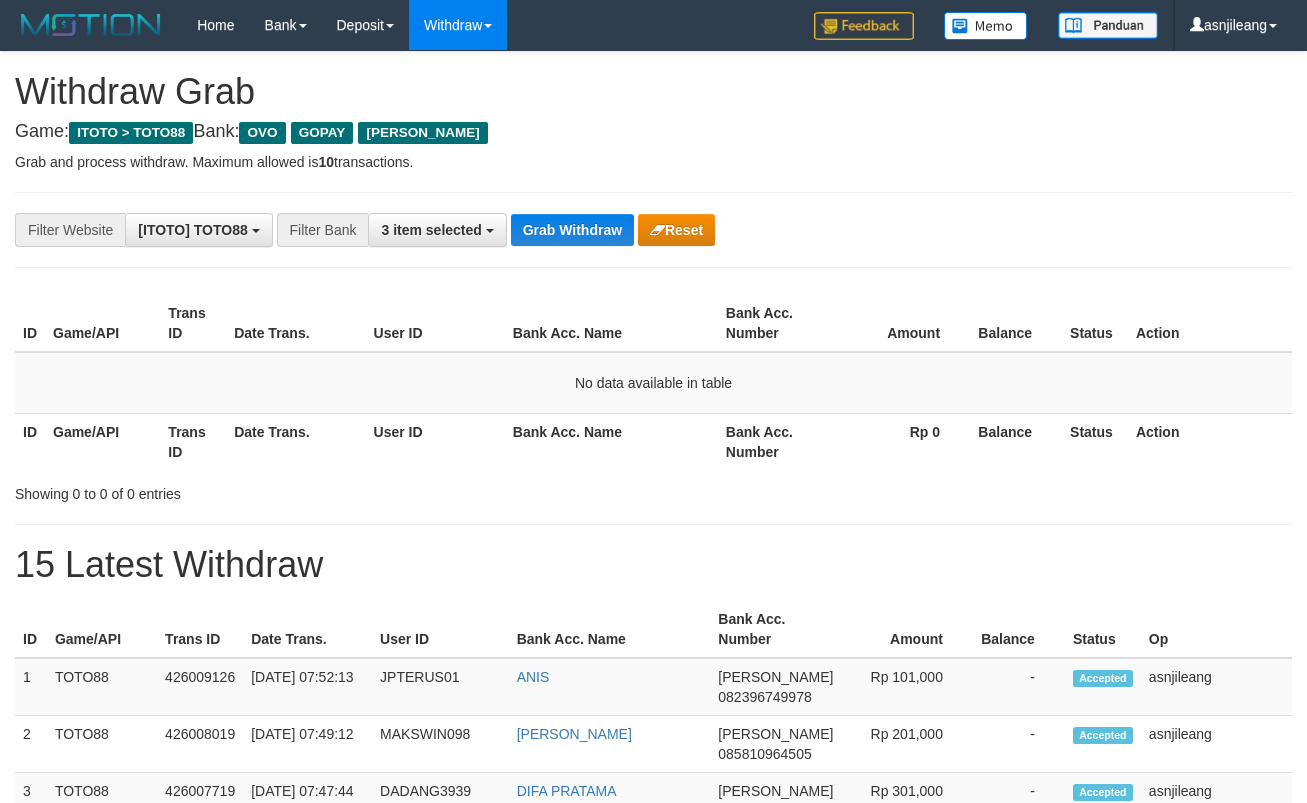 scroll, scrollTop: 0, scrollLeft: 0, axis: both 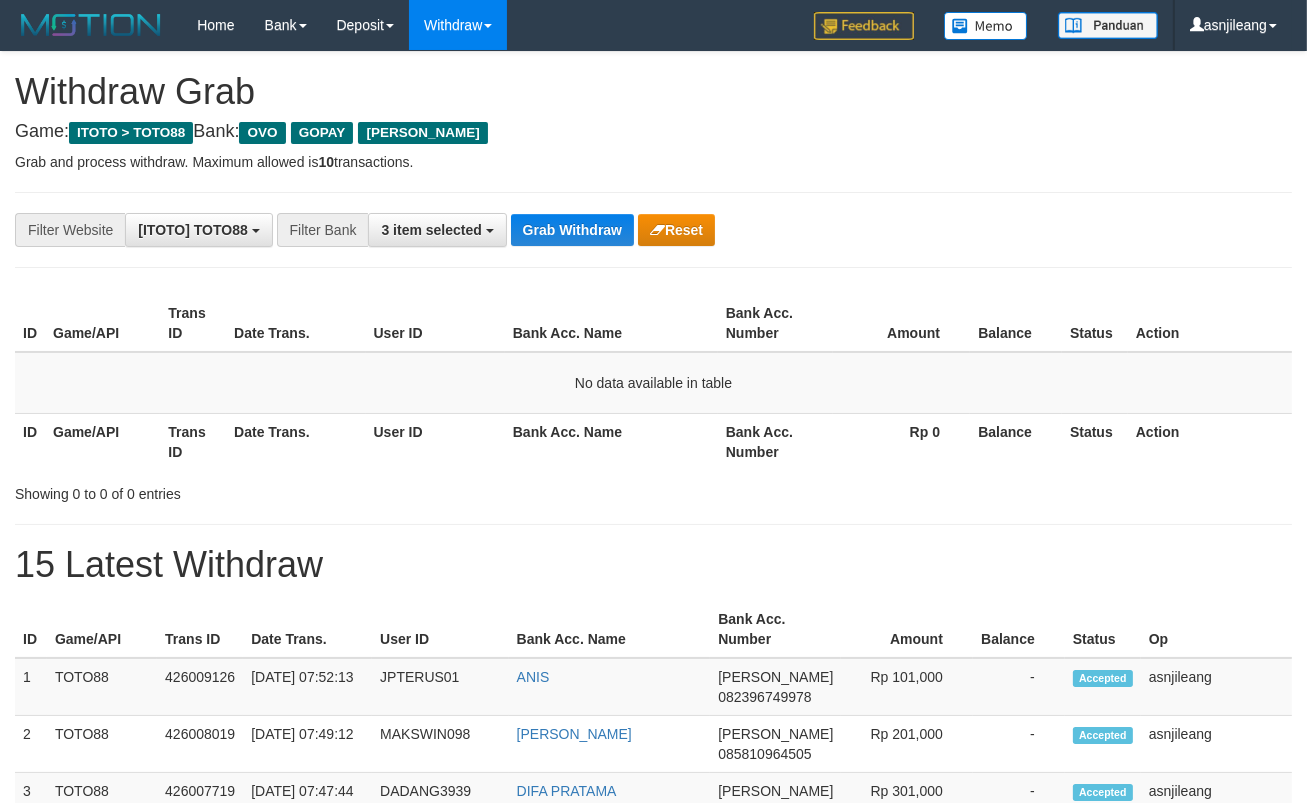 click on "Grab Withdraw" at bounding box center [572, 230] 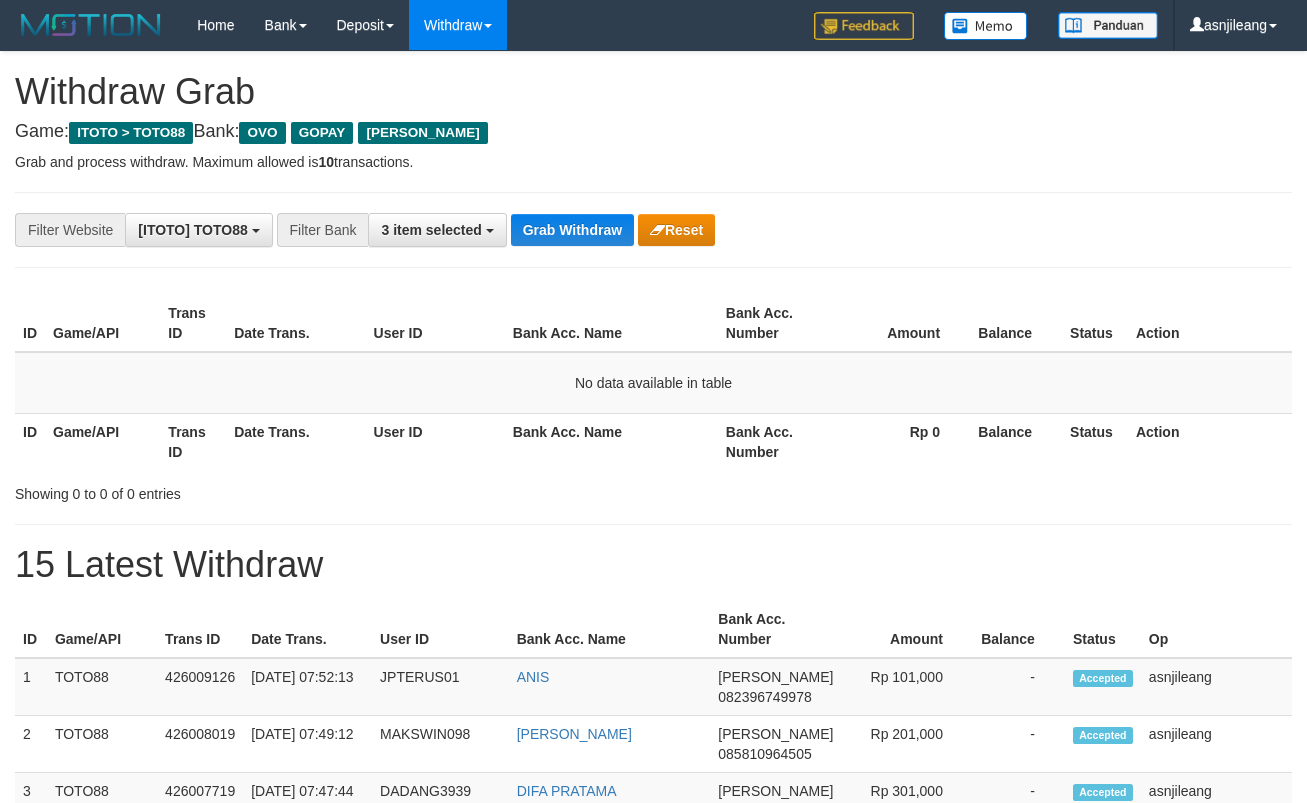 scroll, scrollTop: 0, scrollLeft: 0, axis: both 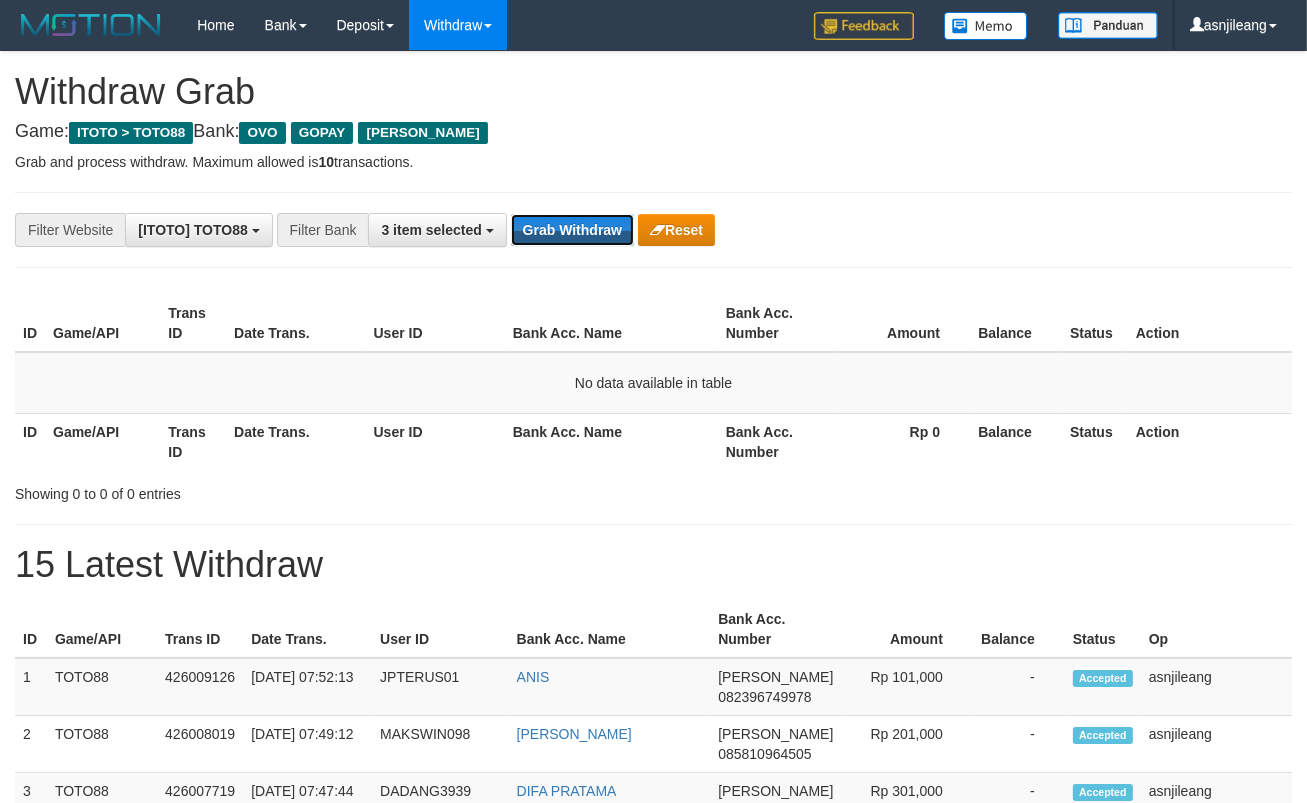 click on "Grab Withdraw" at bounding box center [572, 230] 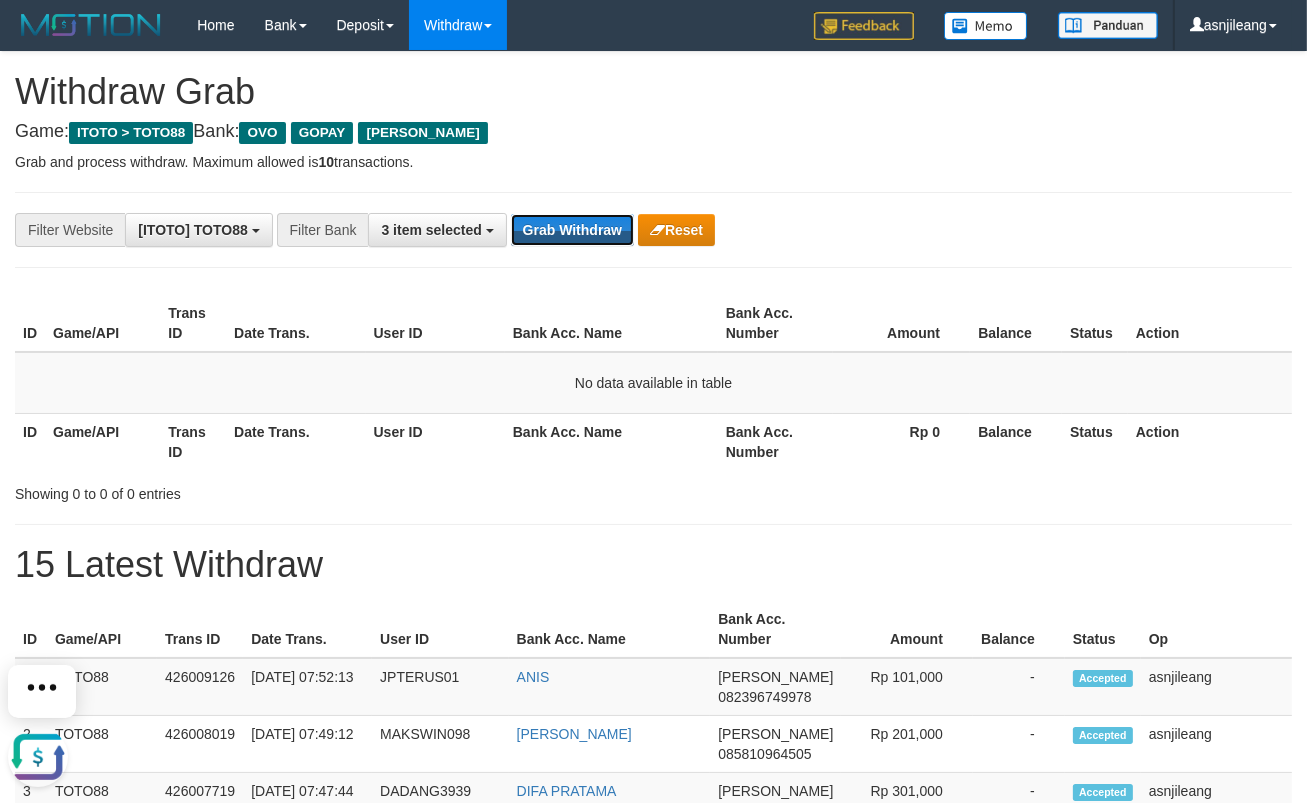 scroll, scrollTop: 0, scrollLeft: 0, axis: both 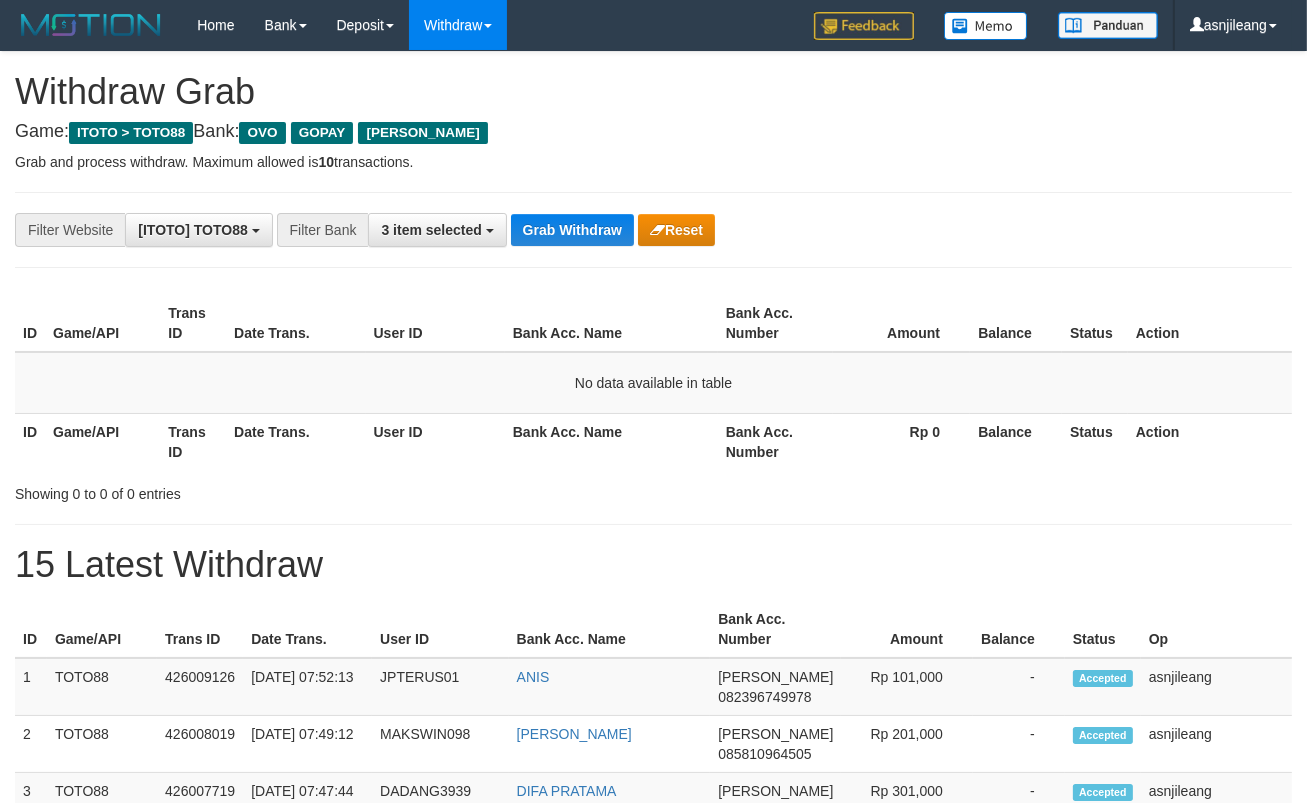click on "Grab Withdraw" at bounding box center (572, 230) 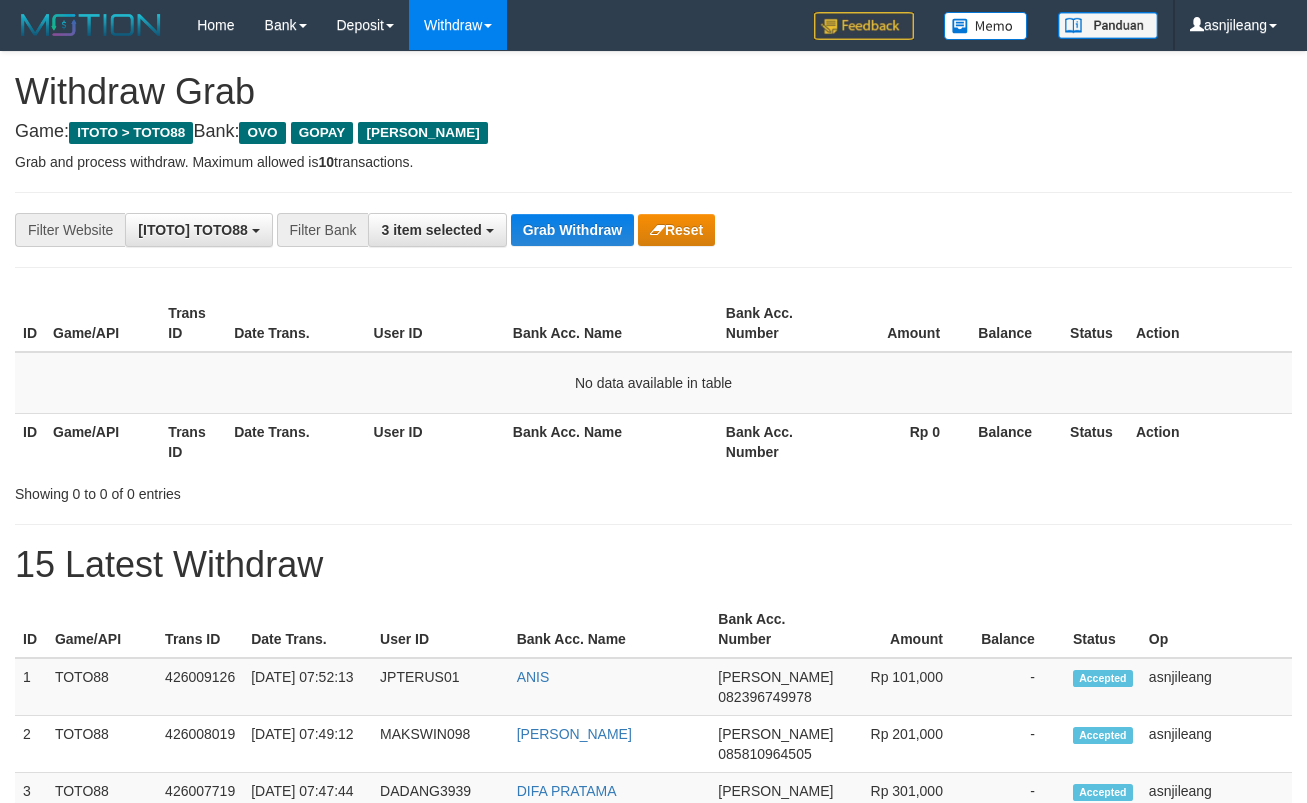 scroll, scrollTop: 0, scrollLeft: 0, axis: both 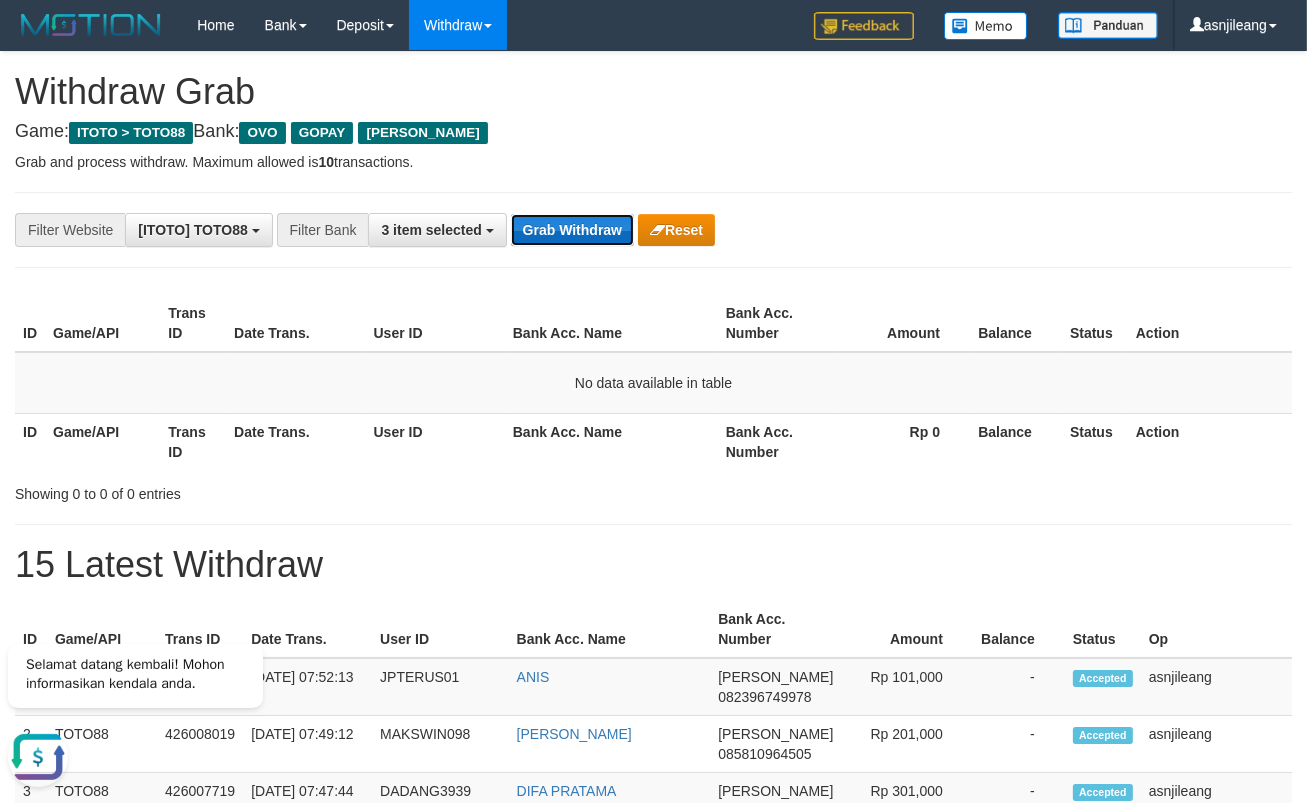 click on "Grab Withdraw" at bounding box center [572, 230] 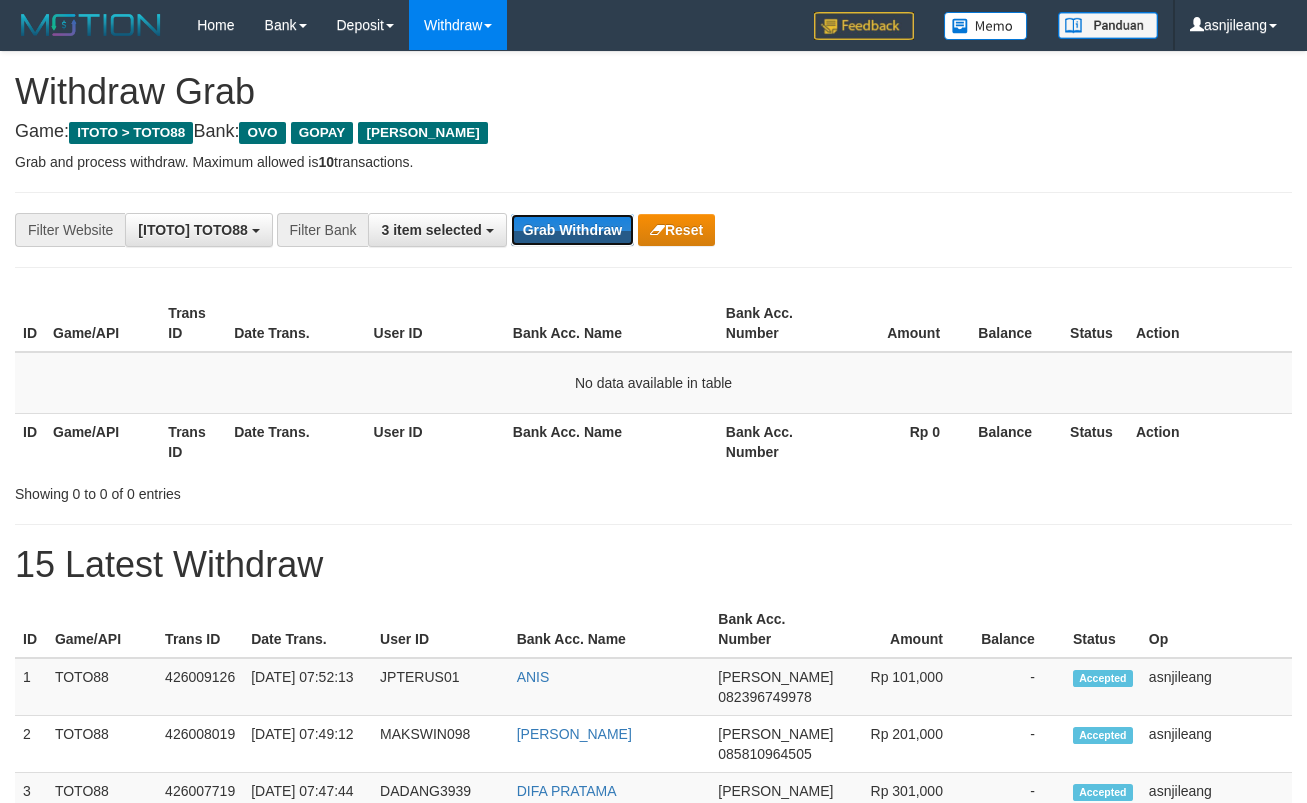 scroll, scrollTop: 0, scrollLeft: 0, axis: both 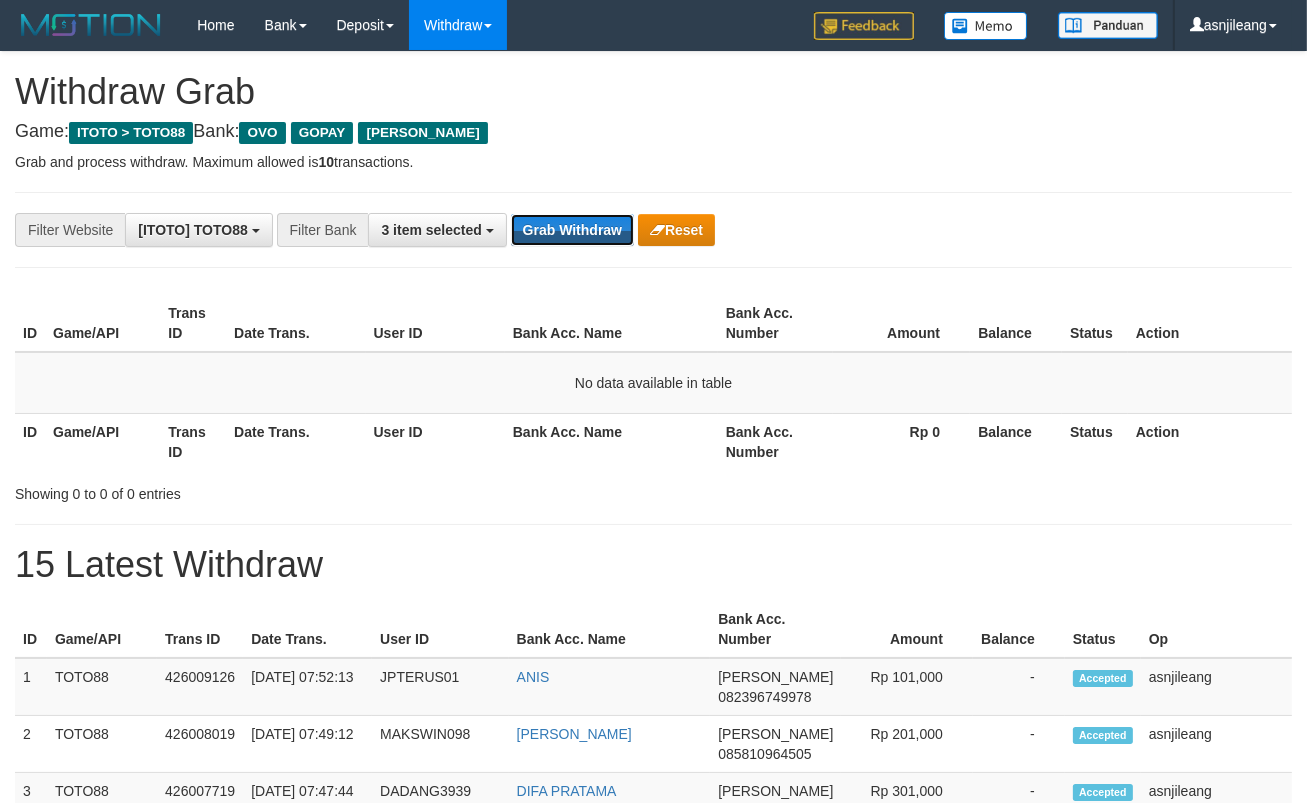 click on "Grab Withdraw" at bounding box center (572, 230) 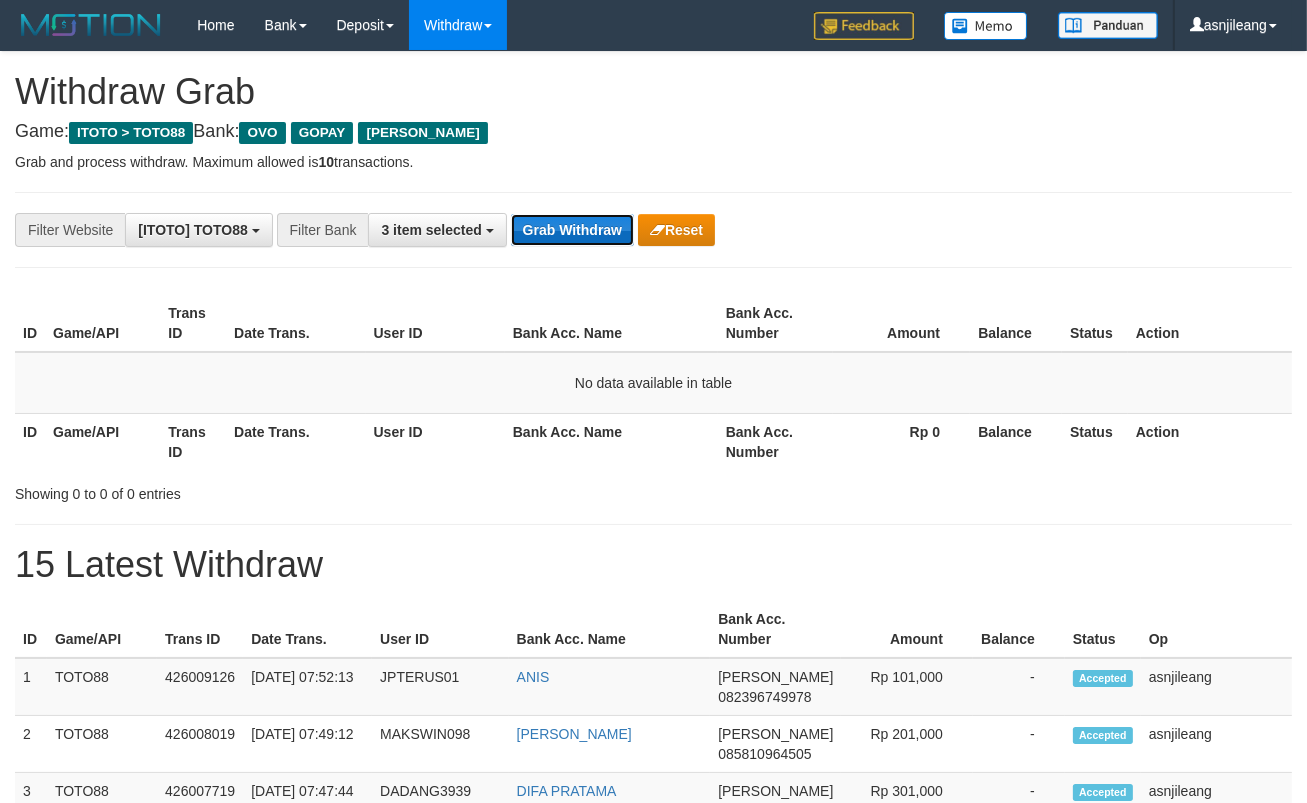 drag, startPoint x: 0, startPoint y: 0, endPoint x: 603, endPoint y: 232, distance: 646.0906 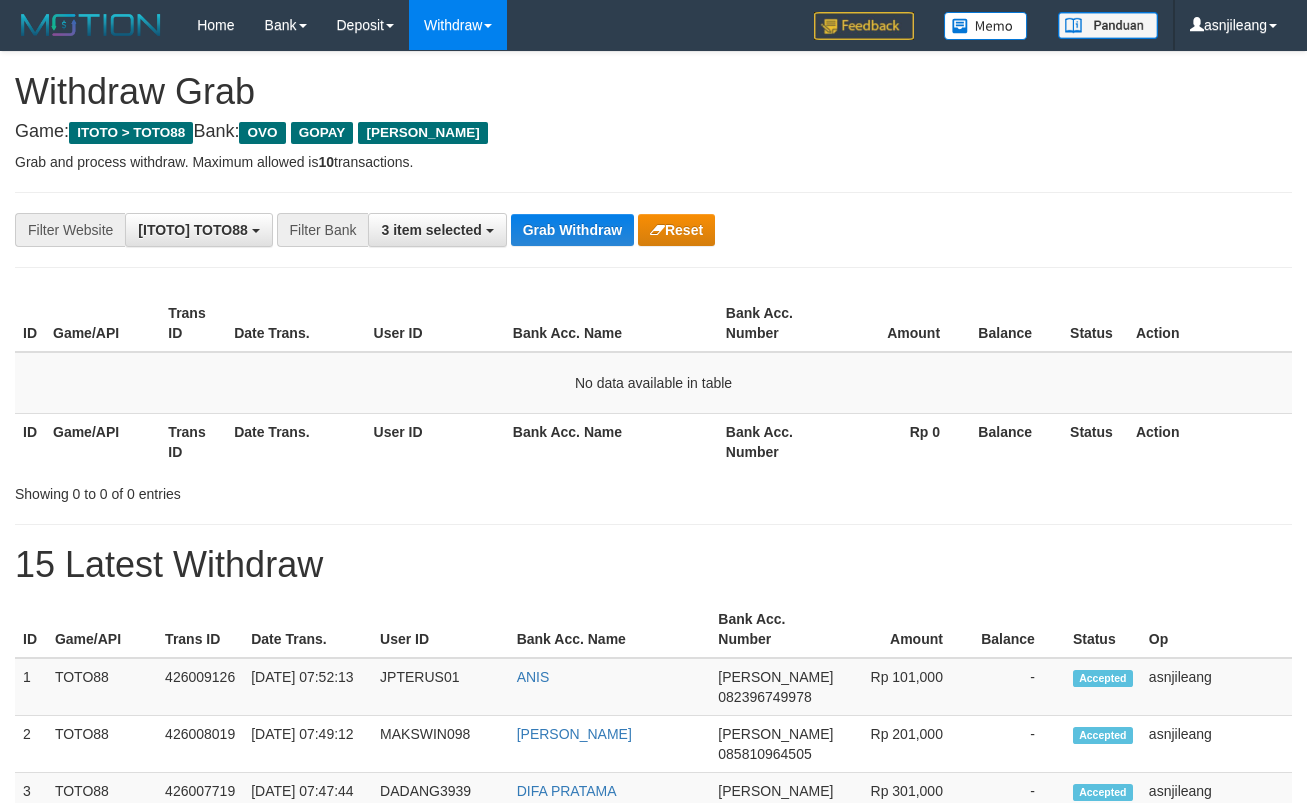 click on "Grab Withdraw" at bounding box center (572, 230) 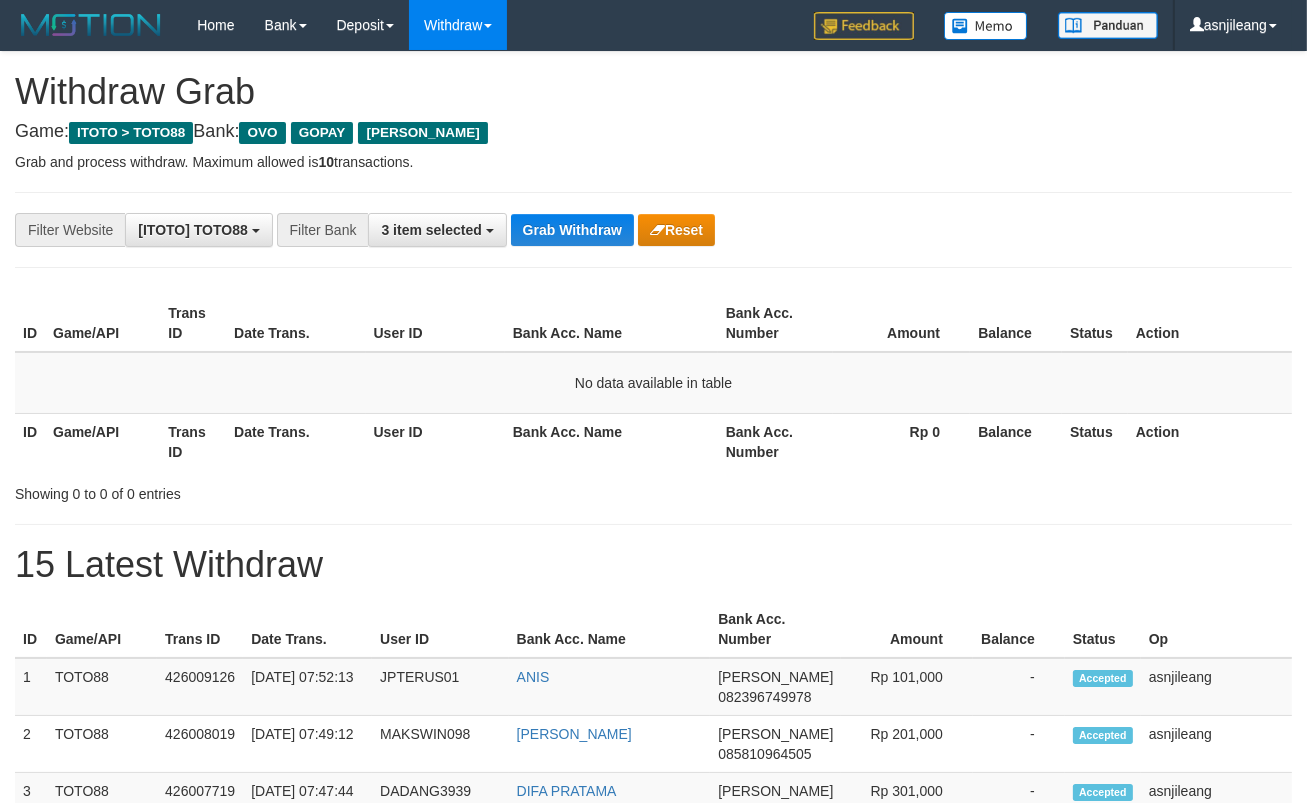 scroll, scrollTop: 17, scrollLeft: 0, axis: vertical 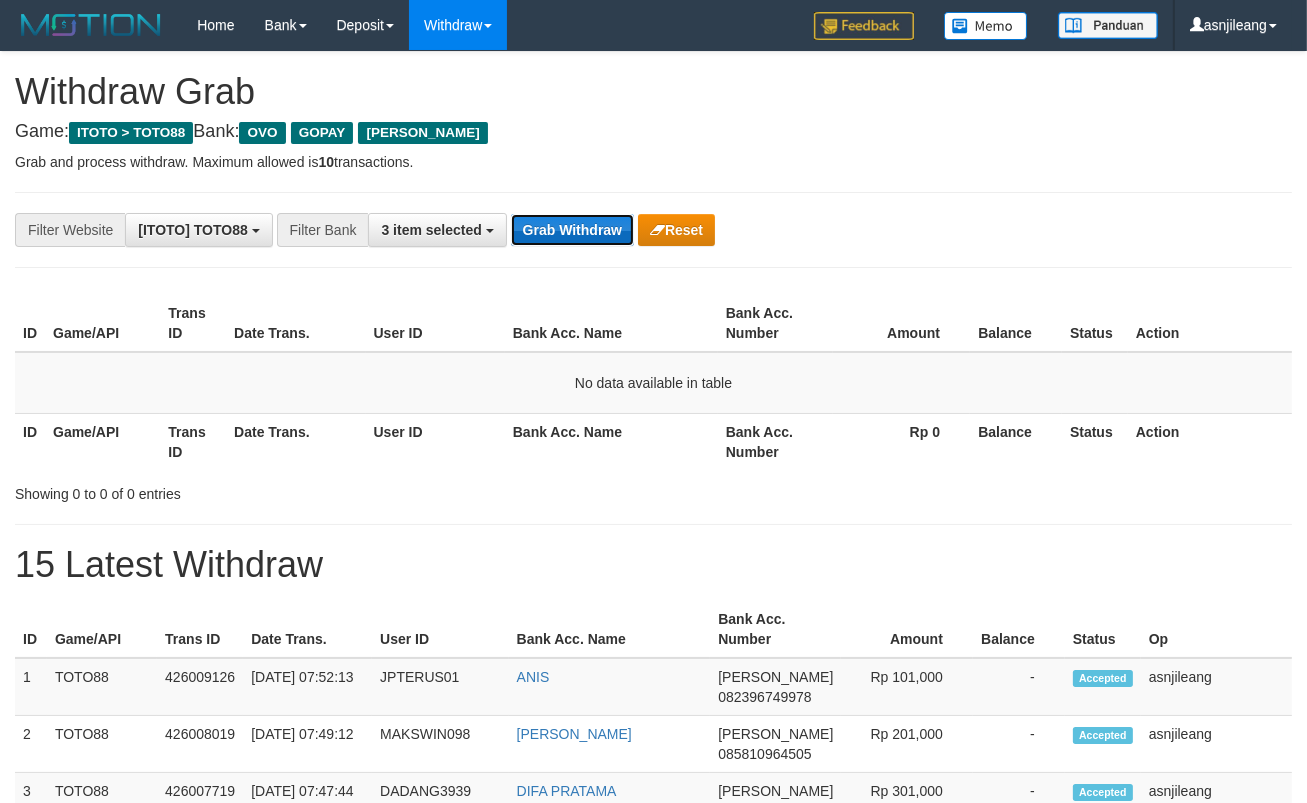 click on "Grab Withdraw" at bounding box center (572, 230) 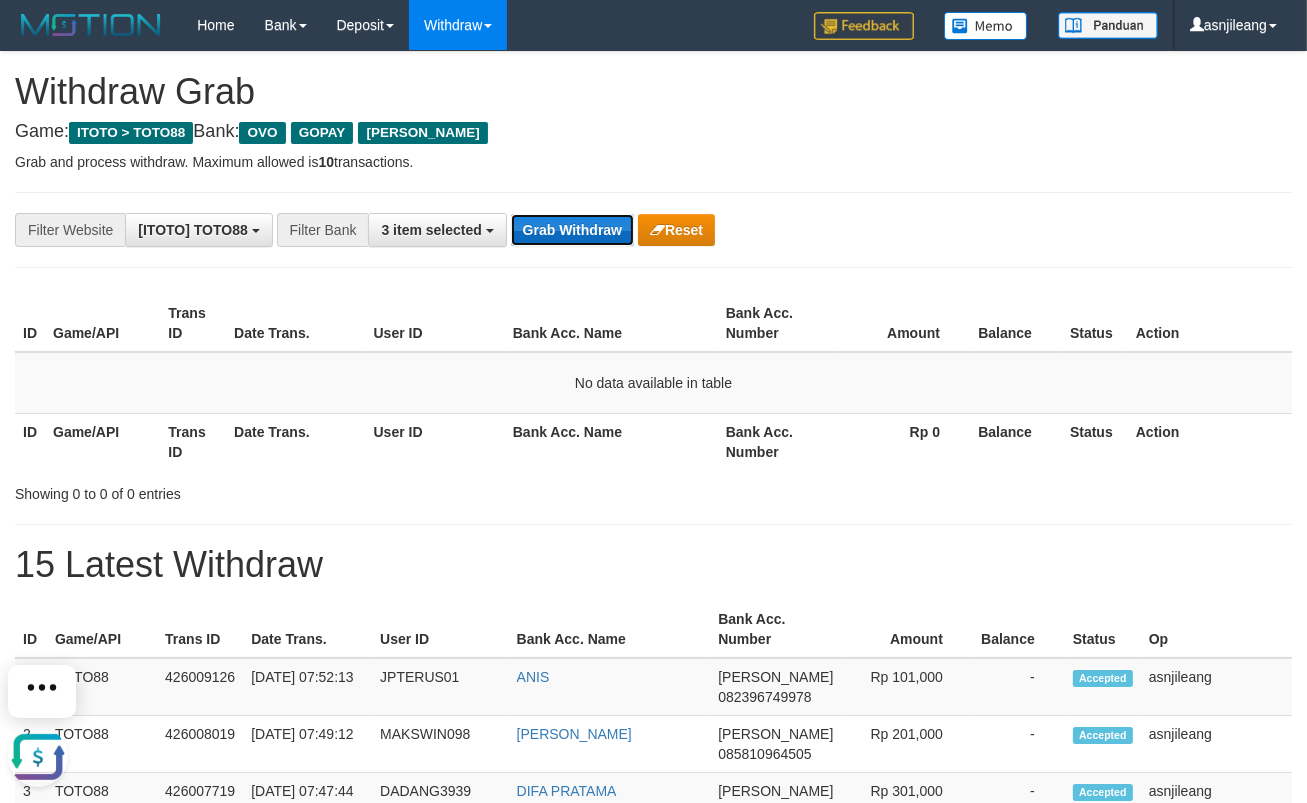 scroll, scrollTop: 0, scrollLeft: 0, axis: both 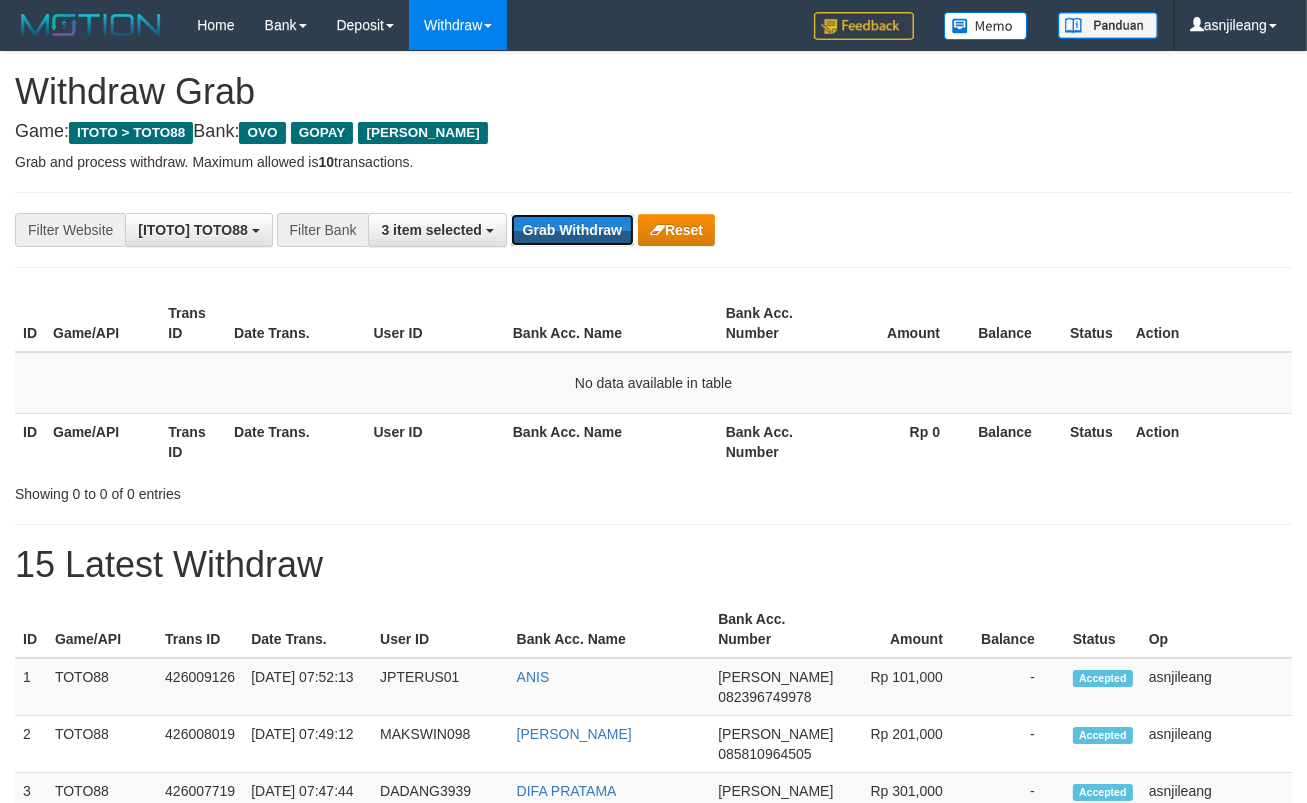 click on "Grab Withdraw" at bounding box center (572, 230) 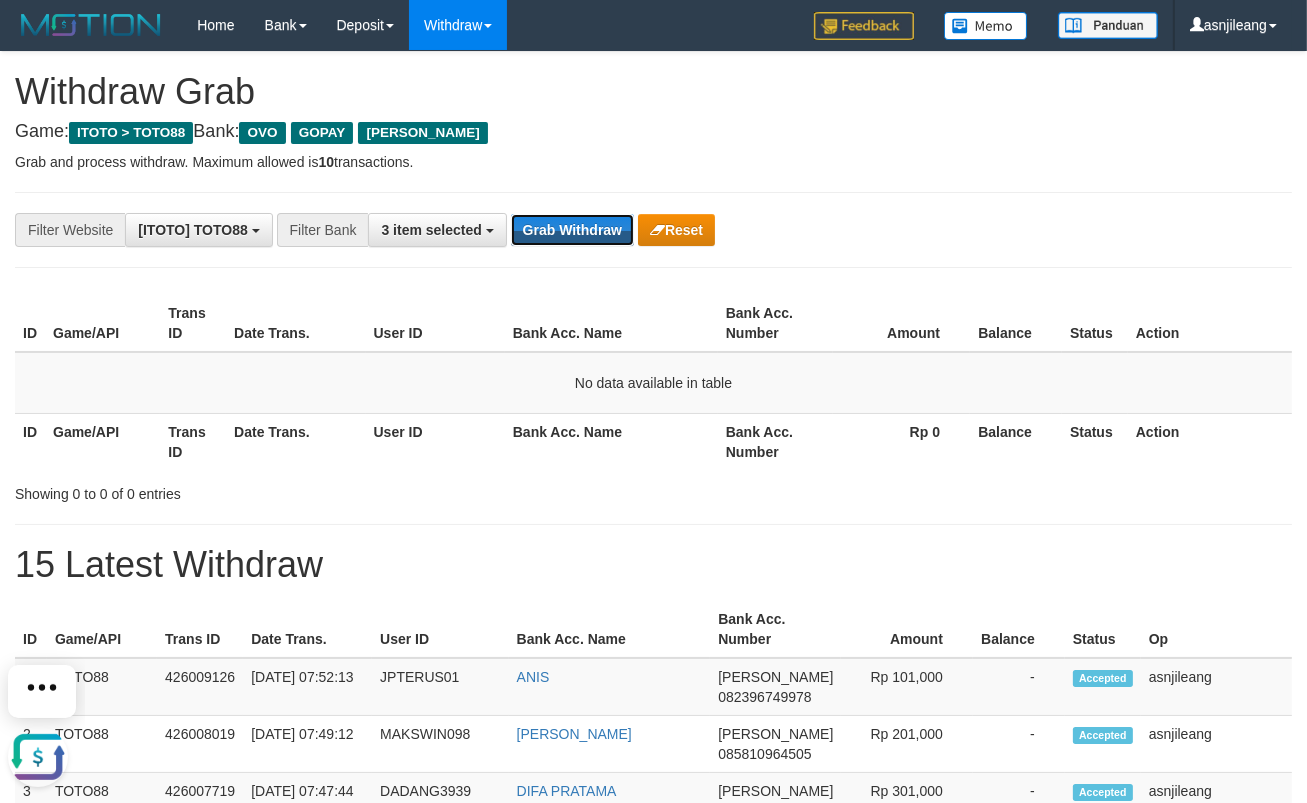 scroll, scrollTop: 0, scrollLeft: 0, axis: both 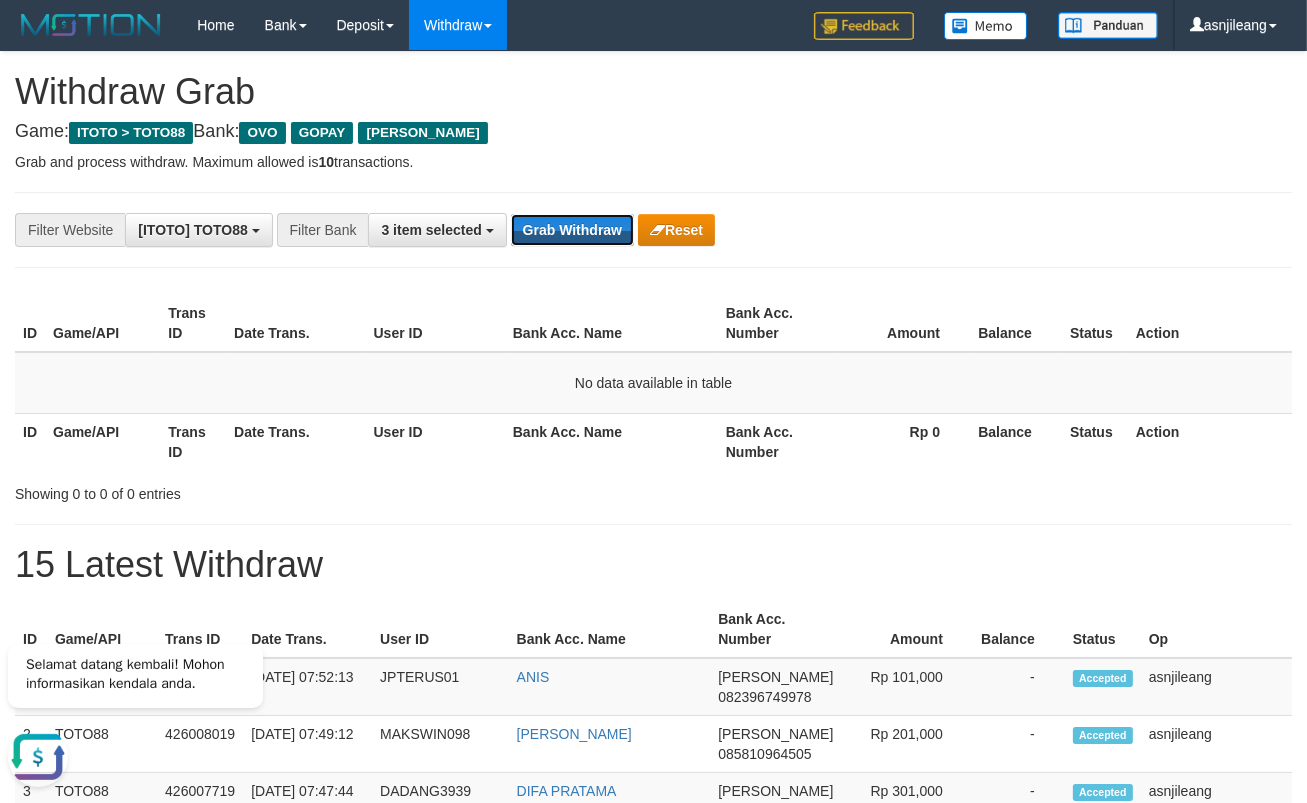 click on "Grab Withdraw" at bounding box center [572, 230] 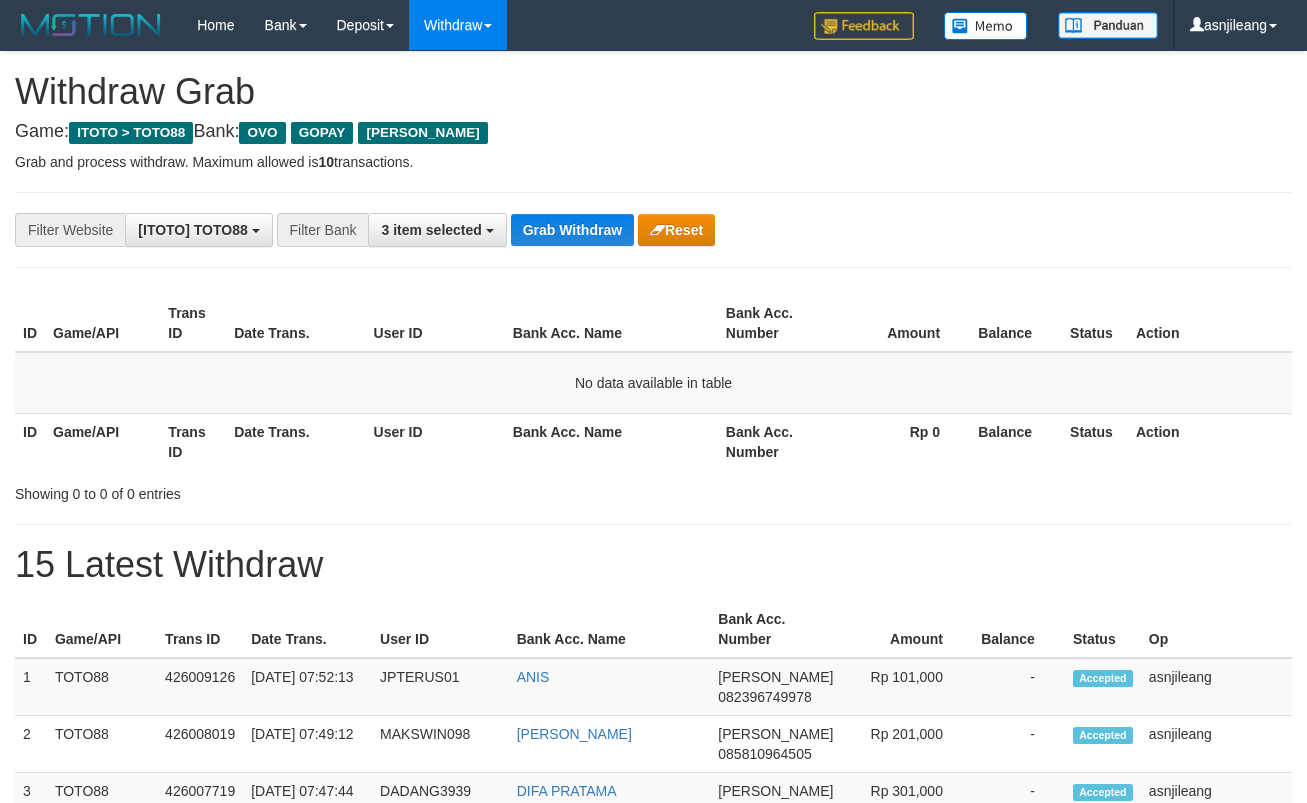 scroll, scrollTop: 0, scrollLeft: 0, axis: both 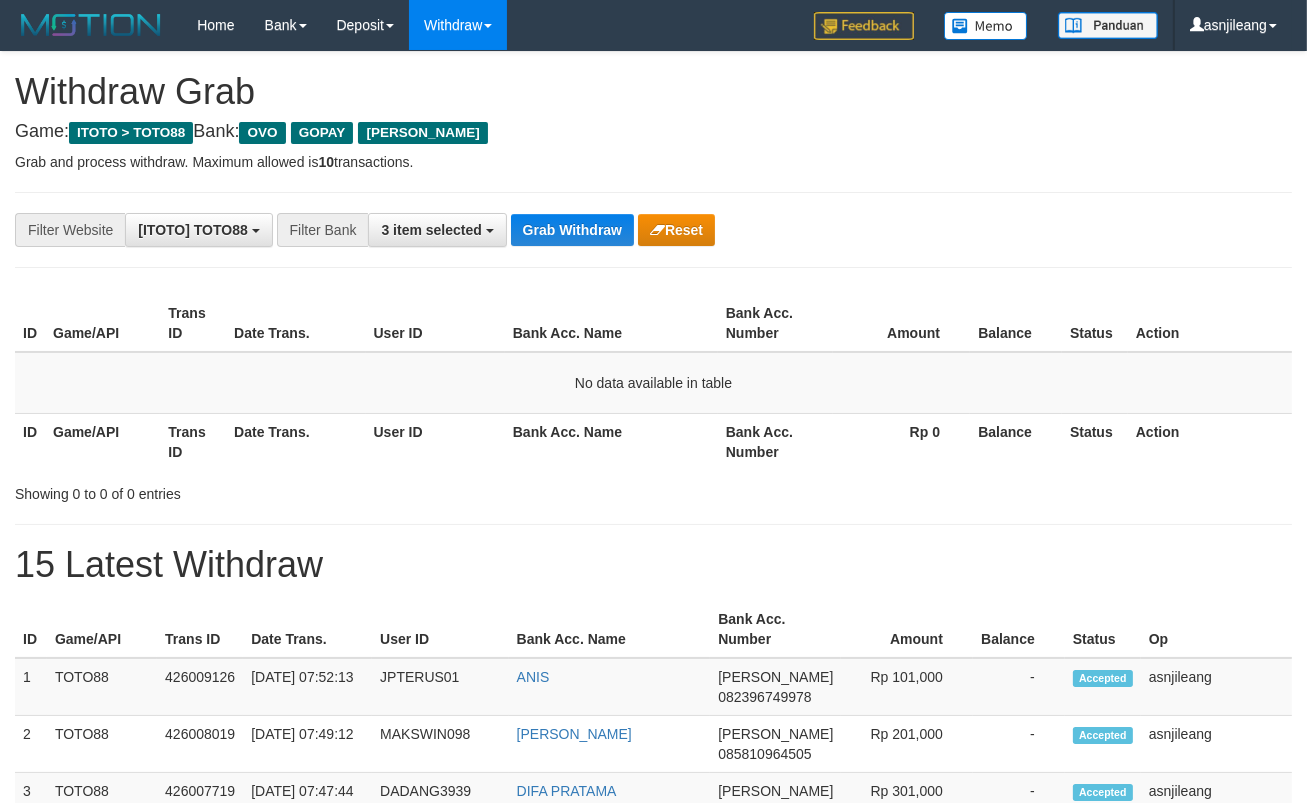 click on "Grab Withdraw" at bounding box center [572, 230] 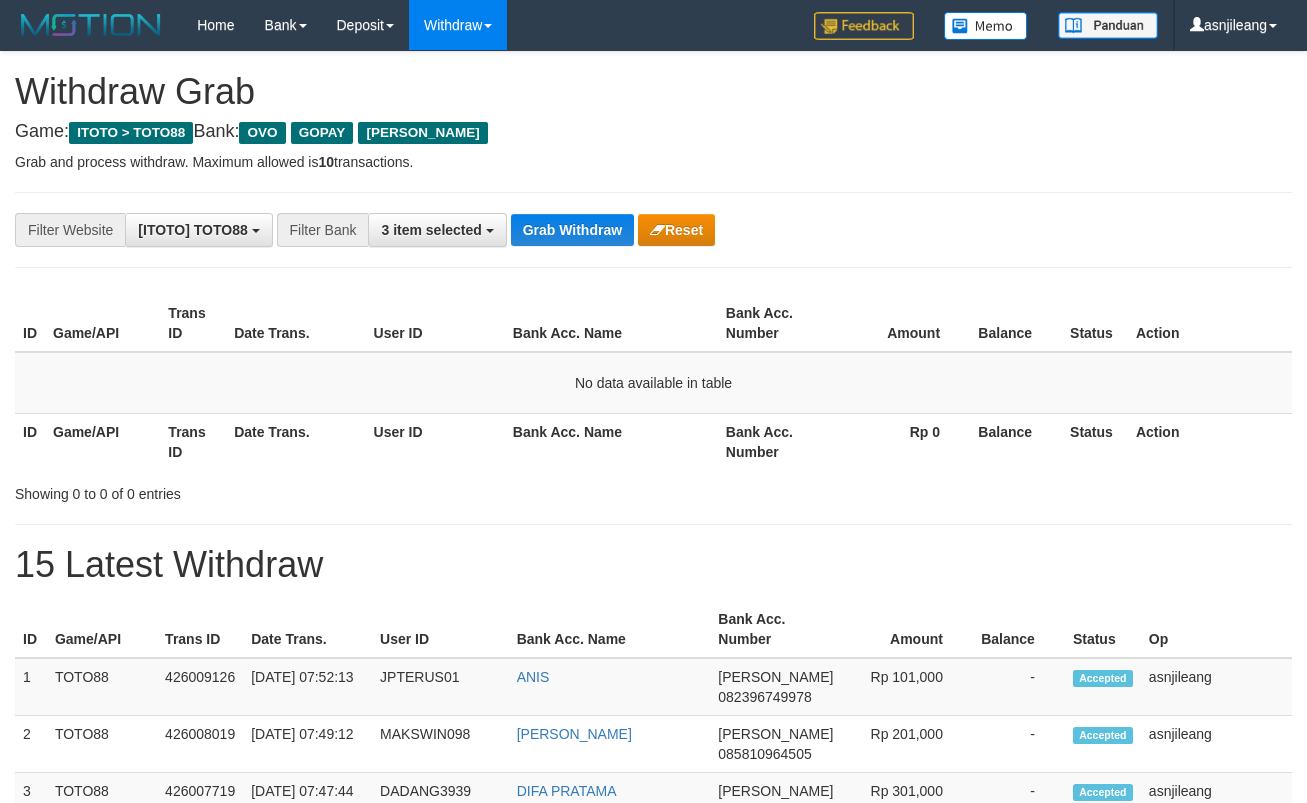 scroll, scrollTop: 0, scrollLeft: 0, axis: both 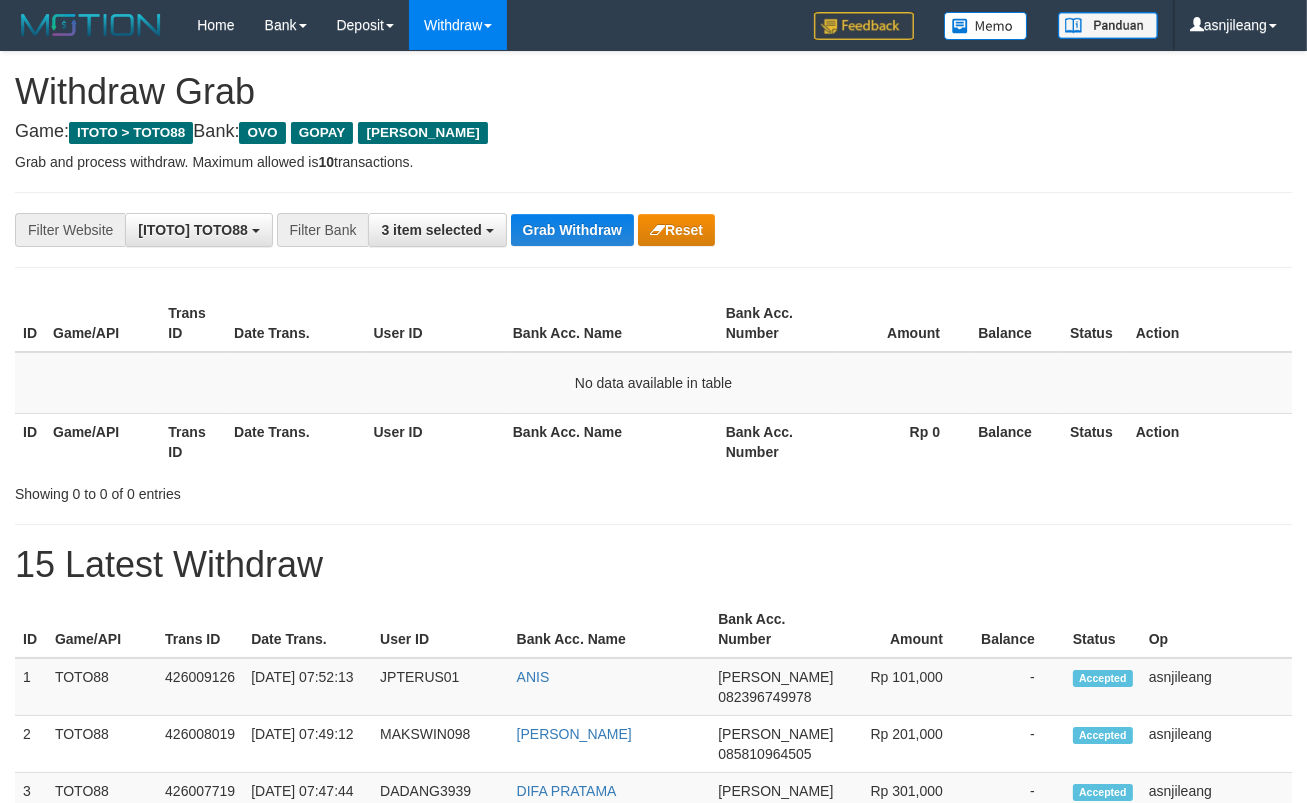 click on "Grab Withdraw" at bounding box center [572, 230] 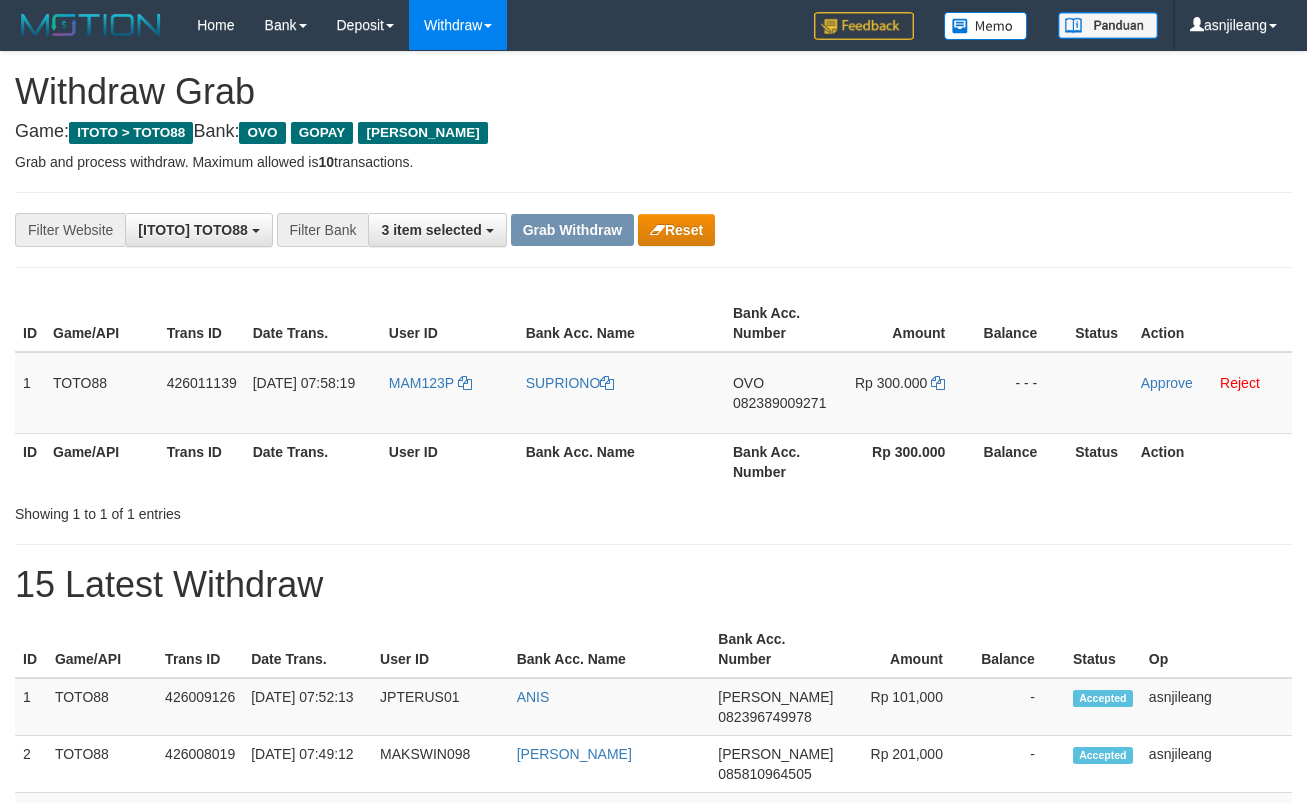scroll, scrollTop: 0, scrollLeft: 0, axis: both 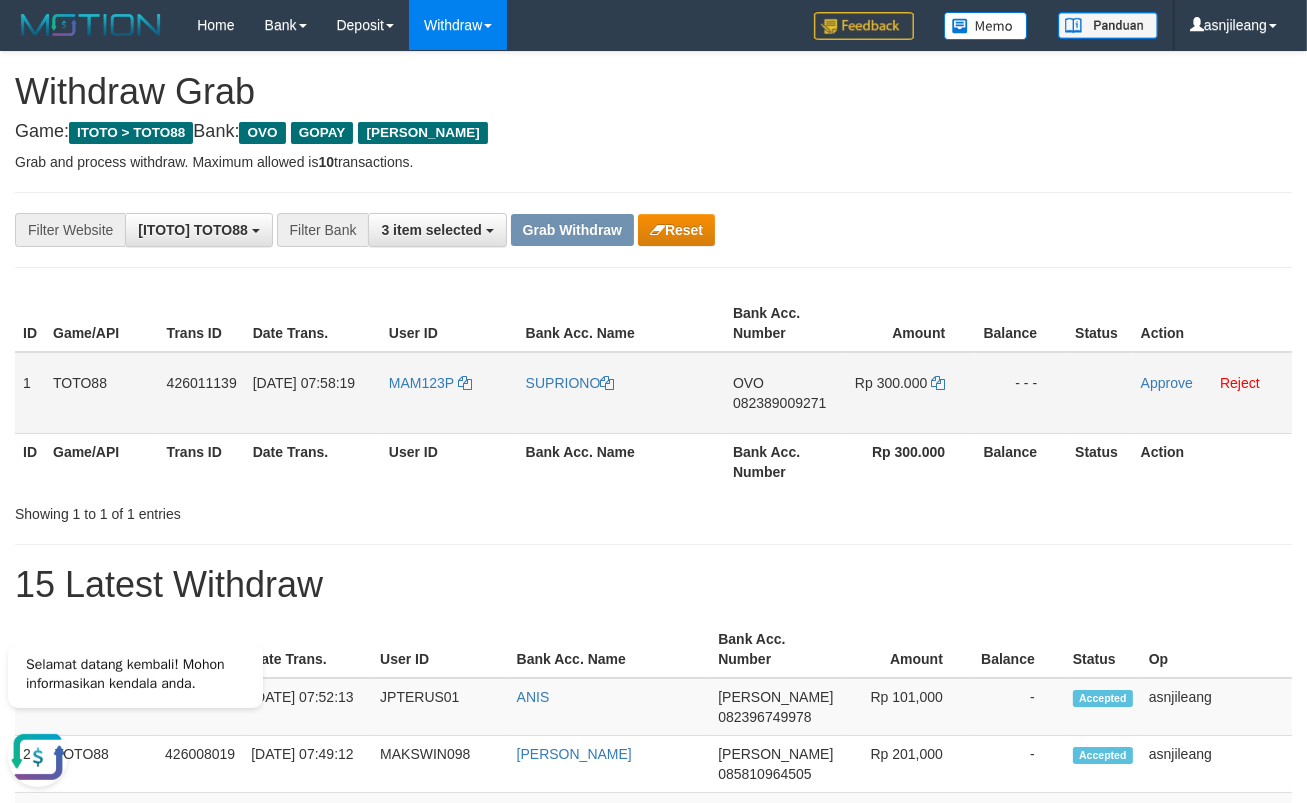 click on "OVO
082389009271" at bounding box center [783, 393] 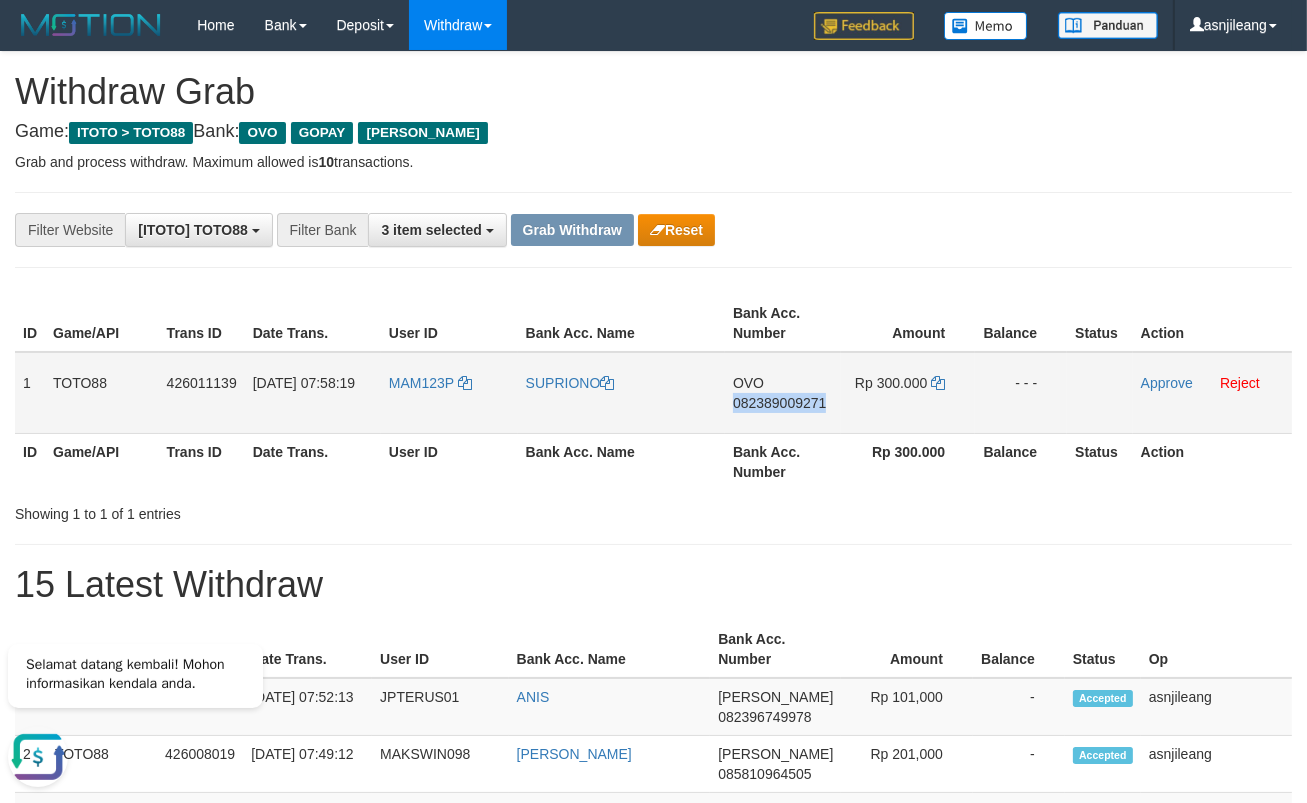 click on "OVO
082389009271" at bounding box center (783, 393) 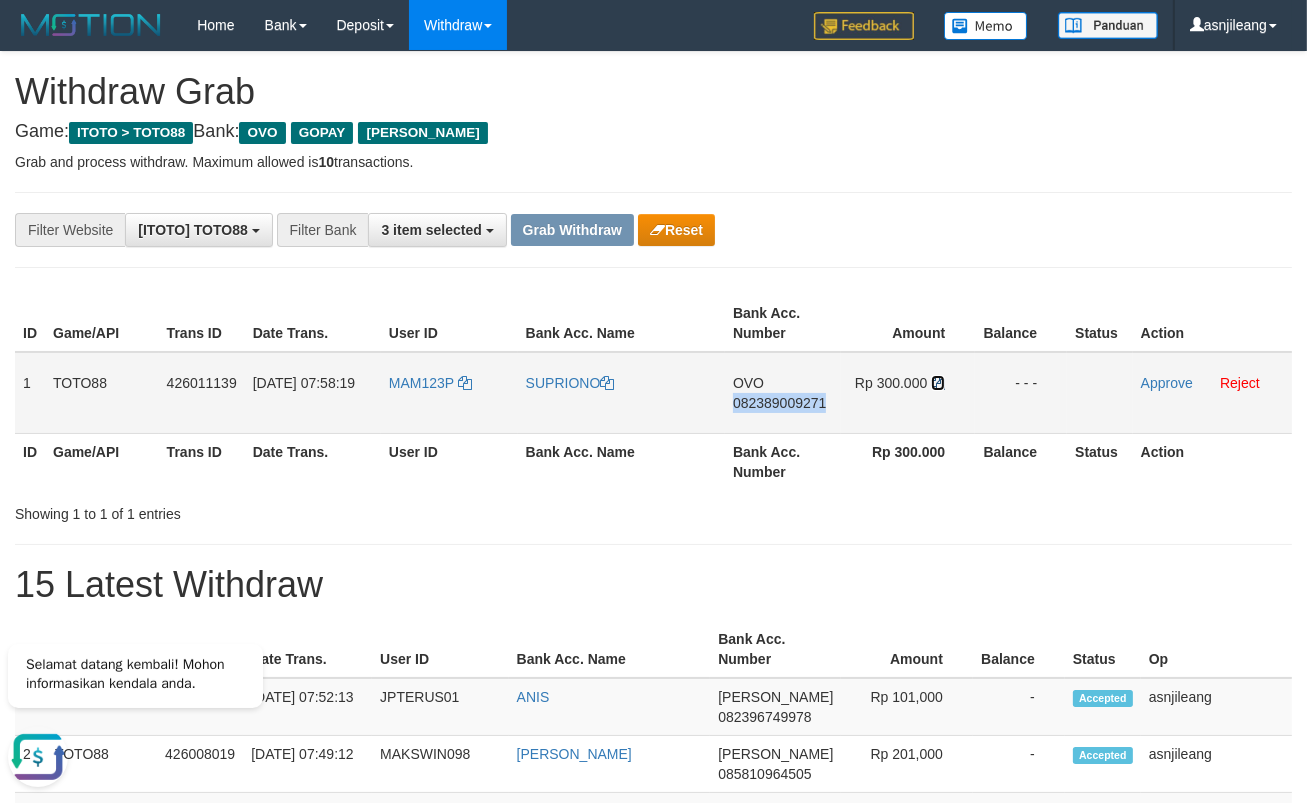 click at bounding box center (938, 383) 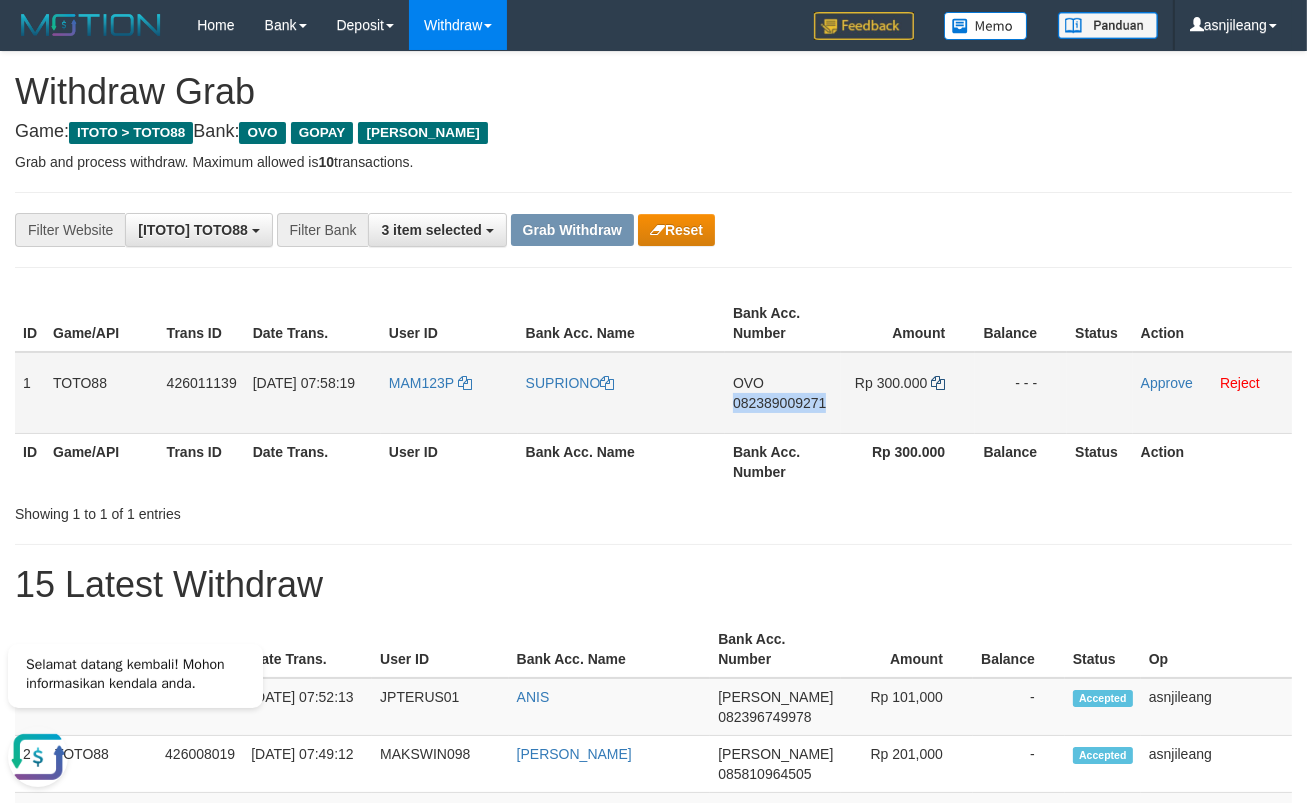 copy on "082389009271" 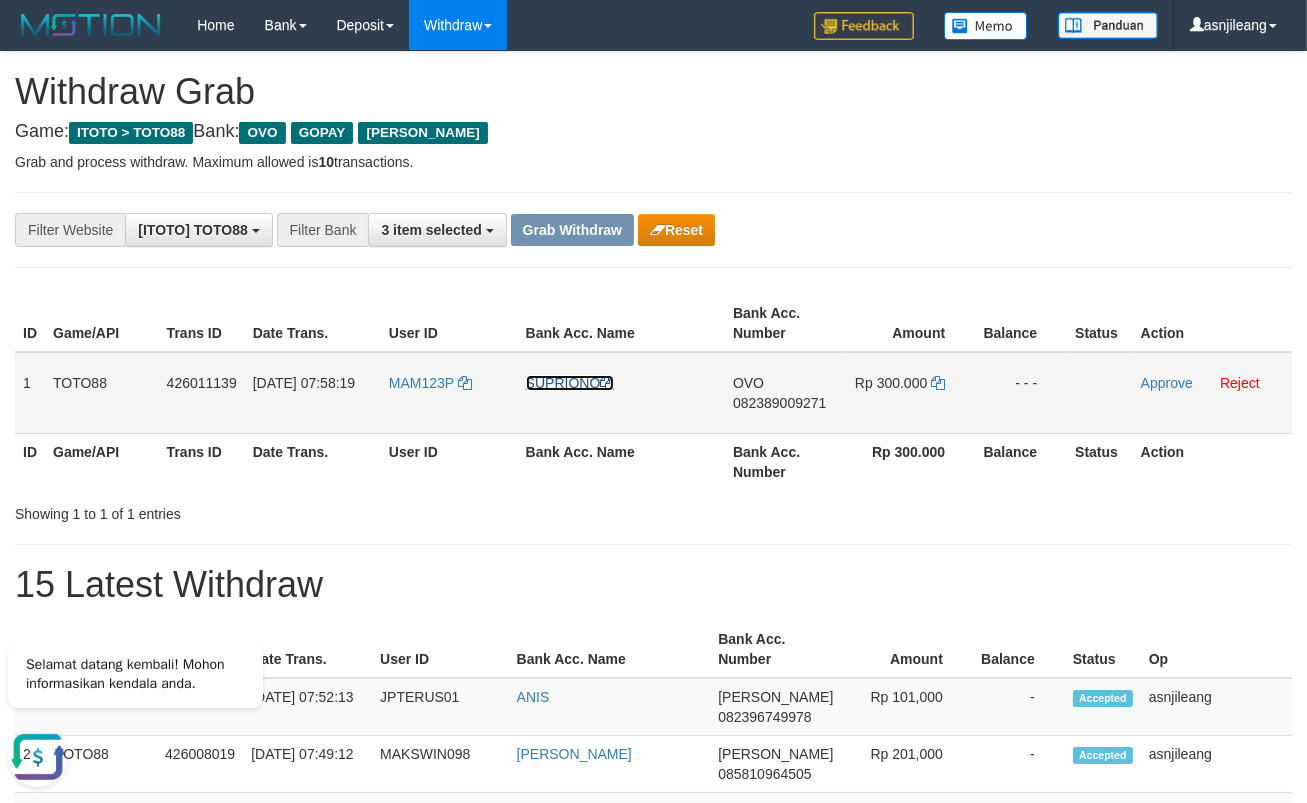 click on "SUPRIONO" at bounding box center [570, 383] 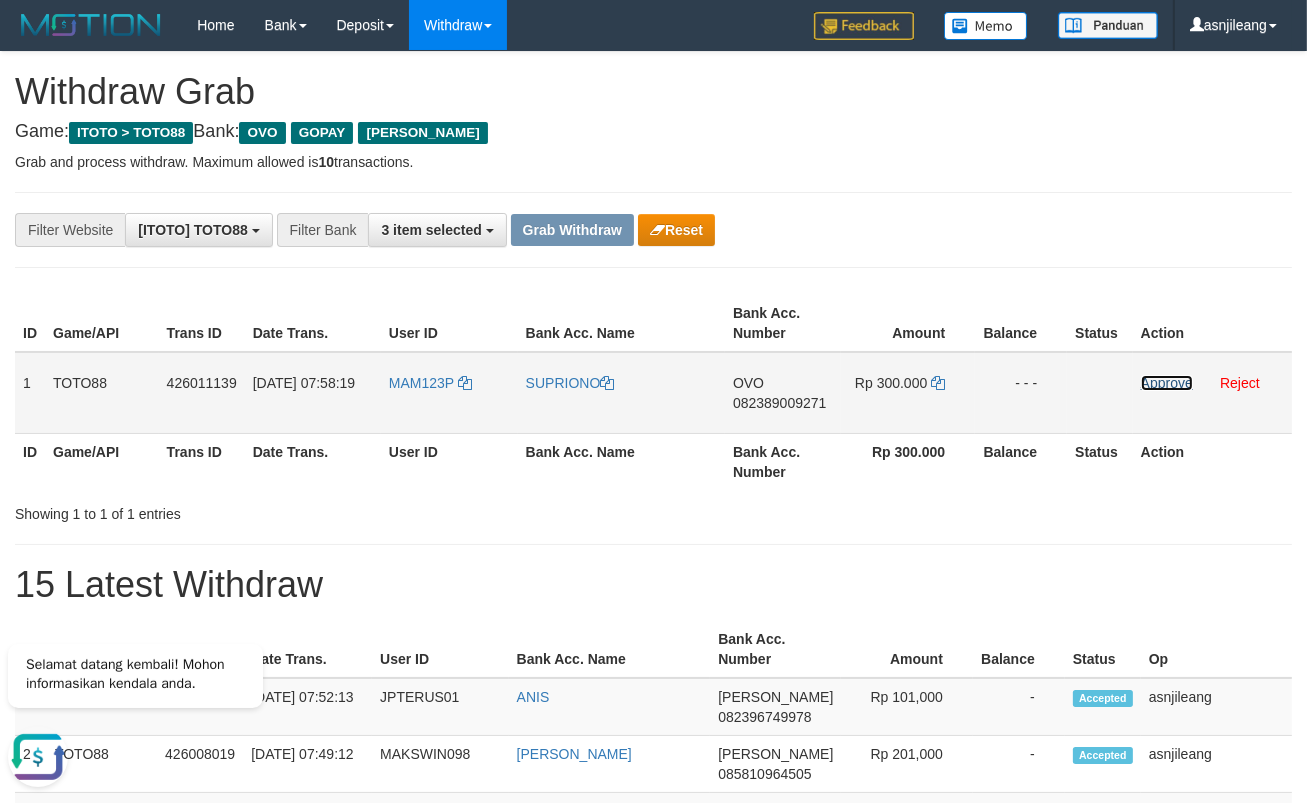 click on "Approve" at bounding box center [1167, 383] 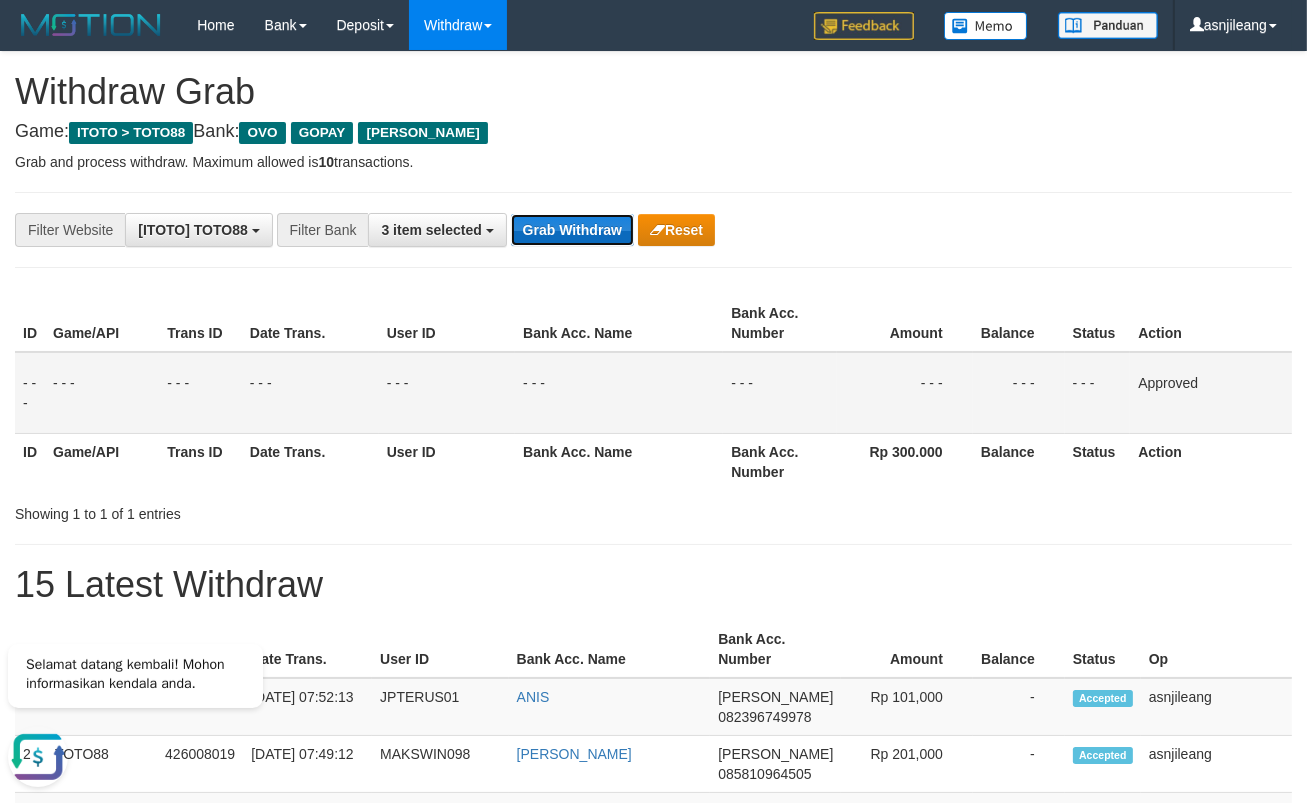 click on "Grab Withdraw" at bounding box center (572, 230) 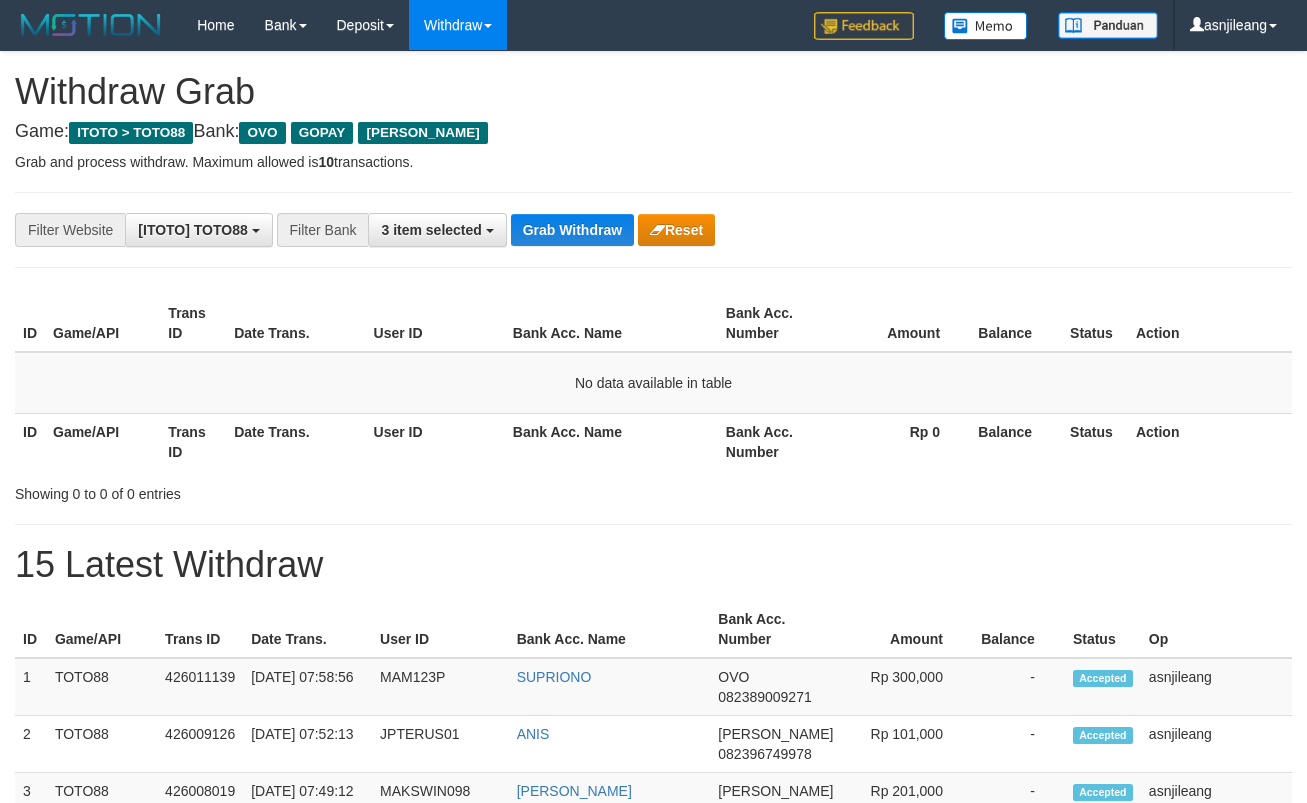 scroll, scrollTop: 0, scrollLeft: 0, axis: both 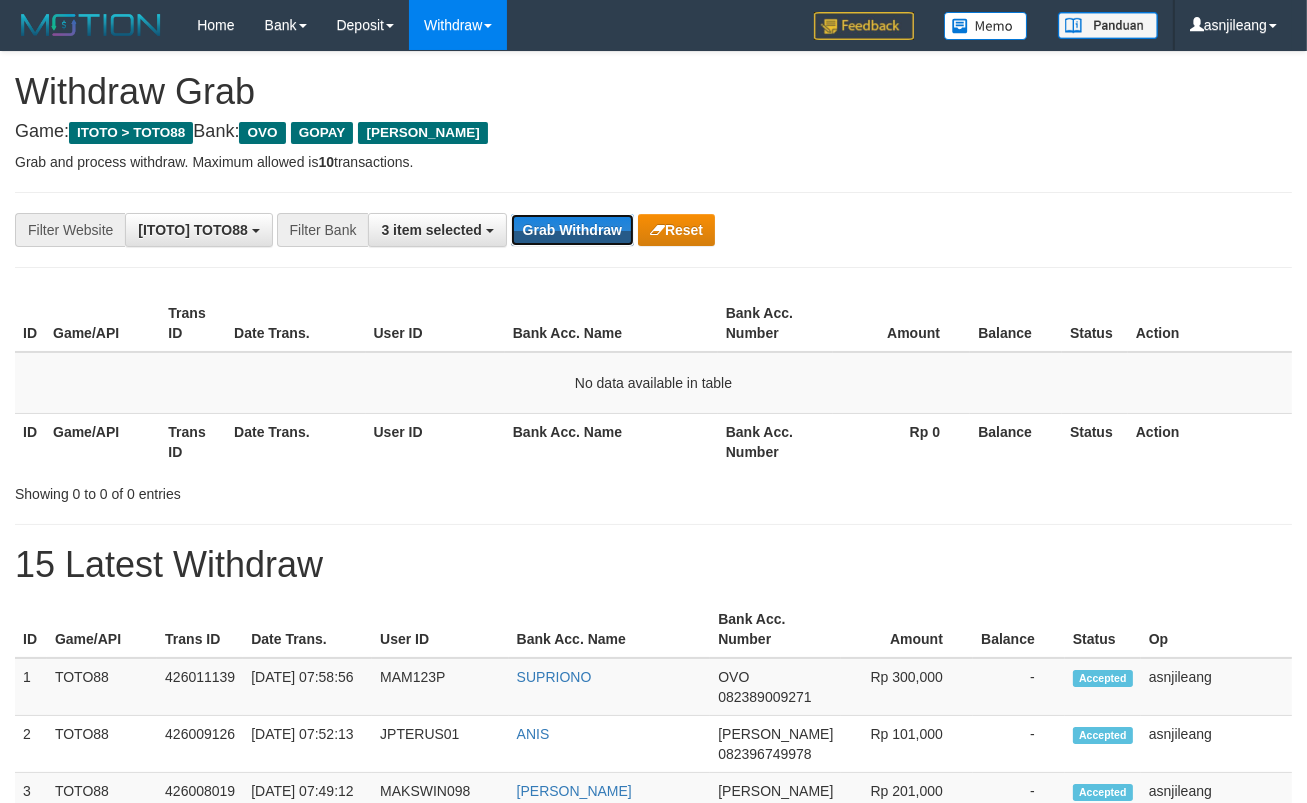 click on "Grab Withdraw" at bounding box center [572, 230] 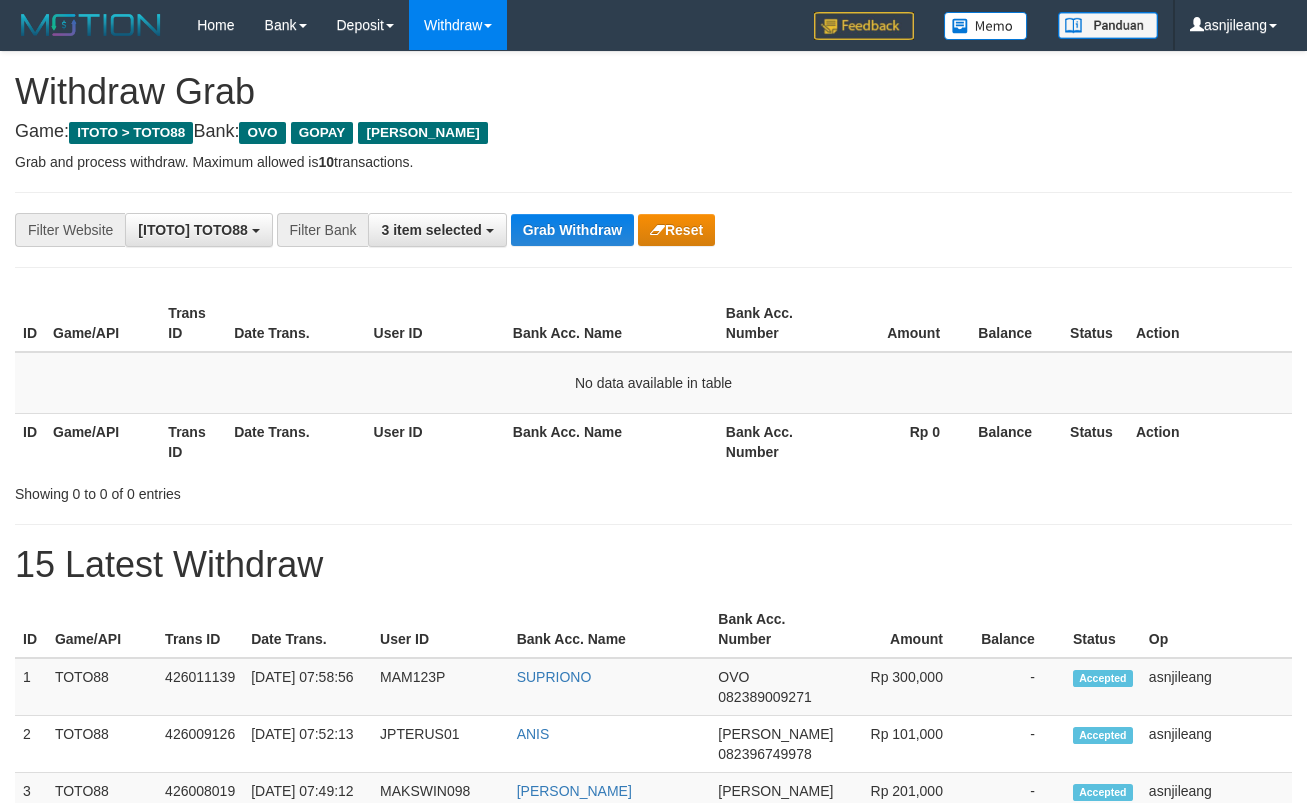 scroll, scrollTop: 0, scrollLeft: 0, axis: both 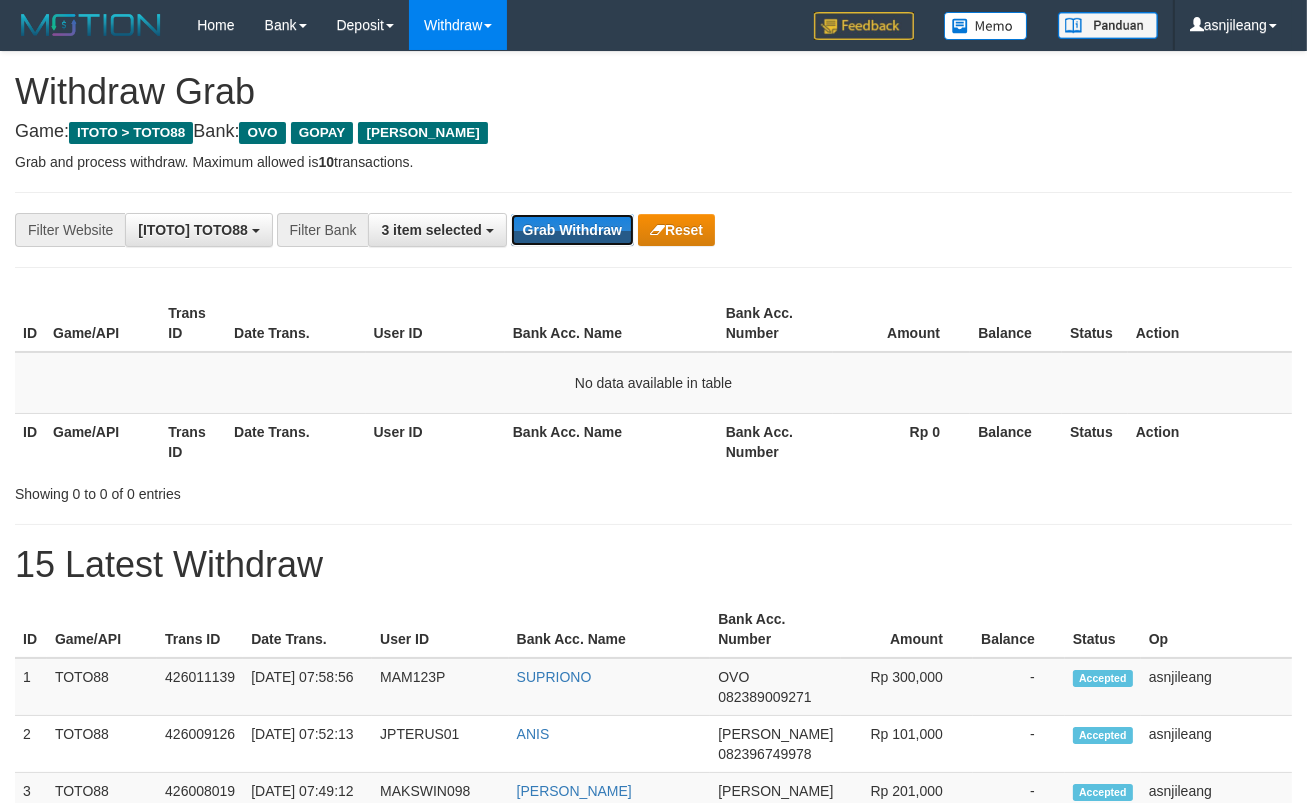 click on "Grab Withdraw" at bounding box center [572, 230] 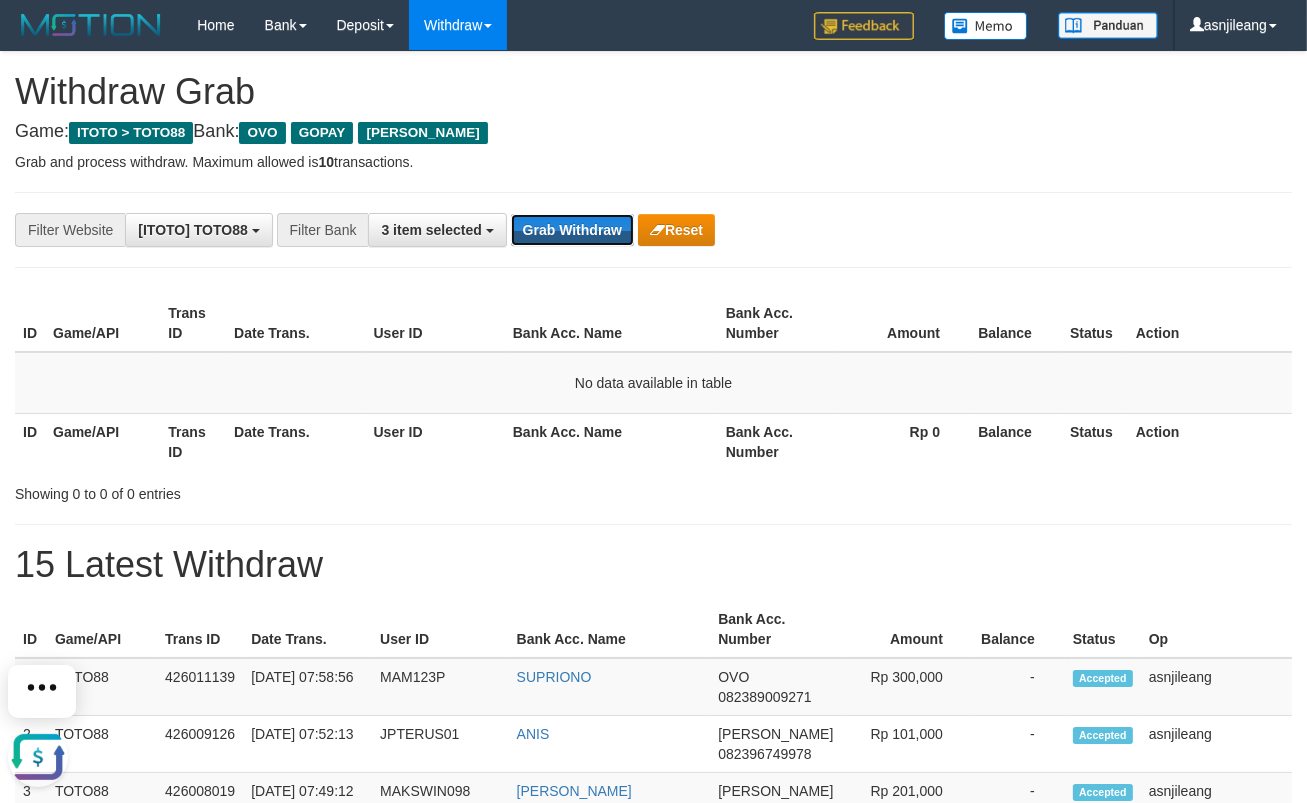 scroll, scrollTop: 0, scrollLeft: 0, axis: both 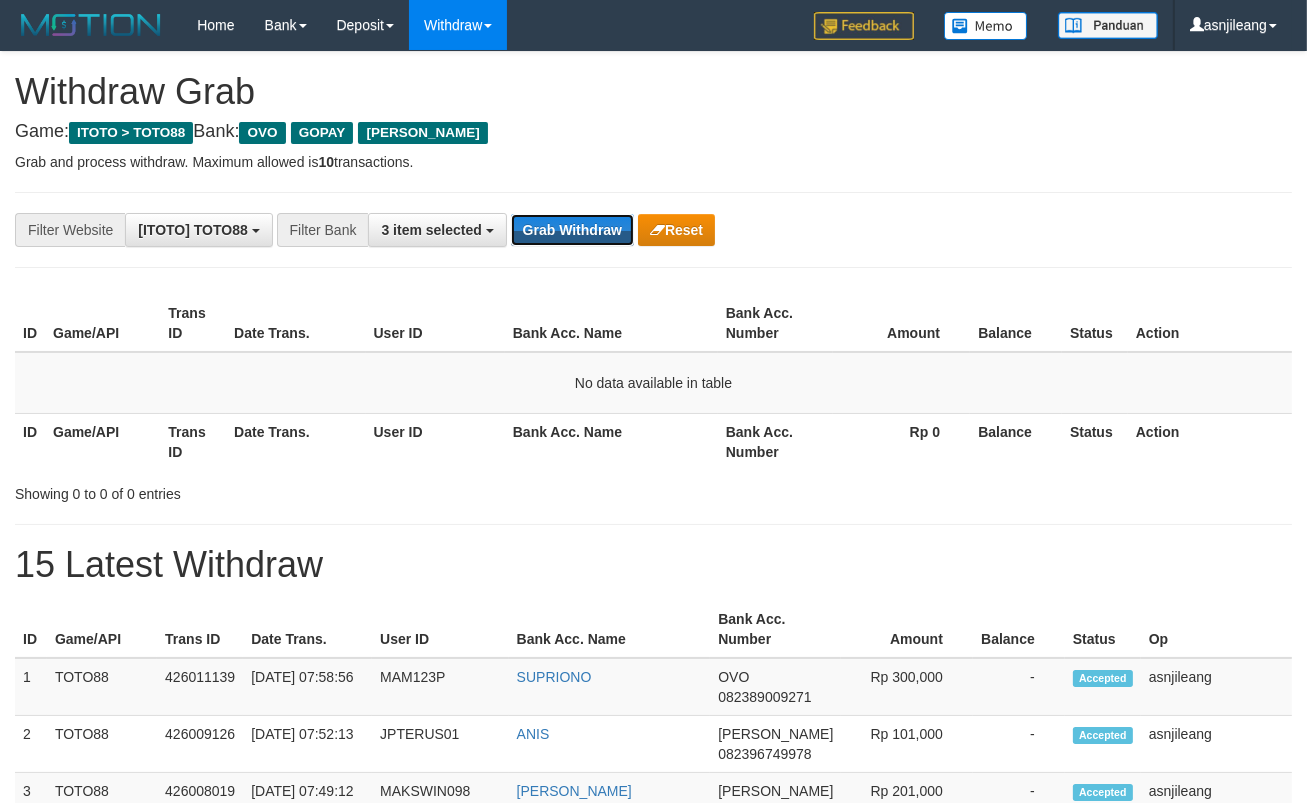 click on "Grab Withdraw" at bounding box center (572, 230) 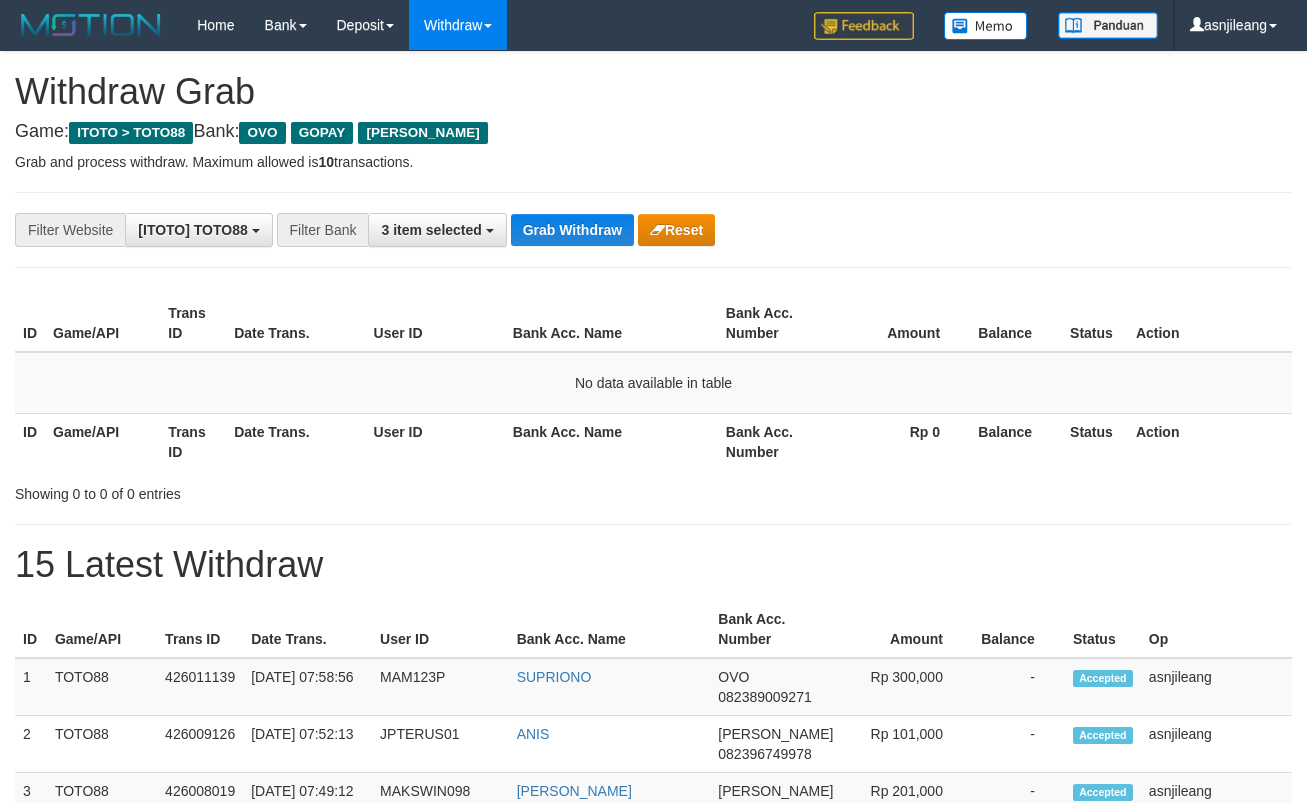 scroll, scrollTop: 0, scrollLeft: 0, axis: both 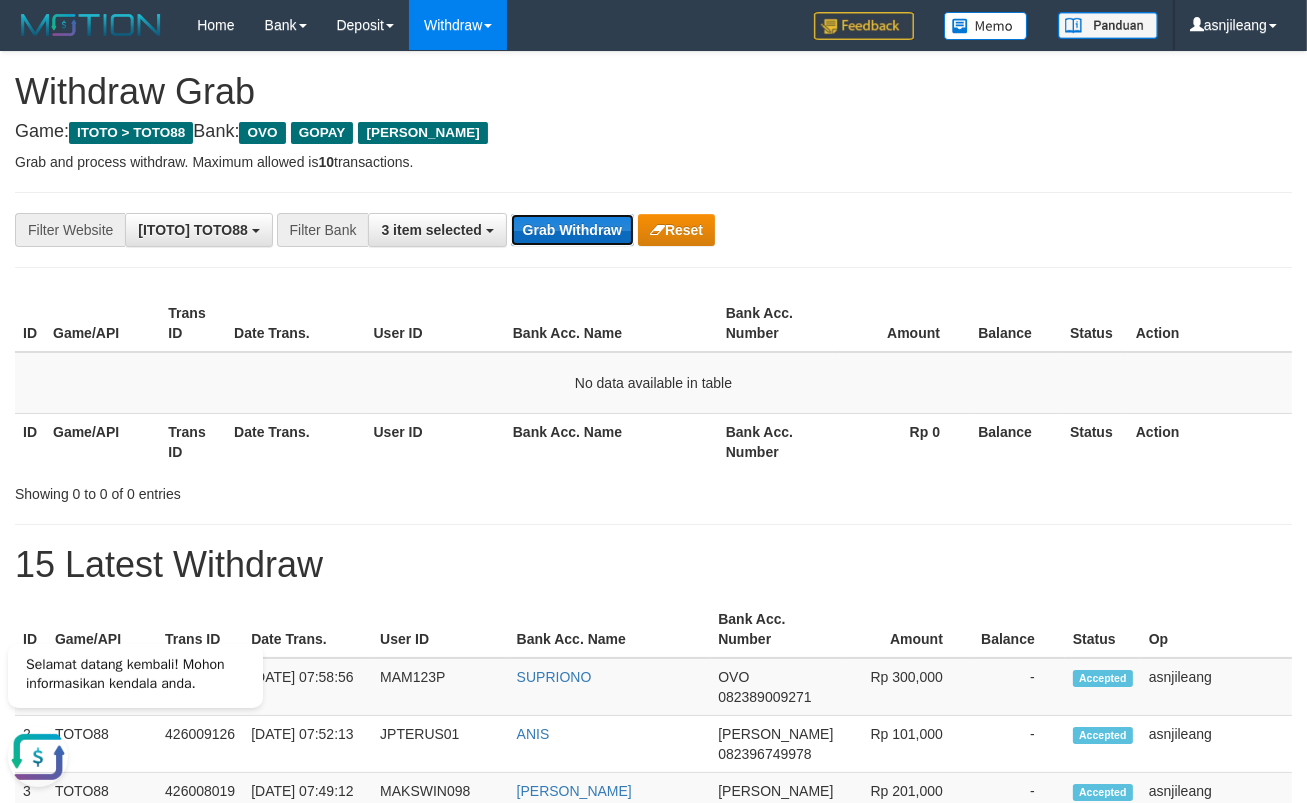 click on "Grab Withdraw" at bounding box center [572, 230] 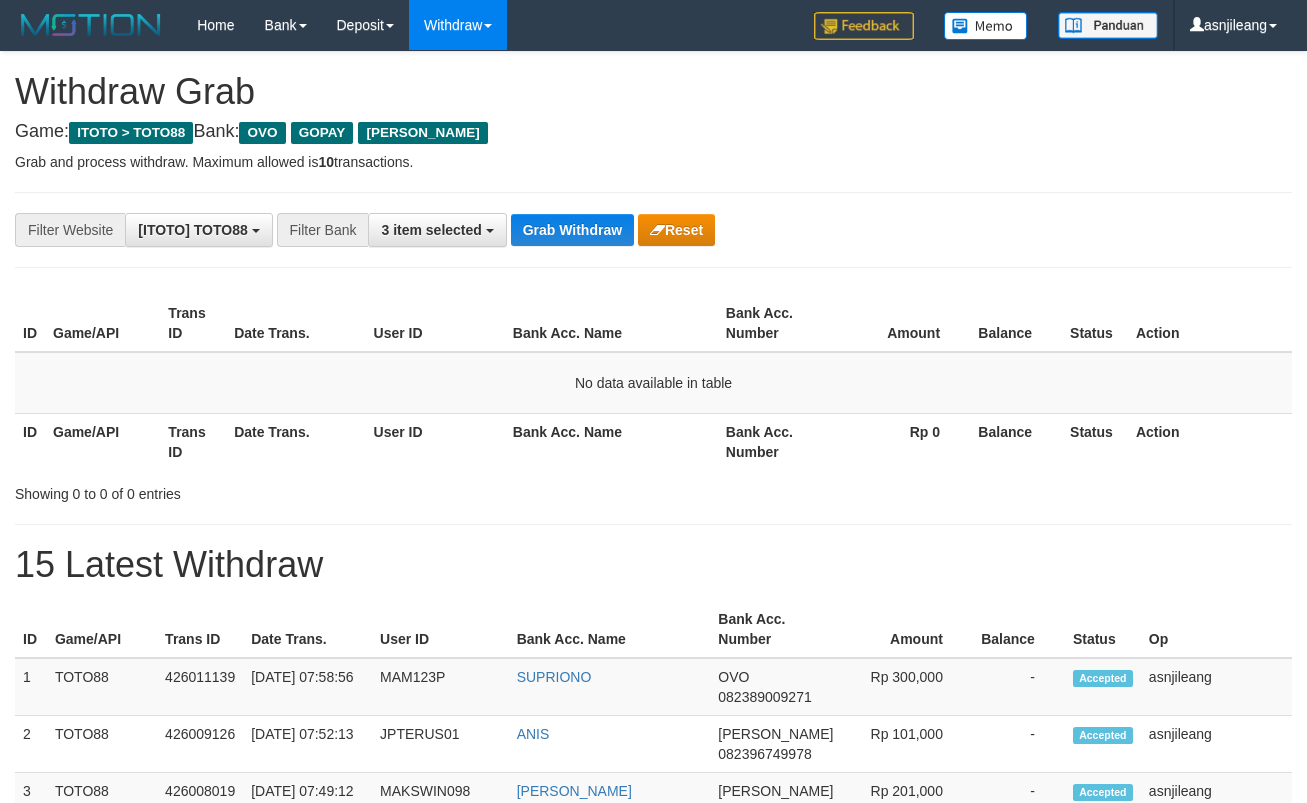 scroll, scrollTop: 0, scrollLeft: 0, axis: both 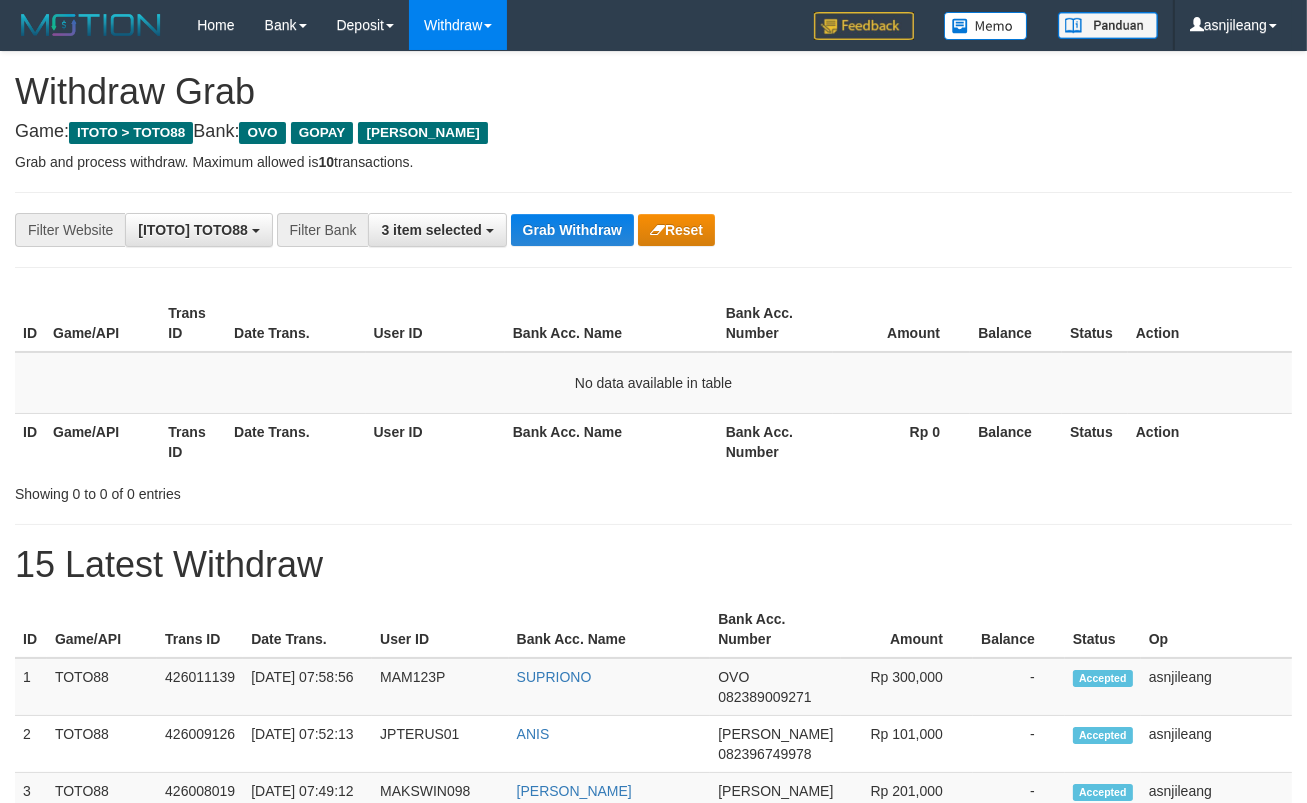 click on "Grab Withdraw" at bounding box center [572, 230] 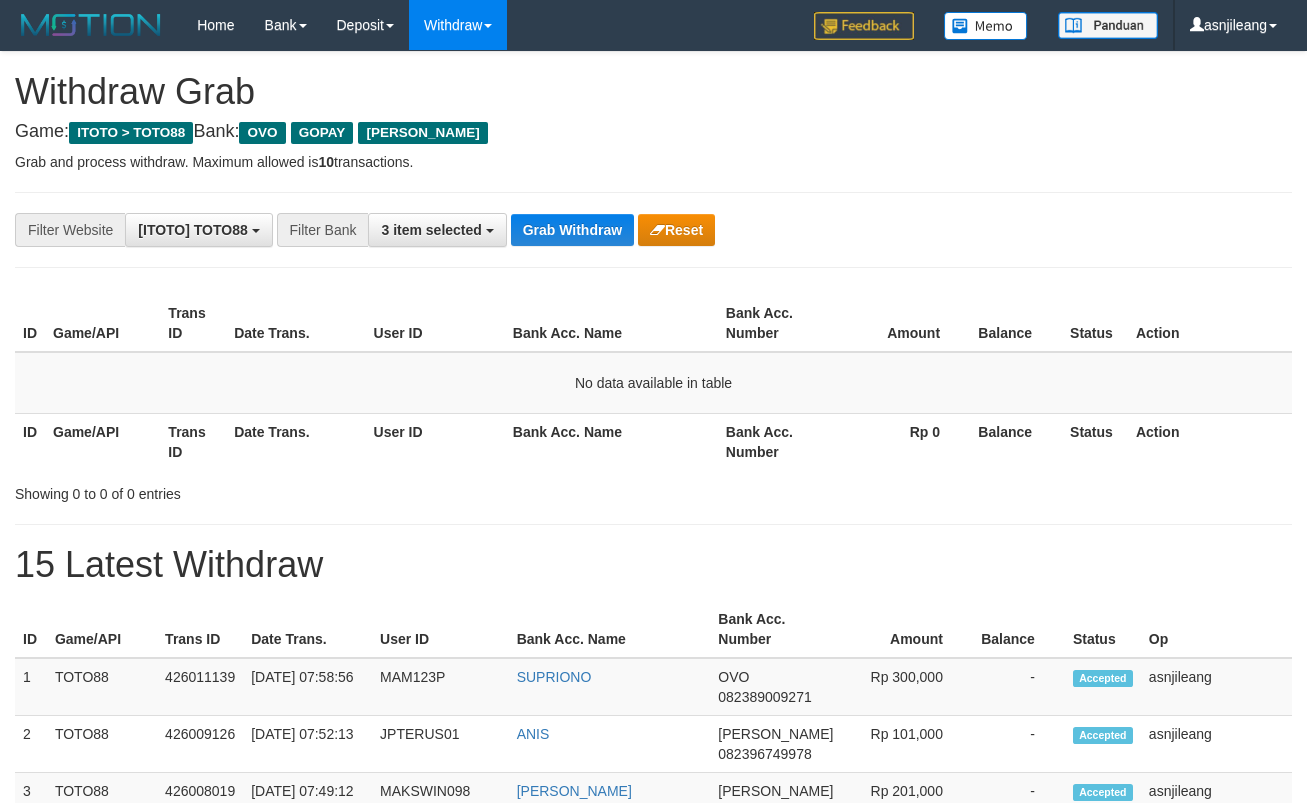 scroll, scrollTop: 0, scrollLeft: 0, axis: both 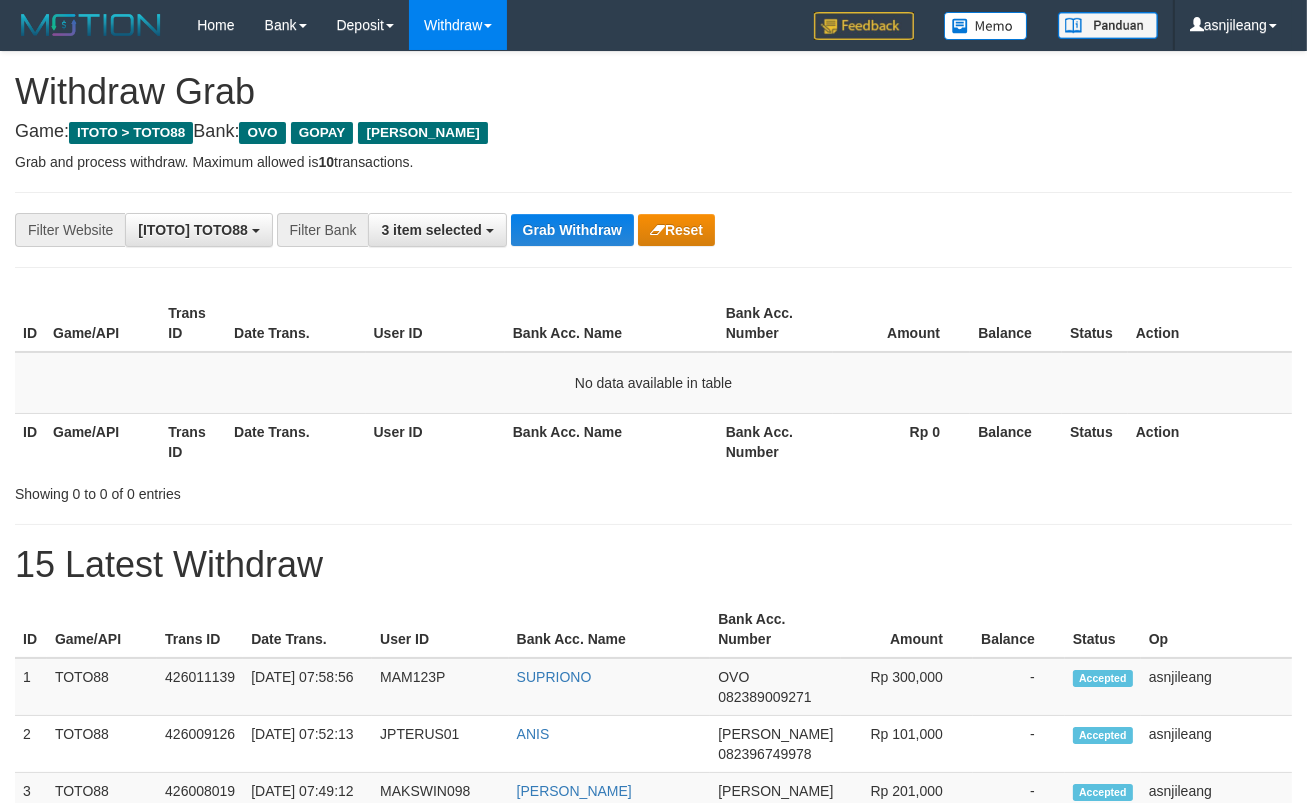 click on "Grab Withdraw" at bounding box center [572, 230] 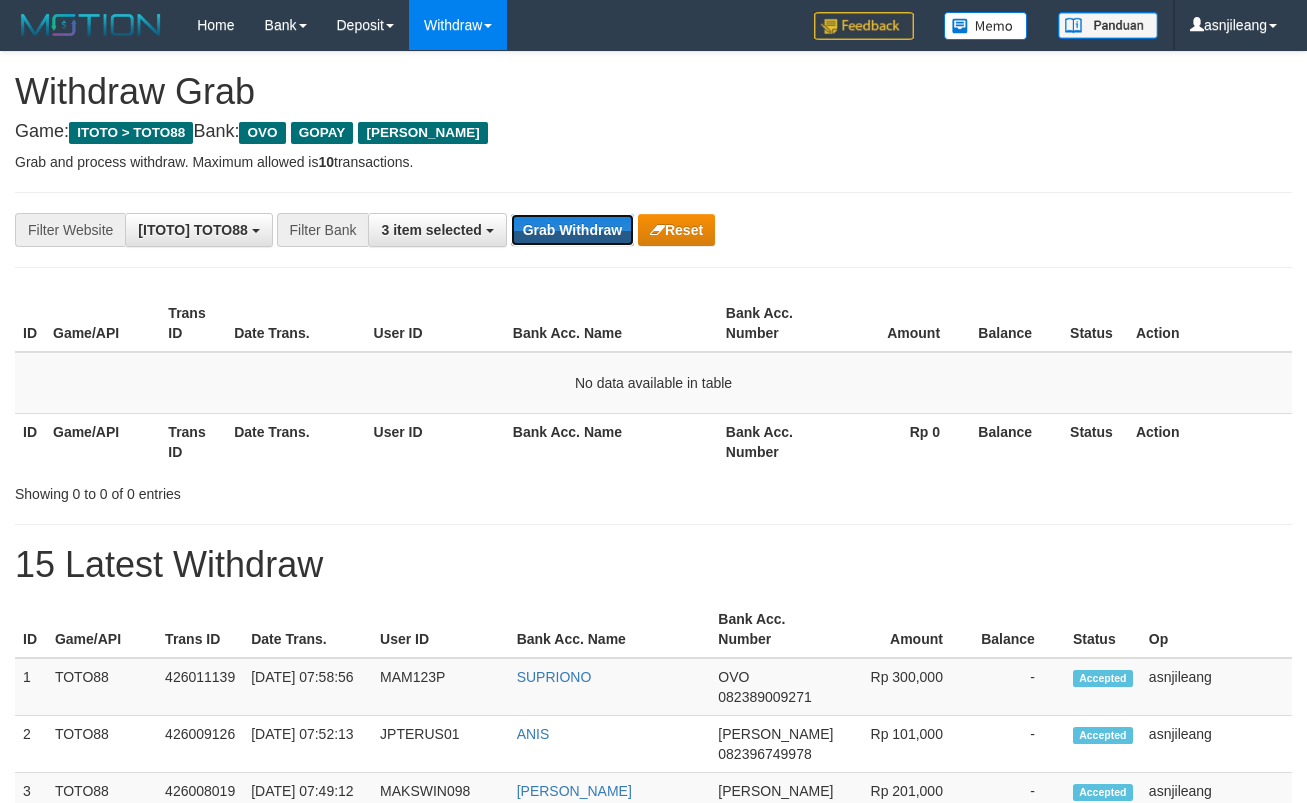 scroll, scrollTop: 0, scrollLeft: 0, axis: both 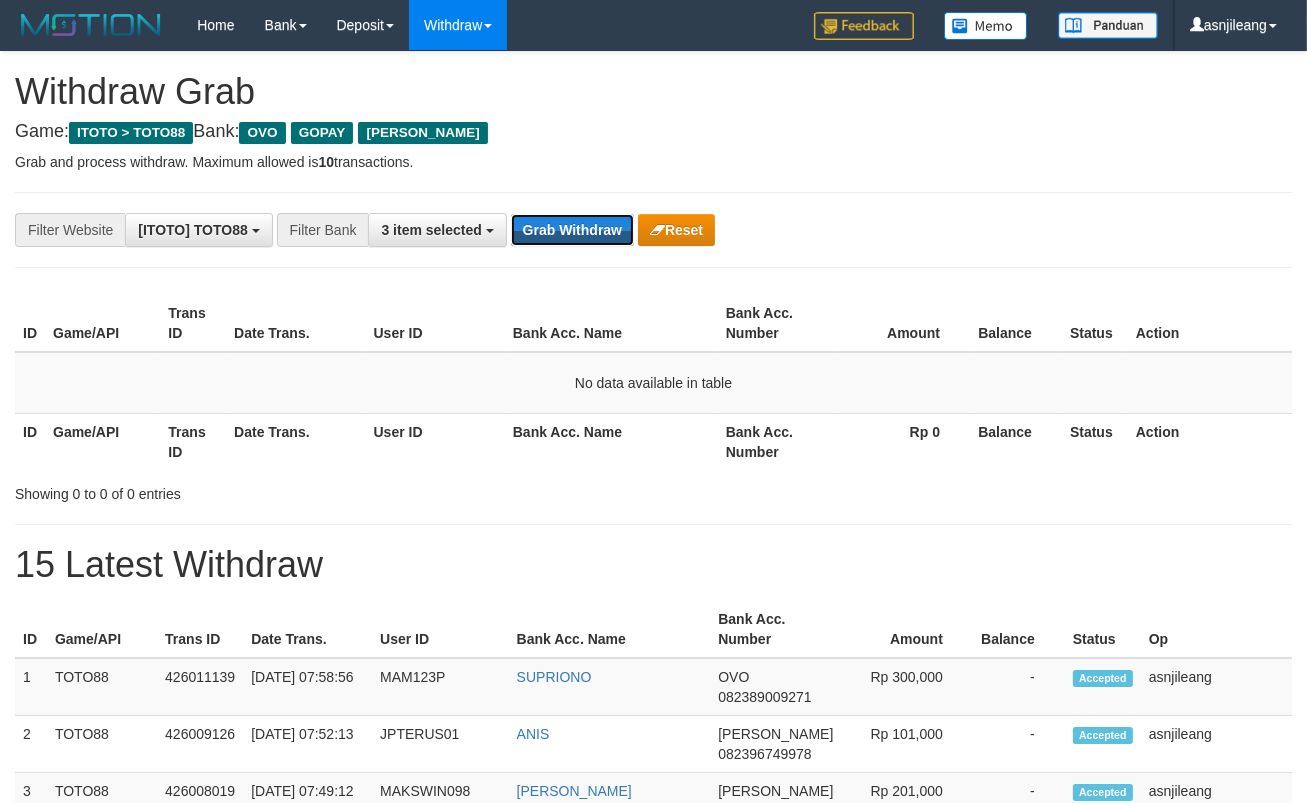 click on "Grab Withdraw" at bounding box center [572, 230] 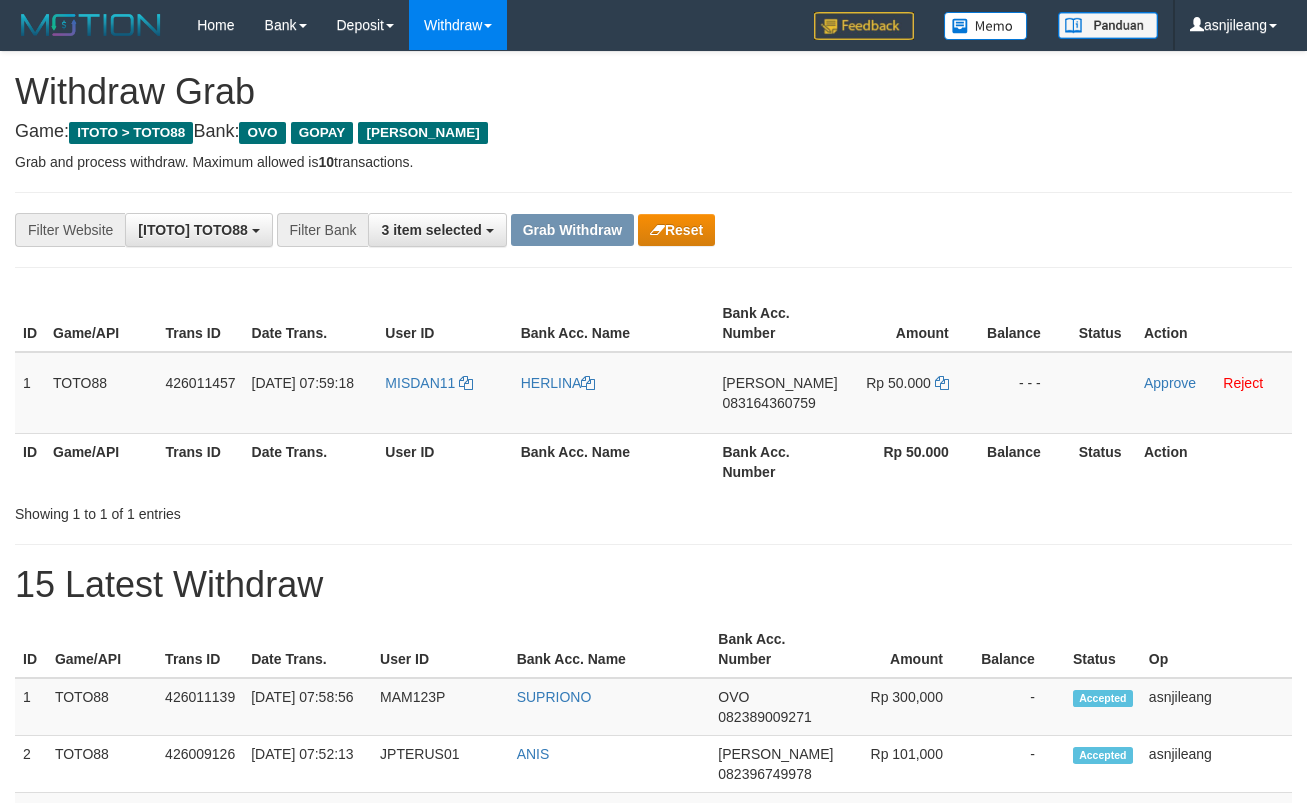 scroll, scrollTop: 0, scrollLeft: 0, axis: both 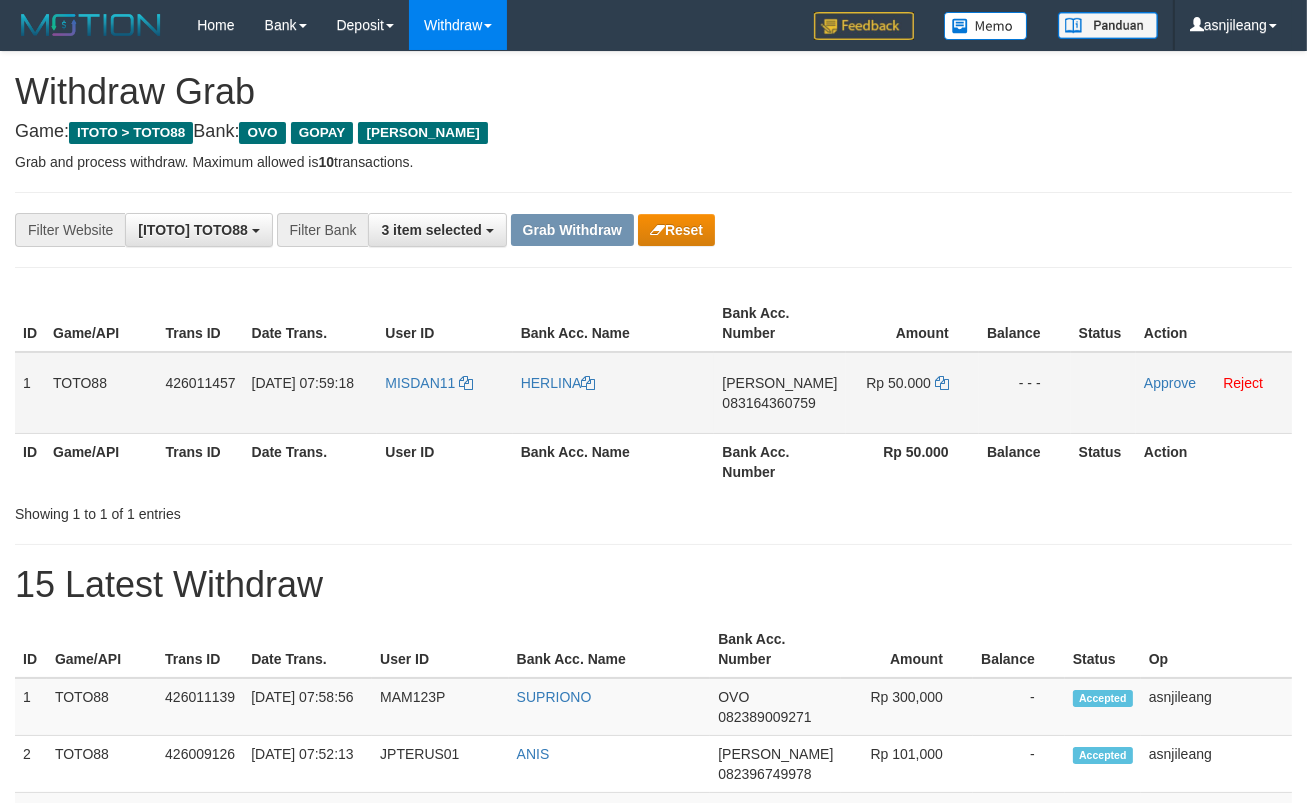 click on "083164360759" at bounding box center [768, 403] 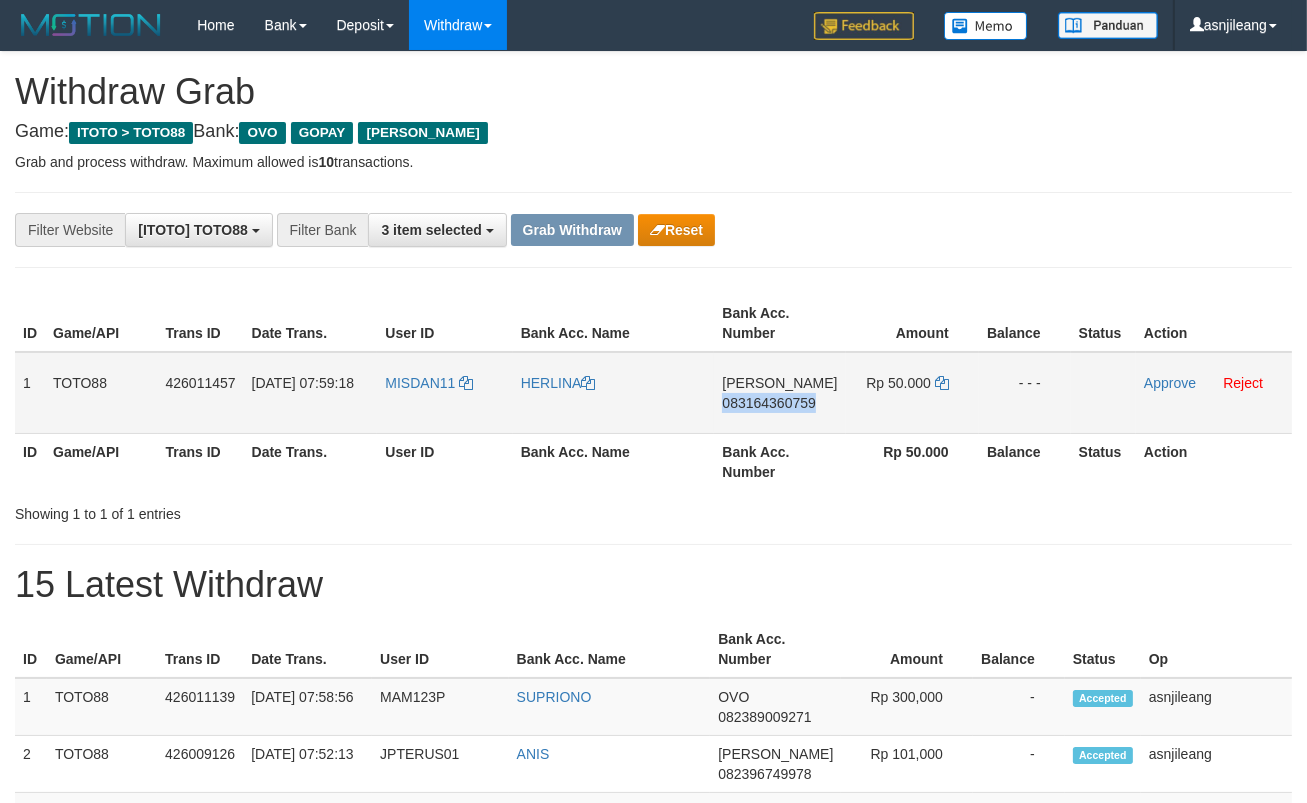 click on "083164360759" at bounding box center (768, 403) 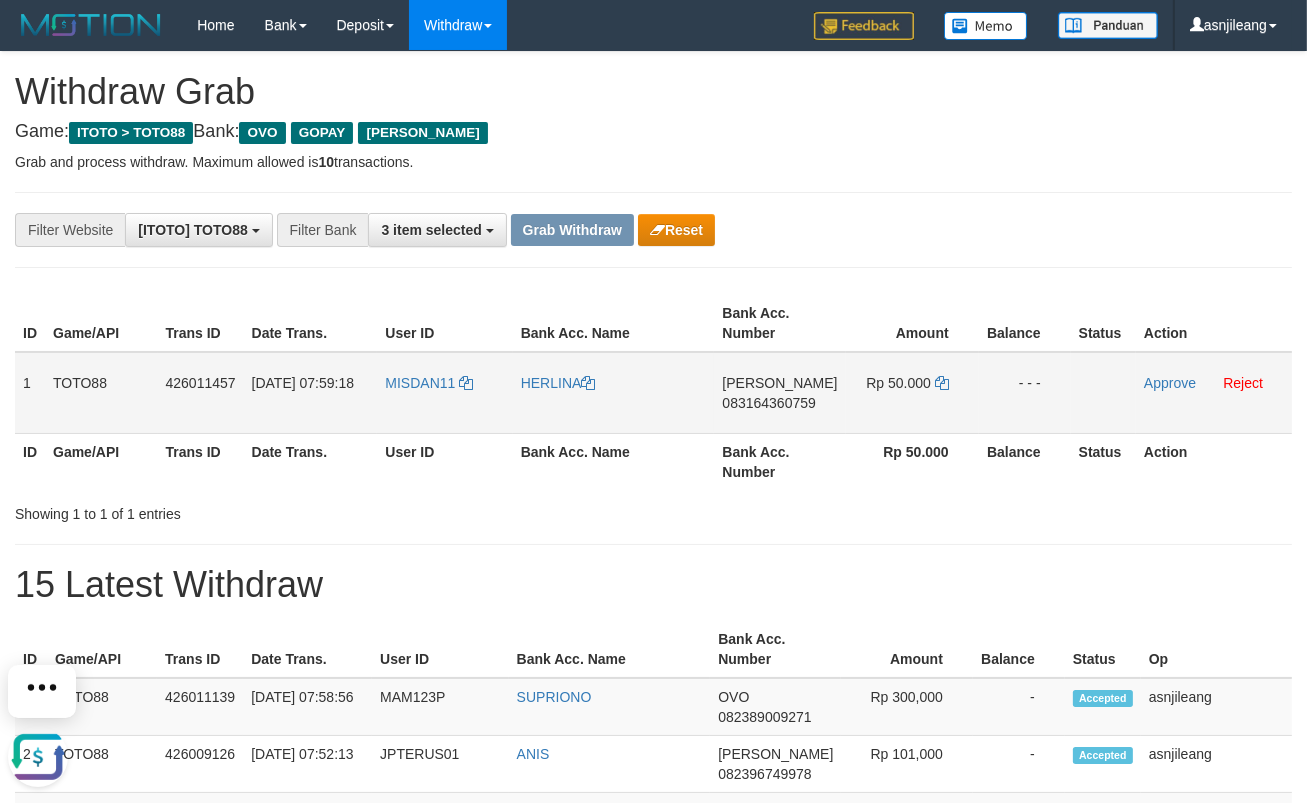 scroll, scrollTop: 0, scrollLeft: 0, axis: both 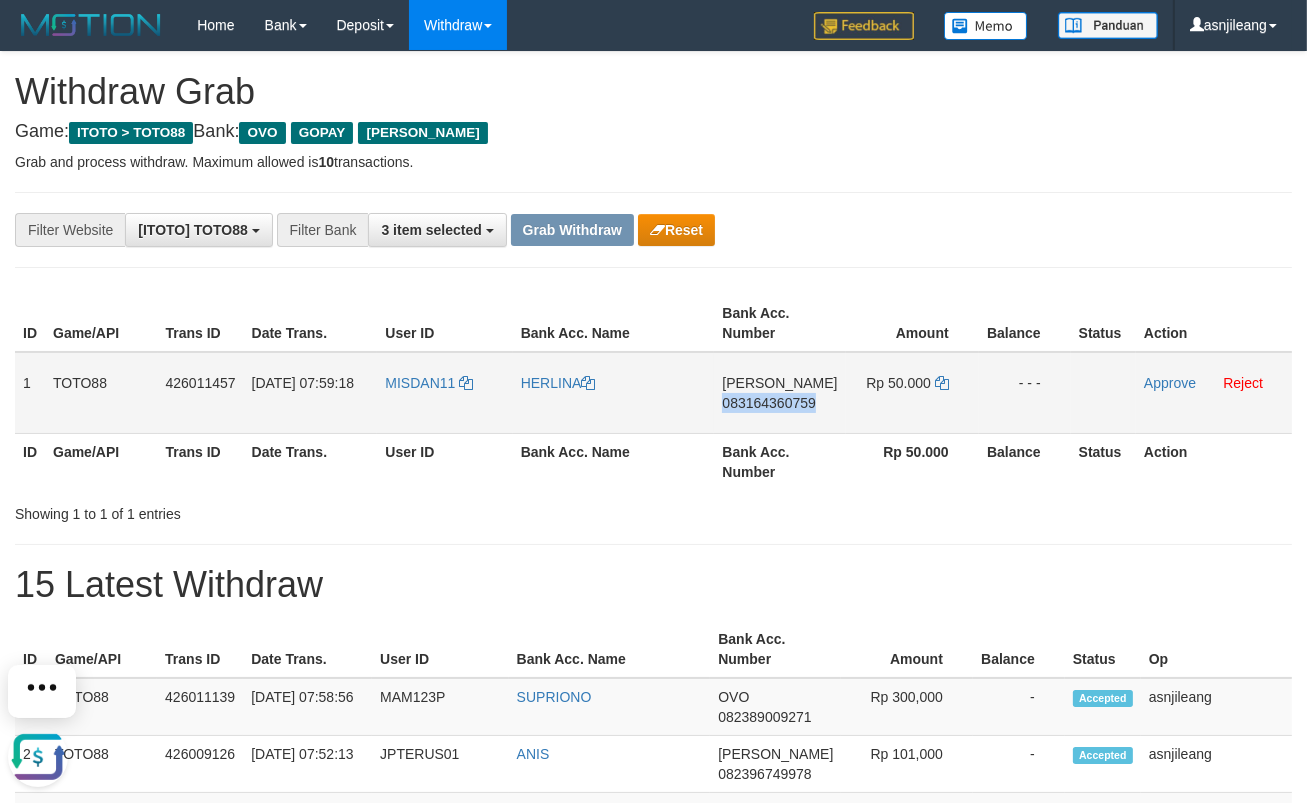 click on "DANA
083164360759" at bounding box center (779, 393) 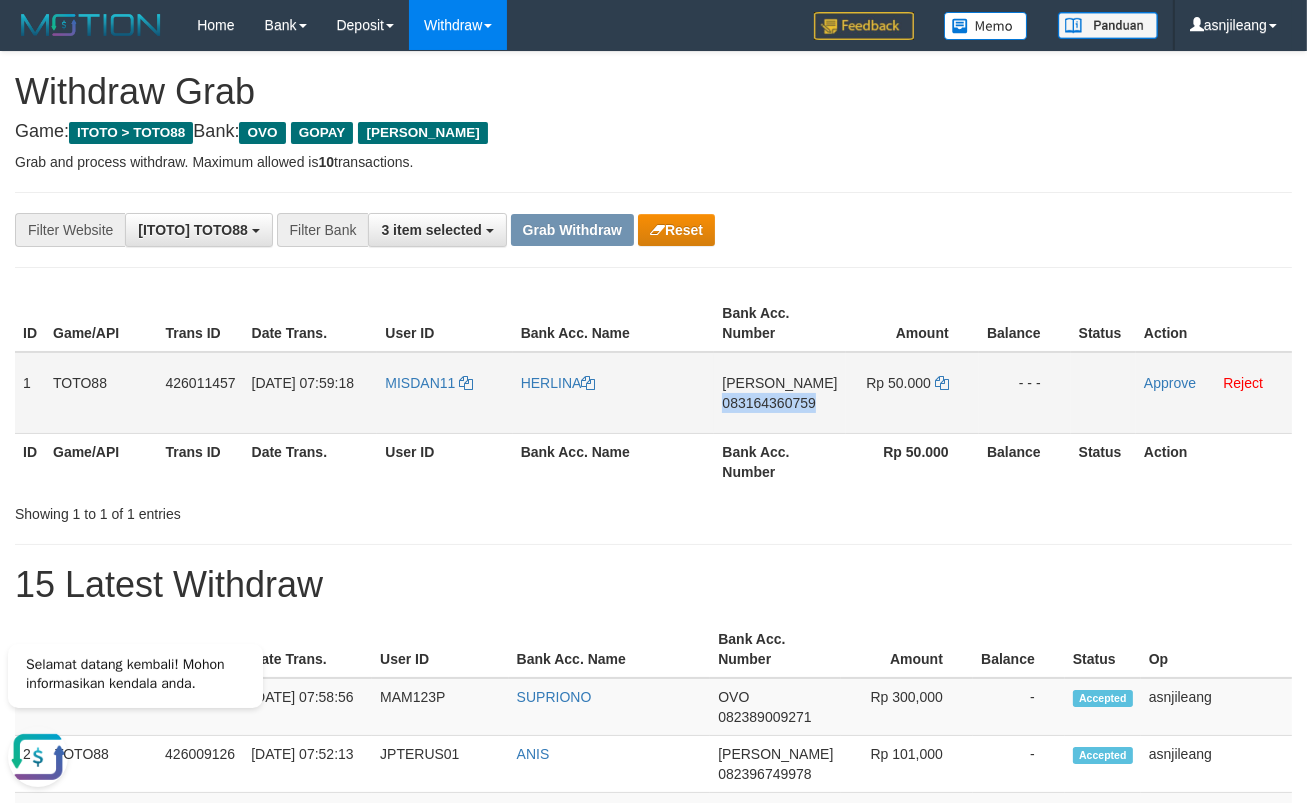 copy on "083164360759" 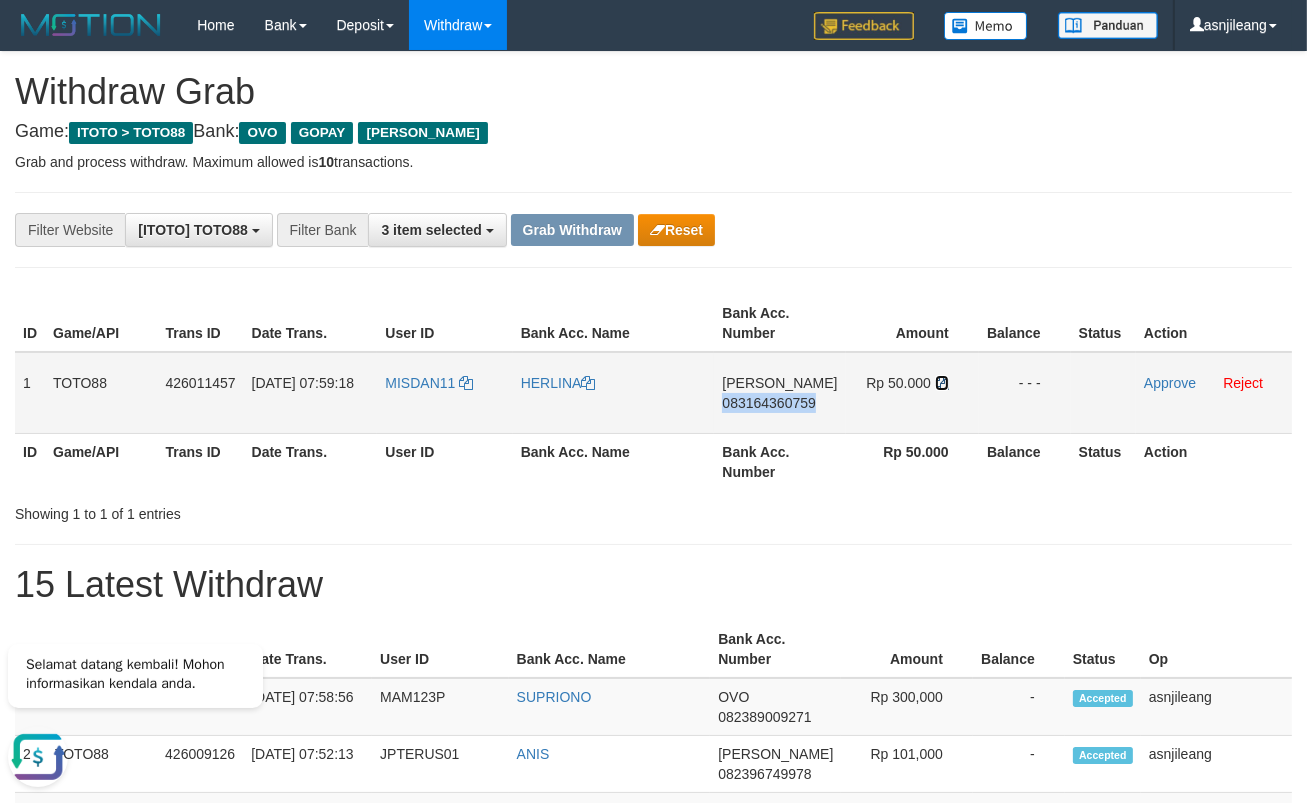 click at bounding box center [942, 383] 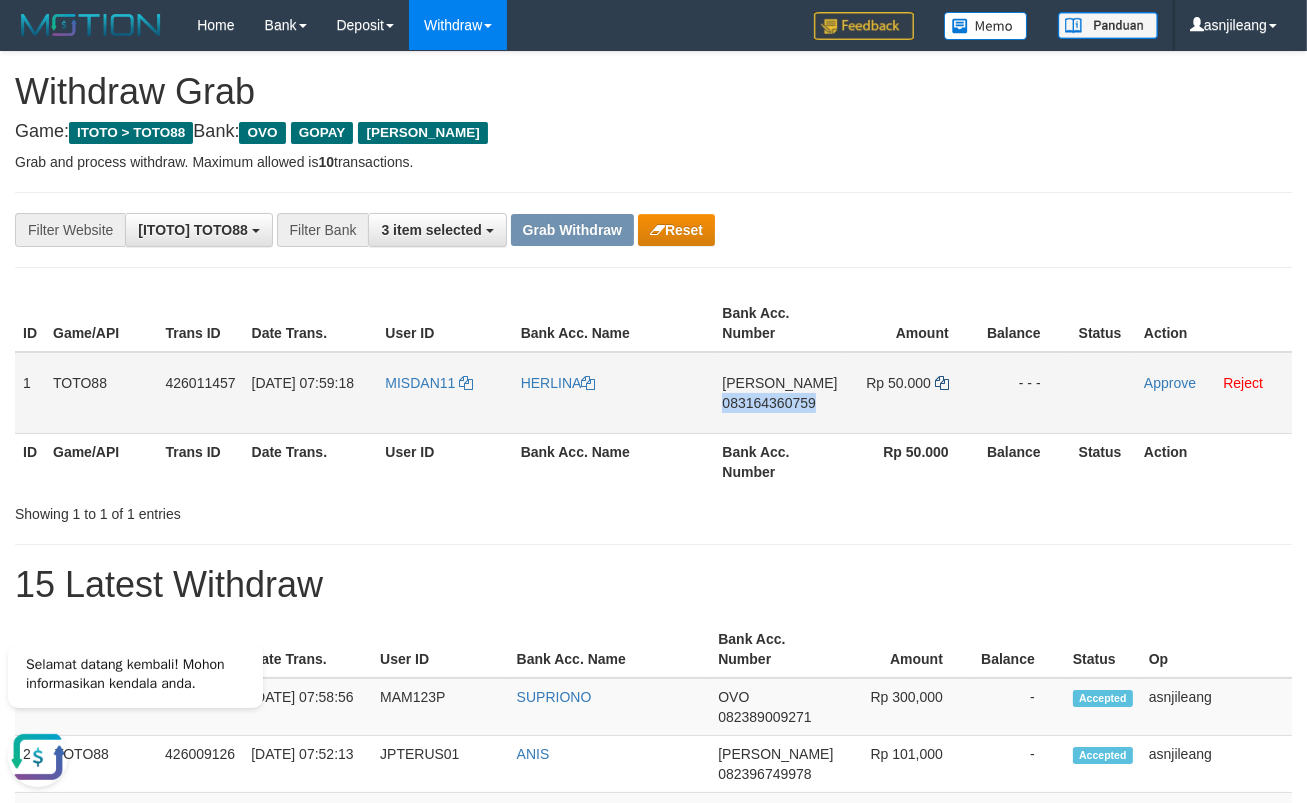 copy on "083164360759" 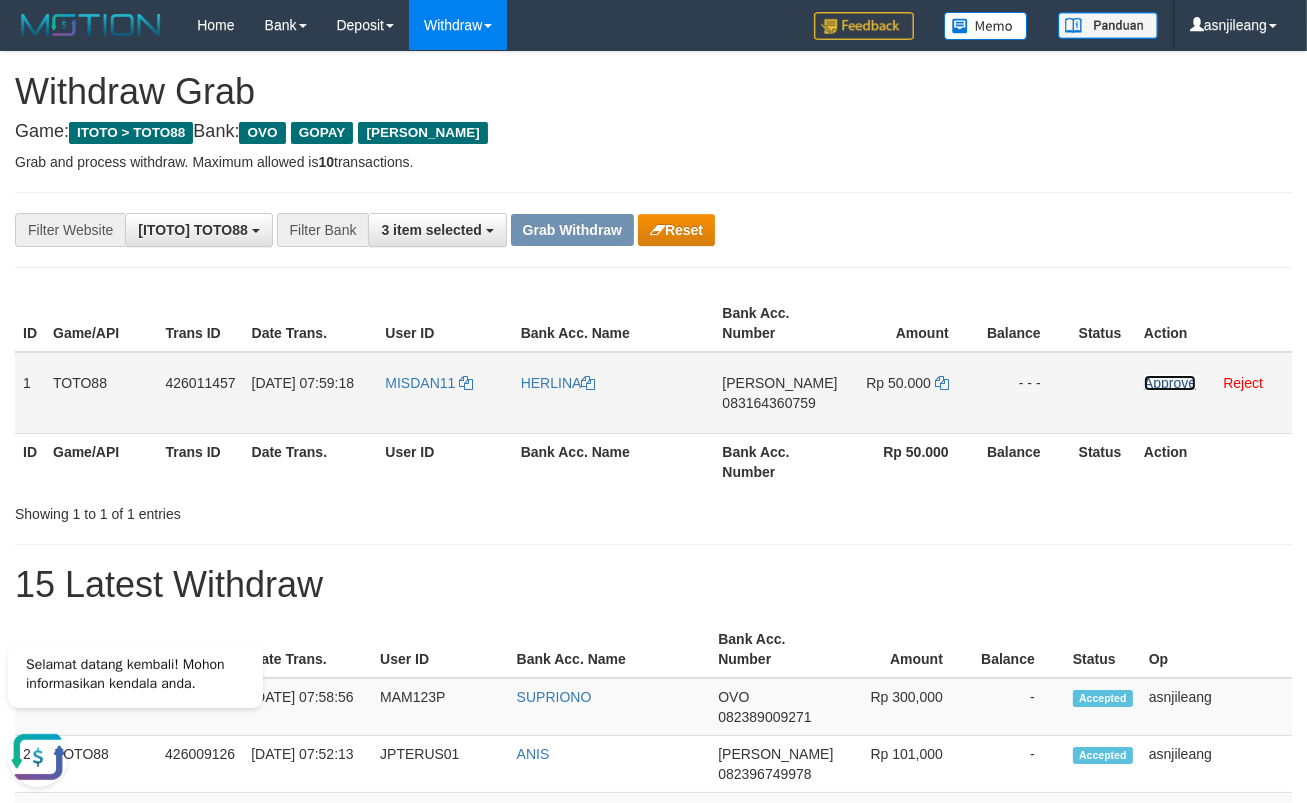 click on "Approve" at bounding box center (1170, 383) 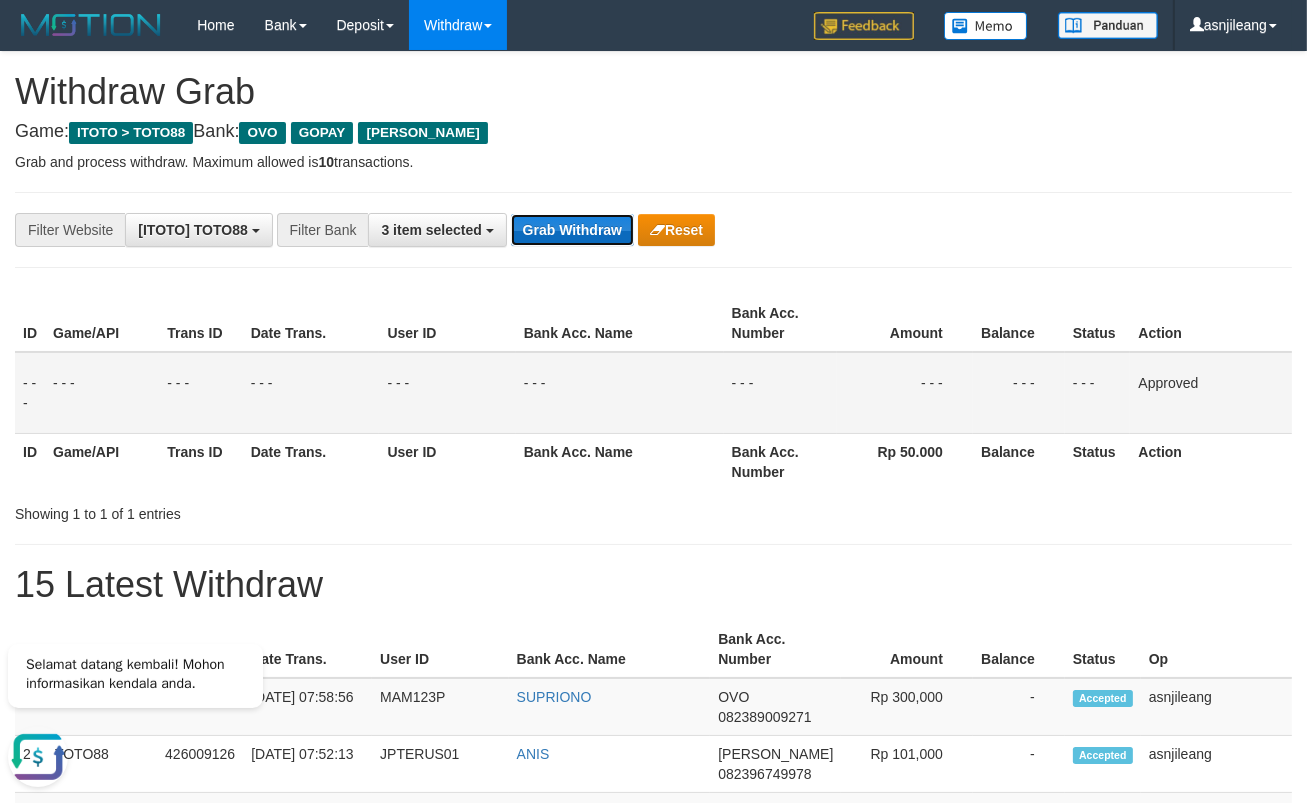 click on "Grab Withdraw" at bounding box center (572, 230) 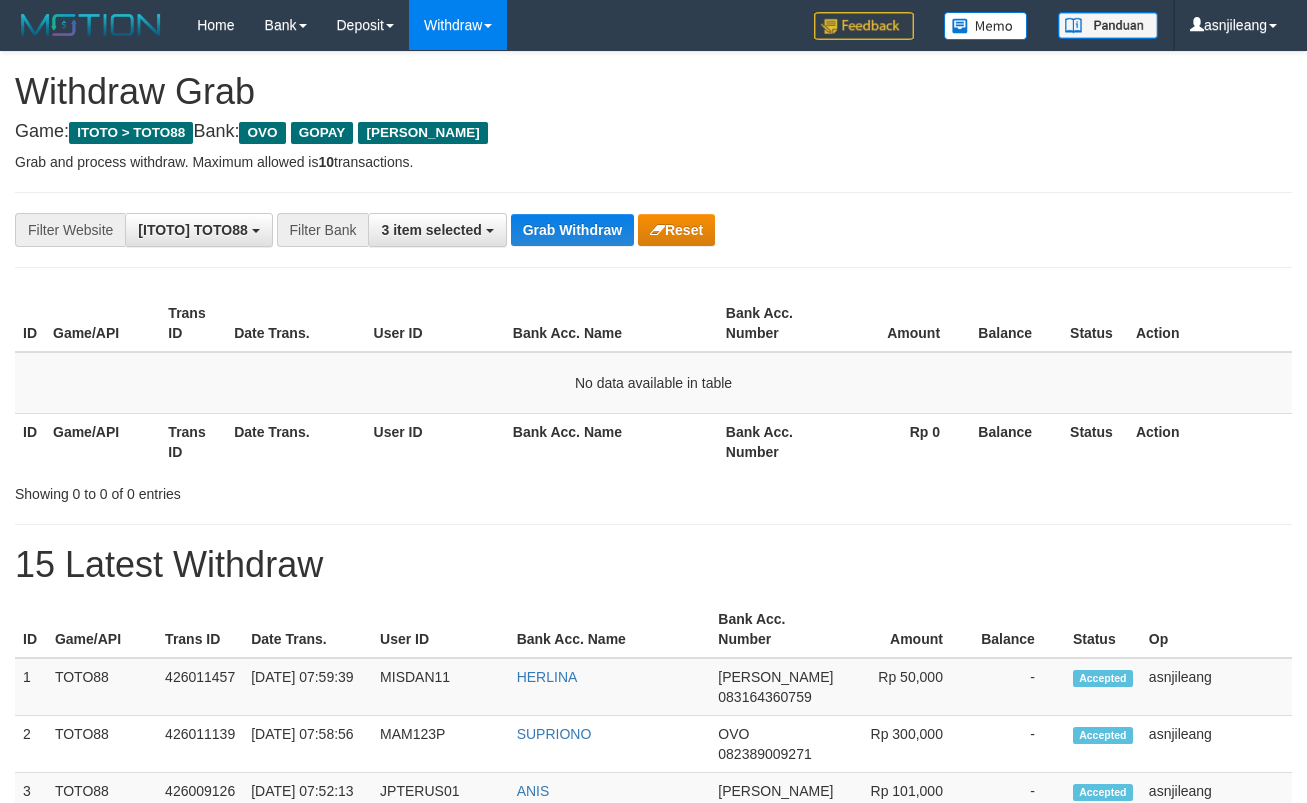 scroll, scrollTop: 0, scrollLeft: 0, axis: both 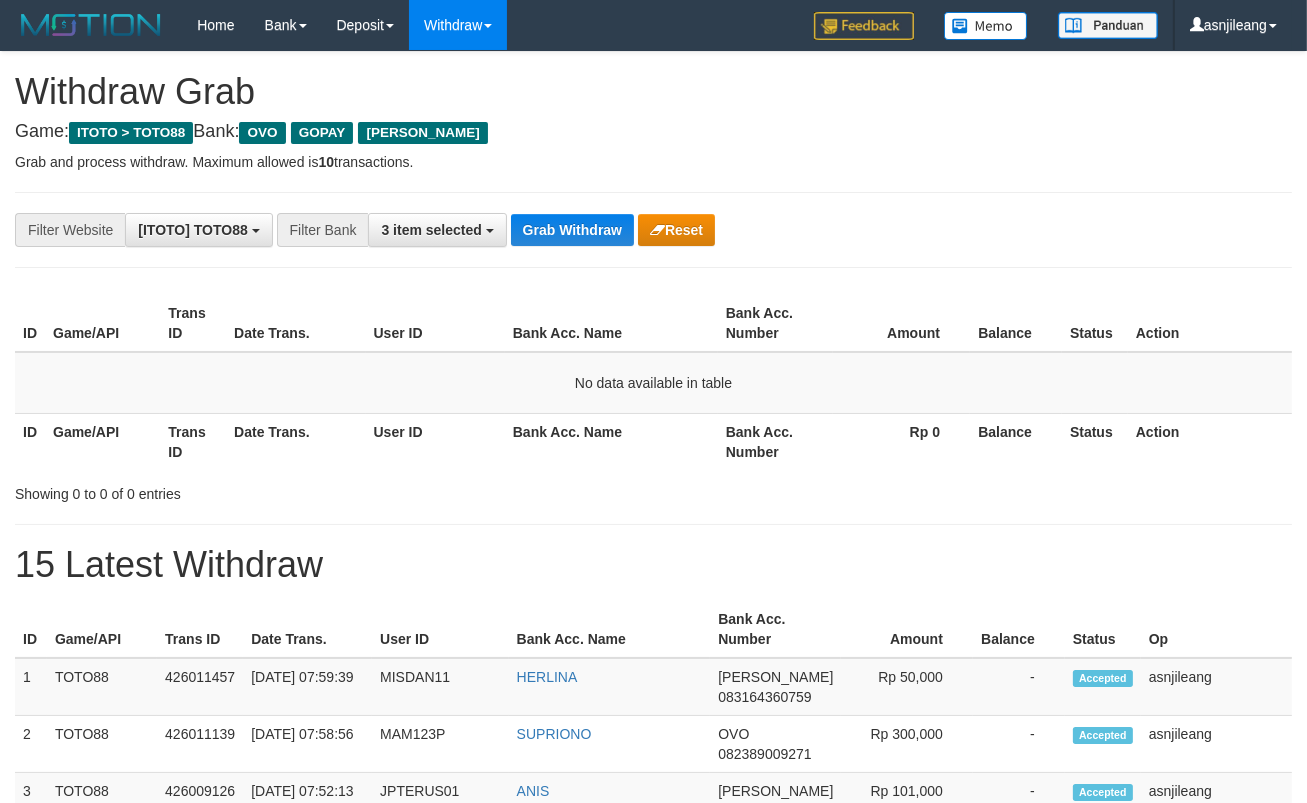 click on "Grab Withdraw" at bounding box center [572, 230] 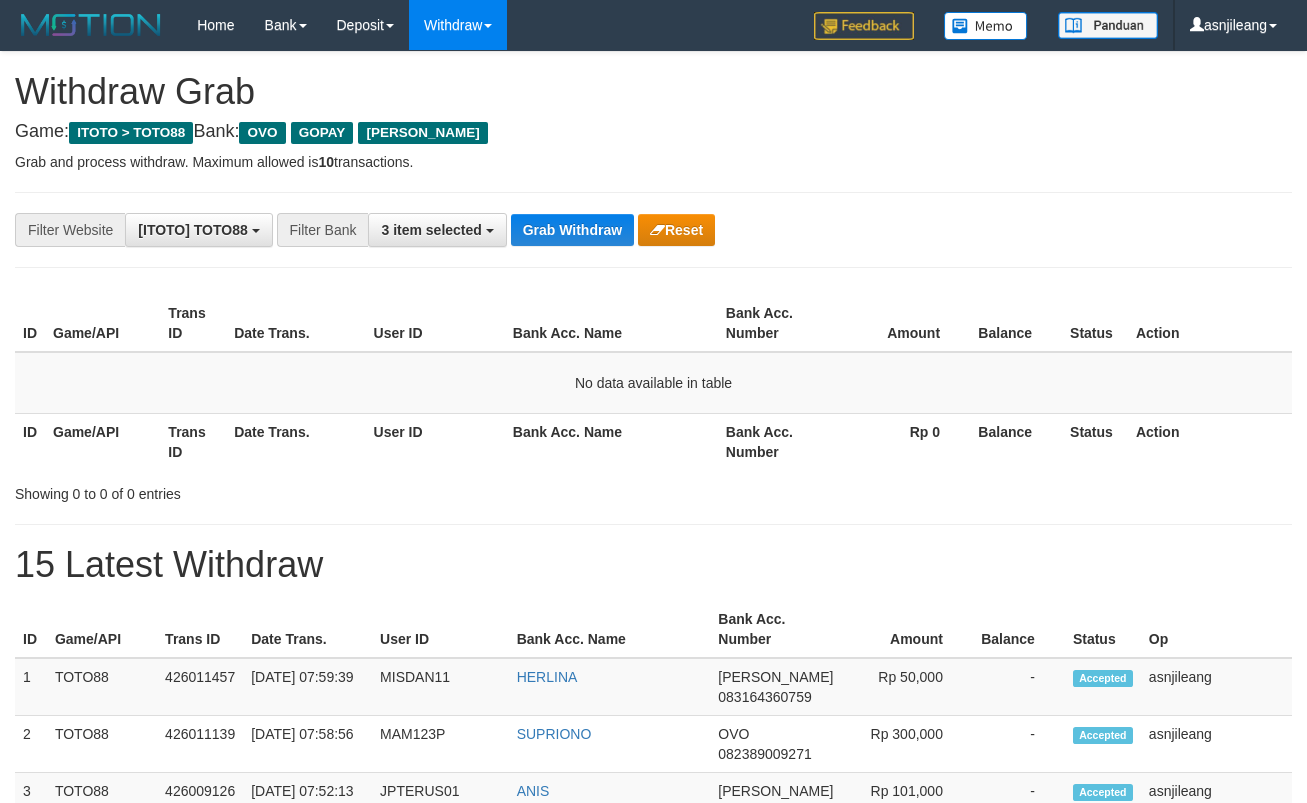 scroll, scrollTop: 0, scrollLeft: 0, axis: both 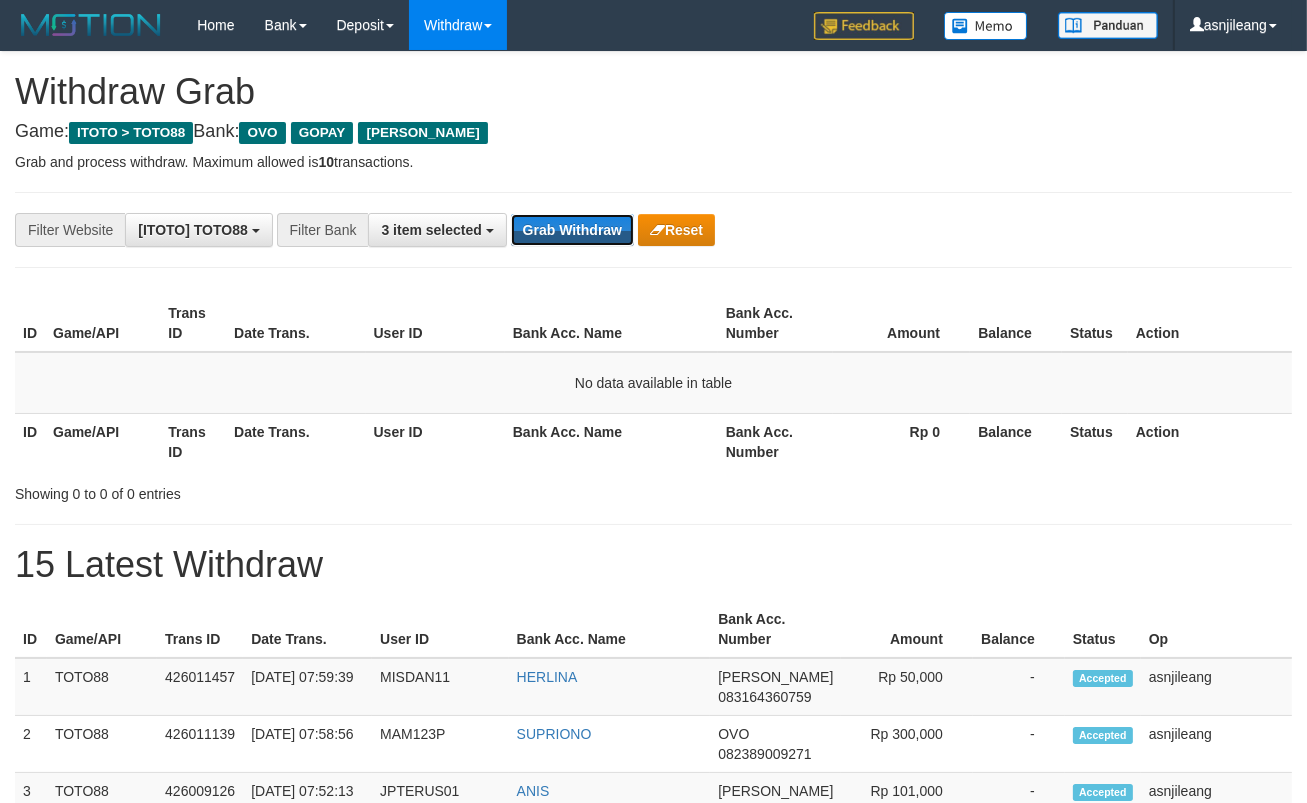click on "Grab Withdraw" at bounding box center (572, 230) 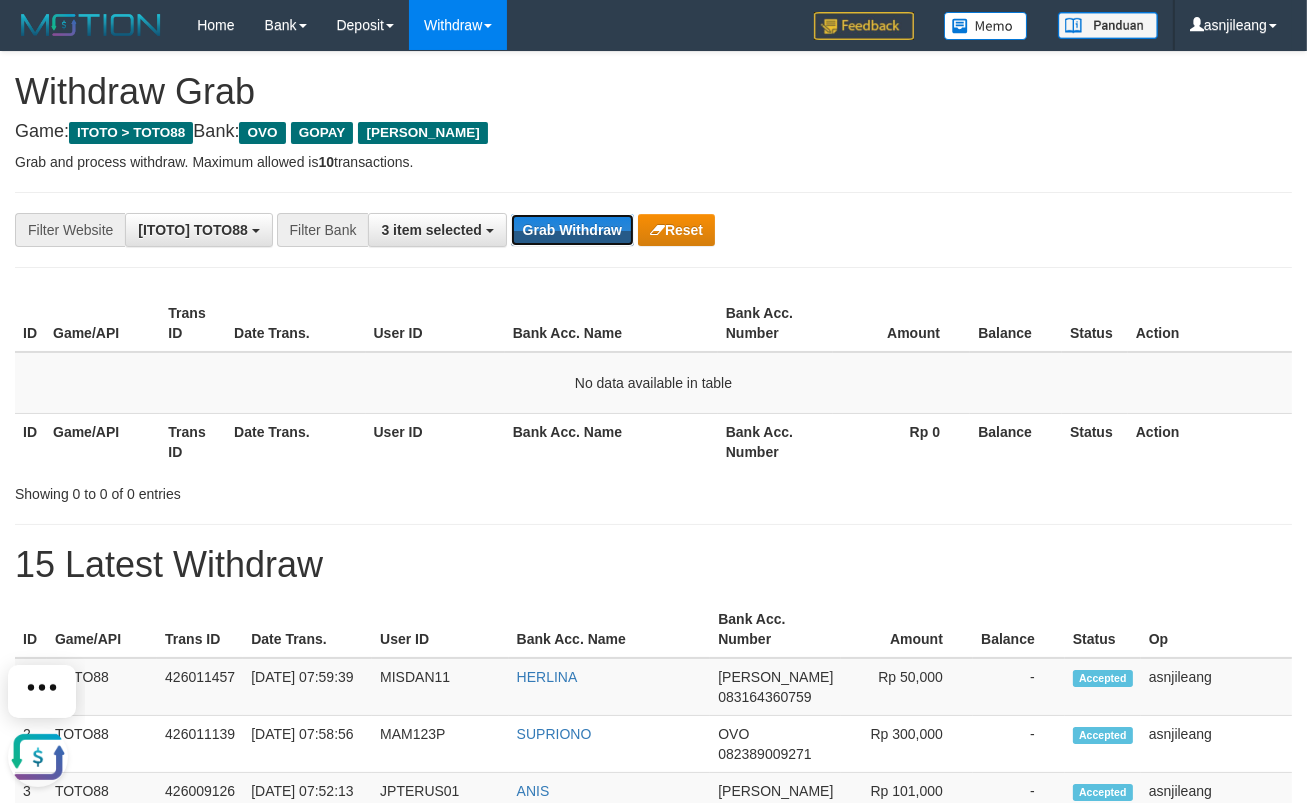 scroll, scrollTop: 0, scrollLeft: 0, axis: both 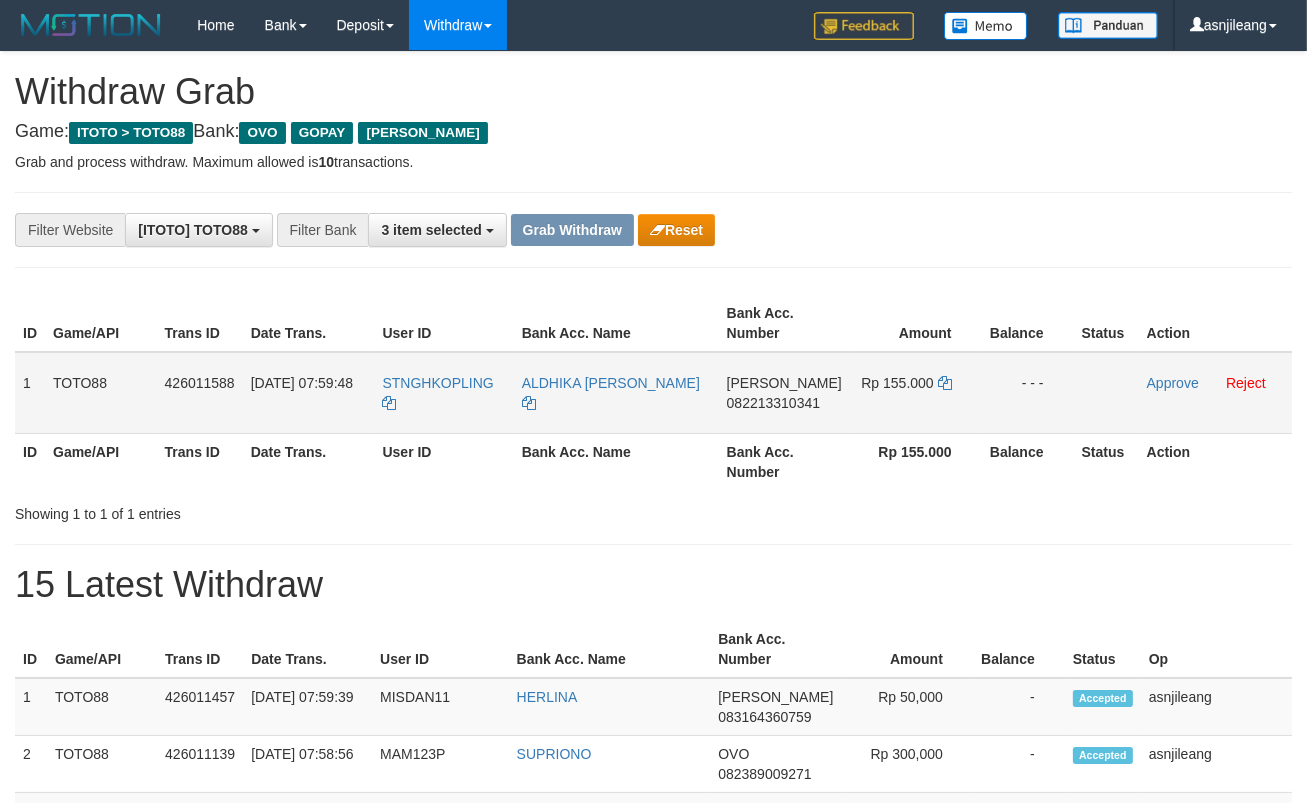 click on "082213310341" at bounding box center (773, 403) 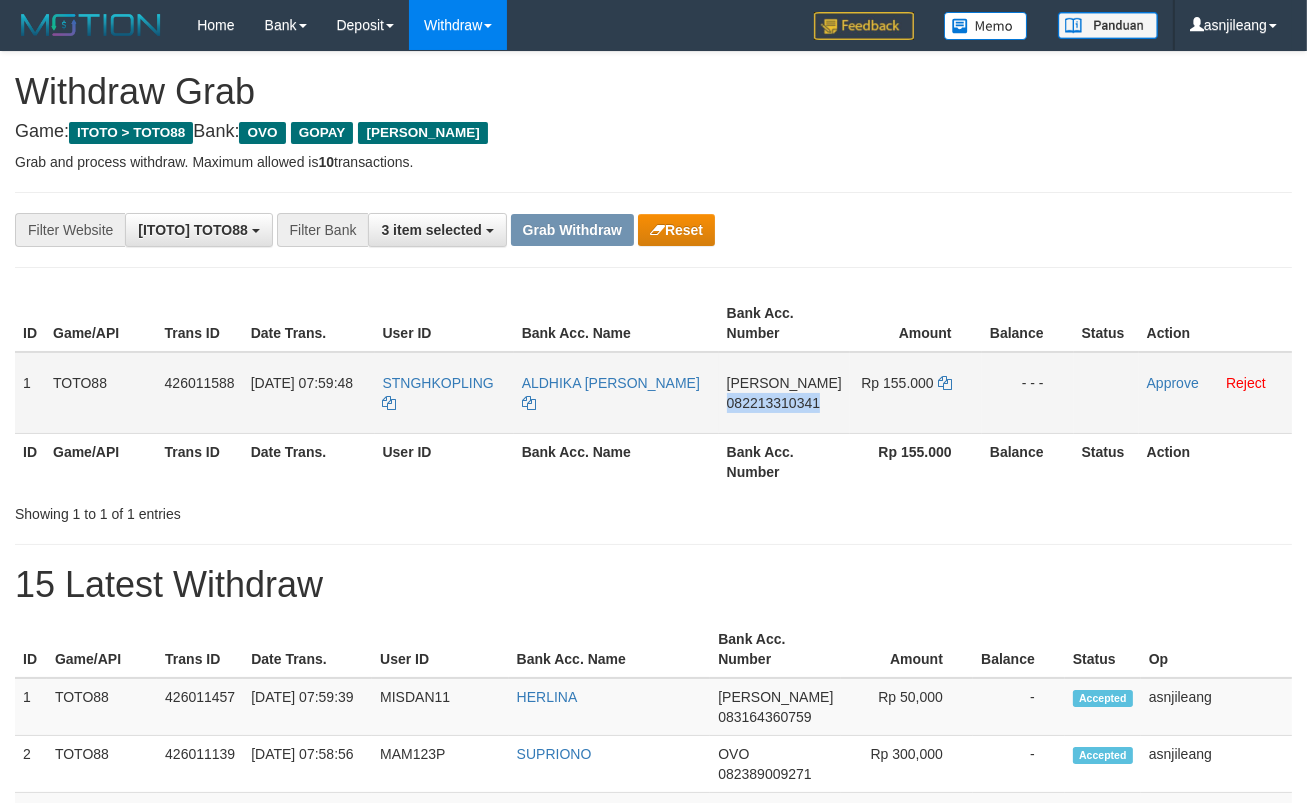 click on "082213310341" at bounding box center (773, 403) 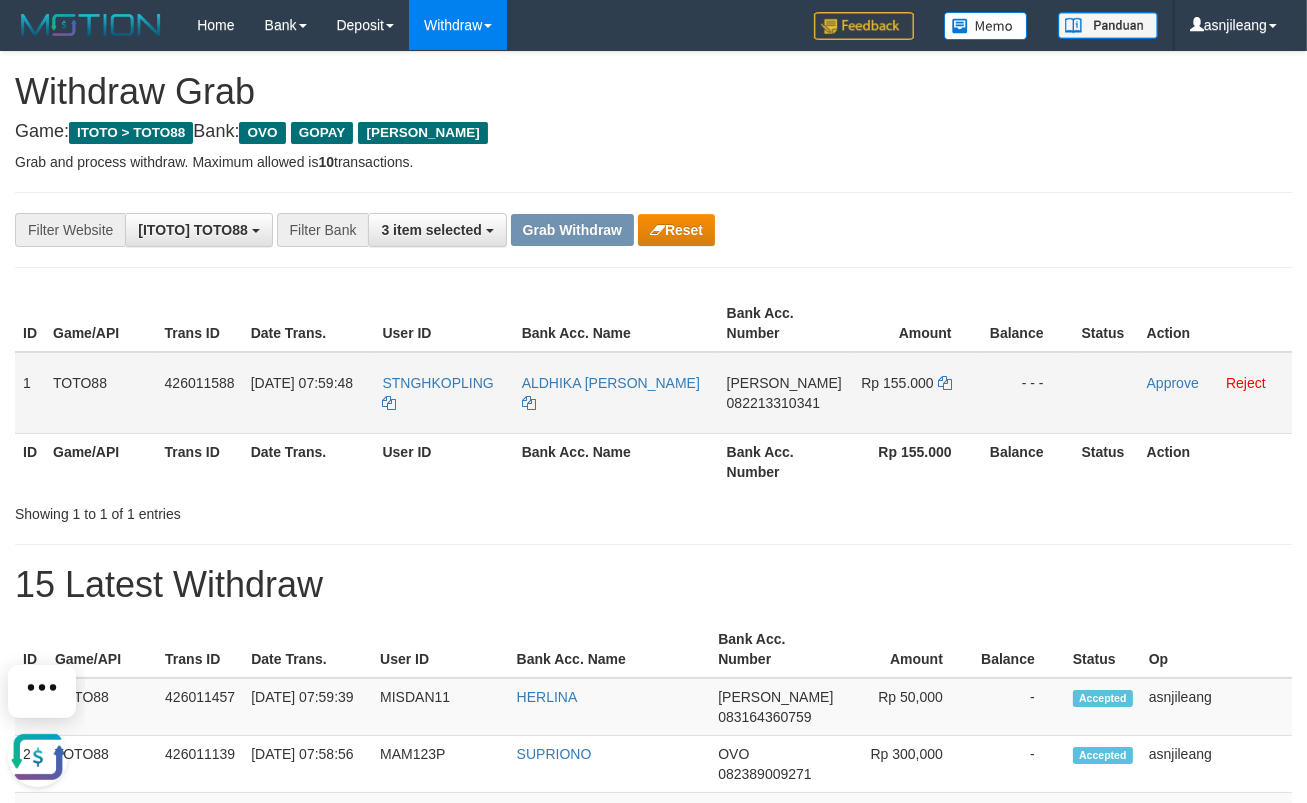 scroll, scrollTop: 0, scrollLeft: 0, axis: both 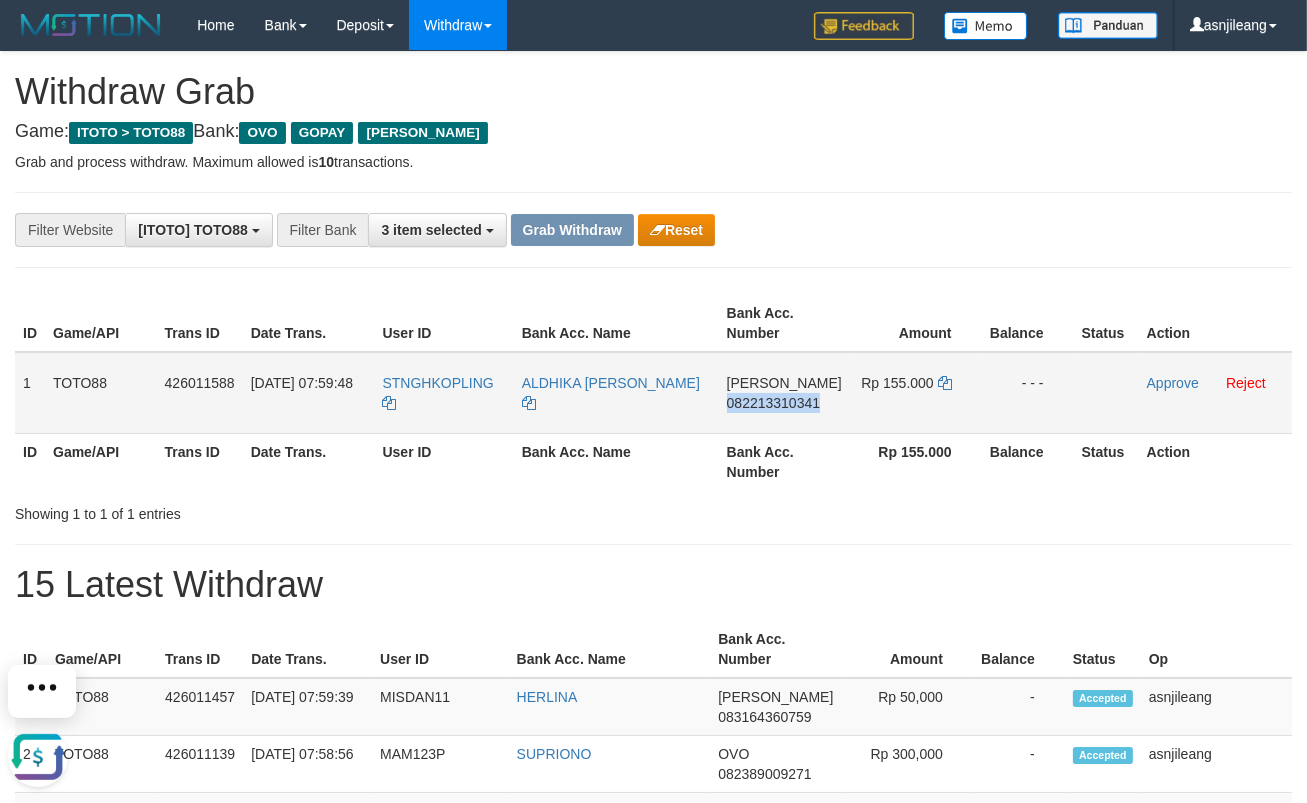 click on "DANA
082213310341" at bounding box center [784, 393] 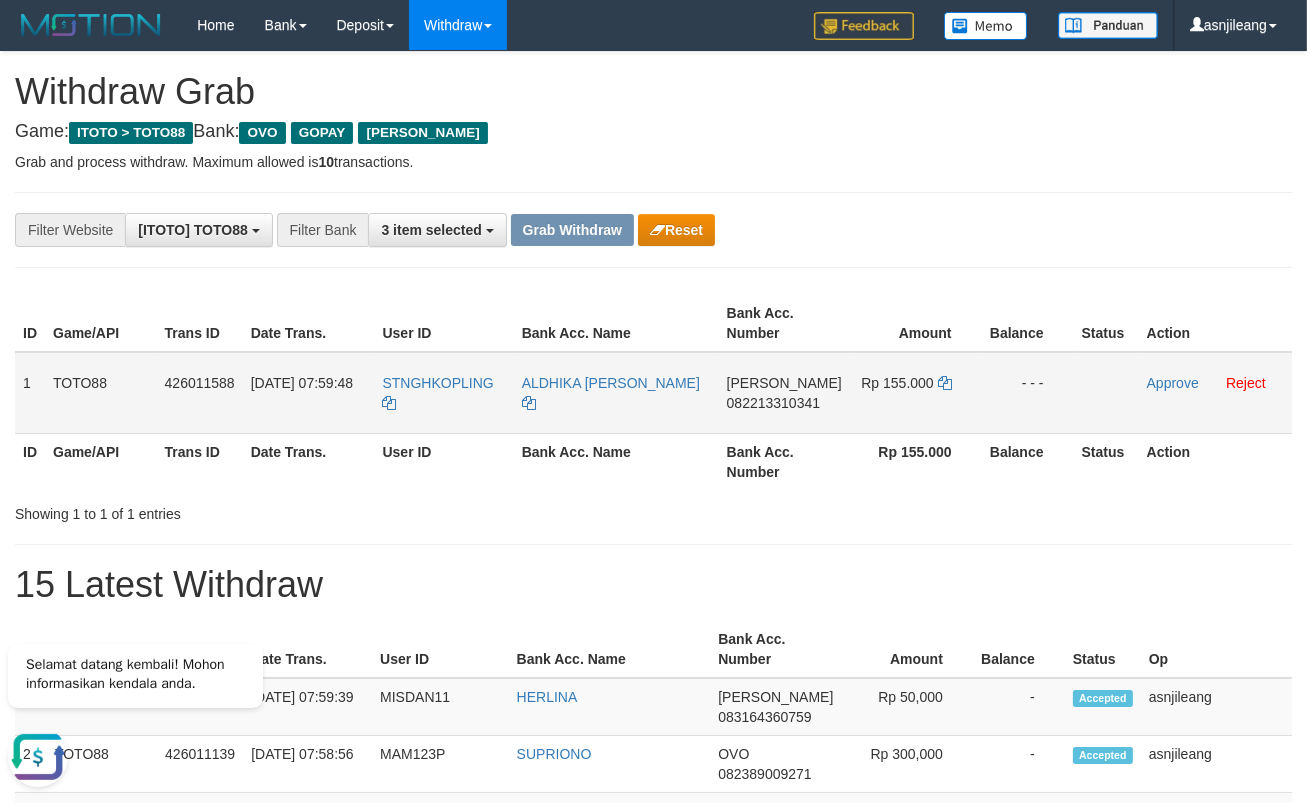 click on "Rp 155.000" at bounding box center (916, 393) 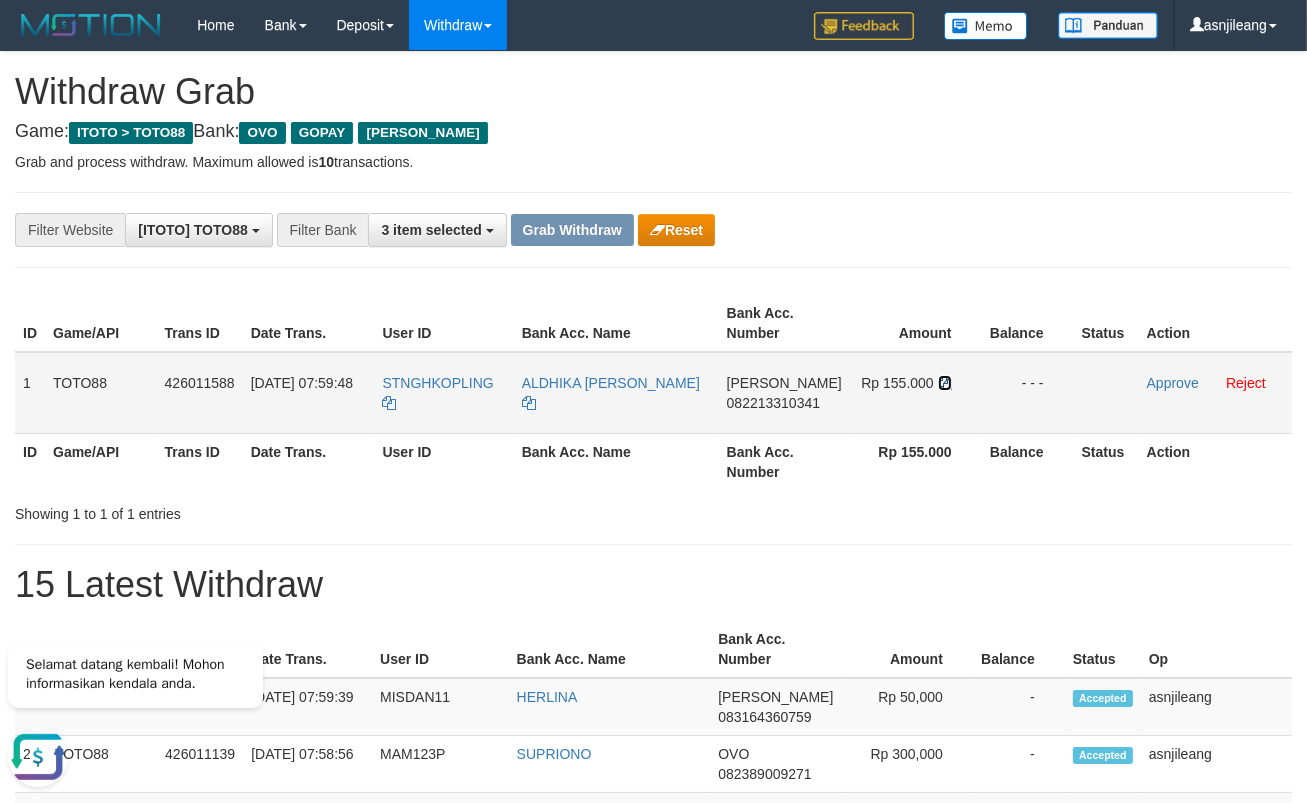 click at bounding box center (945, 383) 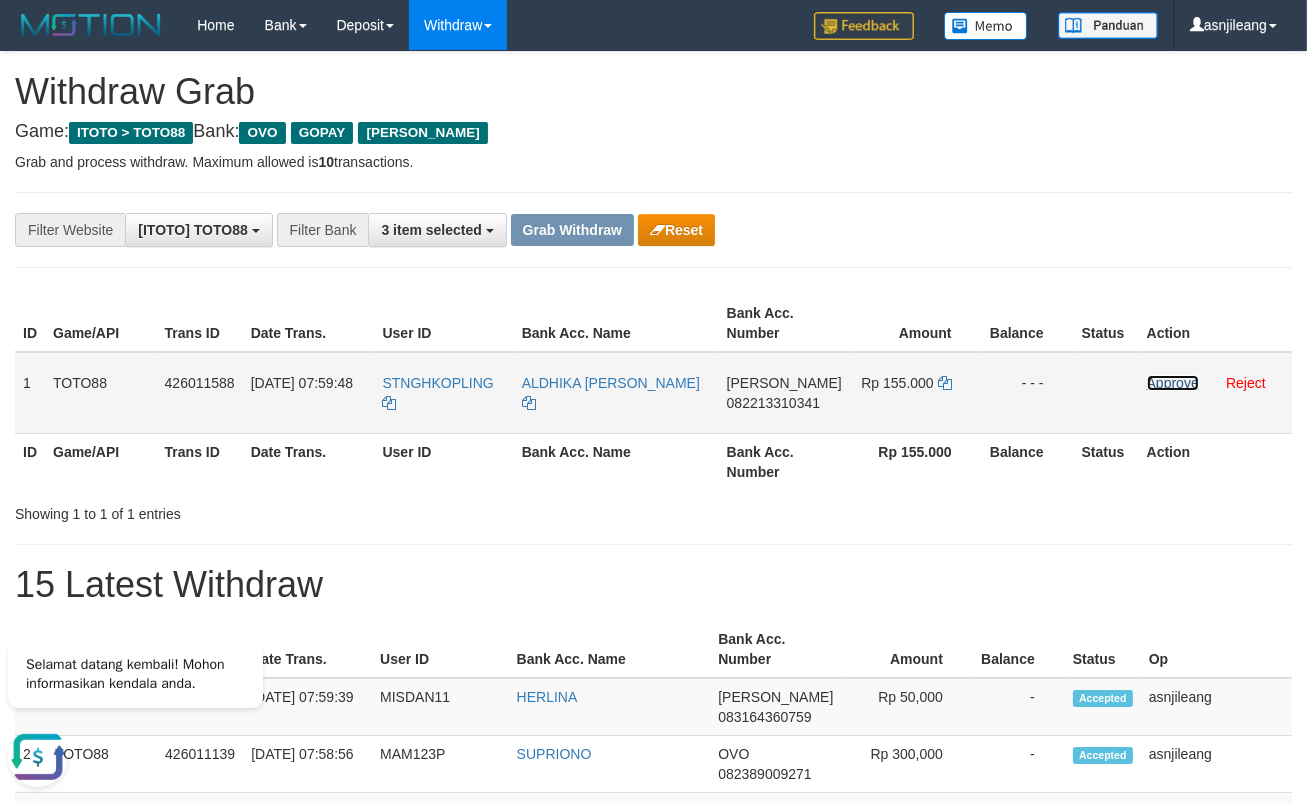 click on "Approve" at bounding box center (1173, 383) 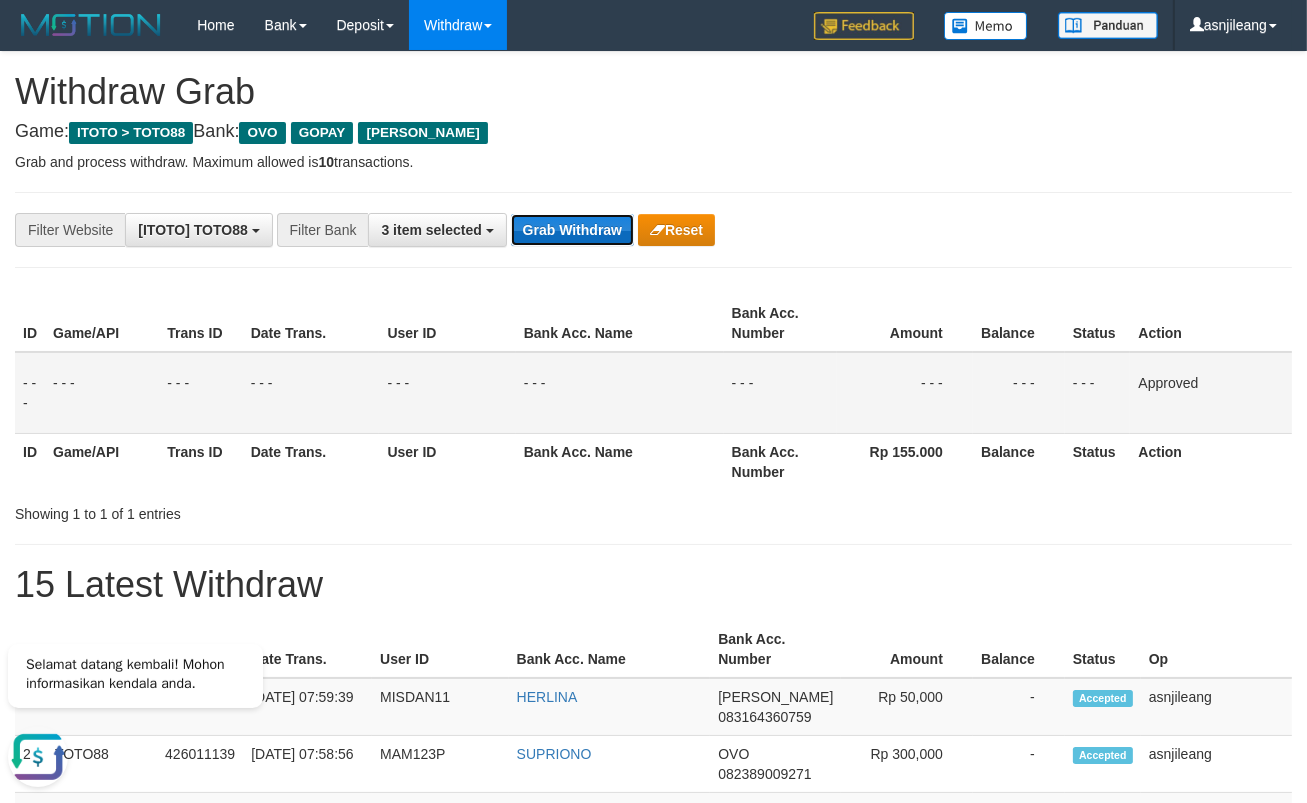 click on "Grab Withdraw" at bounding box center (572, 230) 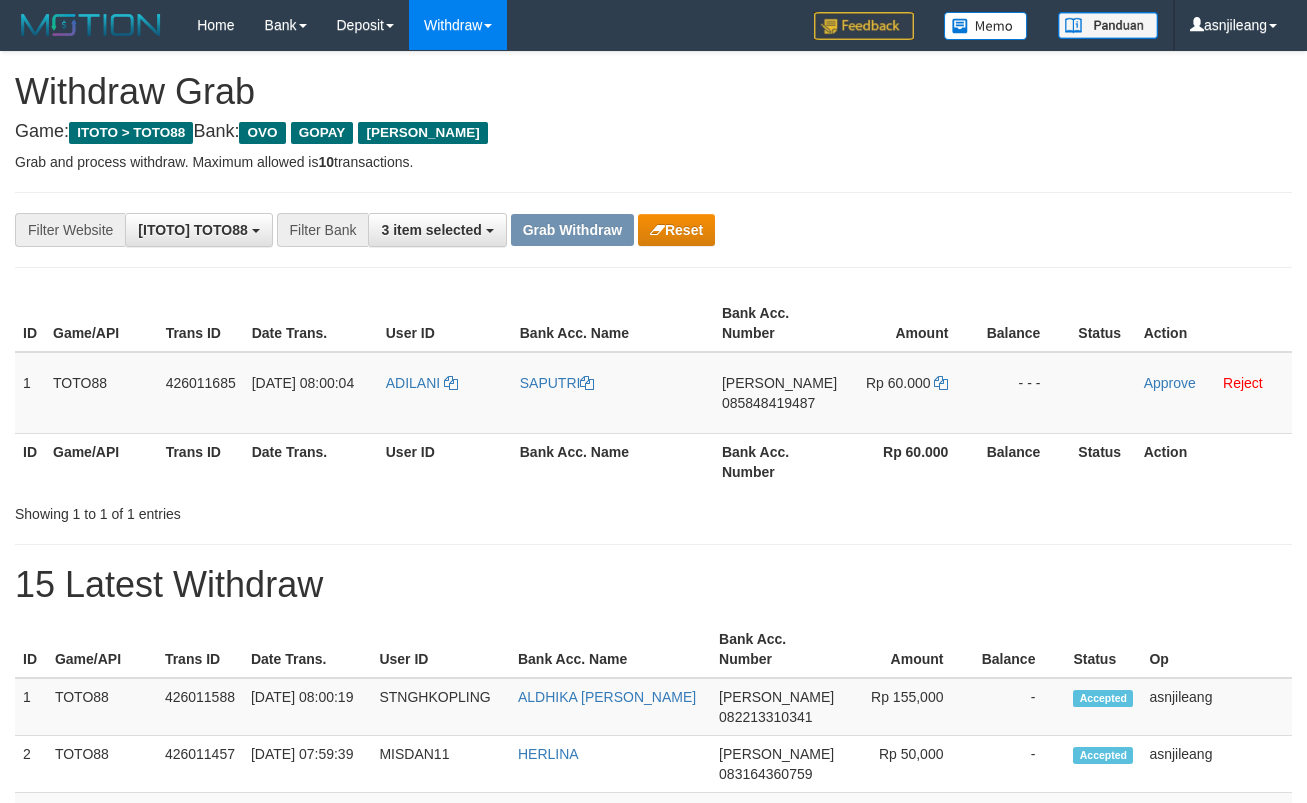 scroll, scrollTop: 0, scrollLeft: 0, axis: both 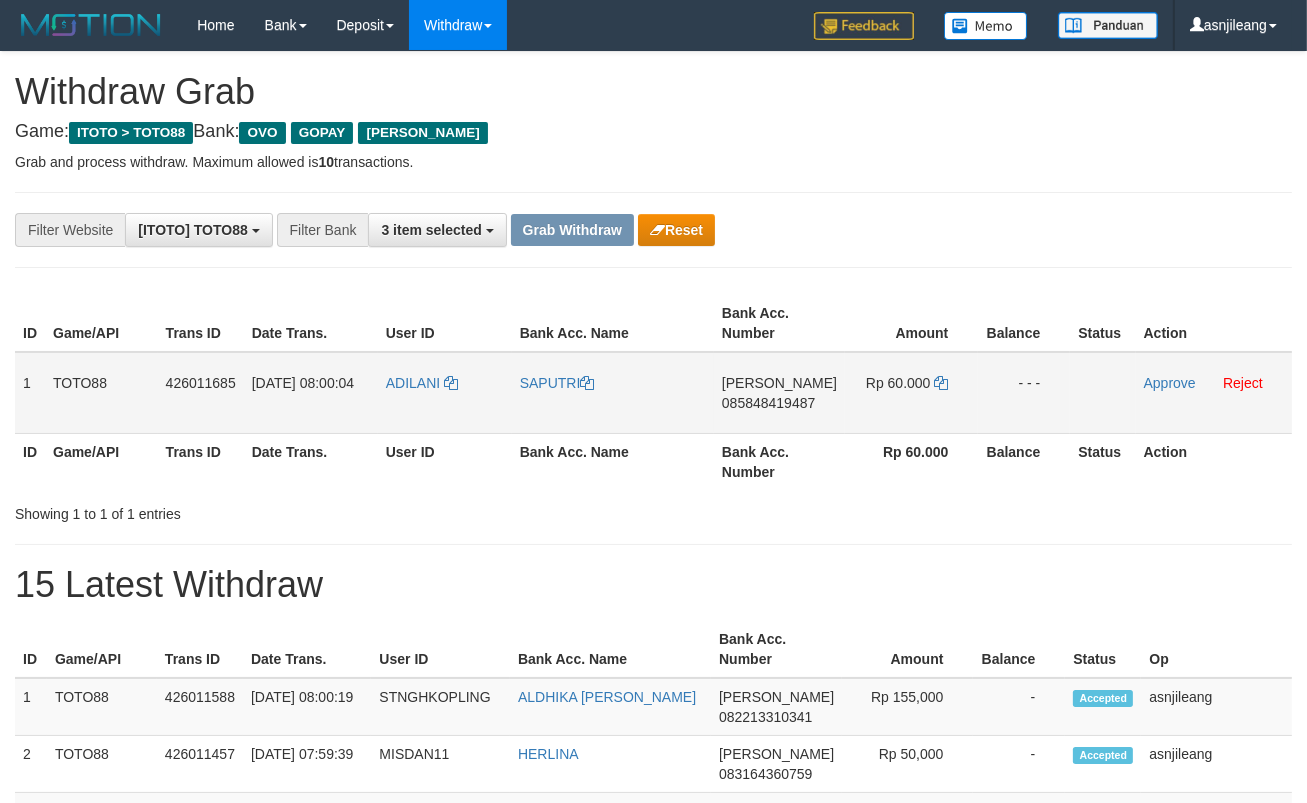 click on "[PERSON_NAME]
085848419487" at bounding box center (779, 393) 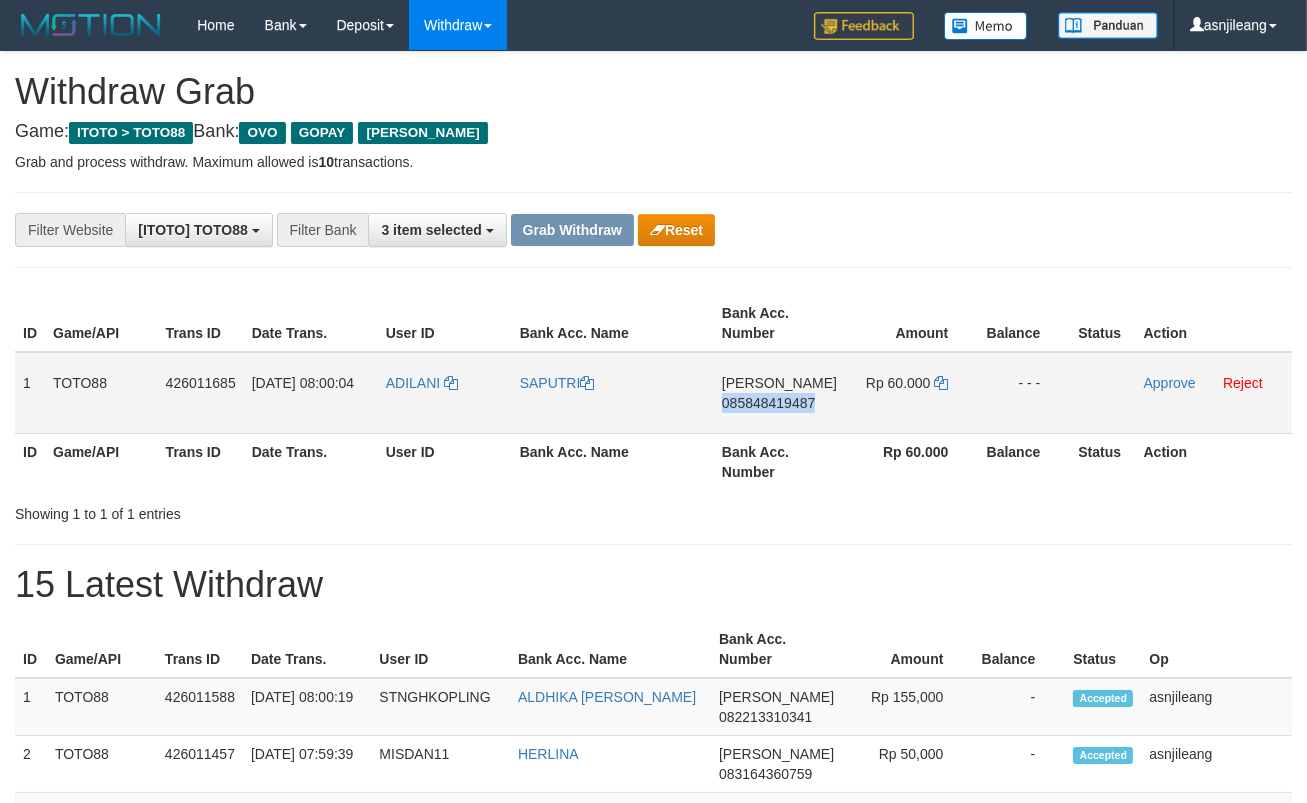click on "[PERSON_NAME]
085848419487" at bounding box center [779, 393] 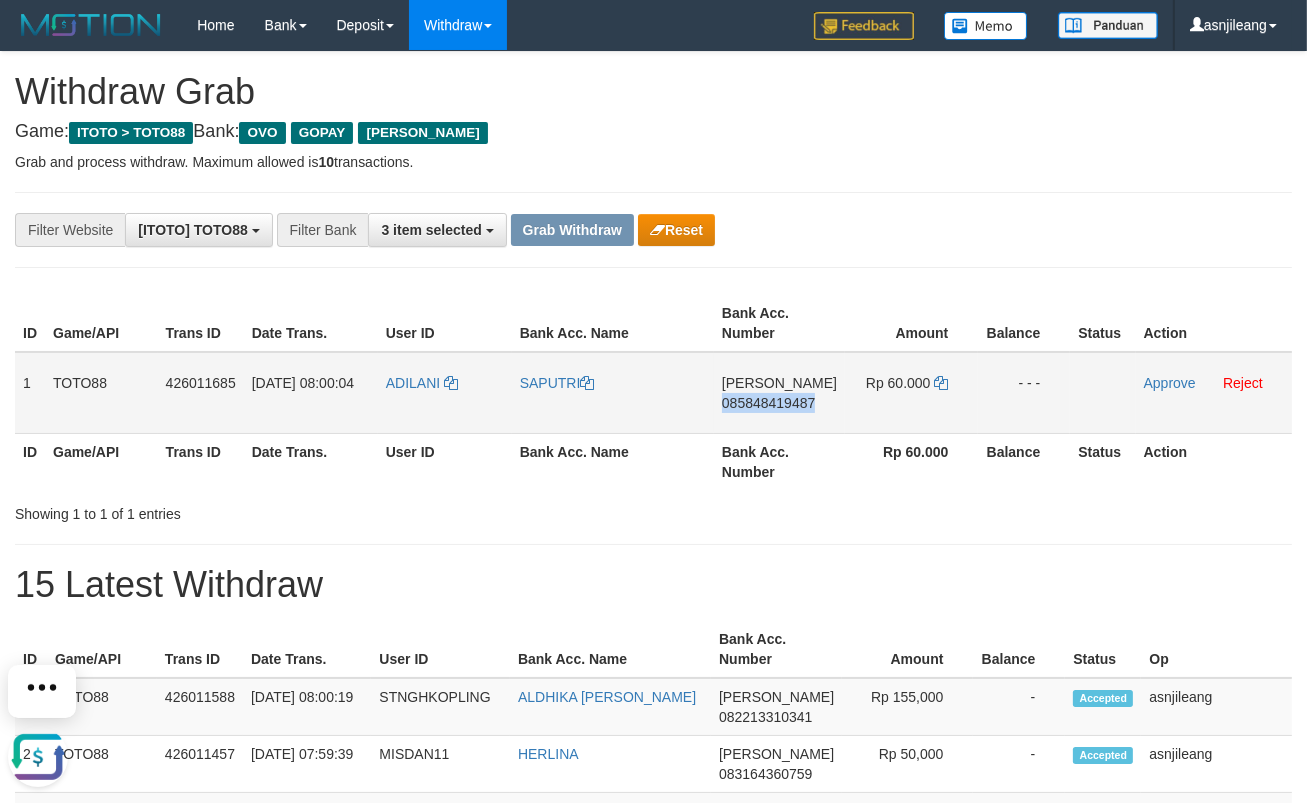 scroll, scrollTop: 0, scrollLeft: 0, axis: both 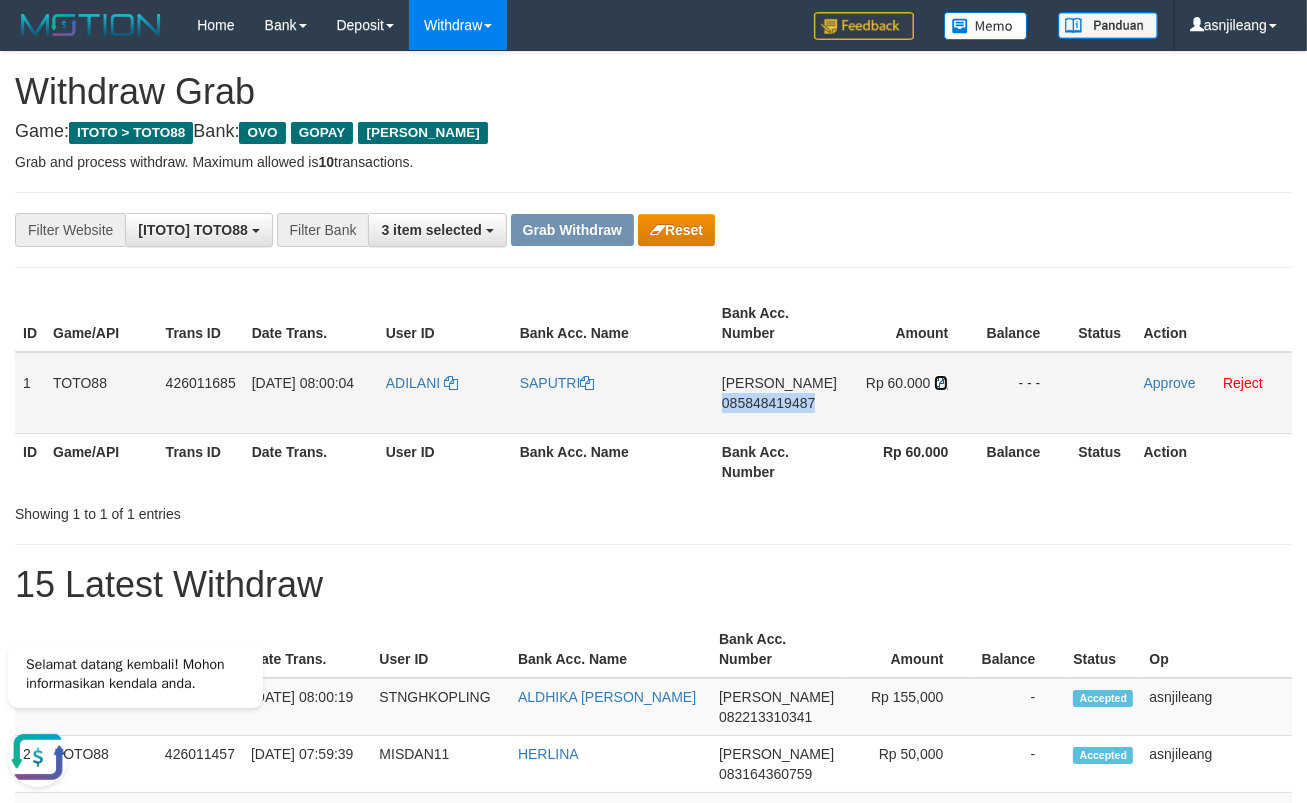 click at bounding box center (941, 383) 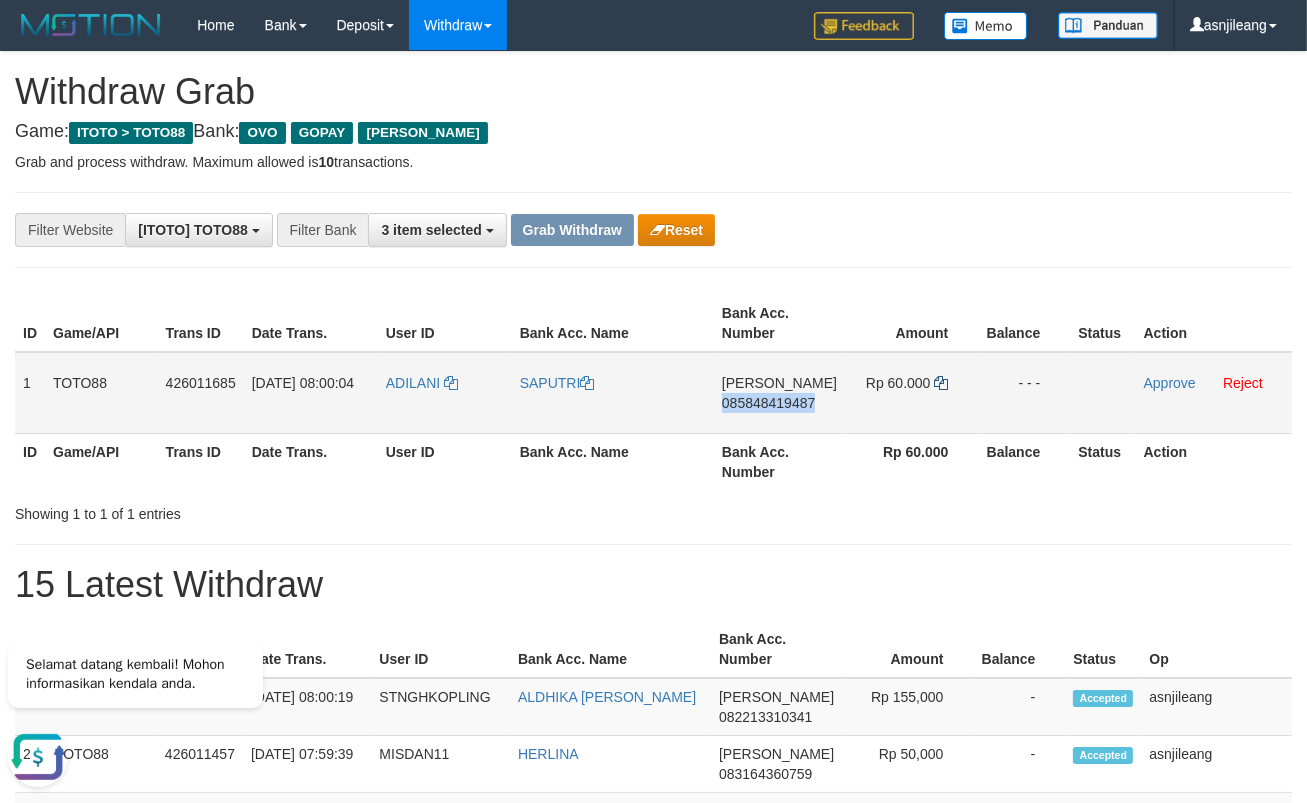 copy on "085848419487" 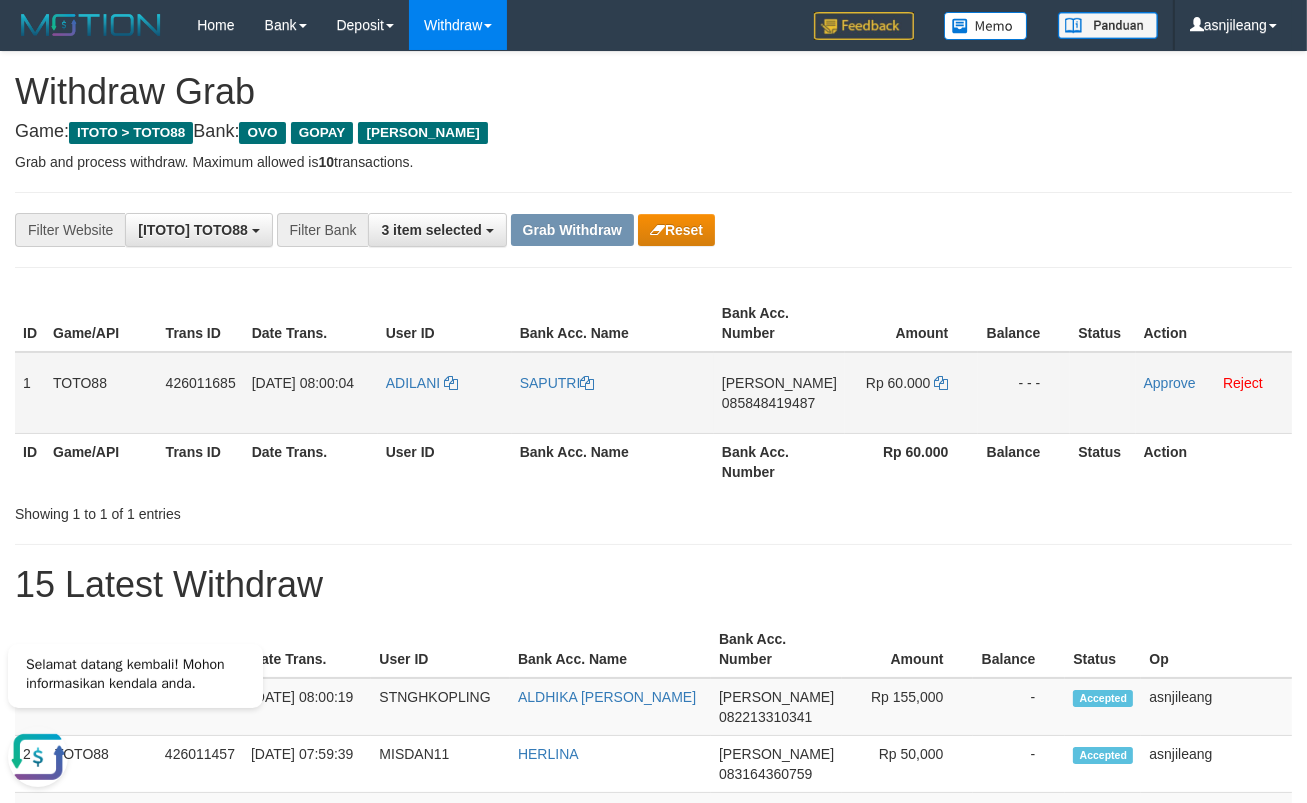 click on "Approve
Reject" at bounding box center (1214, 393) 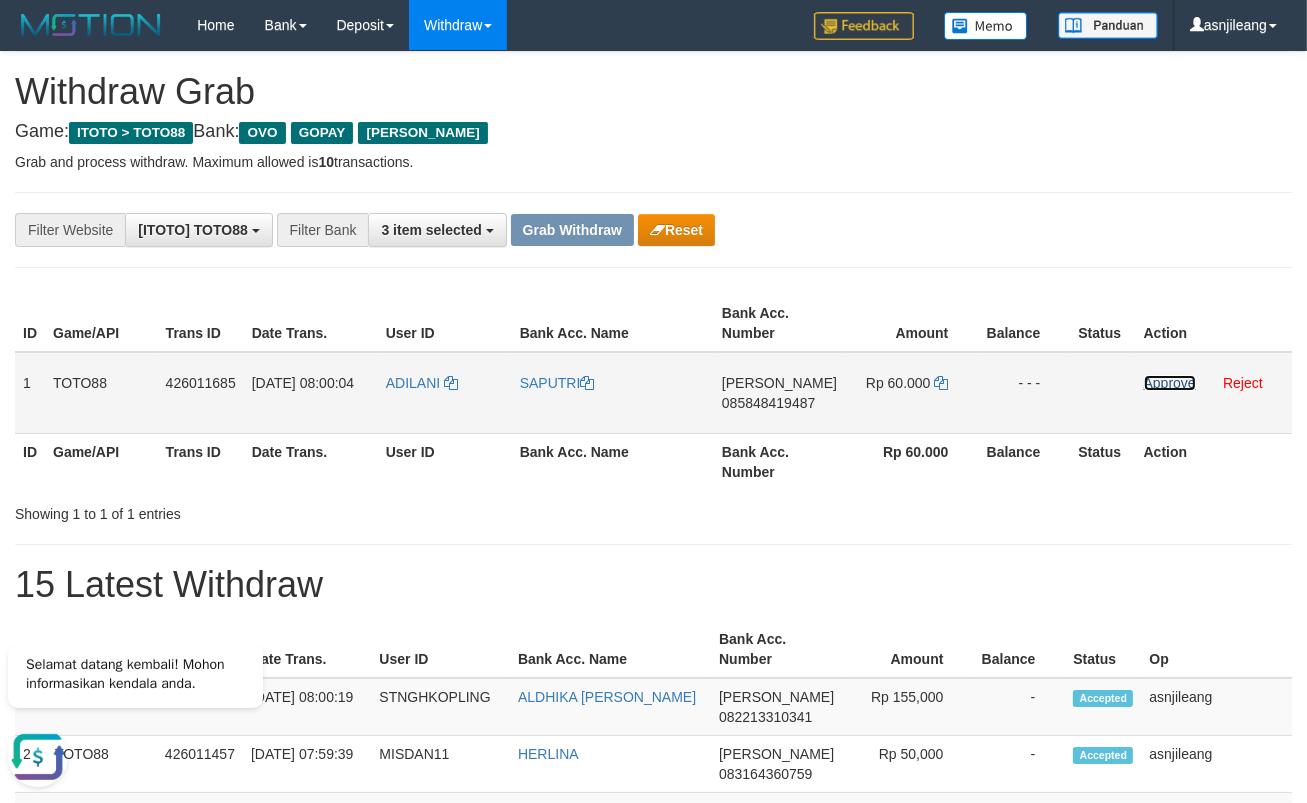 click on "Approve" at bounding box center [1170, 383] 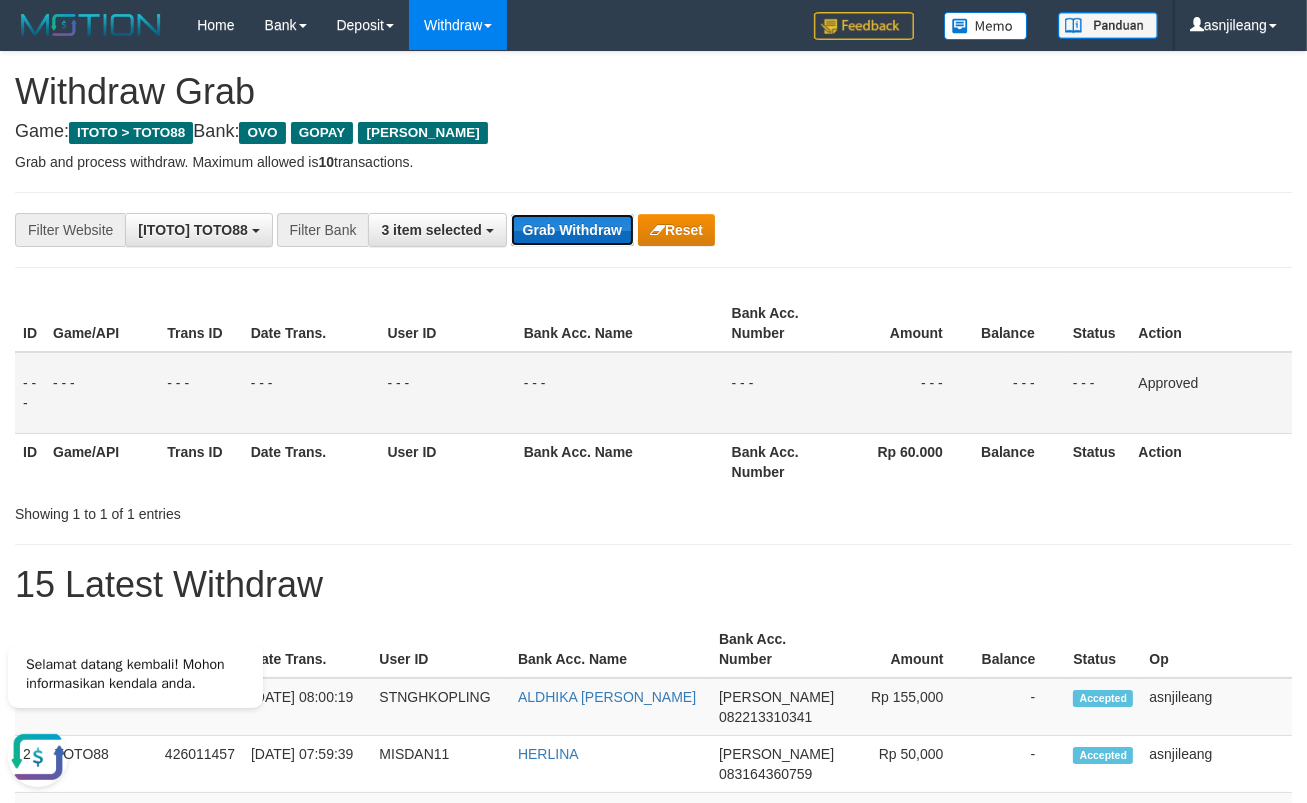 click on "Grab Withdraw" at bounding box center (572, 230) 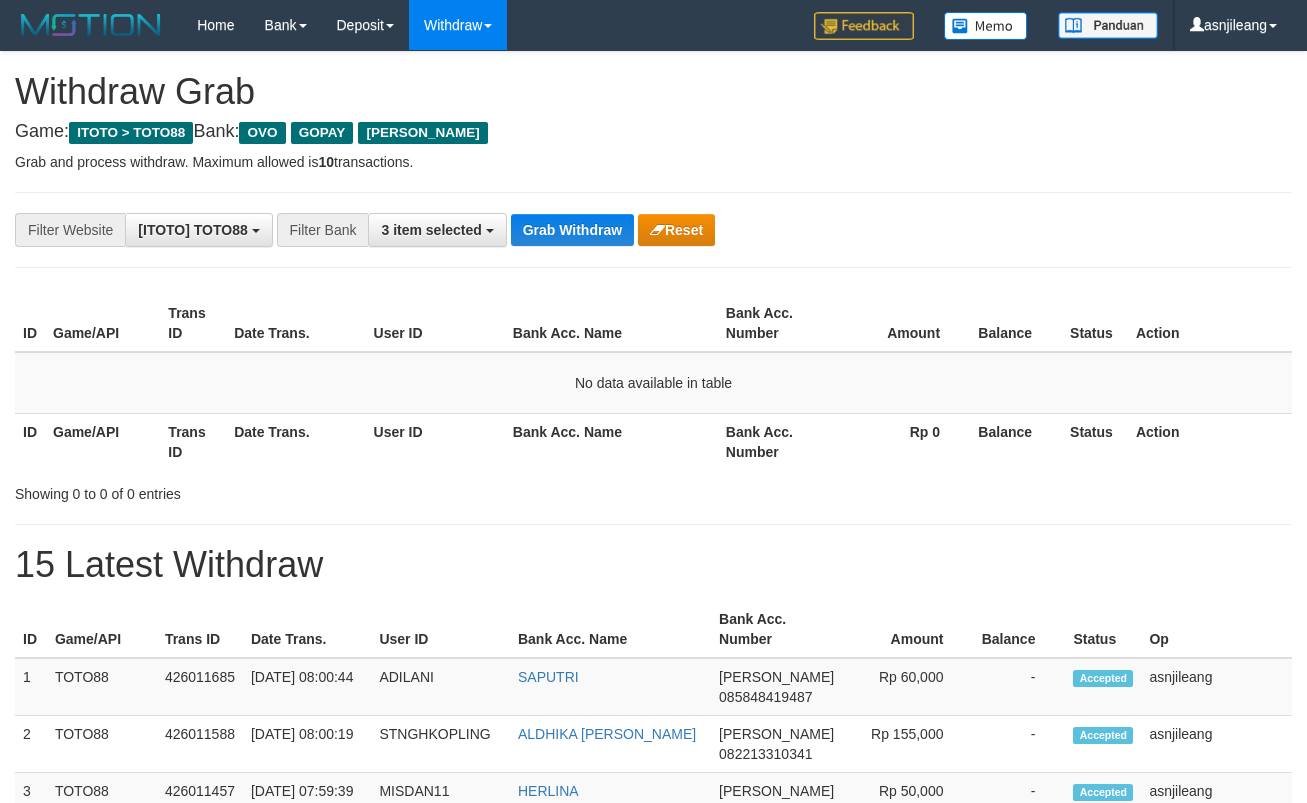 scroll, scrollTop: 0, scrollLeft: 0, axis: both 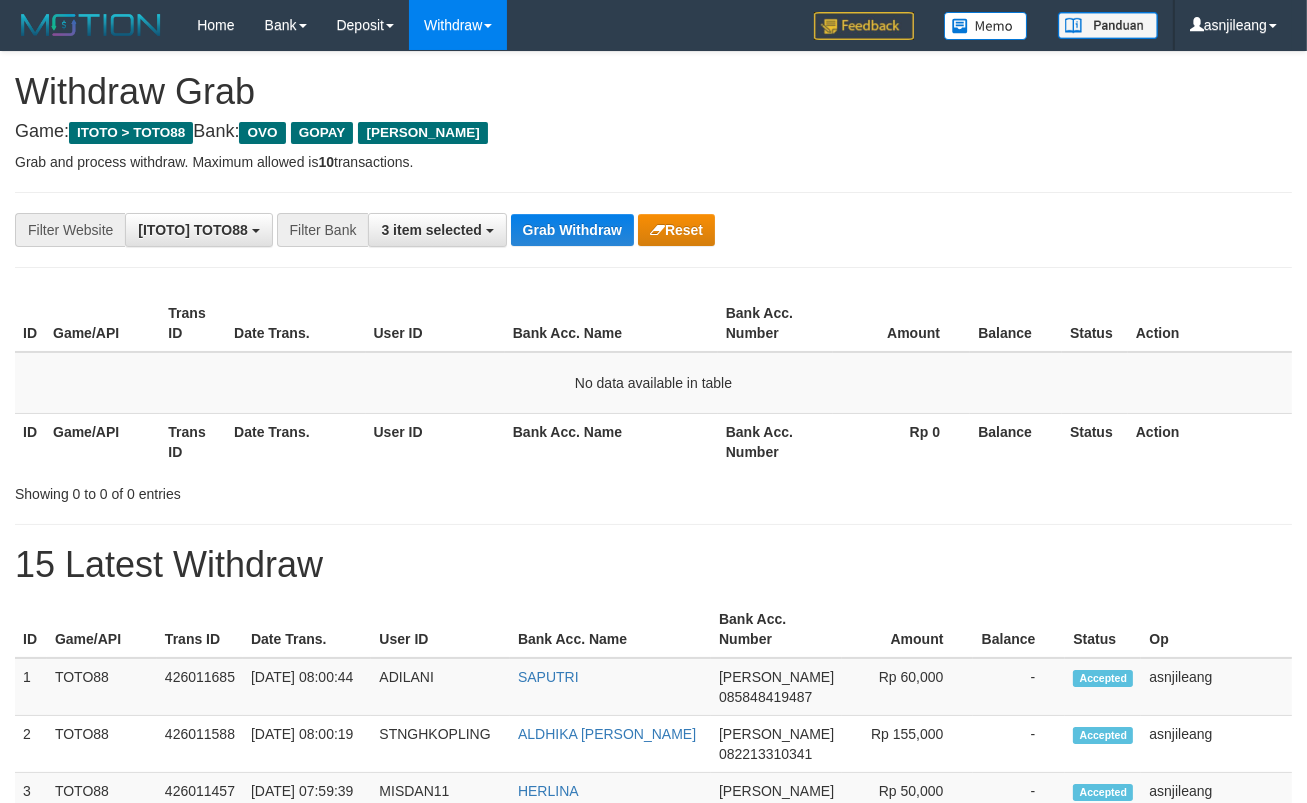 click on "Grab Withdraw" at bounding box center (572, 230) 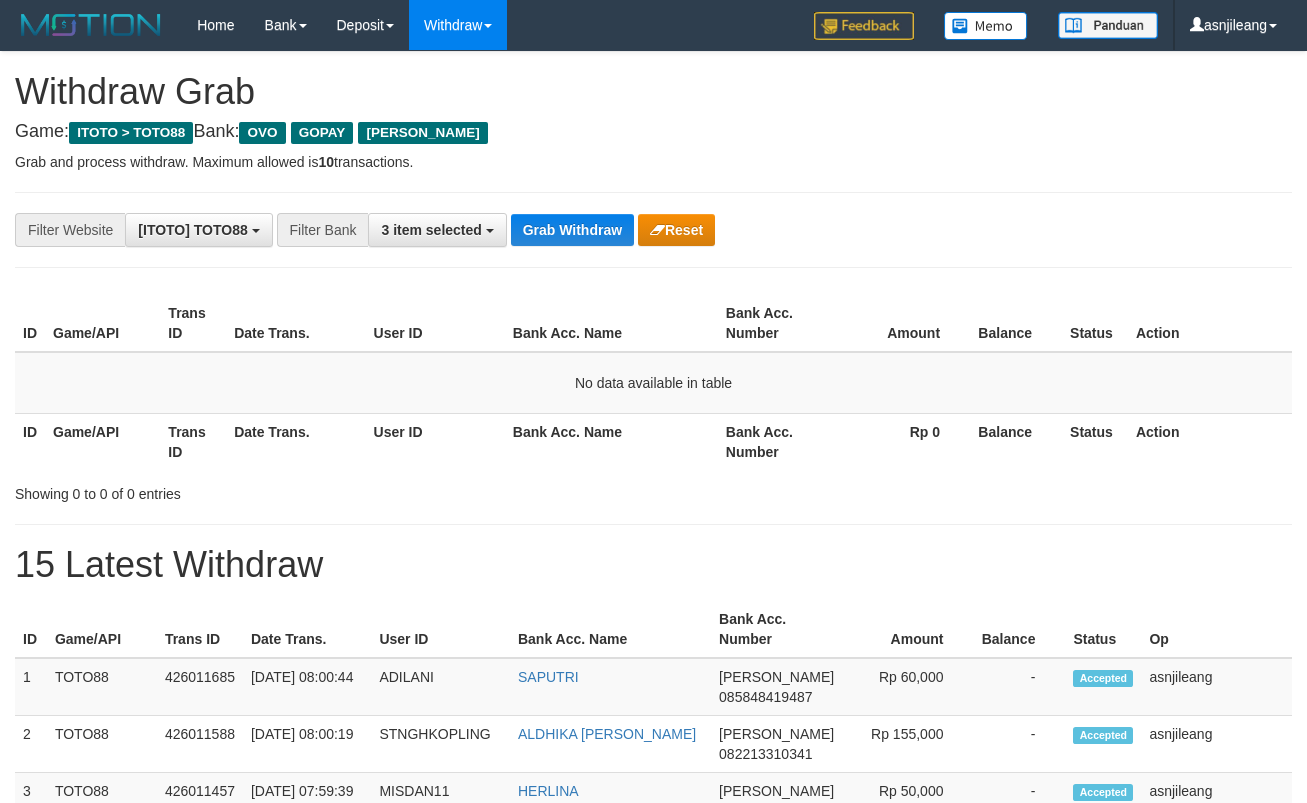 click on "Grab Withdraw" at bounding box center (572, 230) 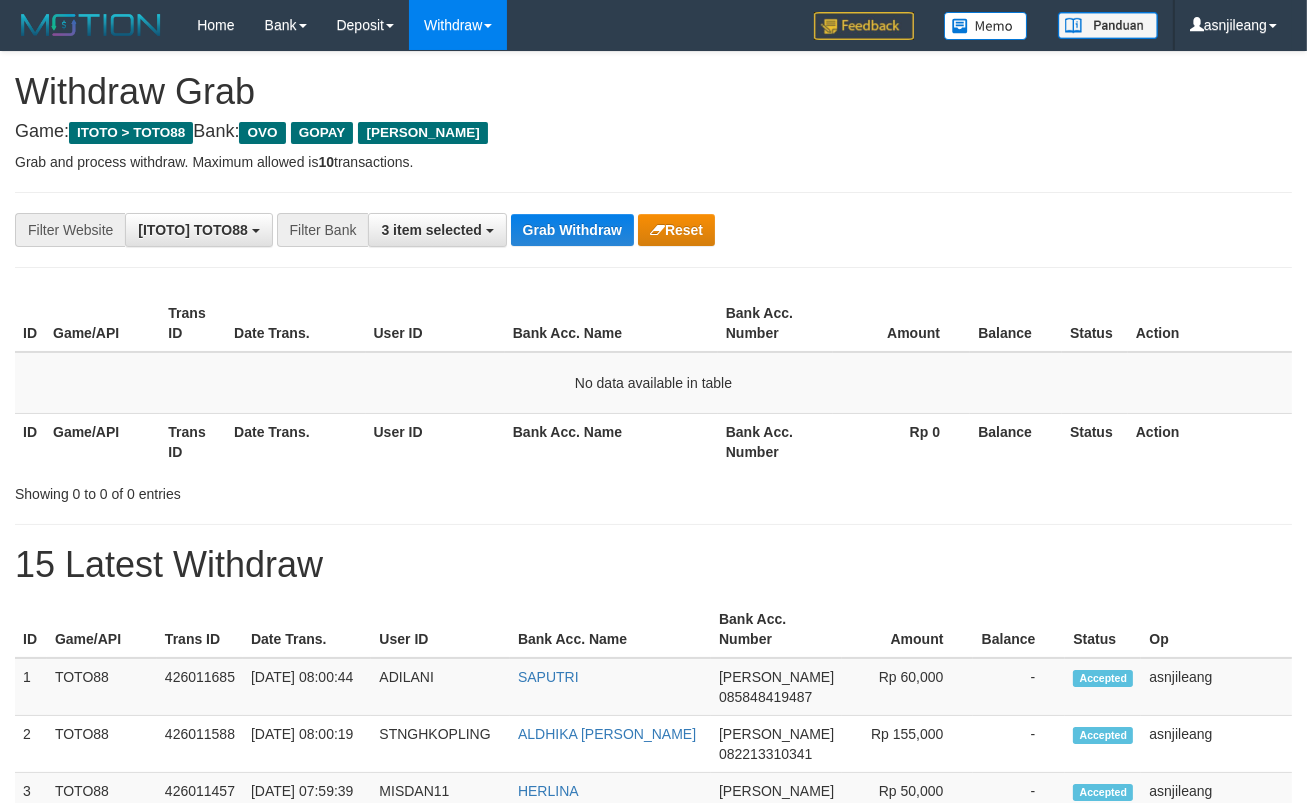 scroll, scrollTop: 17, scrollLeft: 0, axis: vertical 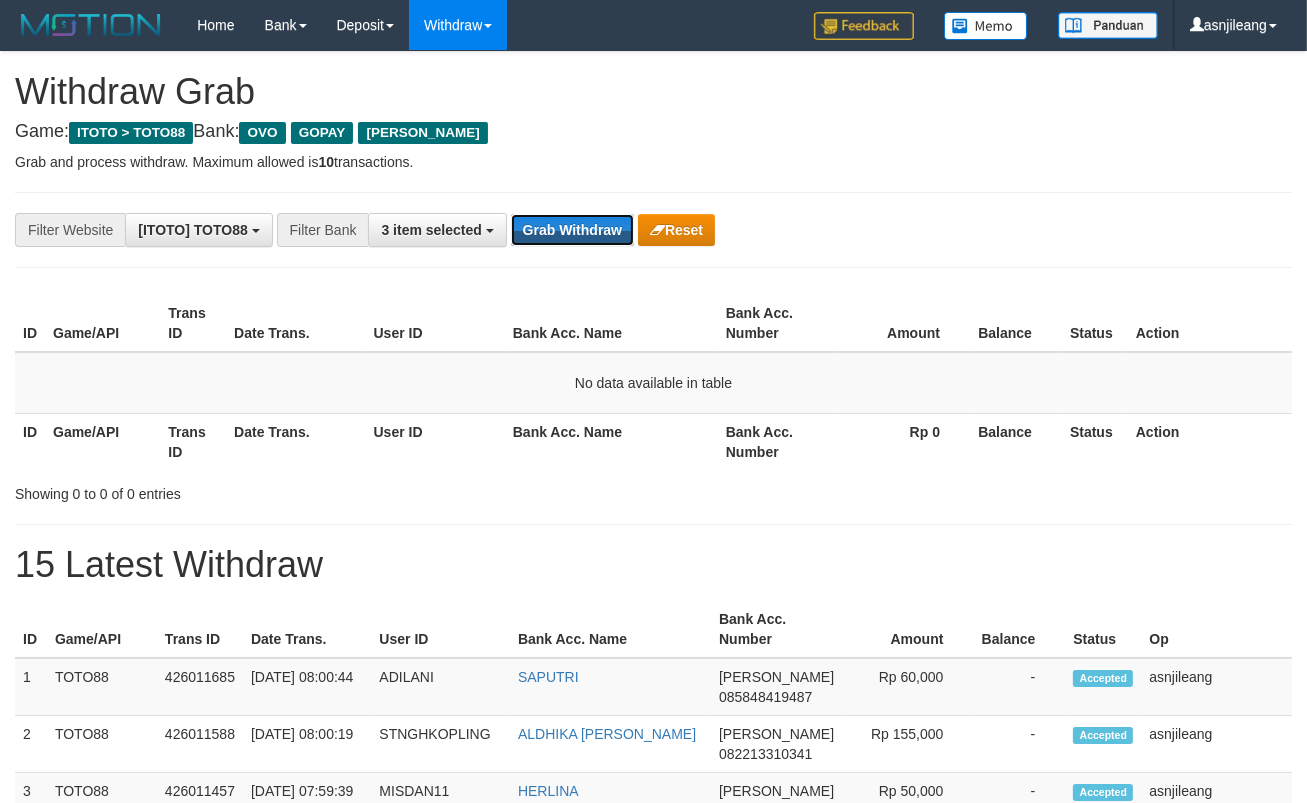 click on "Grab Withdraw" at bounding box center (572, 230) 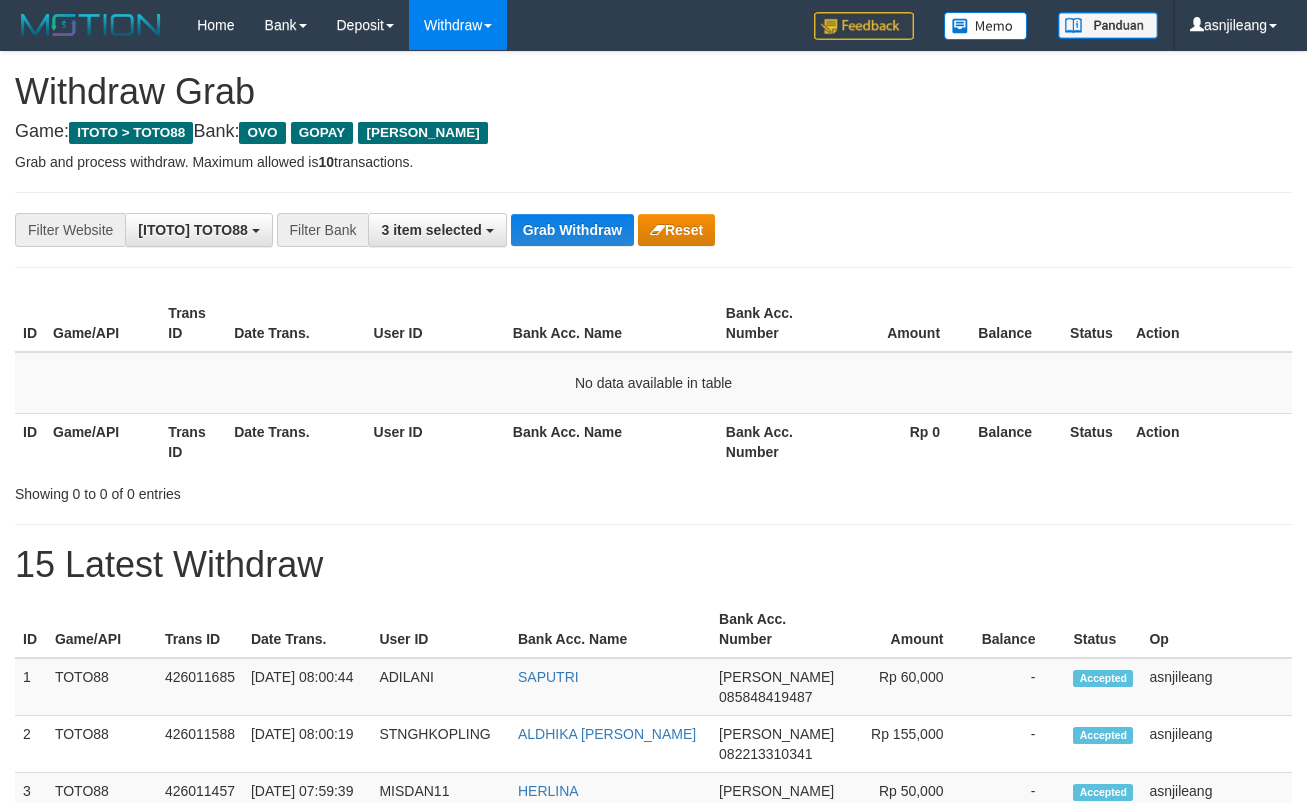 scroll, scrollTop: 0, scrollLeft: 0, axis: both 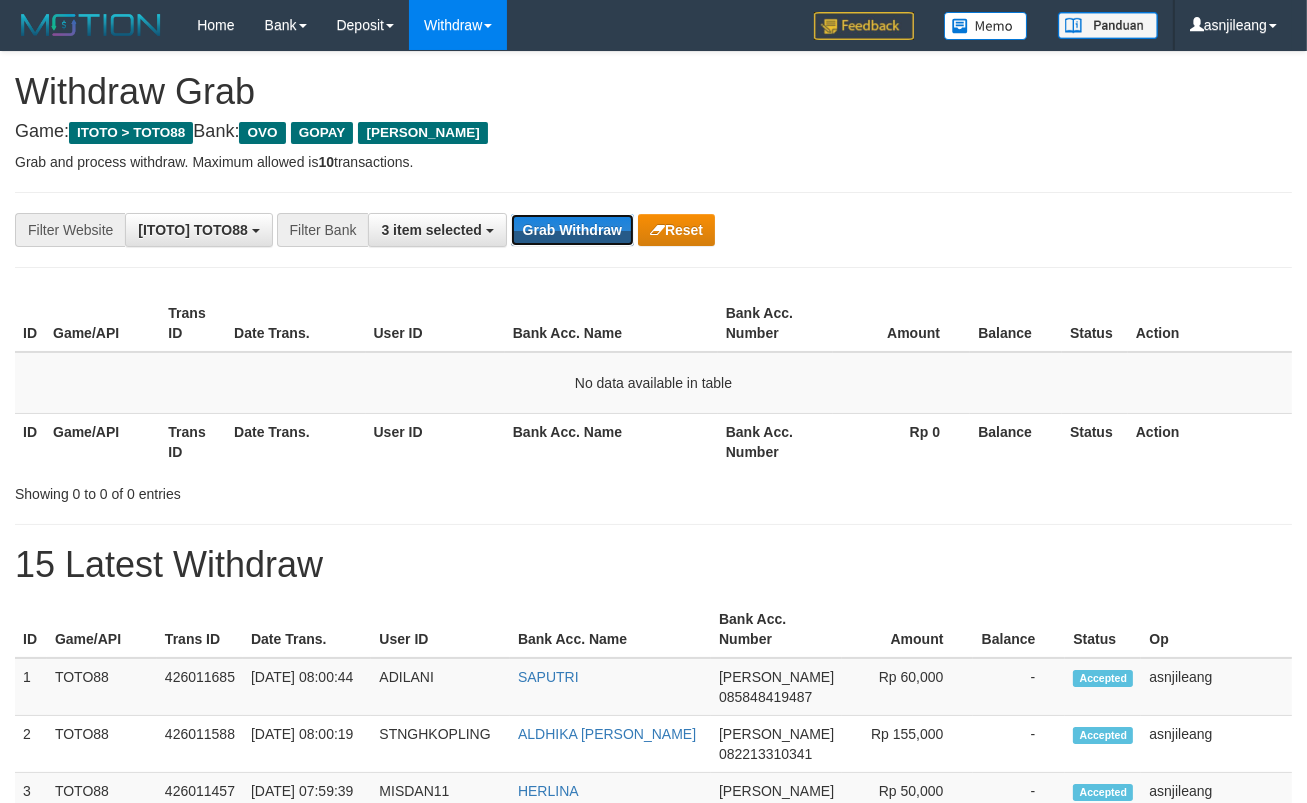 click on "Grab Withdraw" at bounding box center (572, 230) 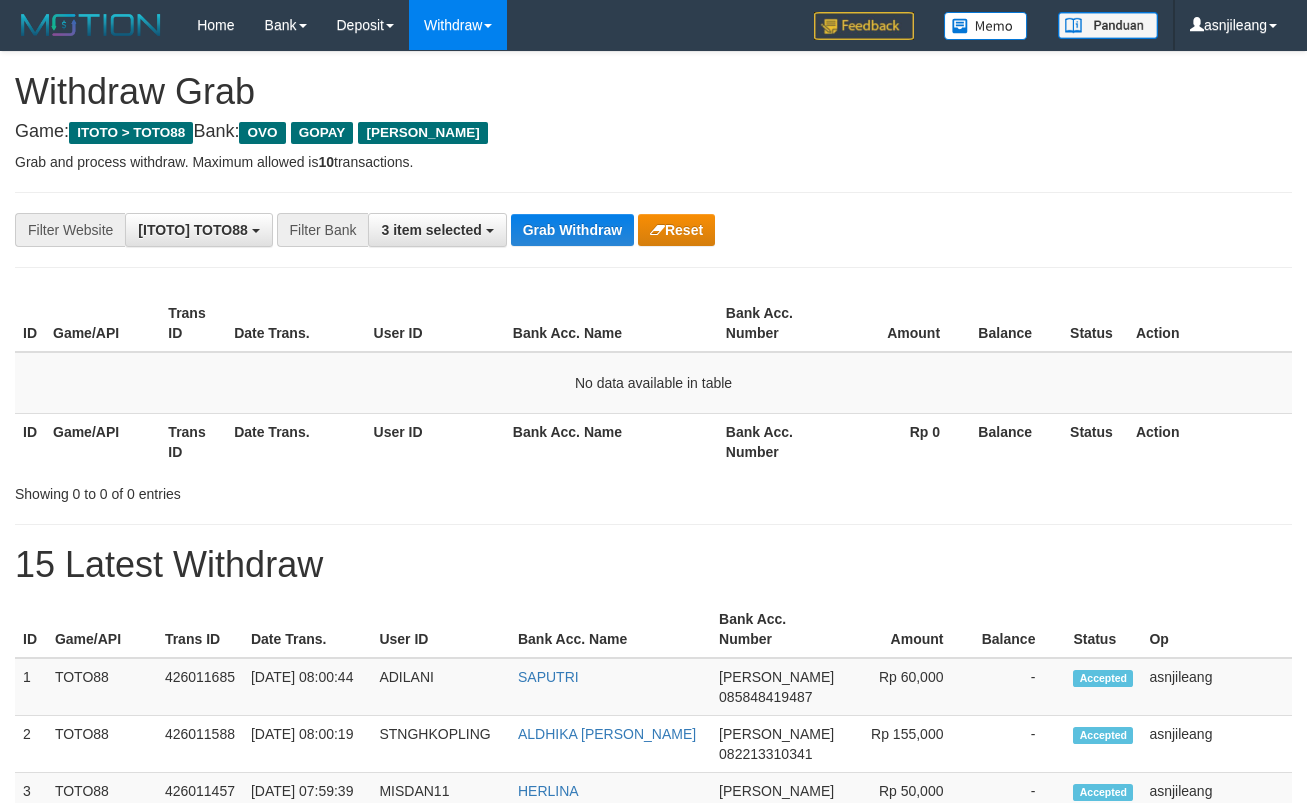 scroll, scrollTop: 0, scrollLeft: 0, axis: both 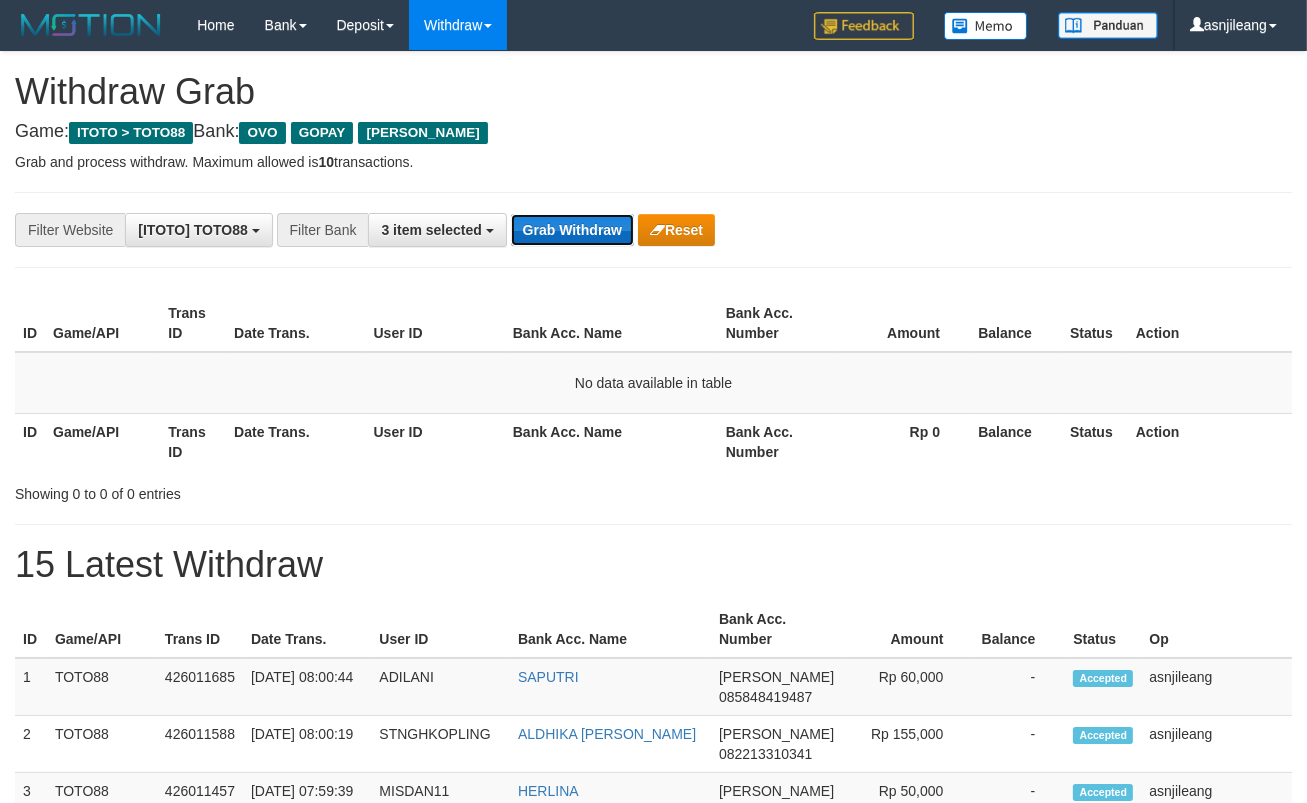 click on "Grab Withdraw" at bounding box center [572, 230] 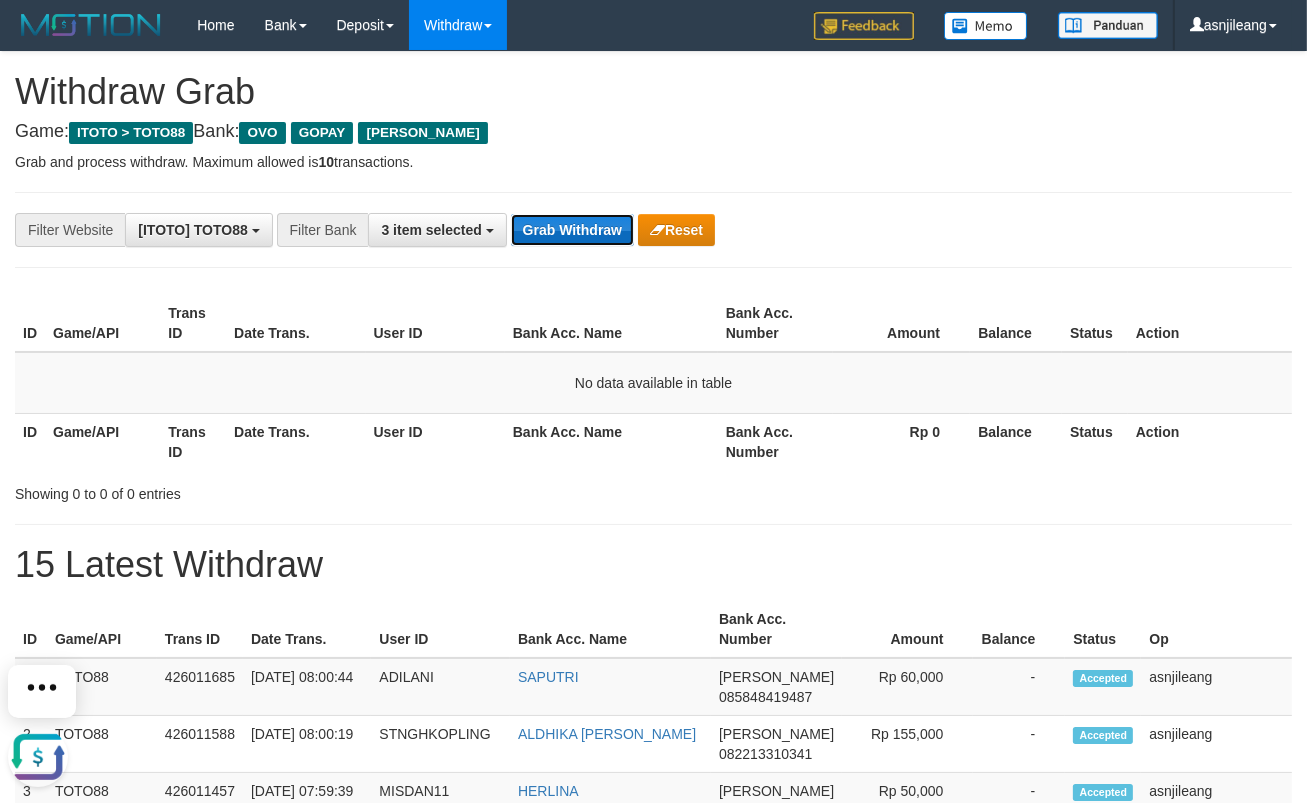 scroll, scrollTop: 0, scrollLeft: 0, axis: both 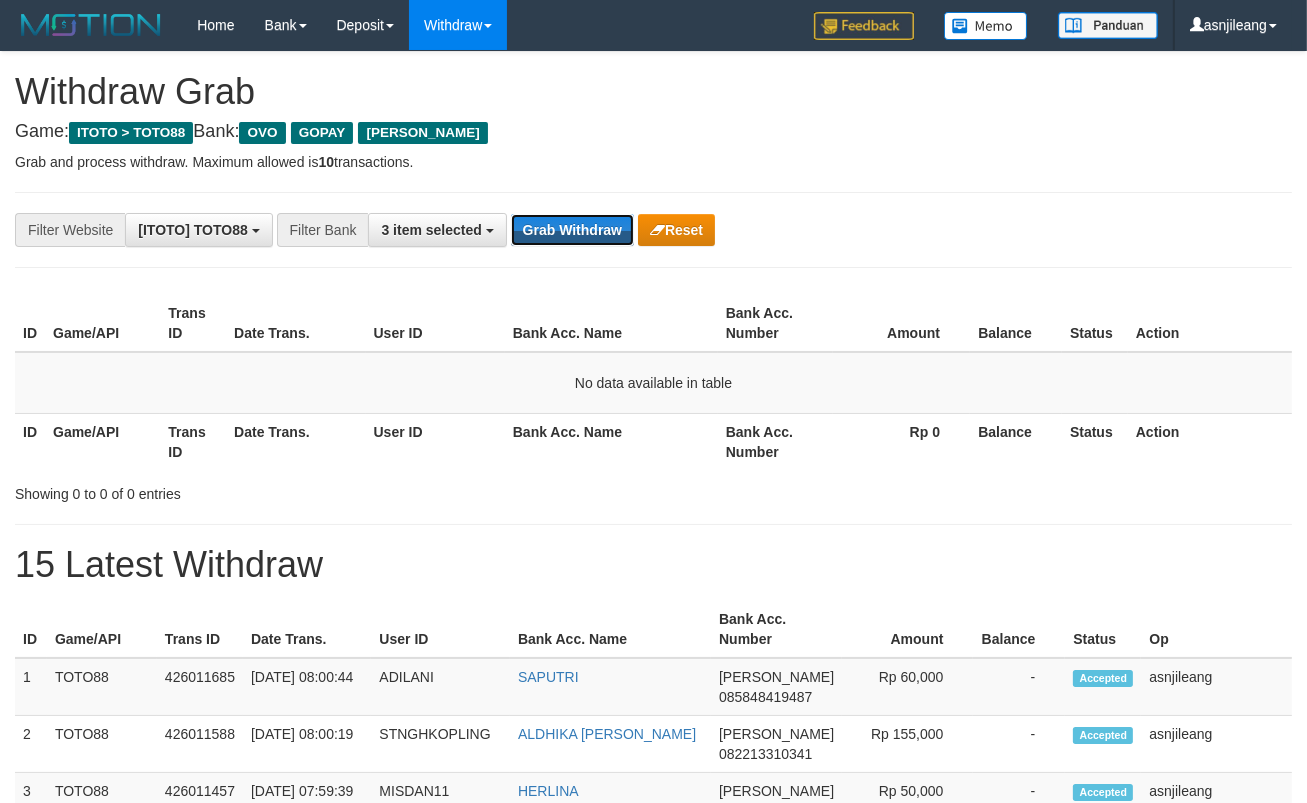 click on "Grab Withdraw" at bounding box center (572, 230) 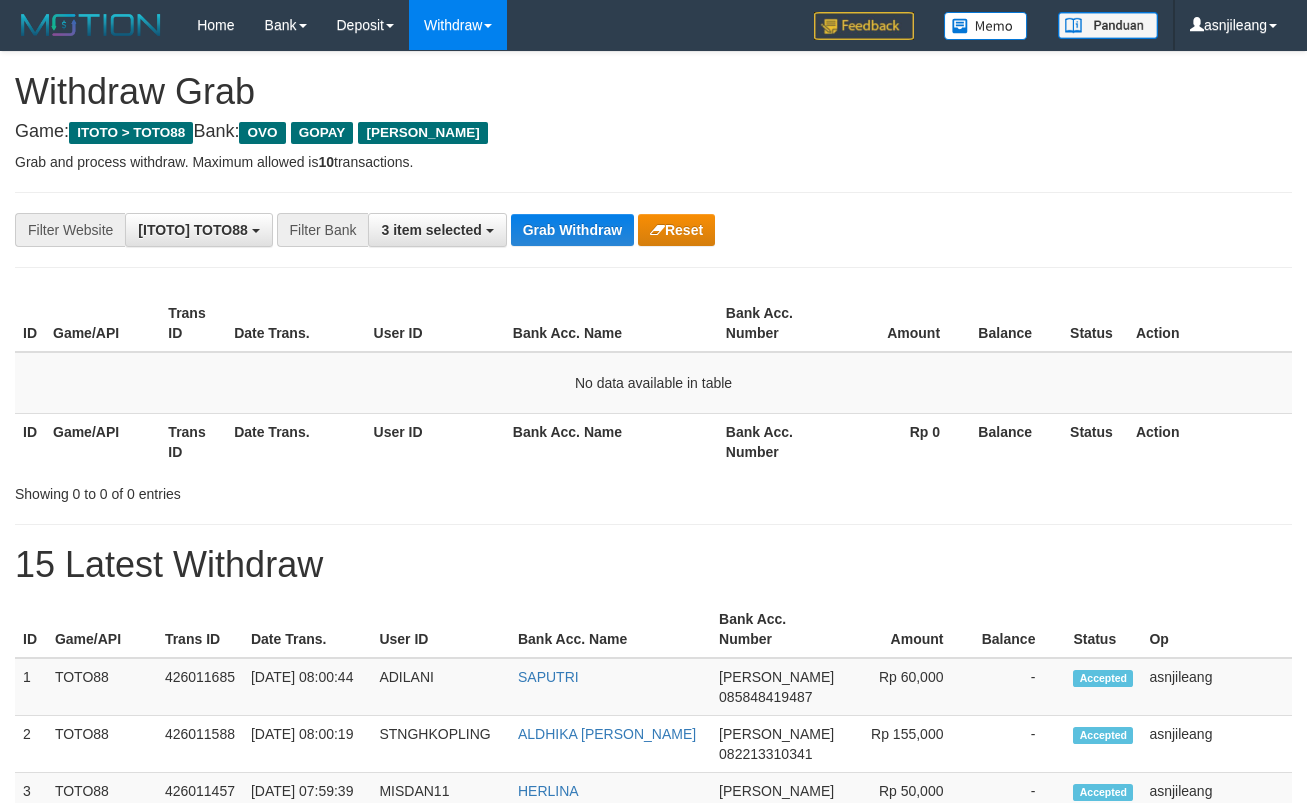scroll, scrollTop: 0, scrollLeft: 0, axis: both 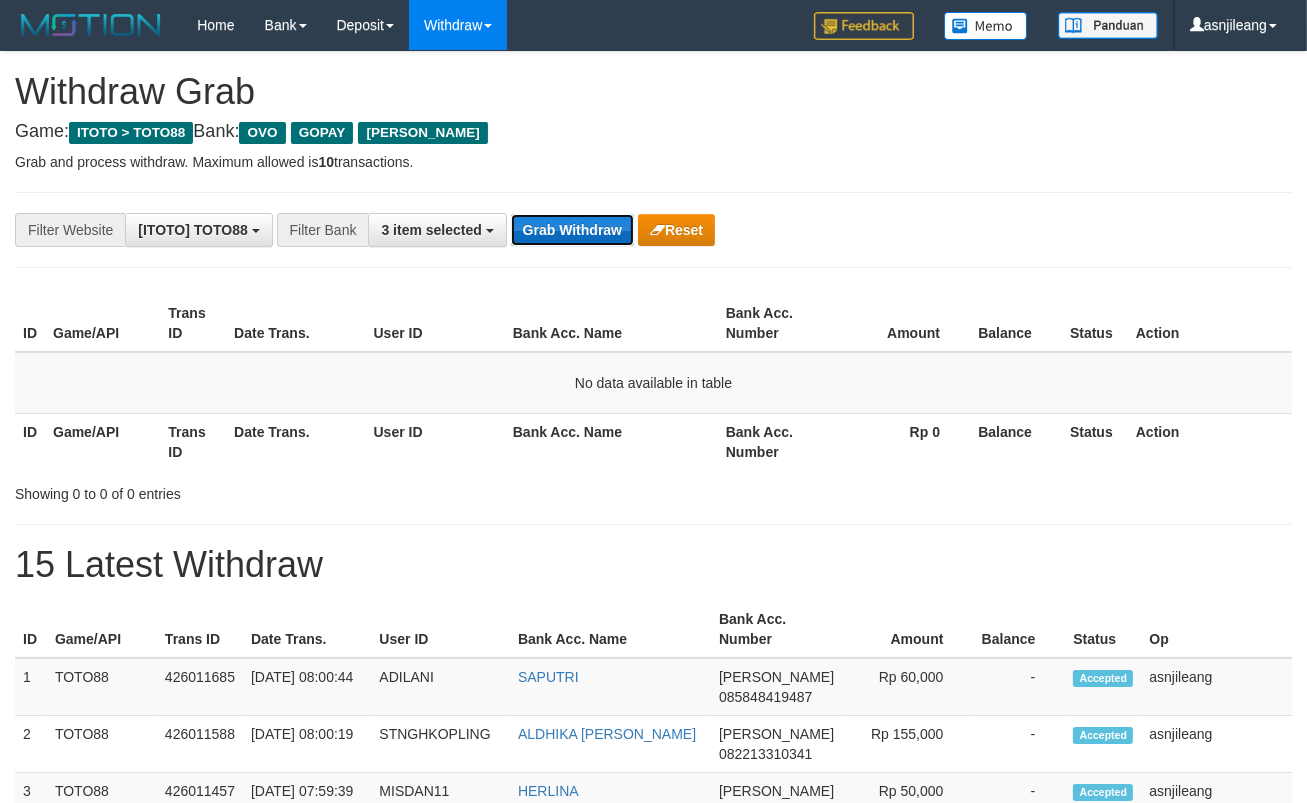 click on "Grab Withdraw" at bounding box center [572, 230] 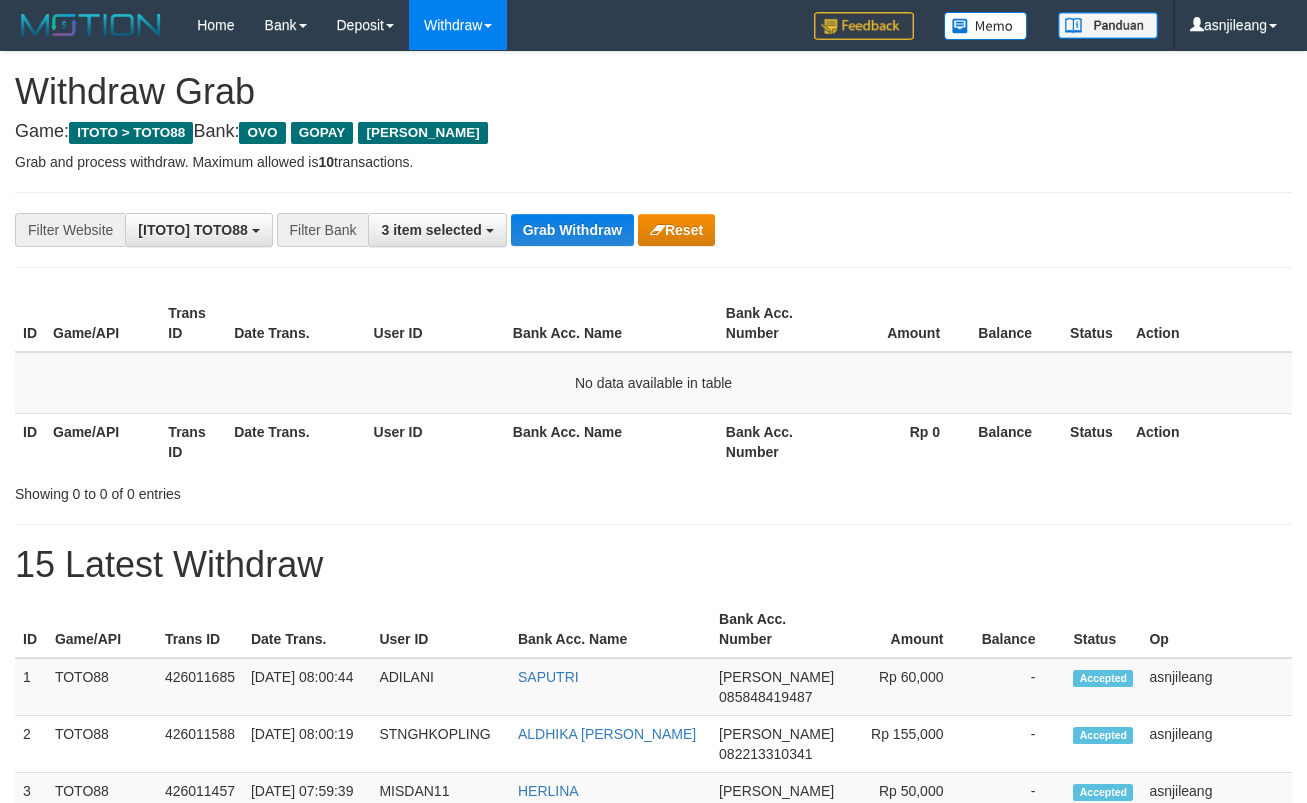scroll, scrollTop: 0, scrollLeft: 0, axis: both 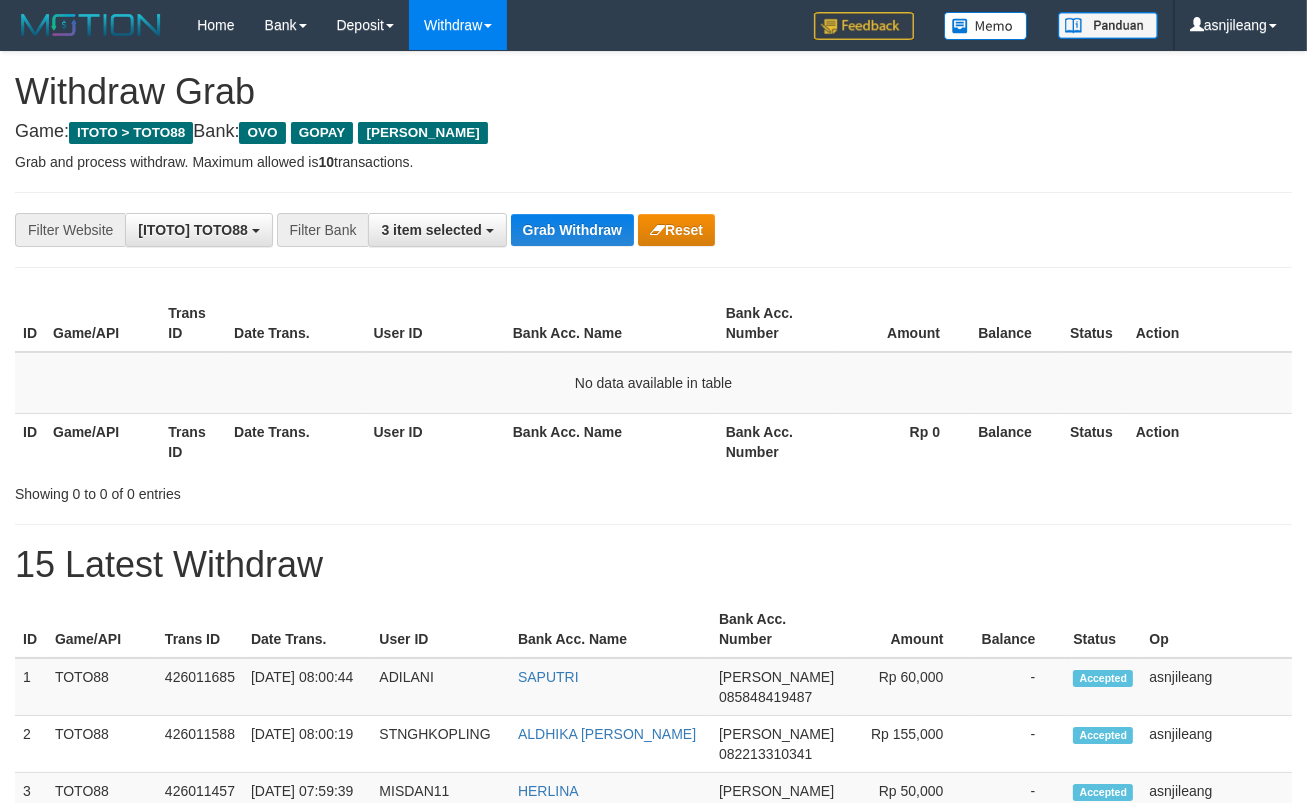 click on "Grab Withdraw" at bounding box center [572, 230] 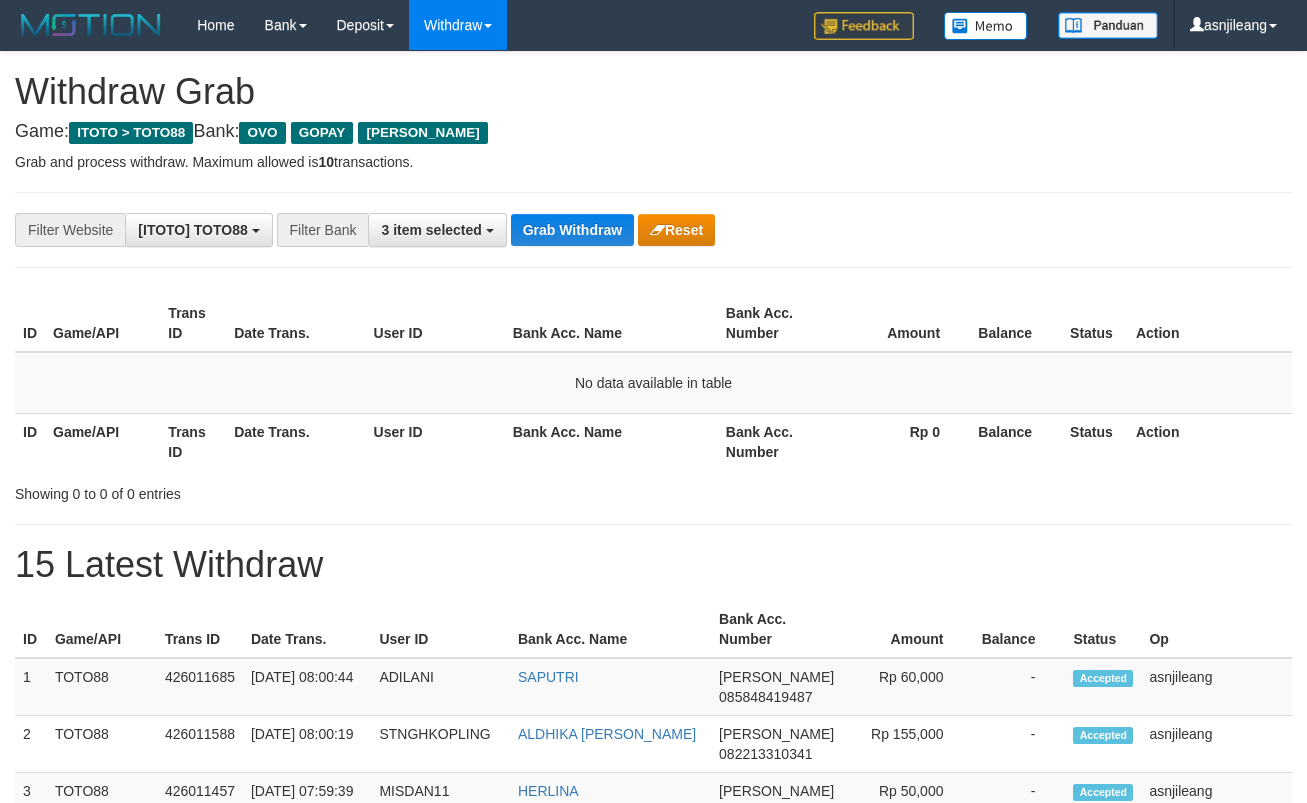 scroll, scrollTop: 0, scrollLeft: 0, axis: both 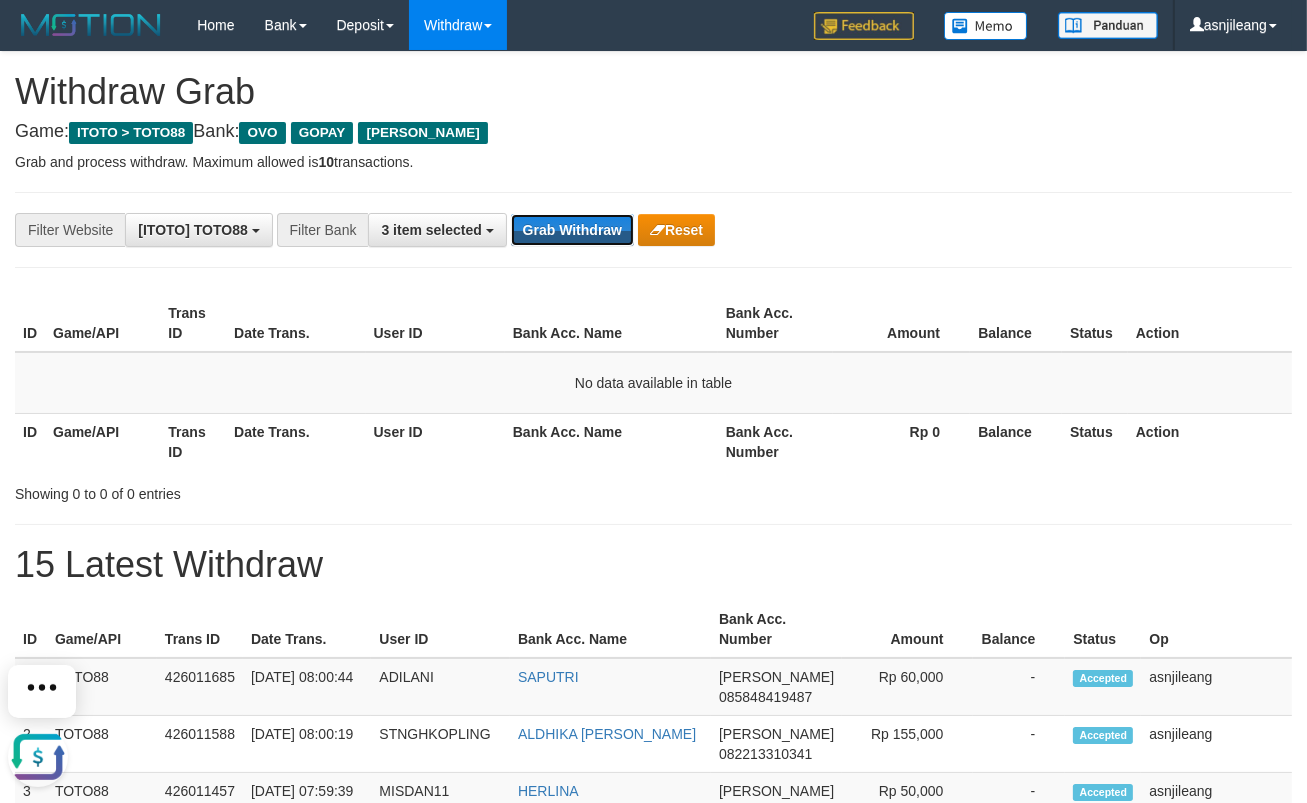 click on "Grab Withdraw" at bounding box center (572, 230) 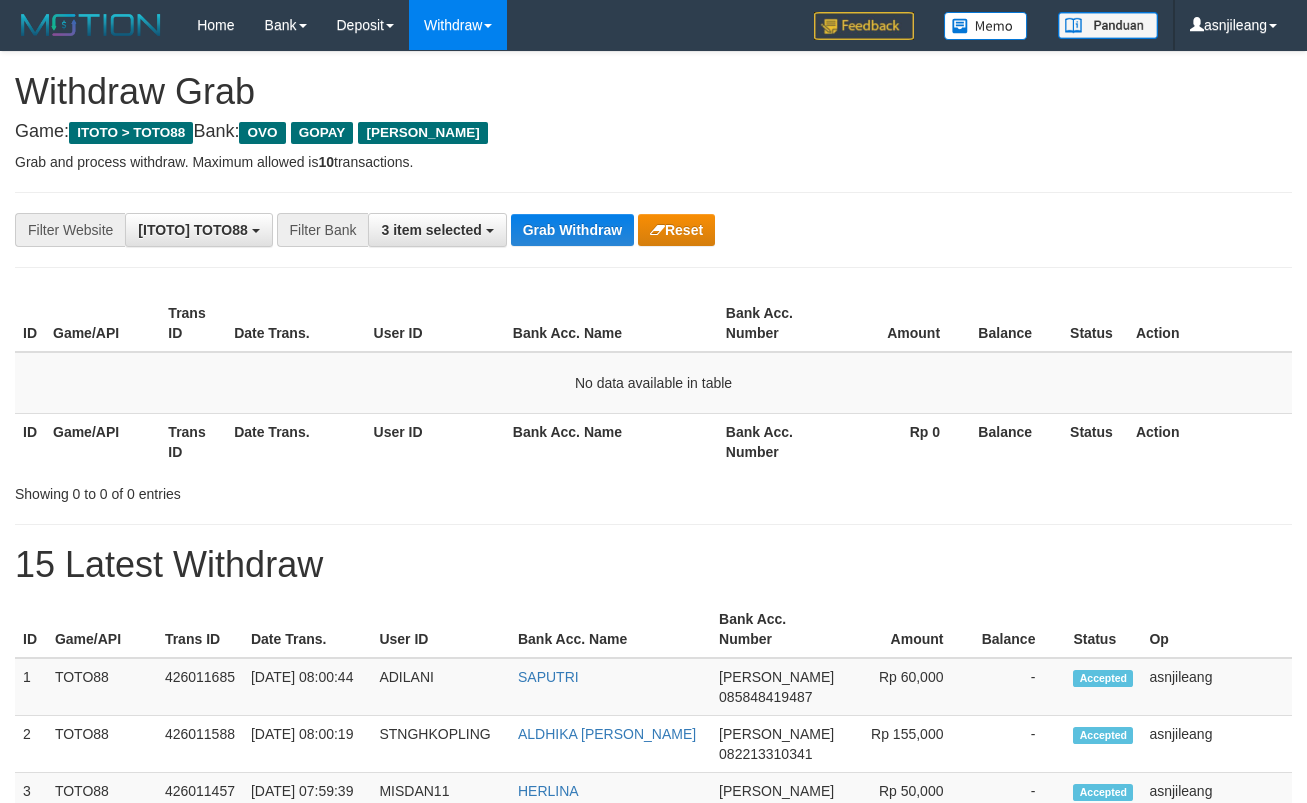 scroll, scrollTop: 0, scrollLeft: 0, axis: both 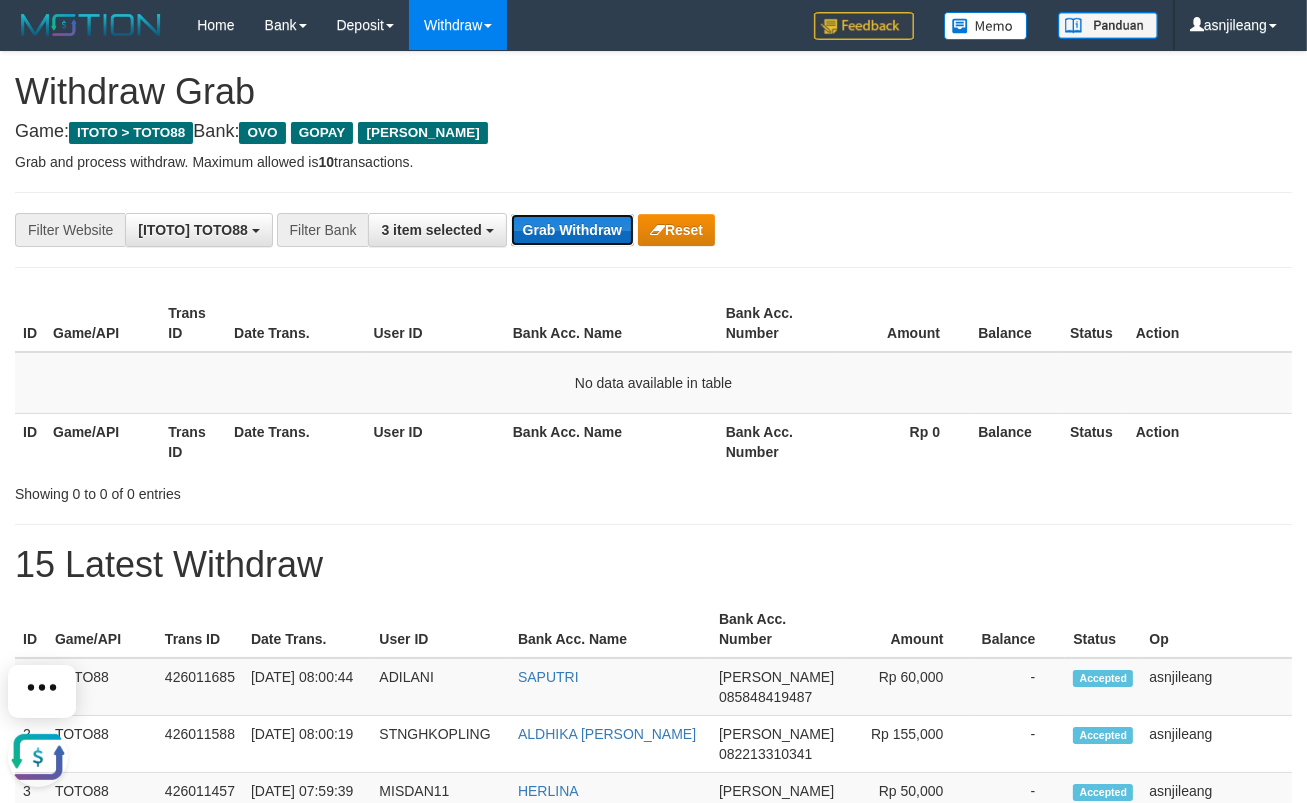 click on "Grab Withdraw" at bounding box center [572, 230] 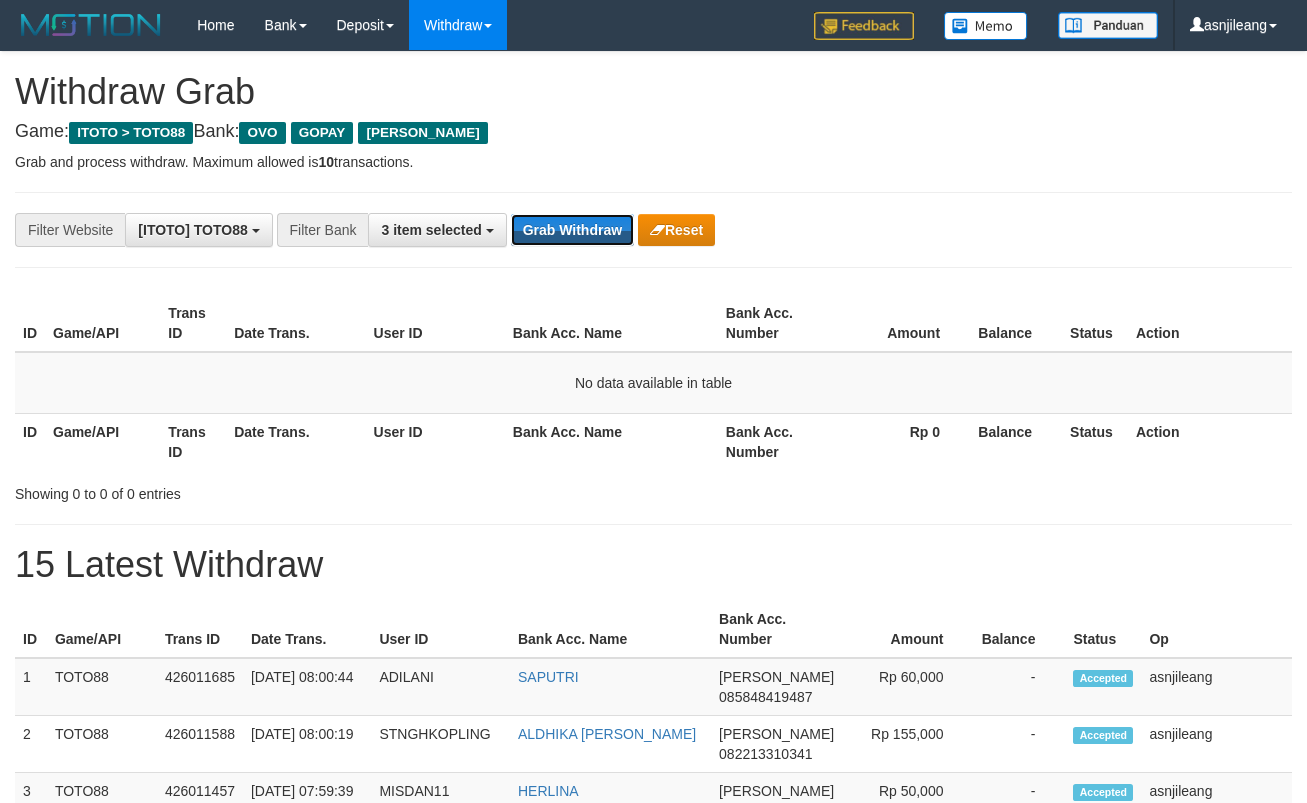 scroll, scrollTop: 0, scrollLeft: 0, axis: both 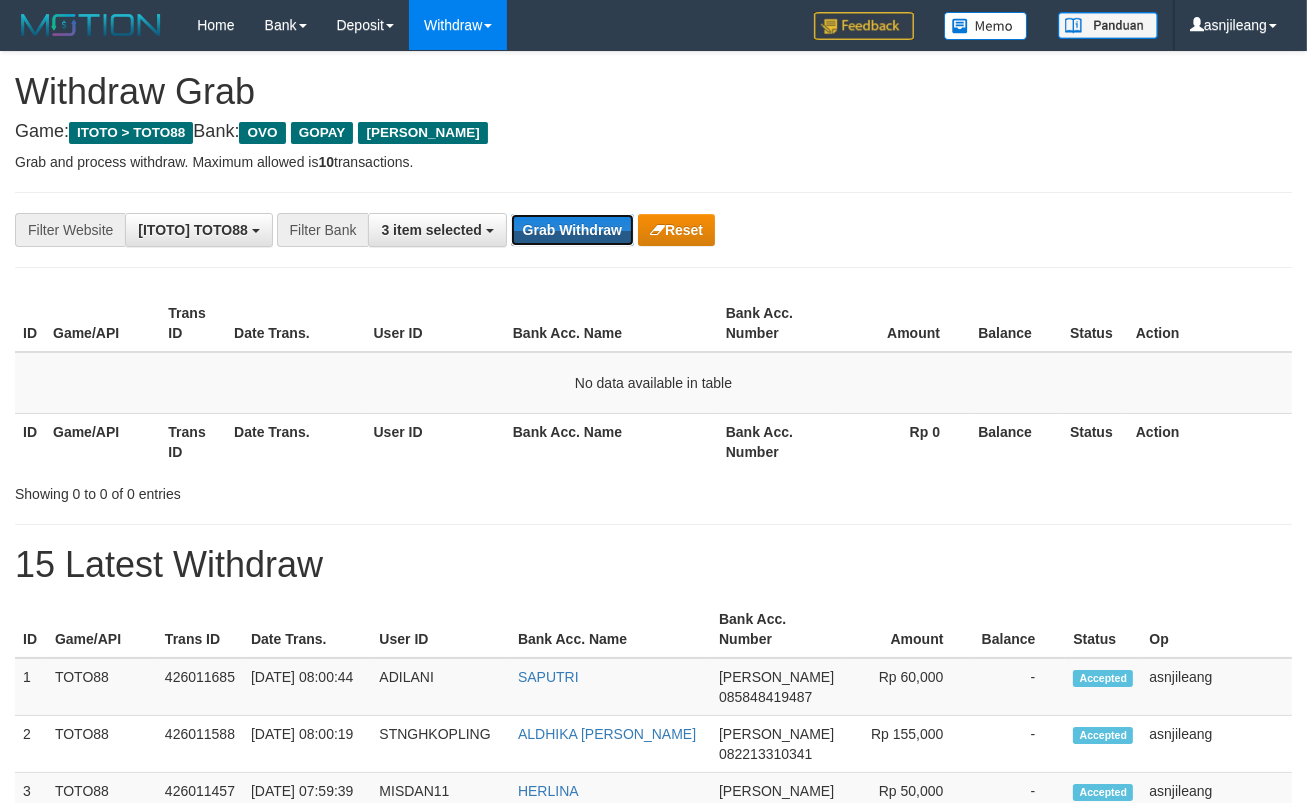 click on "Grab Withdraw" at bounding box center [572, 230] 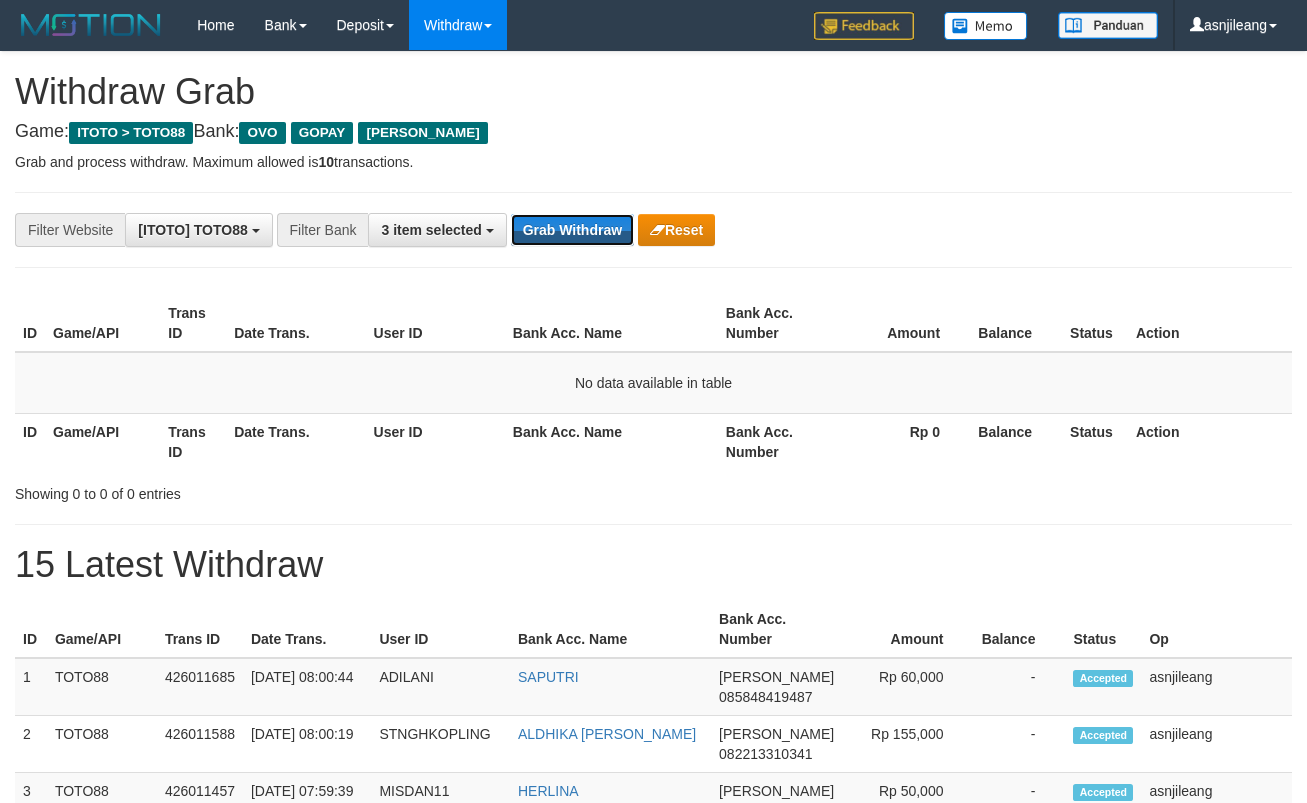 scroll, scrollTop: 0, scrollLeft: 0, axis: both 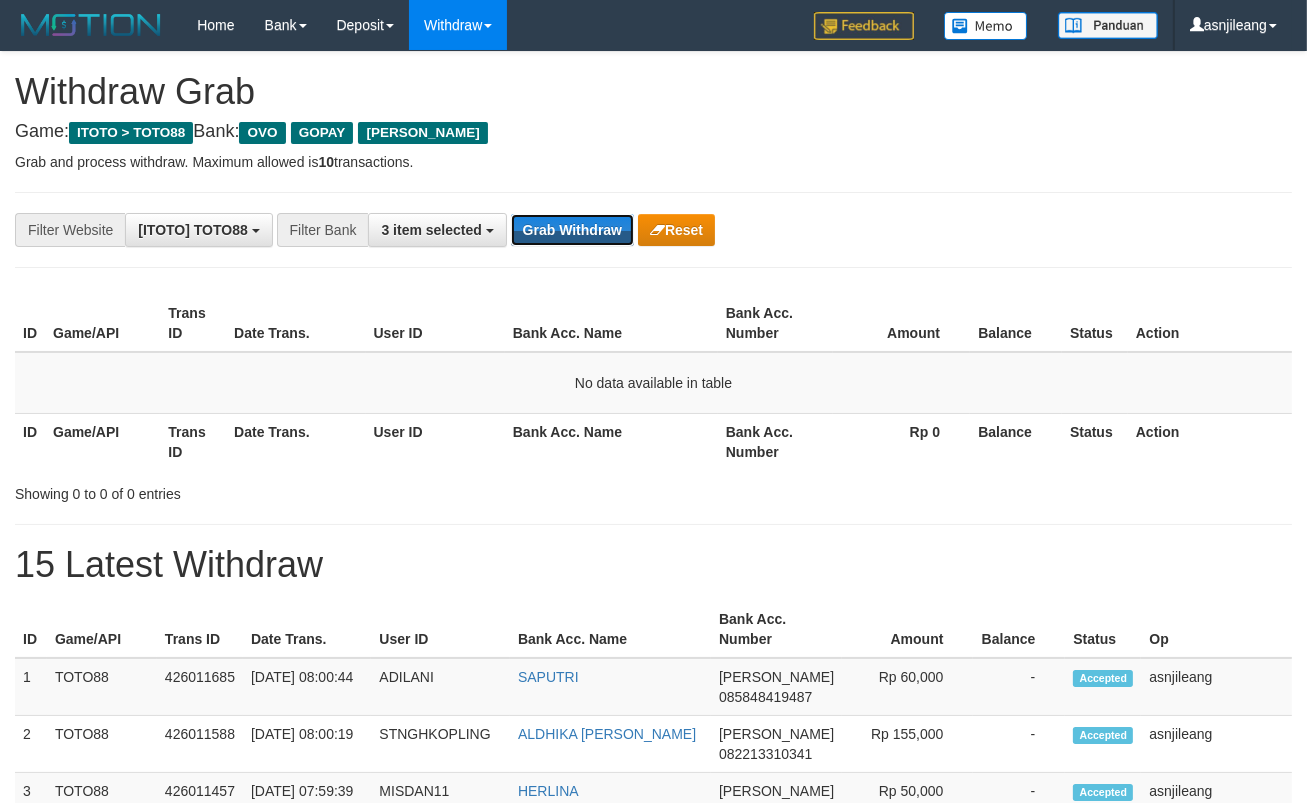 click on "Grab Withdraw" at bounding box center (572, 230) 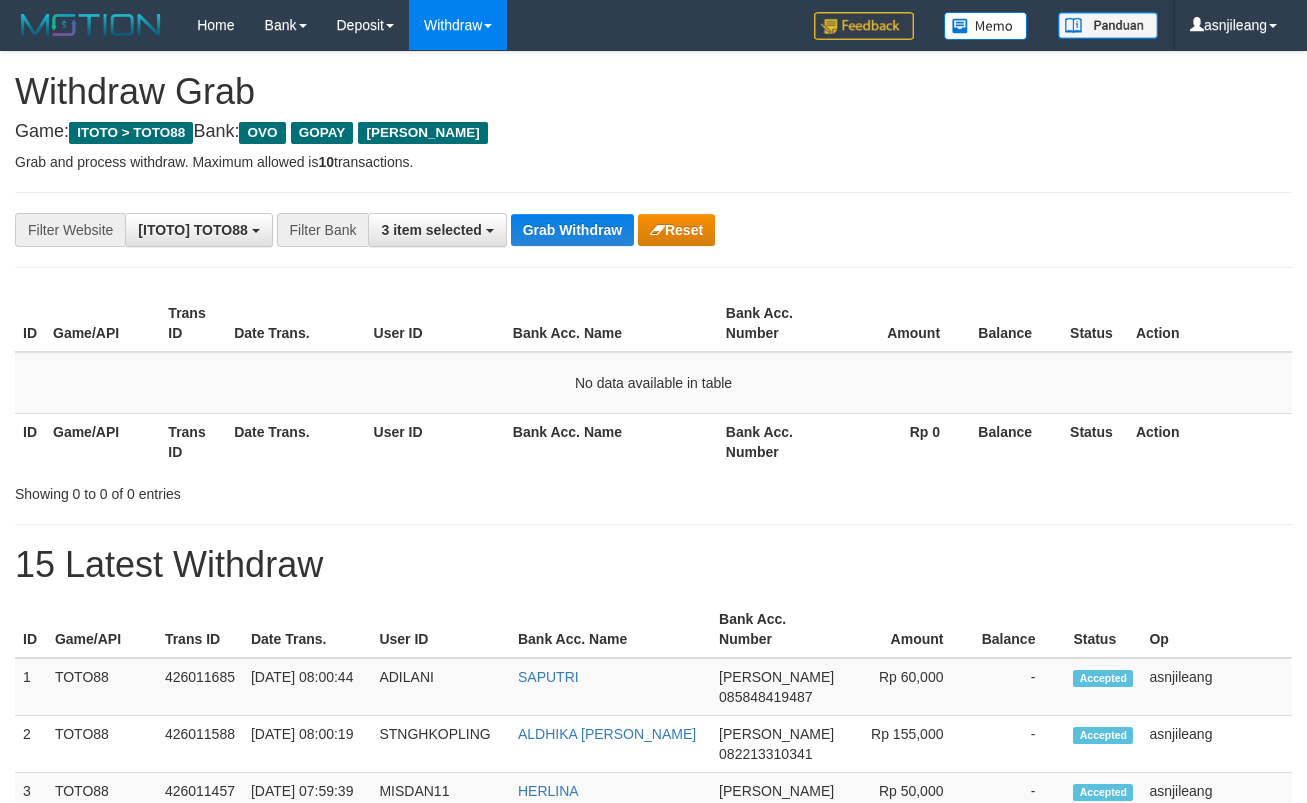 scroll, scrollTop: 0, scrollLeft: 0, axis: both 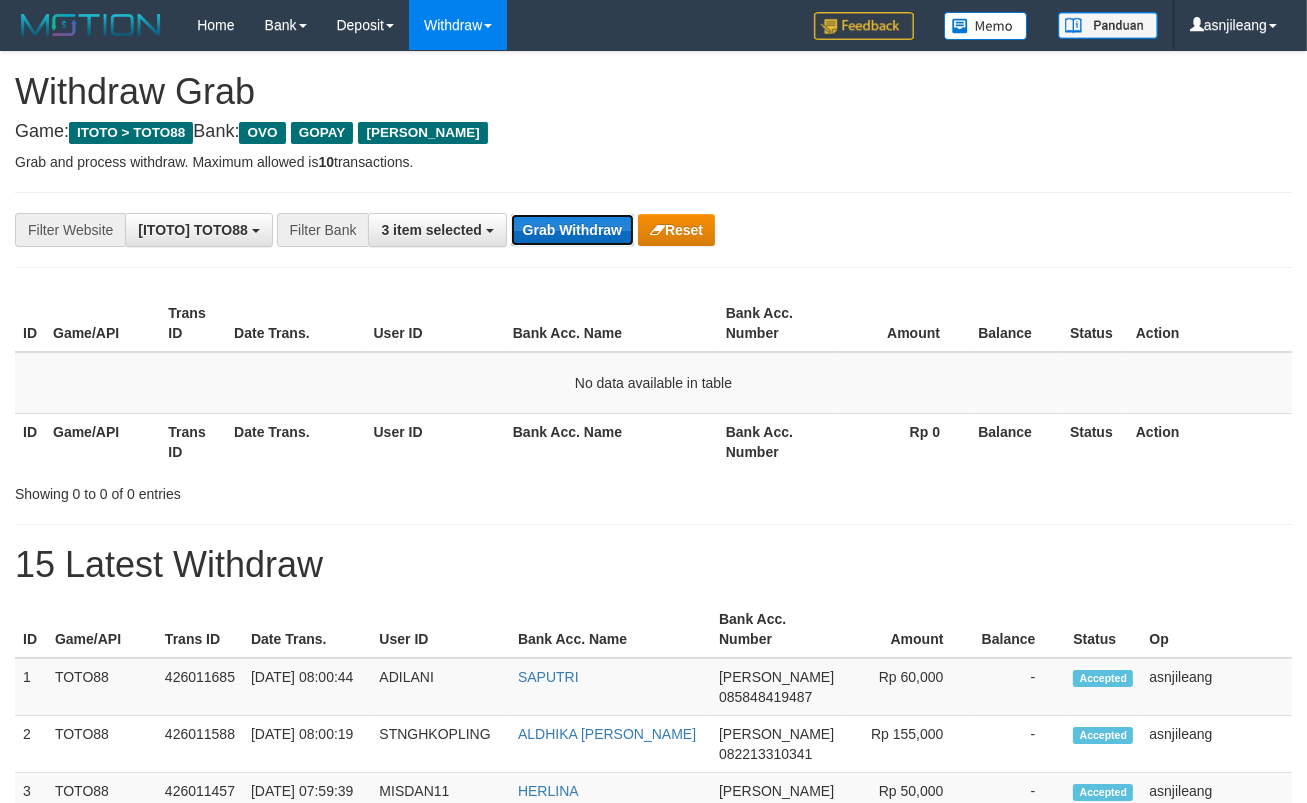 click on "Grab Withdraw" at bounding box center [572, 230] 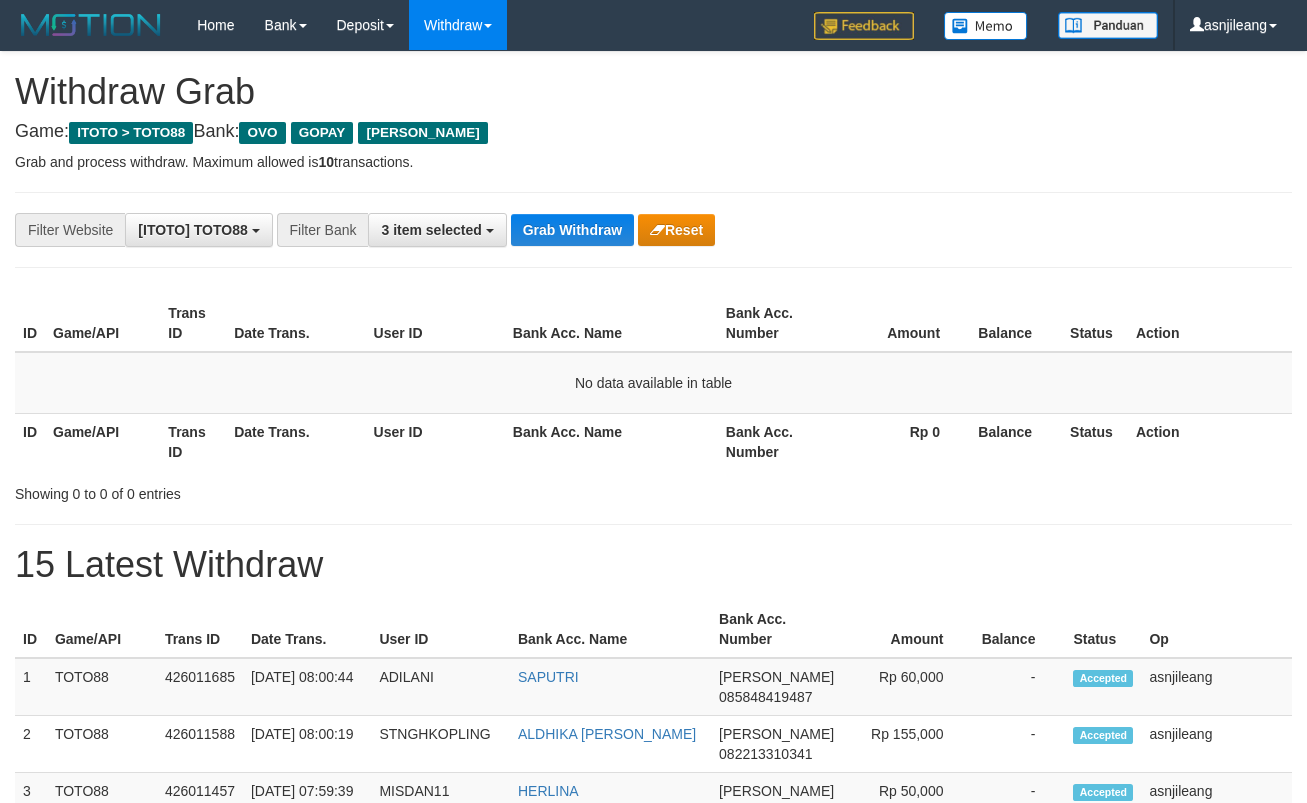 click on "Grab Withdraw" at bounding box center (572, 230) 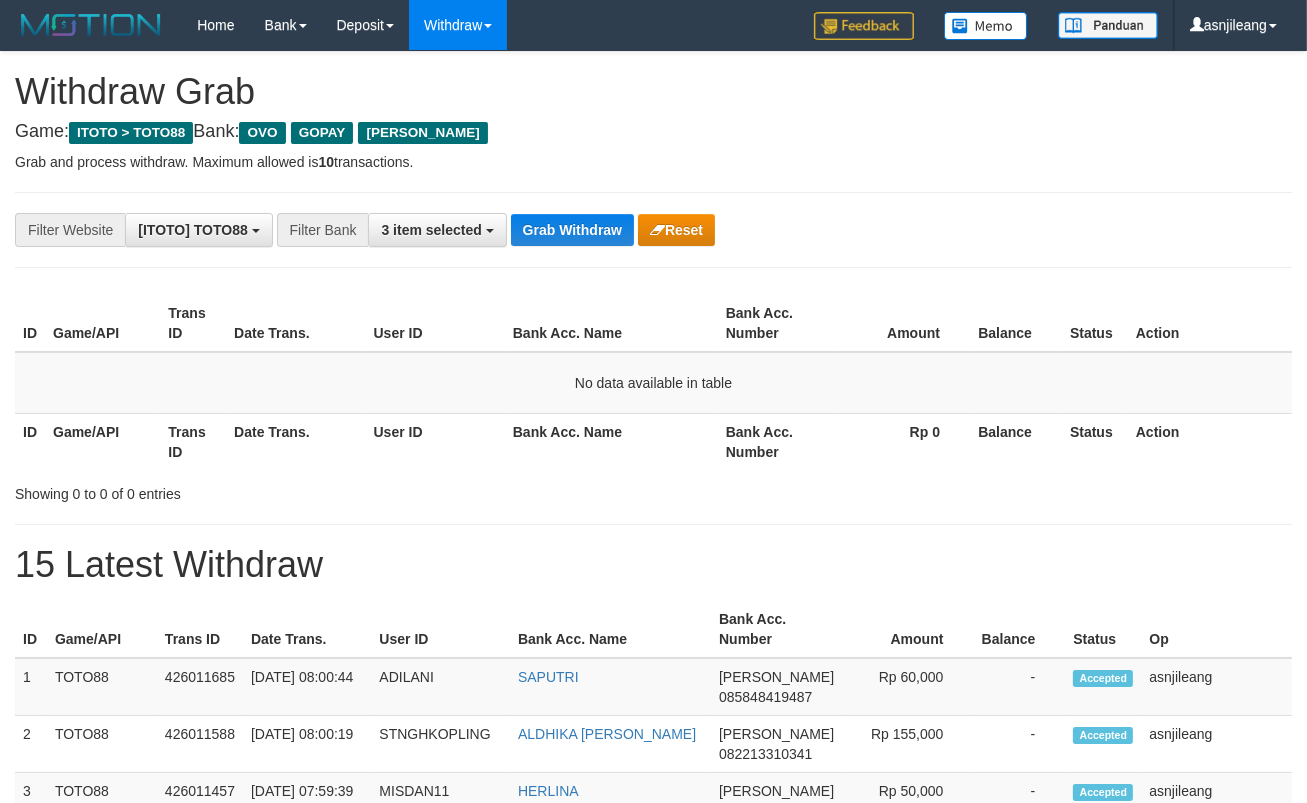 scroll, scrollTop: 17, scrollLeft: 0, axis: vertical 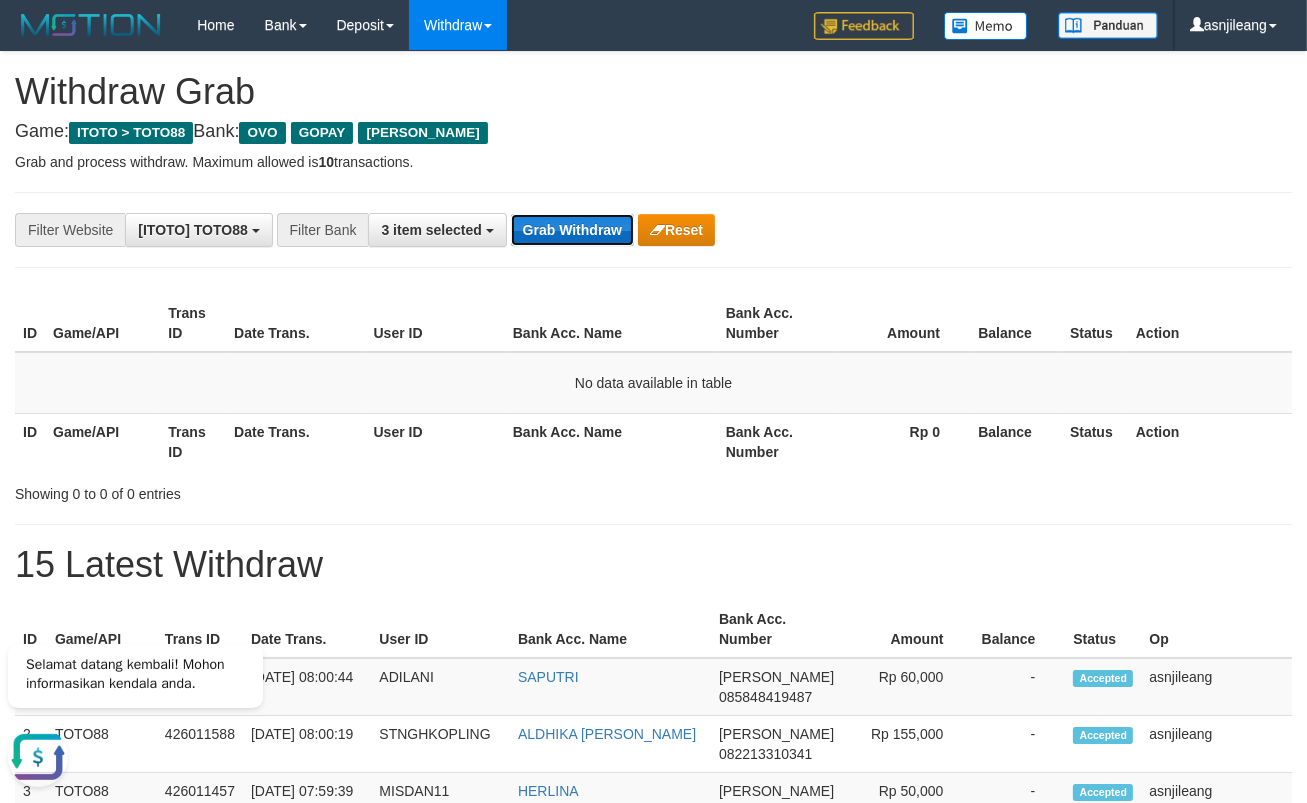 click on "Grab Withdraw" at bounding box center [572, 230] 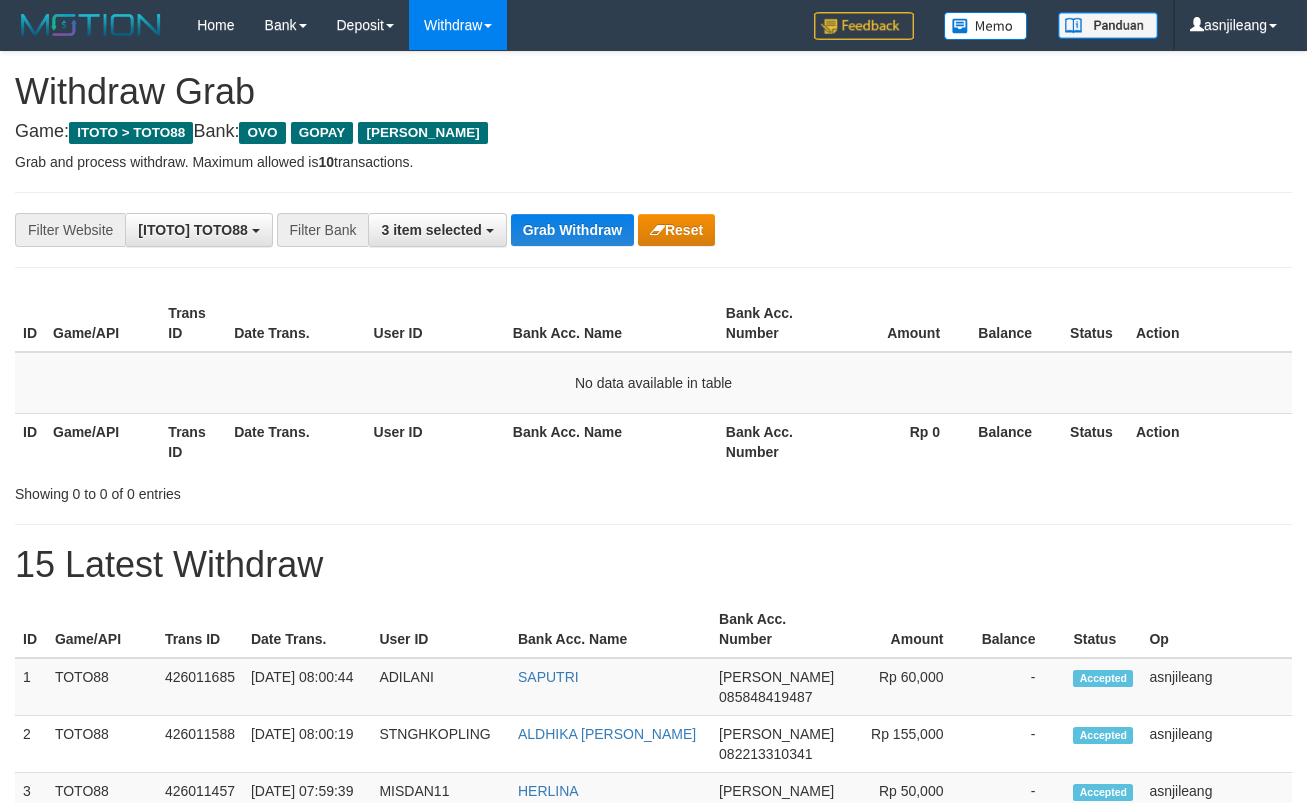 scroll, scrollTop: 0, scrollLeft: 0, axis: both 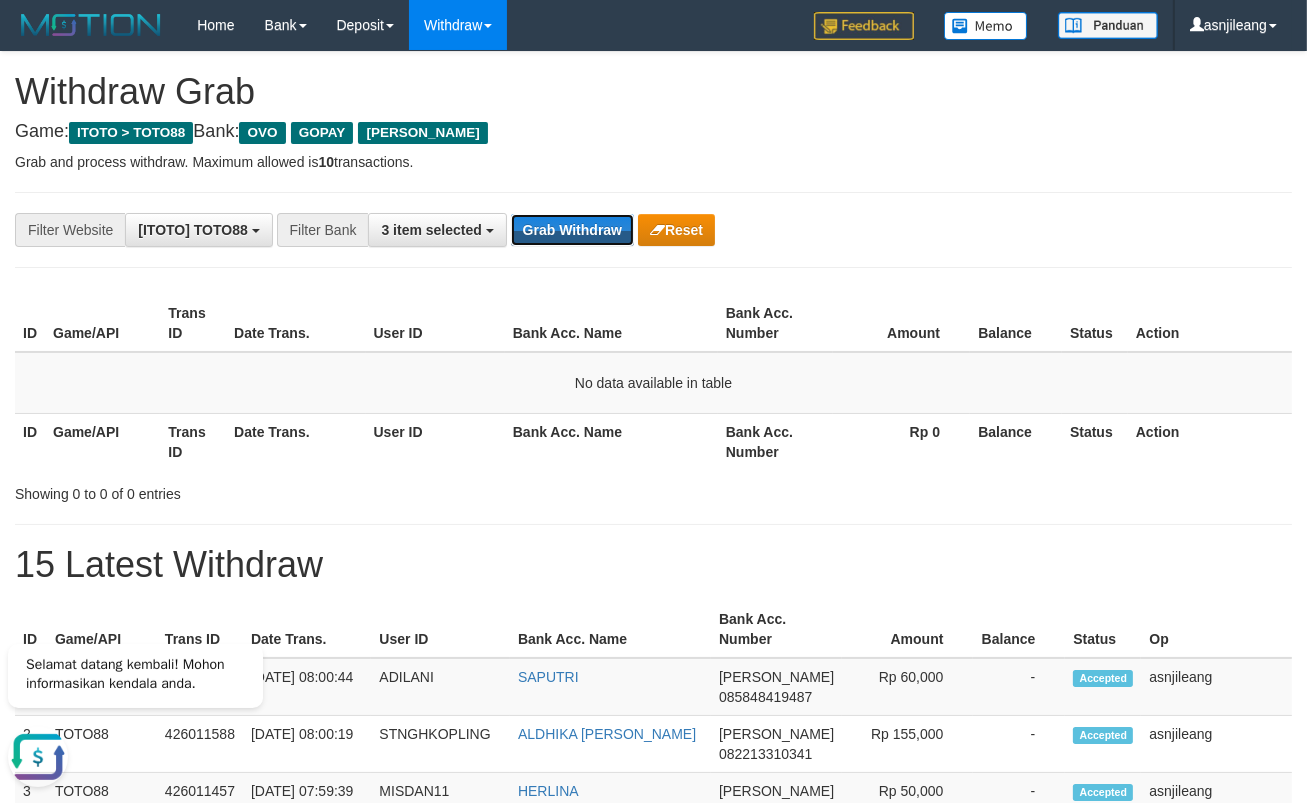 click on "Grab Withdraw" at bounding box center (572, 230) 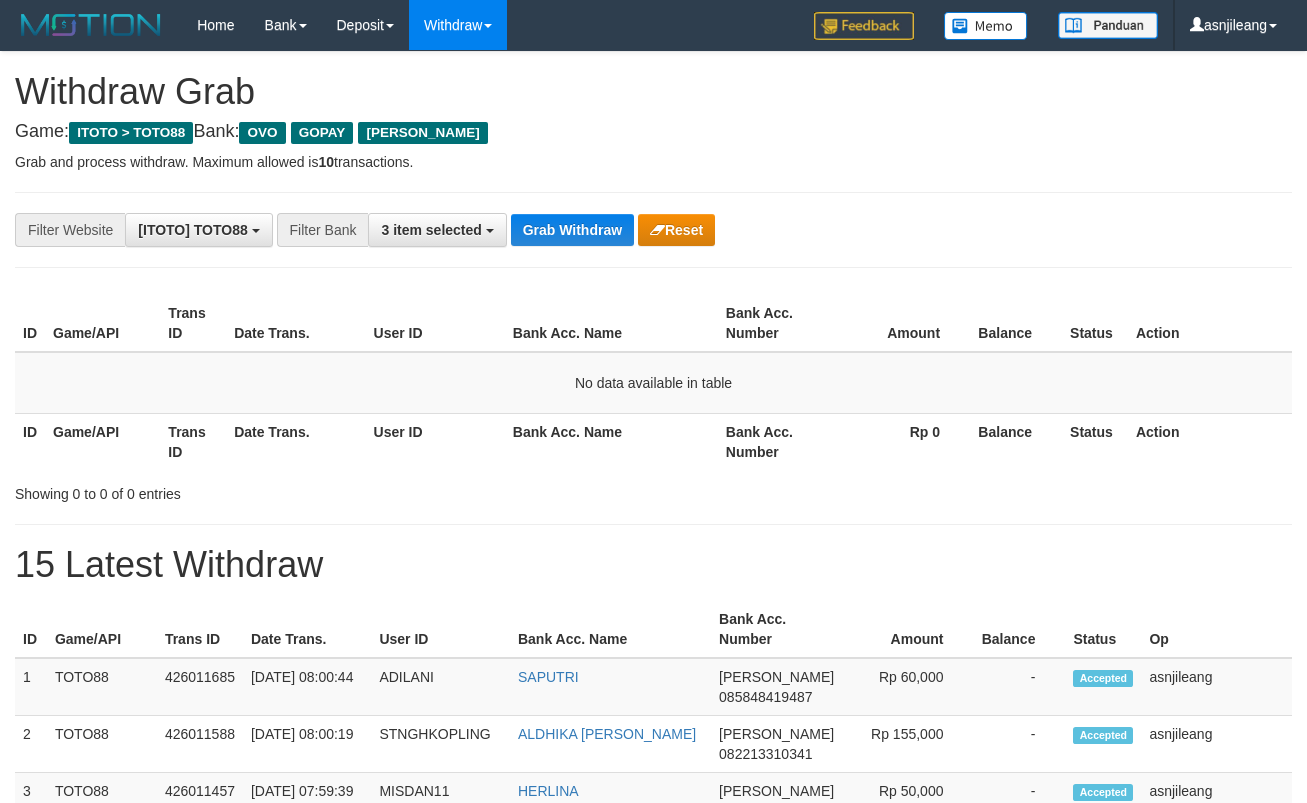 scroll, scrollTop: 0, scrollLeft: 0, axis: both 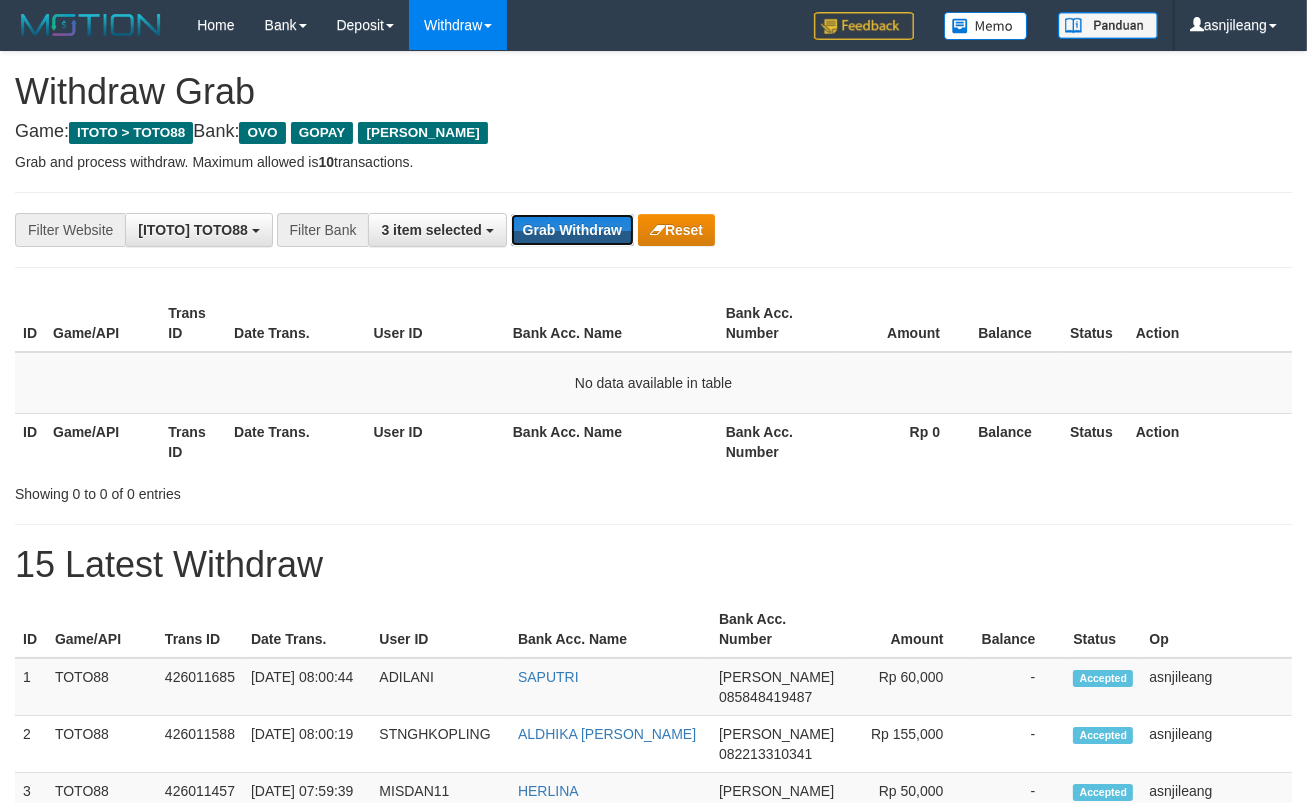 click on "Grab Withdraw" at bounding box center (572, 230) 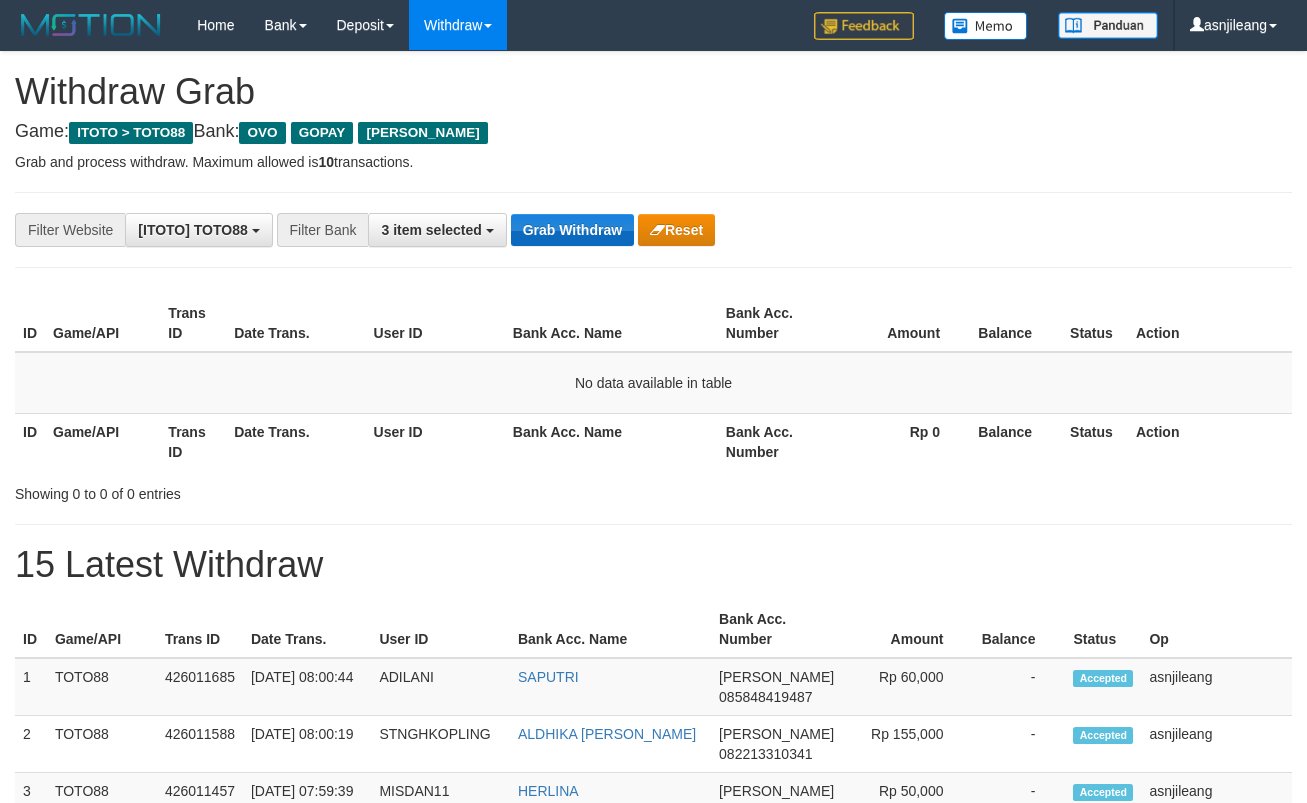 scroll, scrollTop: 0, scrollLeft: 0, axis: both 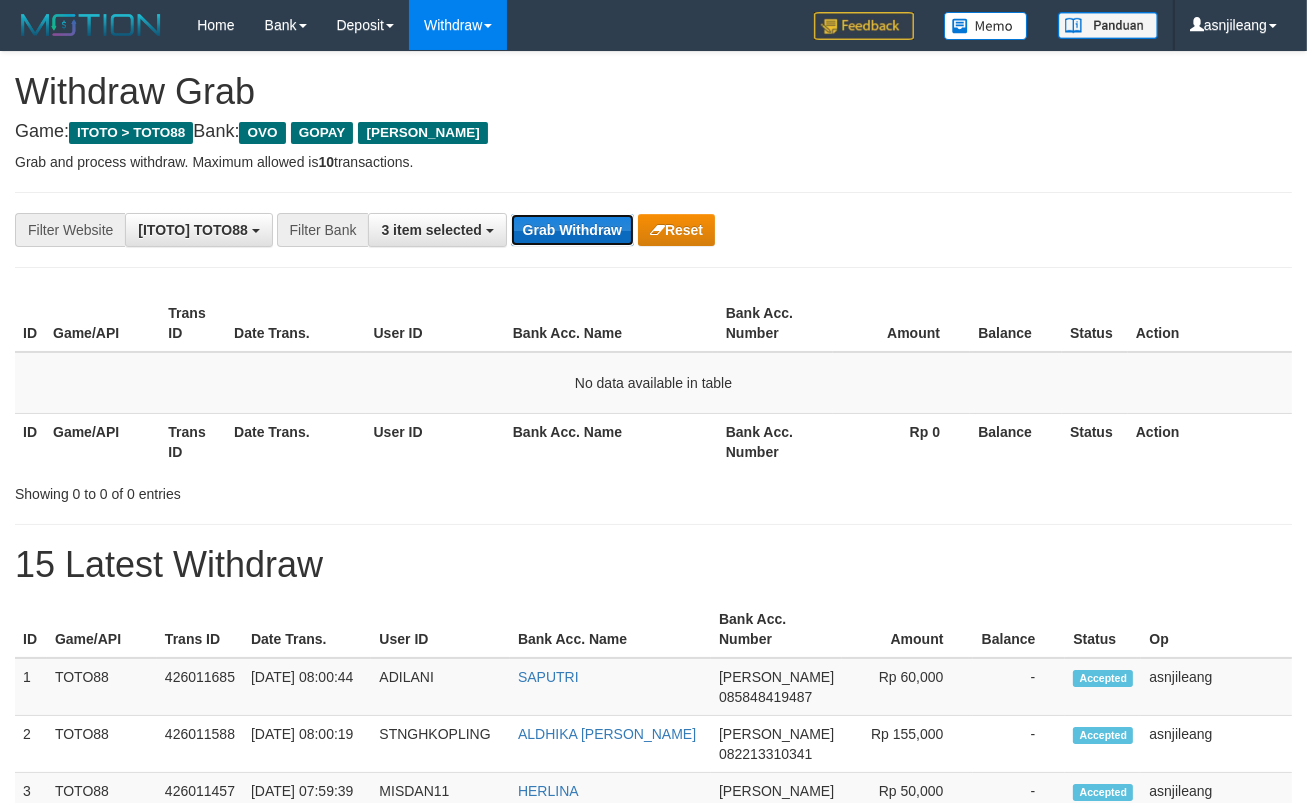 click on "Grab Withdraw" at bounding box center [572, 230] 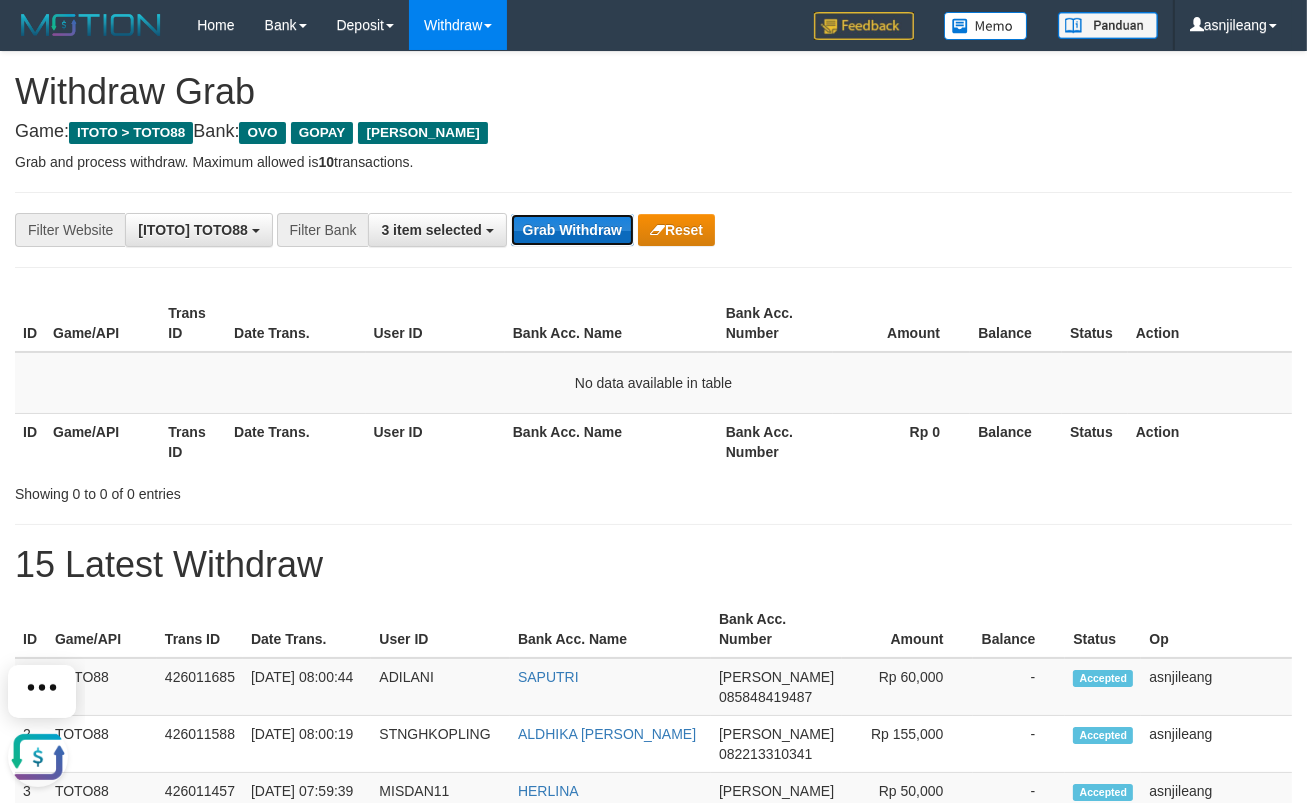 scroll, scrollTop: 0, scrollLeft: 0, axis: both 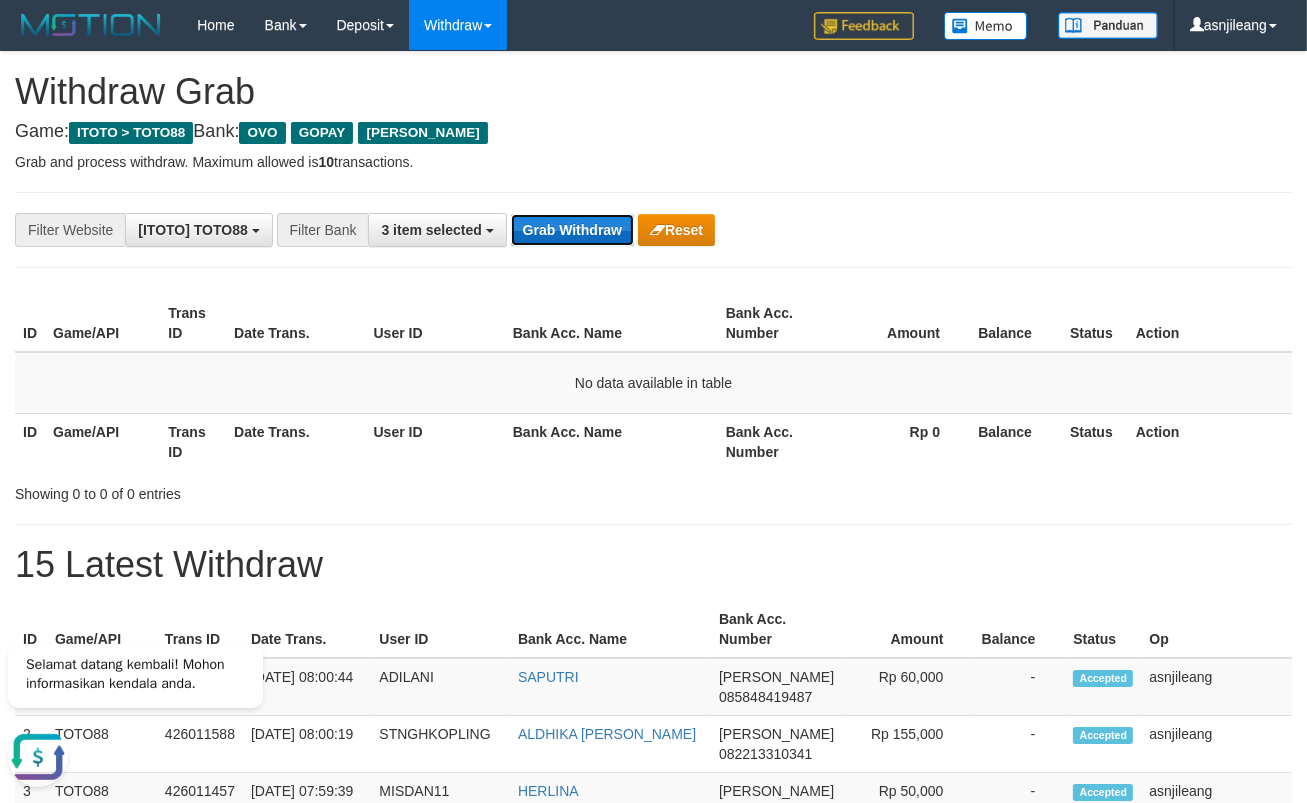 click on "Grab Withdraw" at bounding box center (572, 230) 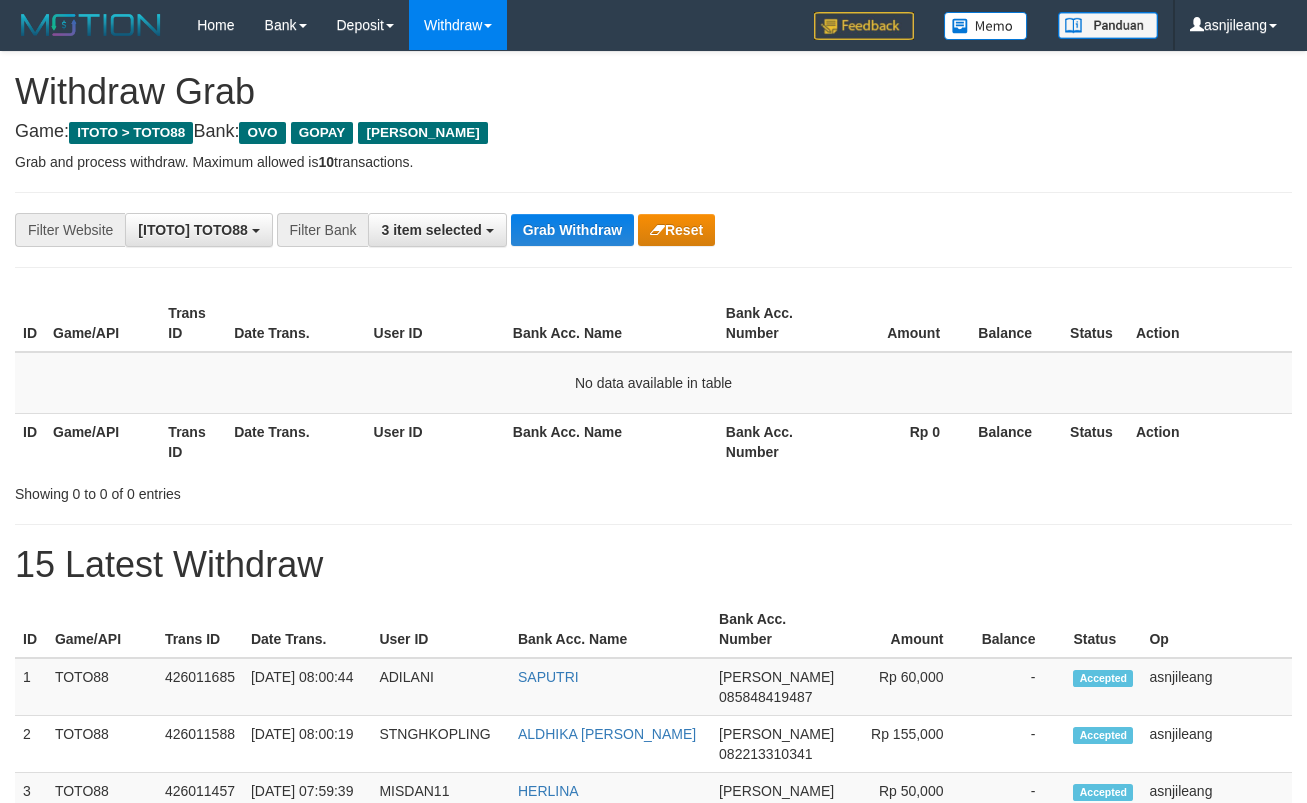scroll, scrollTop: 0, scrollLeft: 0, axis: both 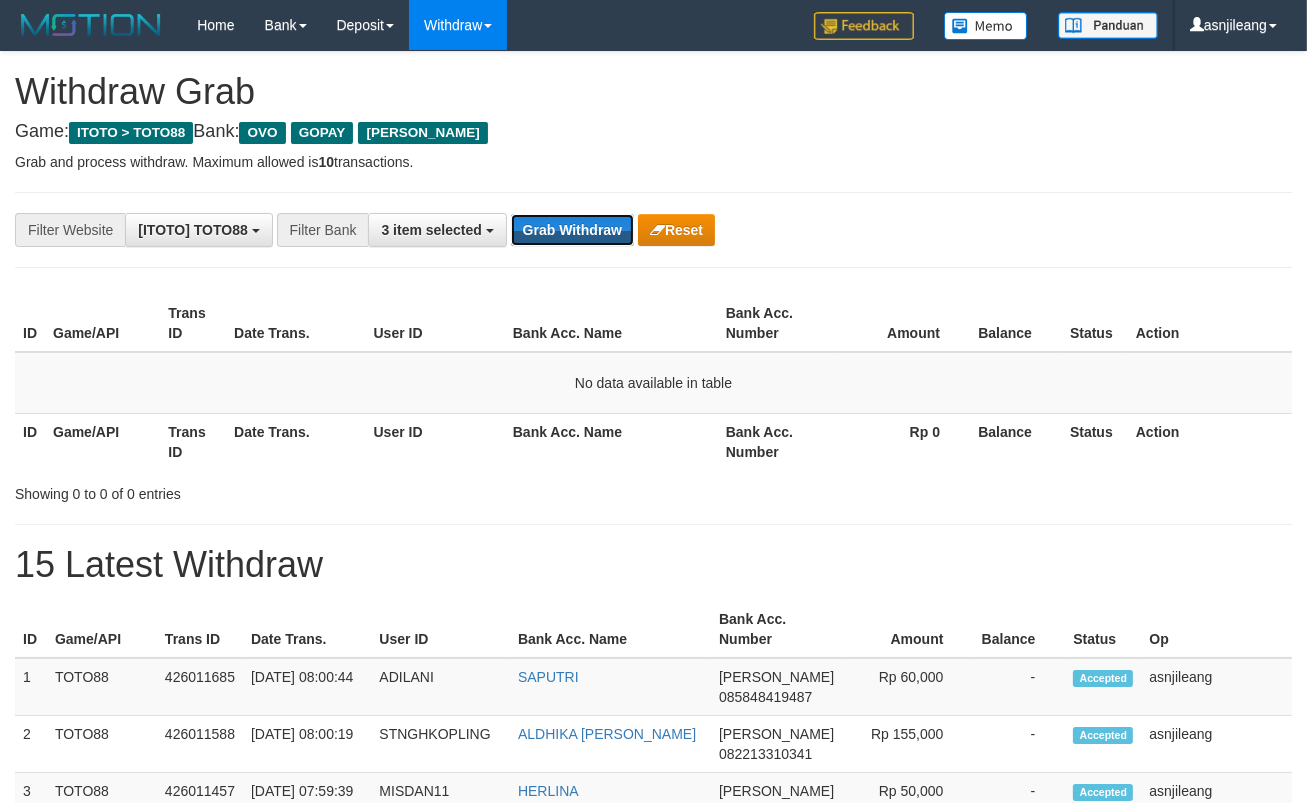 click on "Grab Withdraw" at bounding box center (572, 230) 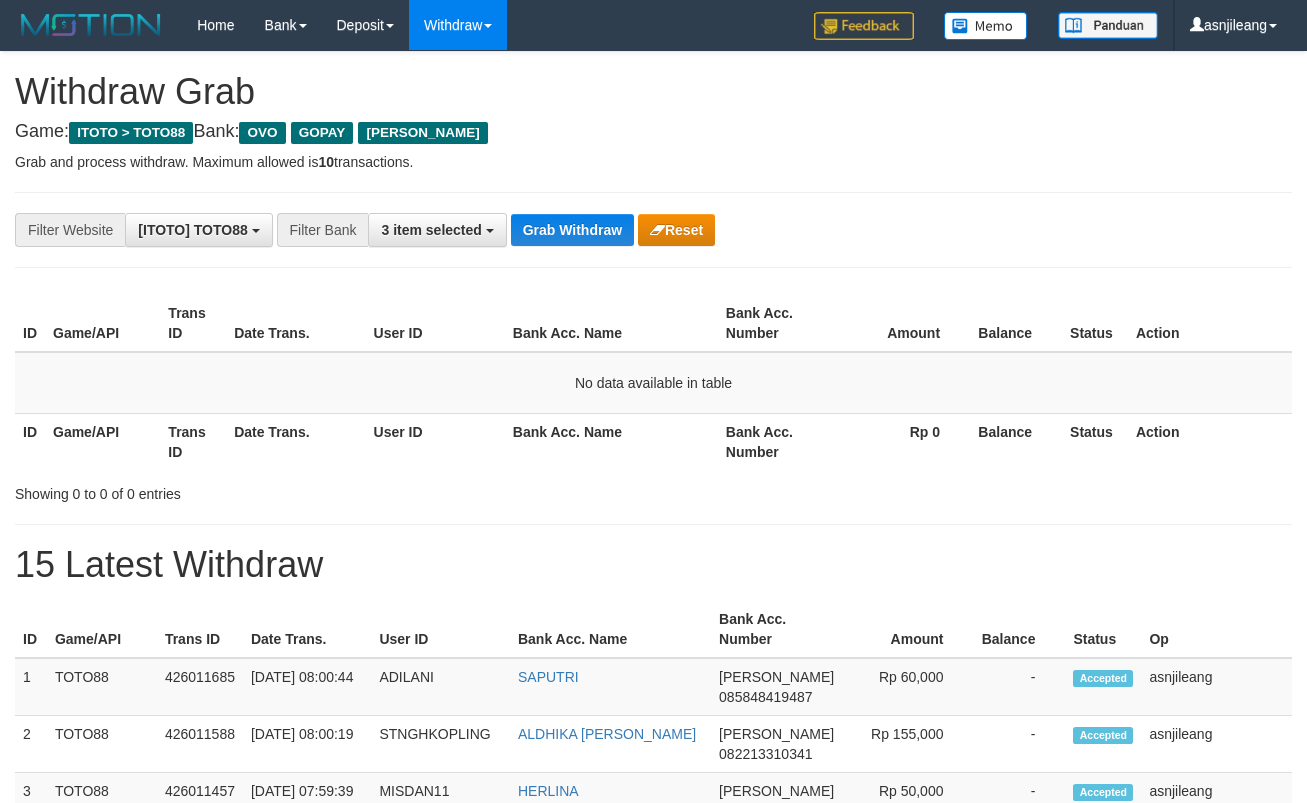 scroll, scrollTop: 0, scrollLeft: 0, axis: both 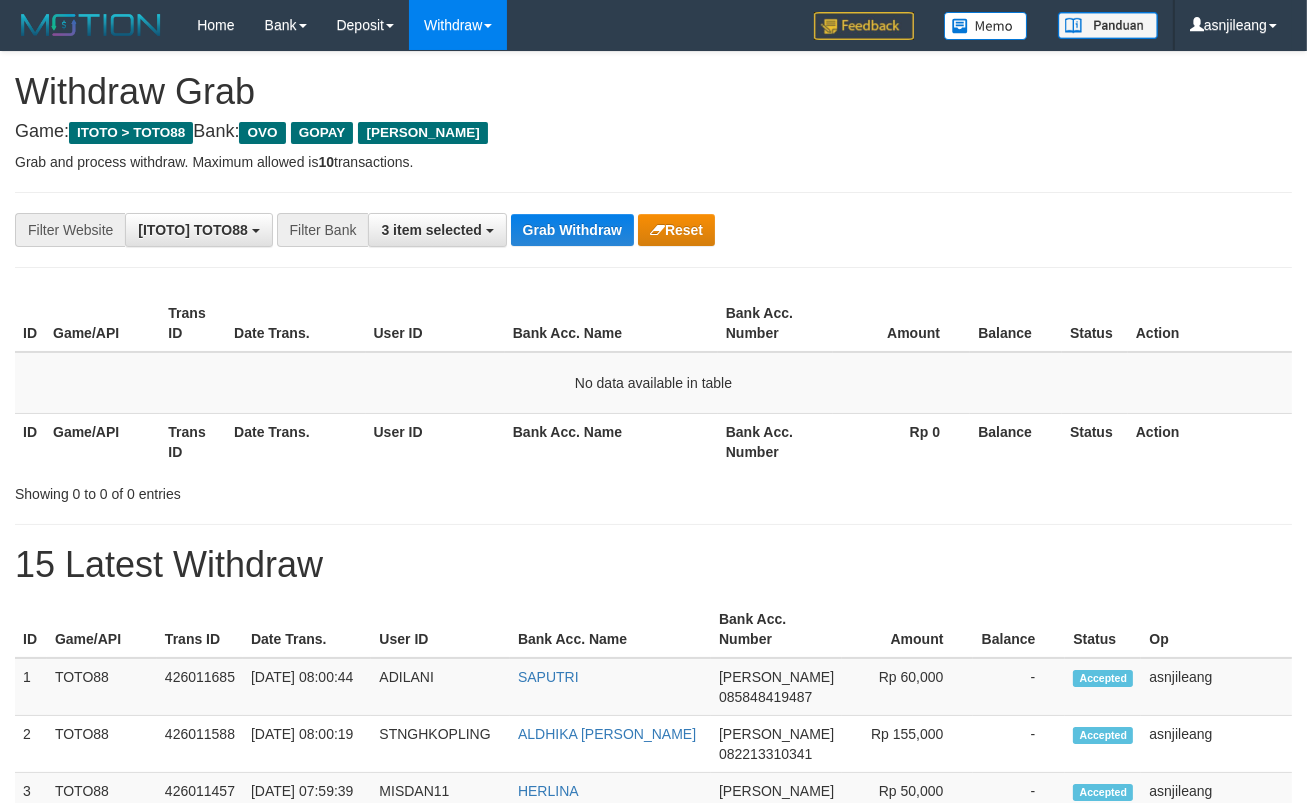 click on "Grab Withdraw" at bounding box center (572, 230) 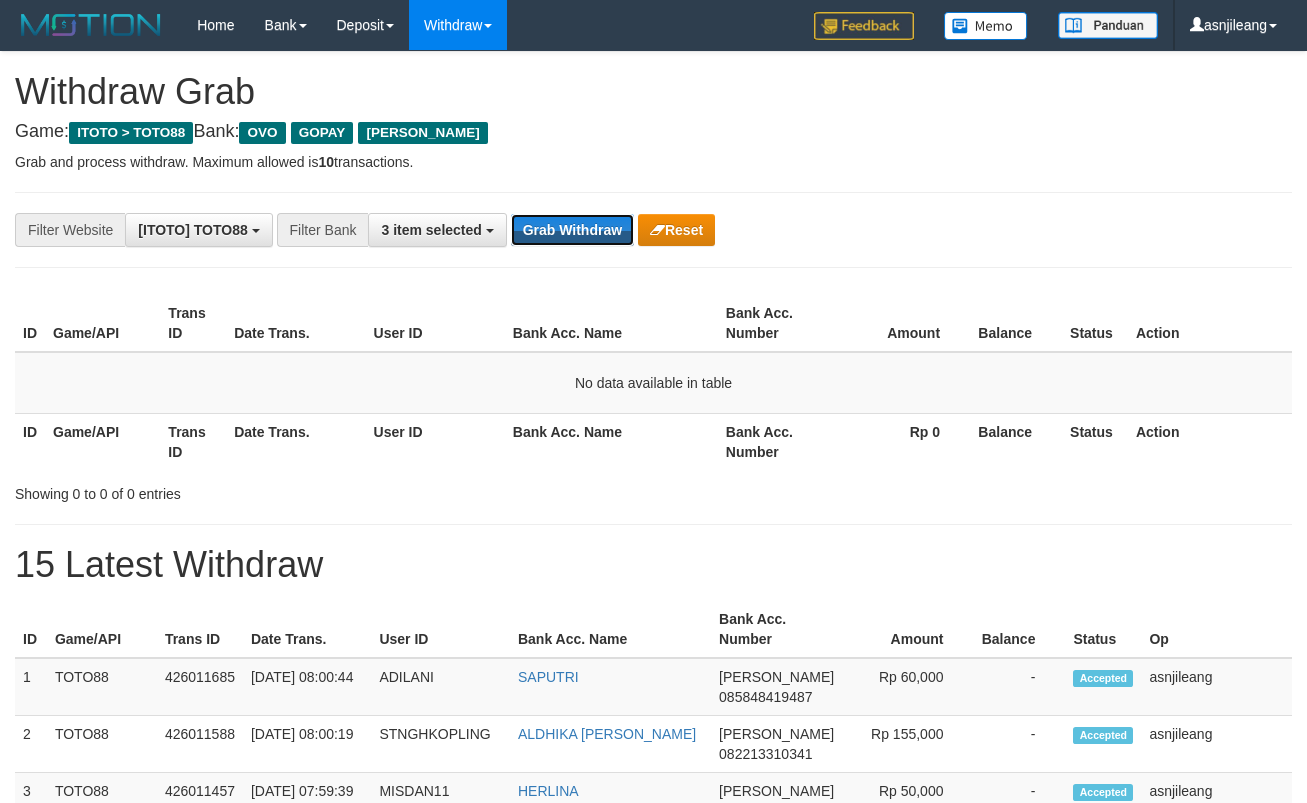 scroll, scrollTop: 0, scrollLeft: 0, axis: both 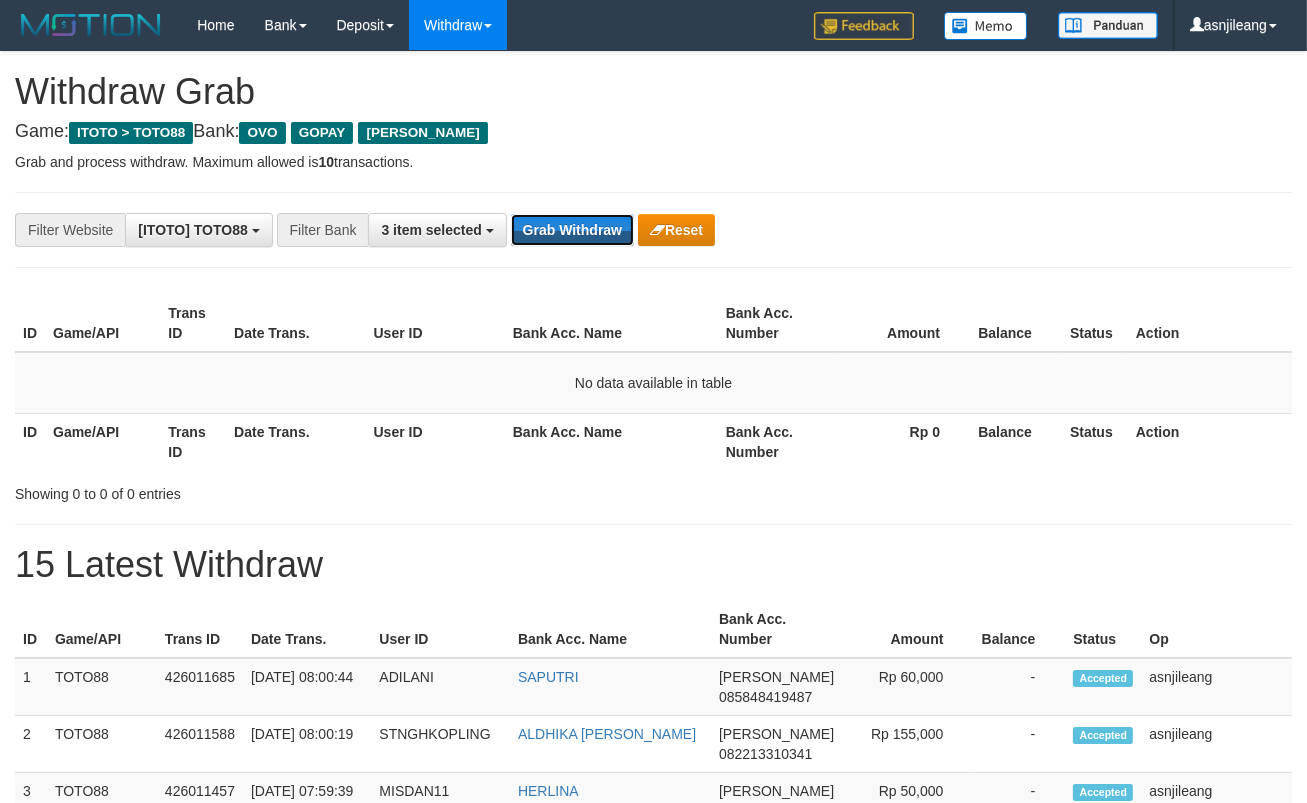 click on "Grab Withdraw" at bounding box center [572, 230] 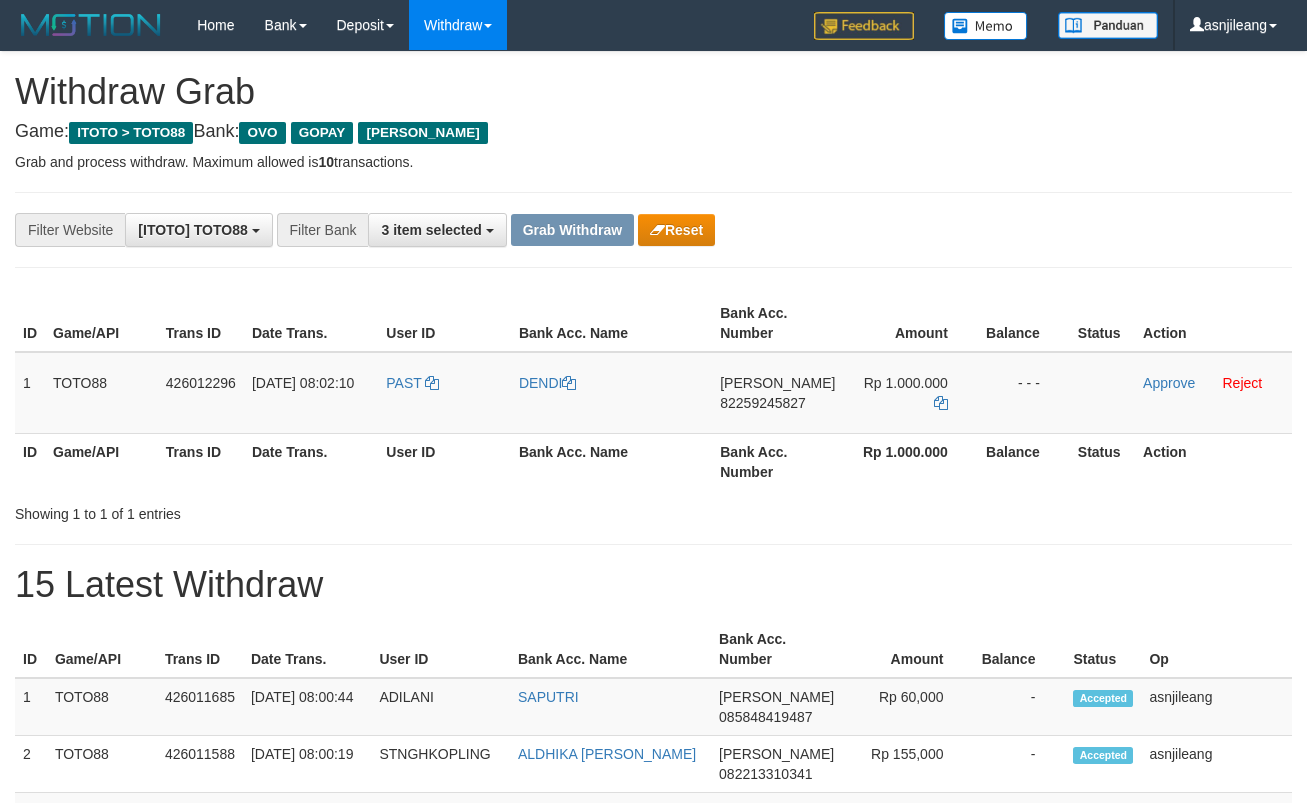 scroll, scrollTop: 0, scrollLeft: 0, axis: both 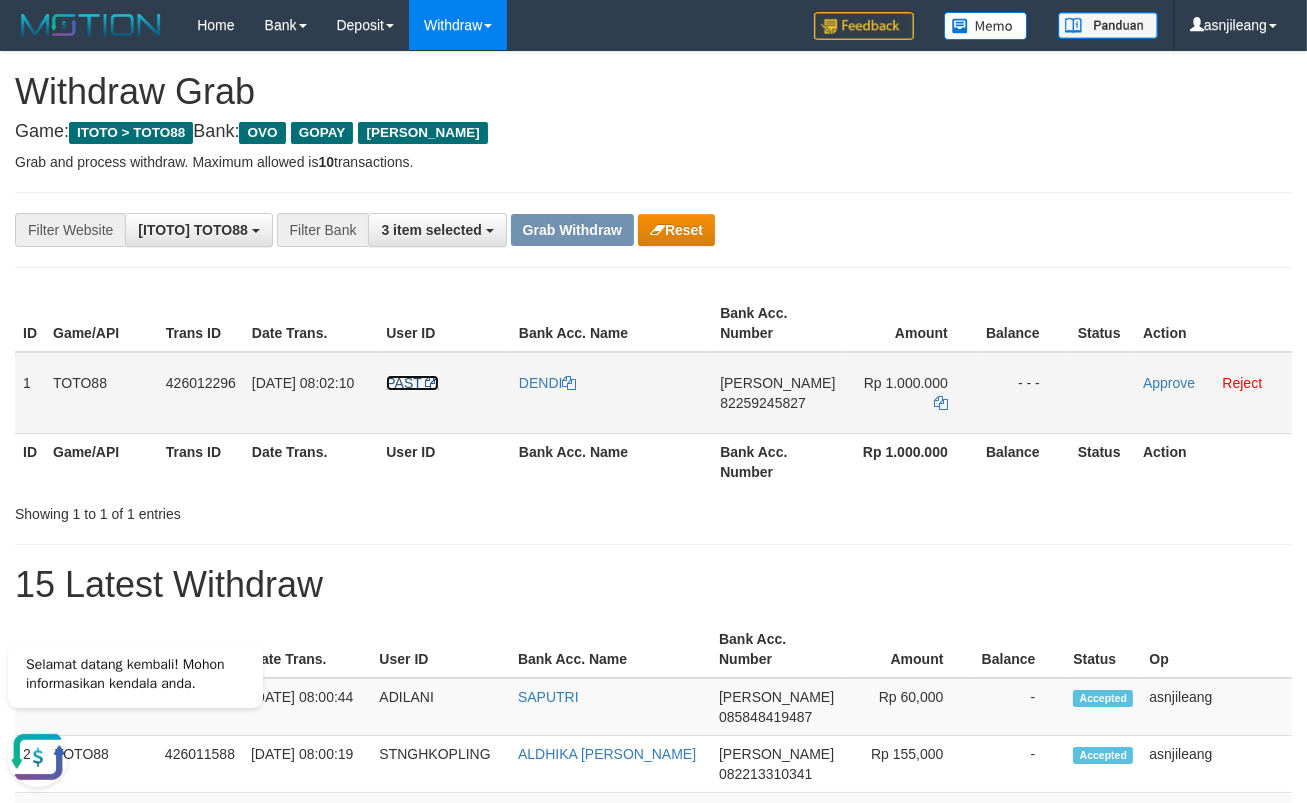 click on "PAST" at bounding box center (403, 383) 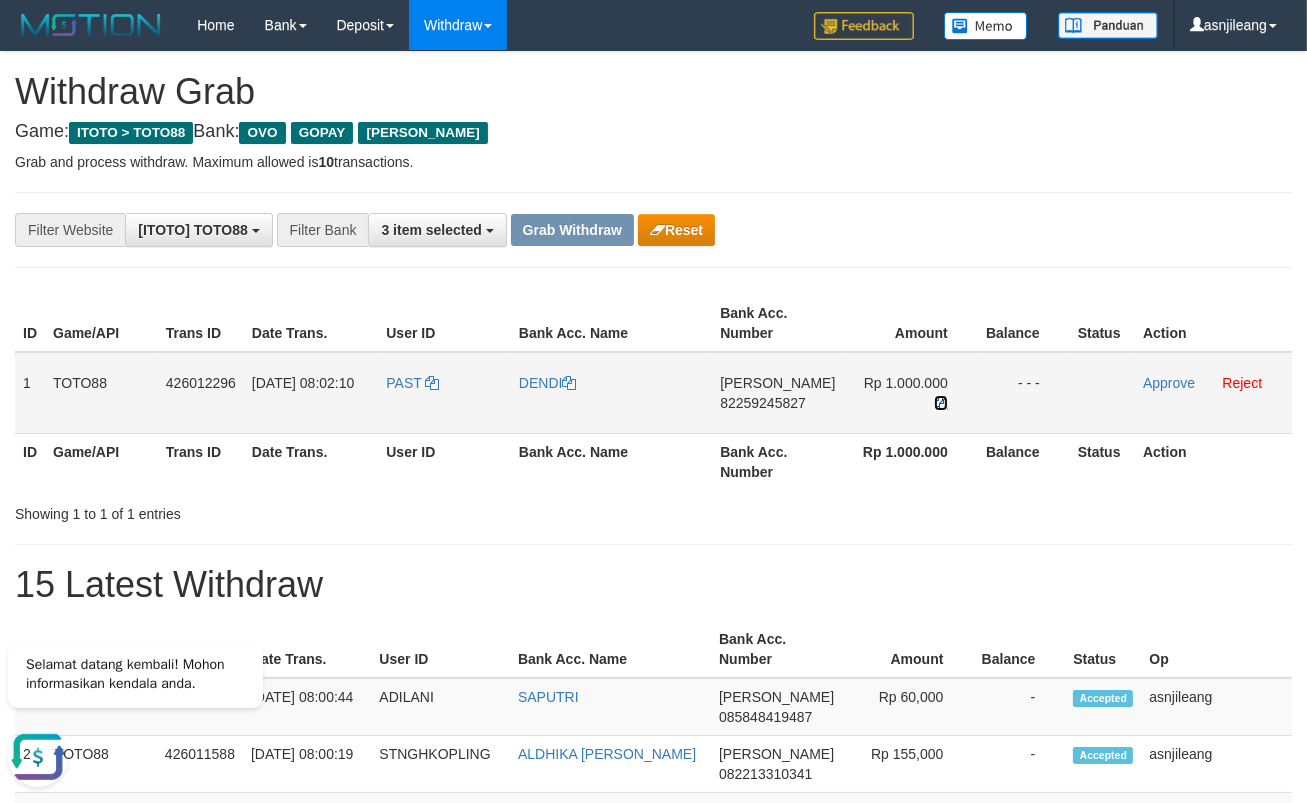click at bounding box center [941, 403] 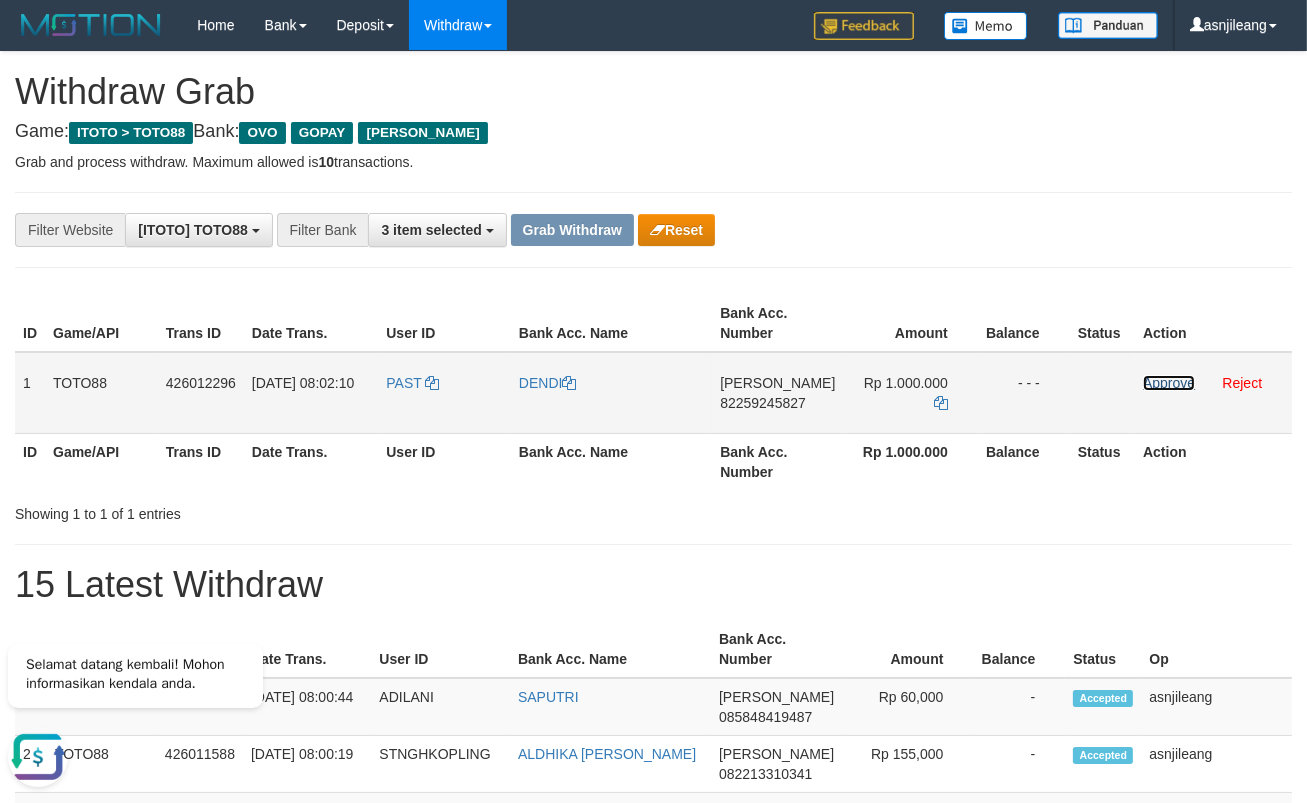 click on "Approve" at bounding box center [1169, 383] 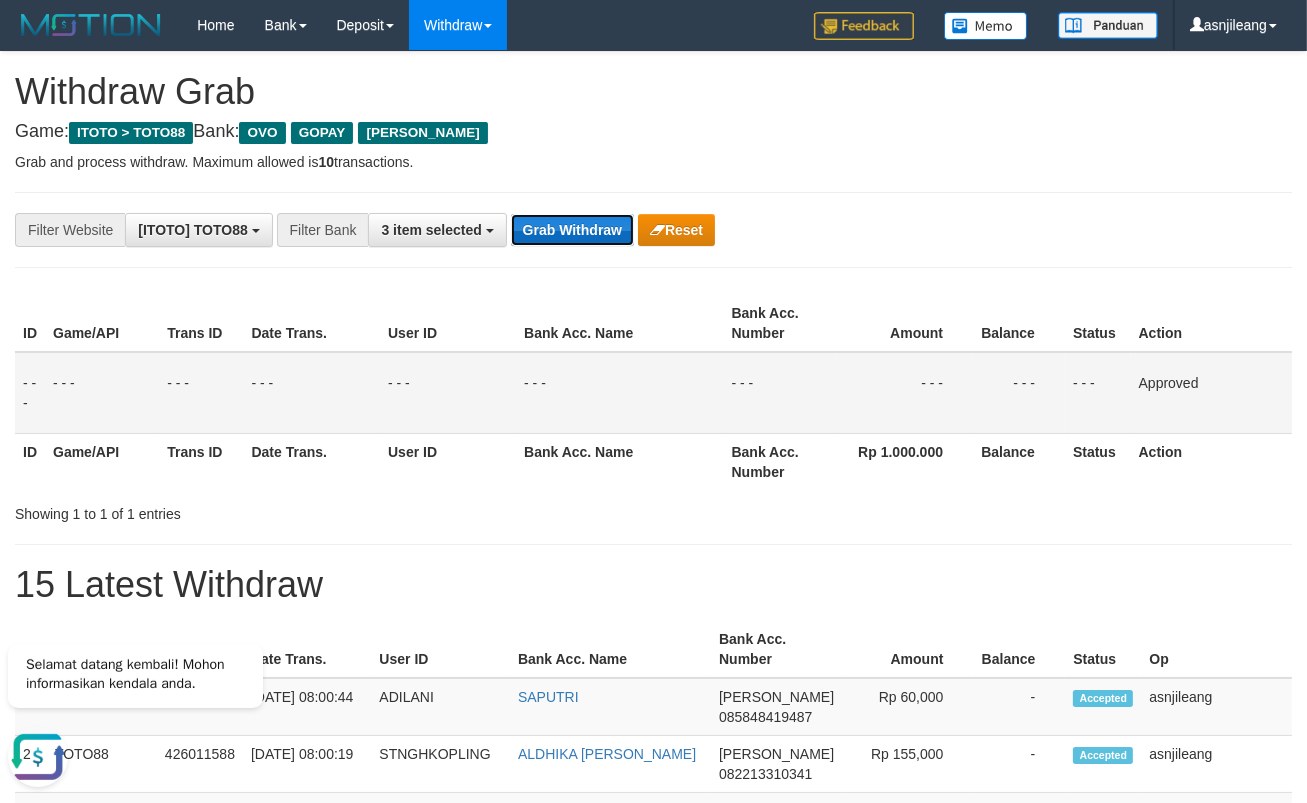 click on "Grab Withdraw" at bounding box center (572, 230) 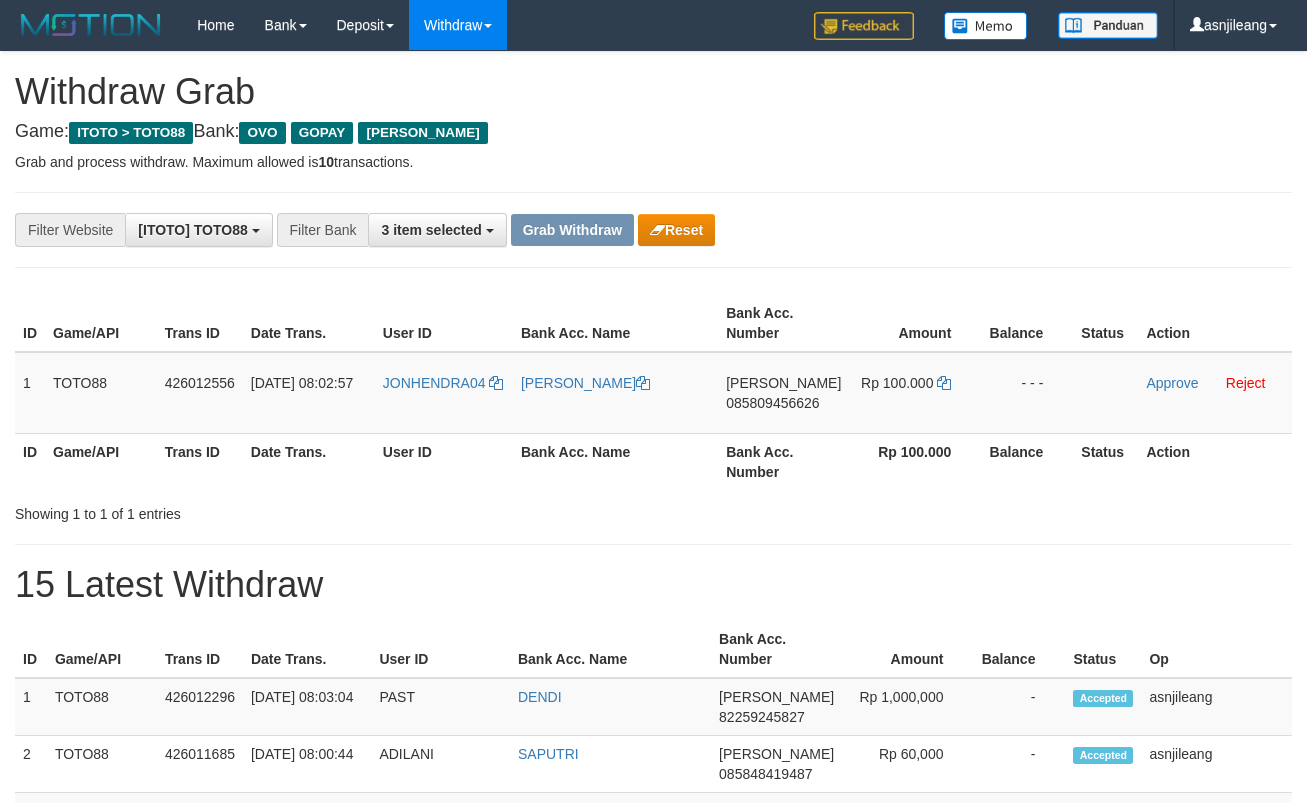 scroll, scrollTop: 0, scrollLeft: 0, axis: both 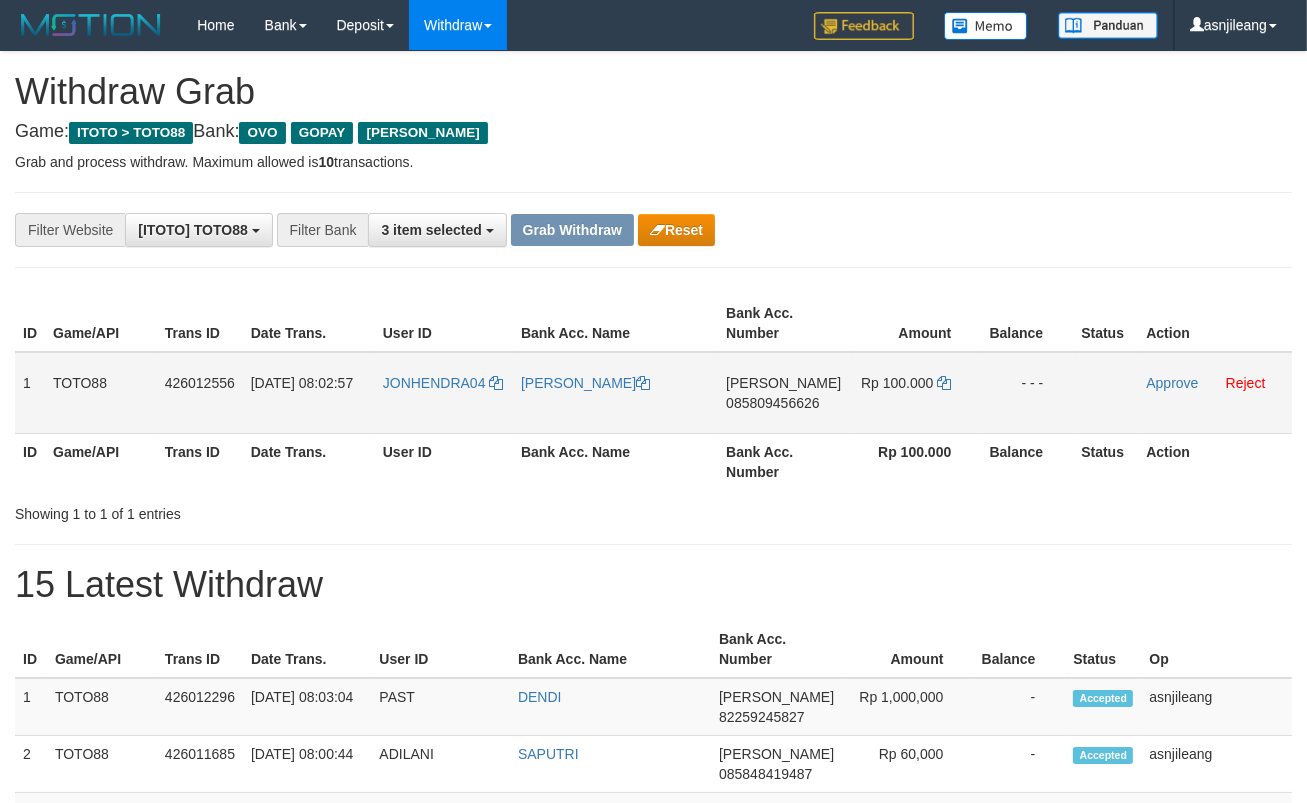 click on "DANA
085809456626" at bounding box center (783, 393) 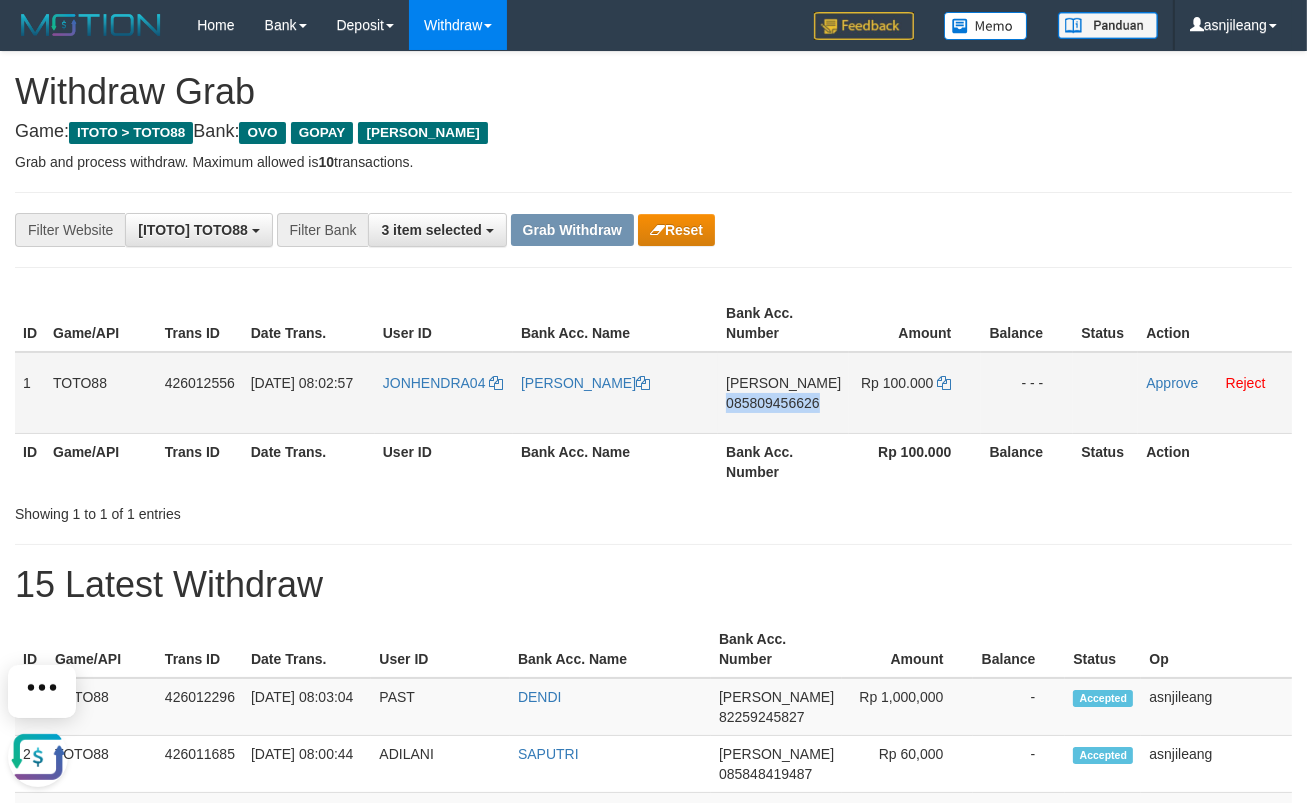 scroll, scrollTop: 0, scrollLeft: 0, axis: both 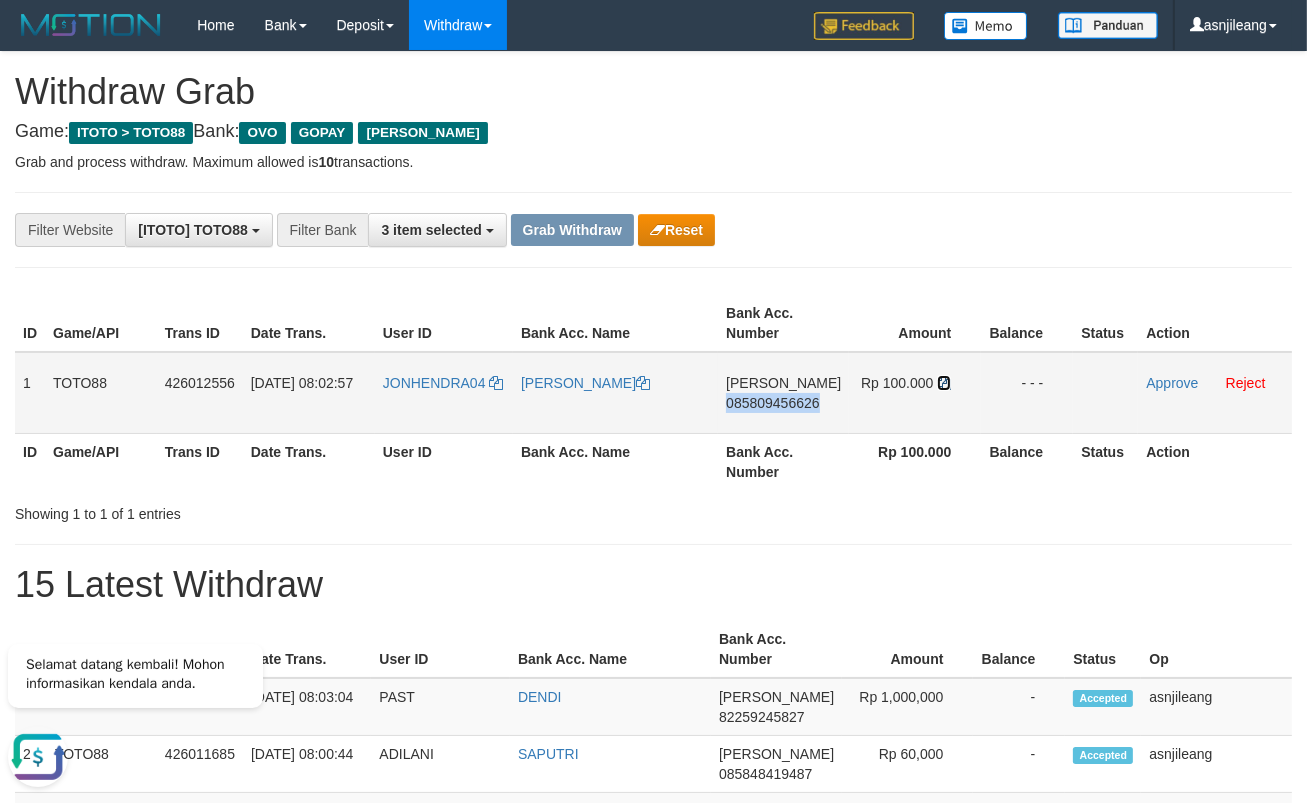 click at bounding box center (944, 383) 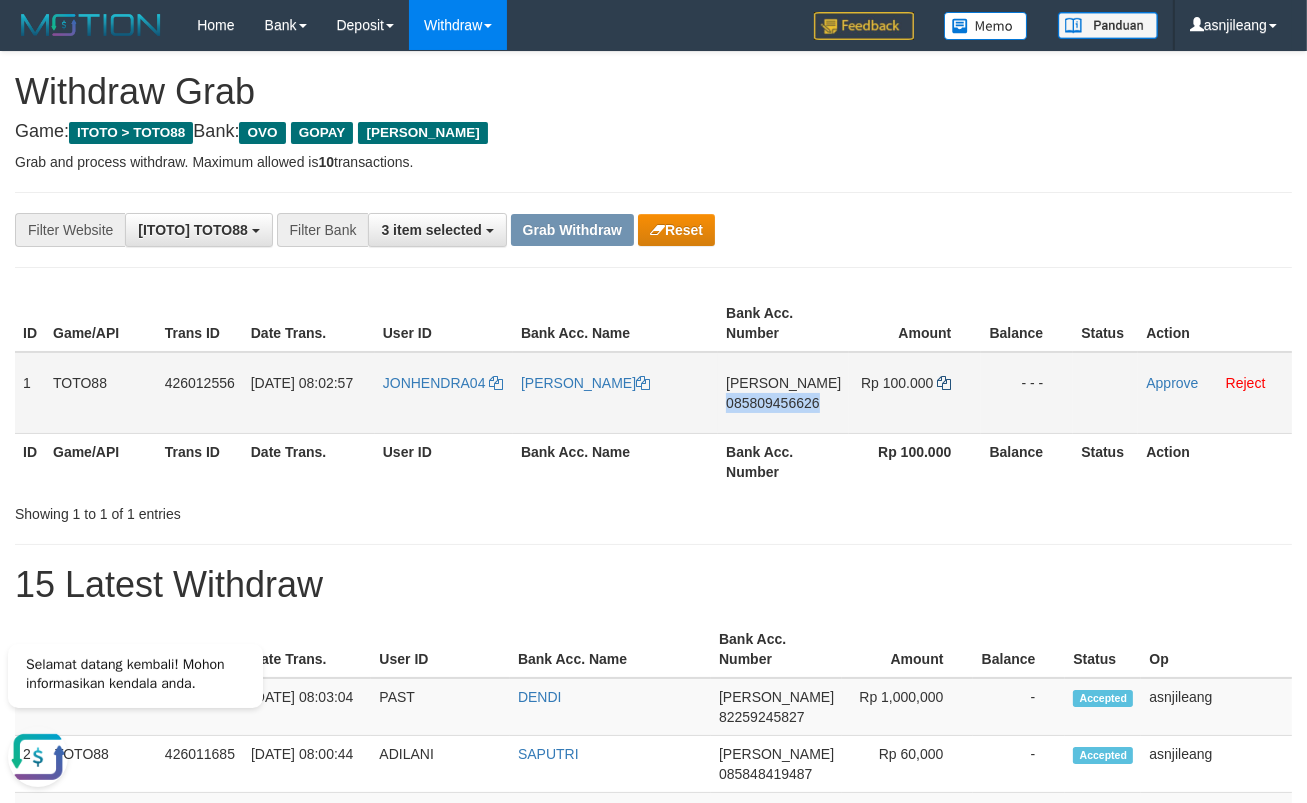 copy on "085809456626" 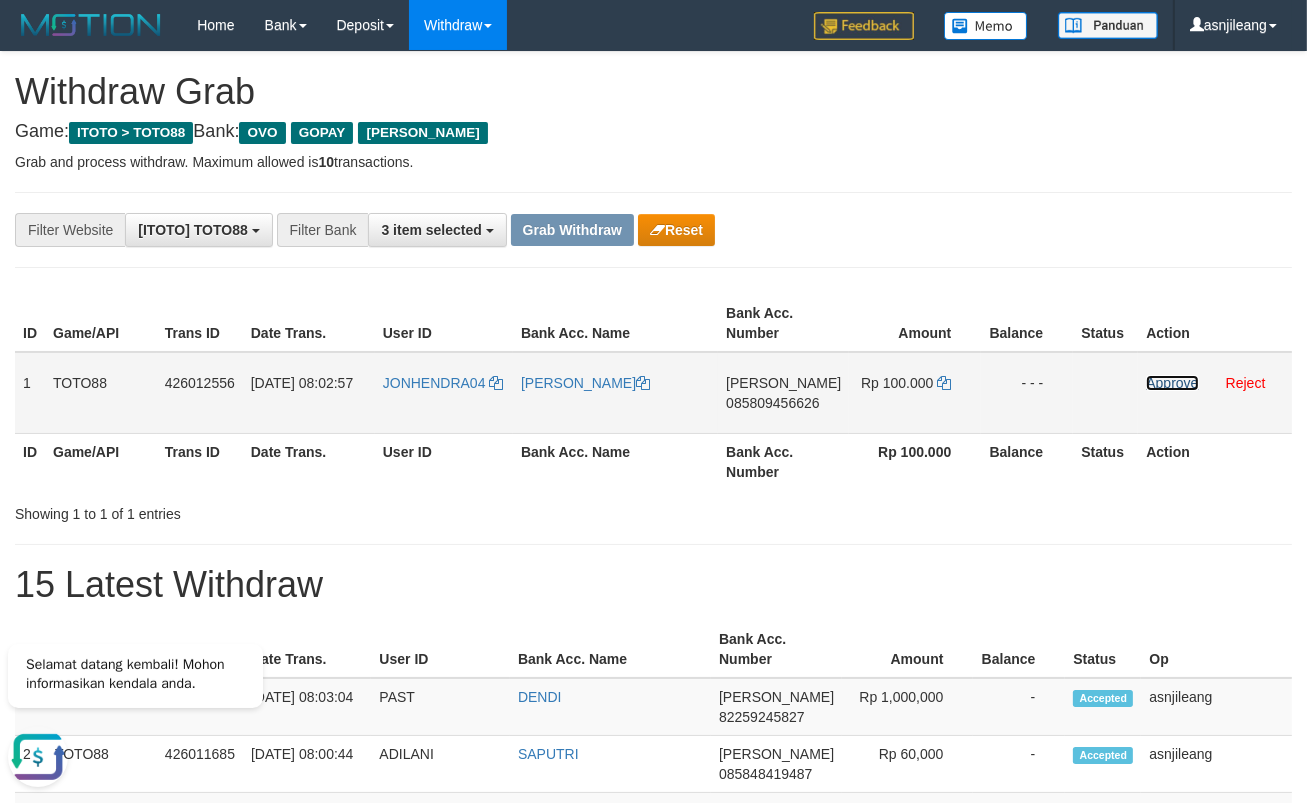 click on "Approve" at bounding box center (1172, 383) 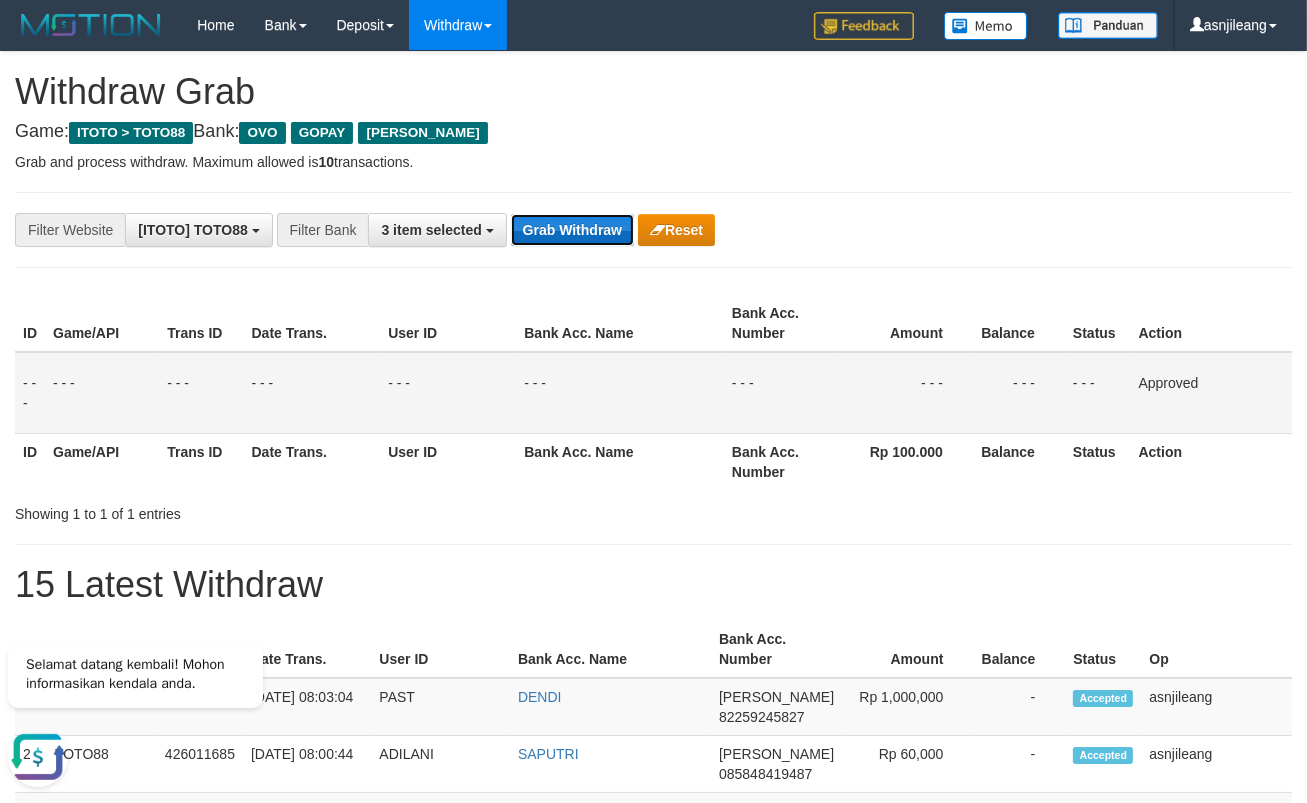 click on "Grab Withdraw" at bounding box center [572, 230] 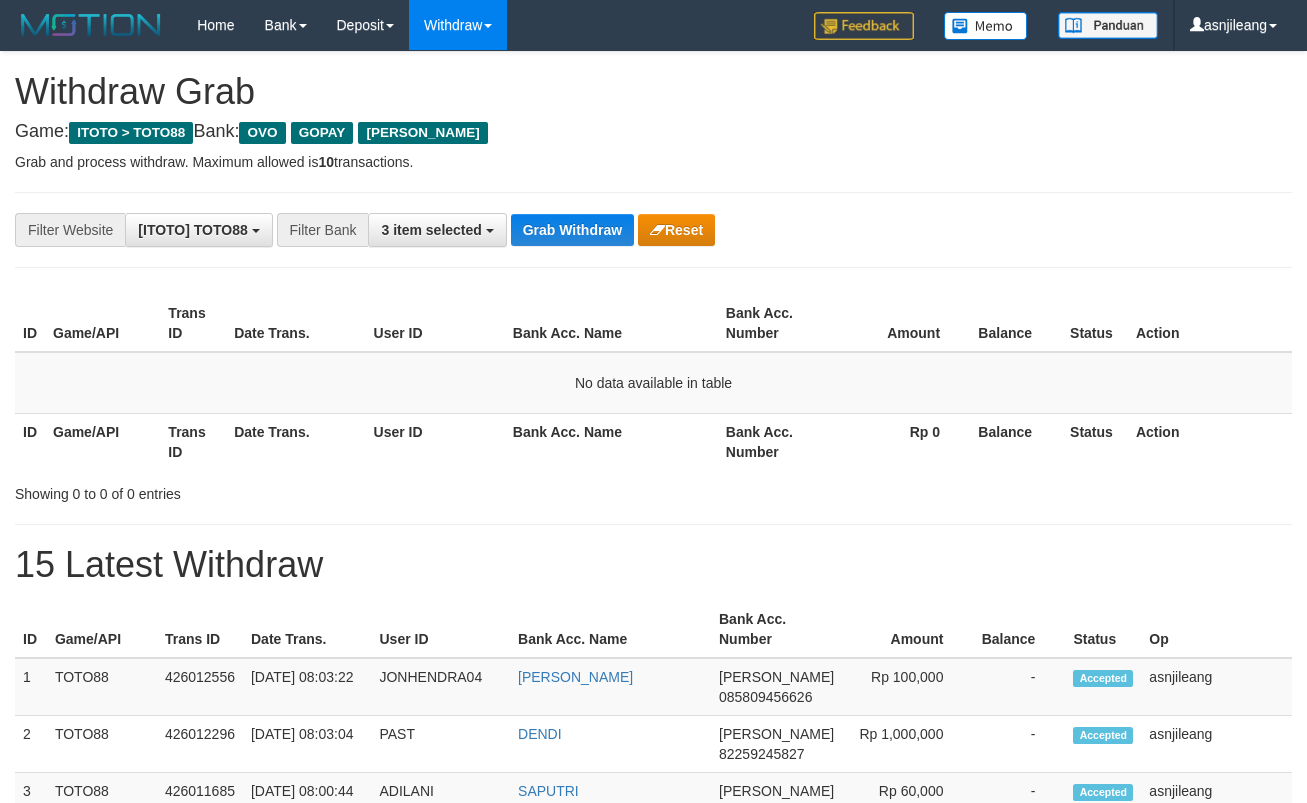 scroll, scrollTop: 0, scrollLeft: 0, axis: both 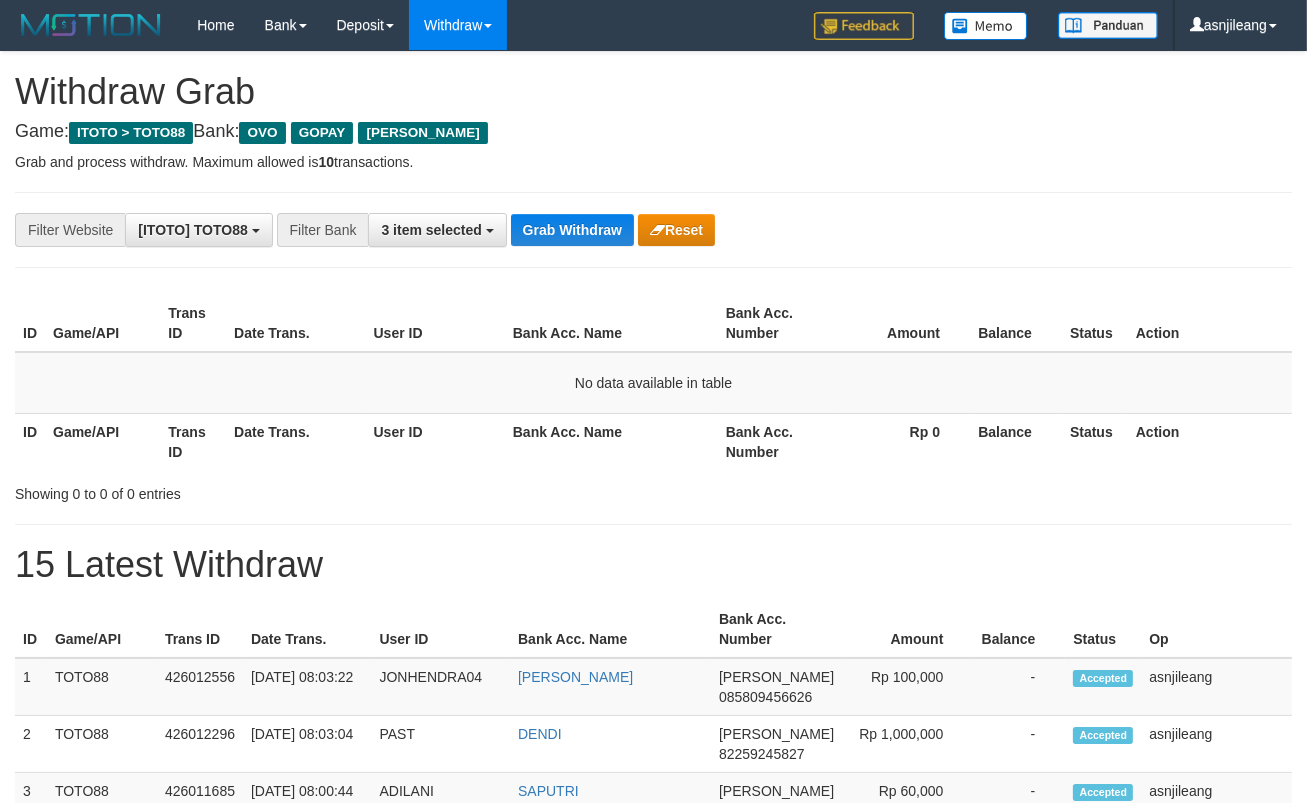 click on "Grab Withdraw" at bounding box center (572, 230) 